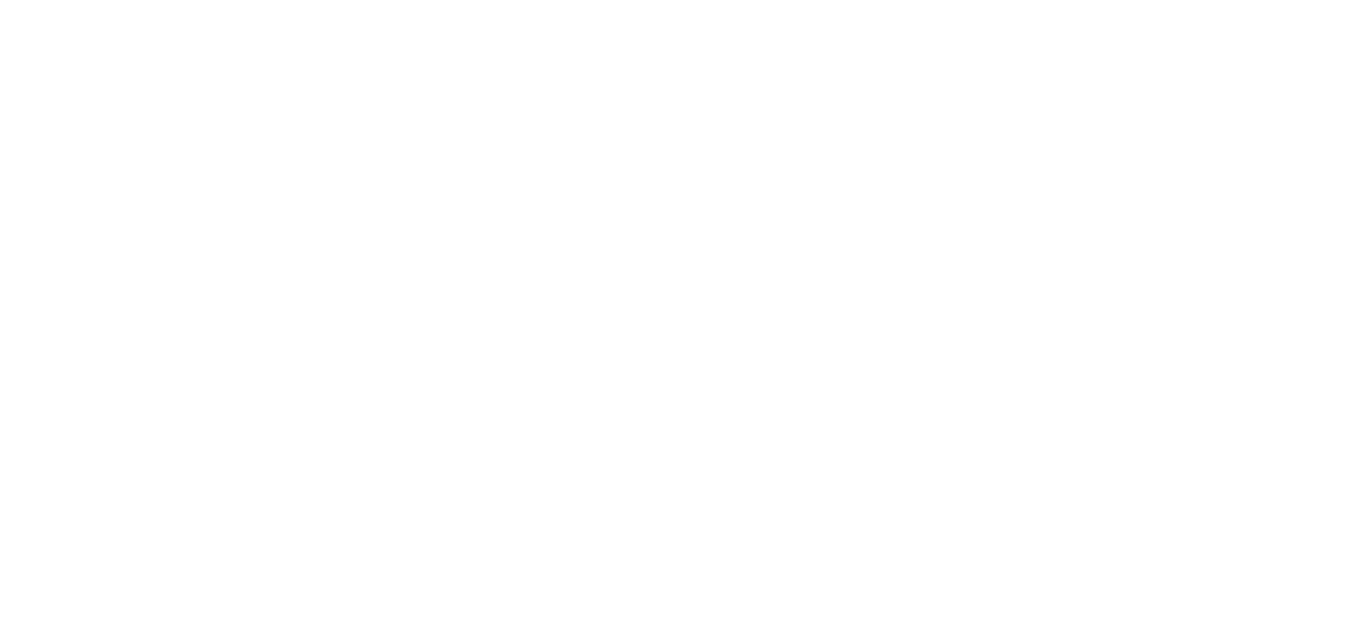 scroll, scrollTop: 0, scrollLeft: 0, axis: both 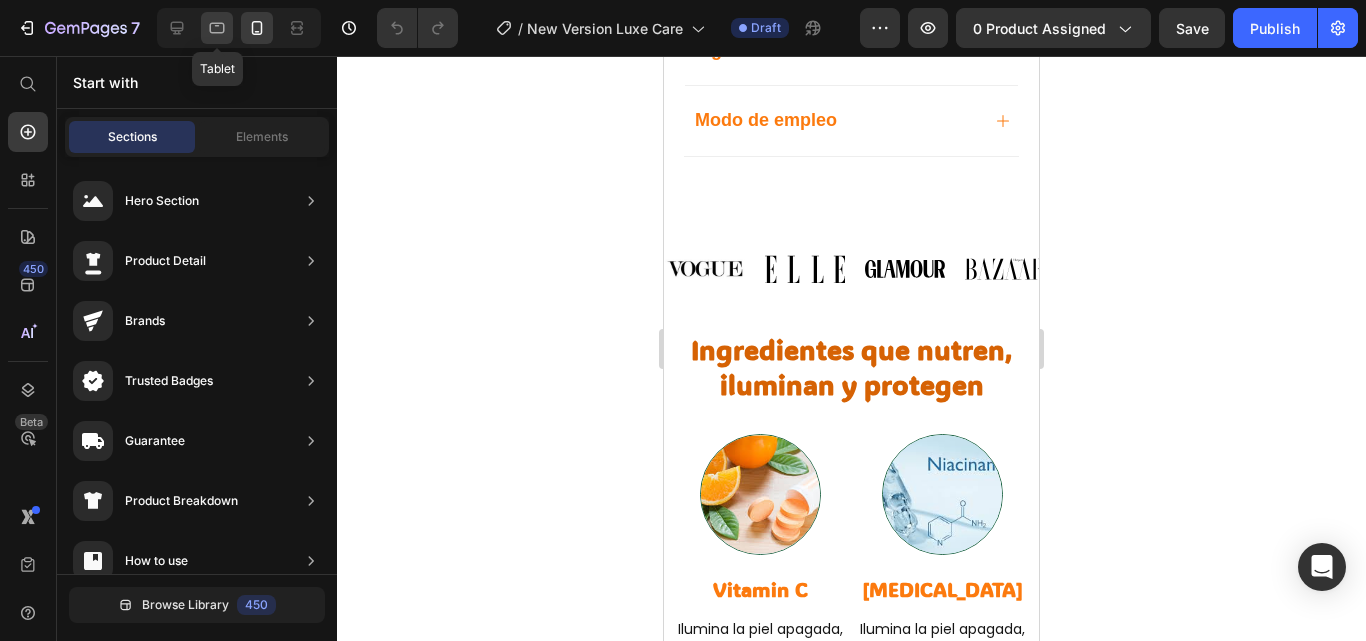 click 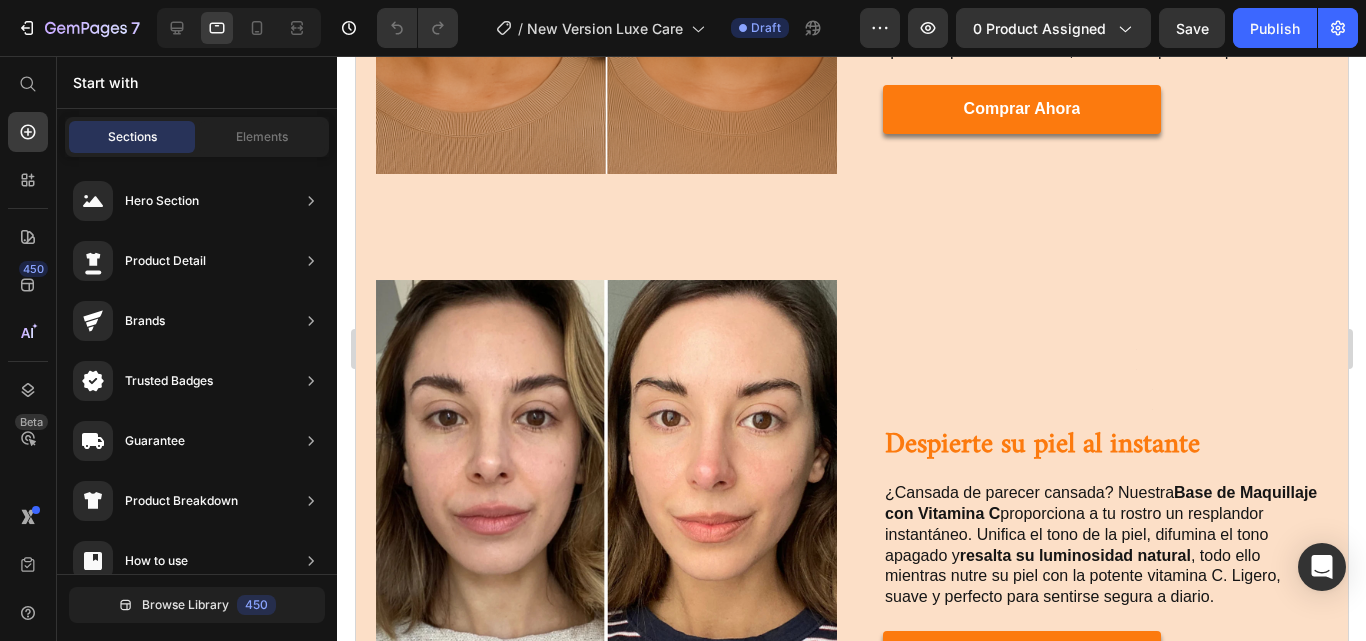 scroll, scrollTop: 2508, scrollLeft: 0, axis: vertical 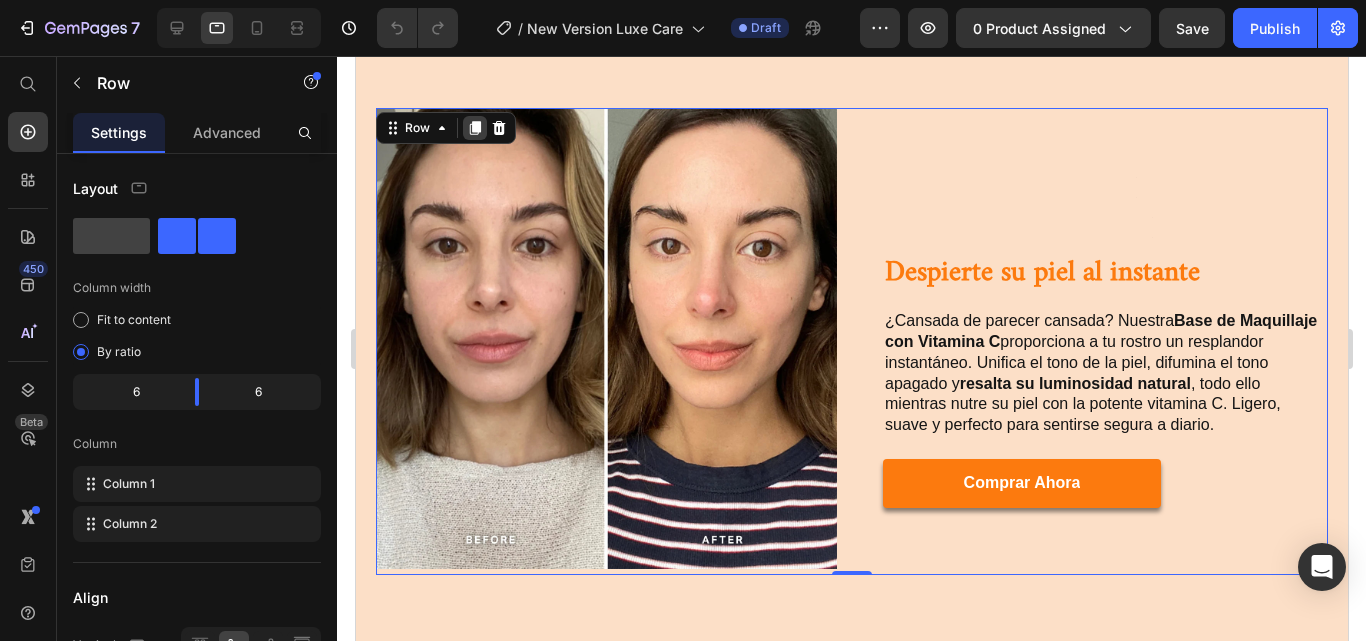 click 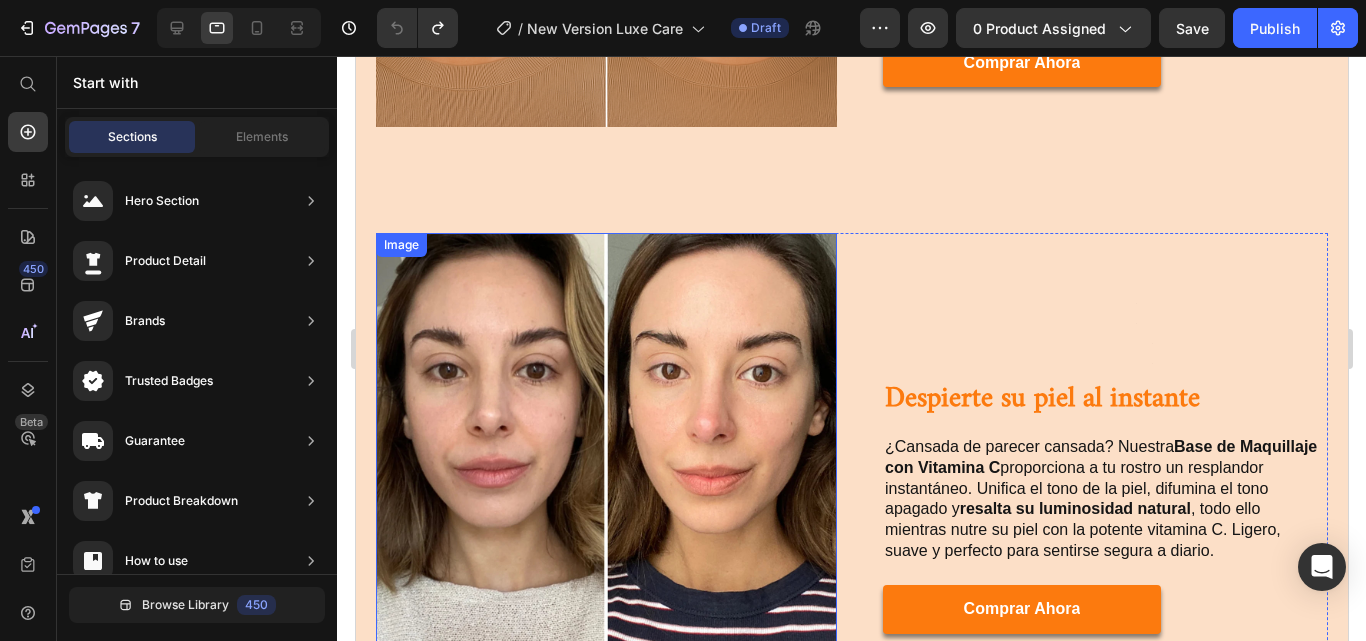 scroll, scrollTop: 2388, scrollLeft: 0, axis: vertical 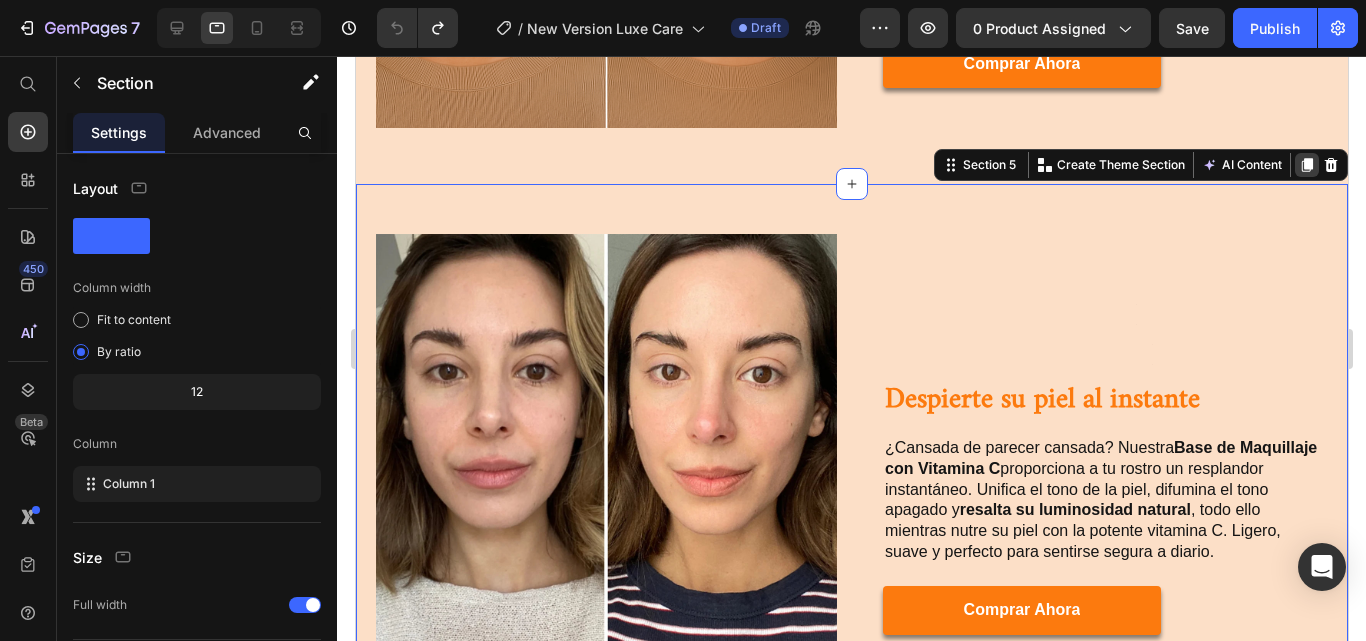 click 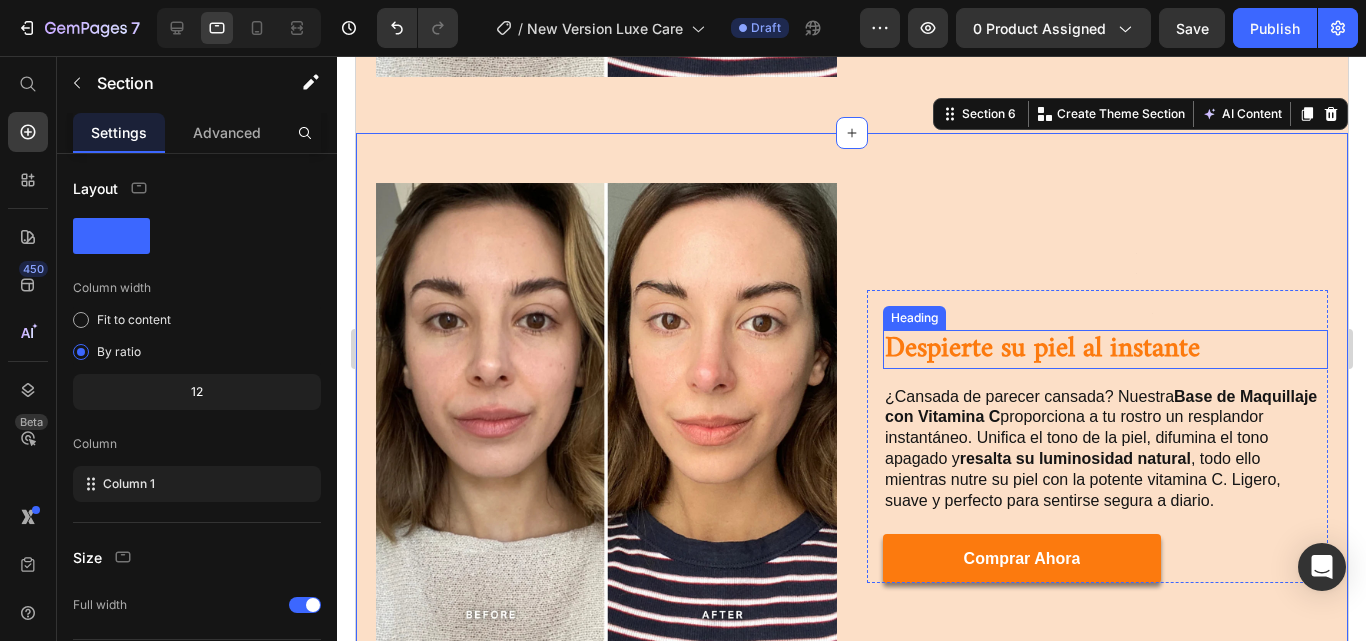 scroll, scrollTop: 3026, scrollLeft: 0, axis: vertical 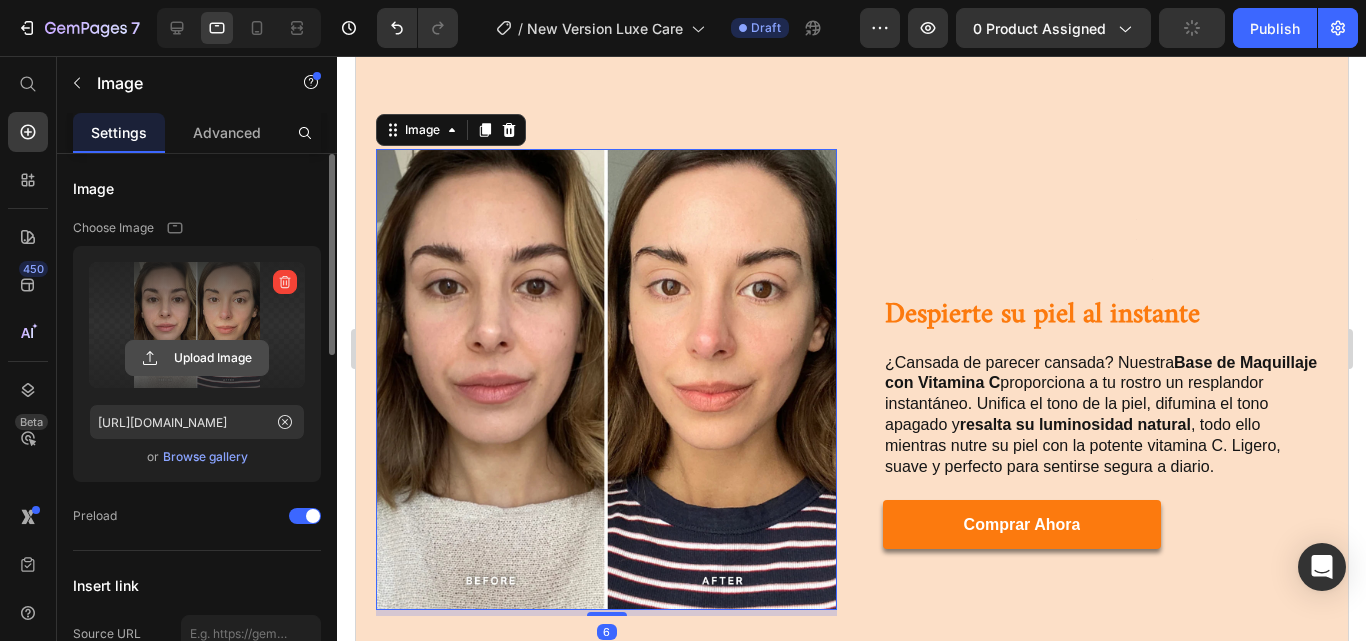 click 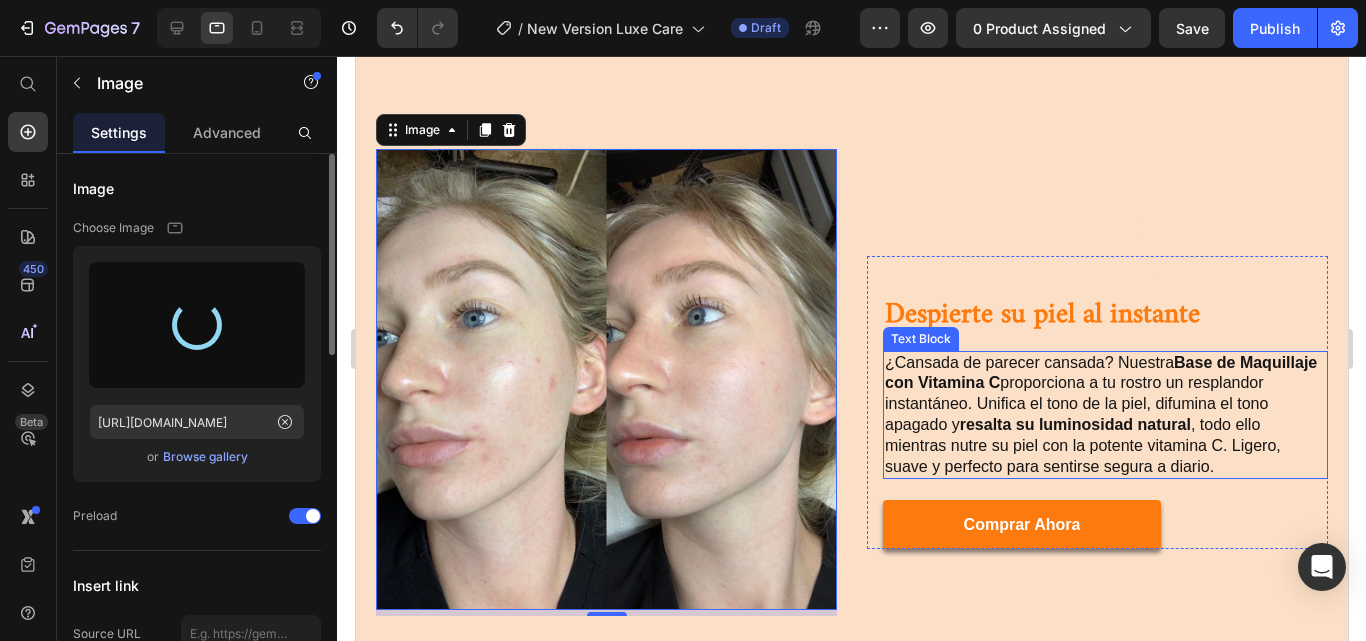 type on "[URL][DOMAIN_NAME]" 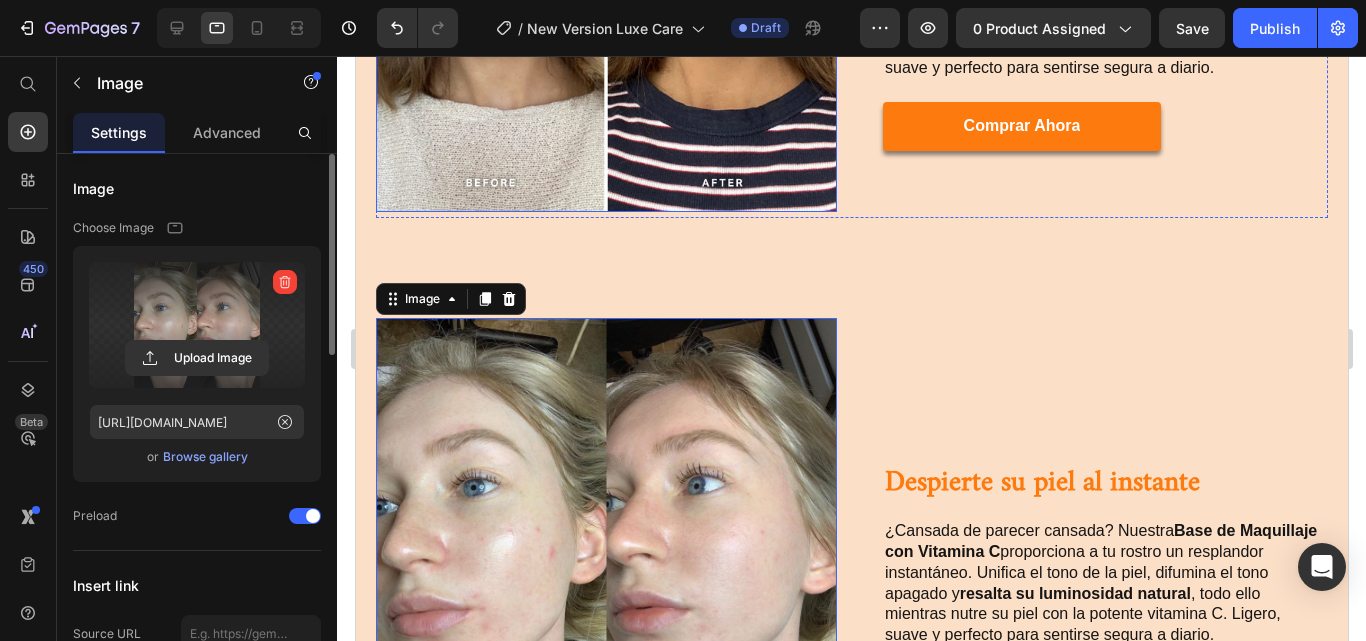 scroll, scrollTop: 2897, scrollLeft: 0, axis: vertical 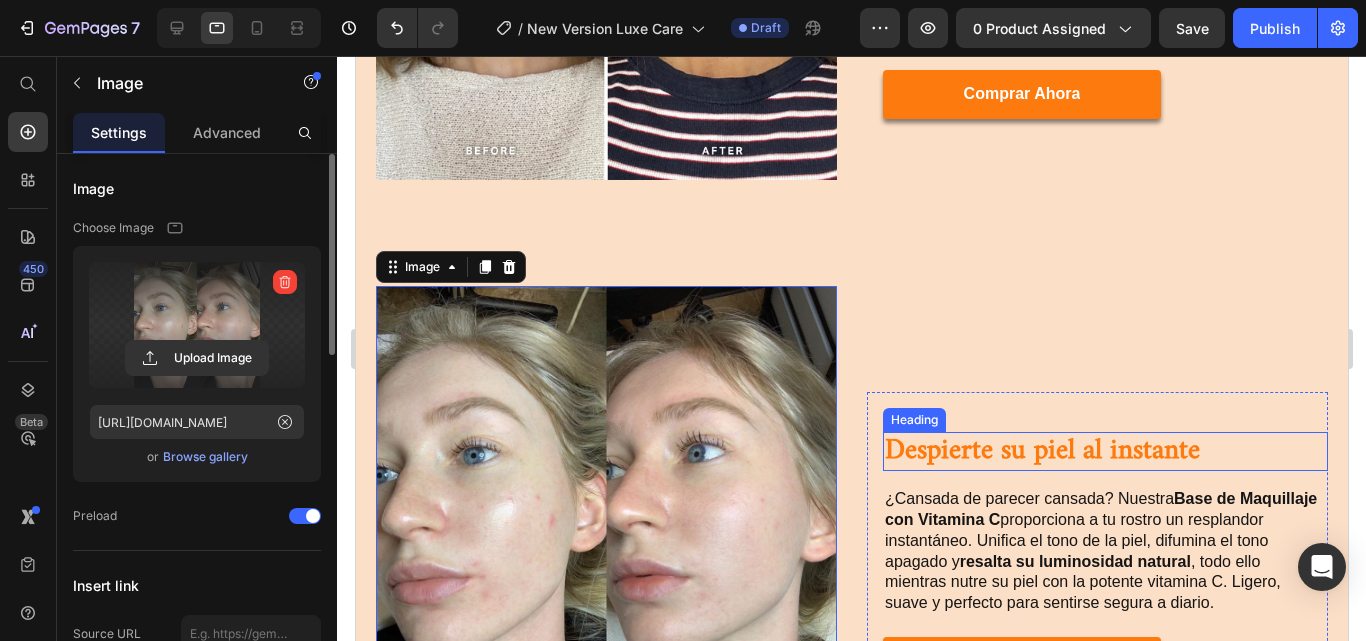 click on "Despierte su piel al instante" at bounding box center [1104, 451] 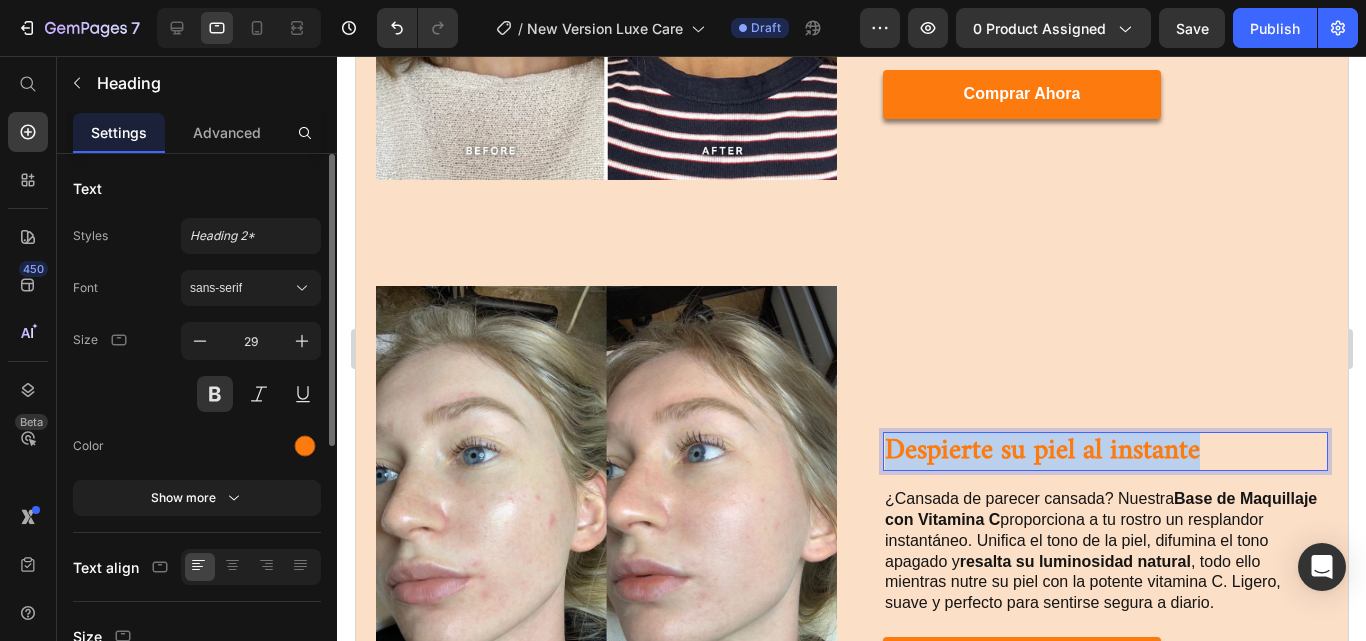 click on "Despierte su piel al instante" at bounding box center [1104, 451] 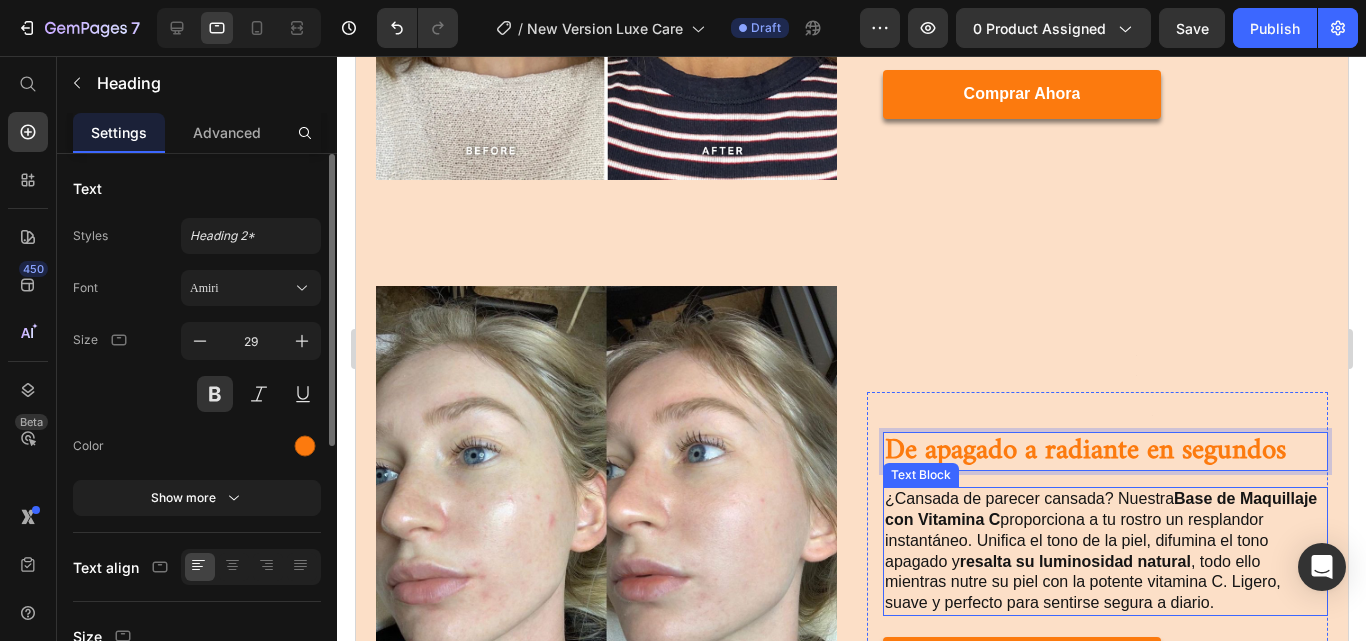 click on "¿Cansada de parecer cansada? Nuestra  Base de Maquillaje con Vitamina C  proporciona a tu rostro un resplandor instantáneo. Unifica el tono de la piel, difumina el tono apagado y  resalta su luminosidad natural , todo ello mientras nutre su piel con la potente vitamina C. Ligero, suave y perfecto para sentirse segura a diario." at bounding box center [1104, 551] 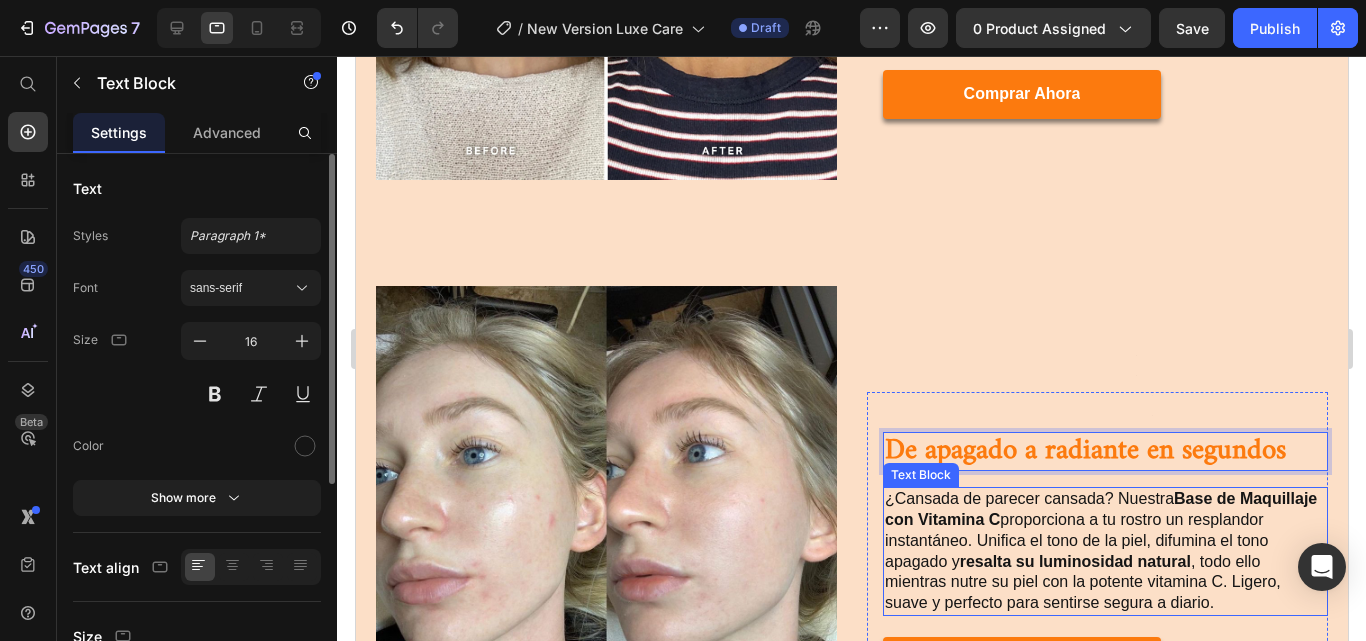 click on "¿Cansada de parecer cansada? Nuestra  Base de Maquillaje con Vitamina C  proporciona a tu rostro un resplandor instantáneo. Unifica el tono de la piel, difumina el tono apagado y  resalta su luminosidad natural , todo ello mientras nutre su piel con la potente vitamina C. Ligero, suave y perfecto para sentirse segura a diario." at bounding box center (1104, 551) 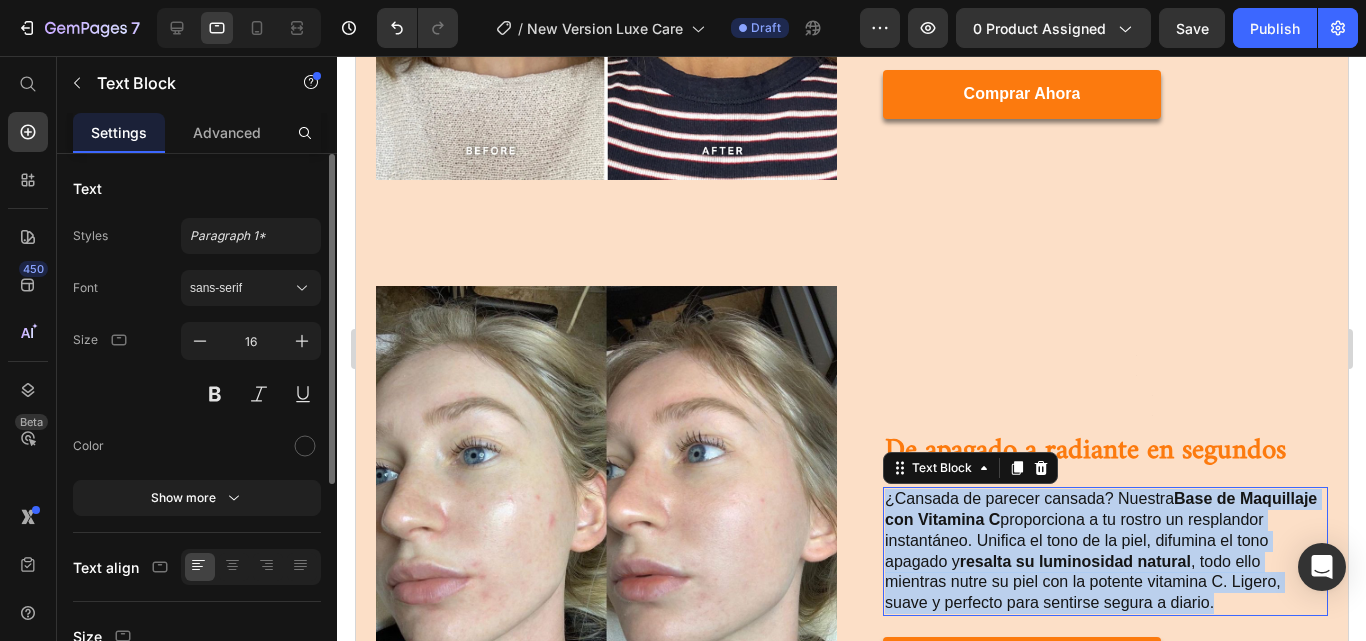 click on "¿Cansada de parecer cansada? Nuestra  Base de Maquillaje con Vitamina C  proporciona a tu rostro un resplandor instantáneo. Unifica el tono de la piel, difumina el tono apagado y  resalta su luminosidad natural , todo ello mientras nutre su piel con la potente vitamina C. Ligero, suave y perfecto para sentirse segura a diario." at bounding box center (1104, 551) 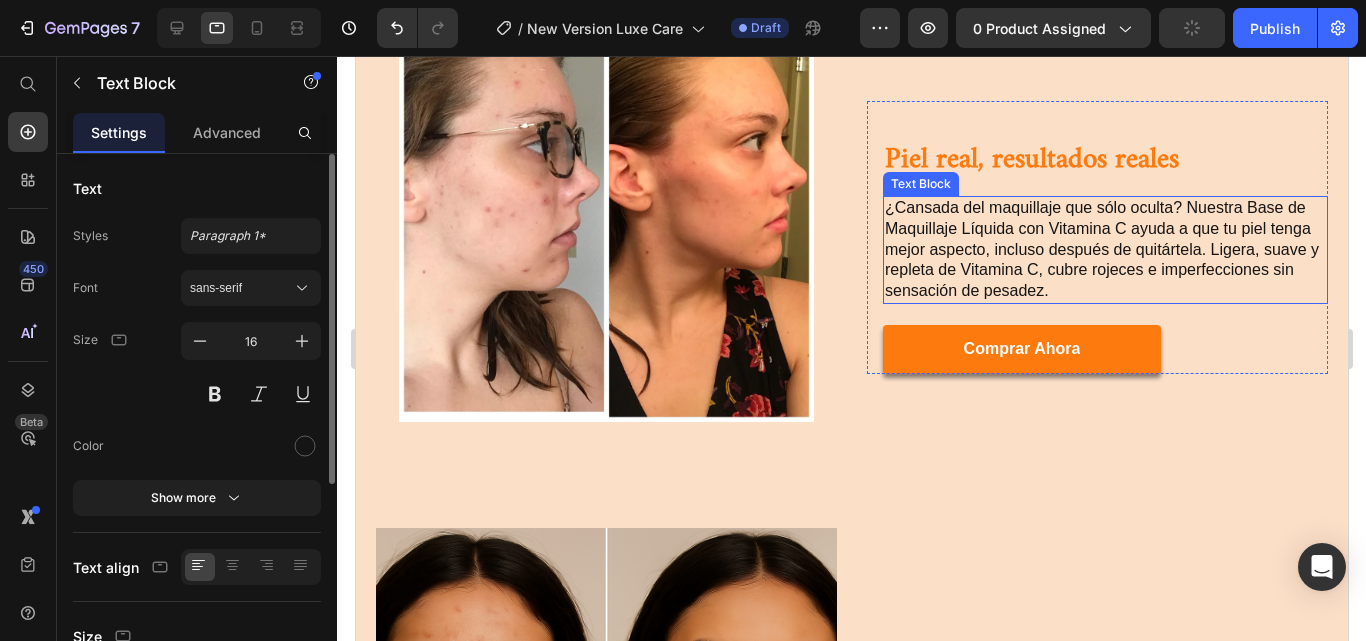scroll, scrollTop: 1748, scrollLeft: 0, axis: vertical 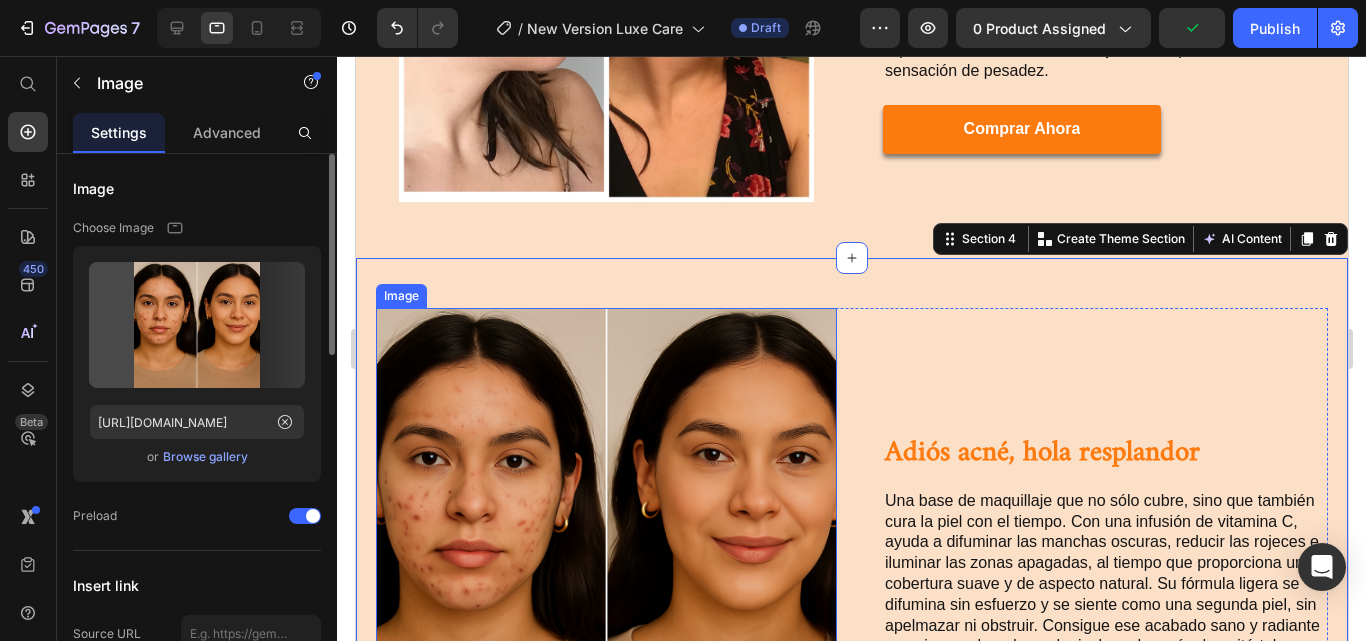 click at bounding box center [605, 538] 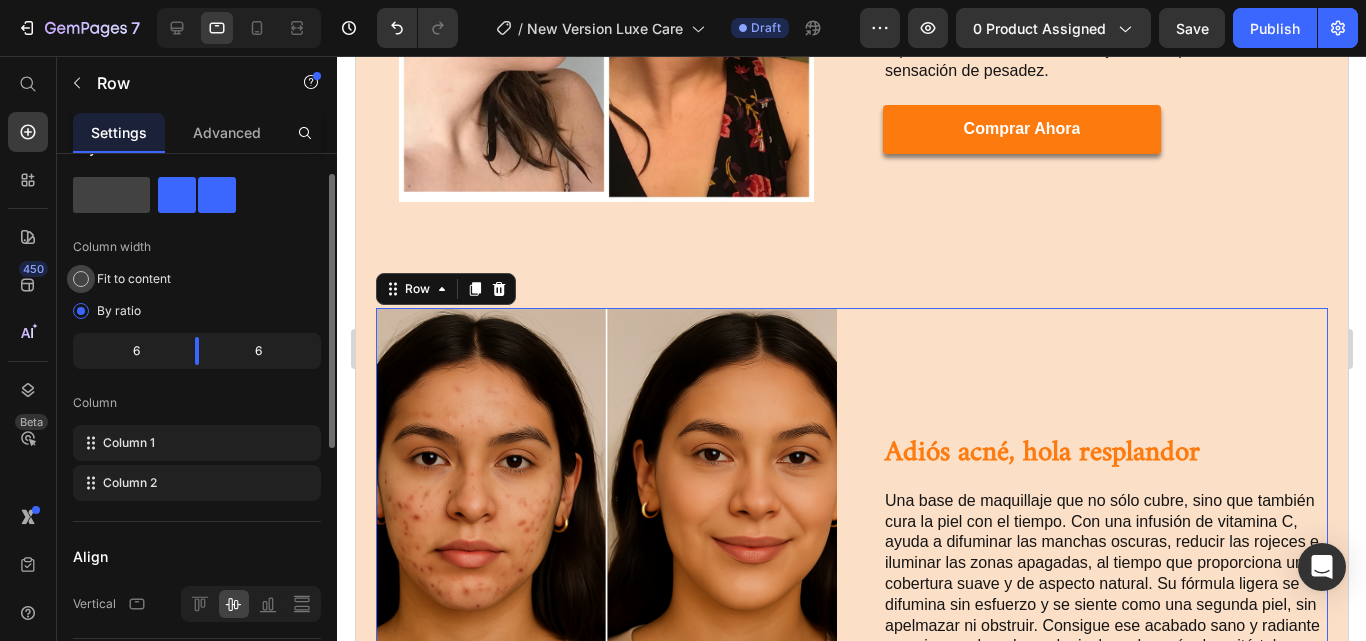 scroll, scrollTop: 48, scrollLeft: 0, axis: vertical 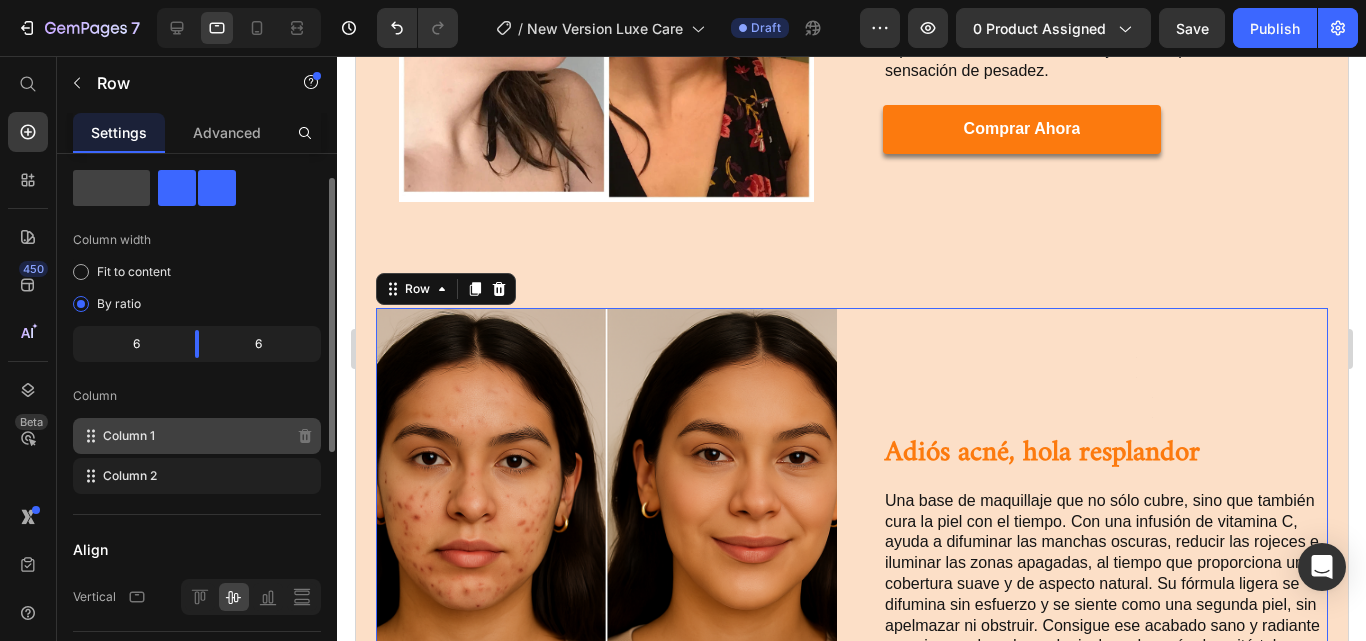 type 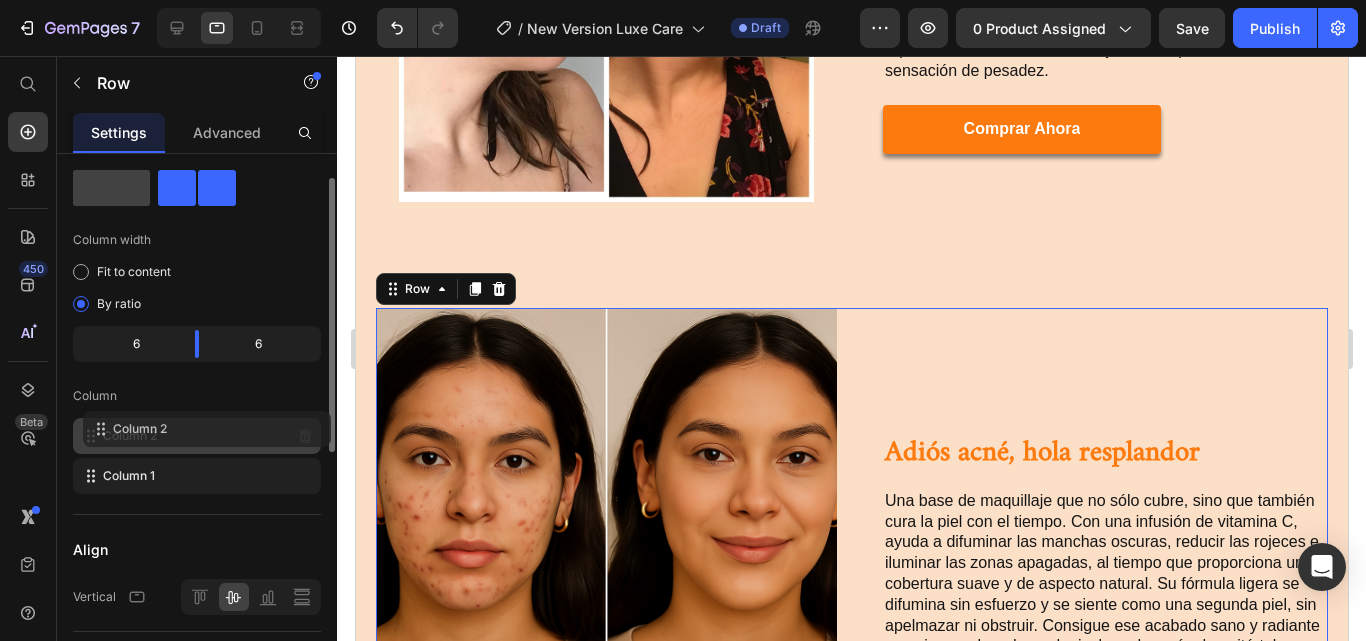 drag, startPoint x: 124, startPoint y: 487, endPoint x: 134, endPoint y: 435, distance: 52.95281 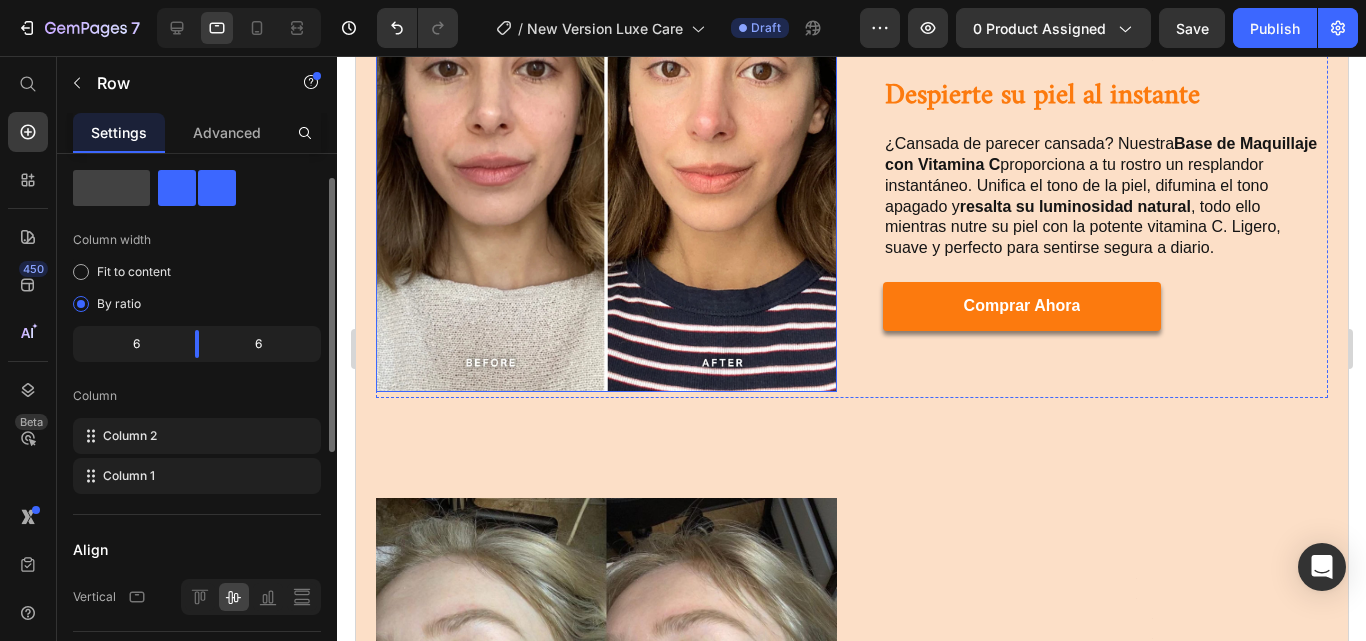 scroll, scrollTop: 2824, scrollLeft: 0, axis: vertical 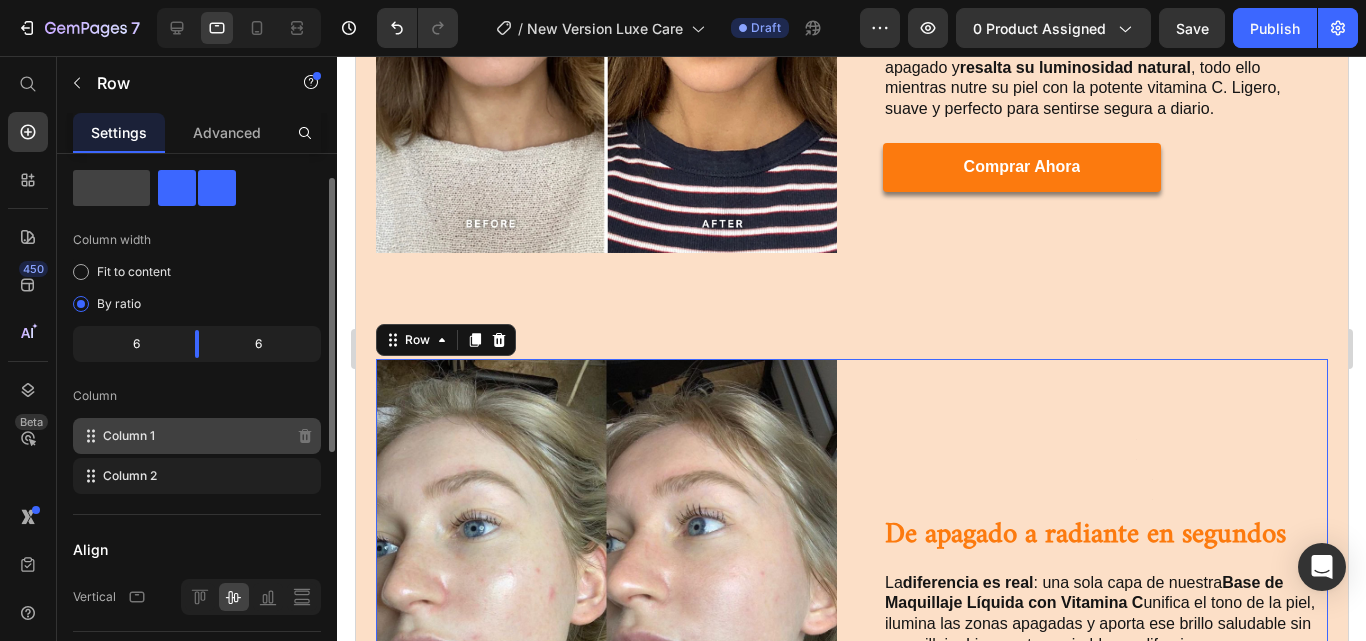 type 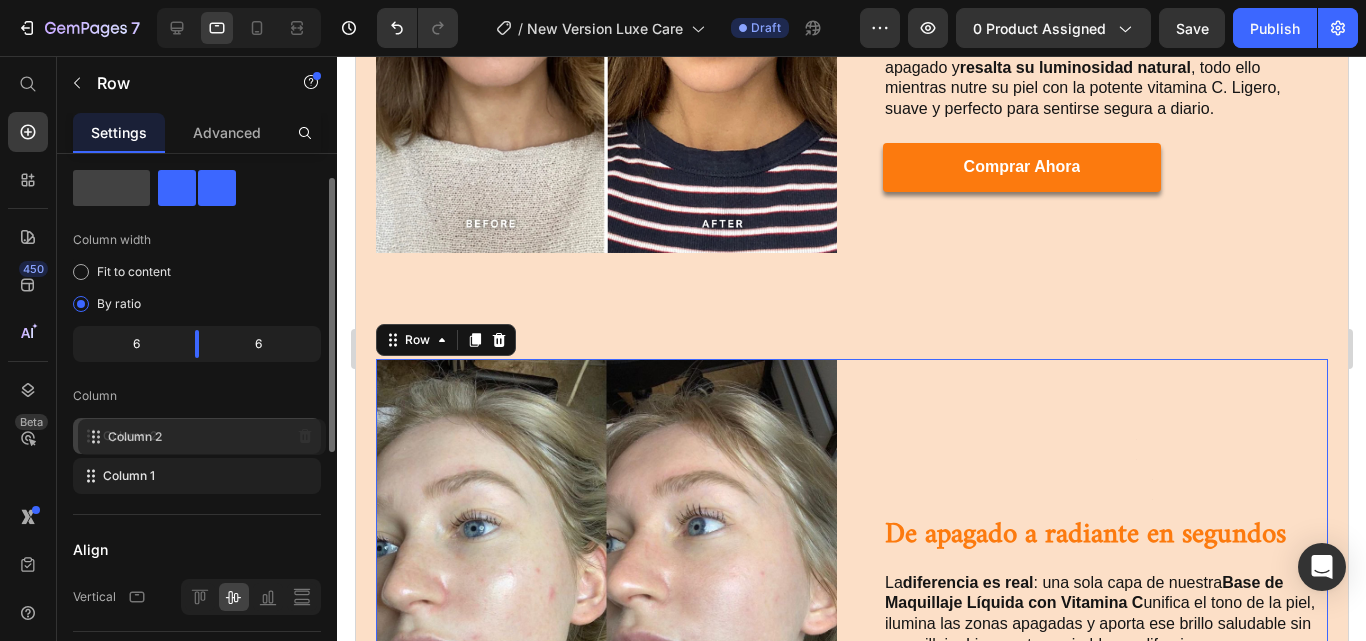 drag, startPoint x: 183, startPoint y: 481, endPoint x: 188, endPoint y: 435, distance: 46.270943 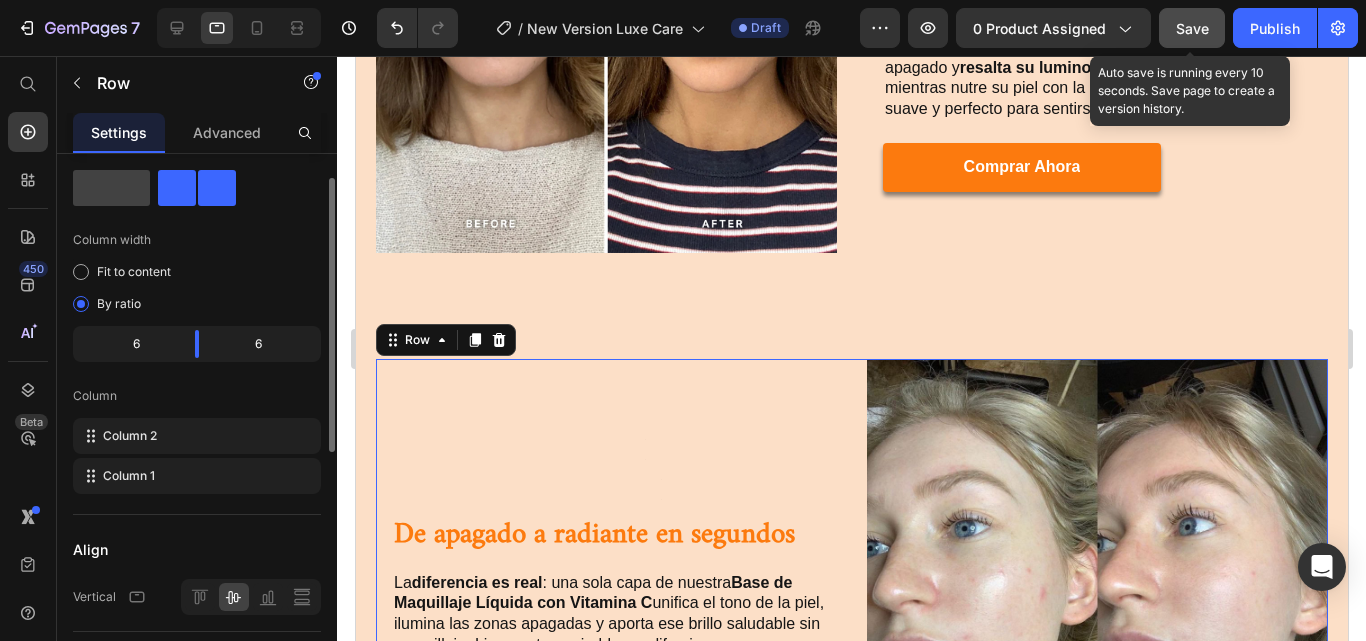 click on "Save" at bounding box center [1192, 28] 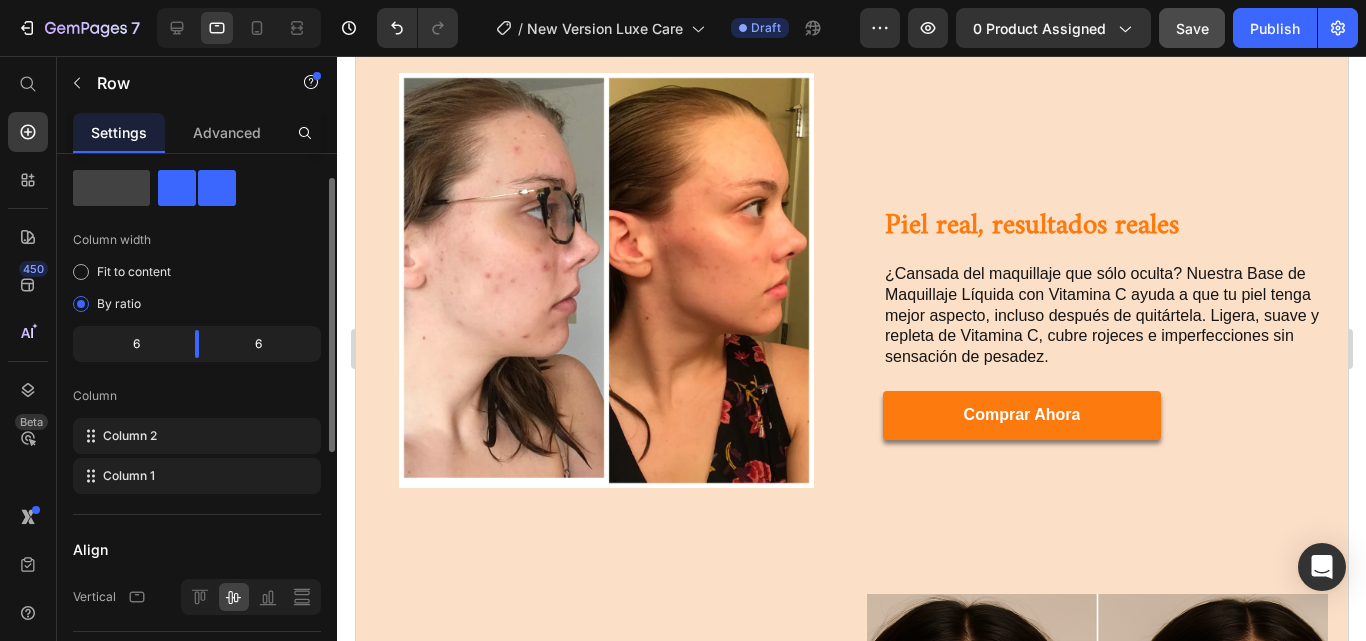 scroll, scrollTop: 1560, scrollLeft: 0, axis: vertical 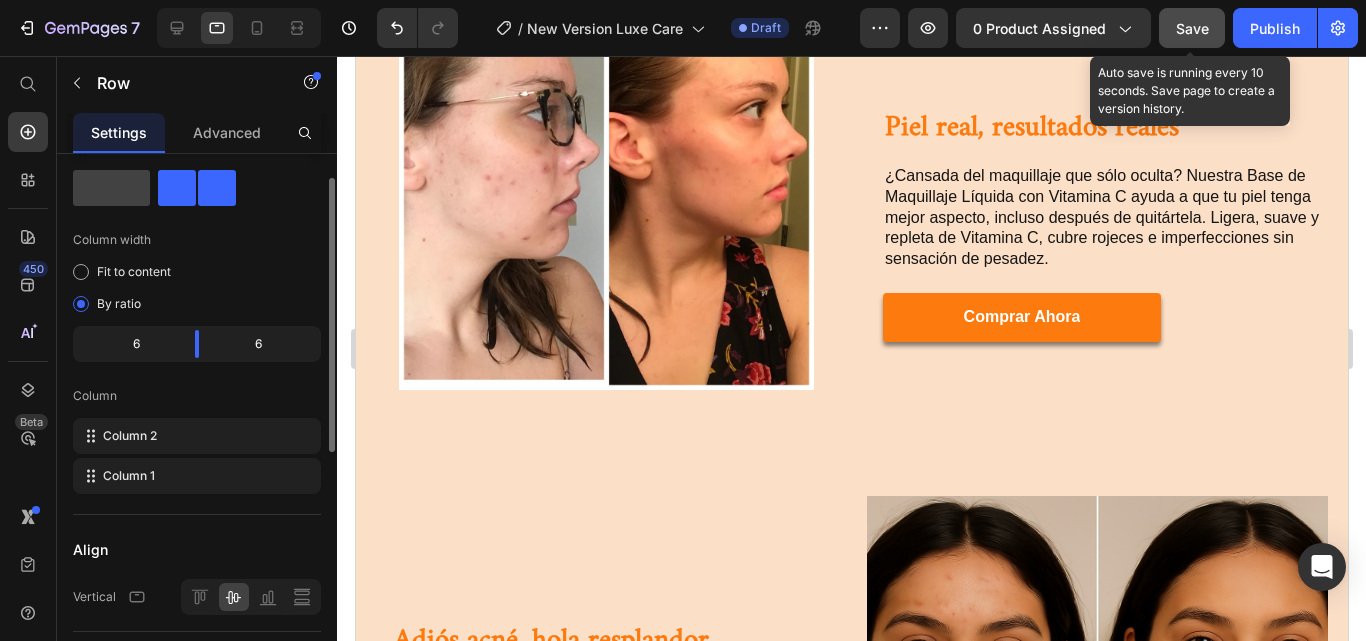 click on "Save" at bounding box center (1192, 28) 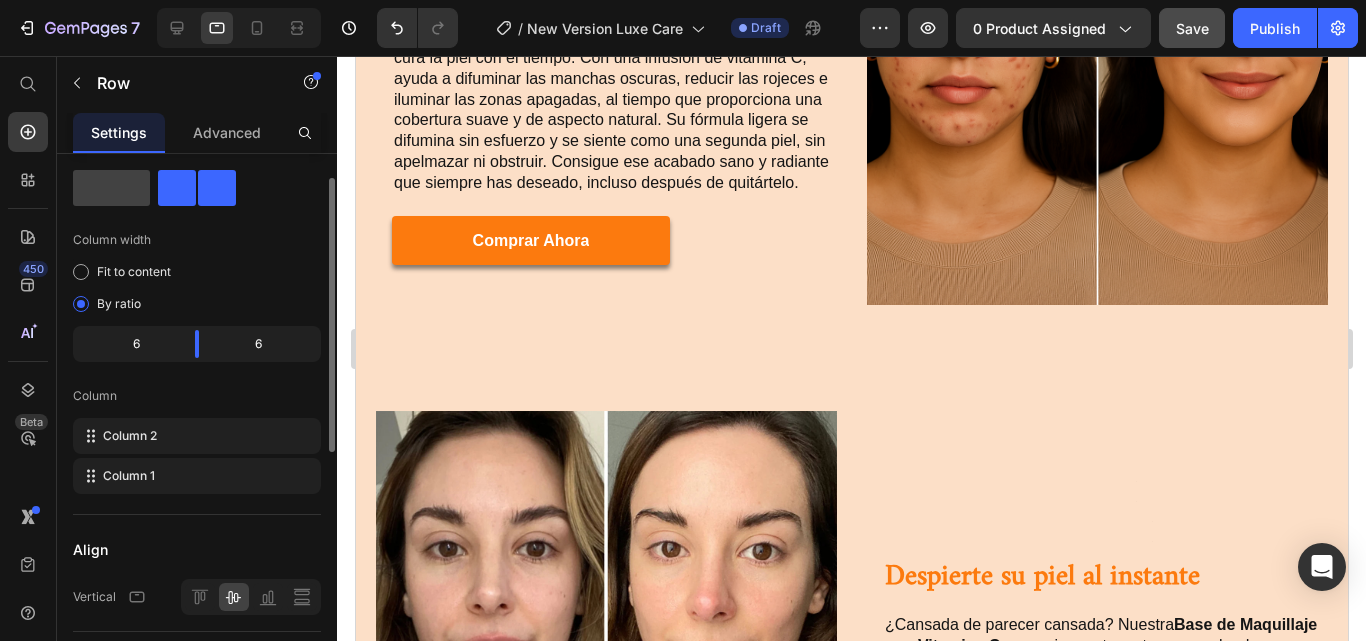 scroll, scrollTop: 2273, scrollLeft: 0, axis: vertical 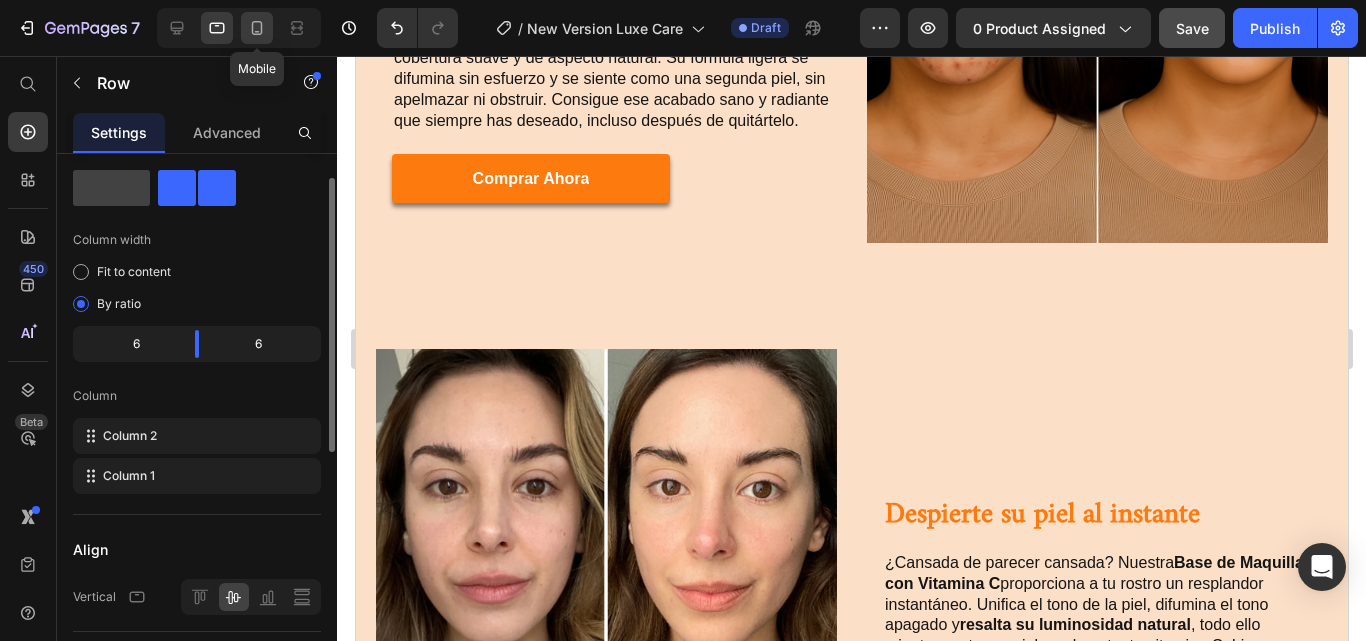 click 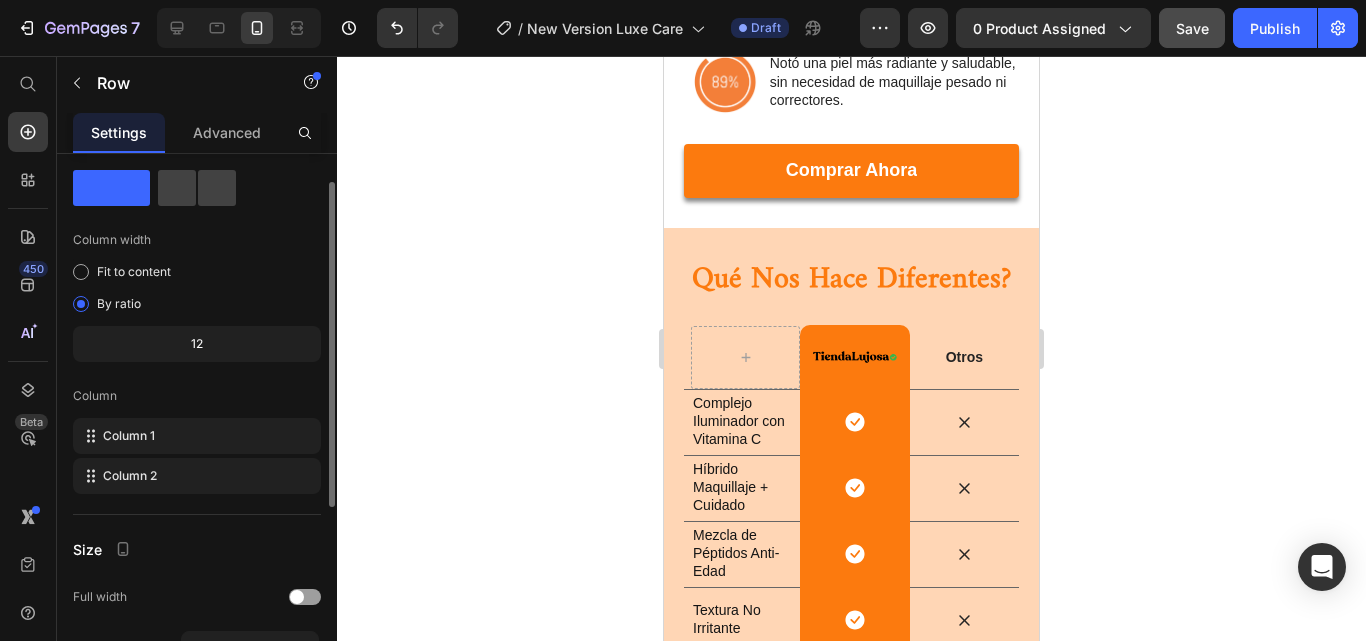 scroll, scrollTop: 6164, scrollLeft: 0, axis: vertical 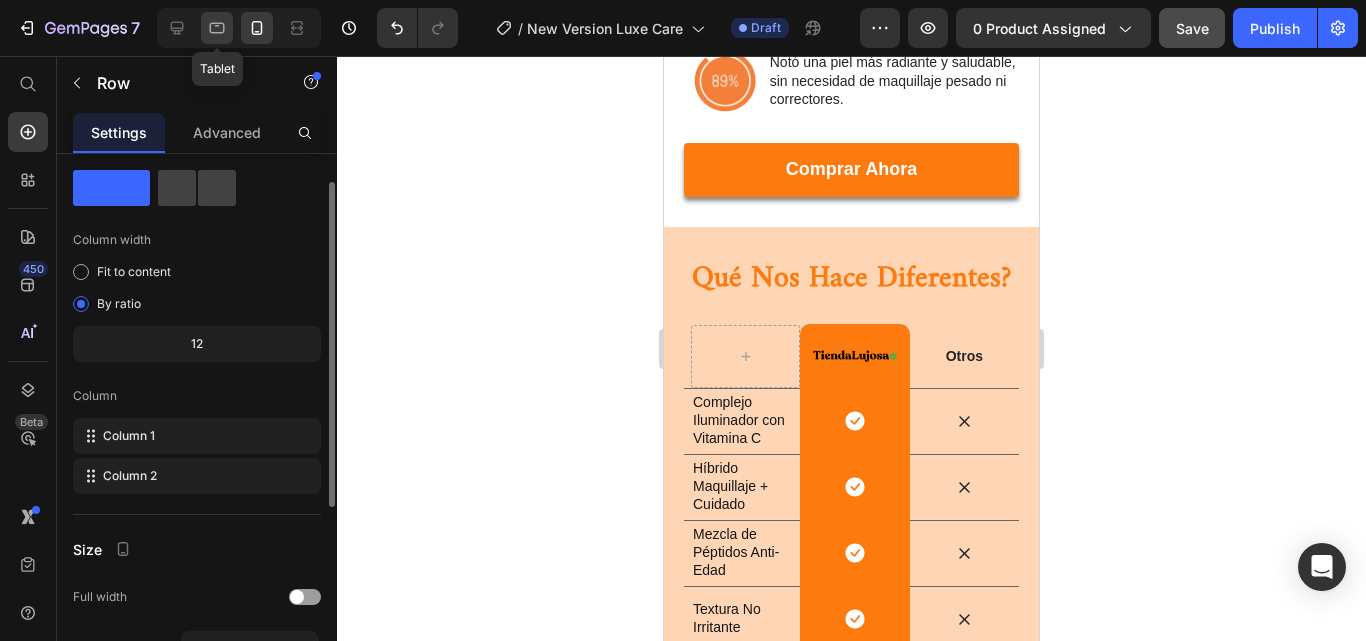 click 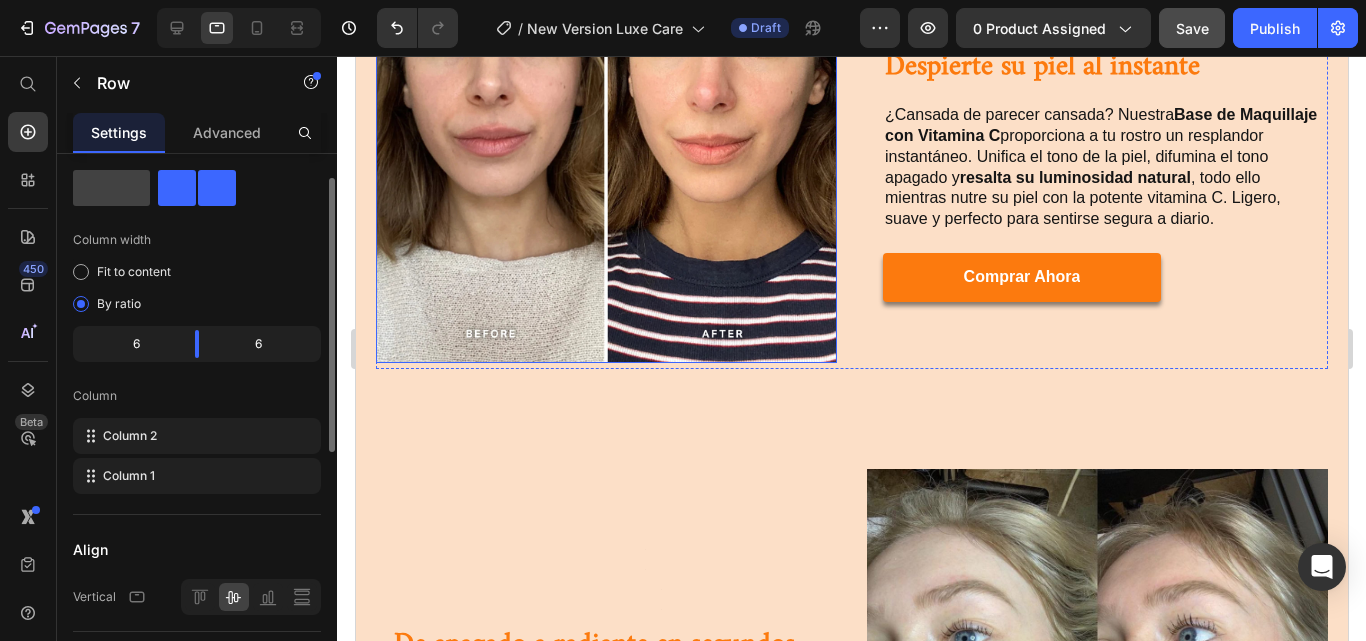 scroll, scrollTop: 2896, scrollLeft: 0, axis: vertical 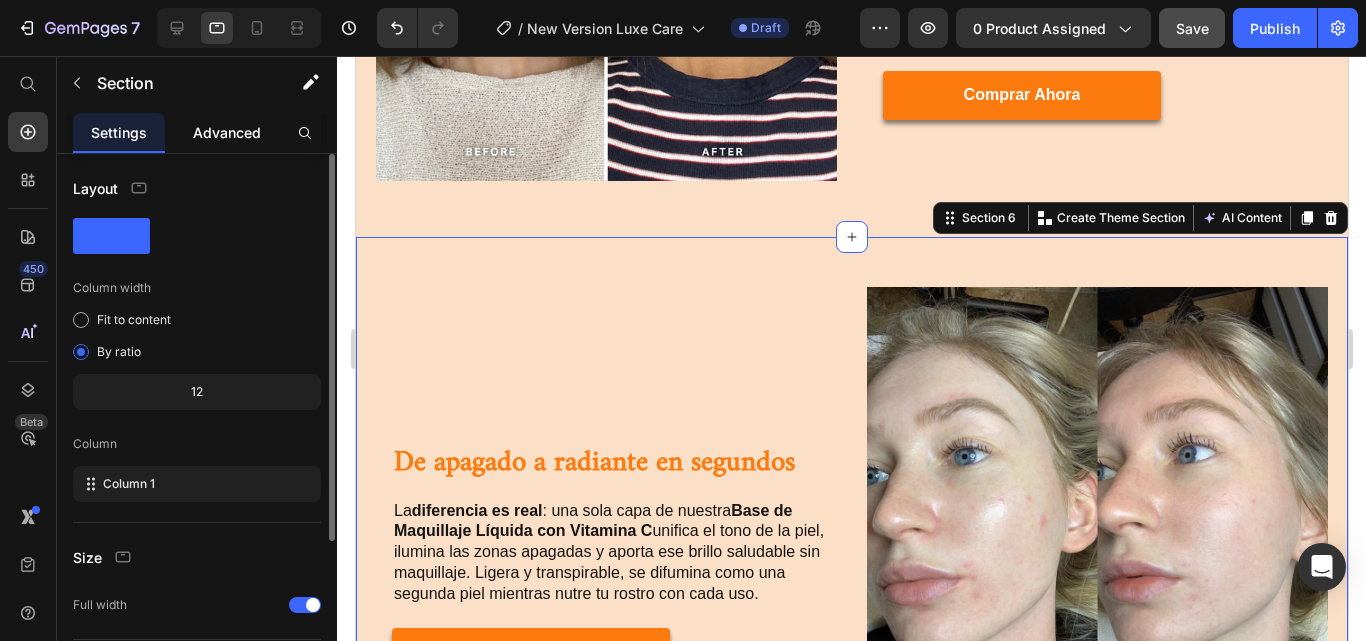 click on "Advanced" at bounding box center [227, 132] 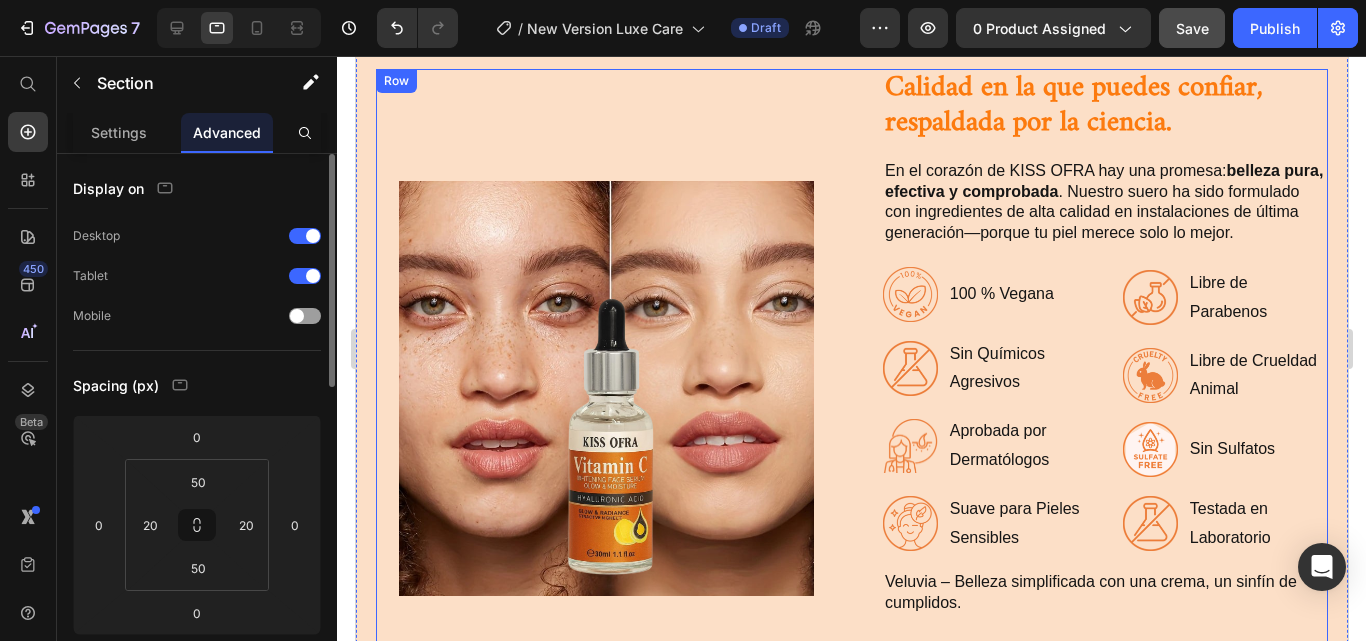 scroll, scrollTop: 3440, scrollLeft: 0, axis: vertical 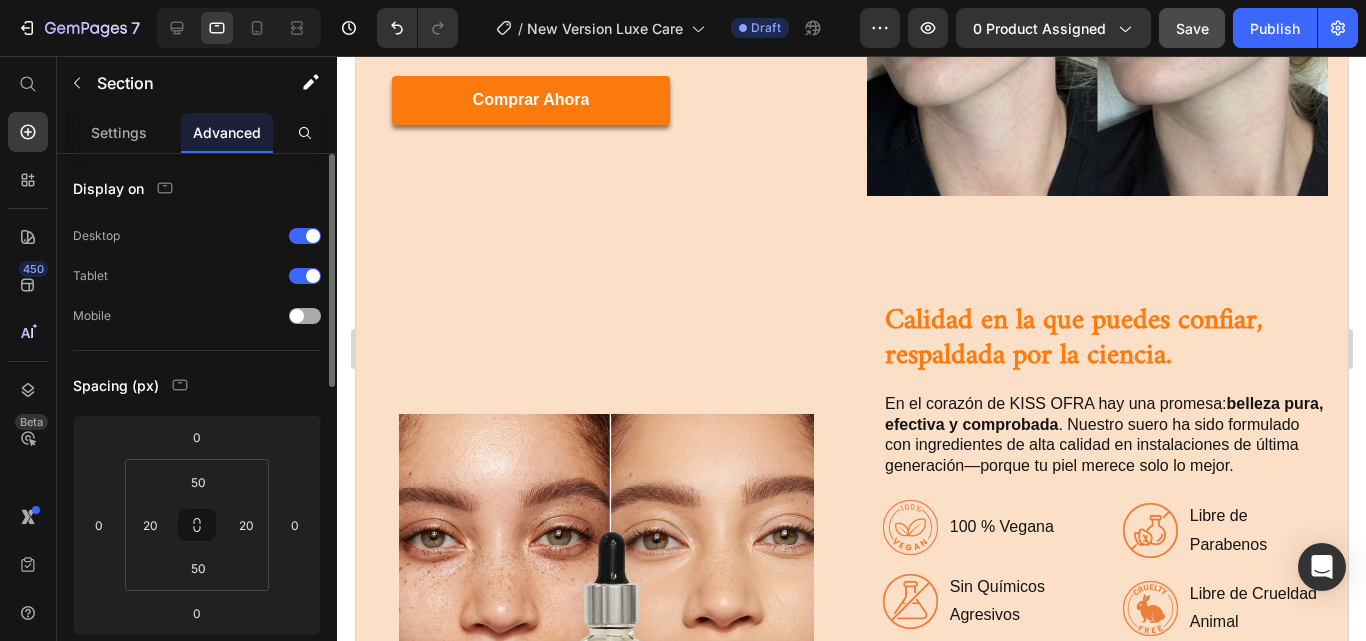 click at bounding box center (305, 316) 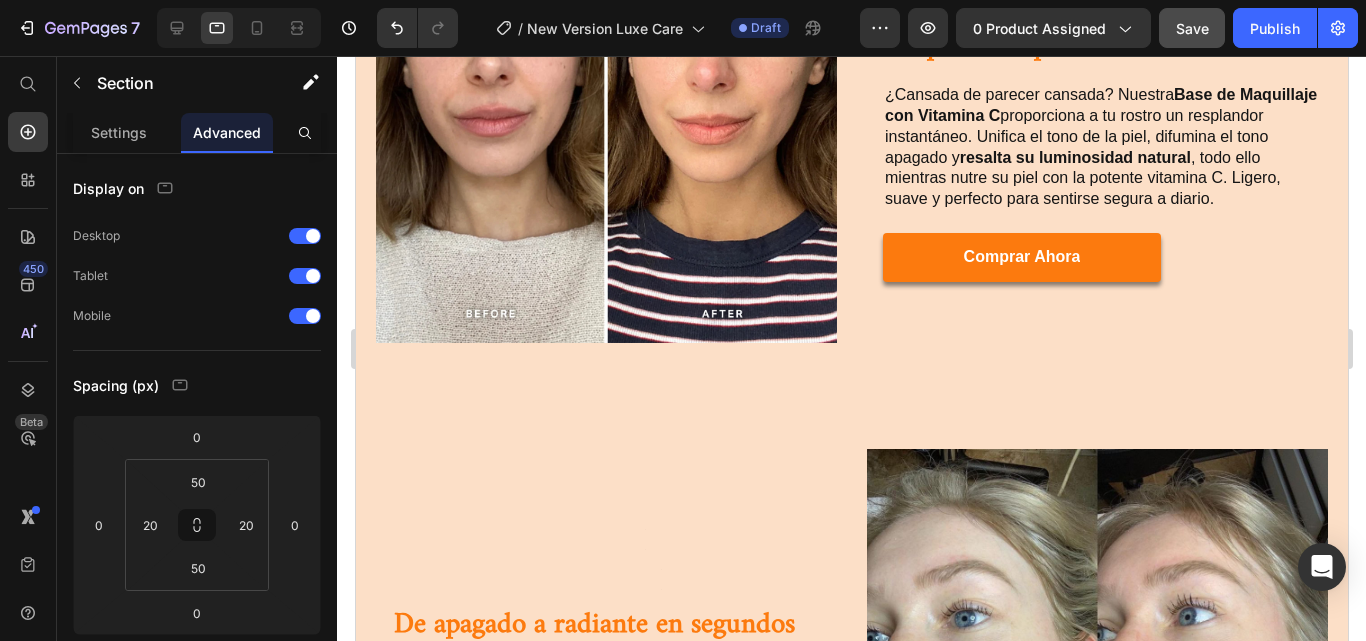scroll, scrollTop: 2733, scrollLeft: 0, axis: vertical 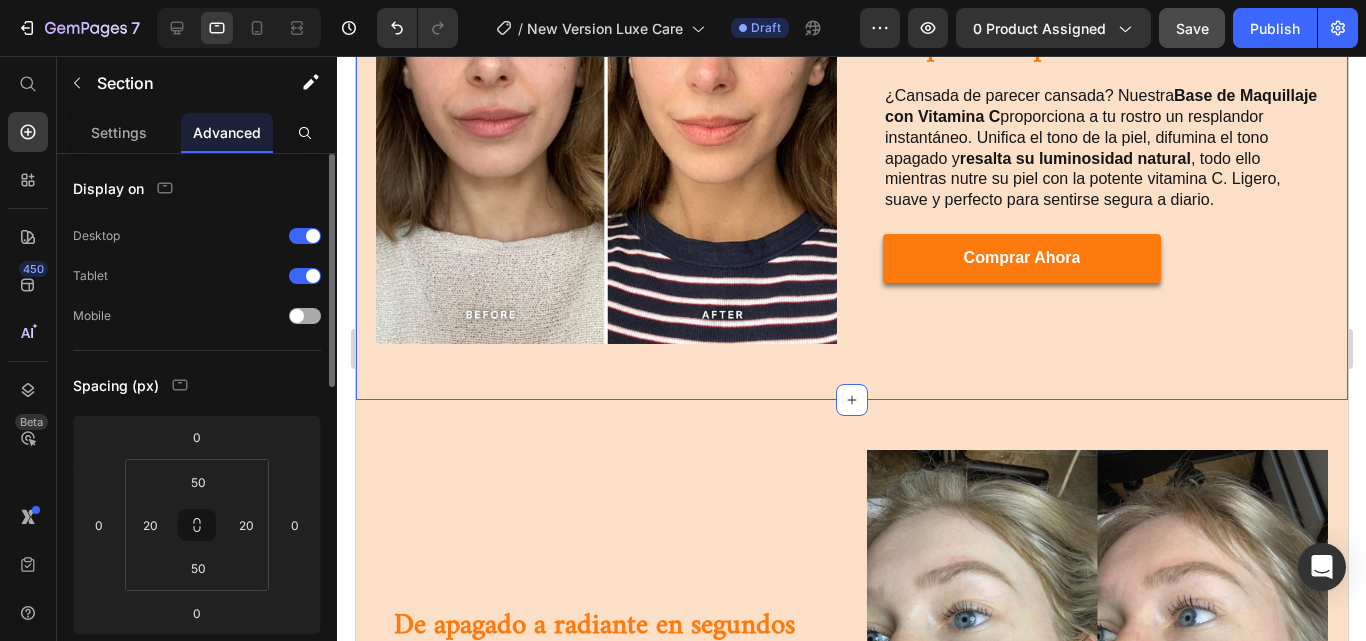 click at bounding box center (305, 316) 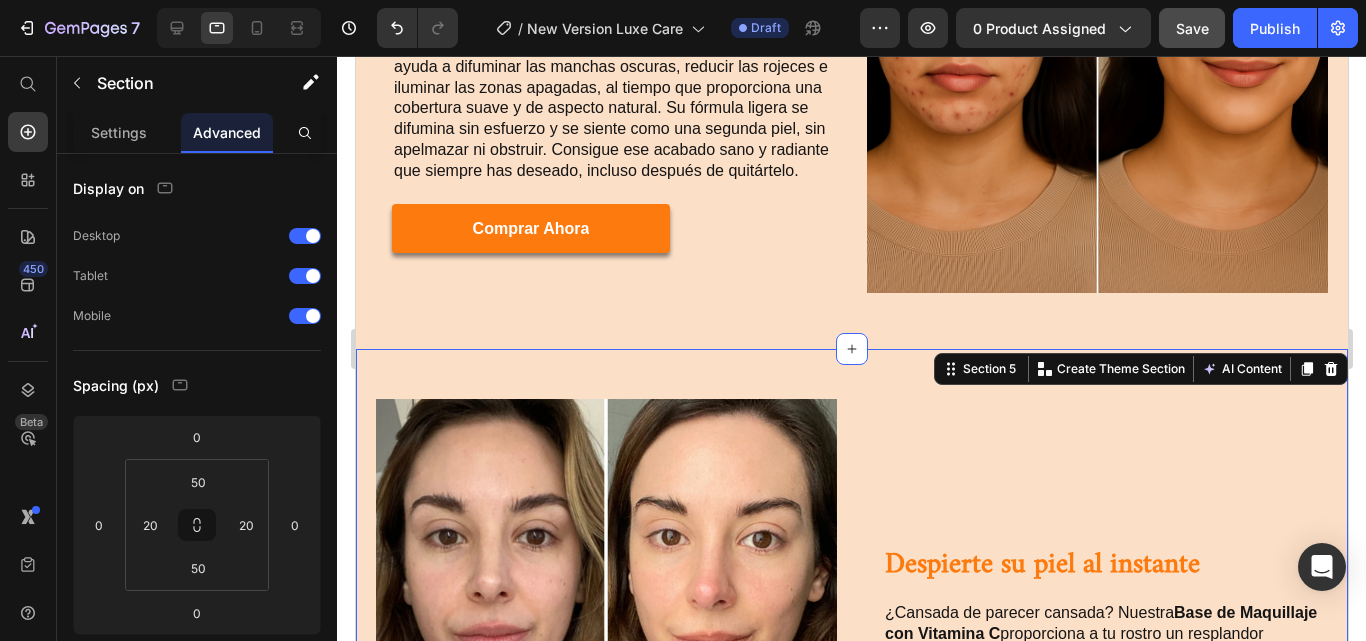 scroll, scrollTop: 2222, scrollLeft: 0, axis: vertical 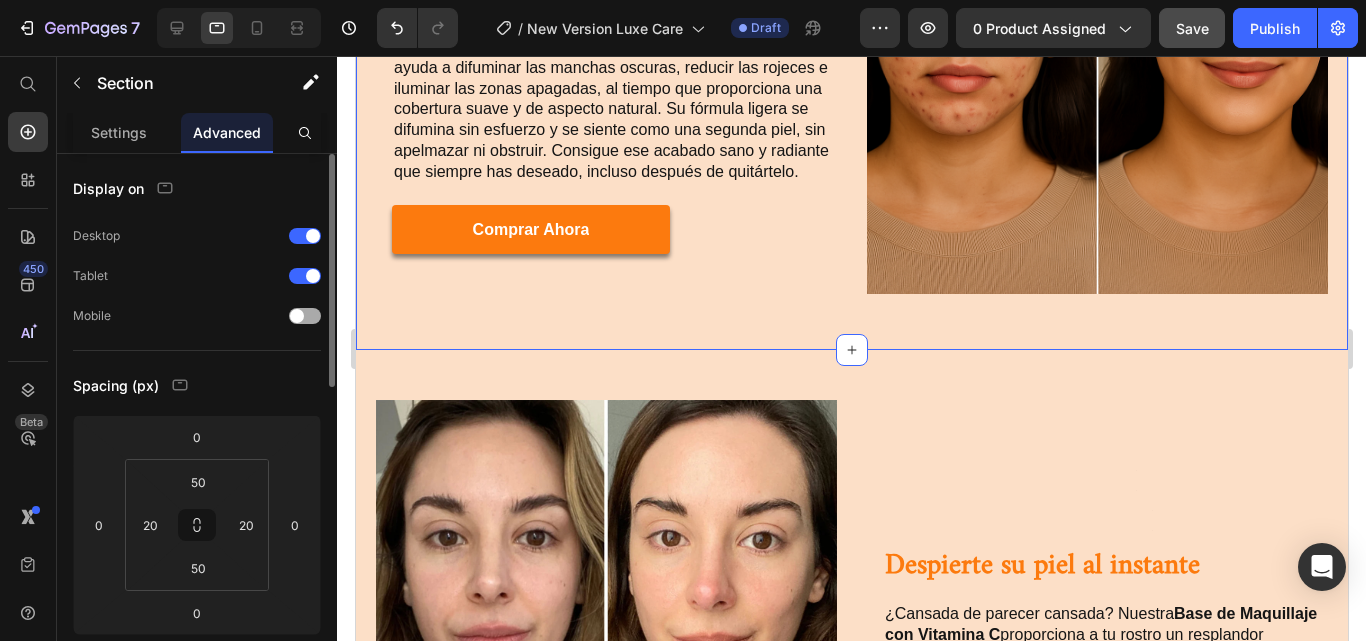 click at bounding box center (305, 316) 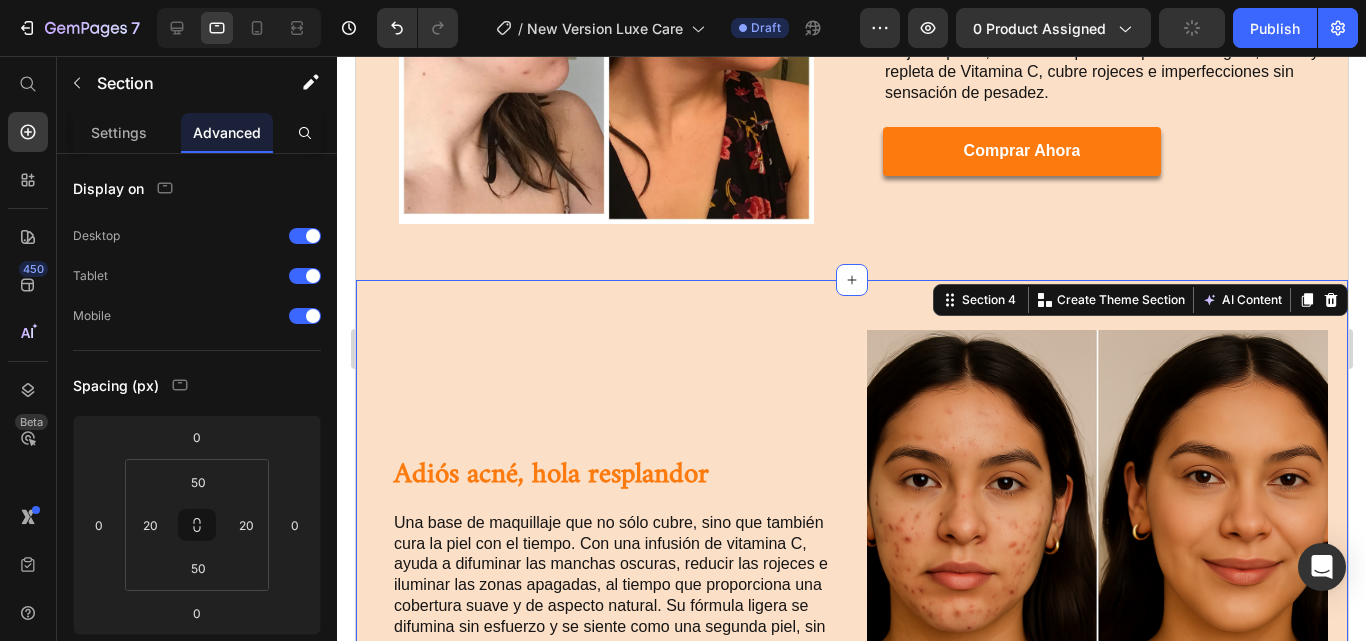 scroll, scrollTop: 1713, scrollLeft: 0, axis: vertical 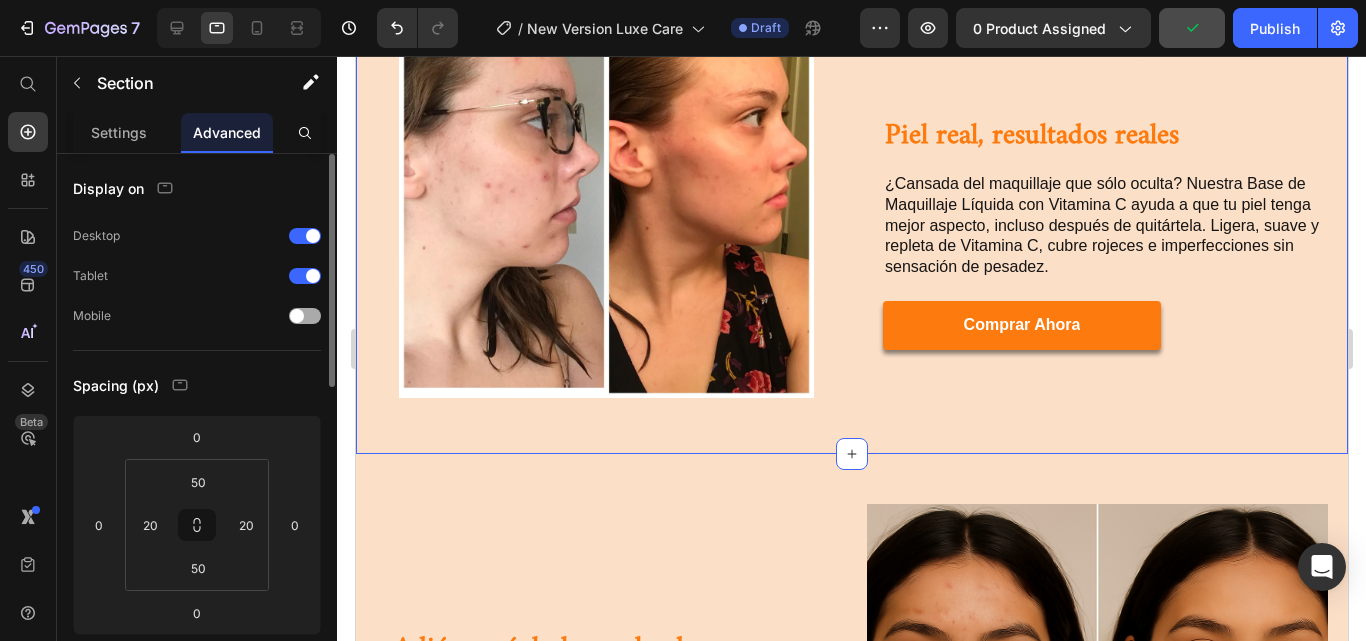 click at bounding box center (305, 316) 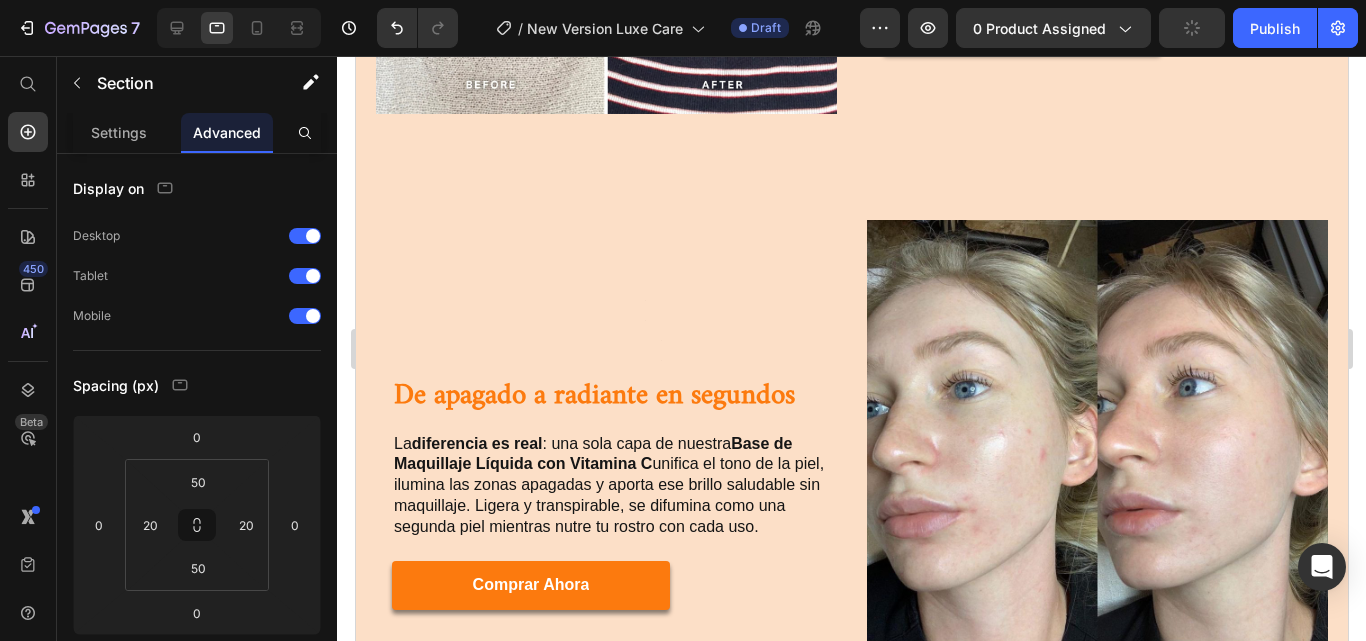scroll, scrollTop: 2992, scrollLeft: 0, axis: vertical 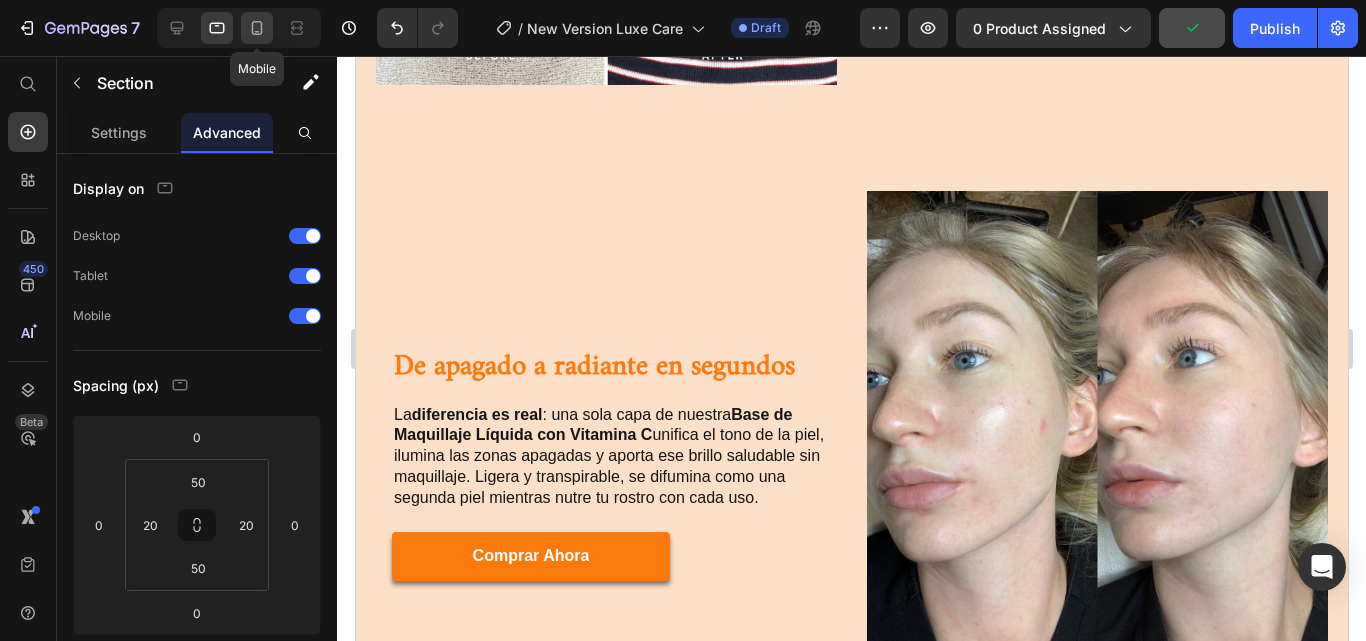 click 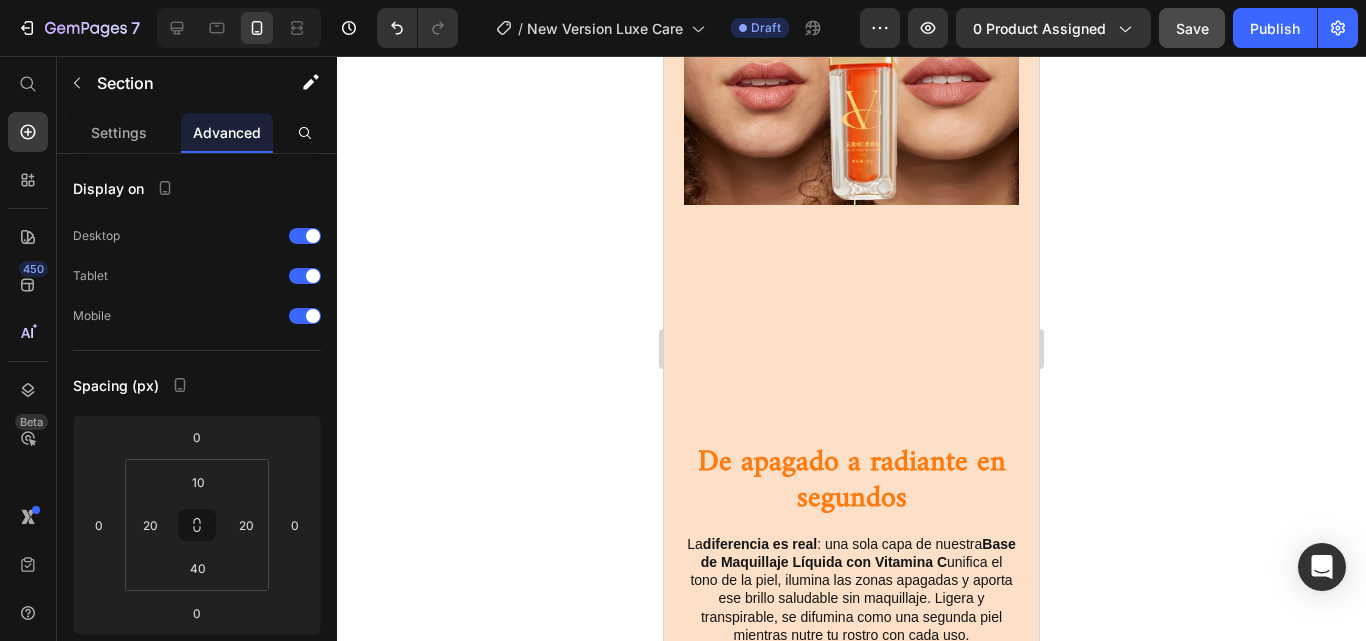 scroll, scrollTop: 7059, scrollLeft: 0, axis: vertical 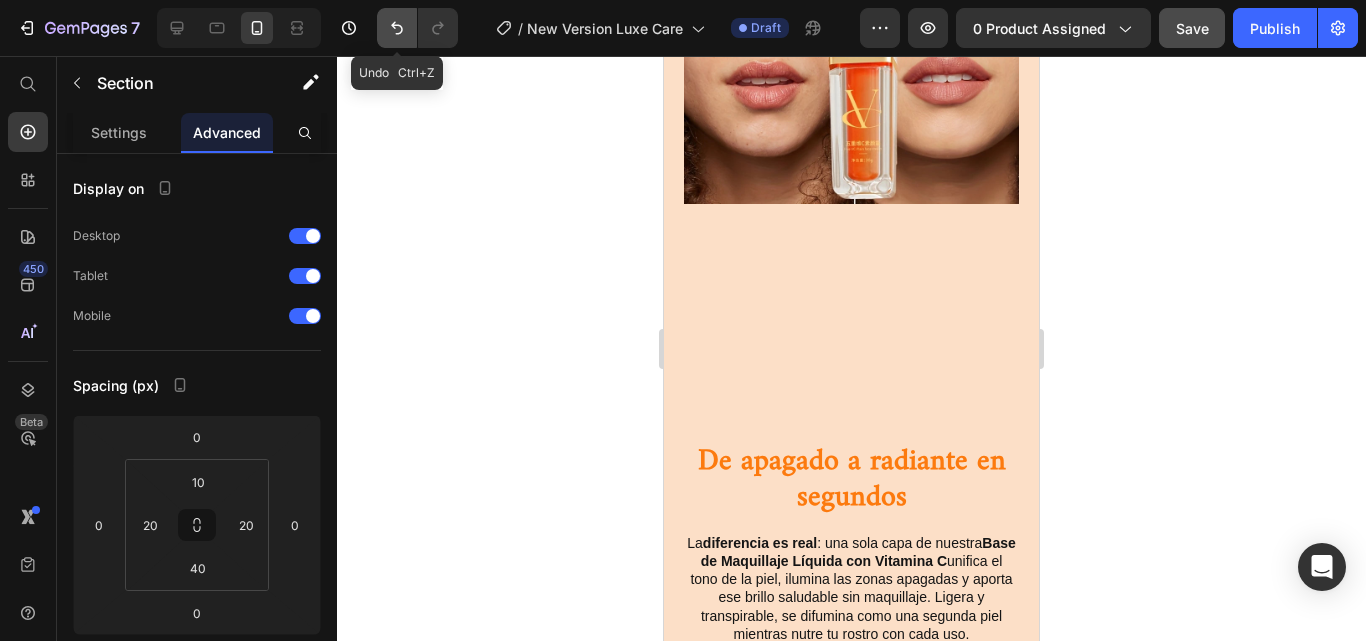 click 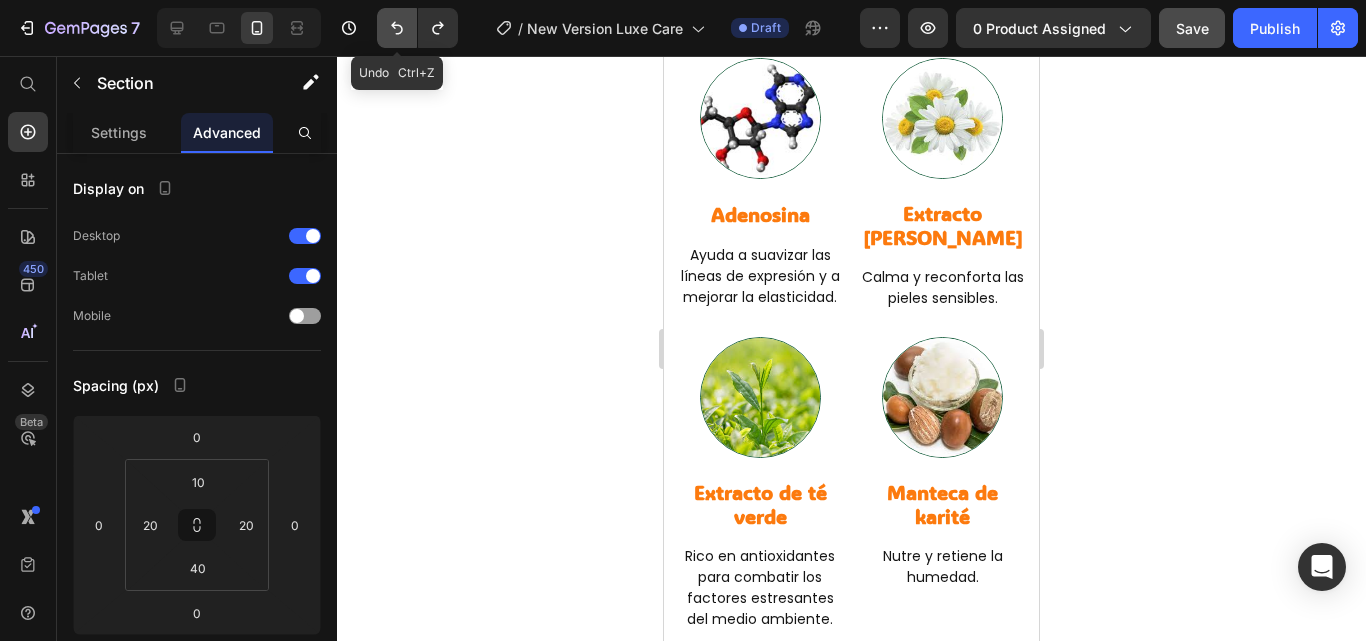 scroll, scrollTop: 5481, scrollLeft: 0, axis: vertical 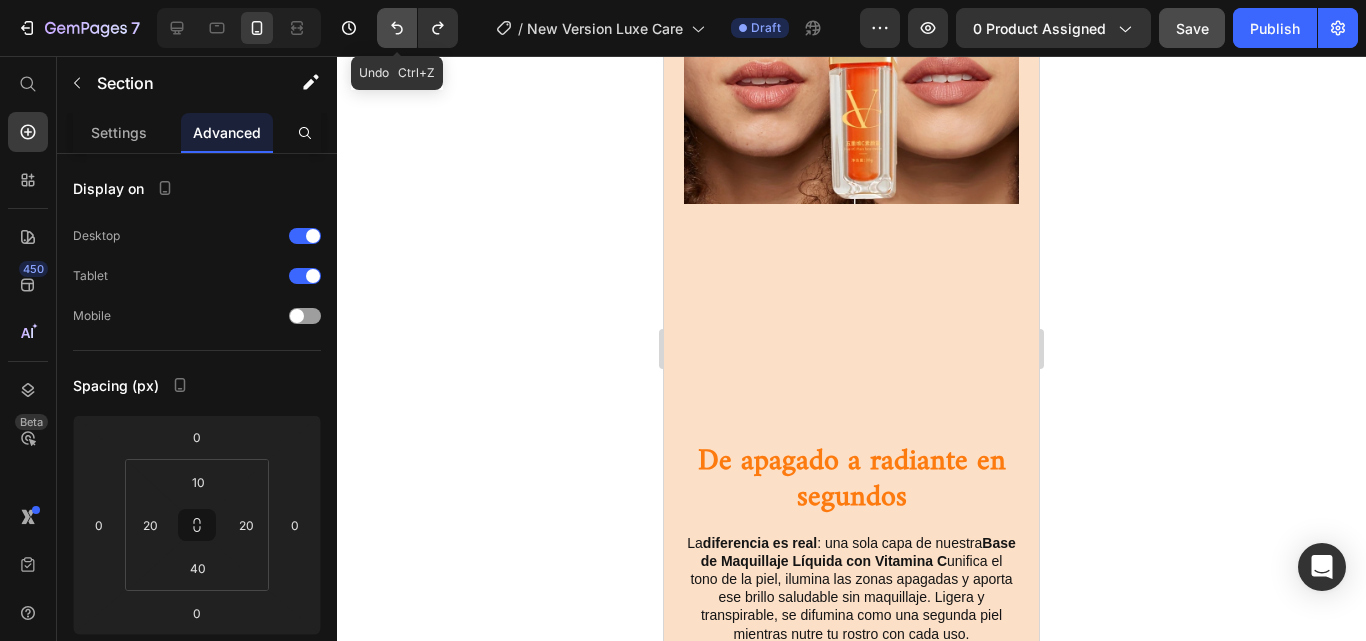 click 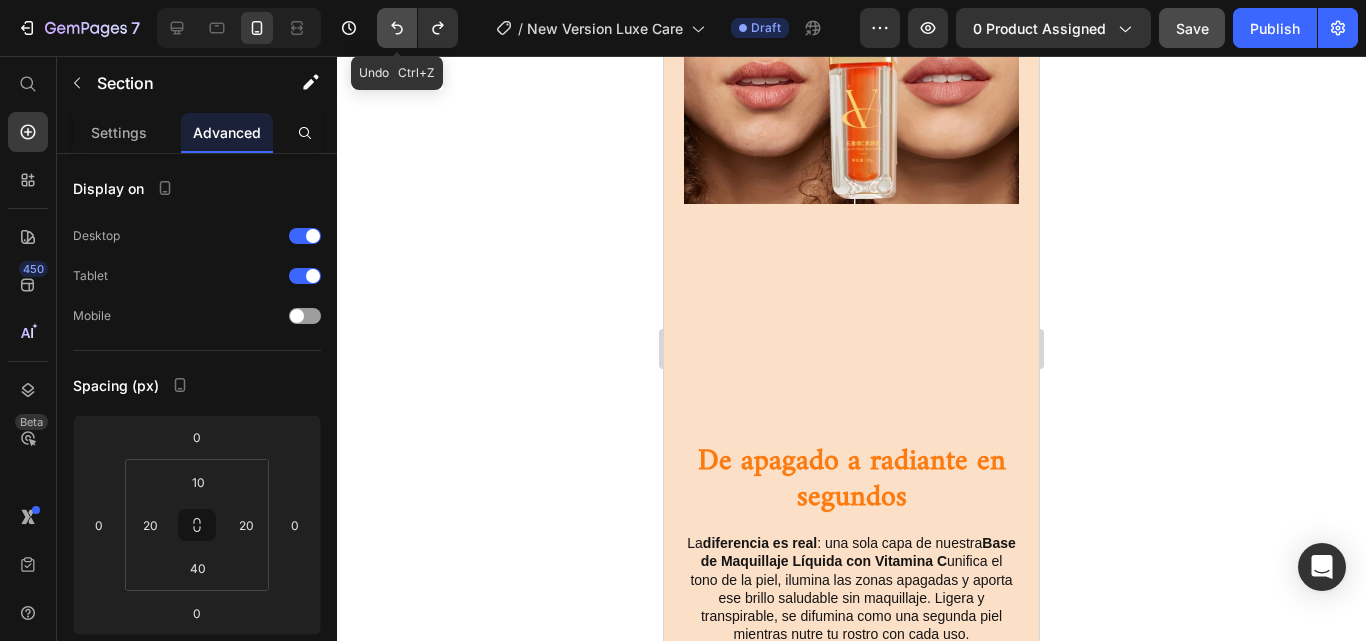 click 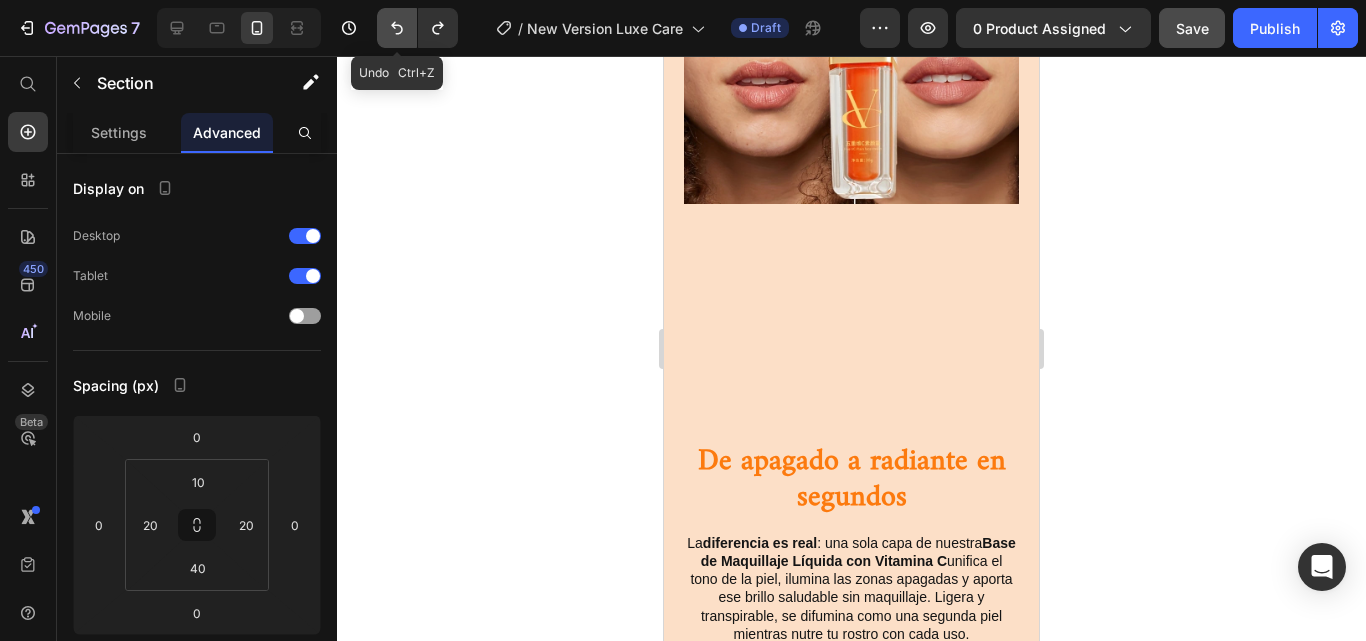 click 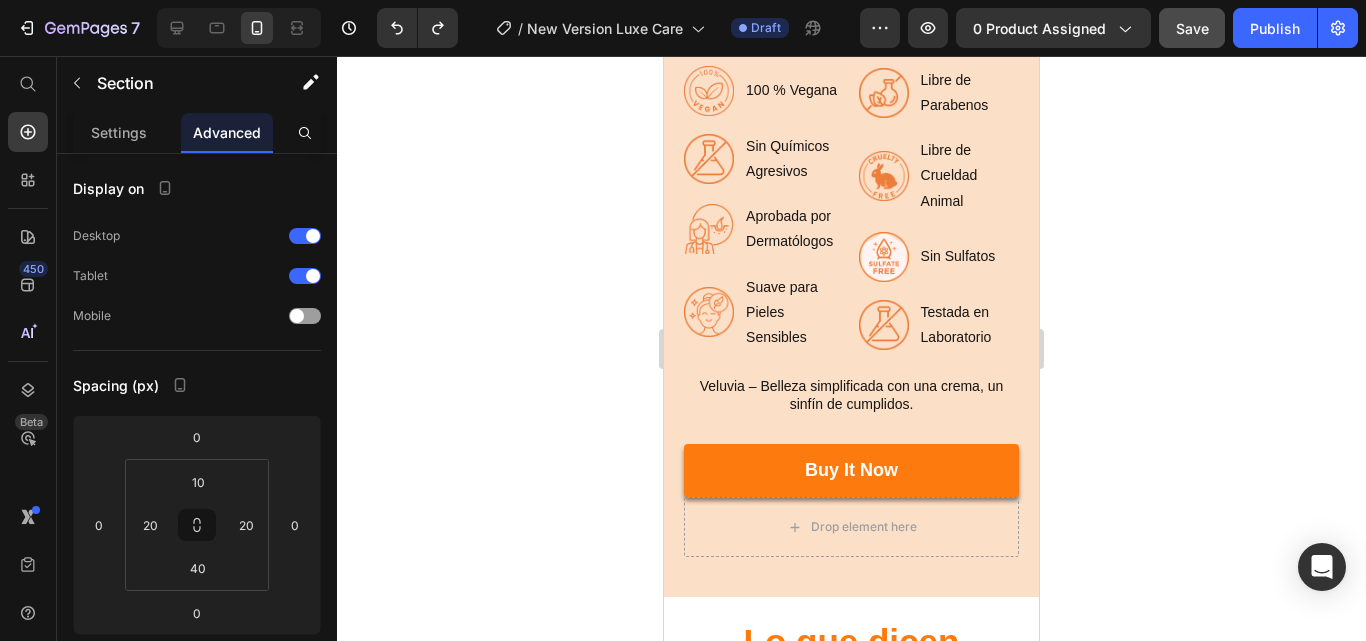 scroll, scrollTop: 4599, scrollLeft: 0, axis: vertical 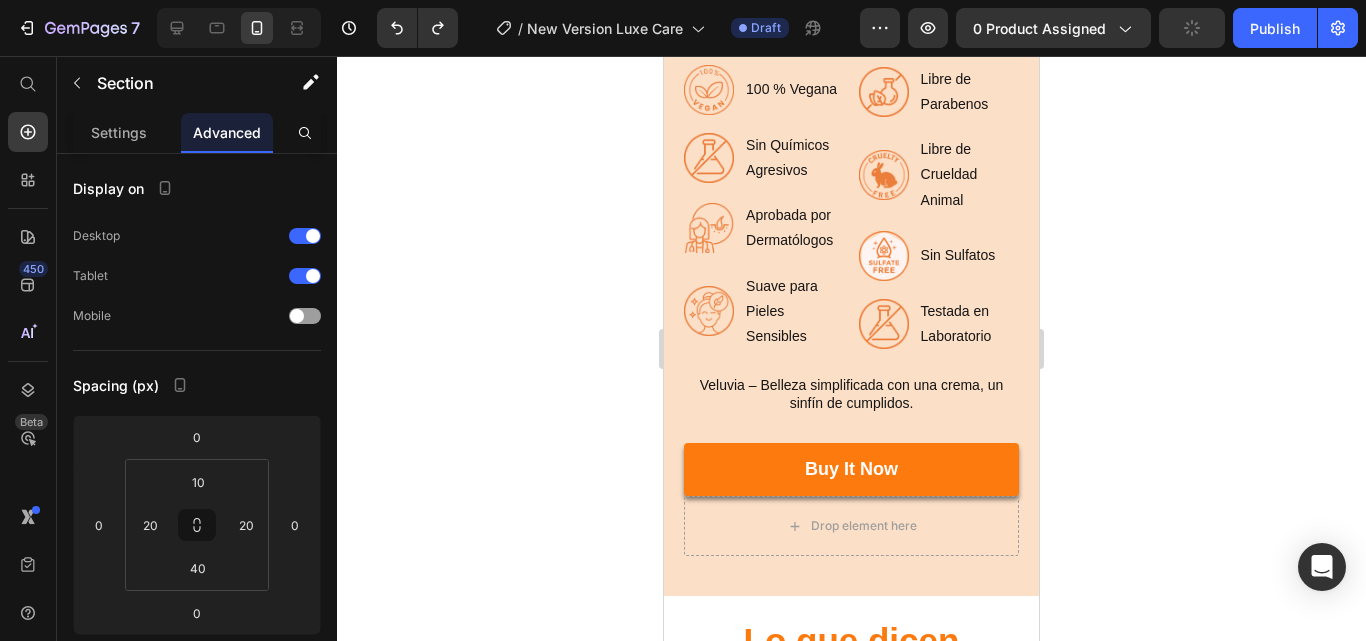 type 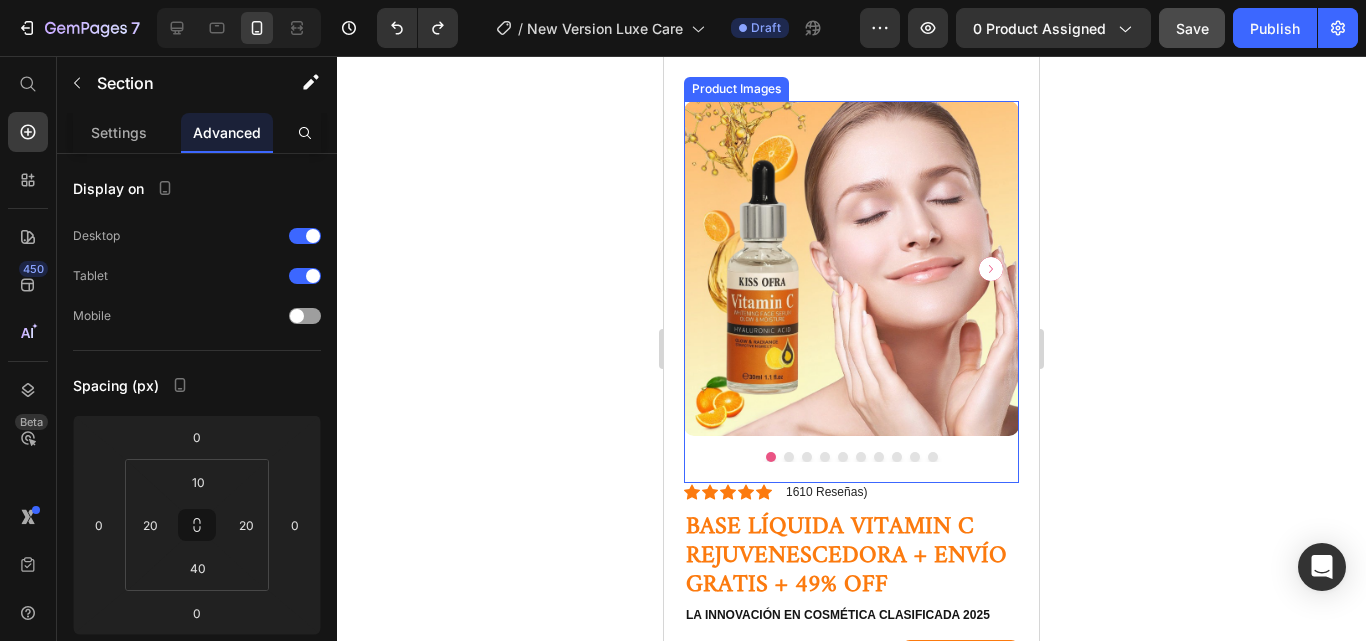 scroll, scrollTop: 0, scrollLeft: 0, axis: both 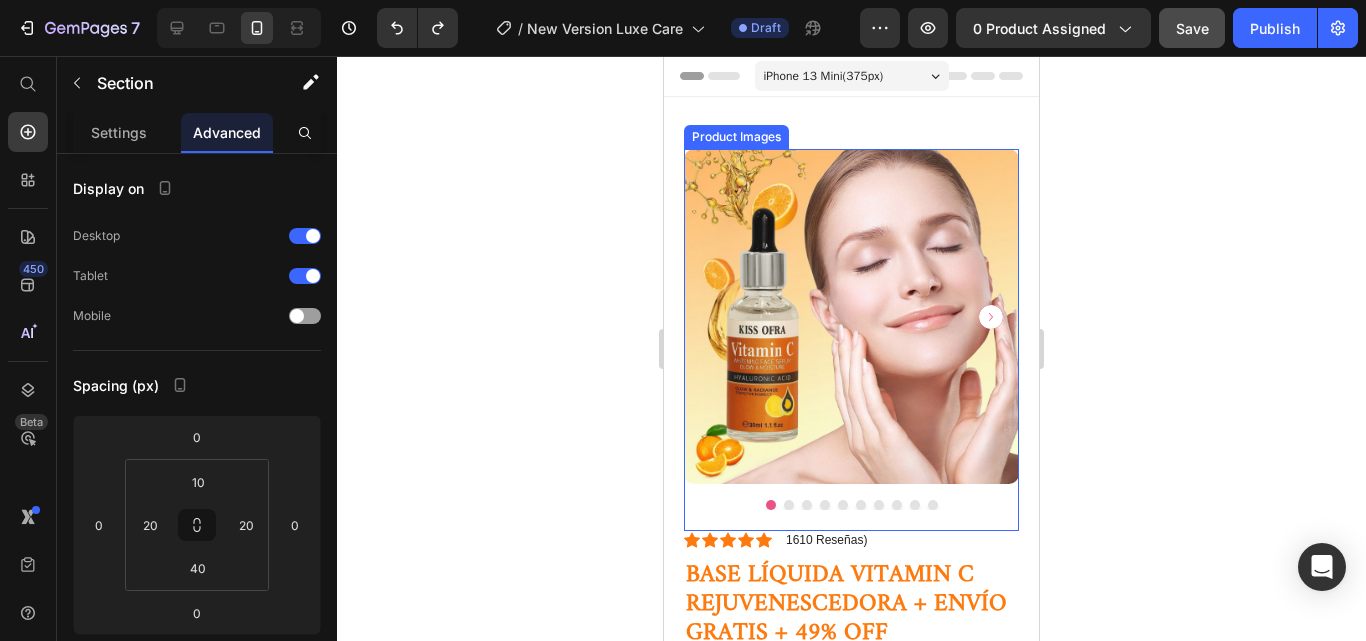 click 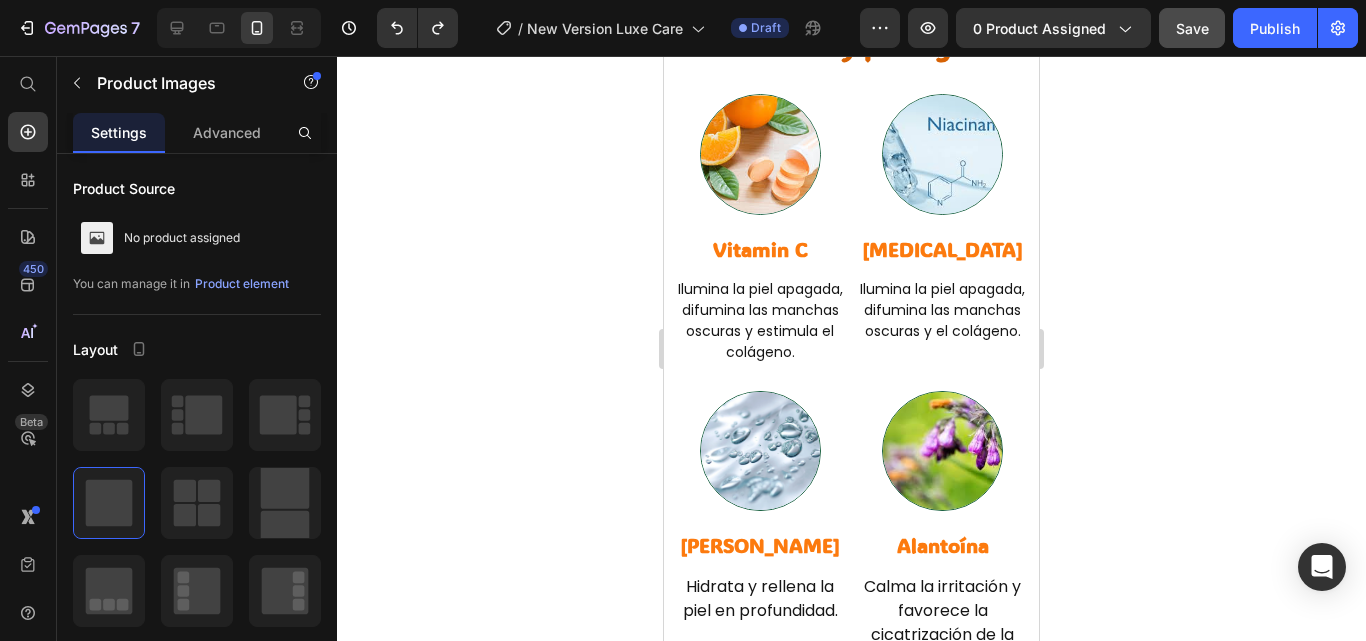scroll, scrollTop: 1467, scrollLeft: 0, axis: vertical 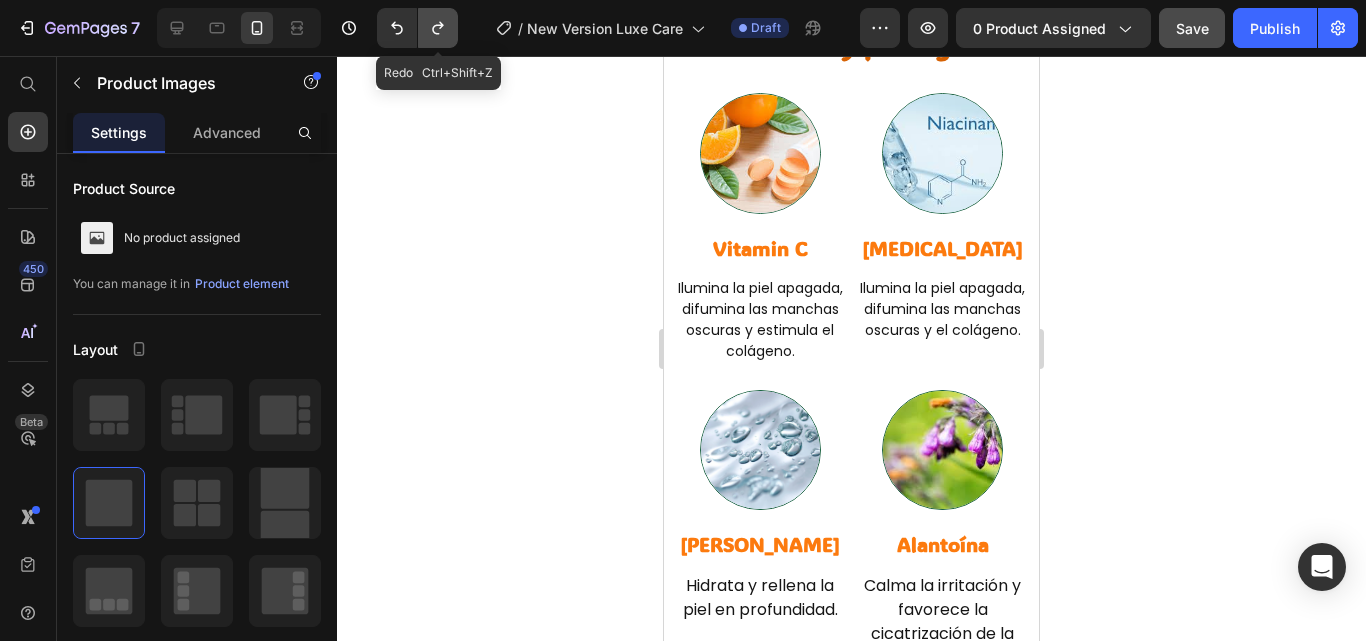 click 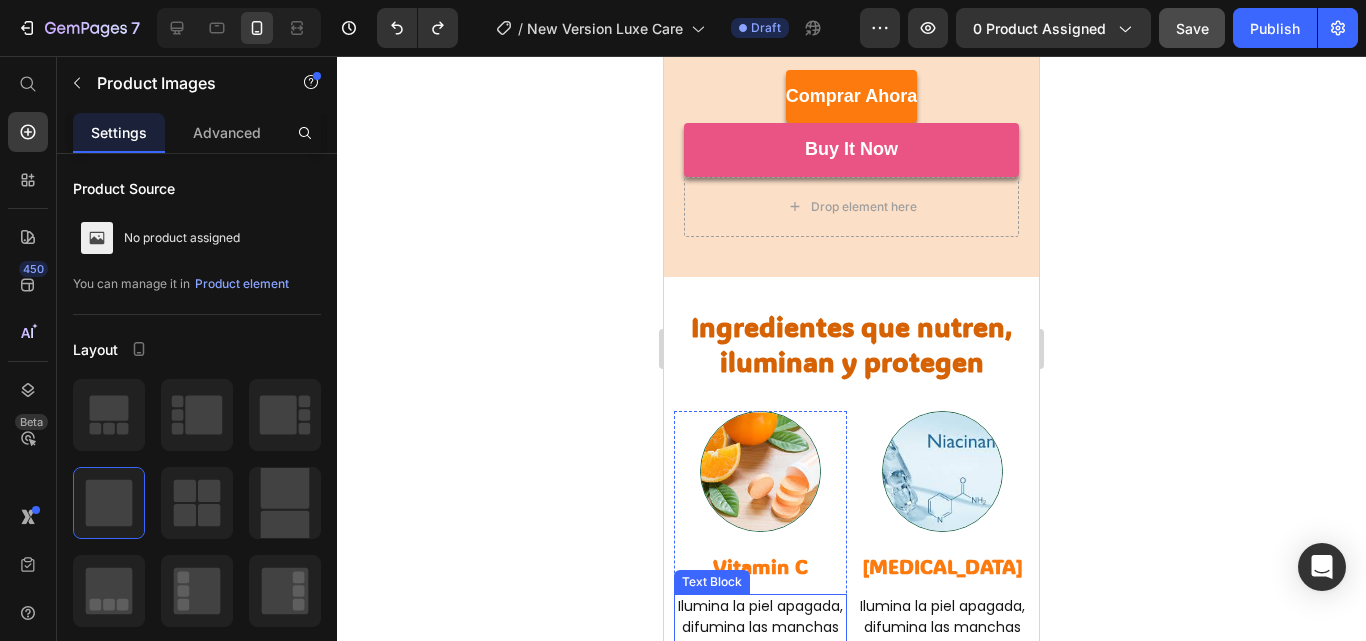 scroll, scrollTop: 2577, scrollLeft: 0, axis: vertical 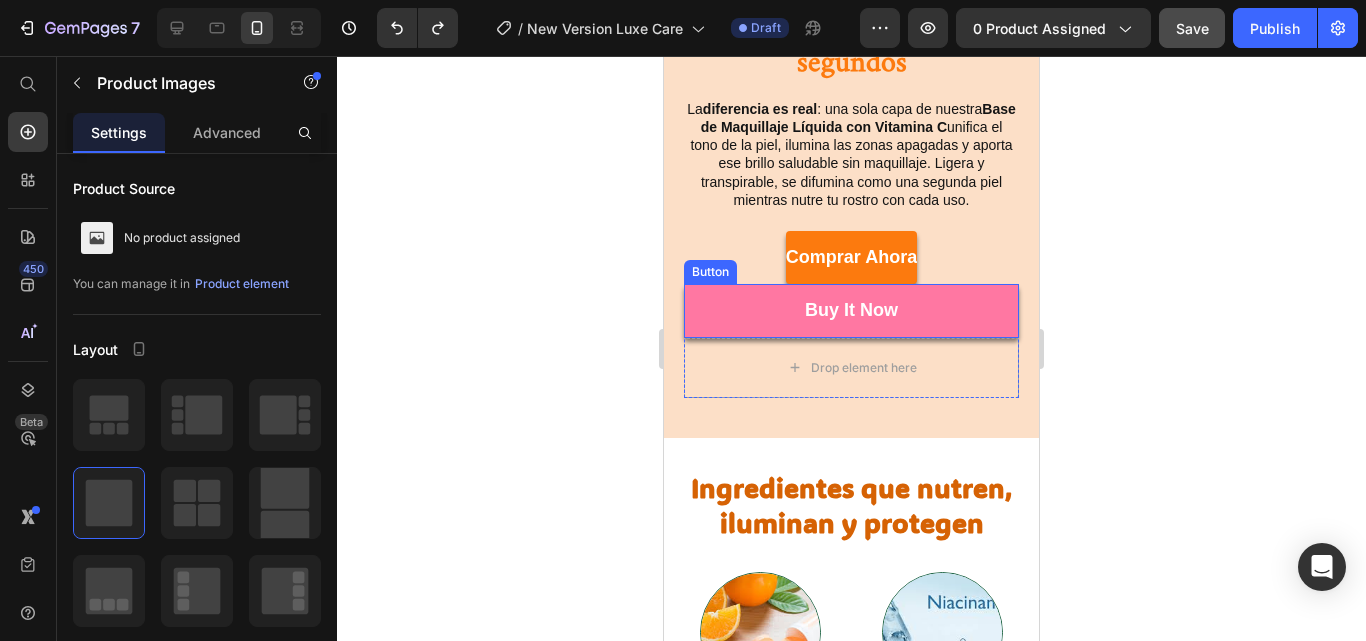 click on "buy it now" at bounding box center (851, 310) 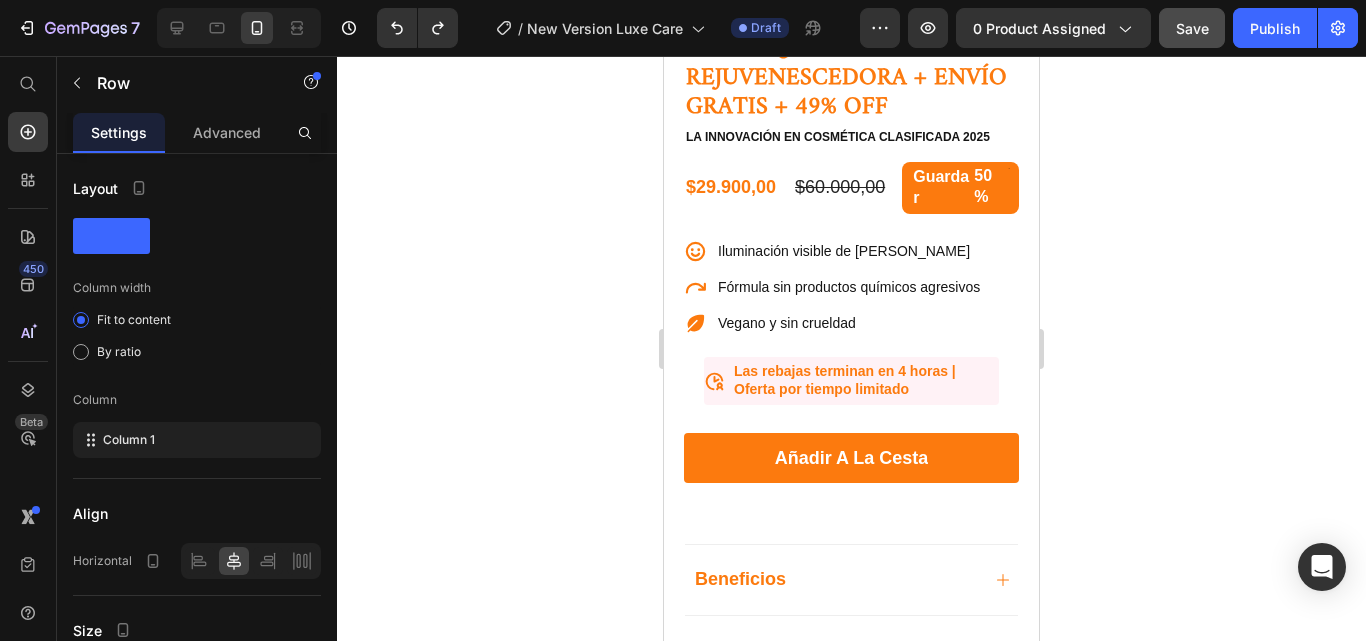 scroll, scrollTop: 0, scrollLeft: 0, axis: both 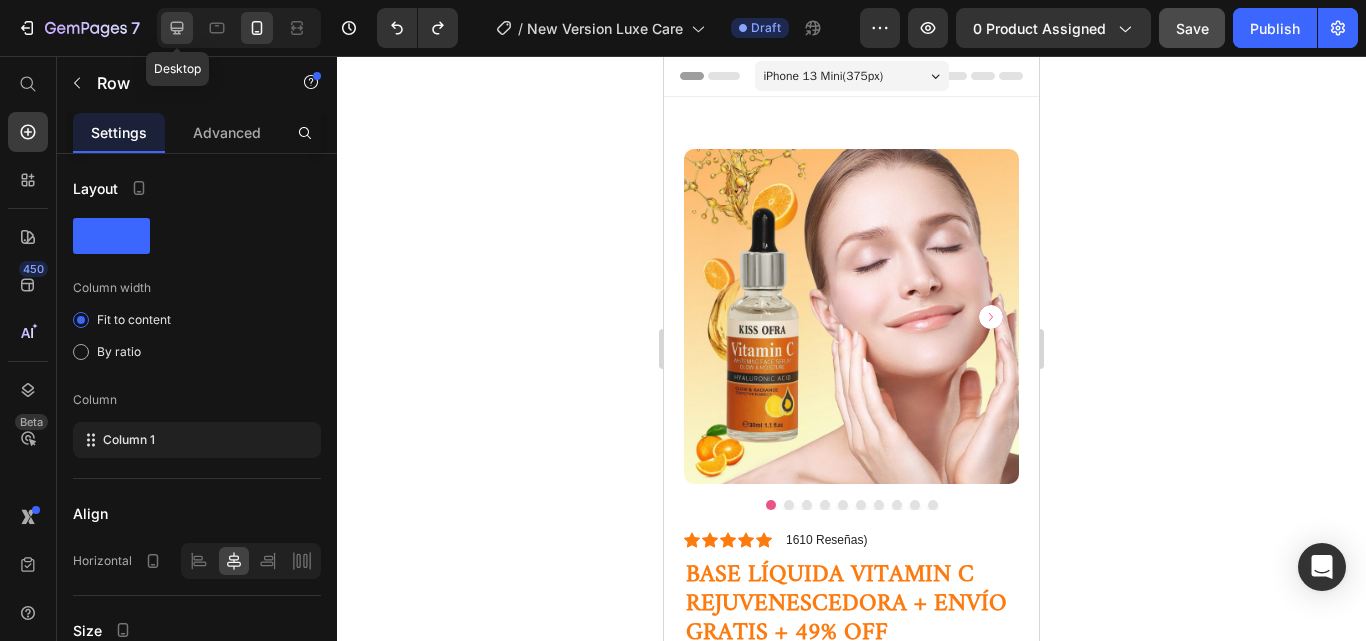 click 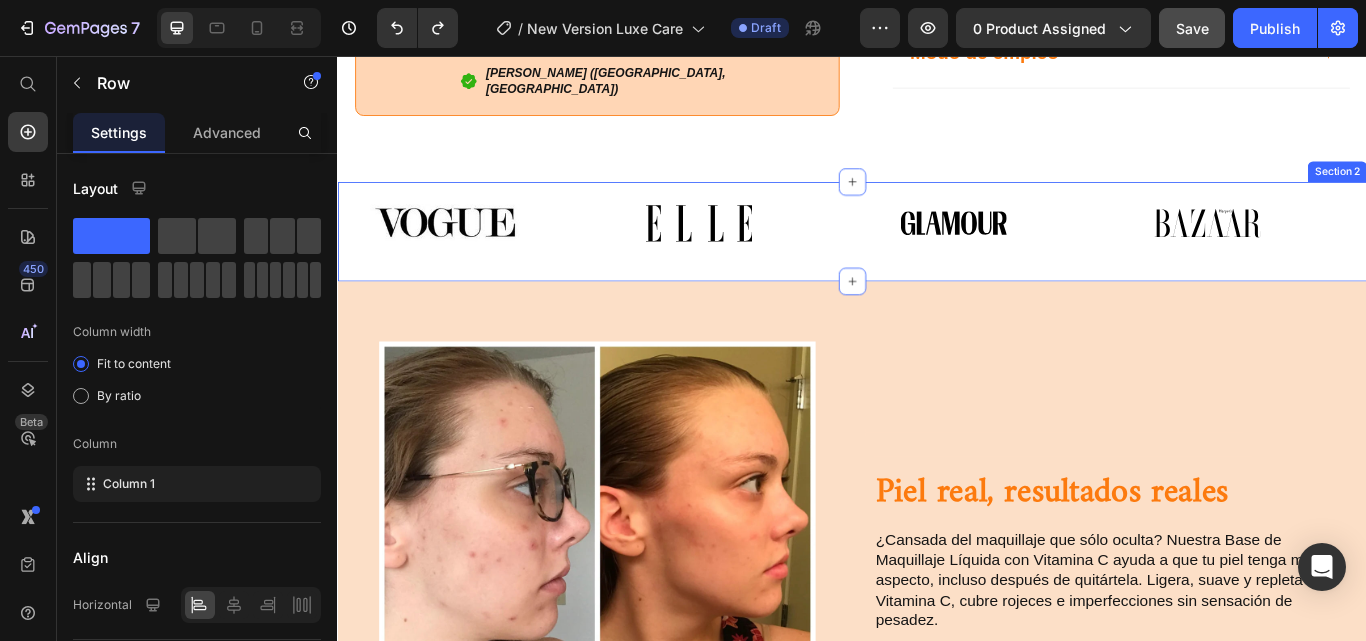 scroll, scrollTop: 1182, scrollLeft: 0, axis: vertical 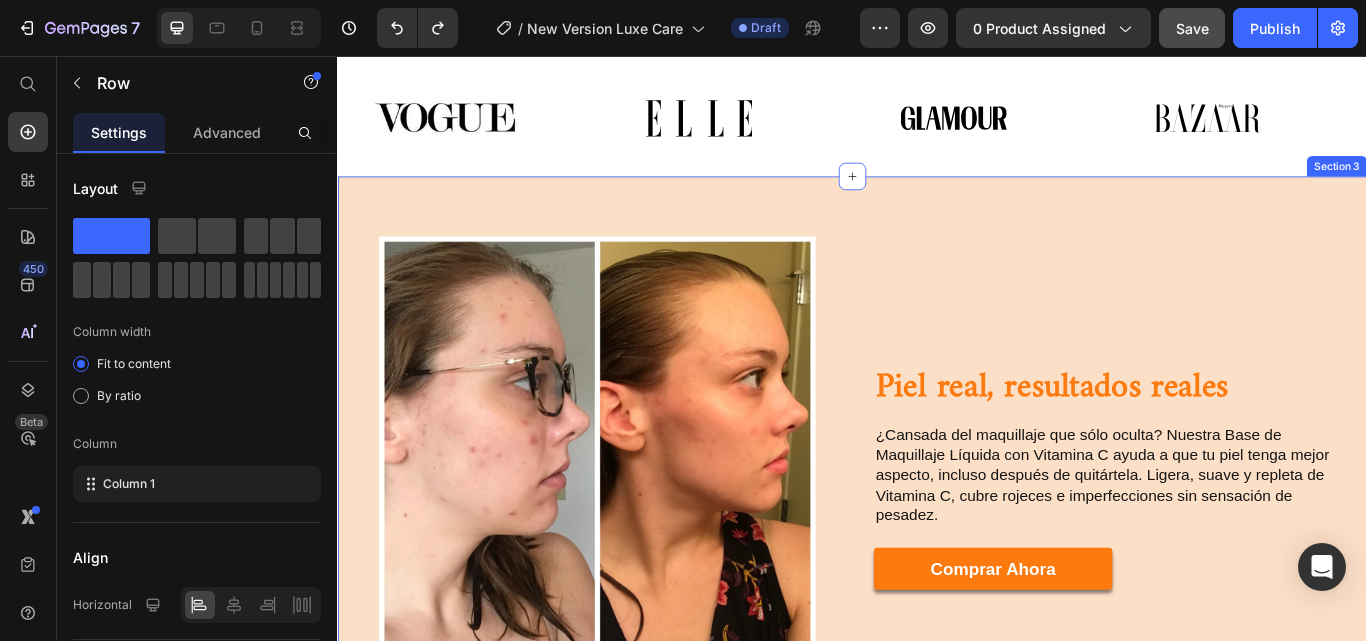 click on "Trusted Quality, Backed by Science Heading At the heart of our lash serum is a promise:  pure, powerful, and proven beauty.  Every bottle is crafted in state-of-the-art facilities using only the finest ingredients—because your eyes deserve nothing less. Text Block Image 100% Vegan free Text Block Image No Harsh Chemicals Text Block Image Dermatologist-Approved Text Block Image Gentle on Sensitive Eyes Text Block Advanced List Image Paraben-Free Text Block Image Cruelty Free Text Block Image Sulfate-Free Text Block Image Lab-Tested Text Block Advanced List Row Experience clean beauty that actually works—without compromise. Text Block Row Image Image Heading Heading Heading Heading Piel real, resultados reales Heading ¿Cansada del maquillaje que sólo oculta? Nuestra Base de Maquillaje Líquida con Vitamina C ayuda a que tu piel tenga mejor aspecto, incluso después de quitártela. Ligera, suave y repleta de Vitamina C, cubre rojeces e imperfecciones sin sensación de pesadez. Text Block comprar ahora Row" at bounding box center (937, 524) 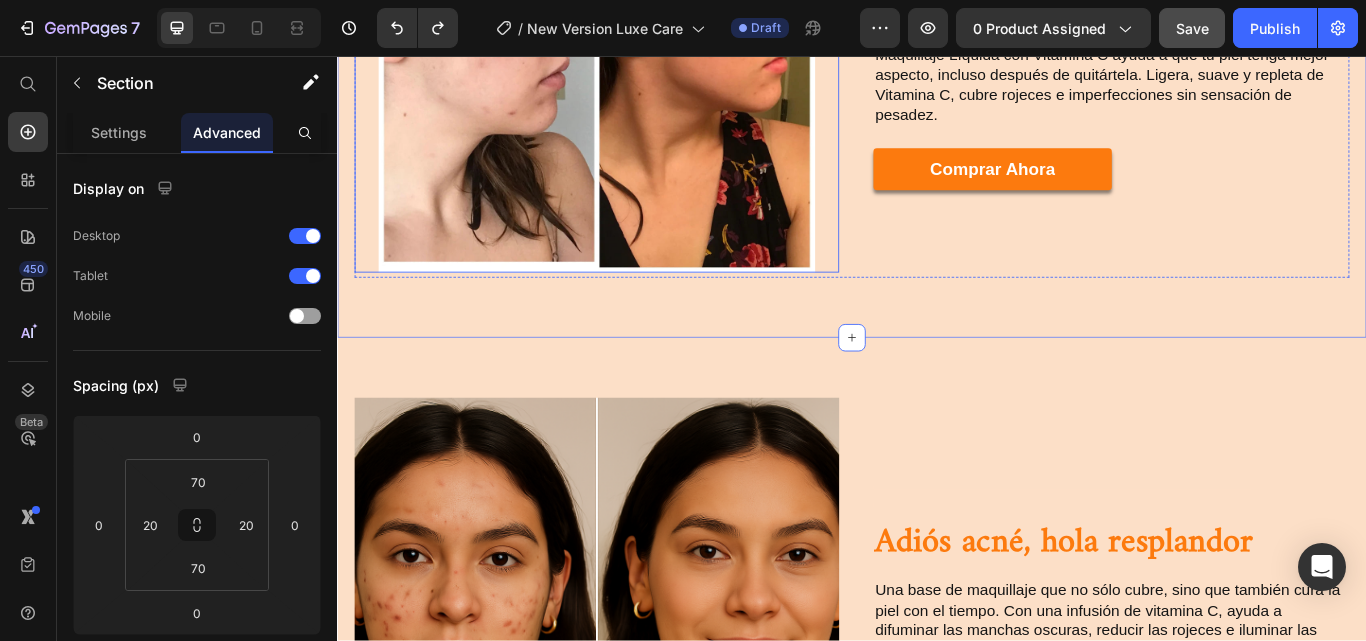 scroll, scrollTop: 1982, scrollLeft: 0, axis: vertical 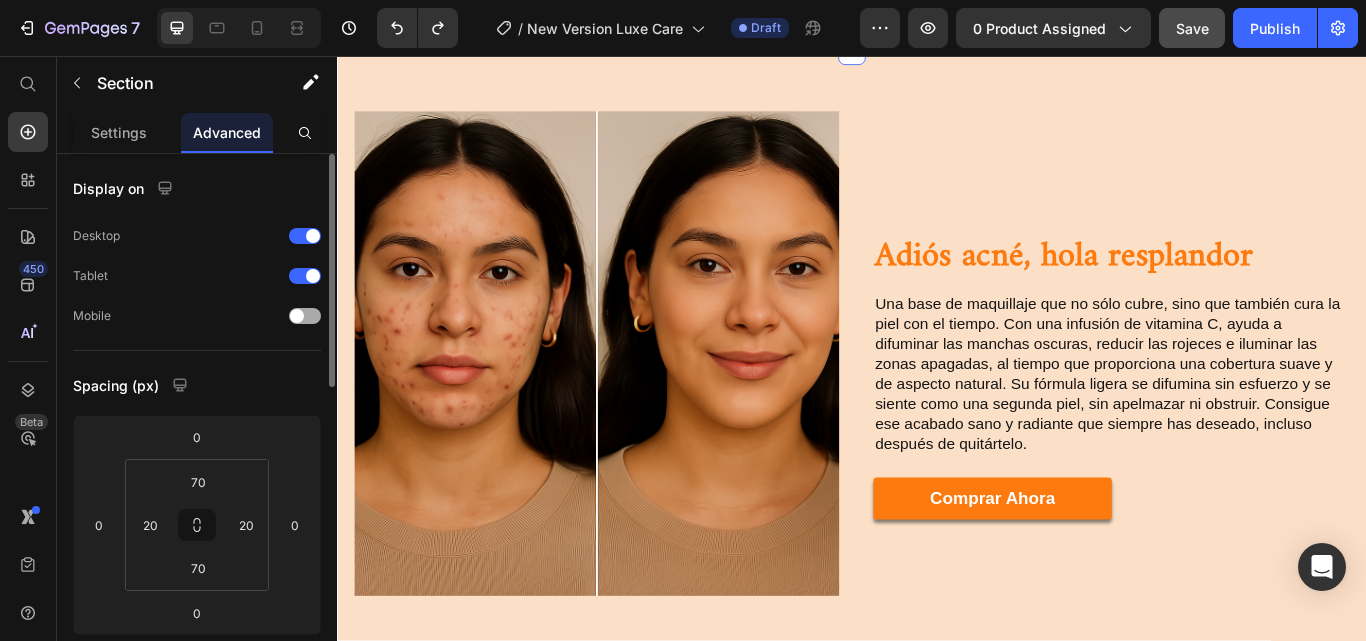 click at bounding box center (305, 316) 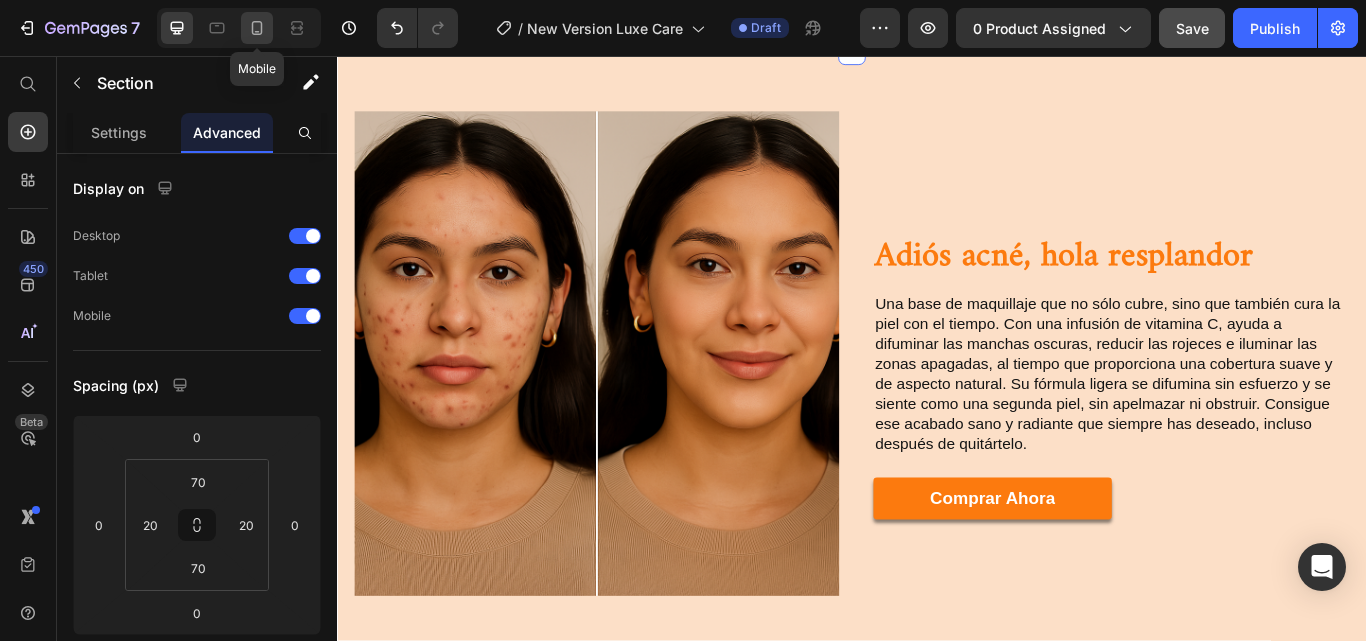 click 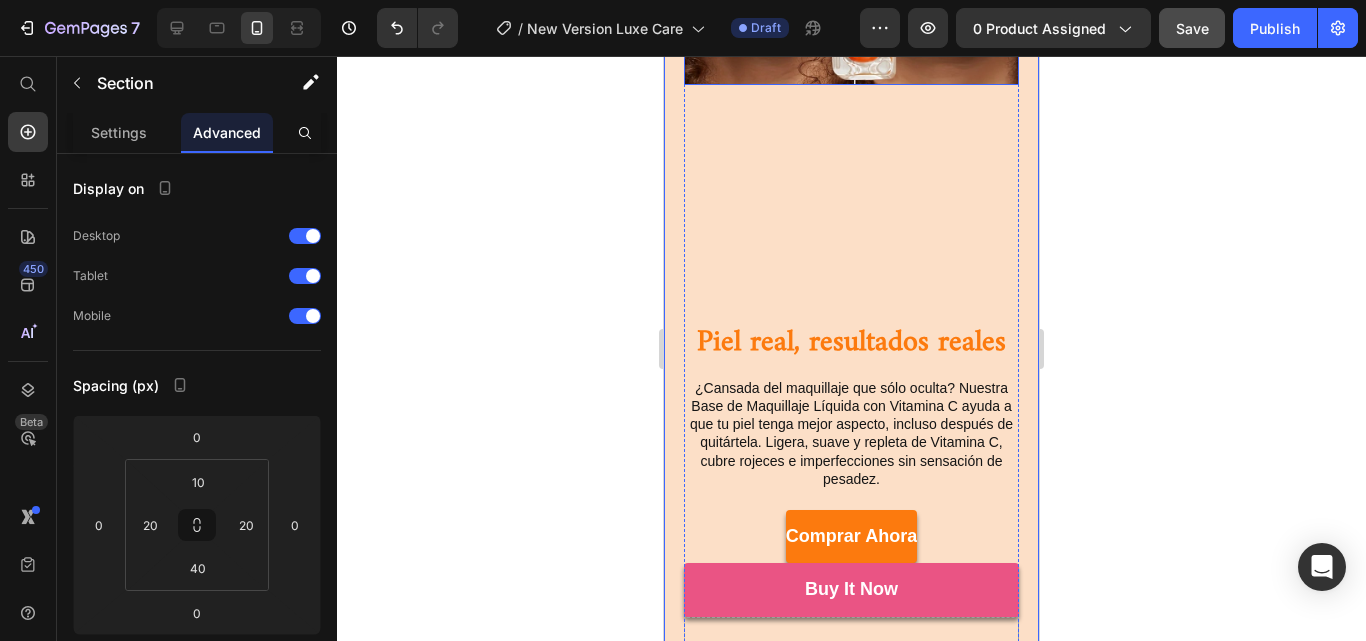 scroll, scrollTop: 2261, scrollLeft: 0, axis: vertical 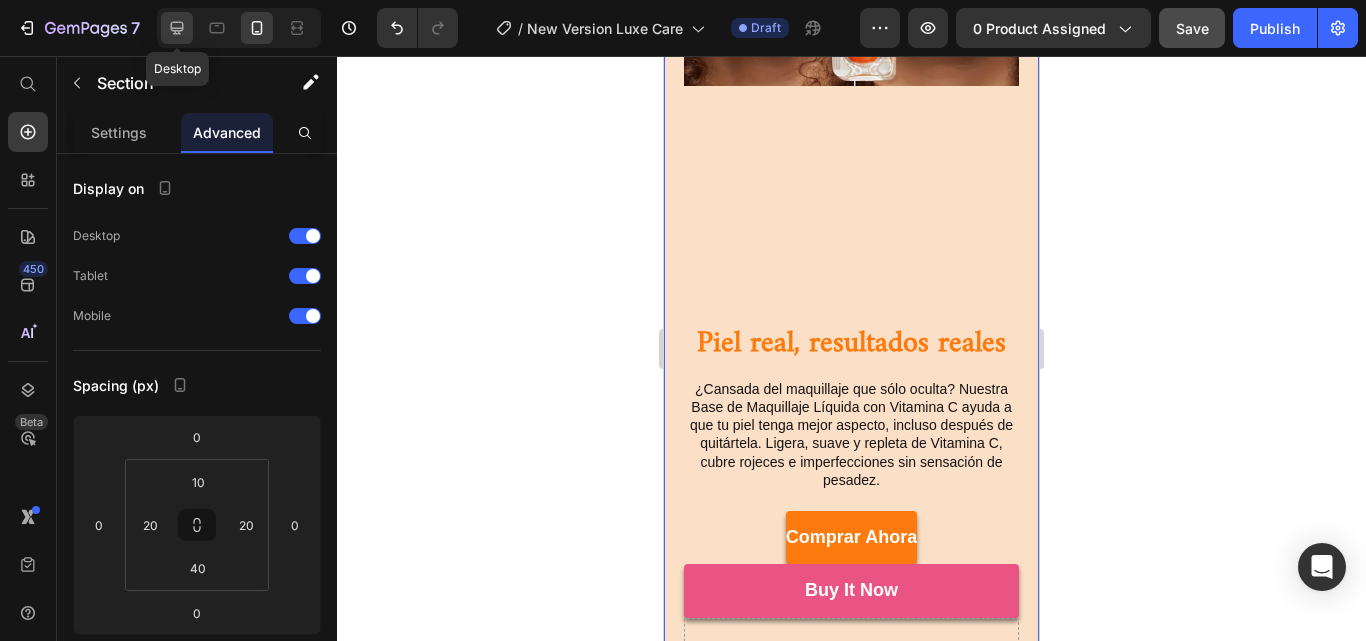 click 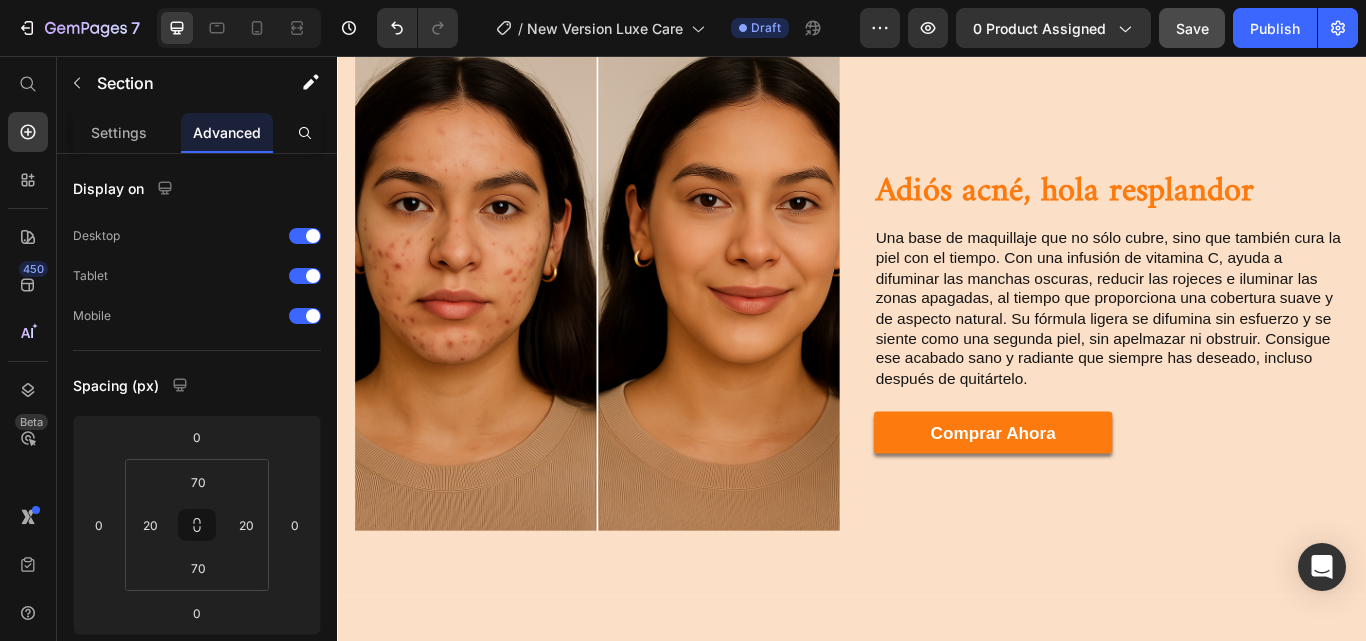 scroll, scrollTop: 1290, scrollLeft: 0, axis: vertical 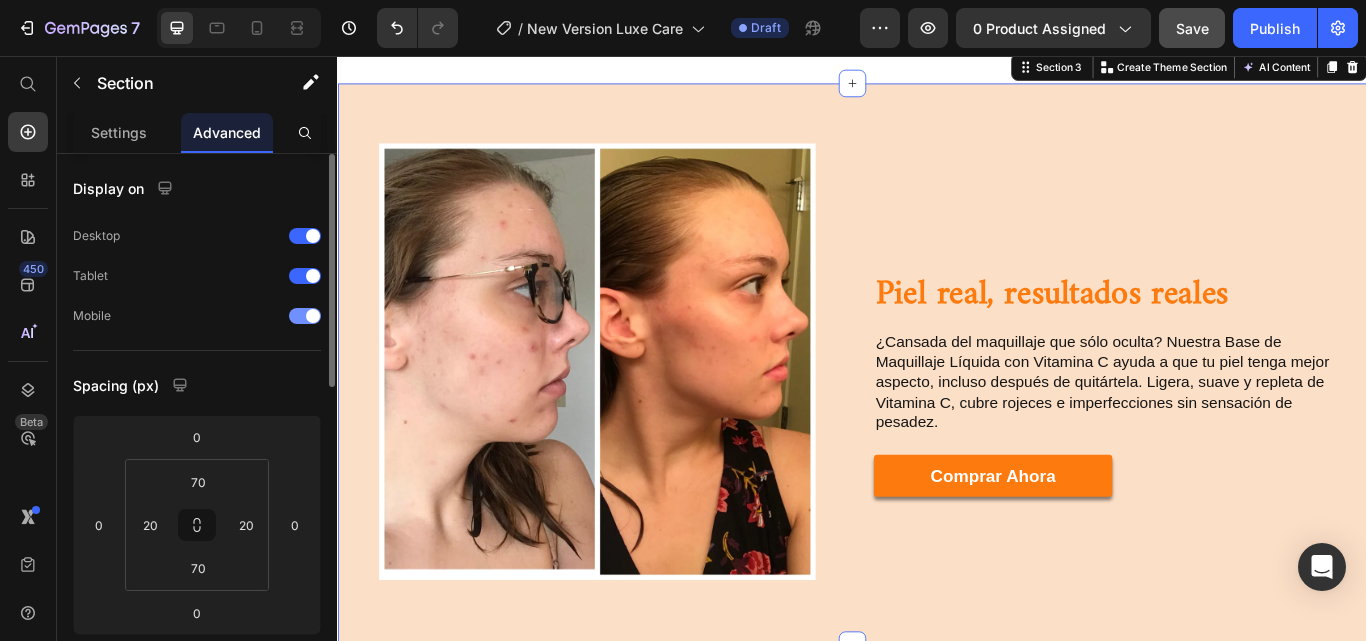 click at bounding box center [305, 316] 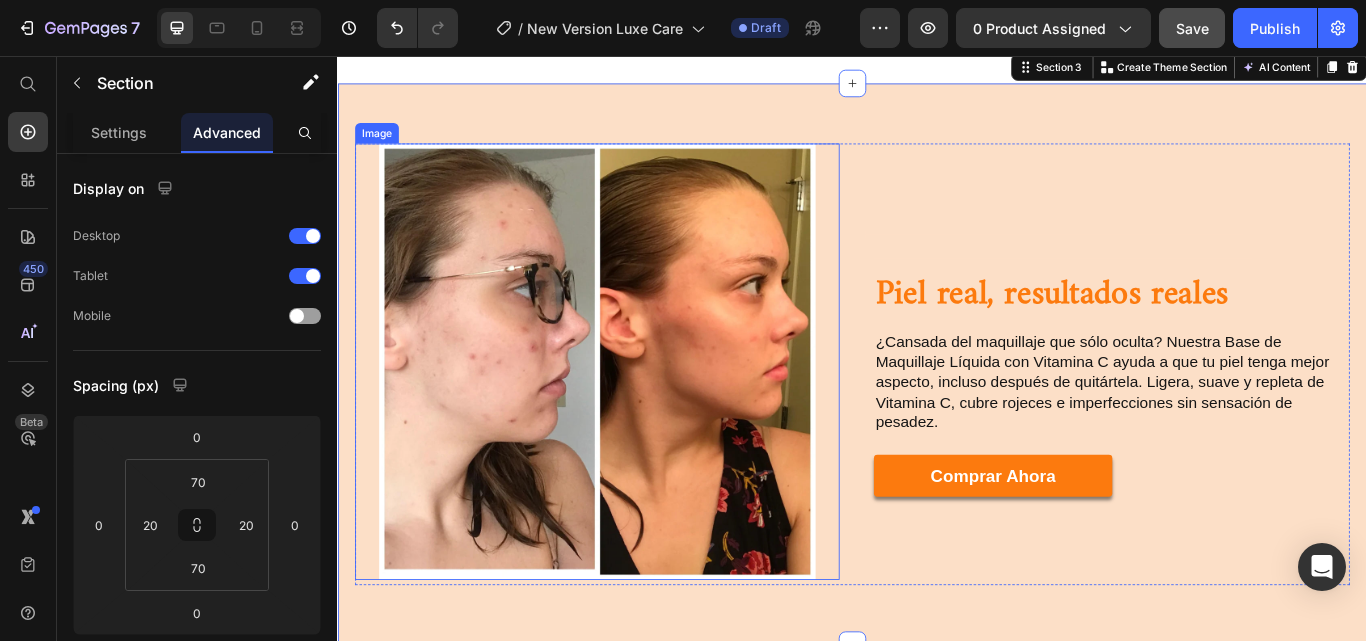 scroll, scrollTop: 1380, scrollLeft: 0, axis: vertical 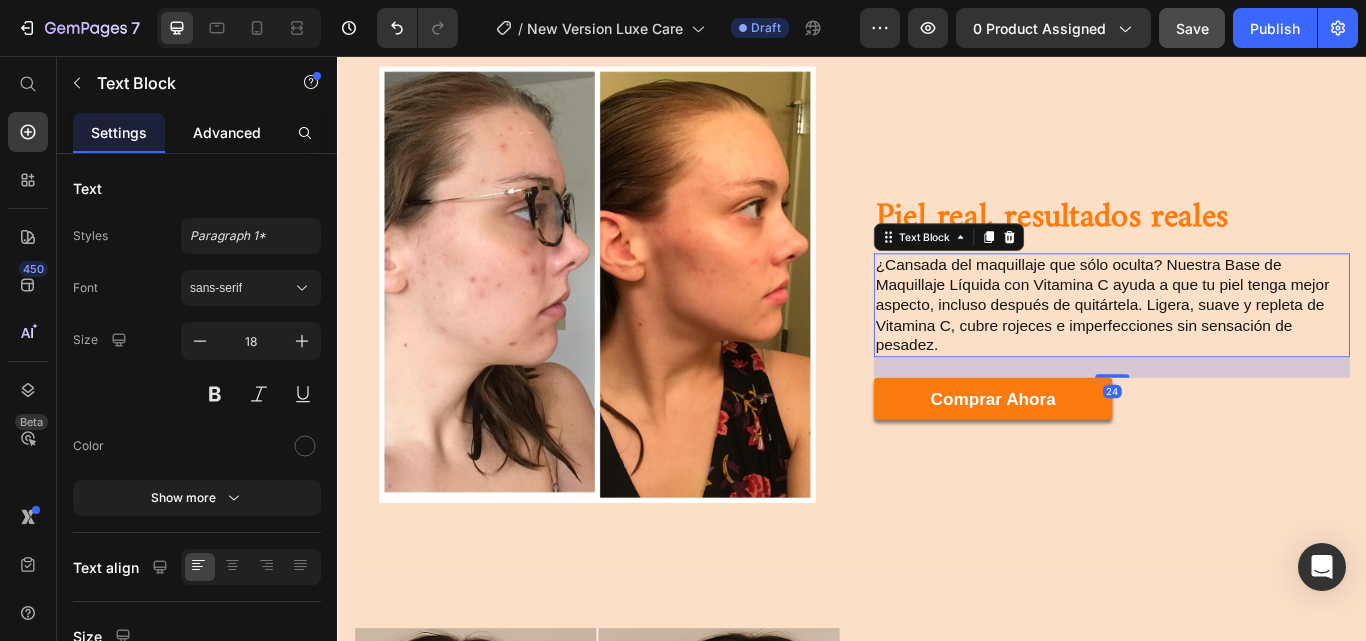 click on "Advanced" at bounding box center [227, 132] 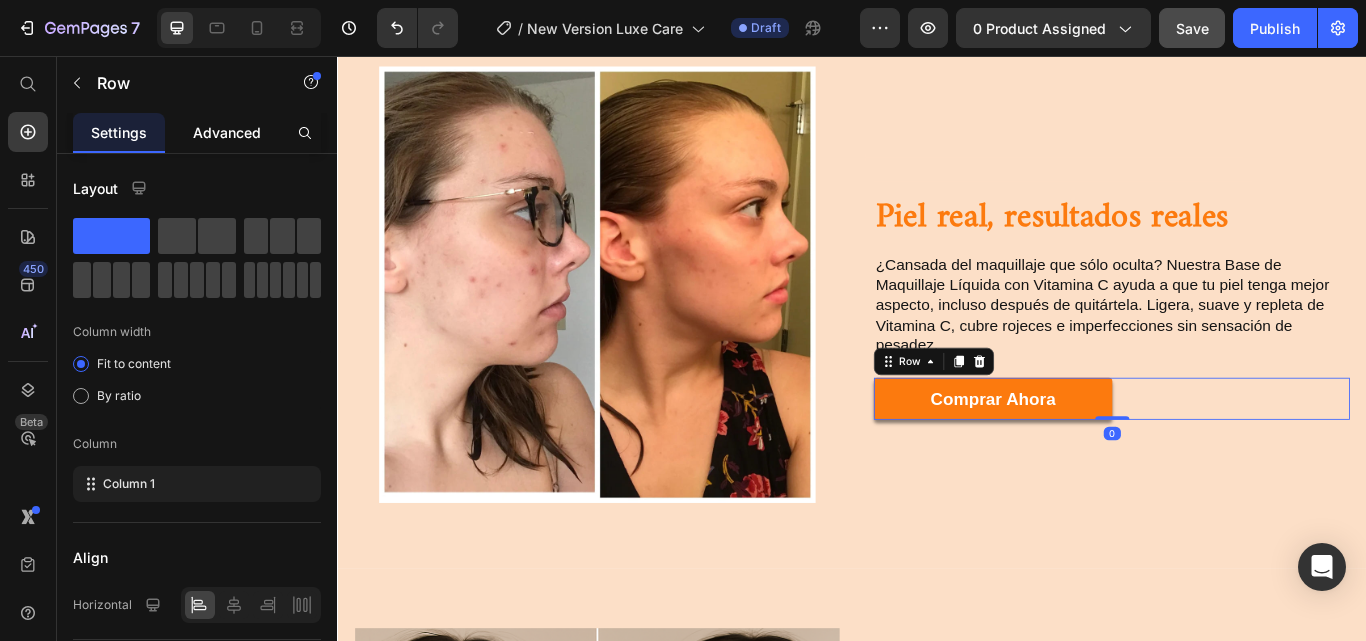 click on "Advanced" at bounding box center [227, 132] 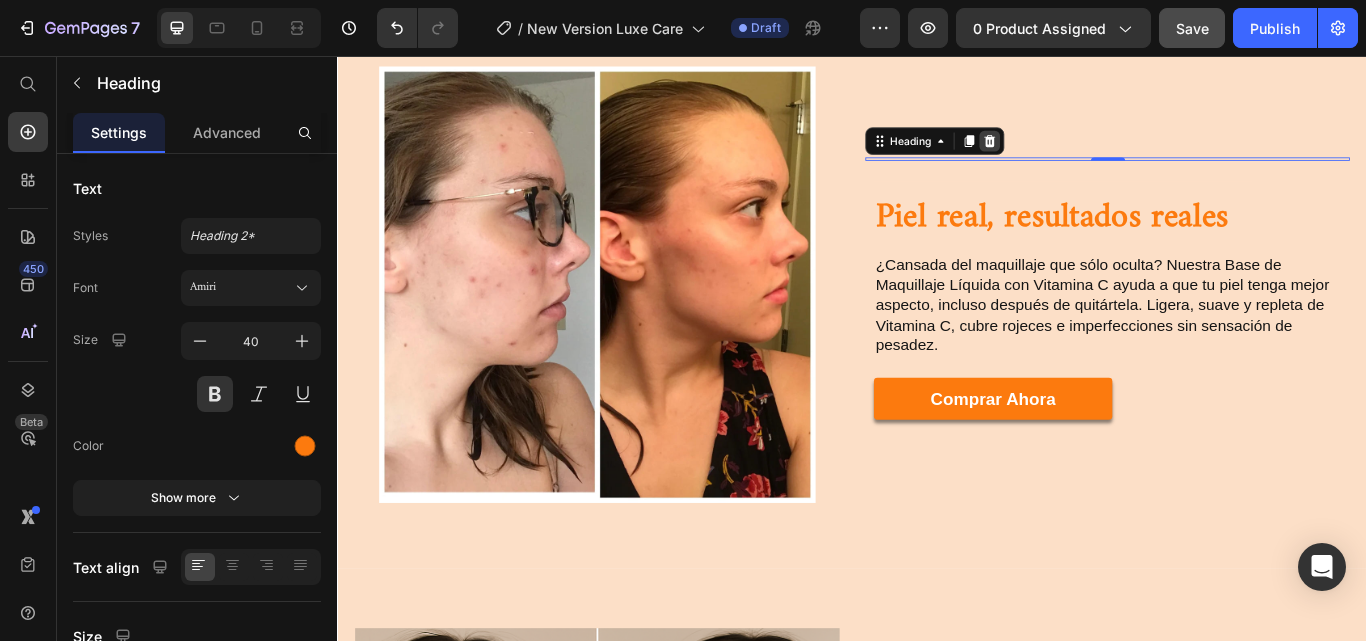 click 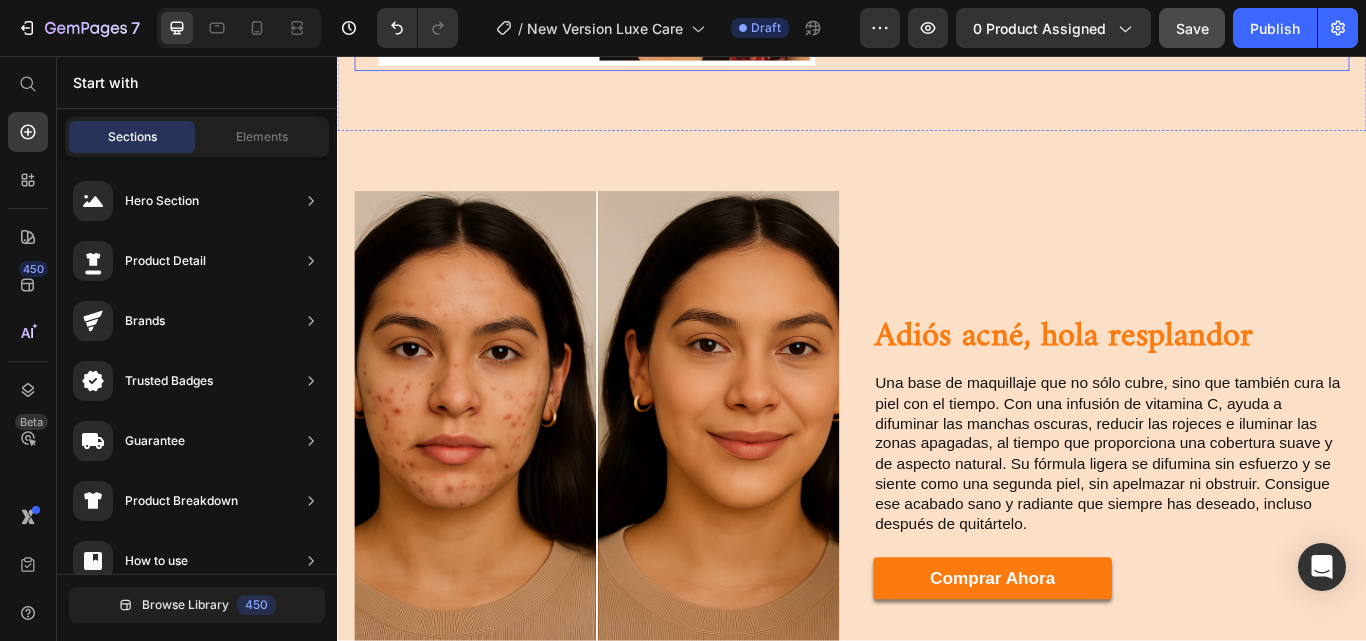 scroll, scrollTop: 1899, scrollLeft: 0, axis: vertical 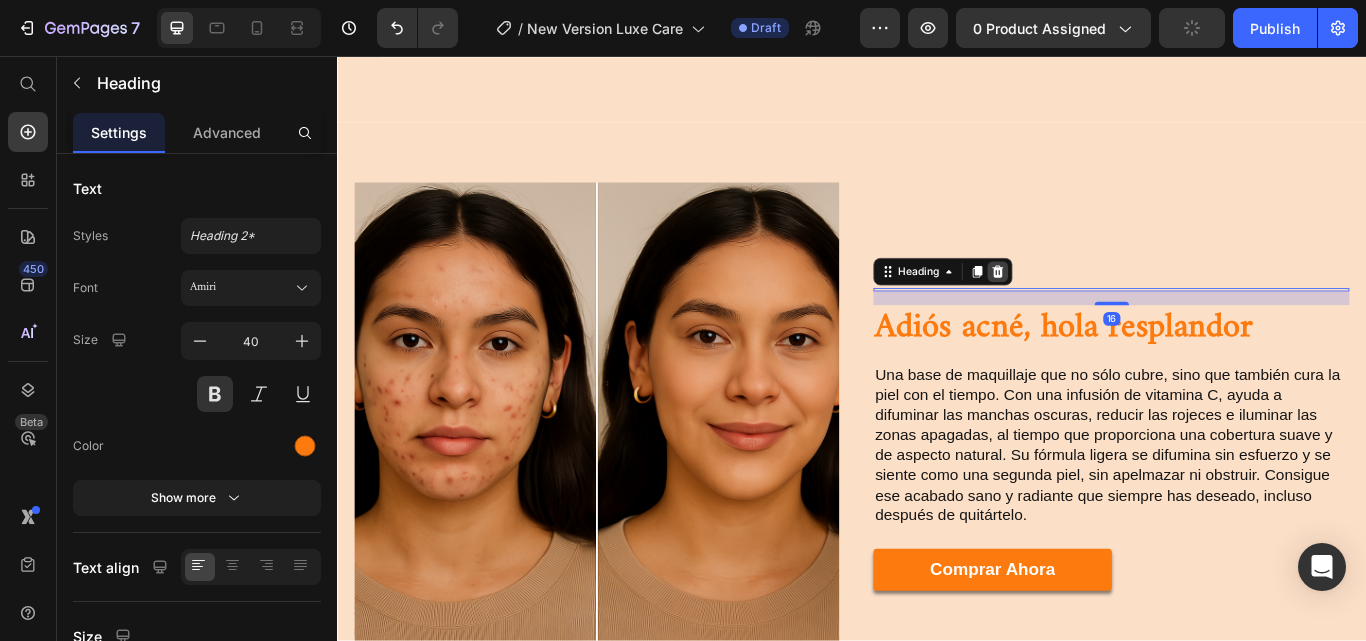 click 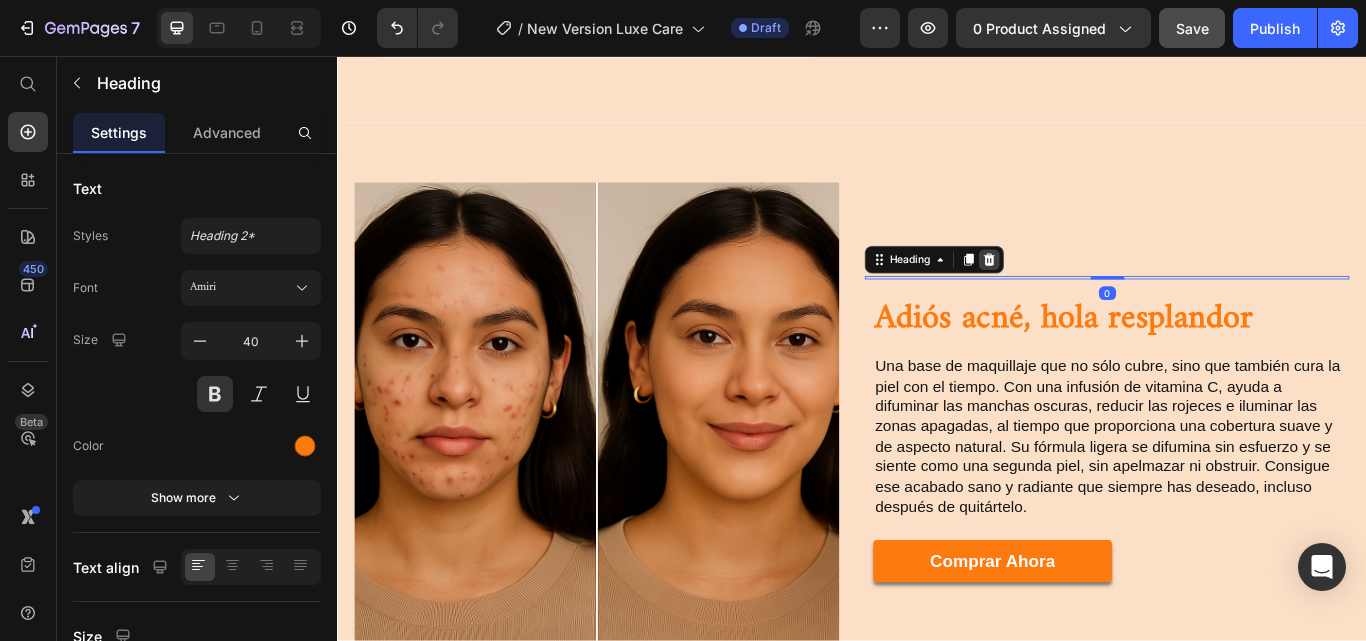 click at bounding box center (1097, 294) 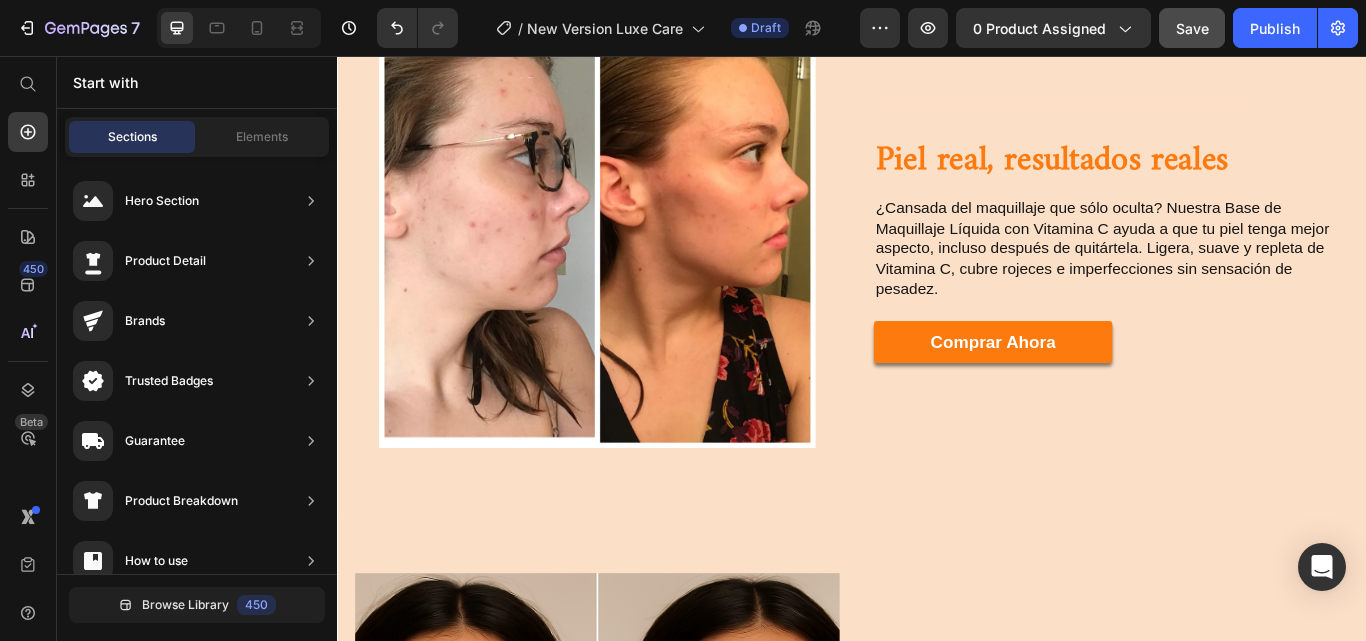 scroll, scrollTop: 1208, scrollLeft: 0, axis: vertical 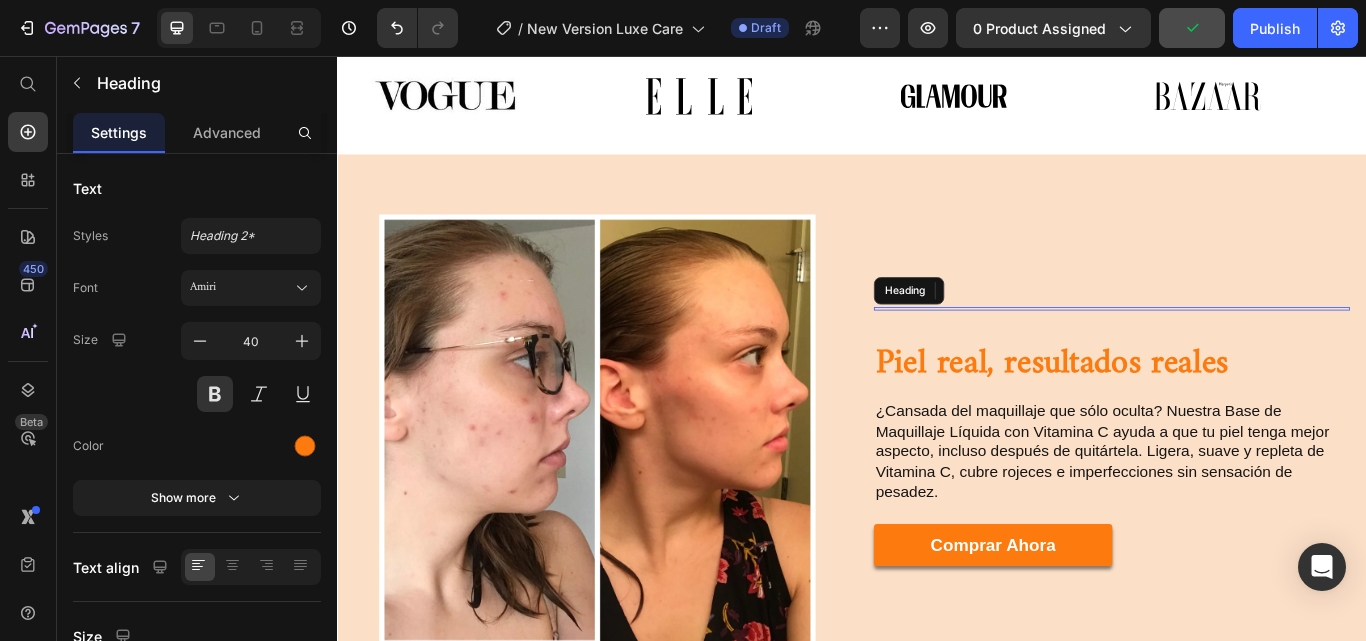 click at bounding box center [1239, 351] 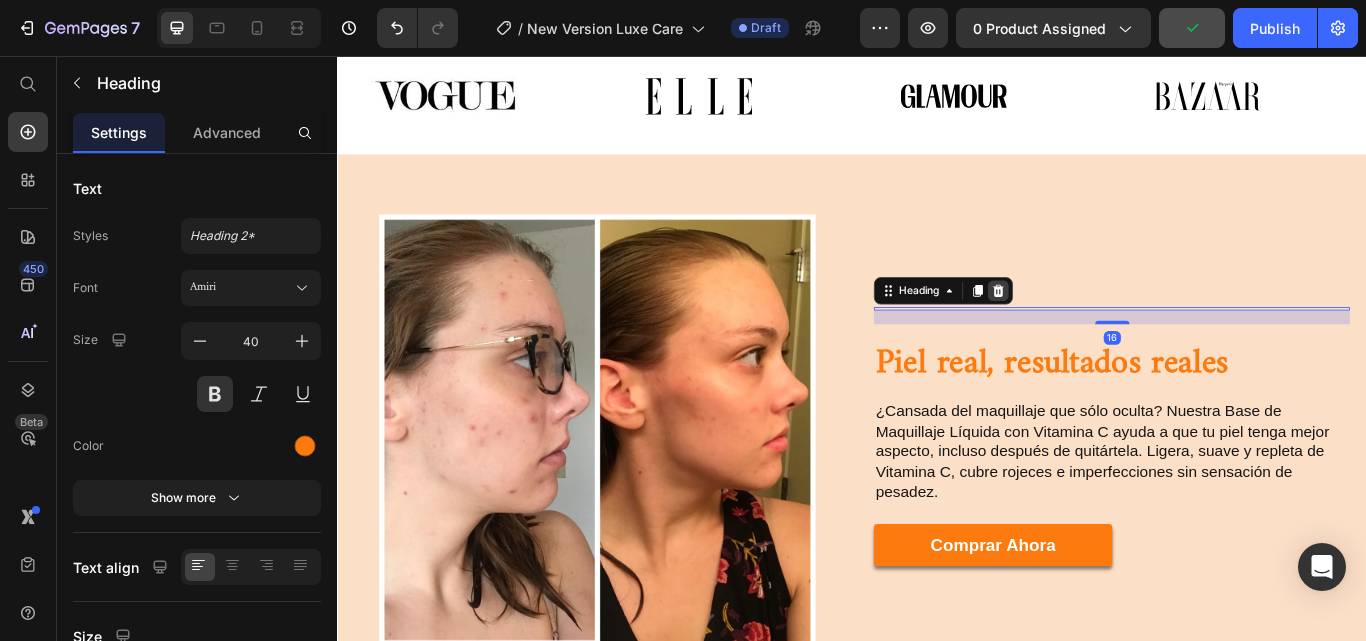 click 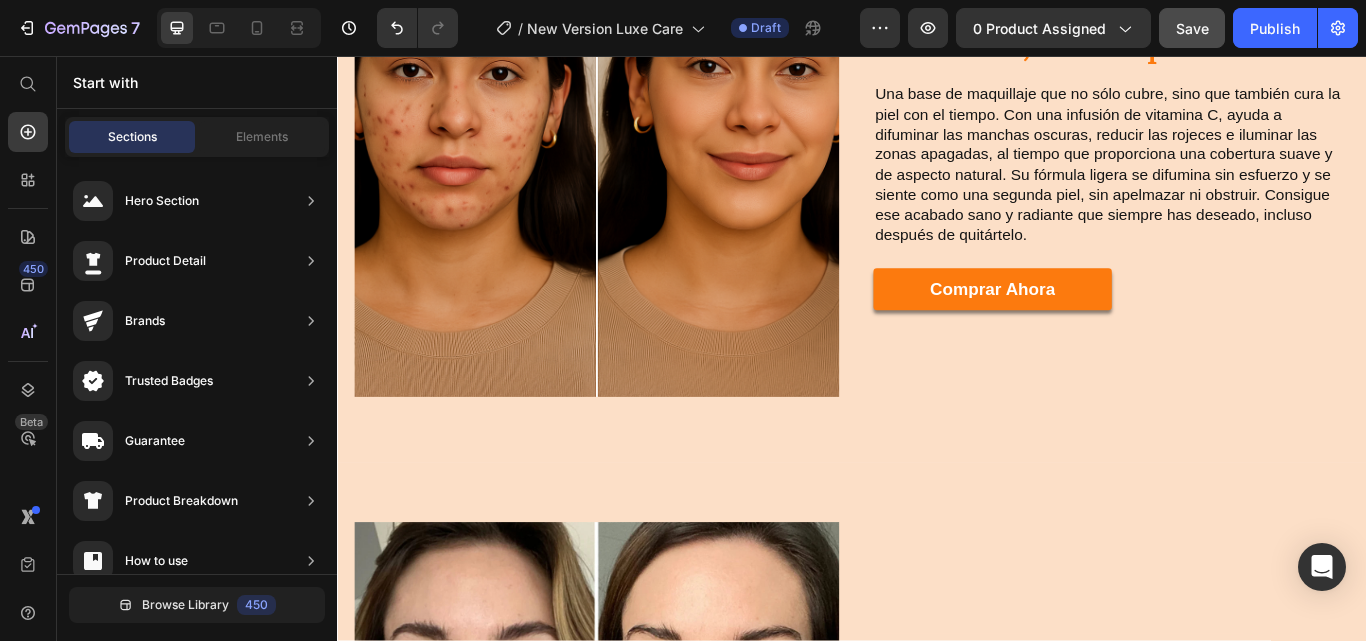 scroll, scrollTop: 2394, scrollLeft: 0, axis: vertical 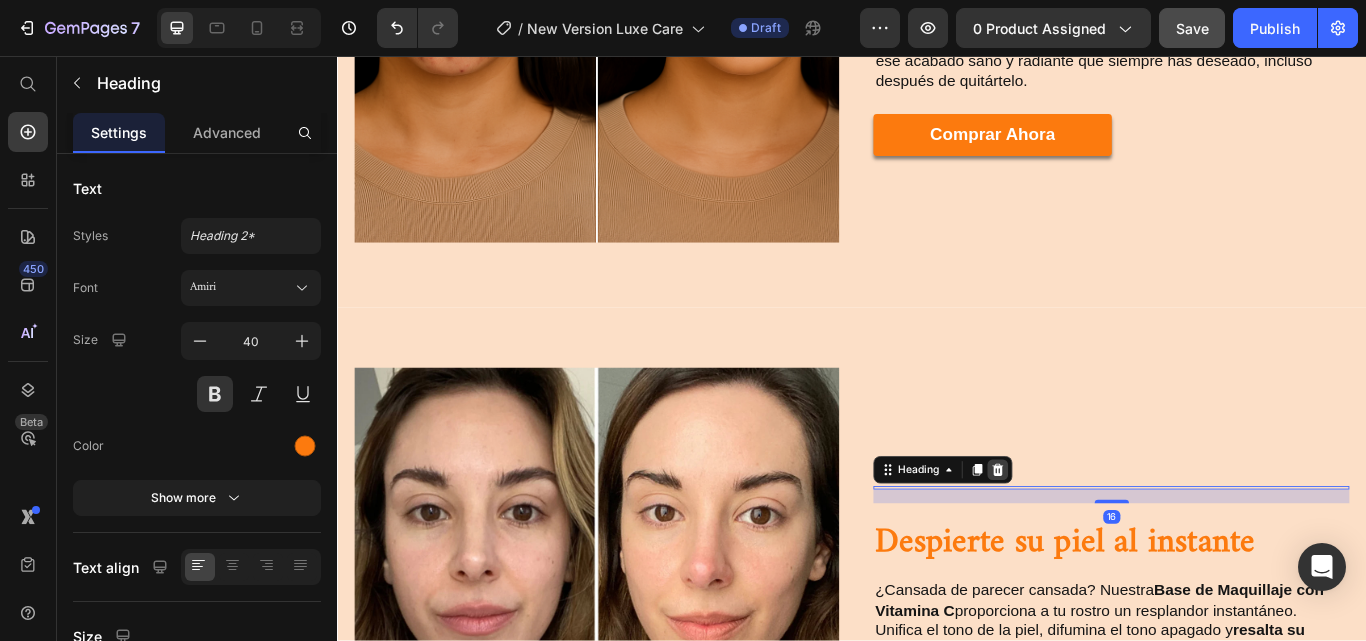 click 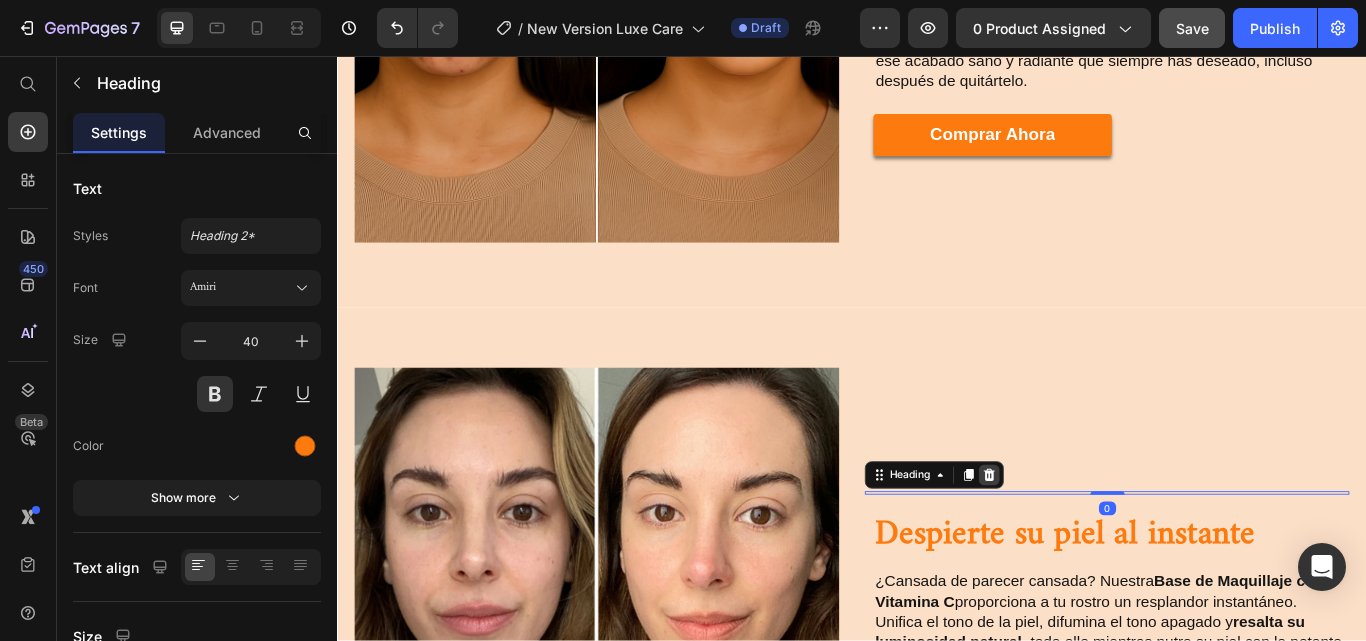 click 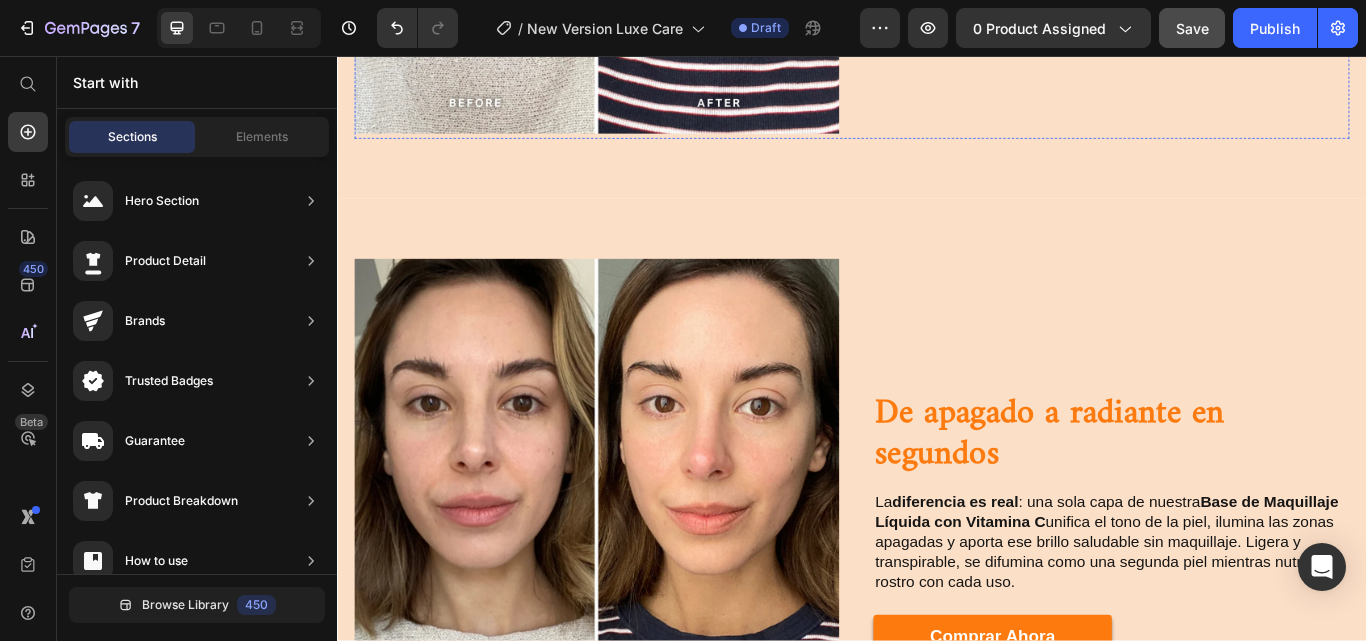 scroll, scrollTop: 3220, scrollLeft: 0, axis: vertical 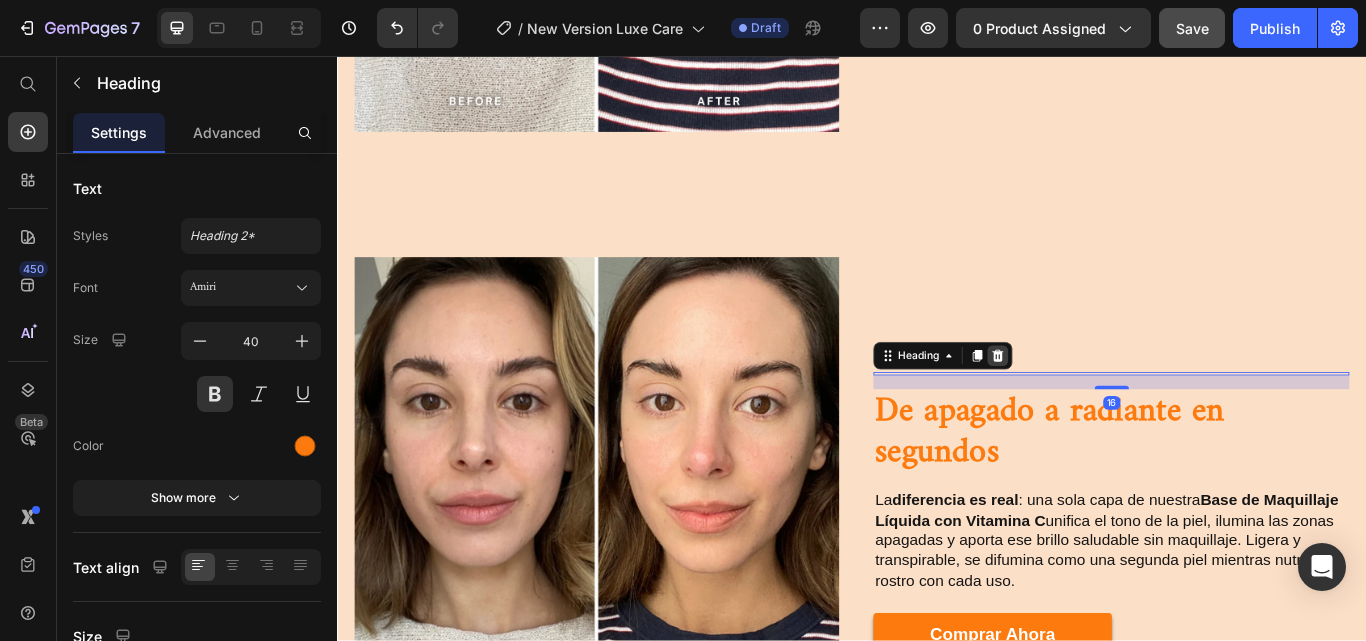 click 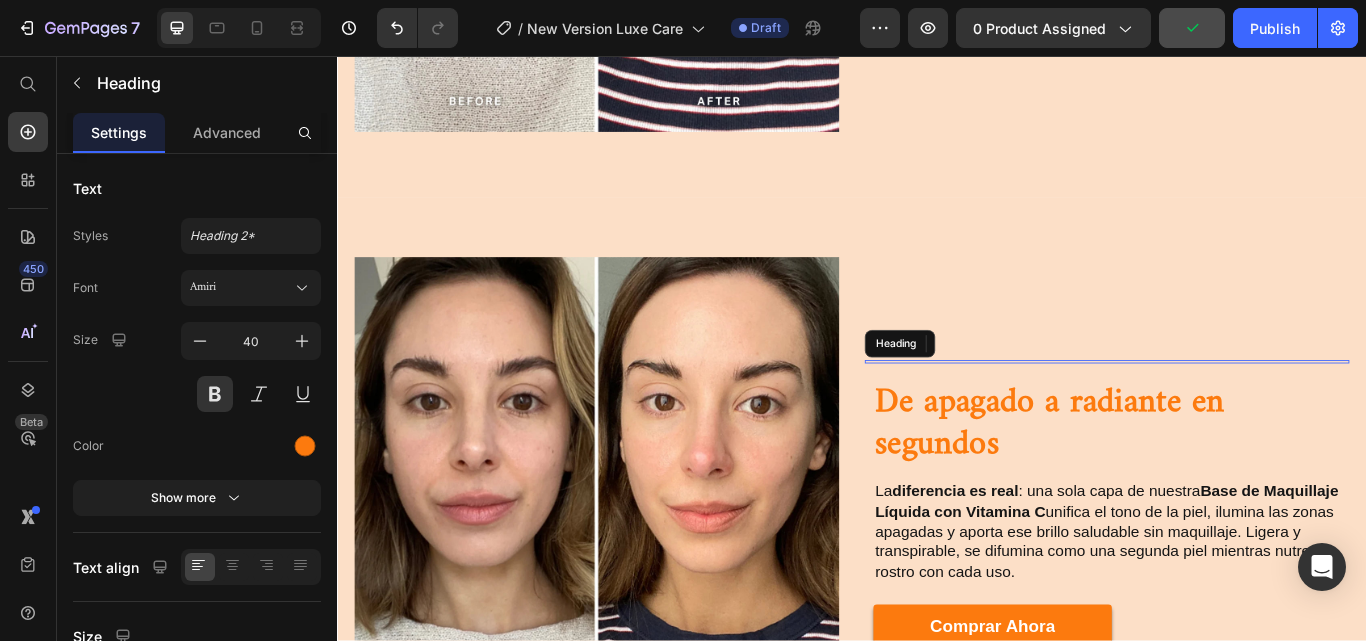 click at bounding box center (1234, 413) 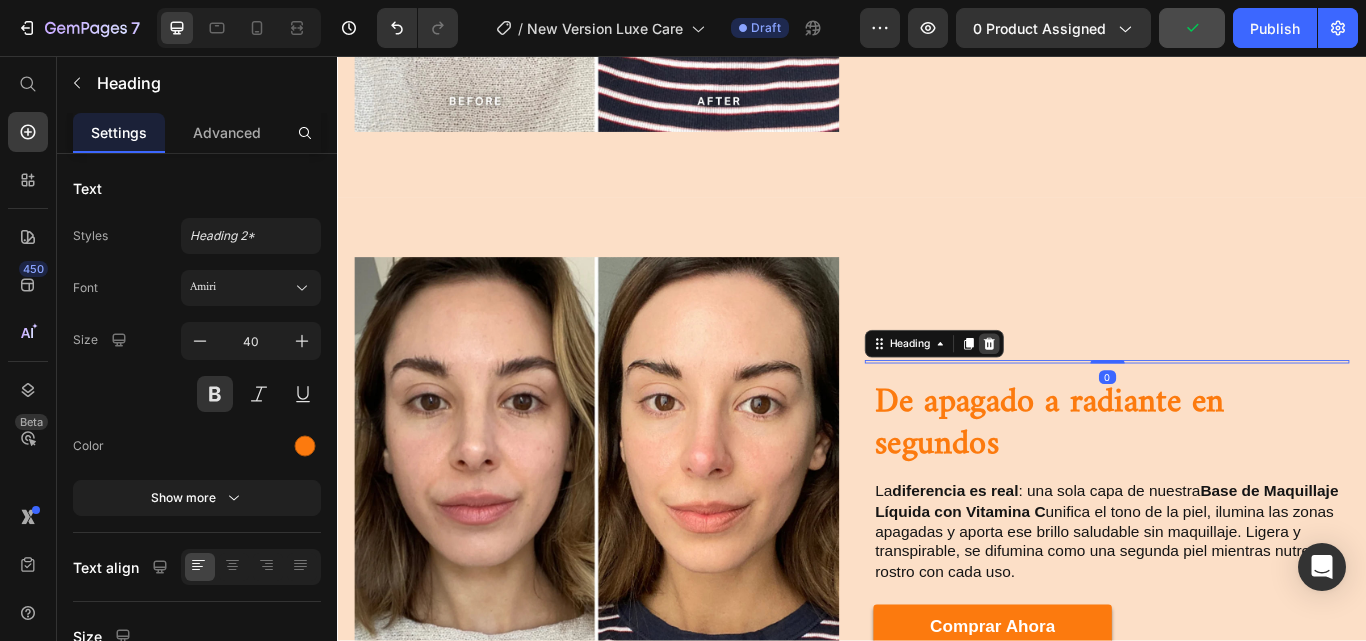 click 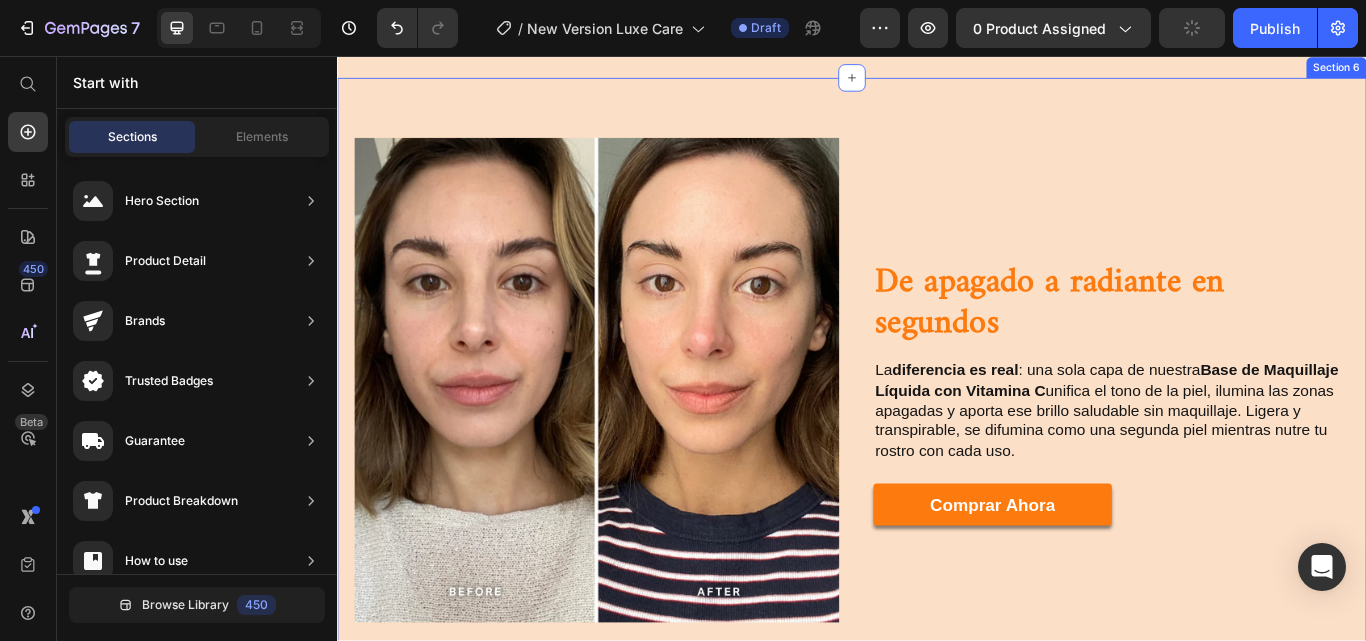 scroll, scrollTop: 3240, scrollLeft: 0, axis: vertical 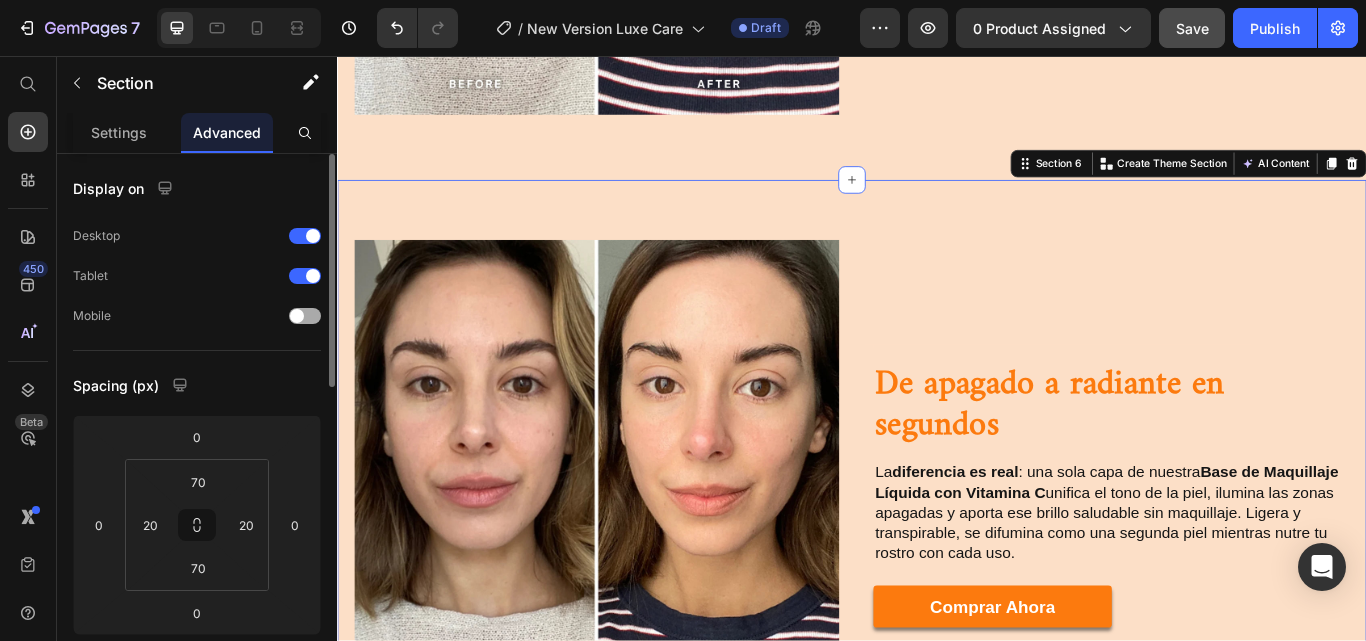 click at bounding box center [305, 316] 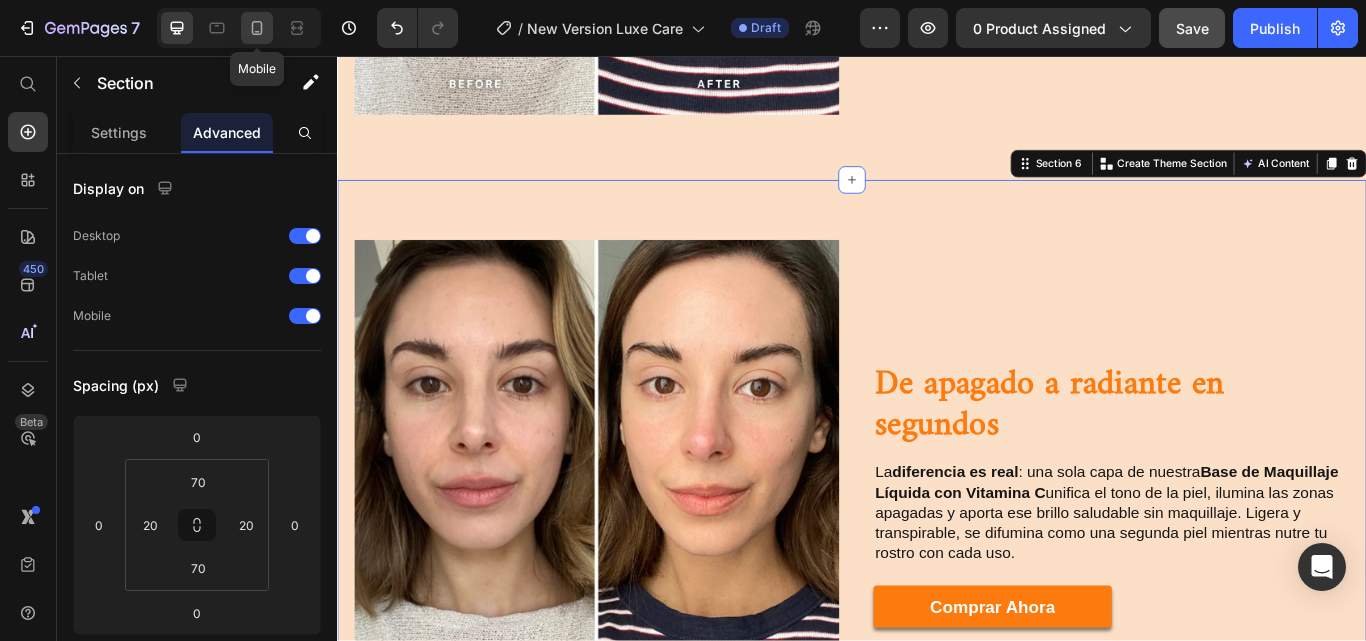 click 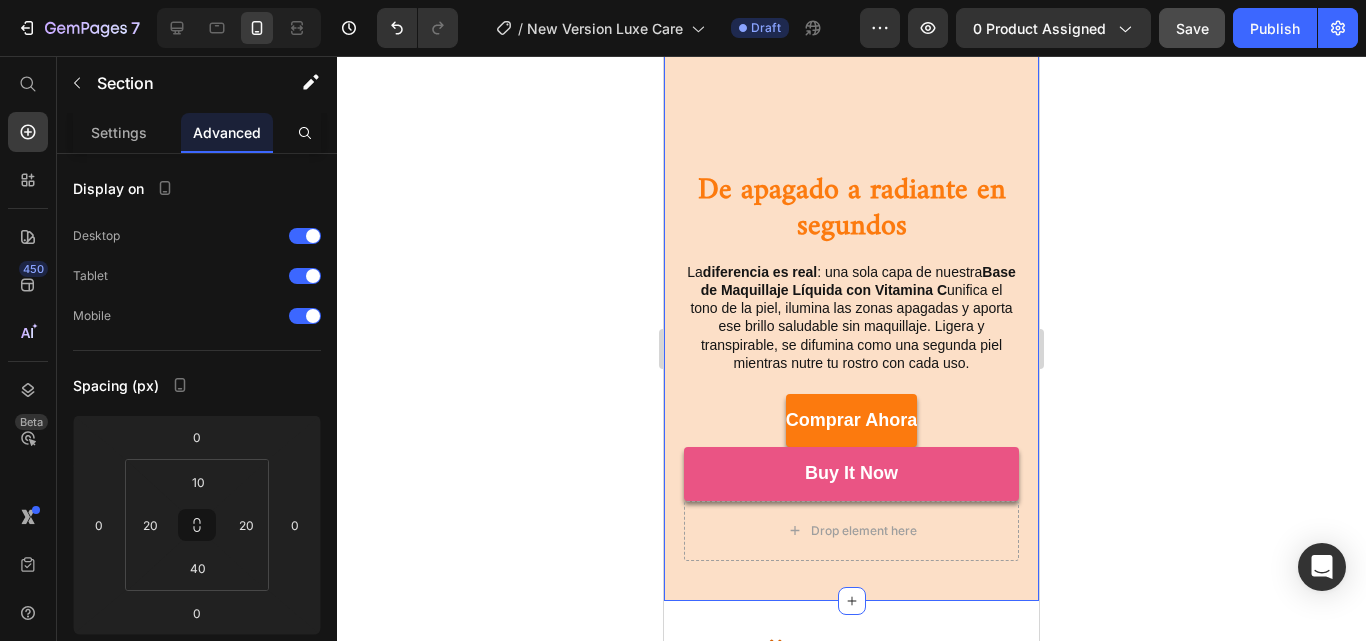 scroll, scrollTop: 2479, scrollLeft: 0, axis: vertical 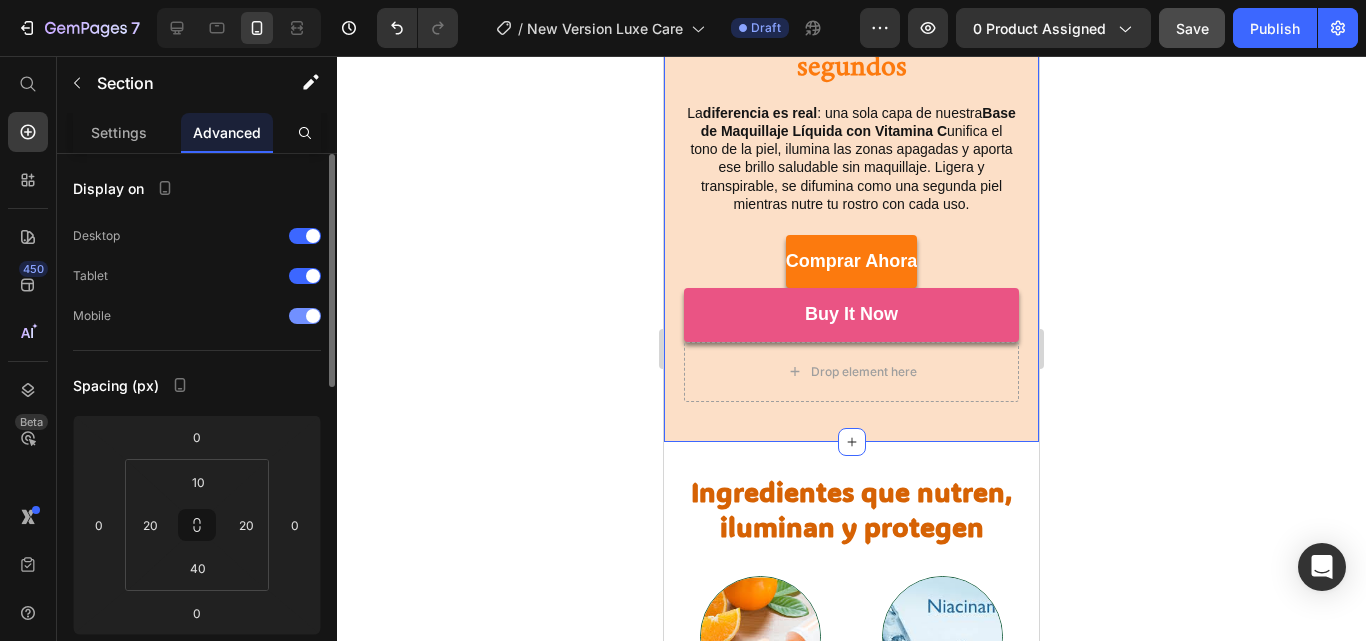 click at bounding box center (305, 316) 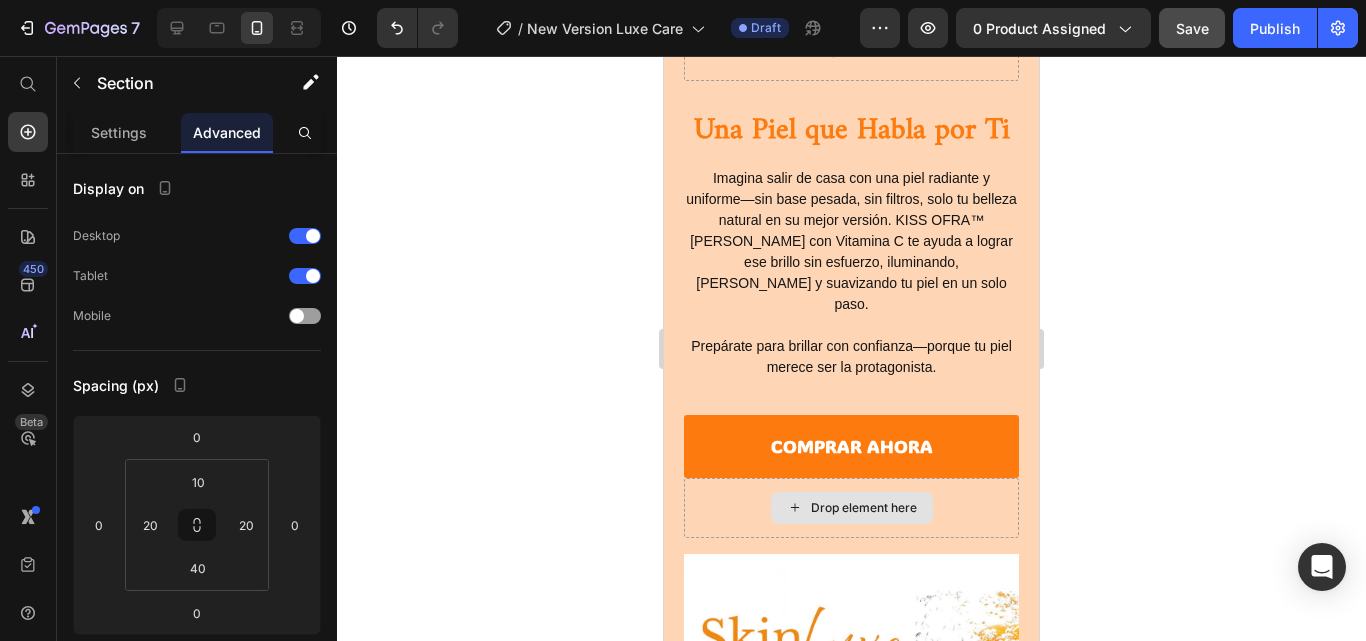 scroll, scrollTop: 7483, scrollLeft: 0, axis: vertical 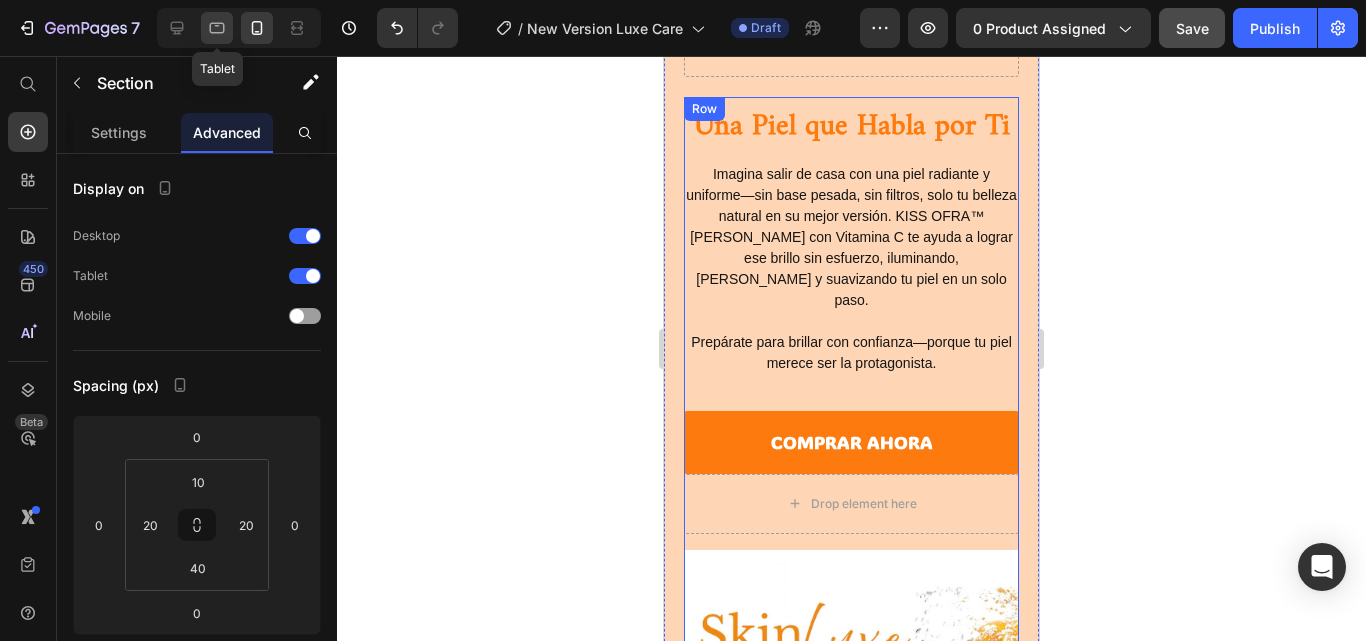 click 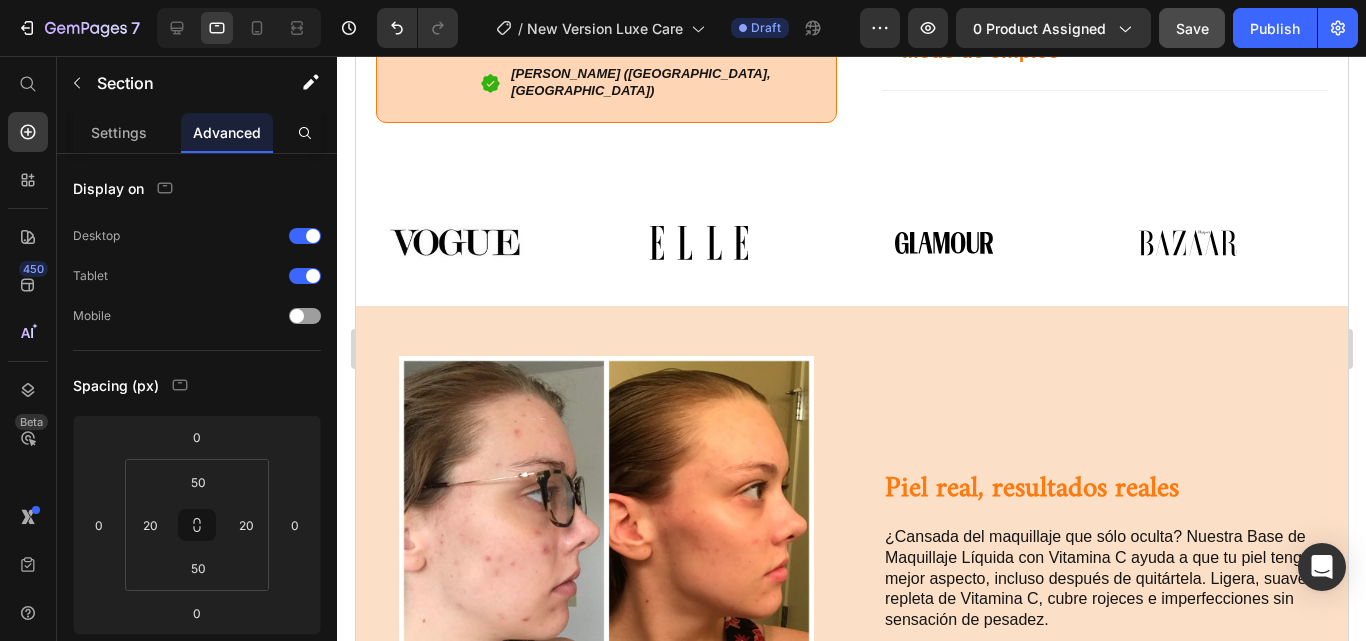scroll, scrollTop: 1204, scrollLeft: 0, axis: vertical 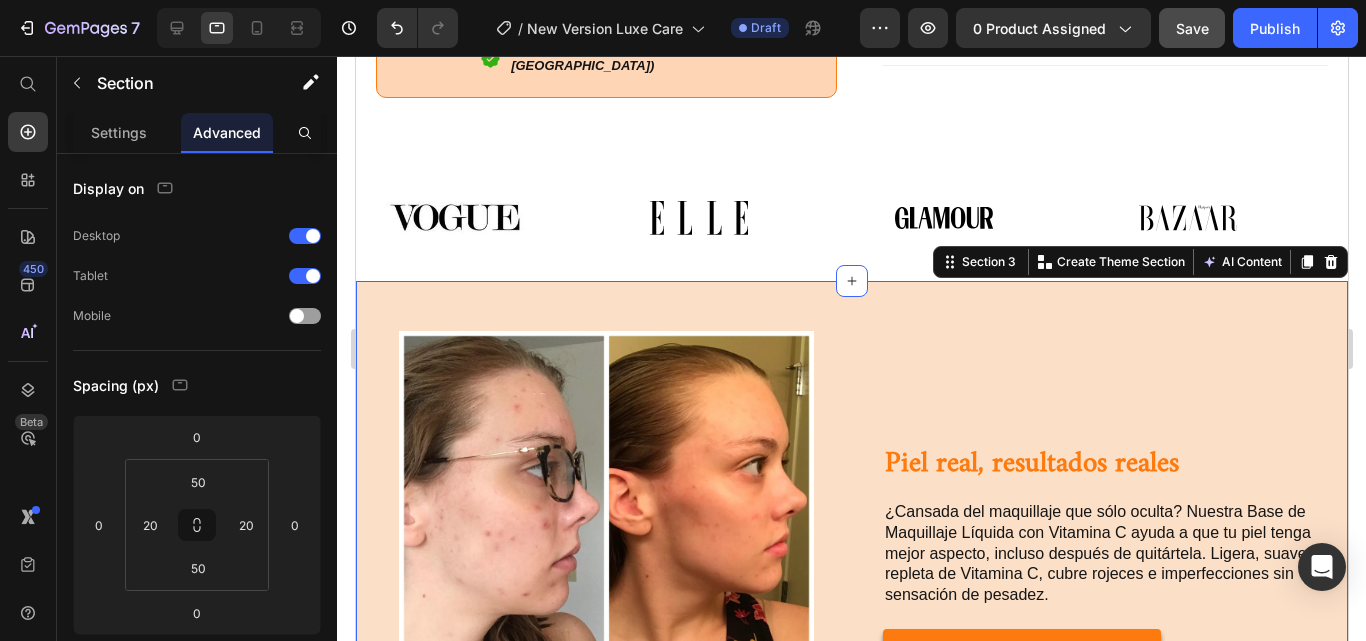 click on "Trusted Quality, Backed by Science Heading At the heart of our lash serum is a promise:  pure, powerful, and proven beauty.  Every bottle is crafted in state-of-the-art facilities using only the finest ingredients—because your eyes deserve nothing less. Text Block Image 100% Vegan free Text Block Image No Harsh Chemicals Text Block Image Dermatologist-Approved Text Block Image Gentle on Sensitive Eyes Text Block Advanced List Image Paraben-Free Text Block Image Cruelty Free Text Block Image Sulfate-Free Text Block Image Lab-Tested Text Block Advanced List Row Experience clean beauty that actually works—without compromise. Text Block Row Image Image Heading Heading Piel real, resultados reales Heading ¿Cansada del maquillaje que sólo oculta? Nuestra Base de Maquillaje Líquida con Vitamina C ayuda a que tu piel tenga mejor aspecto, incluso después de quitártela. Ligera, suave y repleta de Vitamina C, cubre rojeces e imperfecciones sin sensación de pesadez. Text Block comprar ahora Button Row Row" at bounding box center (851, 541) 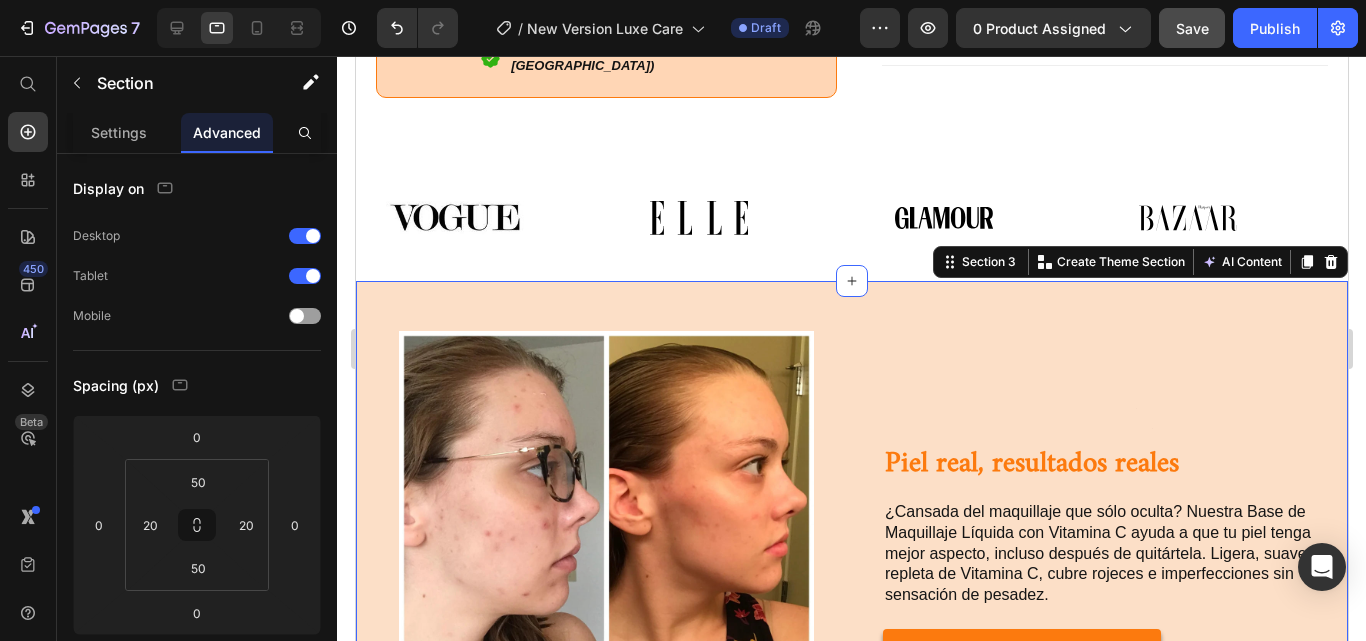 scroll, scrollTop: 1442, scrollLeft: 0, axis: vertical 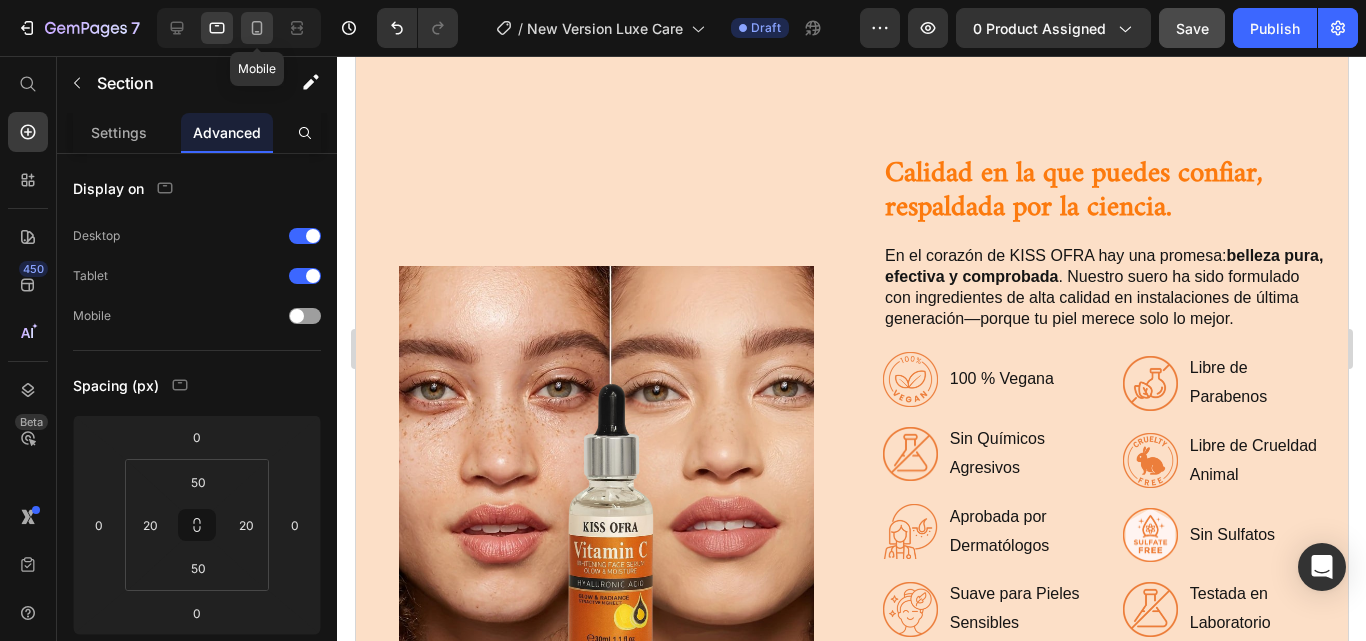 click 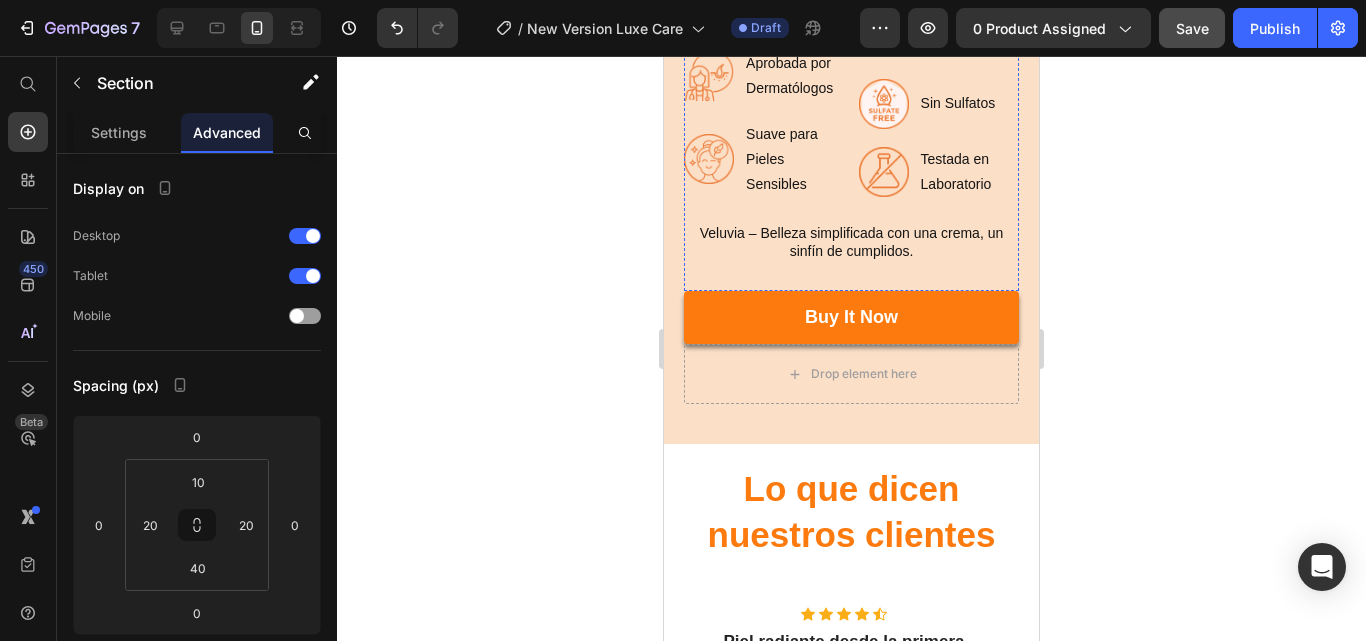 scroll, scrollTop: 4752, scrollLeft: 0, axis: vertical 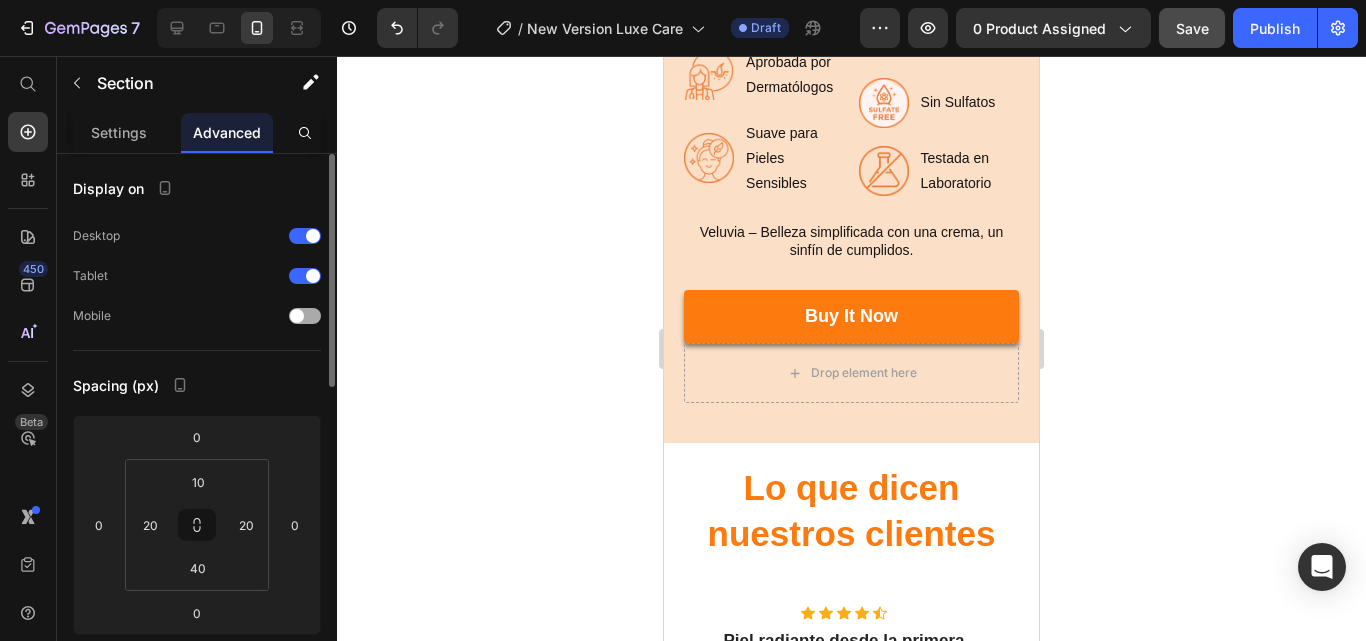 click at bounding box center (305, 316) 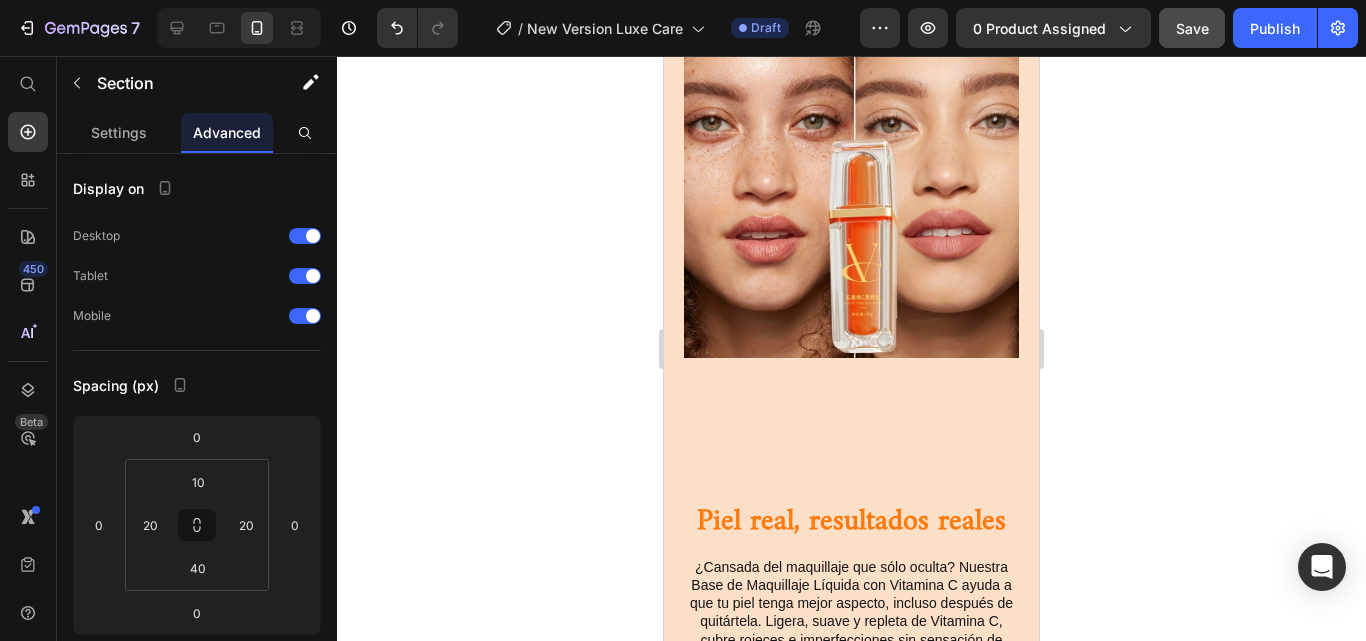 scroll, scrollTop: 2112, scrollLeft: 0, axis: vertical 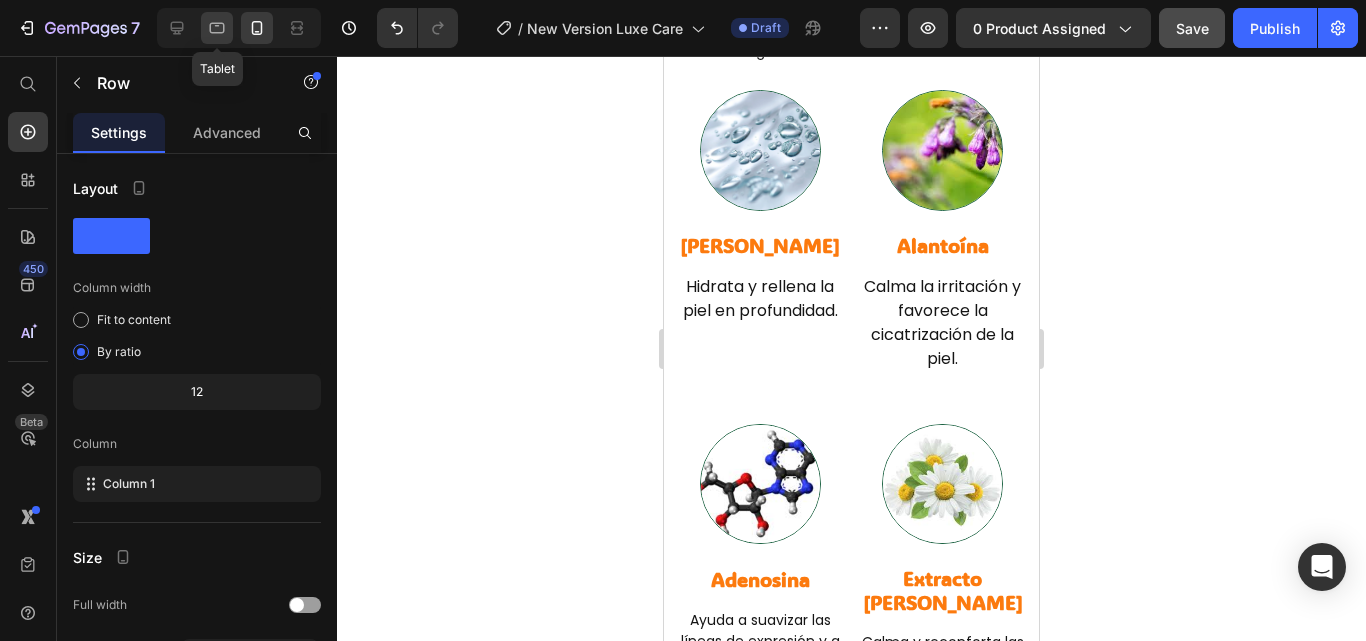 click 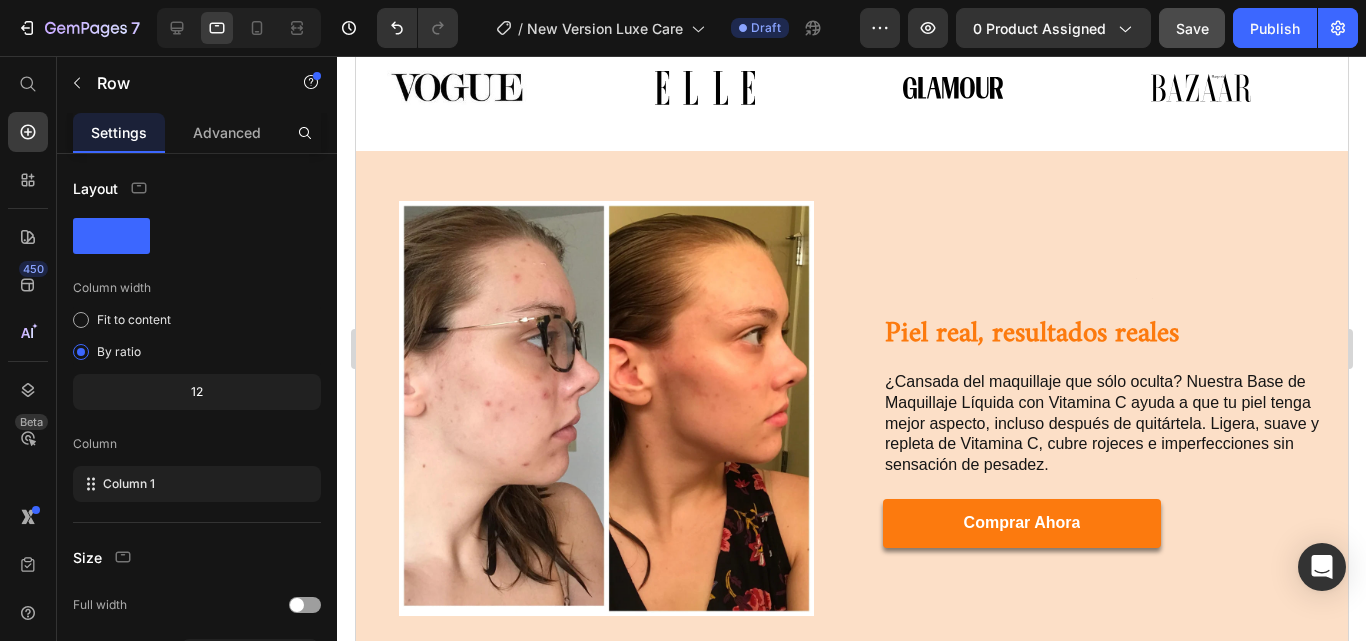 scroll, scrollTop: 1287, scrollLeft: 0, axis: vertical 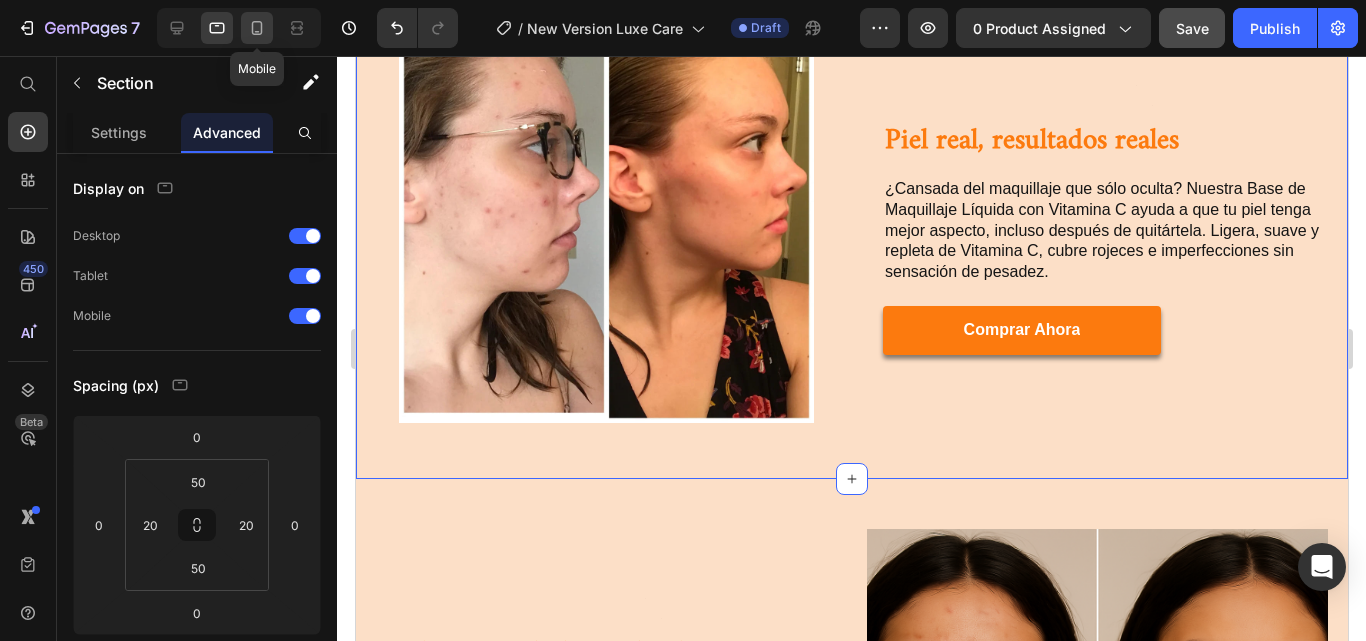 click 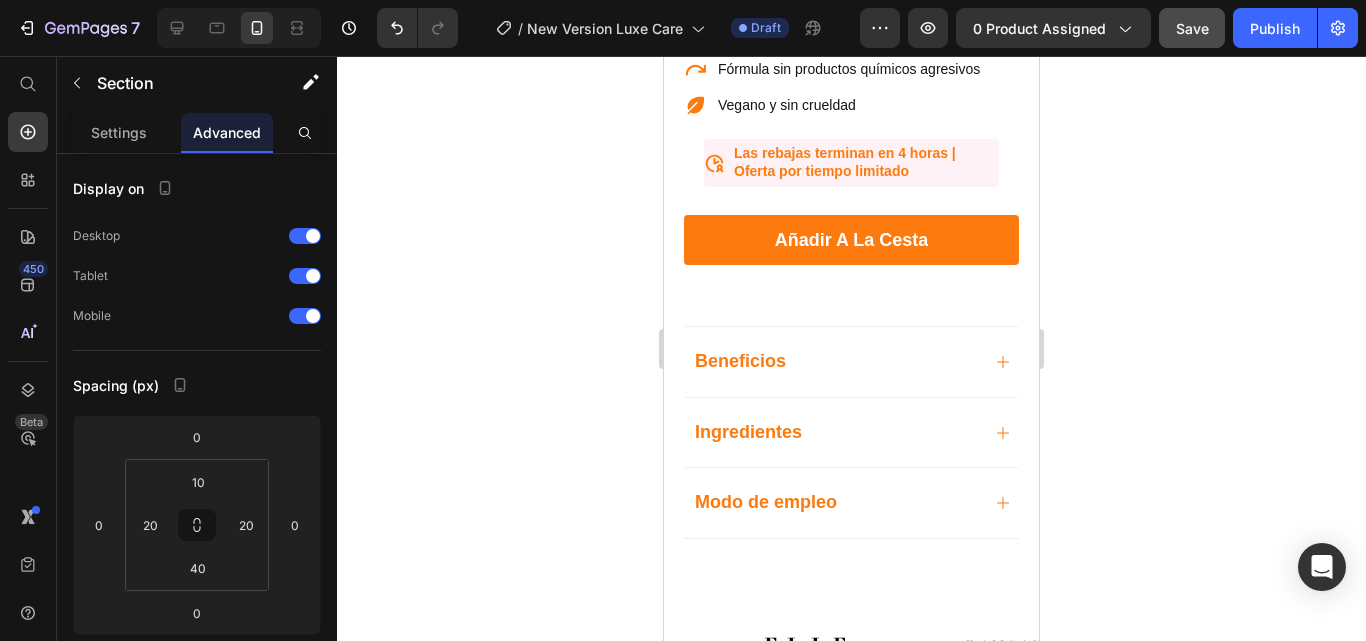 scroll, scrollTop: 891, scrollLeft: 0, axis: vertical 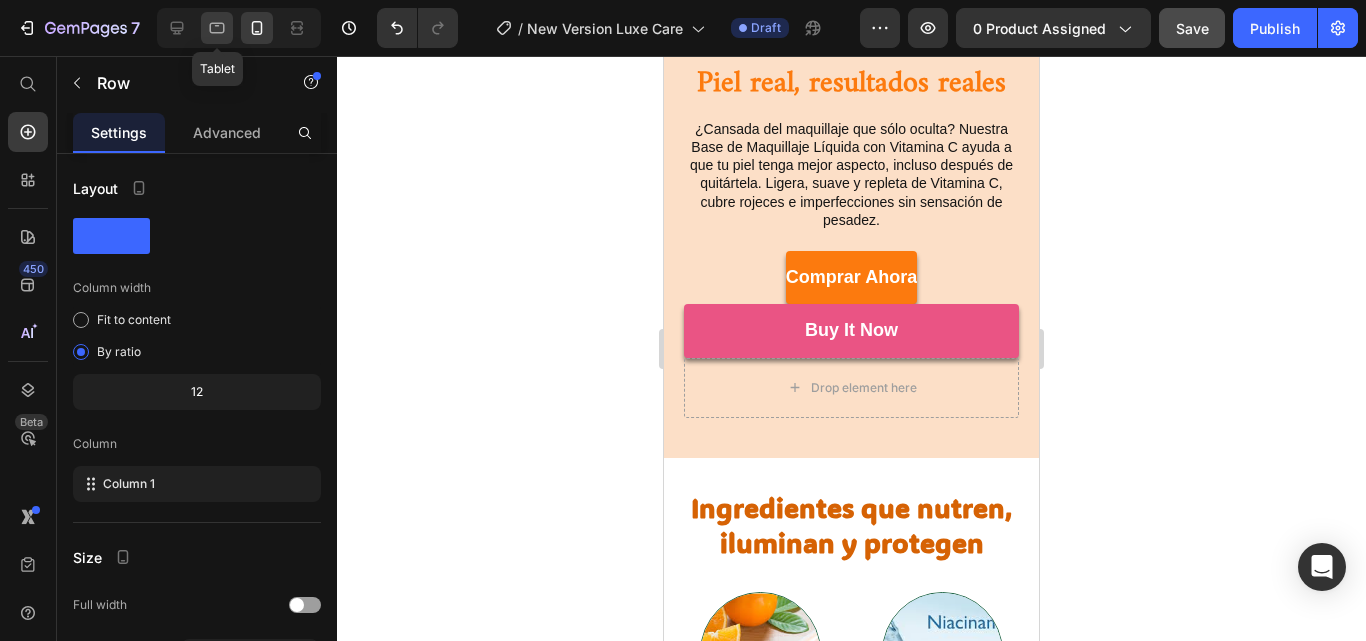 click 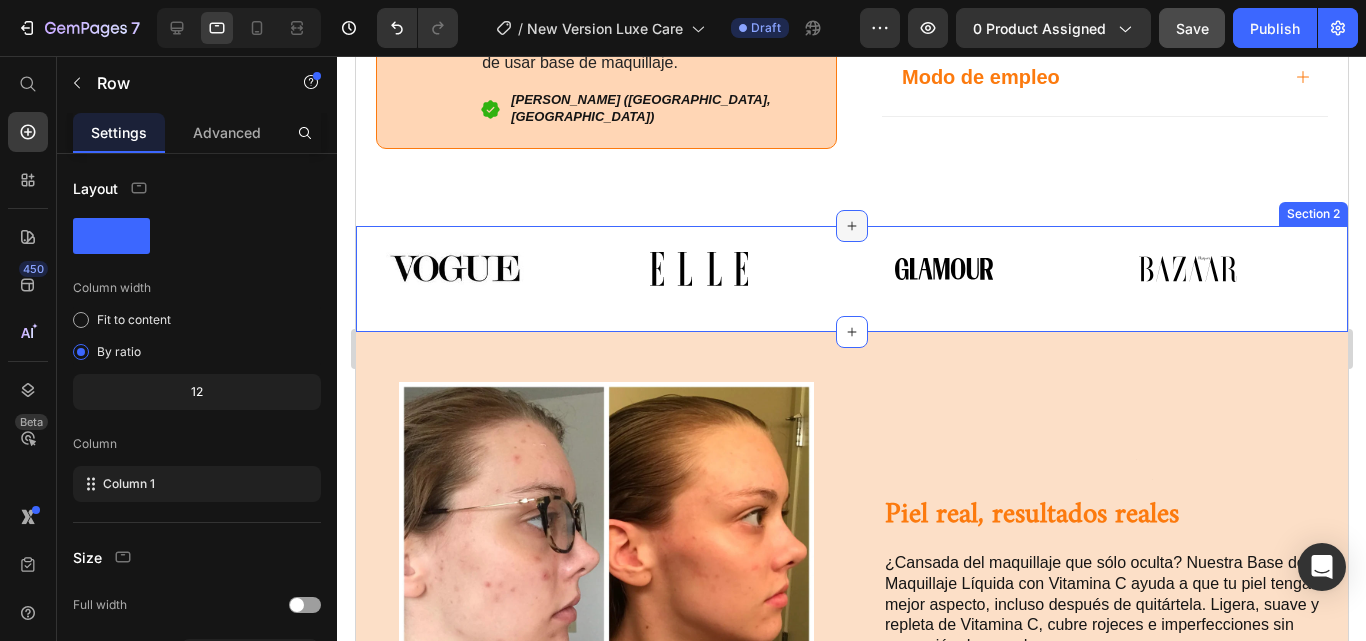 scroll, scrollTop: 1152, scrollLeft: 0, axis: vertical 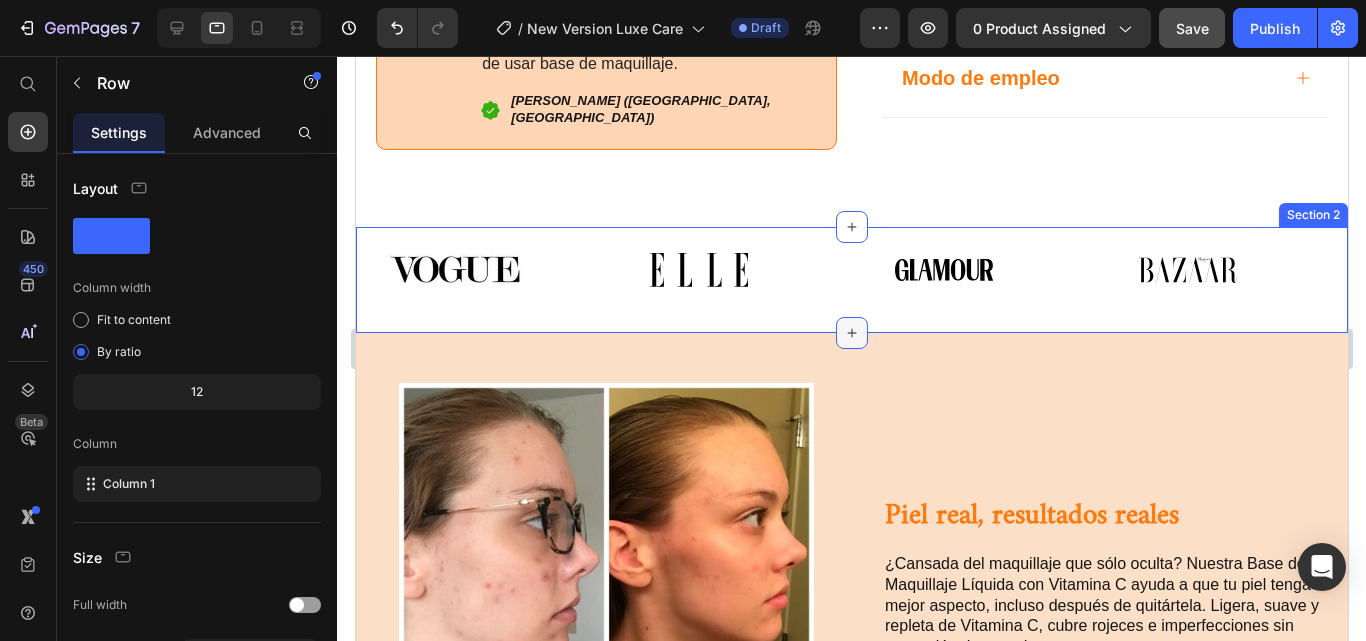 click 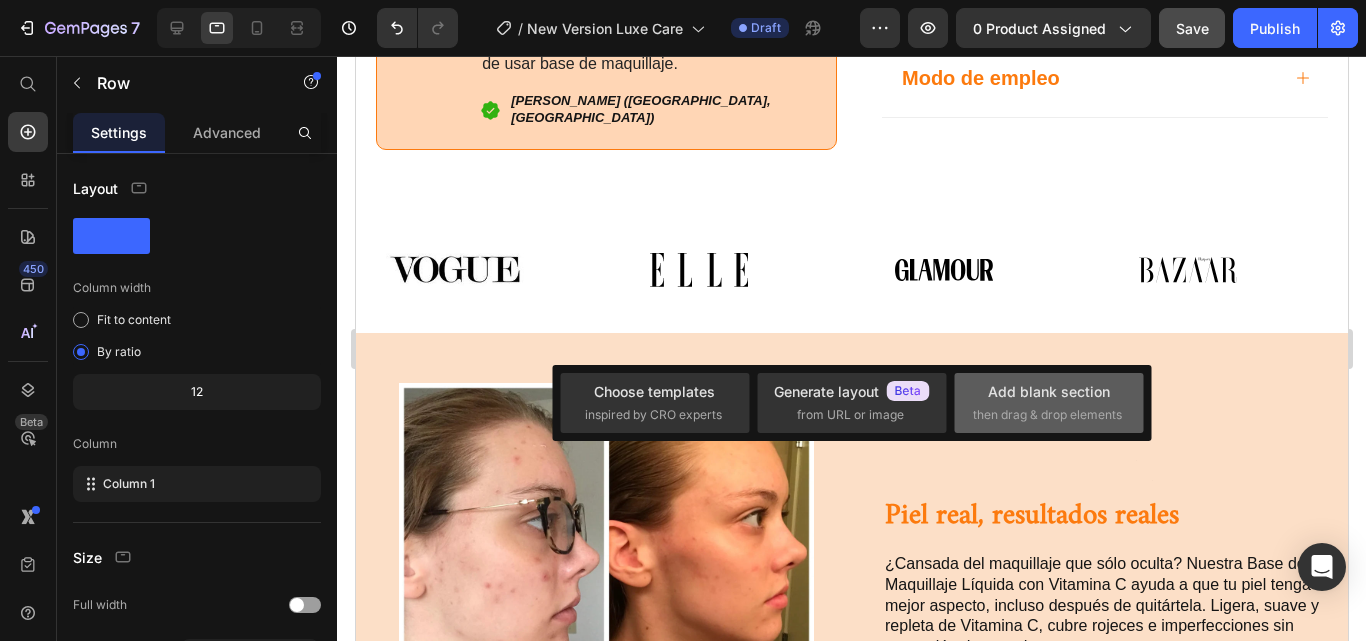 click on "Add blank section" at bounding box center [1049, 391] 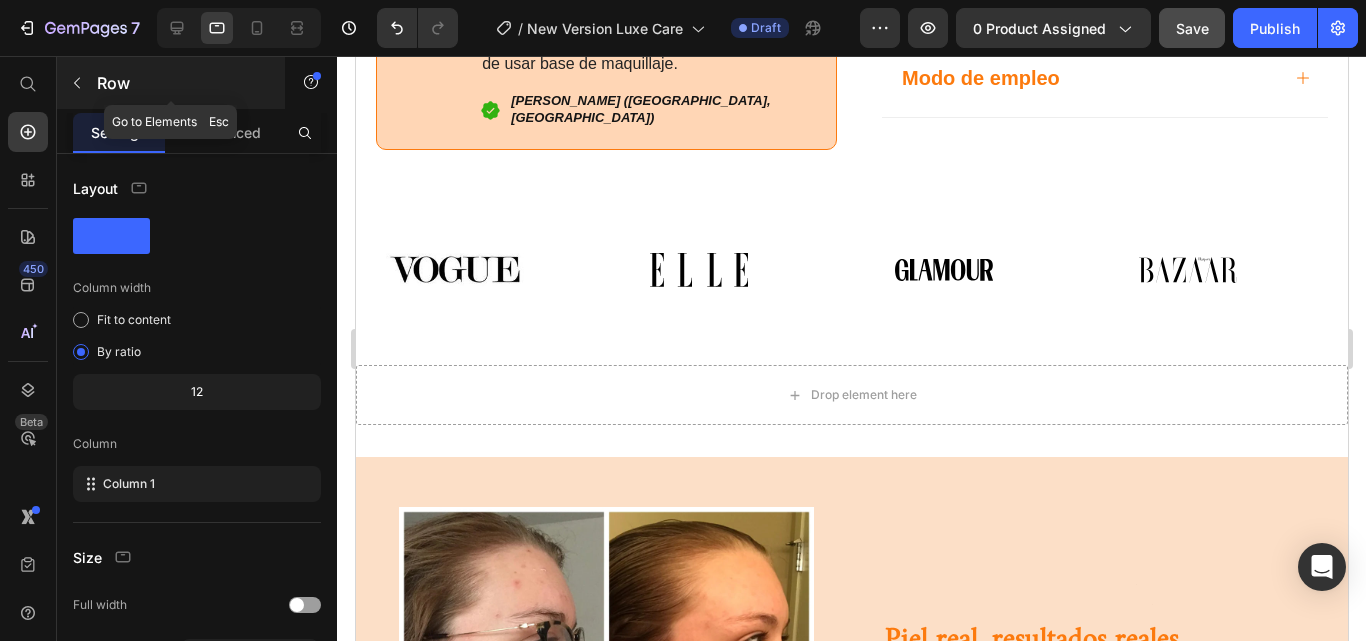 click at bounding box center [77, 83] 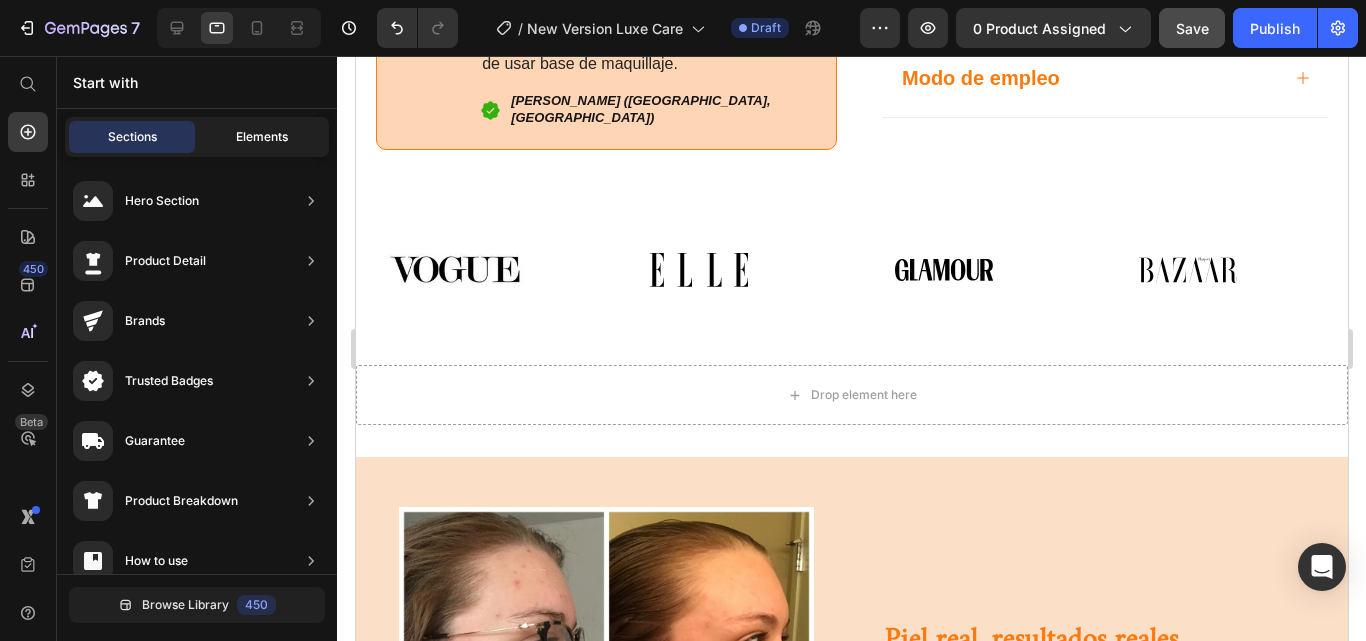 click on "Elements" 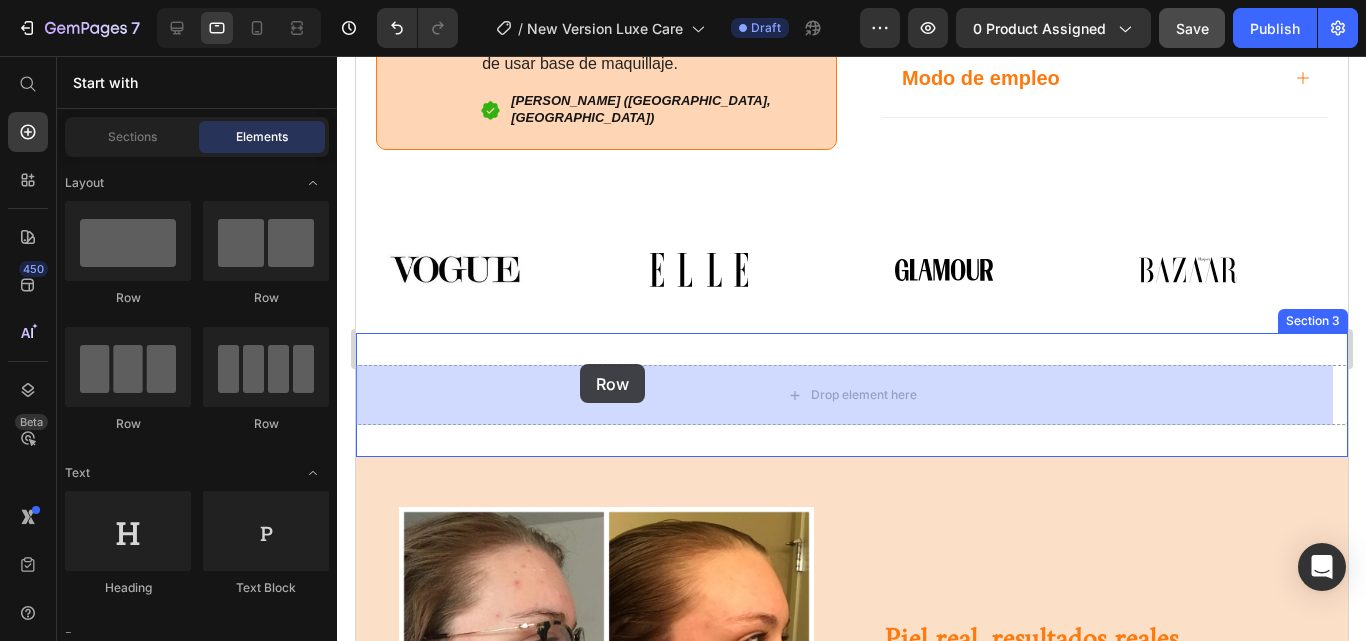 drag, startPoint x: 486, startPoint y: 300, endPoint x: 579, endPoint y: 364, distance: 112.89375 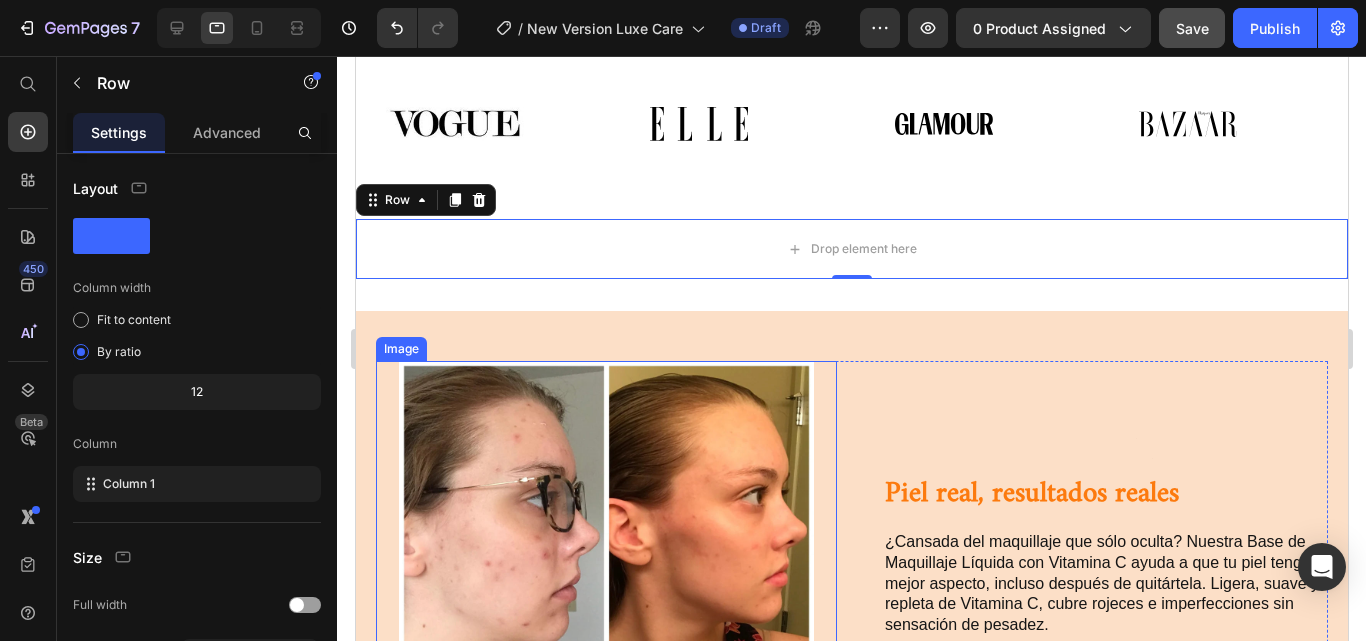 scroll, scrollTop: 1157, scrollLeft: 0, axis: vertical 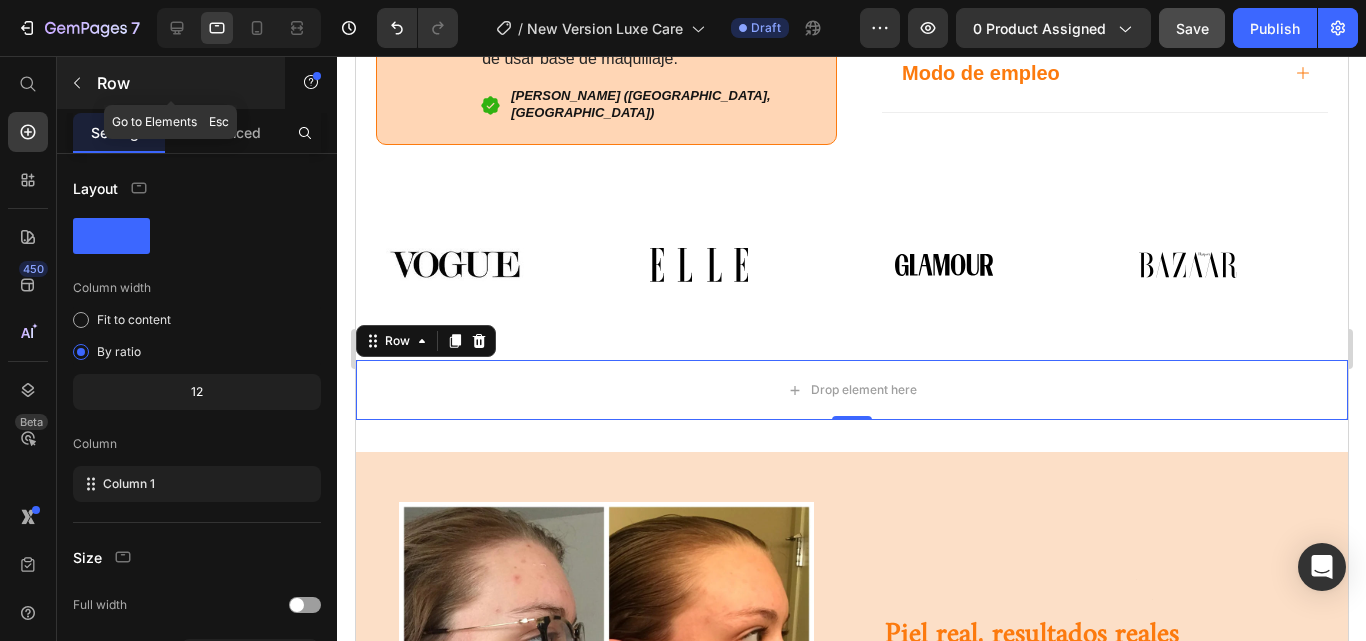 click at bounding box center [77, 83] 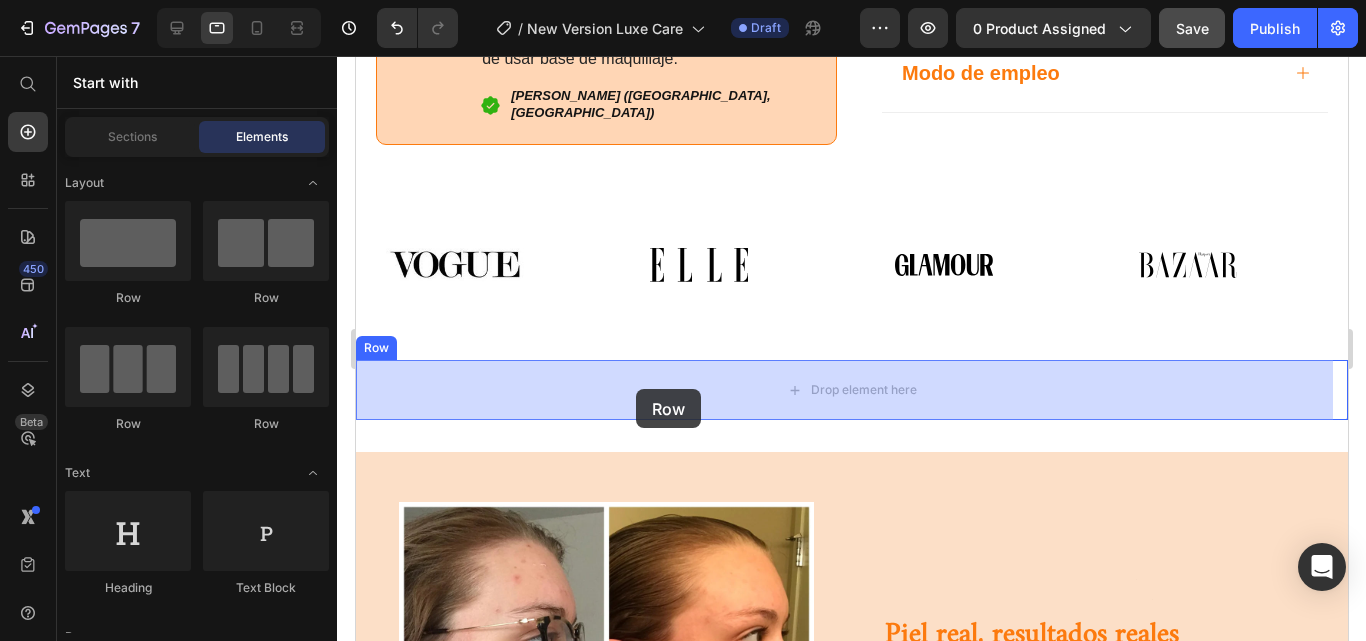 drag, startPoint x: 602, startPoint y: 303, endPoint x: 635, endPoint y: 389, distance: 92.11406 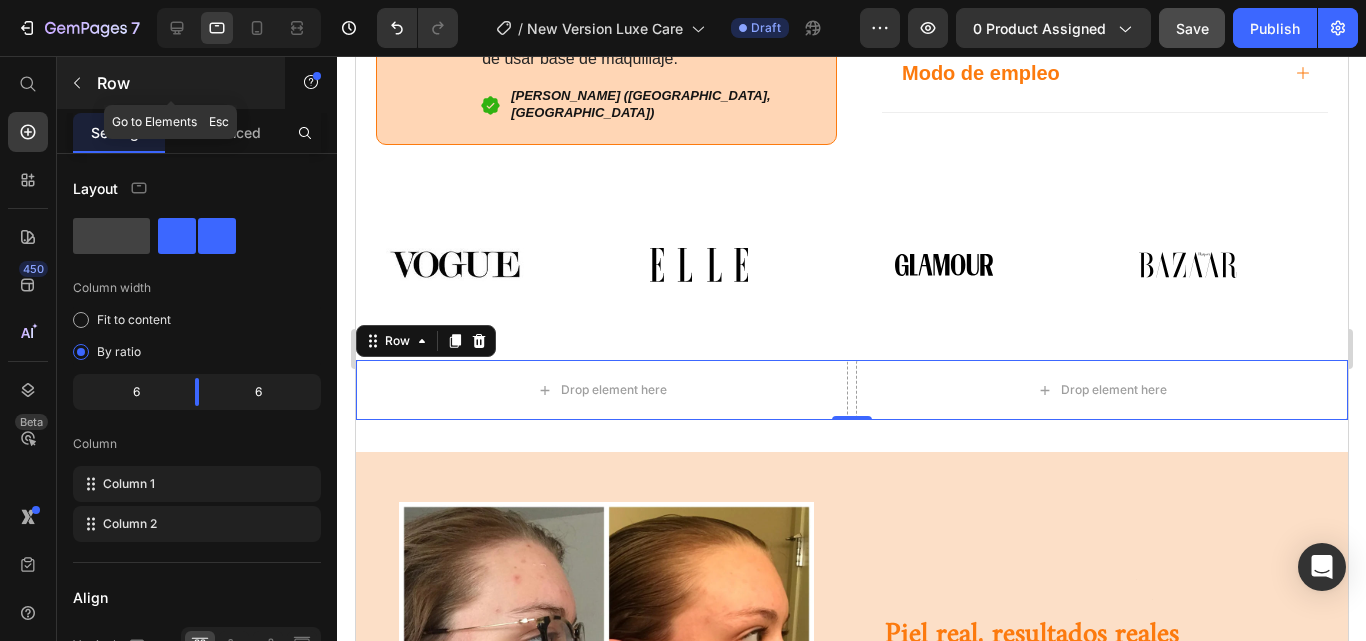 click at bounding box center (77, 83) 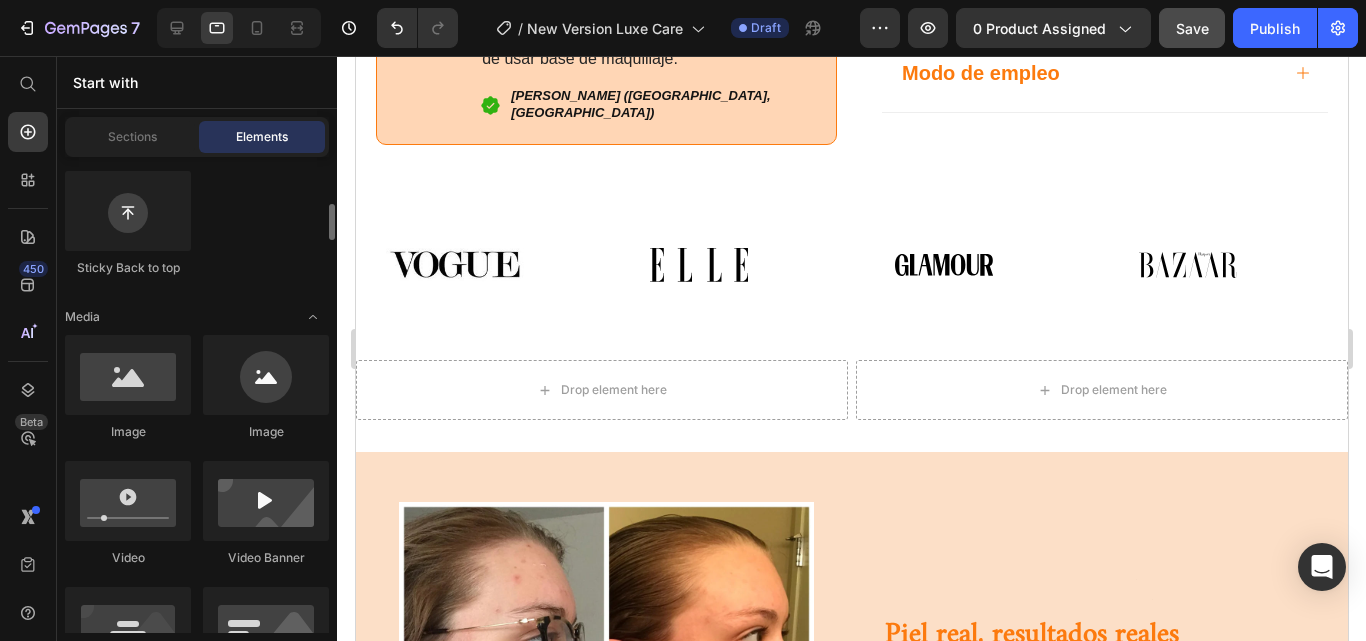 scroll, scrollTop: 611, scrollLeft: 0, axis: vertical 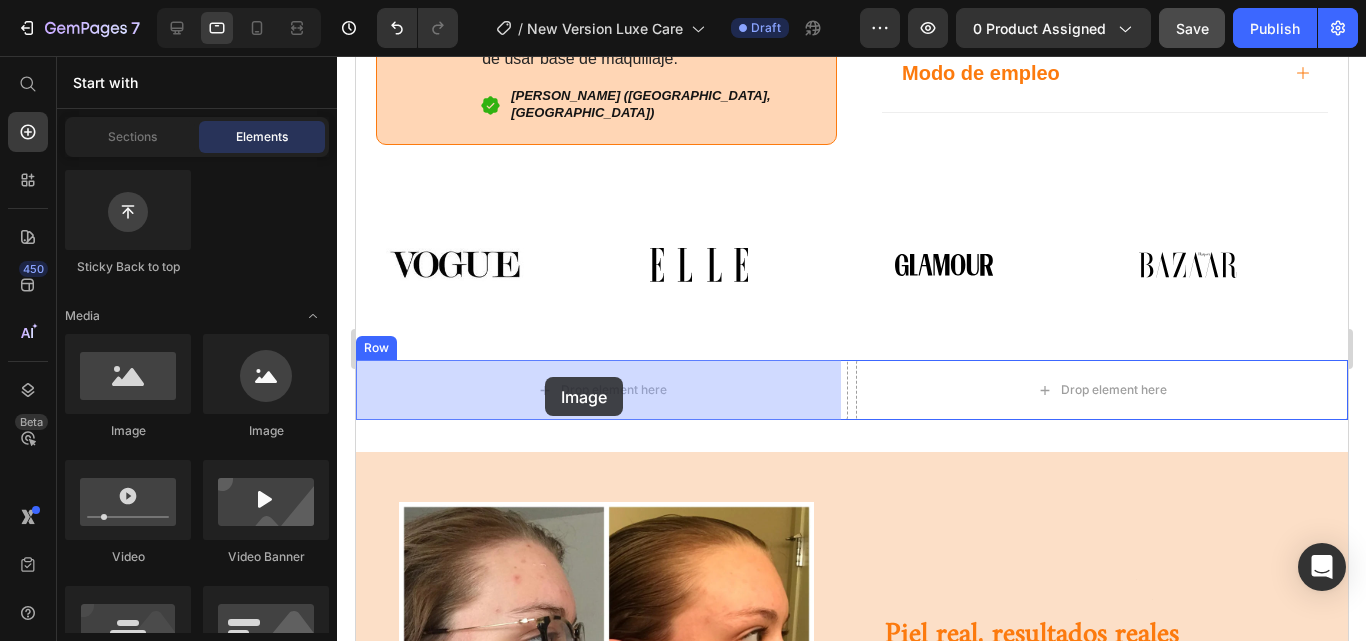 drag, startPoint x: 449, startPoint y: 433, endPoint x: 544, endPoint y: 377, distance: 110.276924 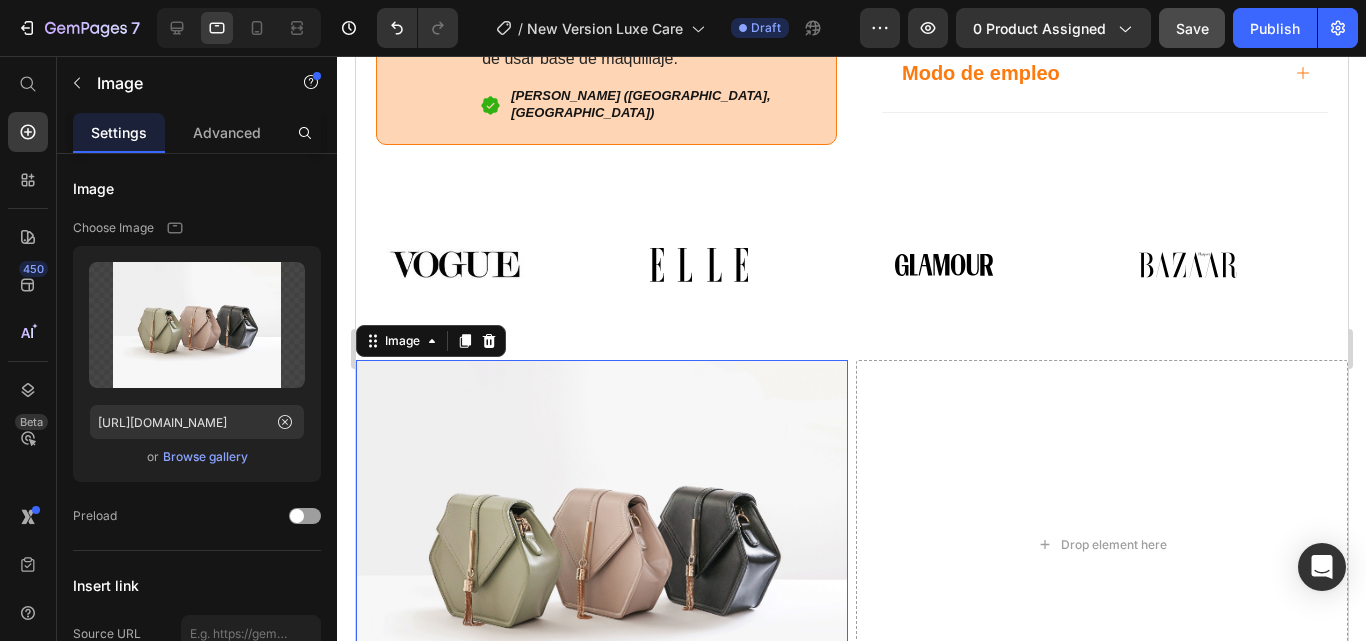 scroll, scrollTop: 1411, scrollLeft: 0, axis: vertical 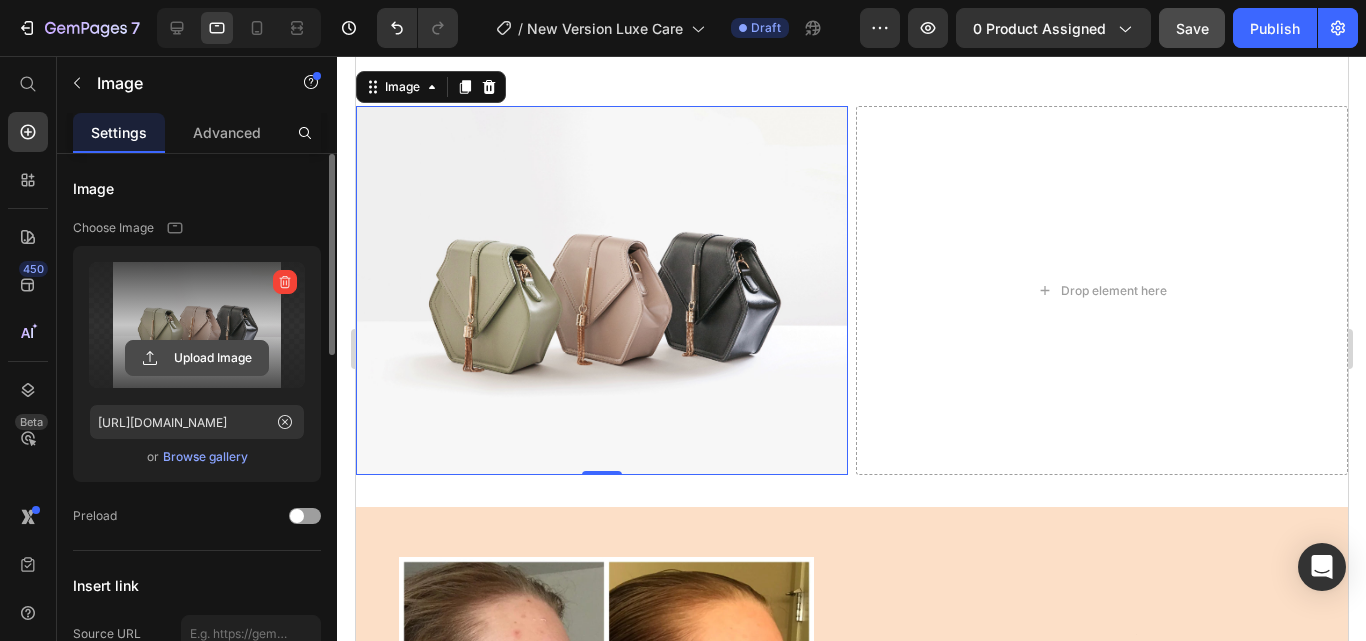 click 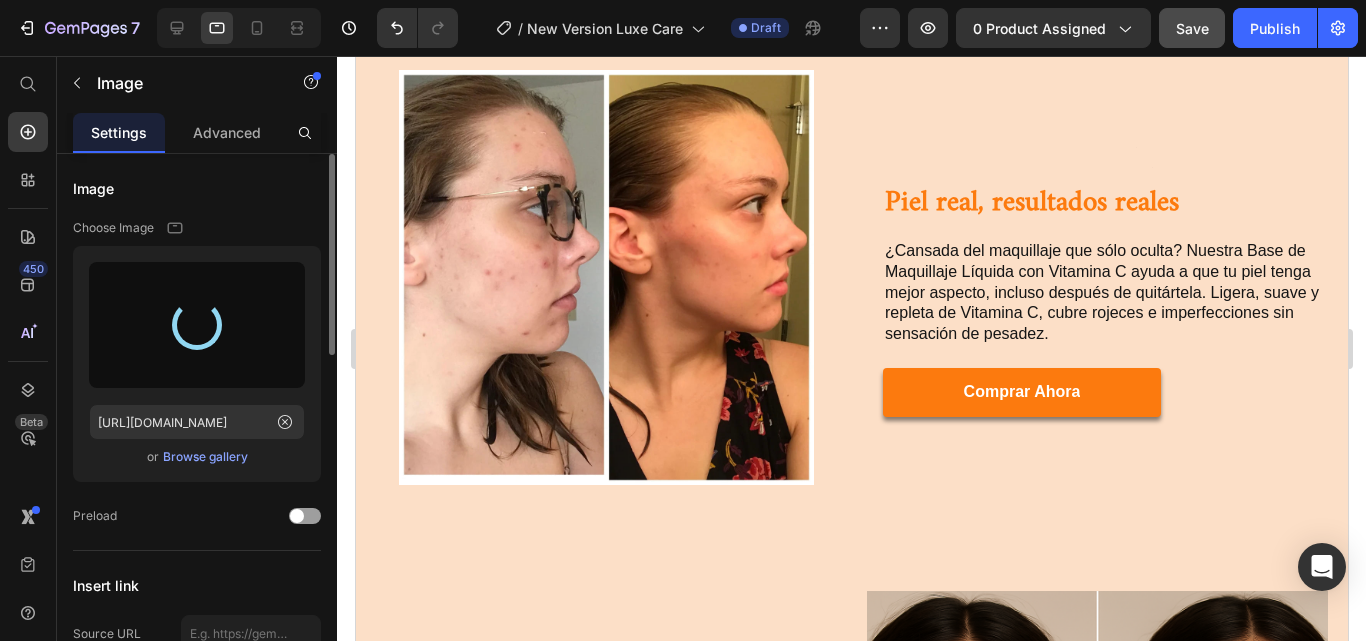 scroll, scrollTop: 1878, scrollLeft: 0, axis: vertical 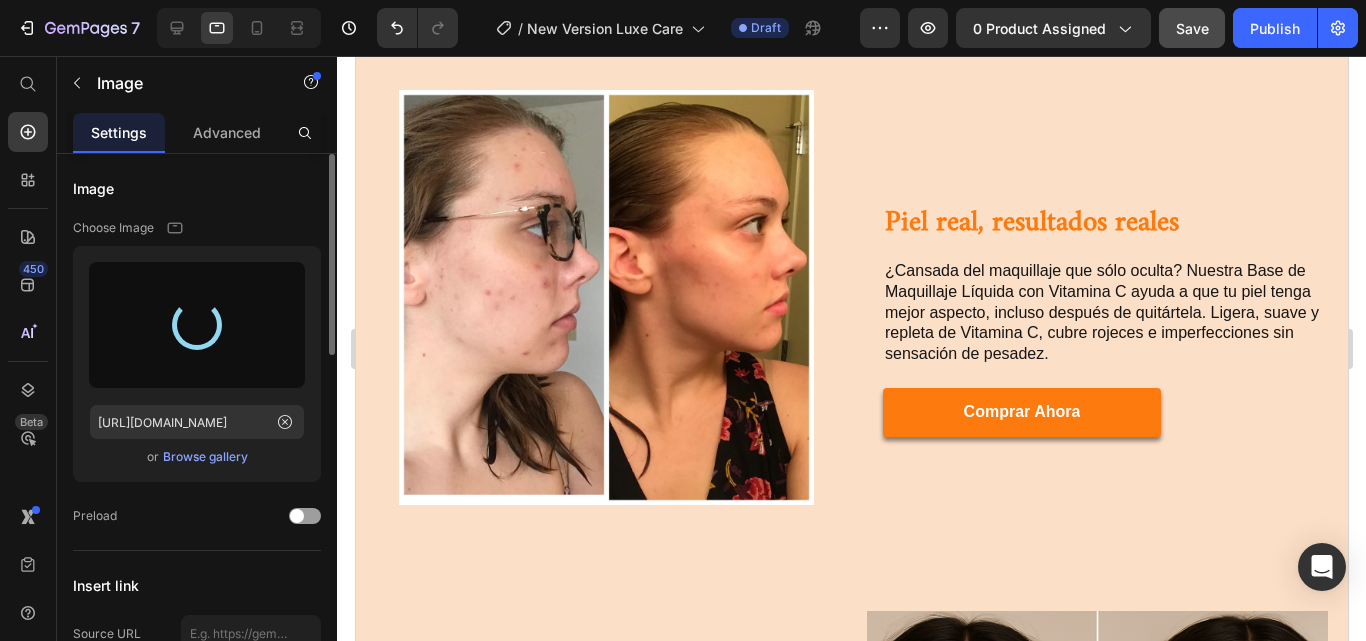 type on "[URL][DOMAIN_NAME]" 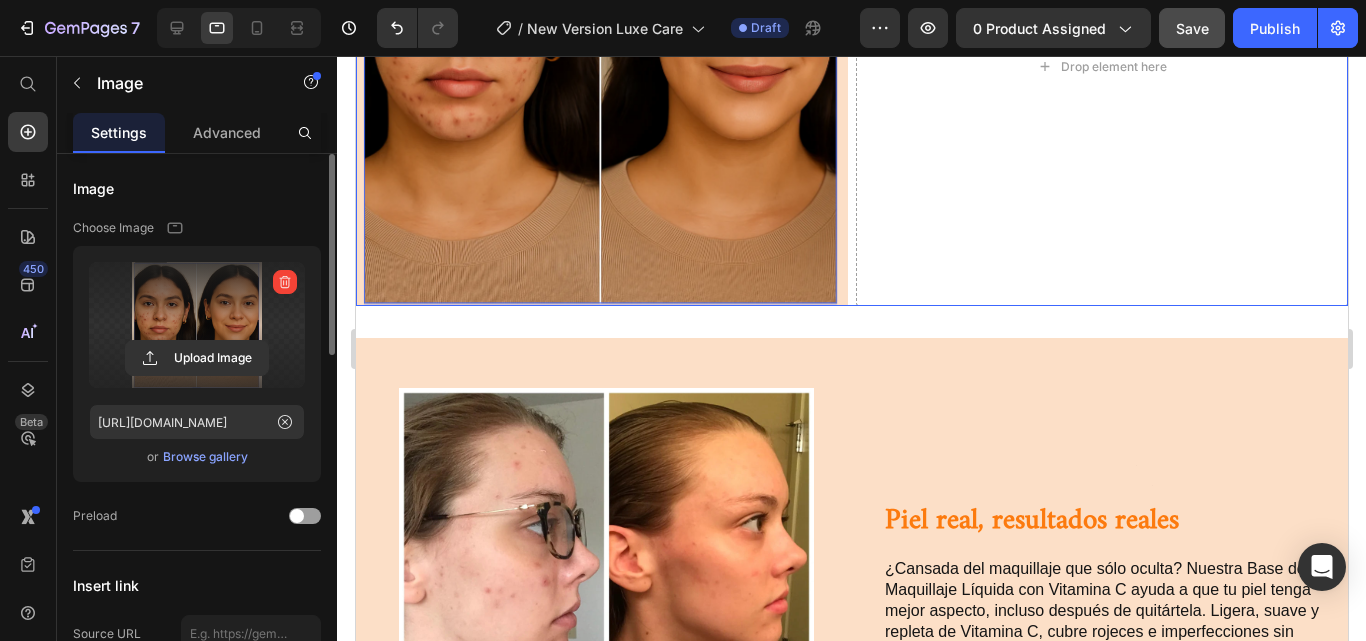 scroll, scrollTop: 1898, scrollLeft: 0, axis: vertical 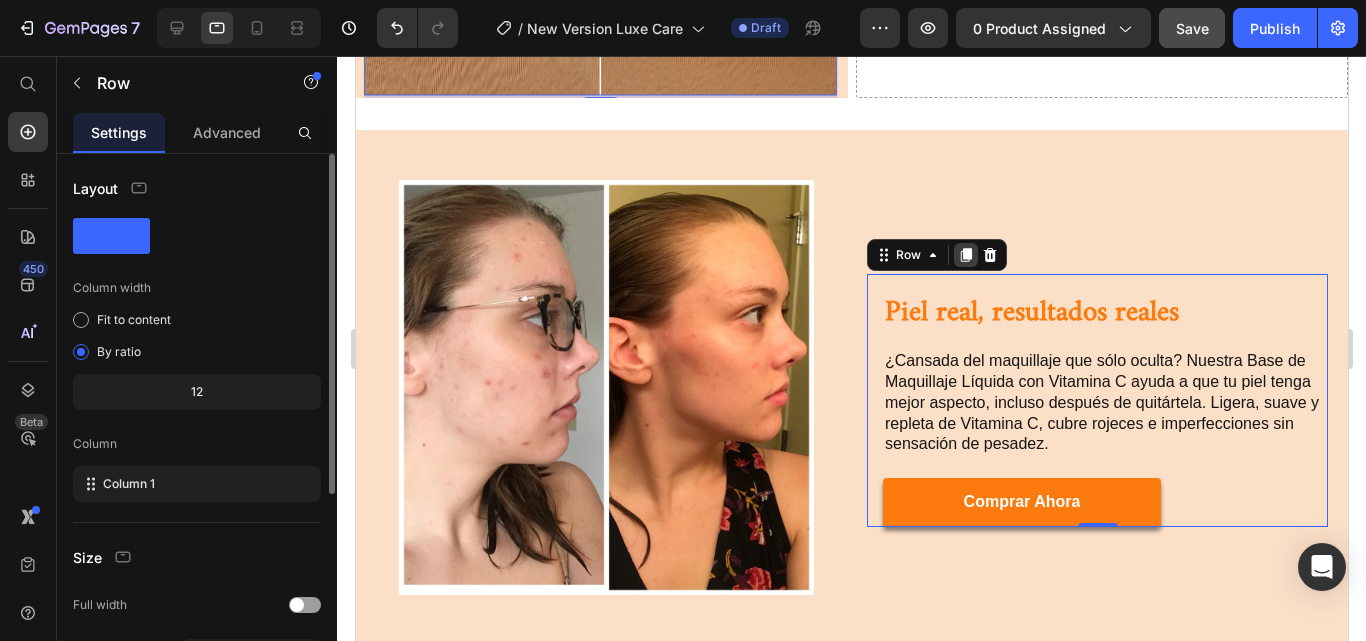 click 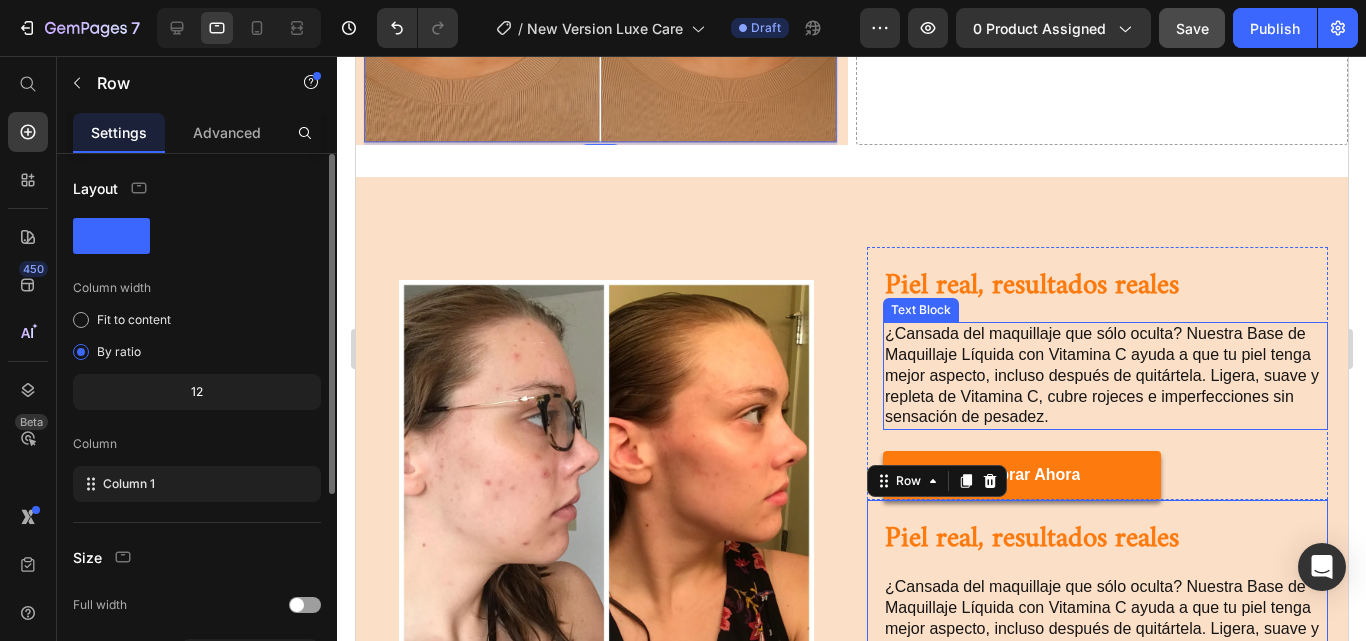 scroll, scrollTop: 1804, scrollLeft: 0, axis: vertical 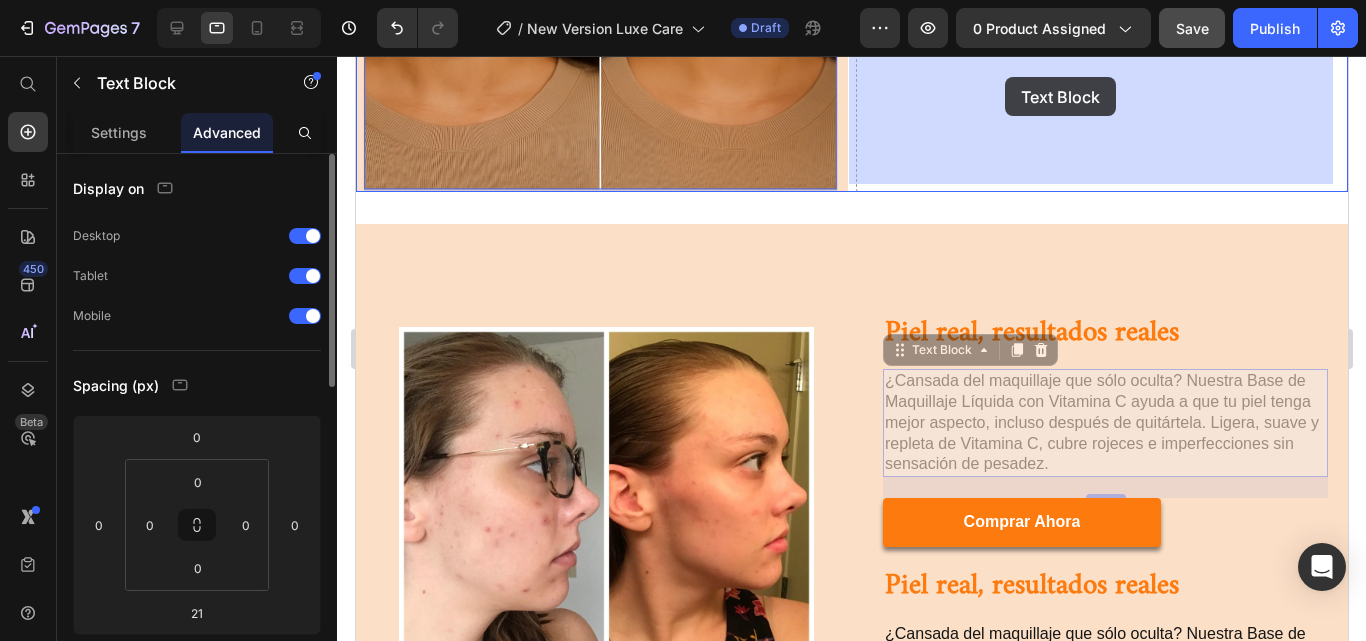 drag, startPoint x: 998, startPoint y: 367, endPoint x: 1004, endPoint y: 74, distance: 293.06143 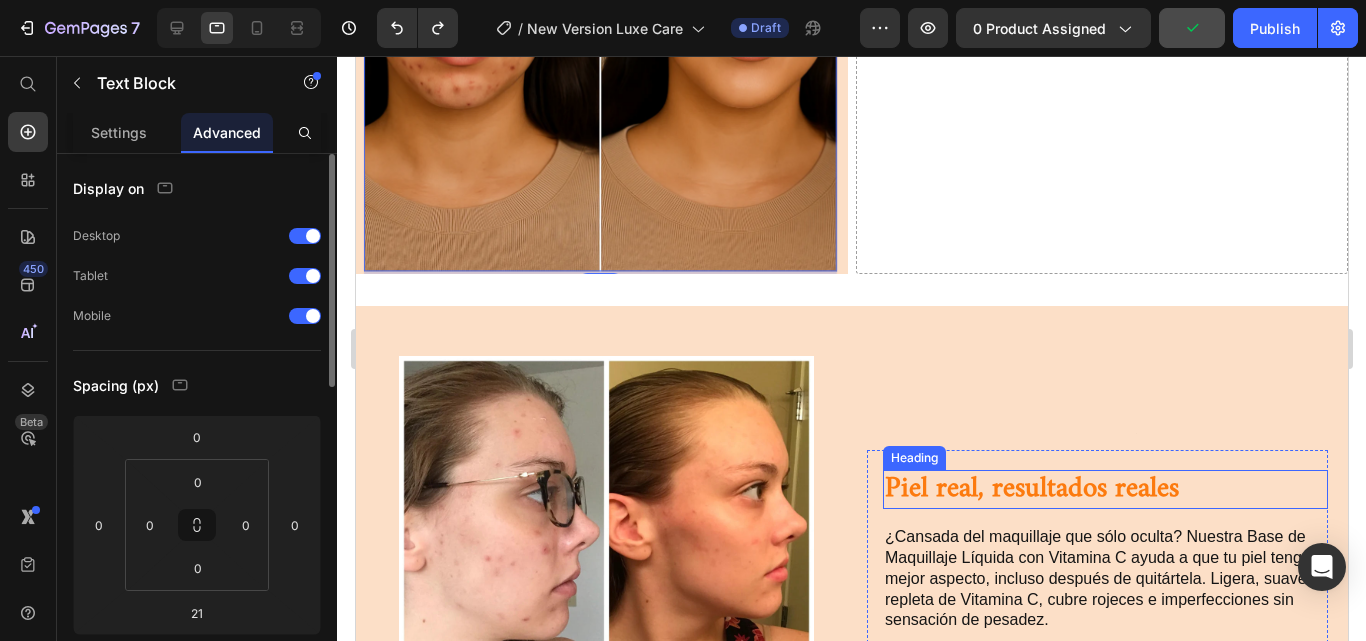 scroll, scrollTop: 1790, scrollLeft: 0, axis: vertical 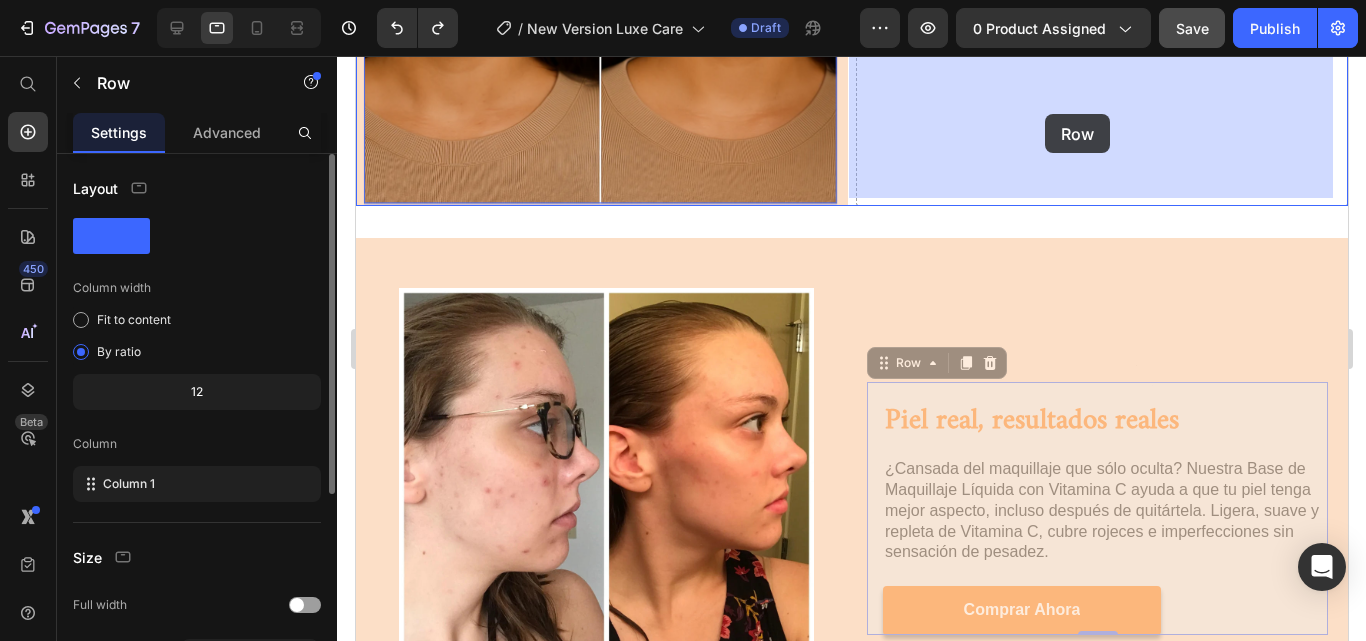 drag, startPoint x: 1066, startPoint y: 381, endPoint x: 1044, endPoint y: 114, distance: 267.90485 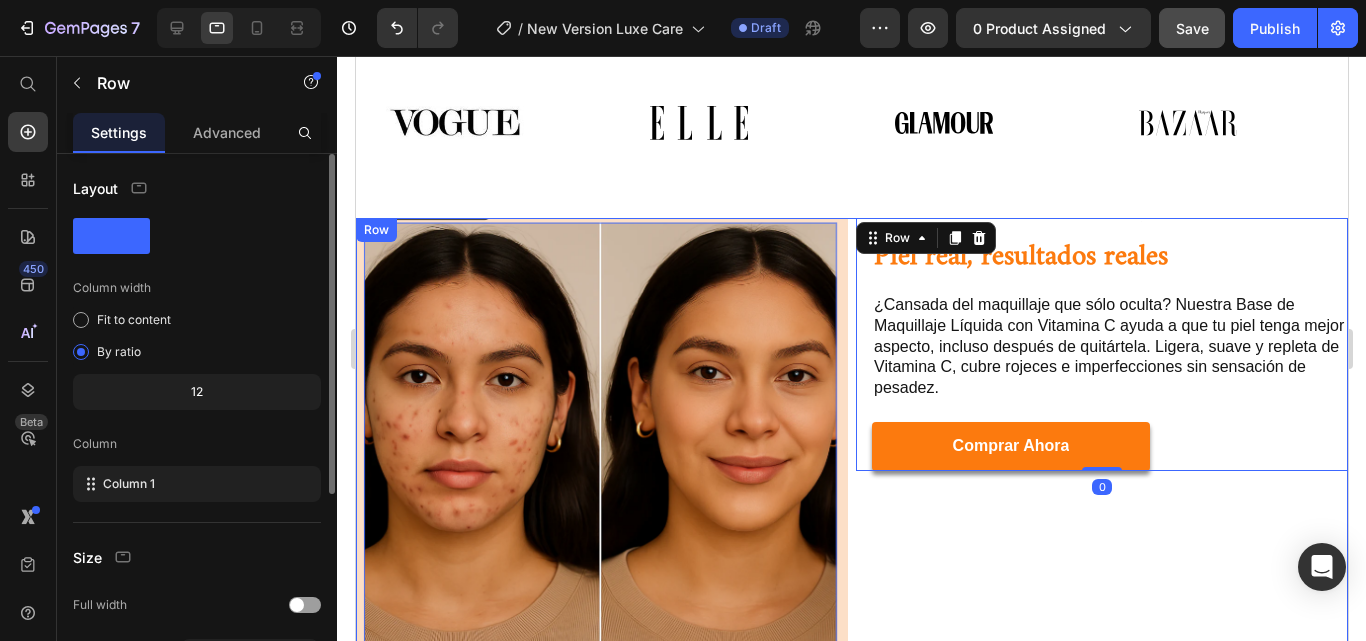 scroll, scrollTop: 1396, scrollLeft: 0, axis: vertical 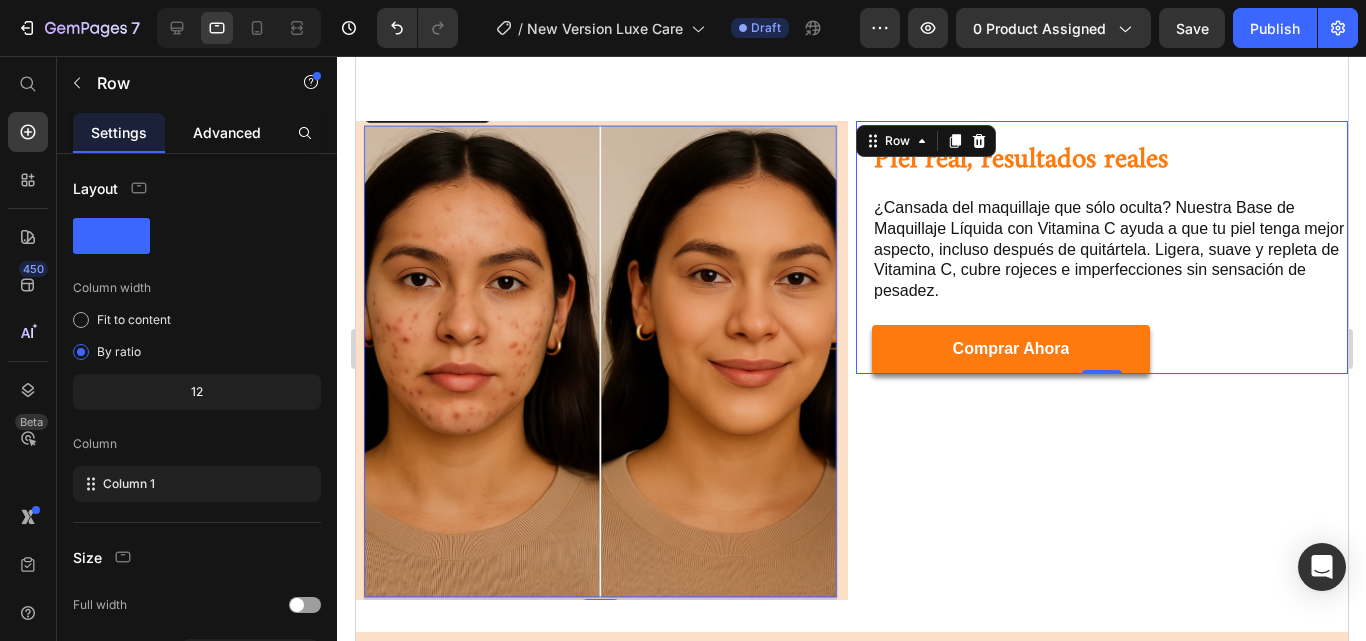 click on "Advanced" at bounding box center [227, 132] 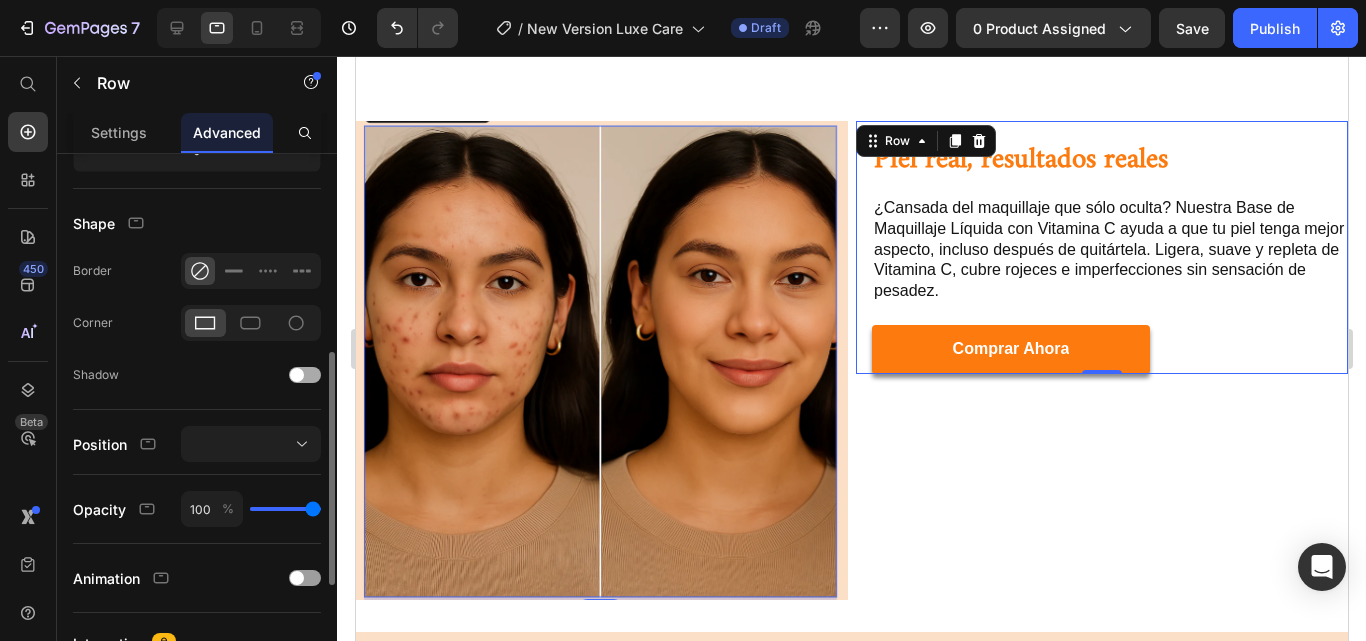 scroll, scrollTop: 475, scrollLeft: 0, axis: vertical 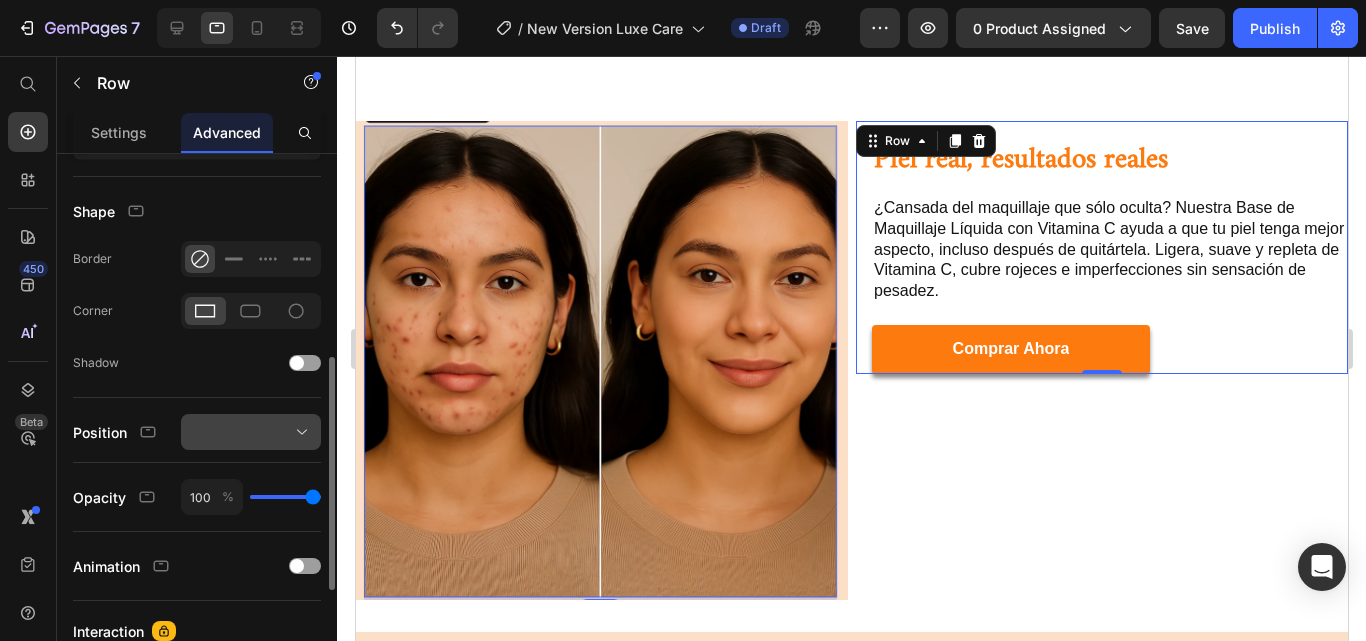 click at bounding box center (251, 432) 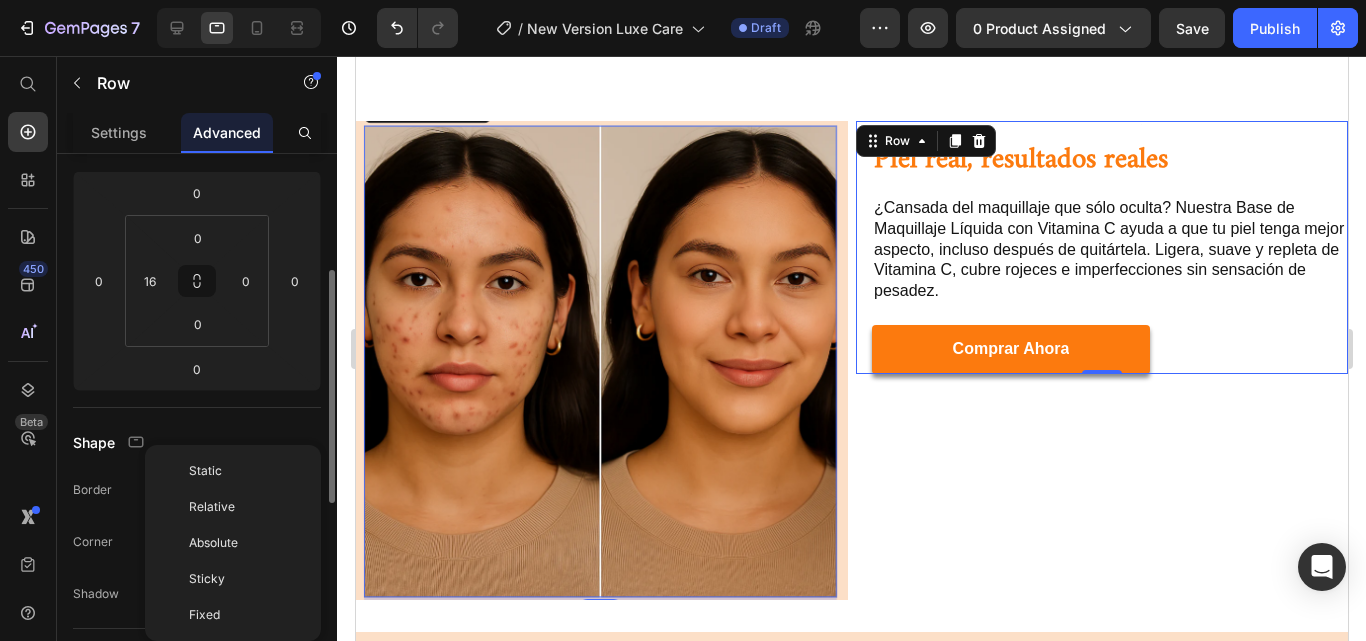 scroll, scrollTop: 242, scrollLeft: 0, axis: vertical 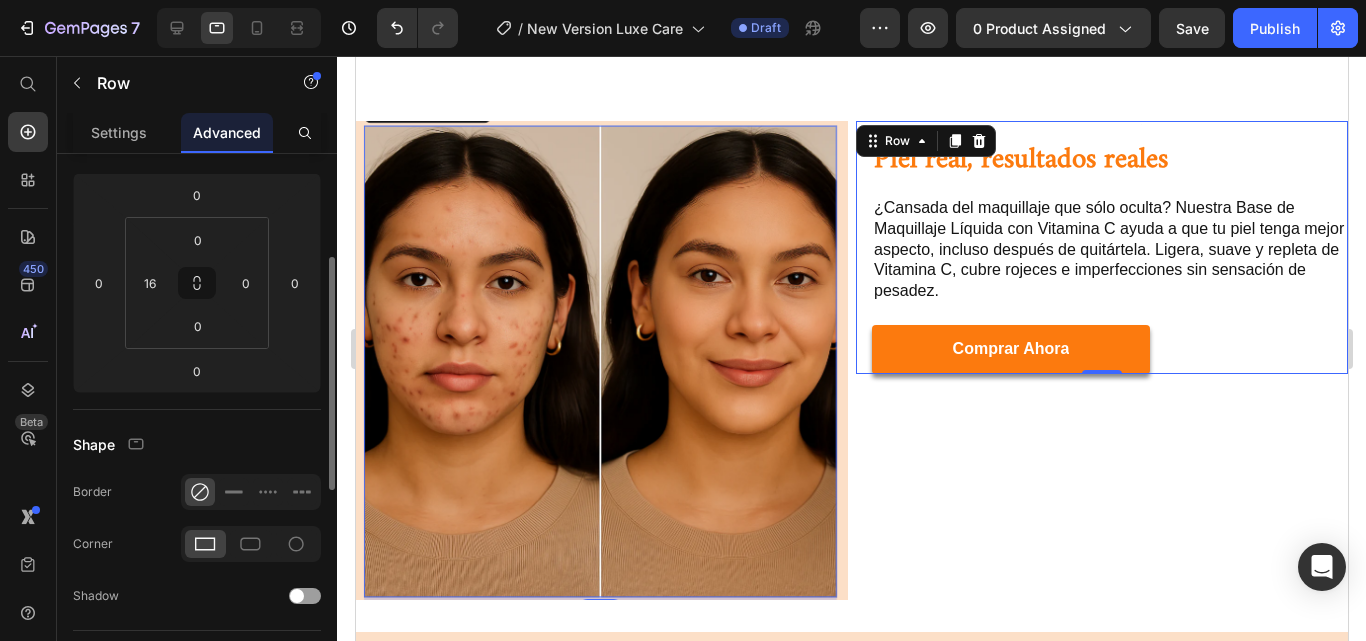 click on "Display on Desktop Tablet Mobile Spacing (px) 0 0 0 0 0 16 0 0 Shape Border Corner Shadow Position Opacity 100 % Animation Interaction Upgrade to Optimize plan  to unlock Interaction & other premium features. CSS class" at bounding box center [197, 497] 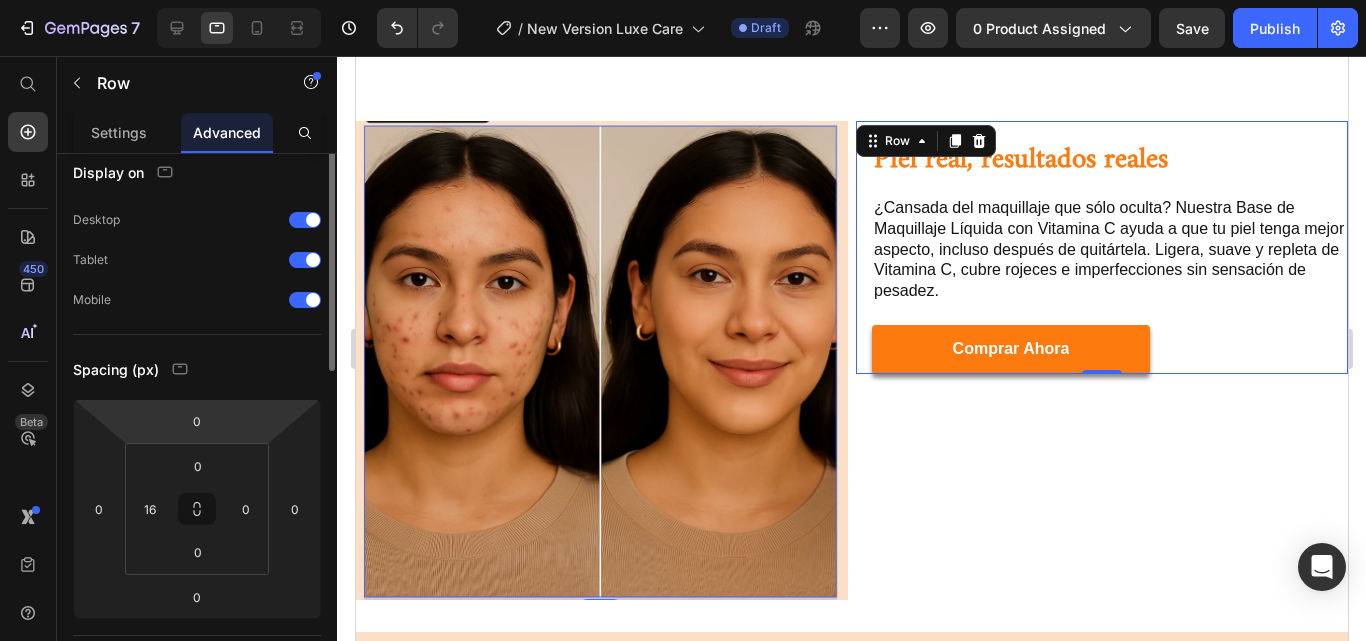 scroll, scrollTop: 0, scrollLeft: 0, axis: both 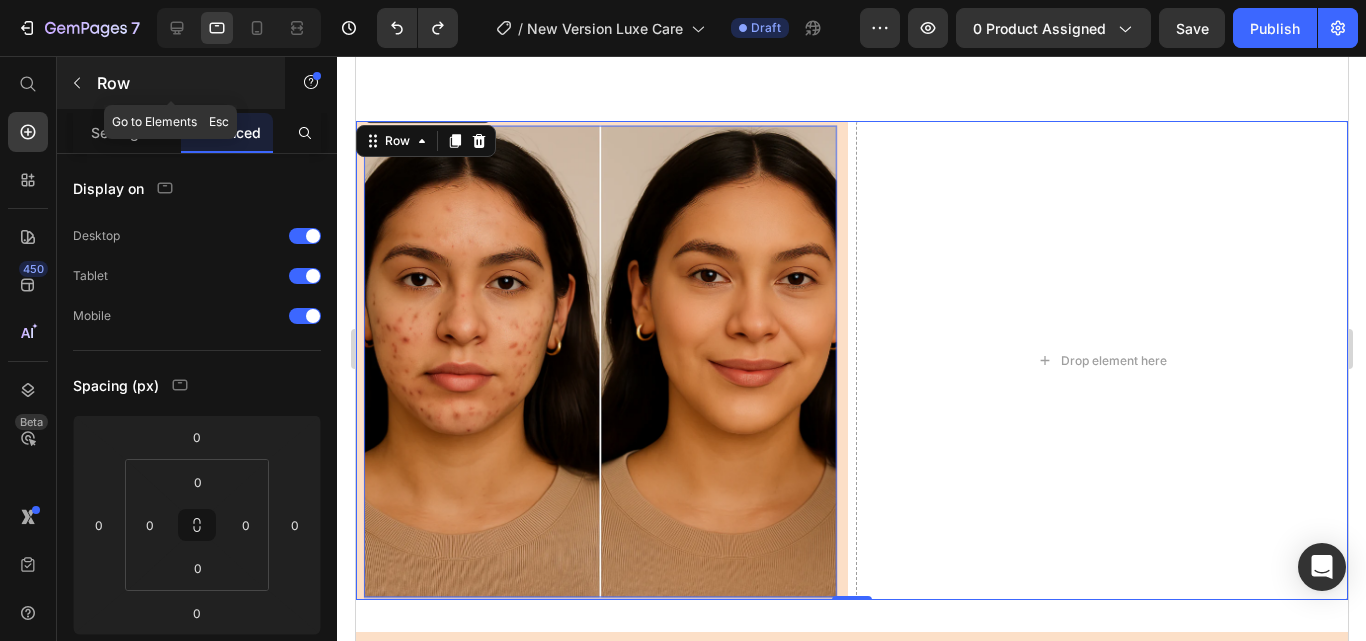click 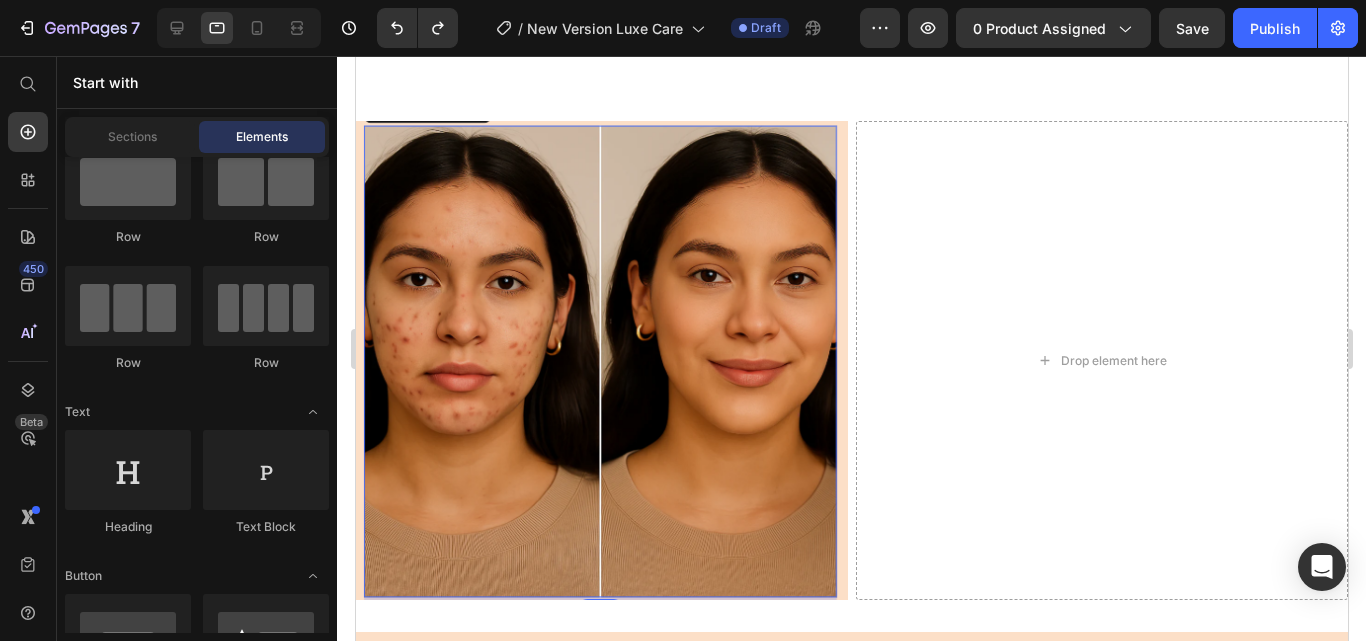 scroll, scrollTop: 0, scrollLeft: 0, axis: both 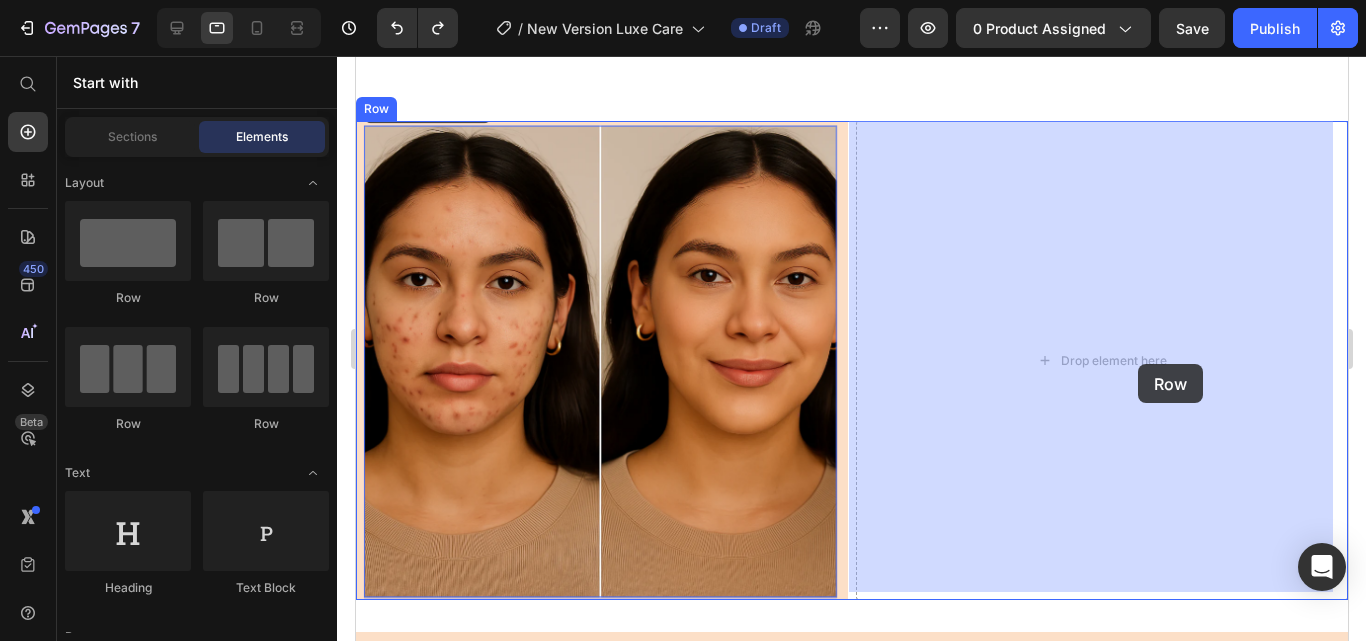 drag, startPoint x: 498, startPoint y: 293, endPoint x: 1136, endPoint y: 363, distance: 641.8286 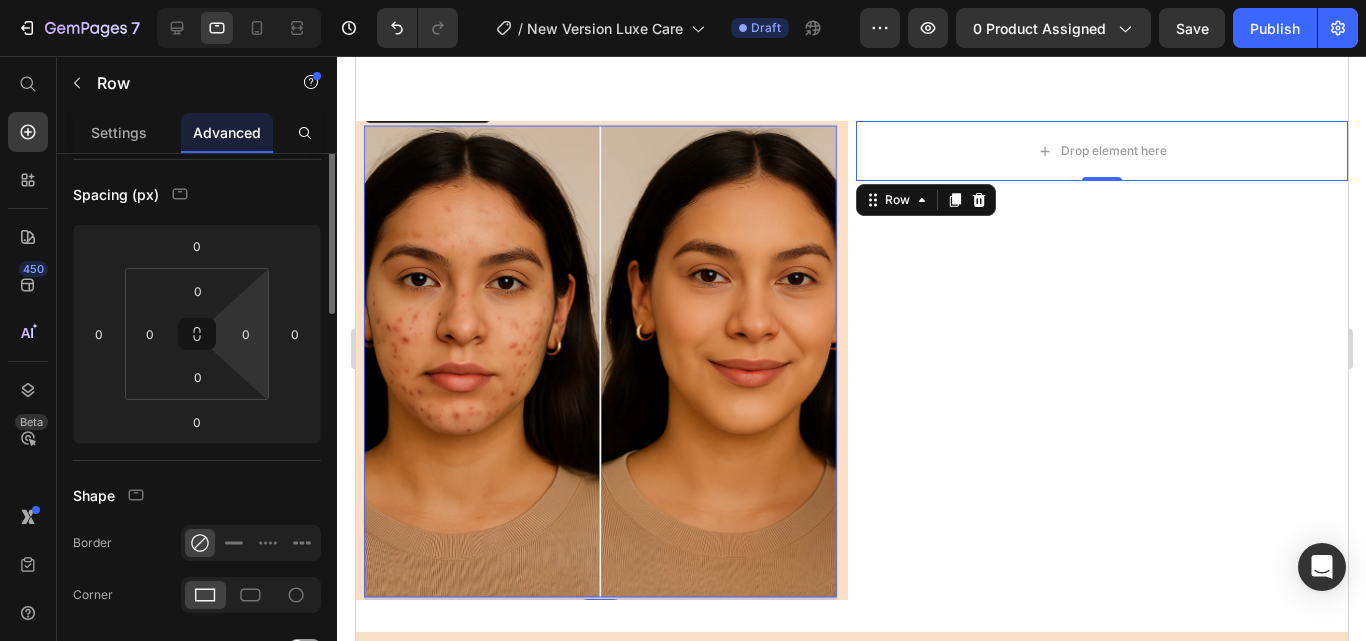 scroll, scrollTop: 0, scrollLeft: 0, axis: both 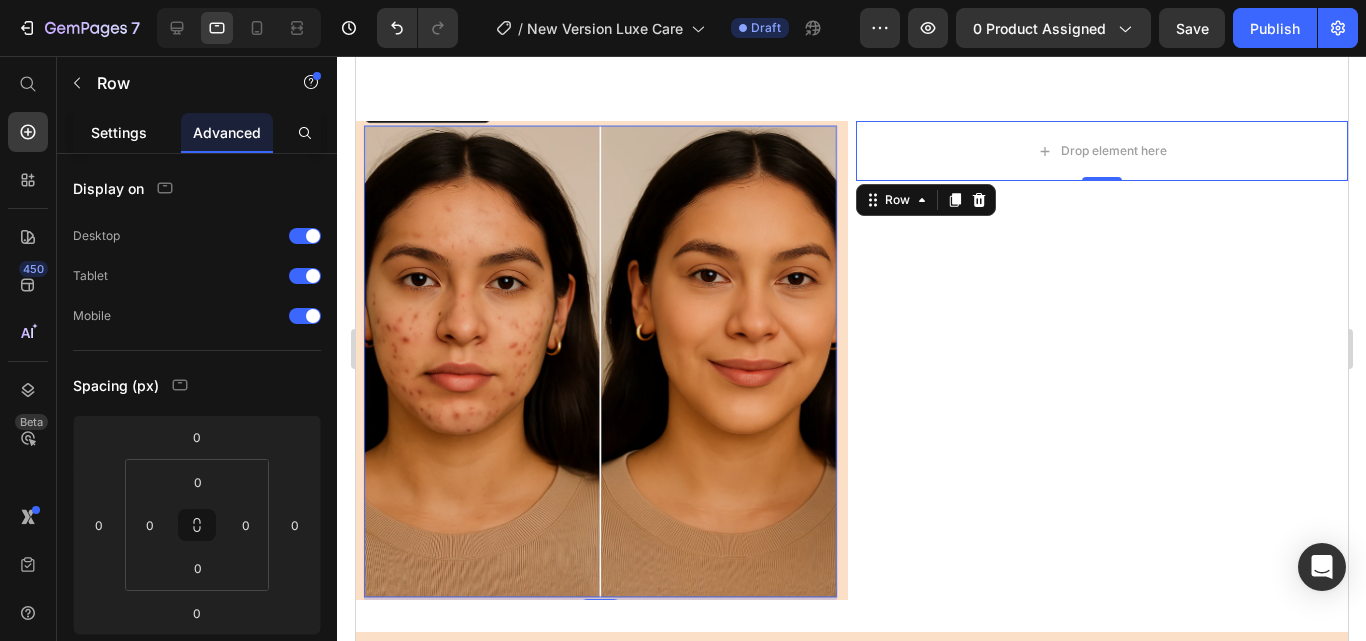 click on "Settings" at bounding box center [119, 132] 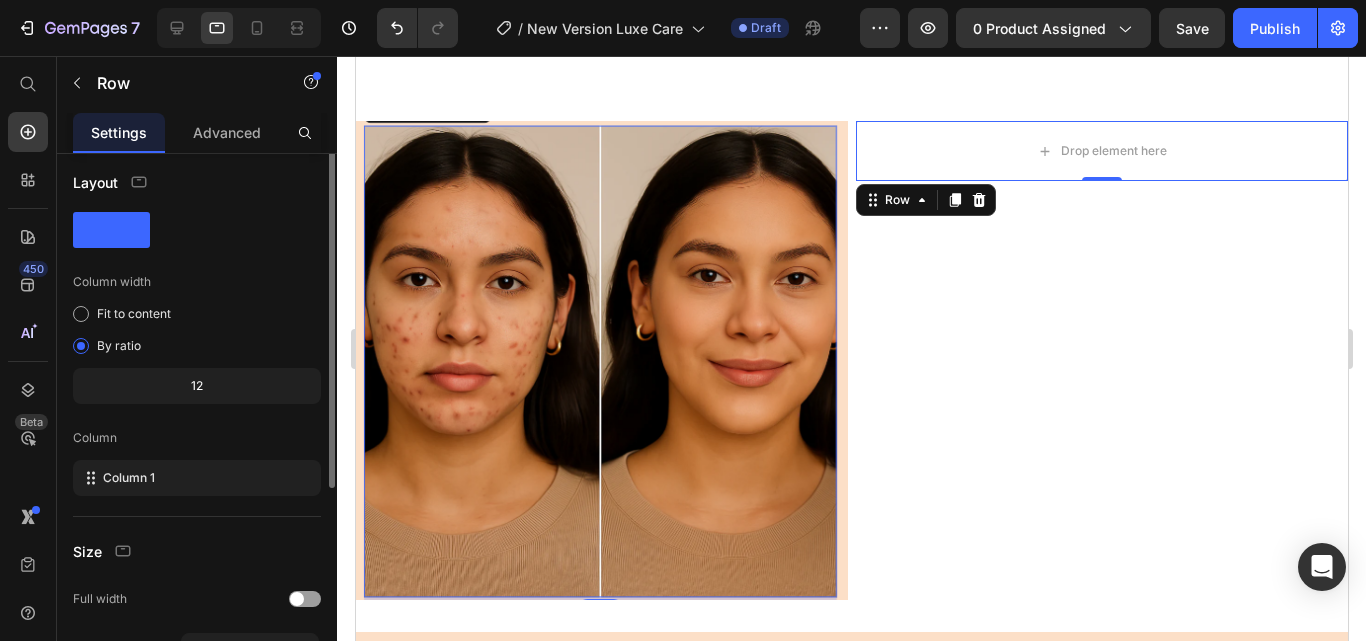 scroll, scrollTop: 0, scrollLeft: 0, axis: both 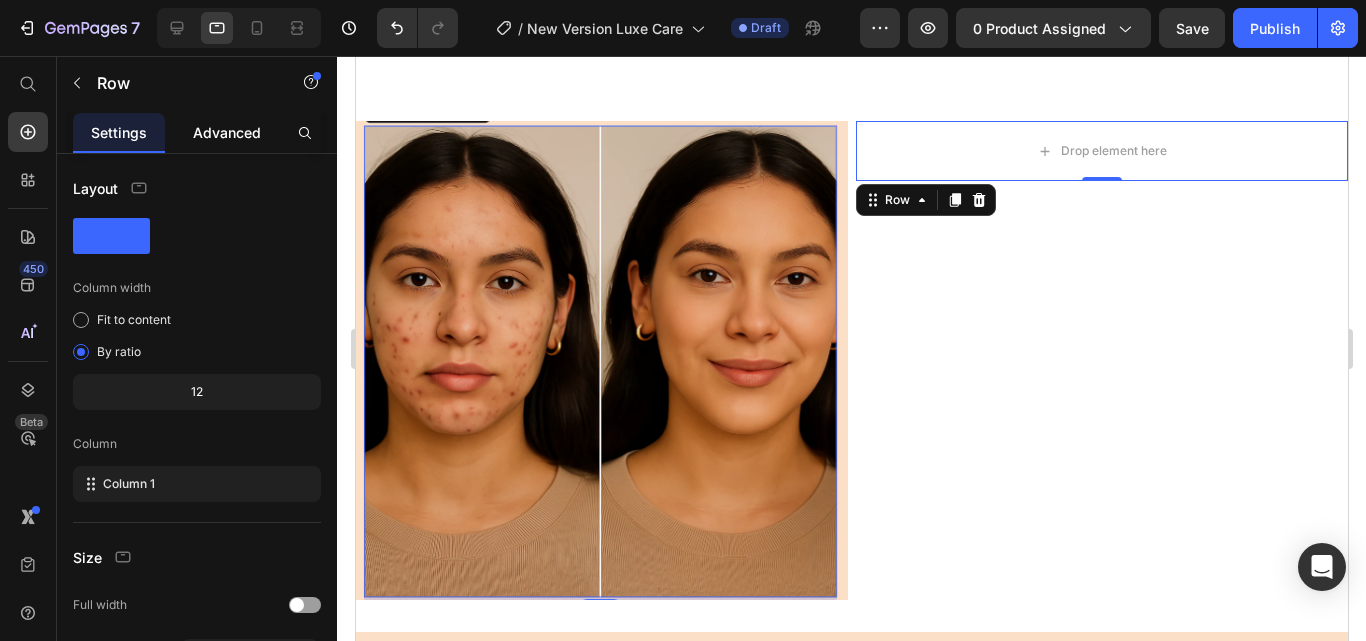 click on "Advanced" at bounding box center (227, 132) 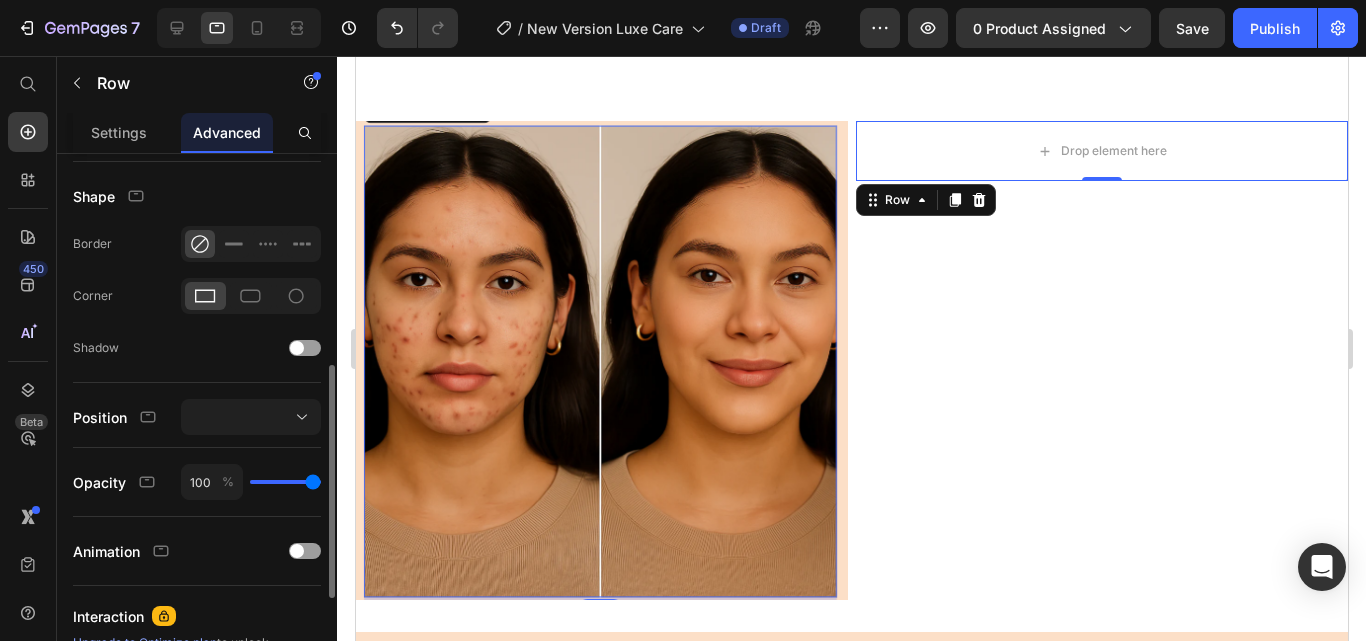 scroll, scrollTop: 491, scrollLeft: 0, axis: vertical 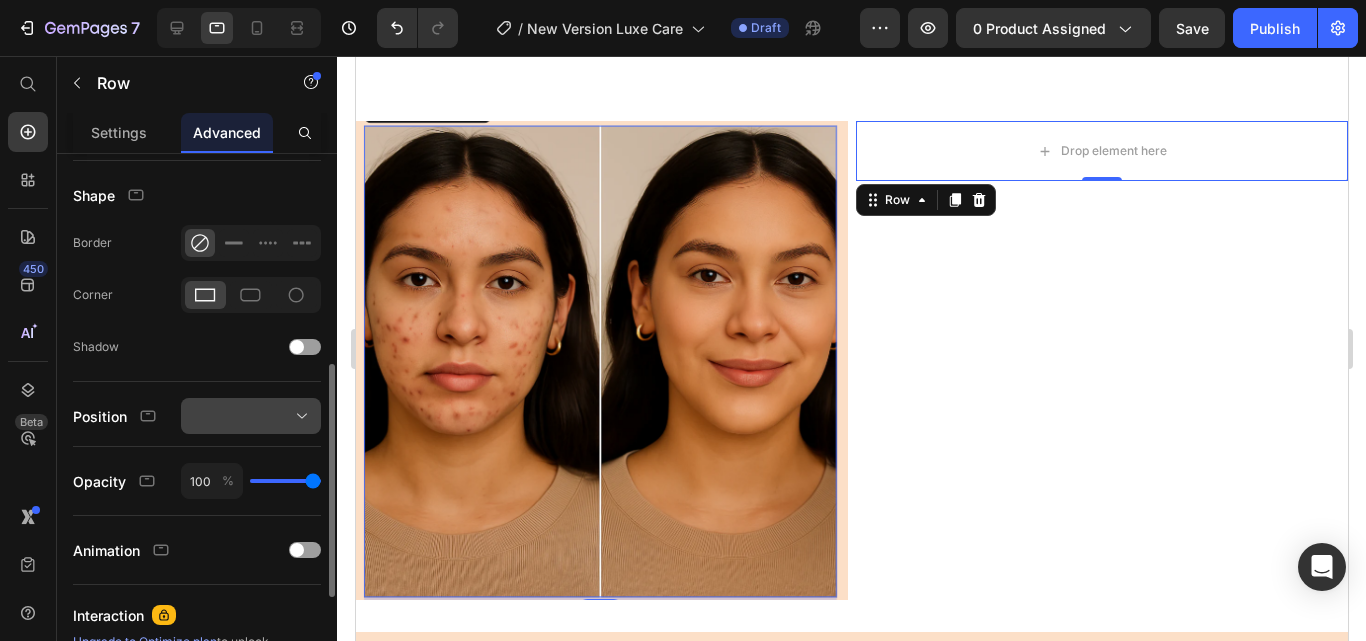 click 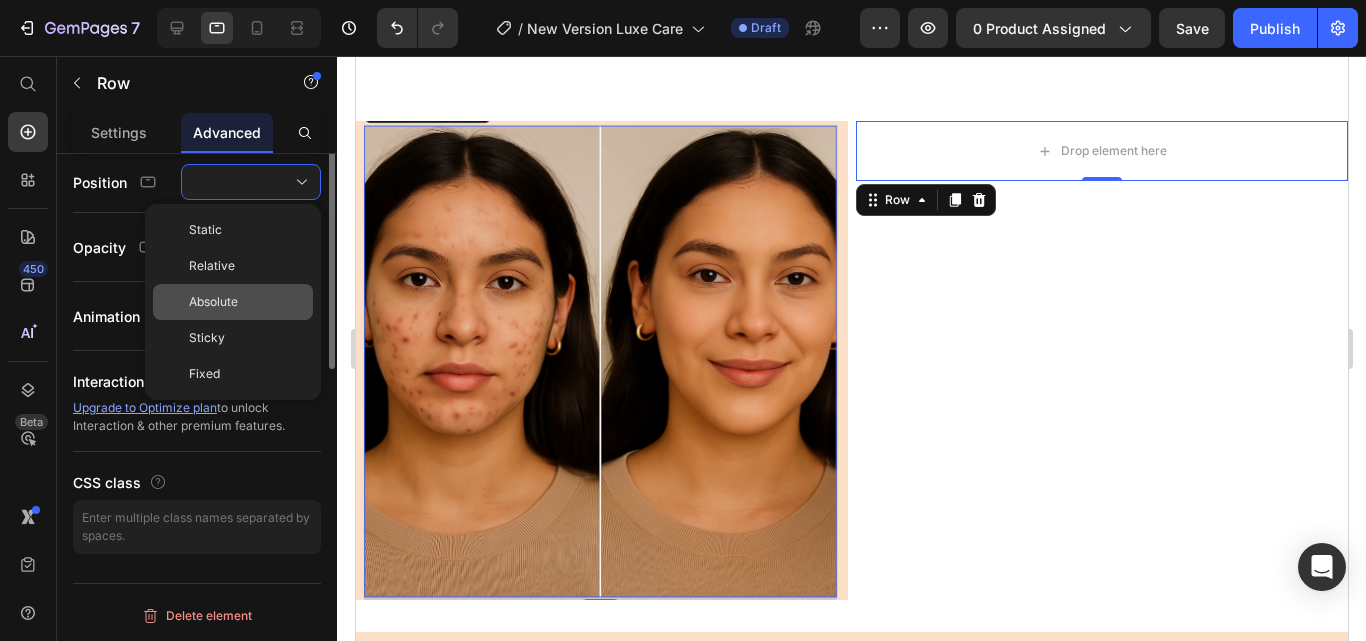 scroll, scrollTop: 486, scrollLeft: 0, axis: vertical 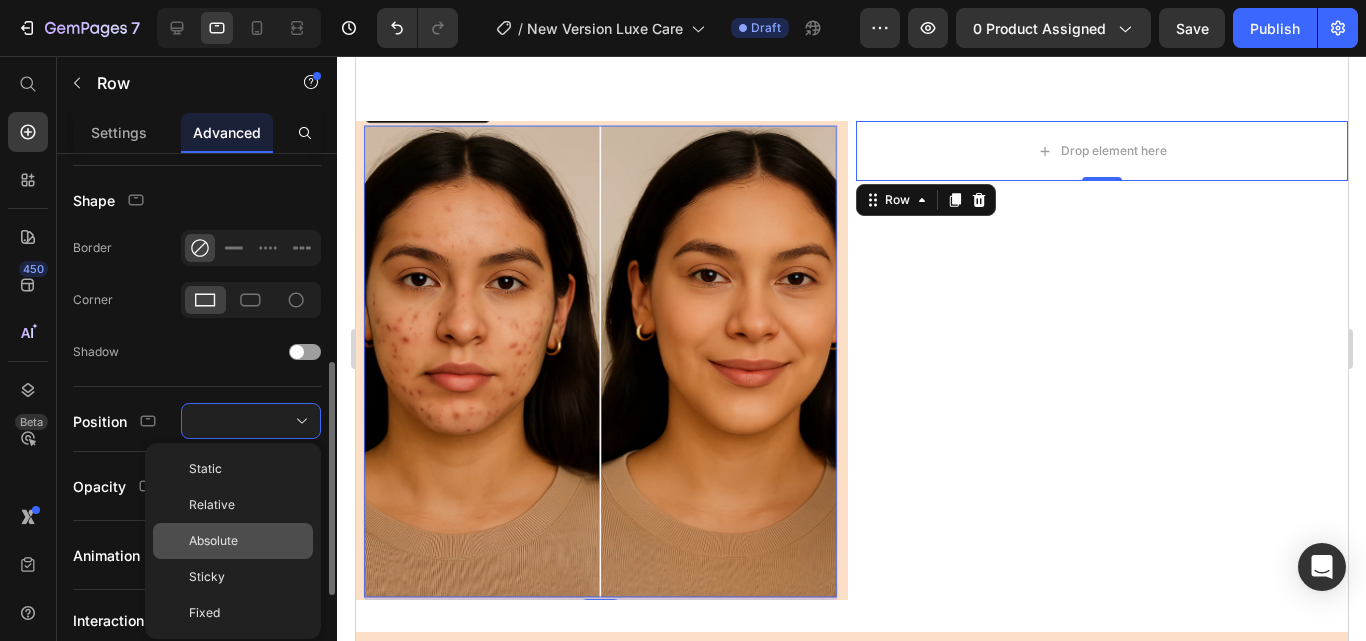 type 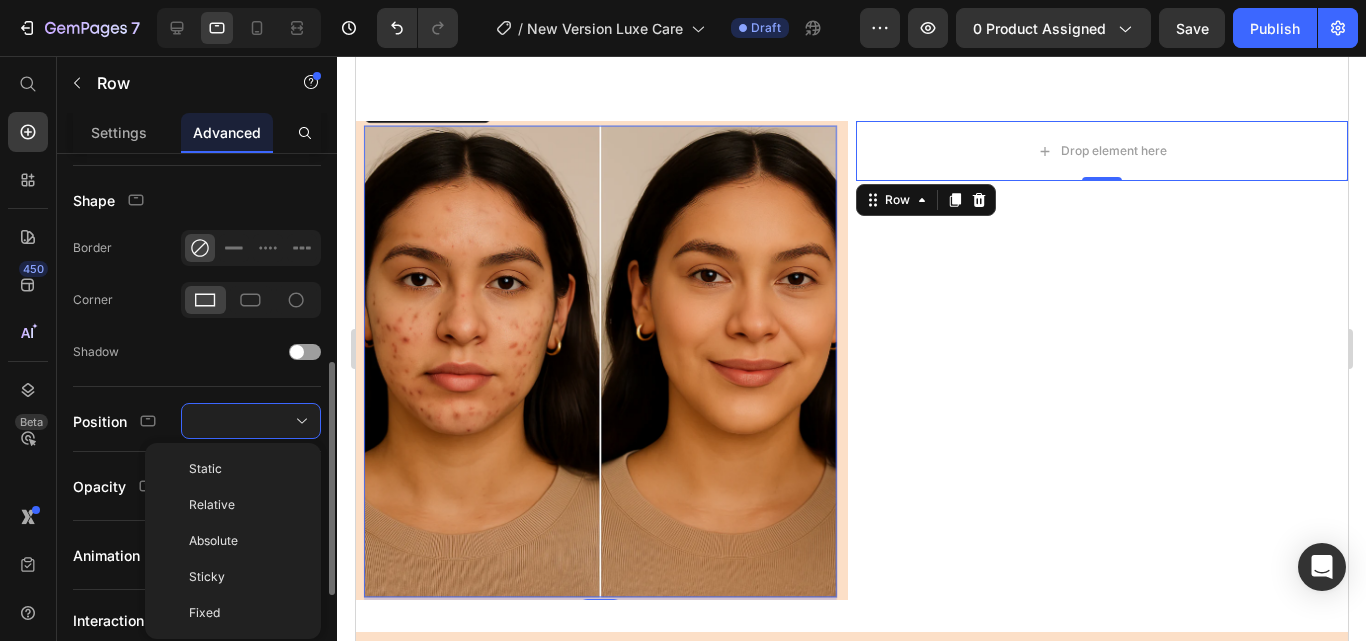 scroll, scrollTop: 725, scrollLeft: 0, axis: vertical 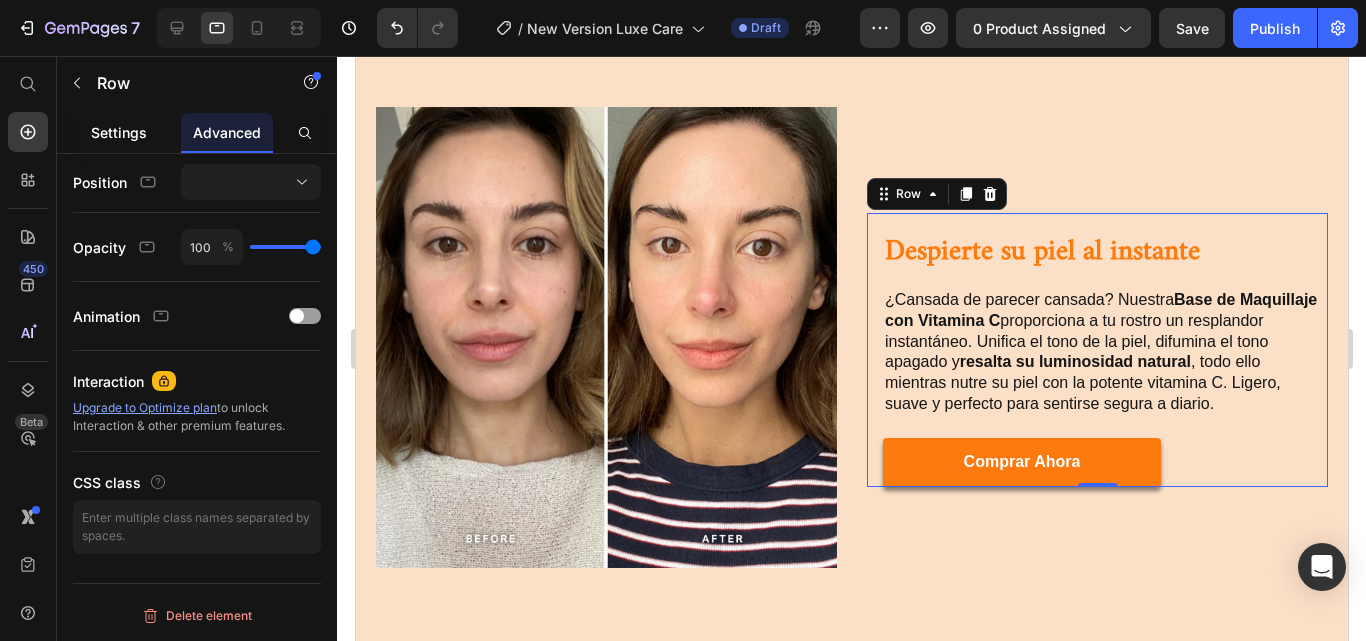 click on "Settings" at bounding box center (119, 132) 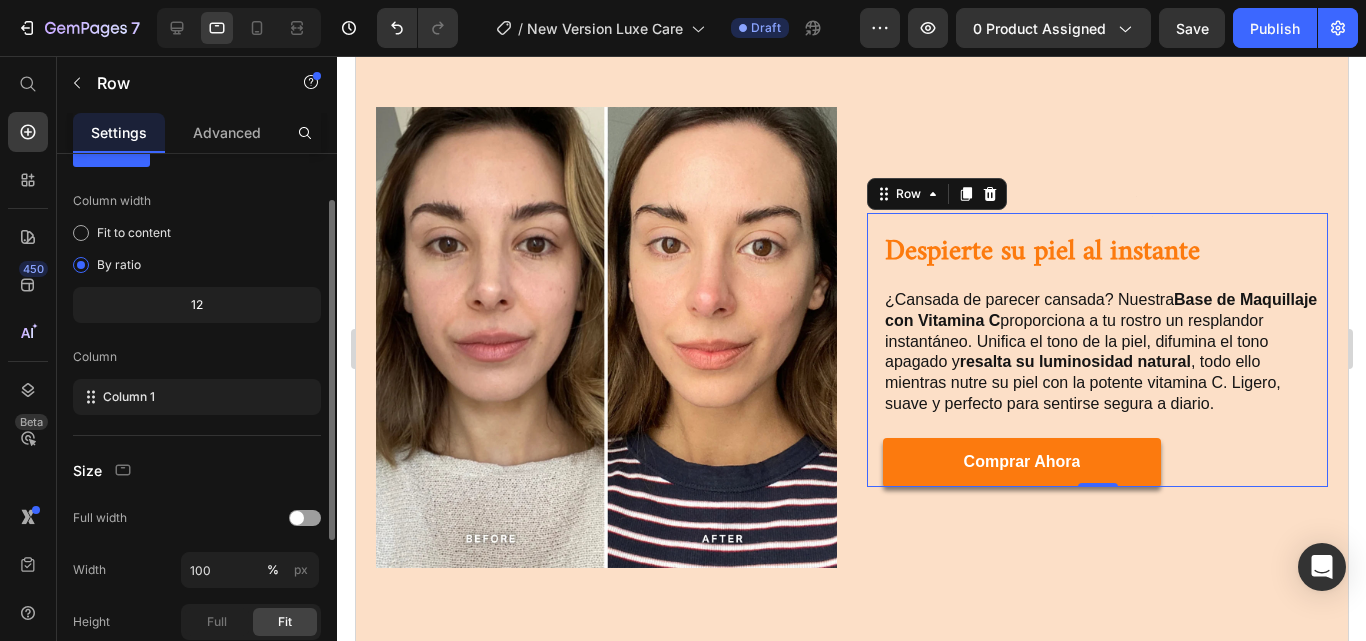 scroll, scrollTop: 81, scrollLeft: 0, axis: vertical 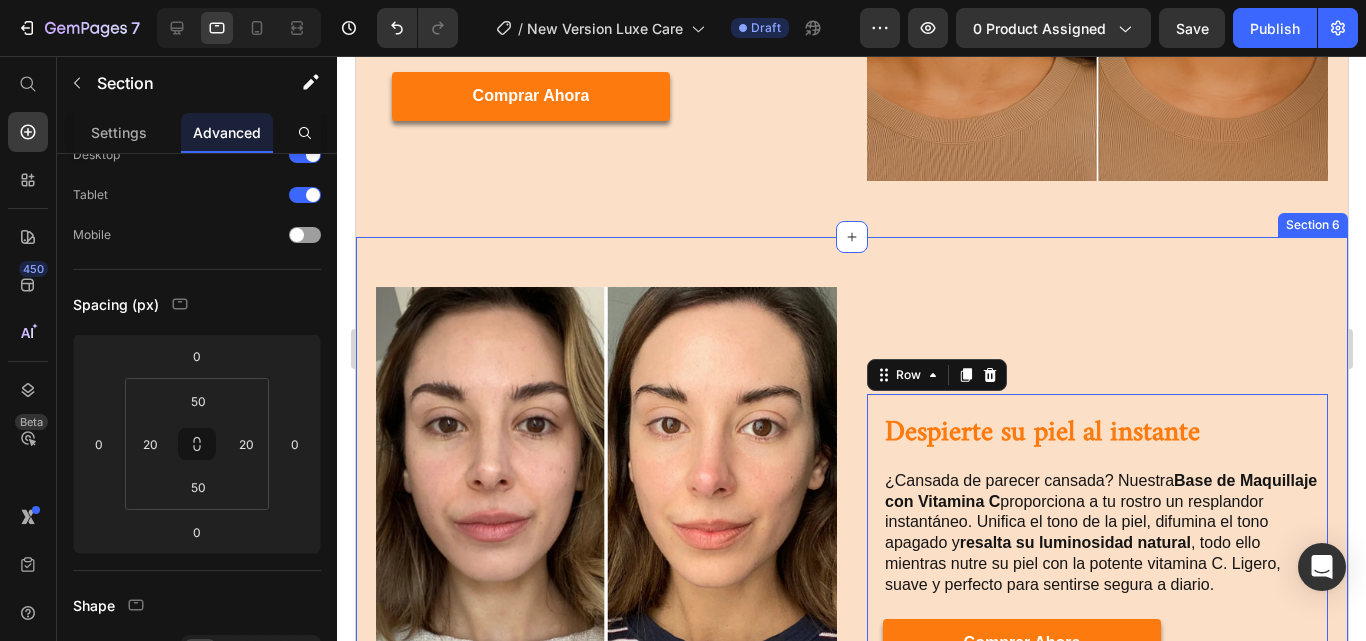 click on "Trusted Quality, Backed by Science Heading At the heart of our lash serum is a promise:  pure, powerful, and proven beauty.  Every bottle is crafted in state-of-the-art facilities using only the finest ingredients—because your eyes deserve nothing less. Text Block Image 100% Vegan free Text Block Image No Harsh Chemicals Text Block Image Dermatologist-Approved Text Block Image Gentle on Sensitive Eyes Text Block Advanced List Image Paraben-Free Text Block Image Cruelty Free Text Block Image Sulfate-Free Text Block Image Lab-Tested Text Block Advanced List Row Experience clean beauty that actually works—without compromise. Text Block Row Image Image Heading Heading Despierte su piel al instante Heading ¿Cansada de parecer cansada? Nuestra  Base de Maquillaje con Vitamina C  proporciona a tu rostro un resplandor instantáneo. Unifica el tono de la piel, difumina el tono apagado y  resalta su luminosidad natural Text Block comprar ahora Button Row Row   0 buy it now Button
Row Row" at bounding box center [851, 520] 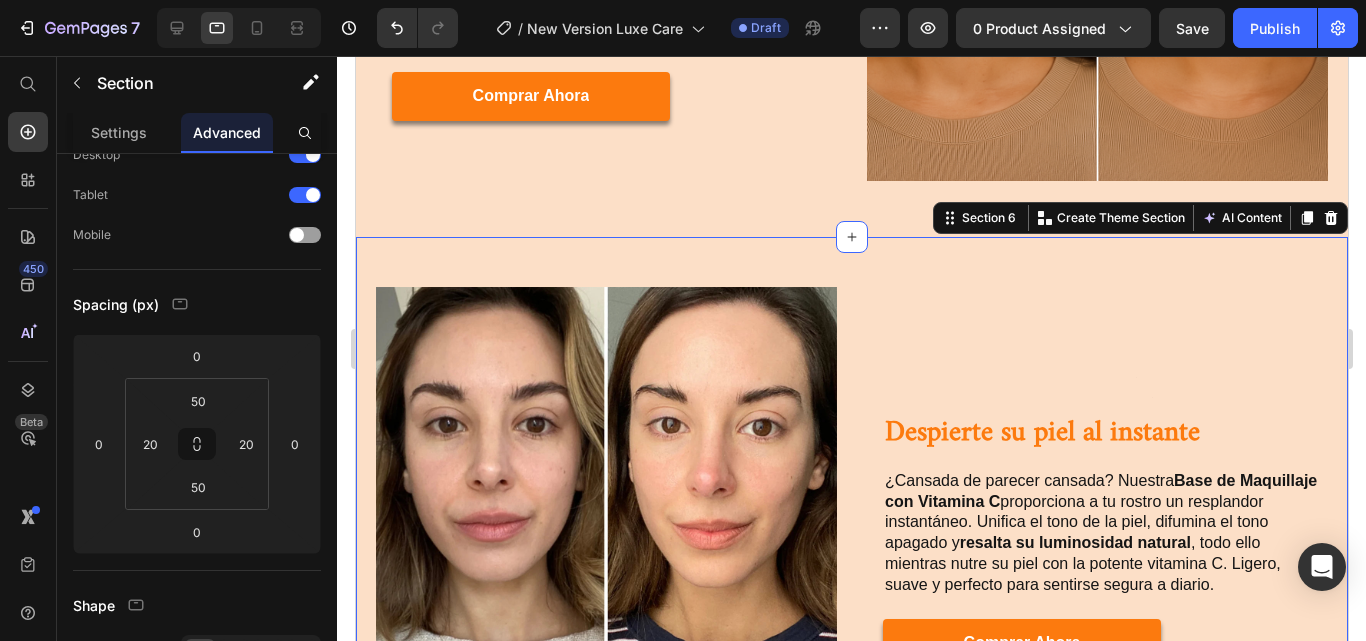 scroll, scrollTop: 0, scrollLeft: 0, axis: both 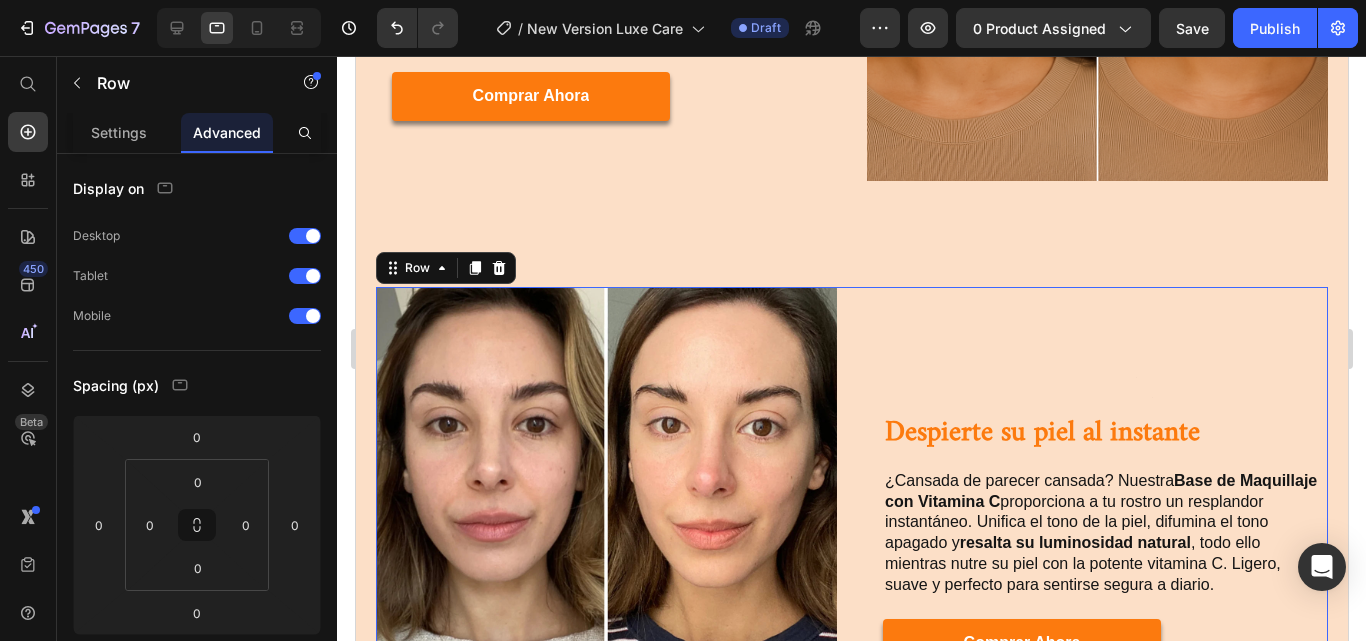 click on "Heading Heading Despierte su piel al instante Heading ¿Cansada de parecer cansada? Nuestra  Base de Maquillaje con Vitamina C  proporciona a tu rostro un resplandor instantáneo. Unifica el tono de la piel, difumina el tono apagado y  resalta su luminosidad natural , todo ello mientras nutre su piel con la potente vitamina C. Ligero, suave y perfecto para sentirse segura a diario. Text Block comprar ahora Button Row Row buy it now Button
Row" at bounding box center [1096, 520] 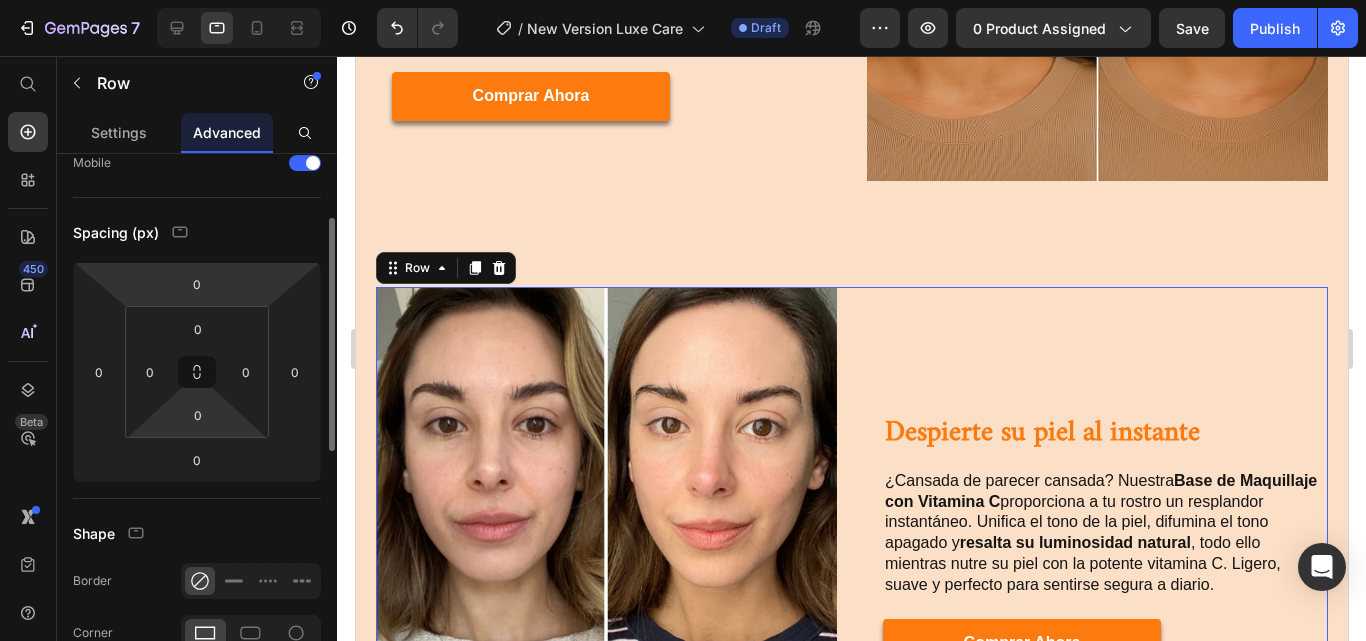 scroll, scrollTop: 152, scrollLeft: 0, axis: vertical 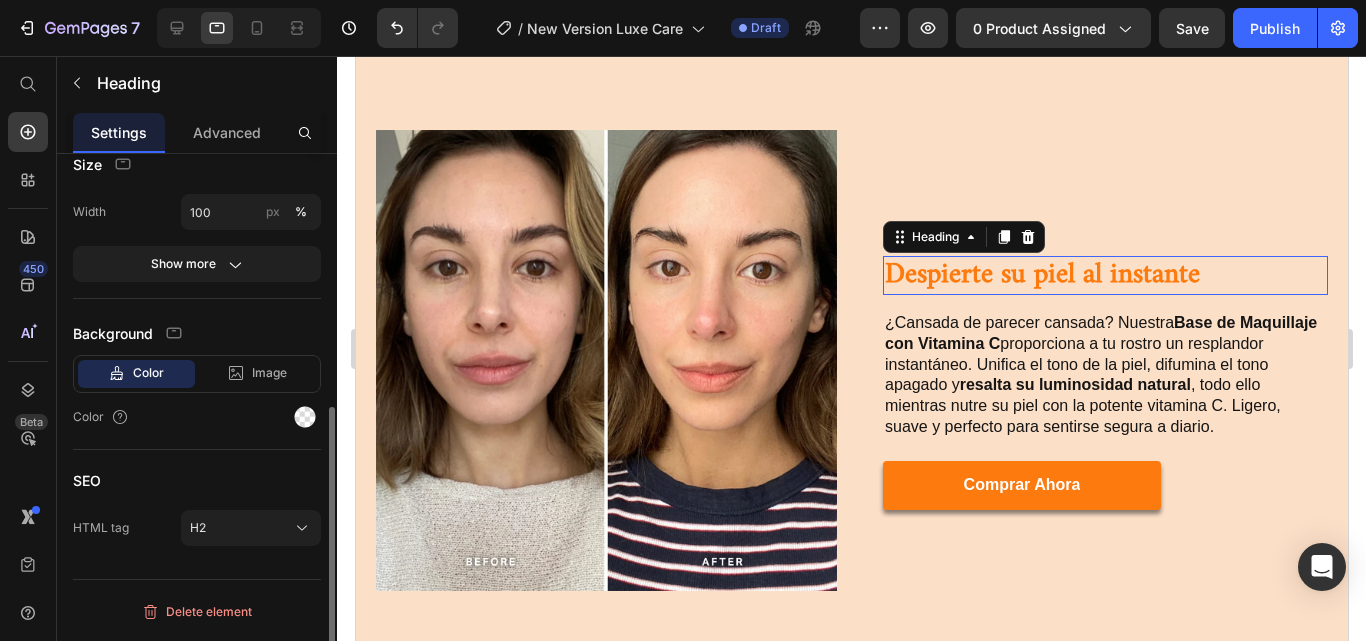 click on "Despierte su piel al instante" at bounding box center [1104, 275] 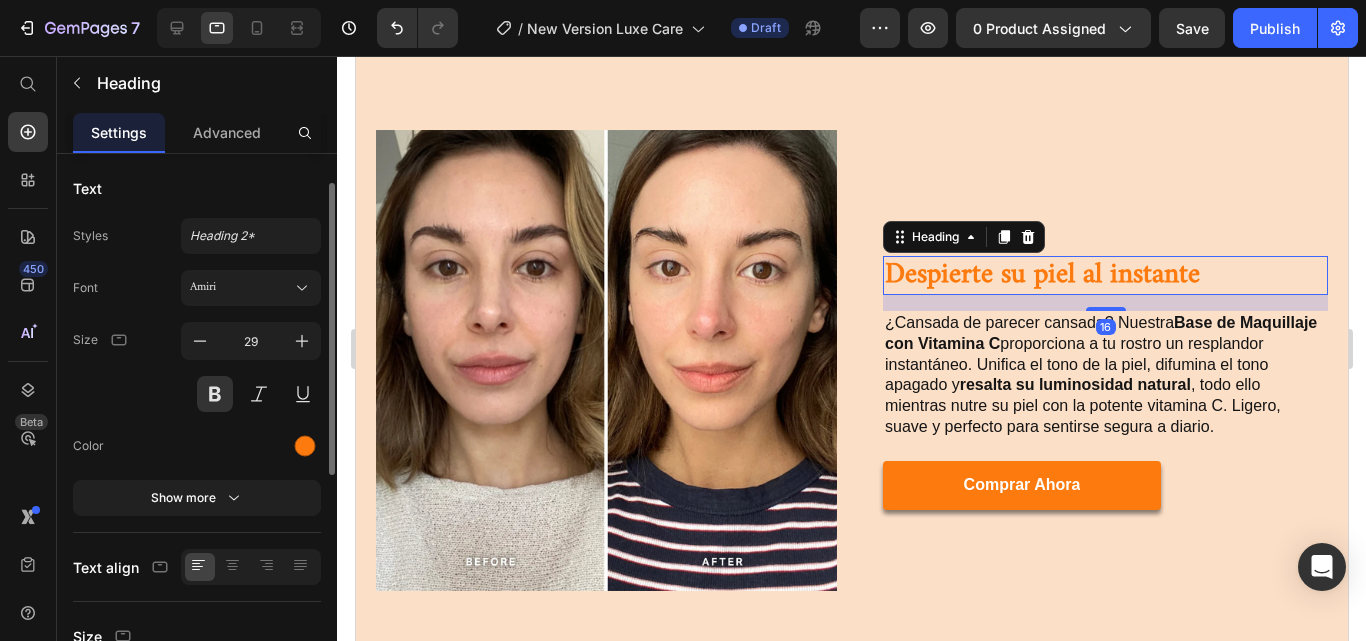scroll, scrollTop: 33, scrollLeft: 0, axis: vertical 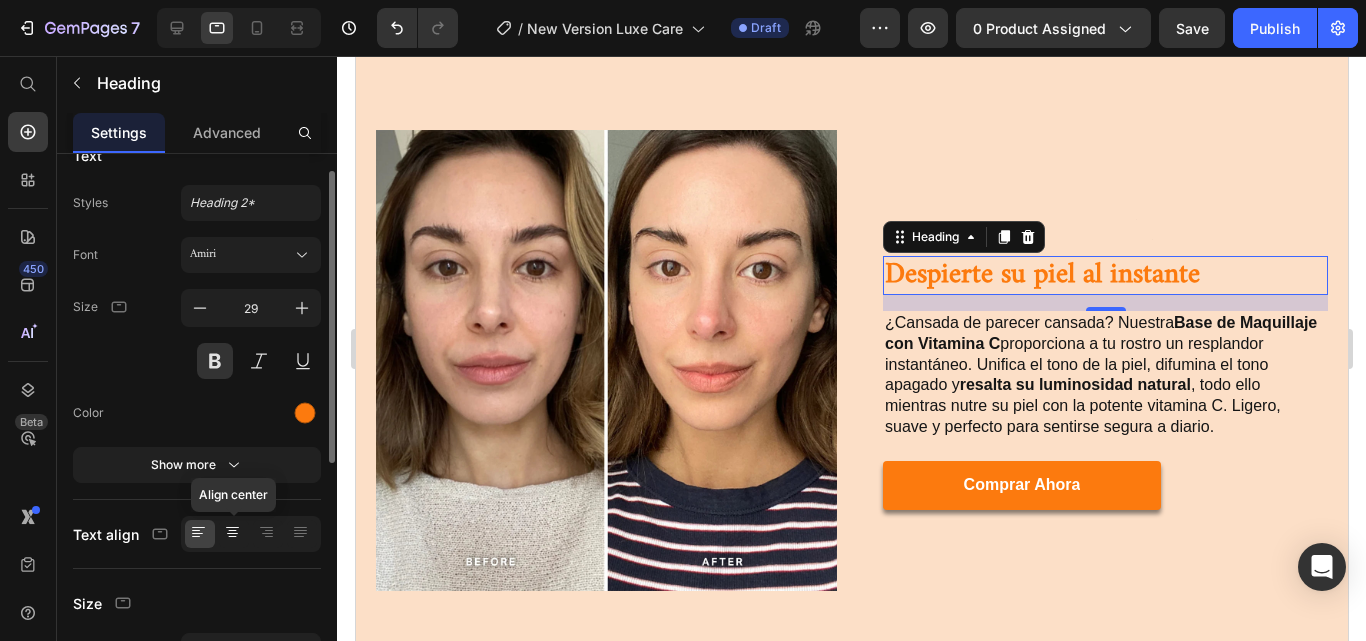 click 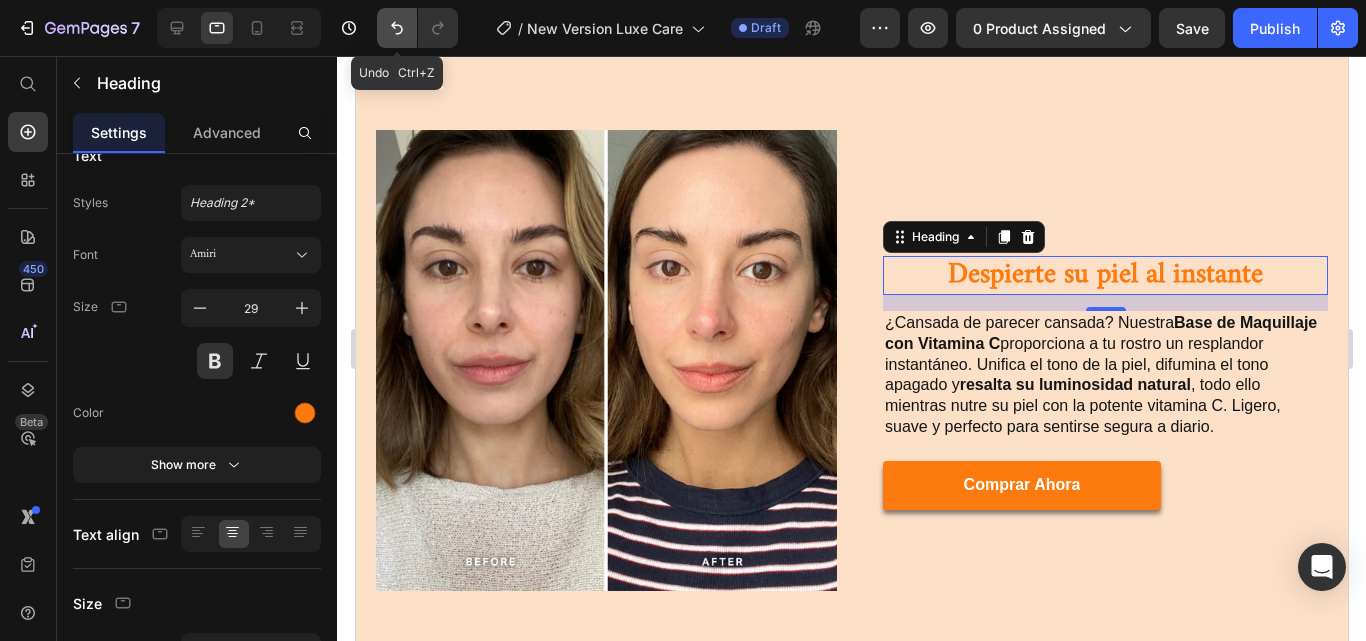 click 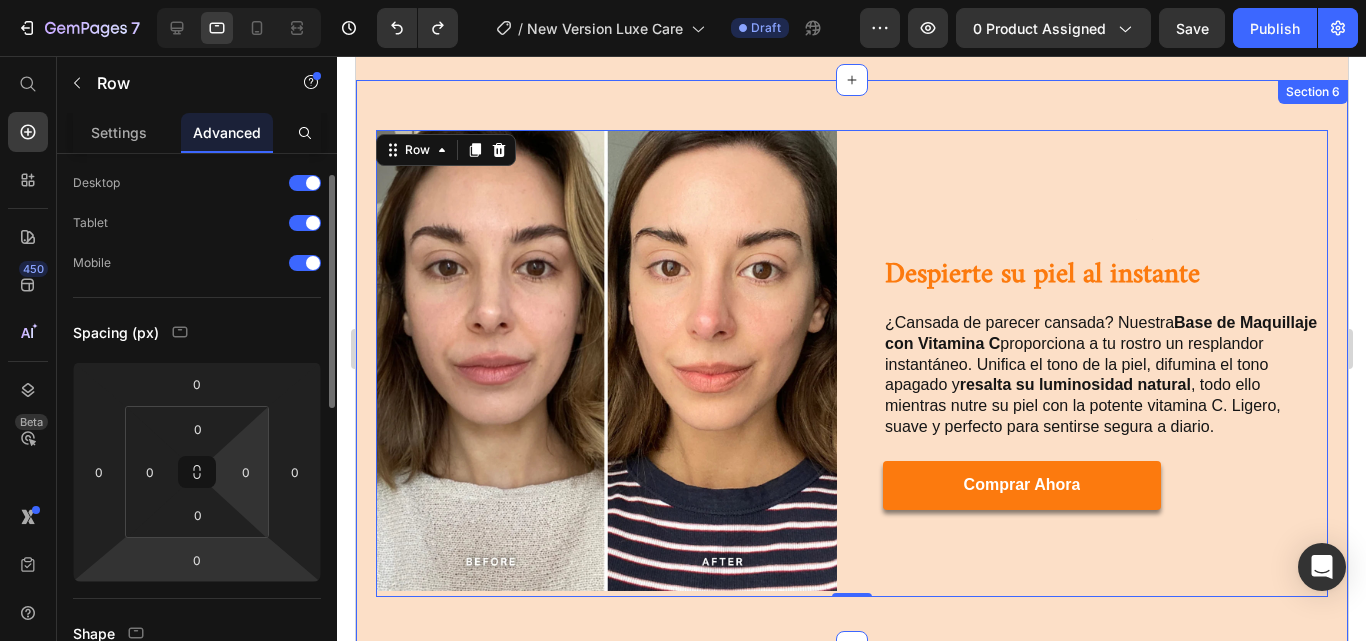 scroll, scrollTop: 0, scrollLeft: 0, axis: both 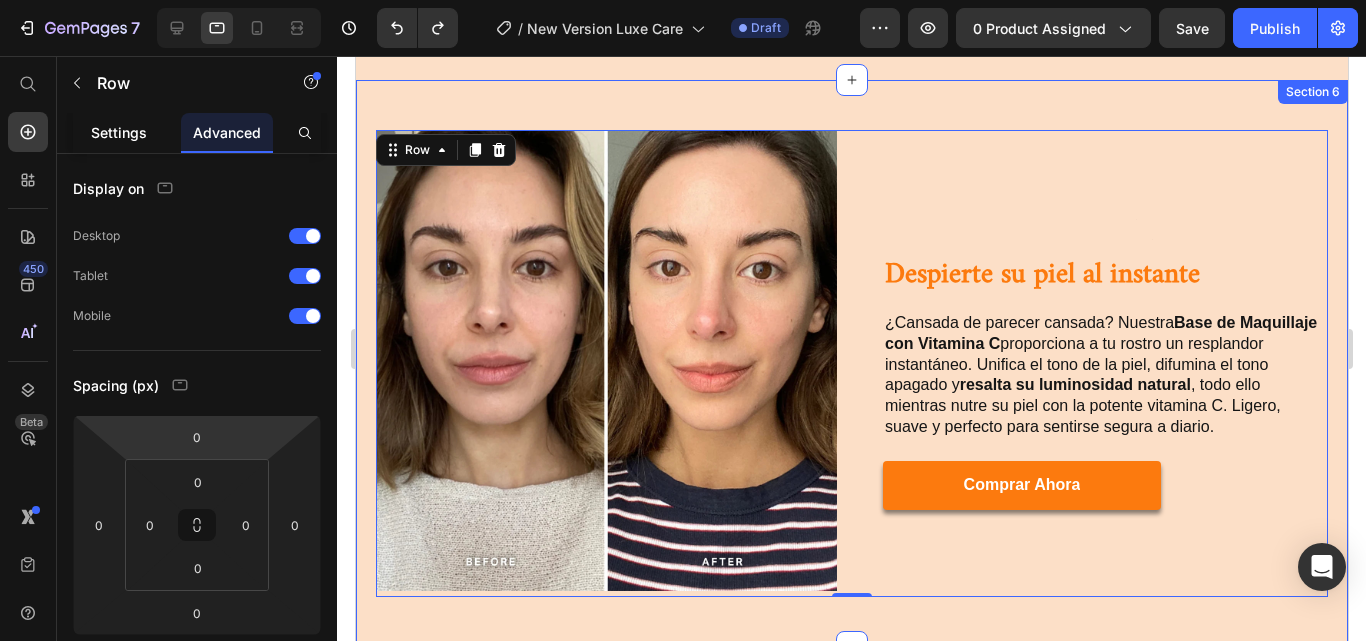 click on "Settings" at bounding box center (119, 132) 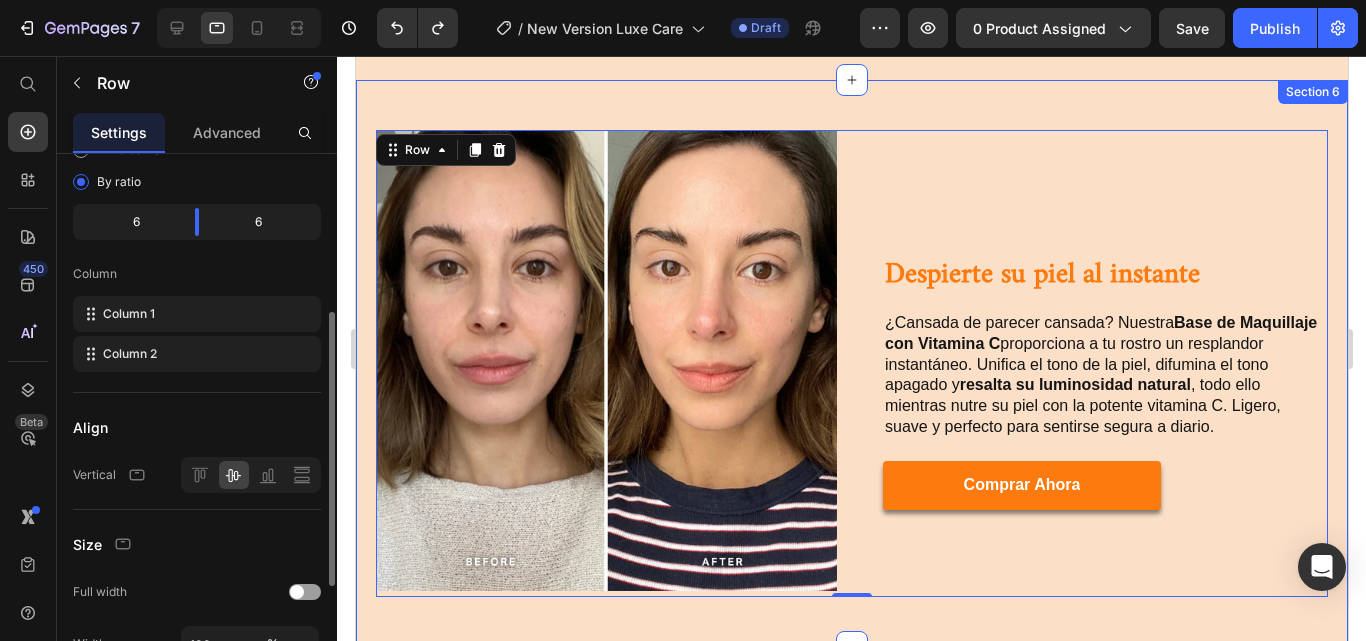 scroll, scrollTop: 283, scrollLeft: 0, axis: vertical 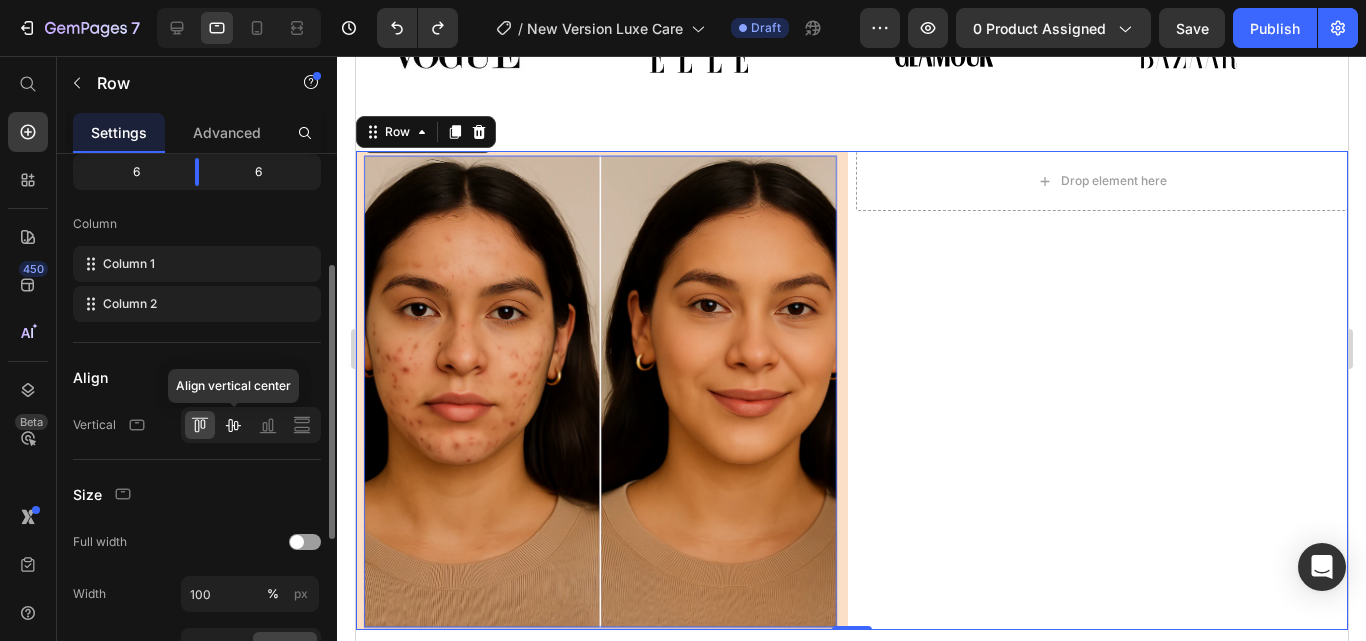 click 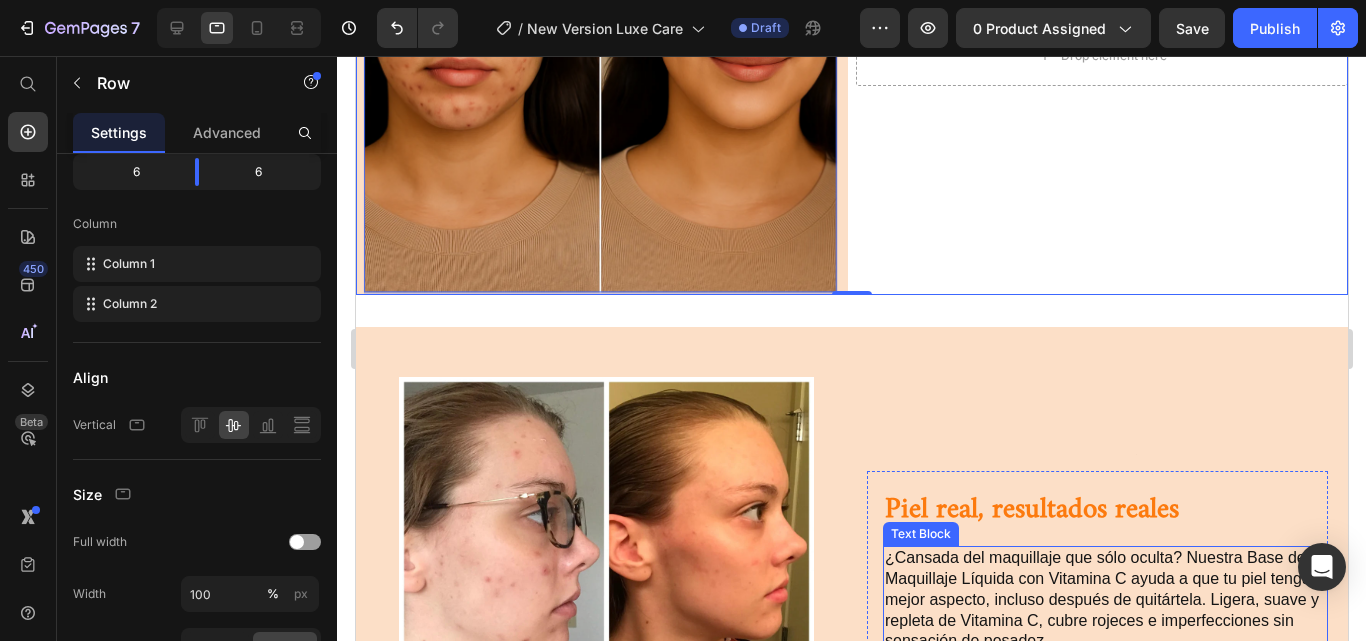 scroll, scrollTop: 1714, scrollLeft: 0, axis: vertical 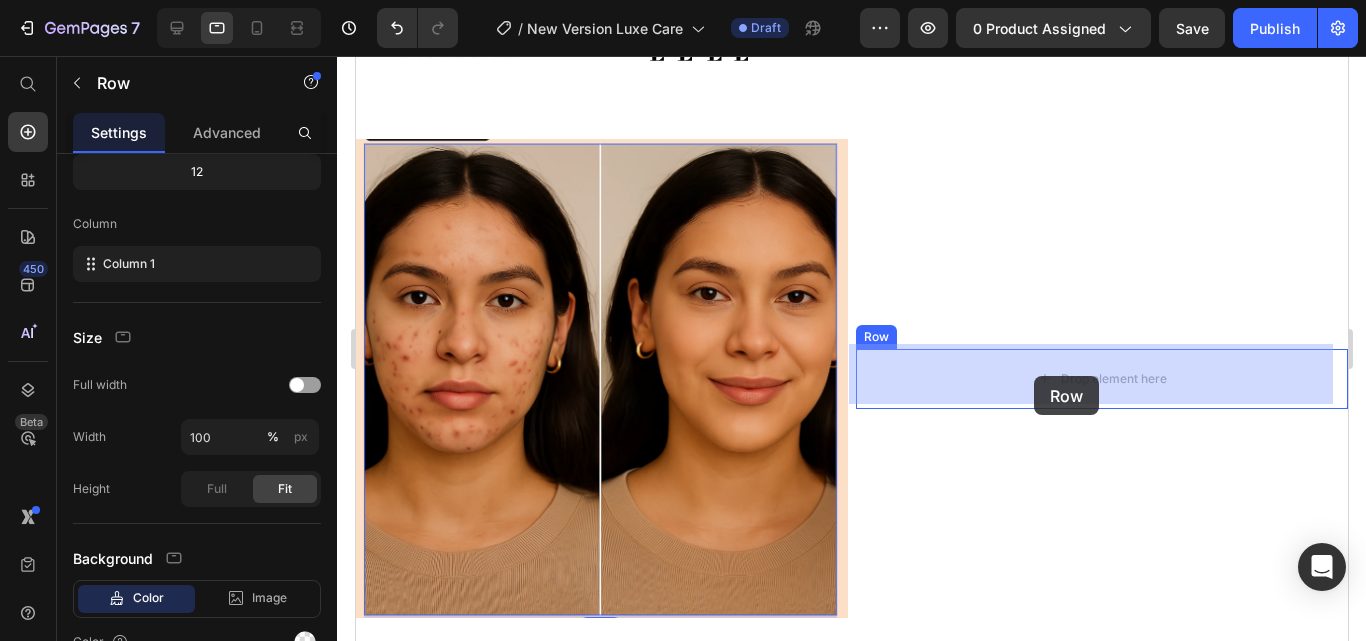 drag, startPoint x: 1006, startPoint y: 466, endPoint x: 1033, endPoint y: 376, distance: 93.96276 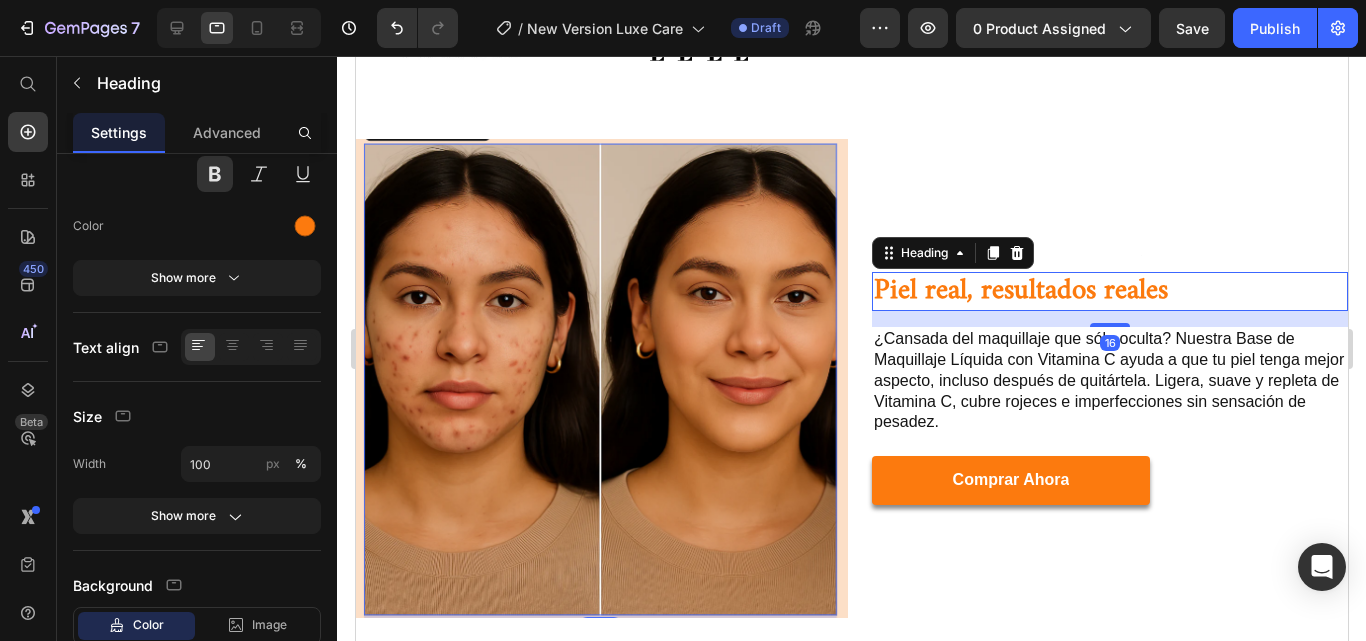 scroll, scrollTop: 0, scrollLeft: 0, axis: both 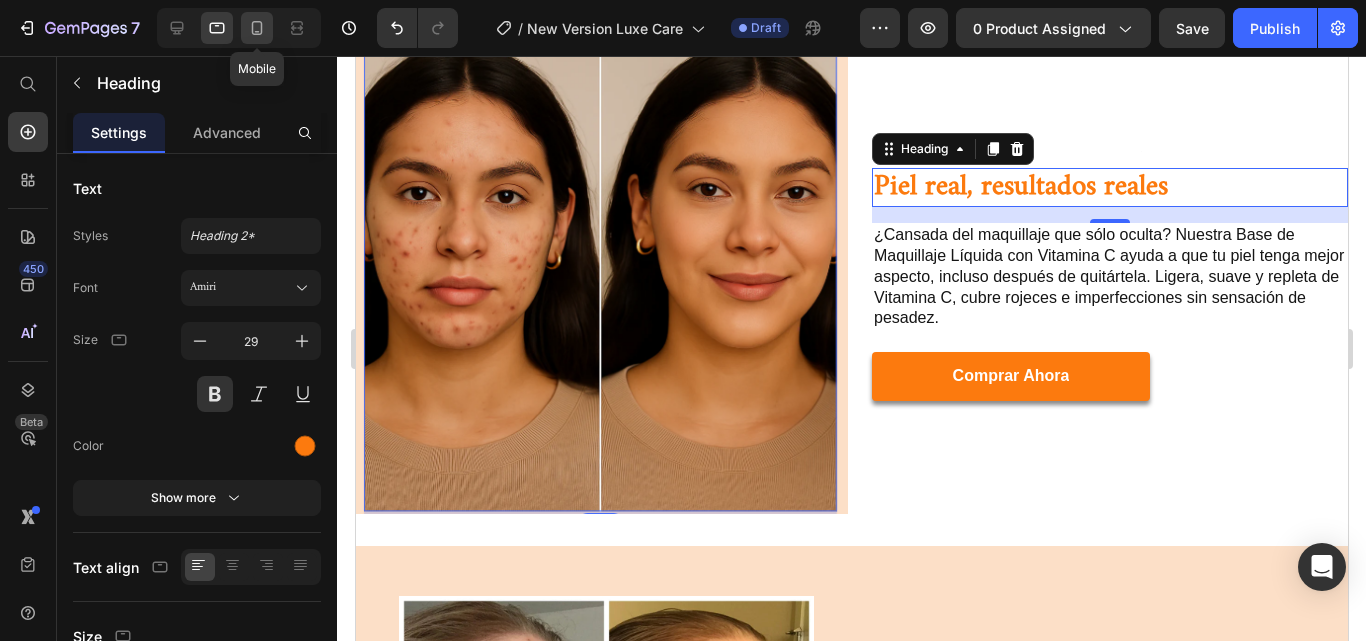 click 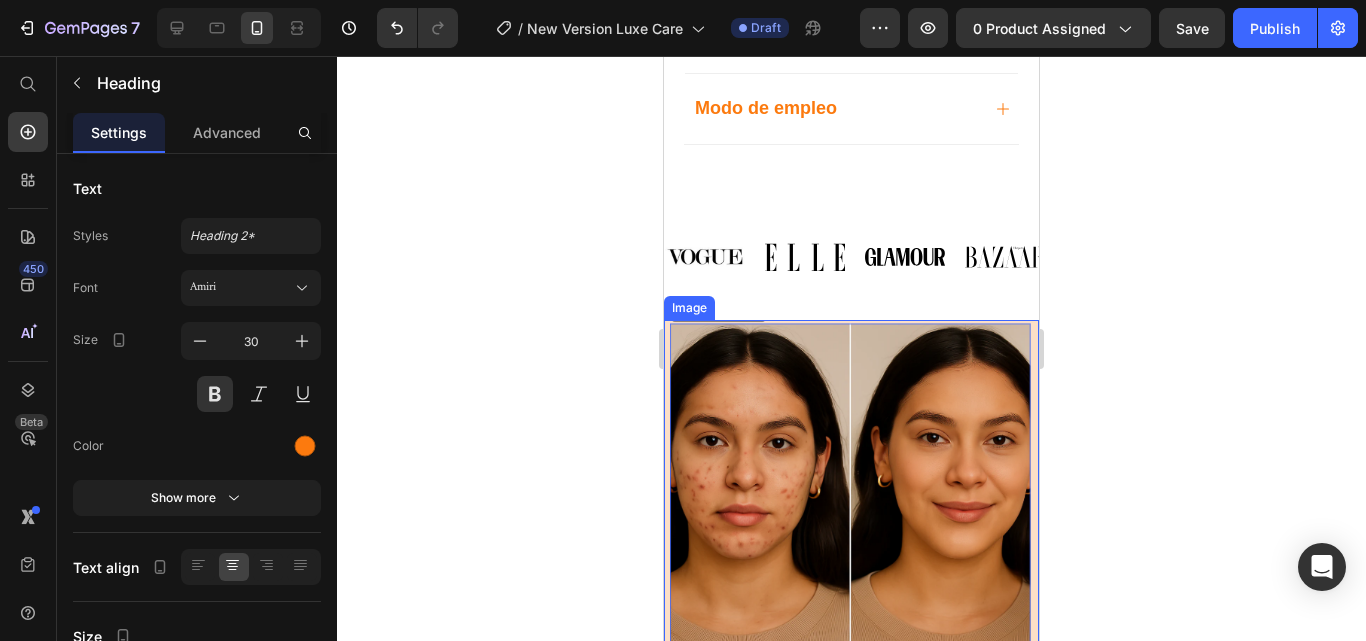 scroll, scrollTop: 1061, scrollLeft: 0, axis: vertical 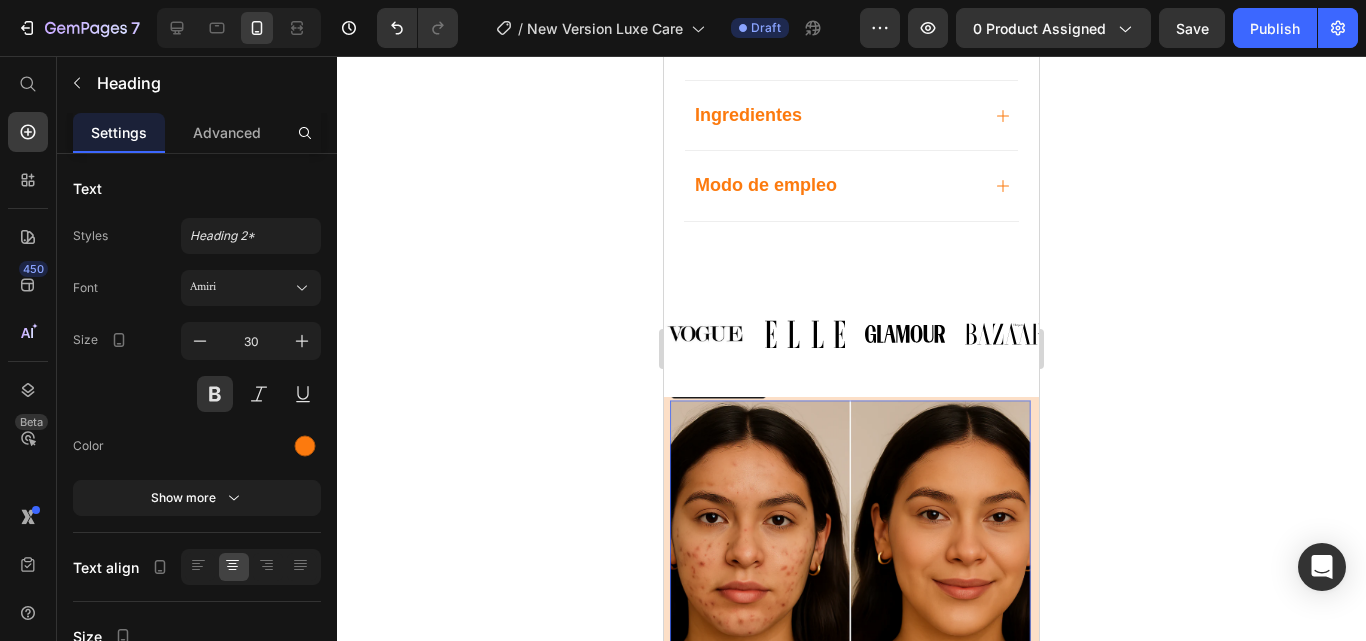 click at bounding box center (239, 28) 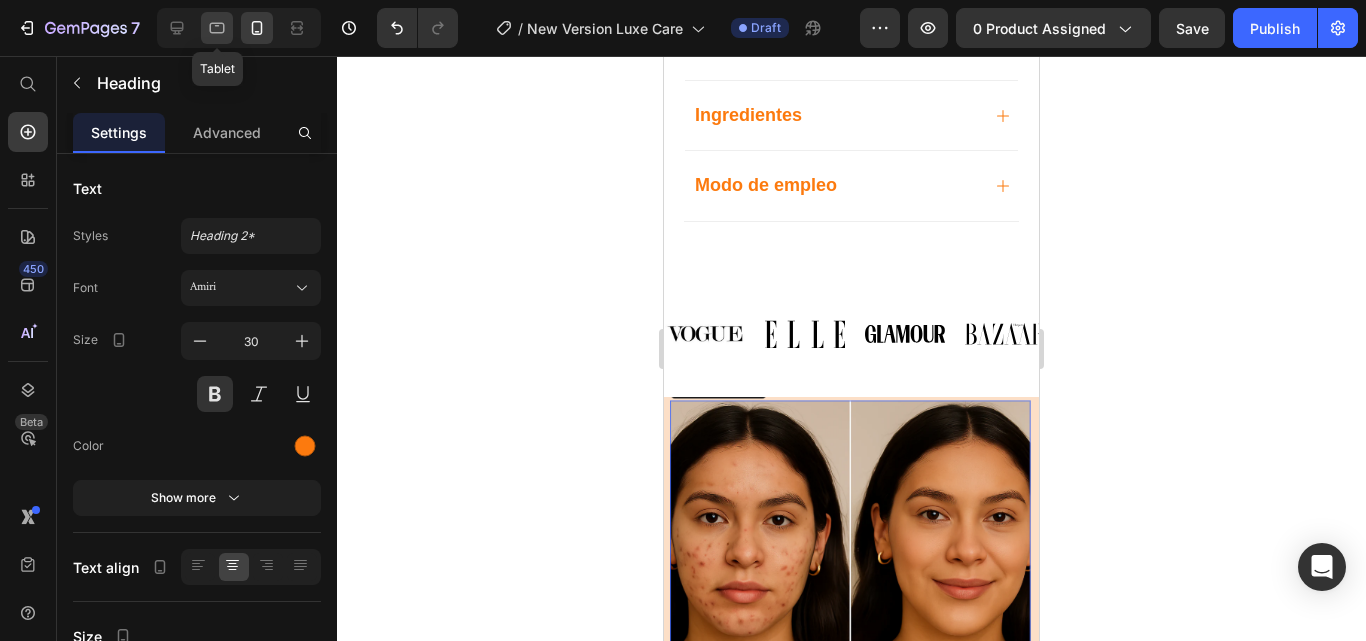 click 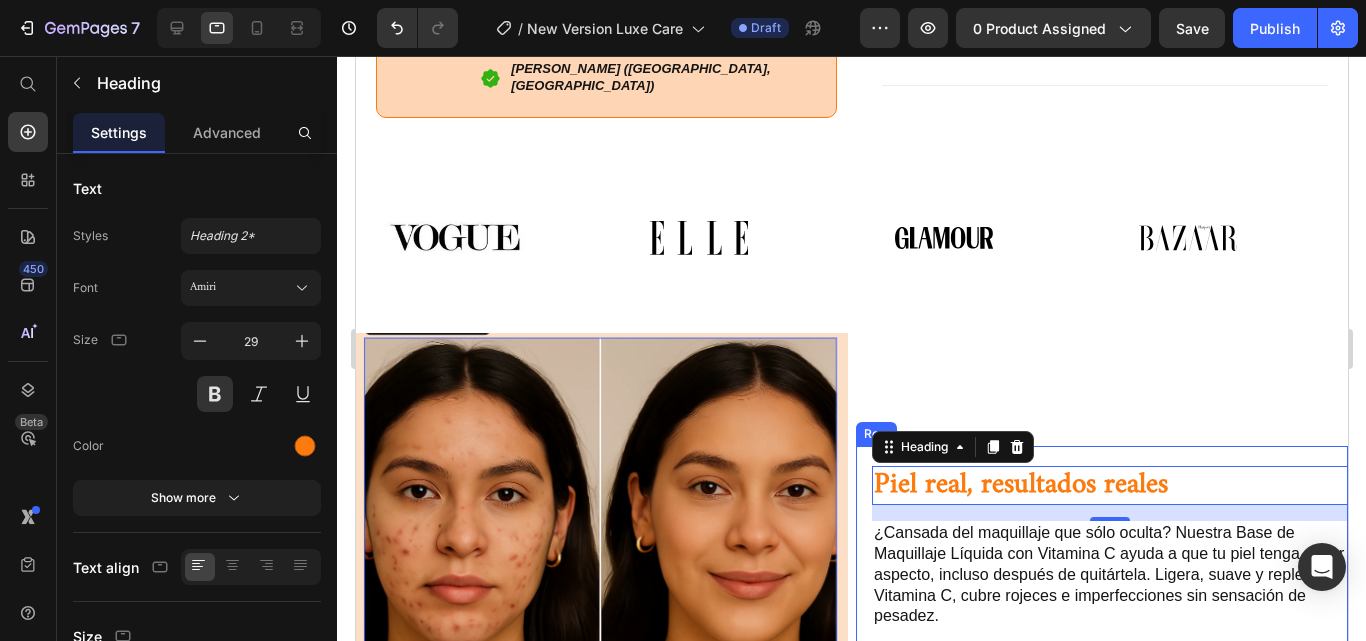scroll, scrollTop: 1189, scrollLeft: 0, axis: vertical 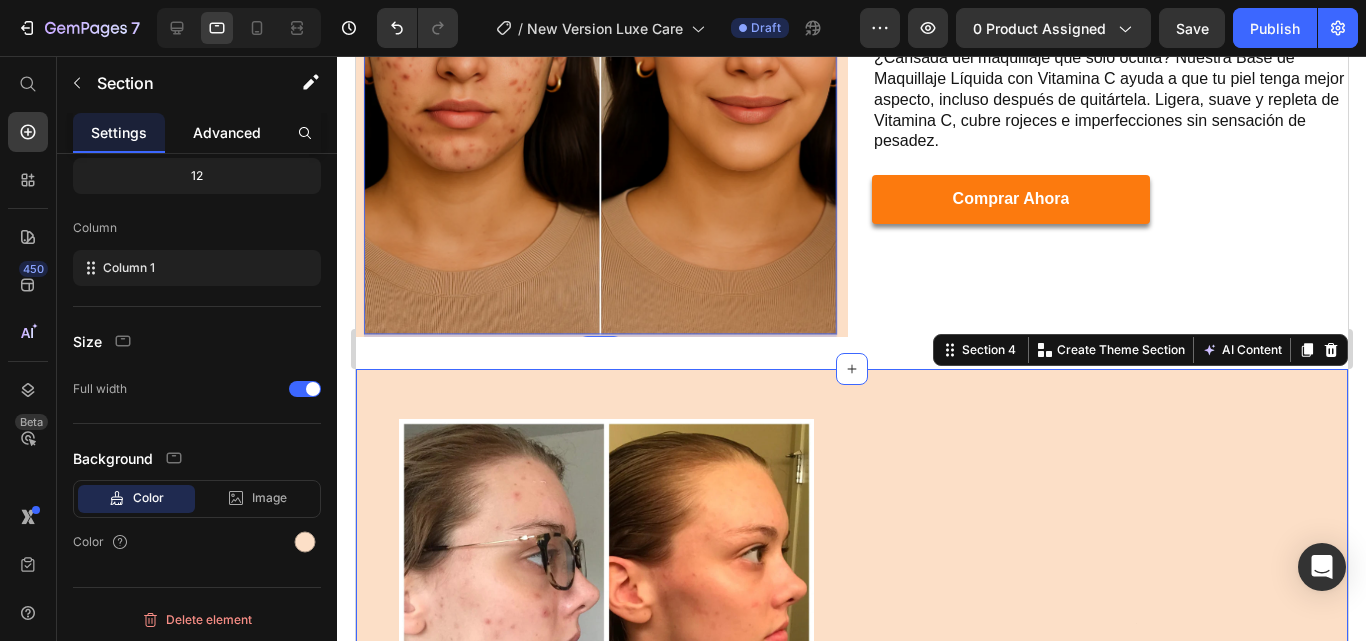 click on "Advanced" at bounding box center [227, 132] 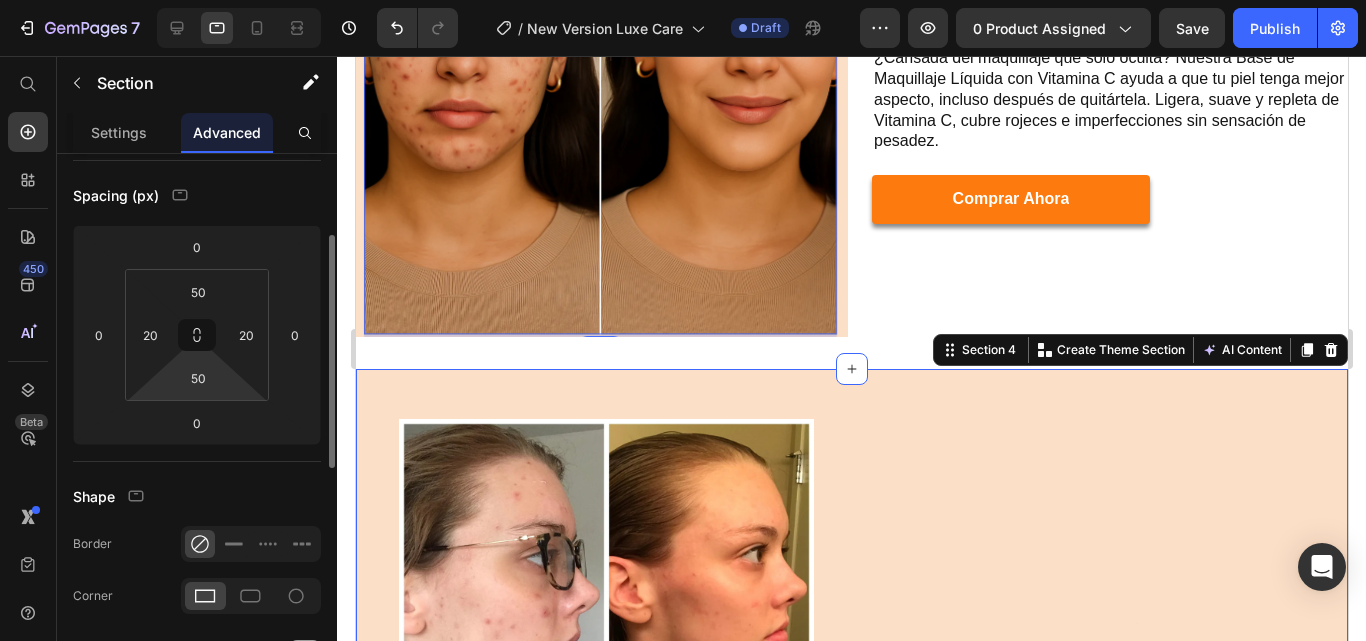 scroll, scrollTop: 192, scrollLeft: 0, axis: vertical 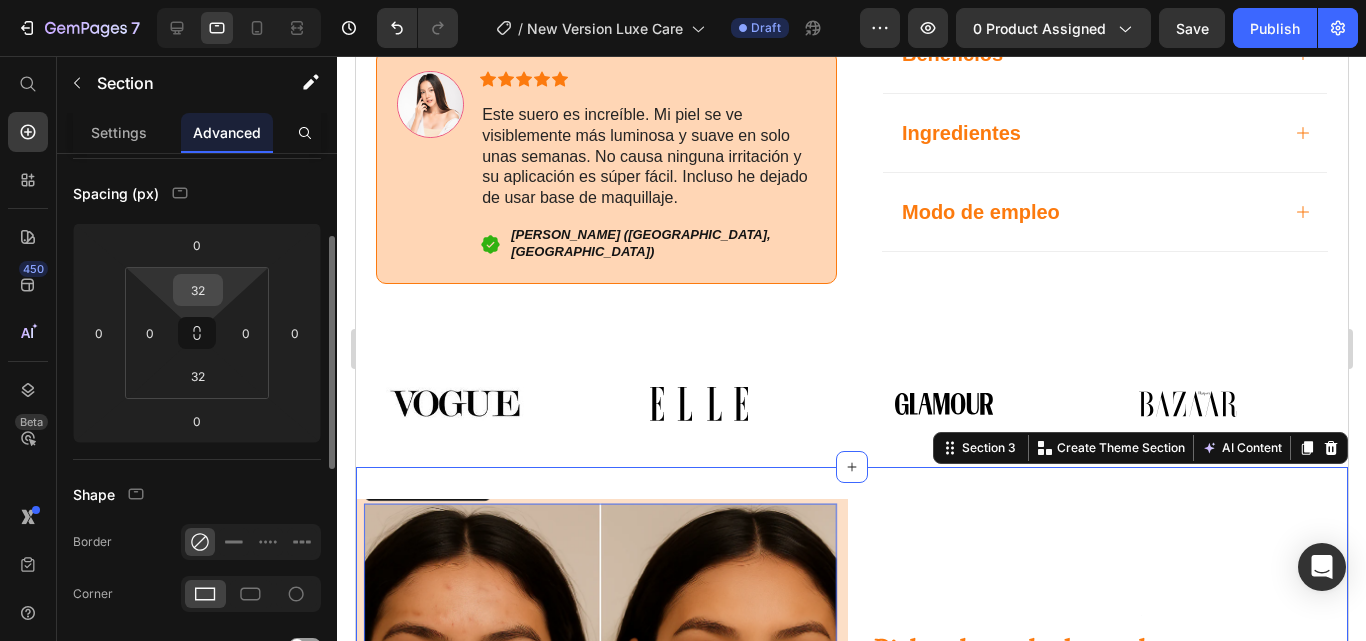 click on "32" at bounding box center (198, 290) 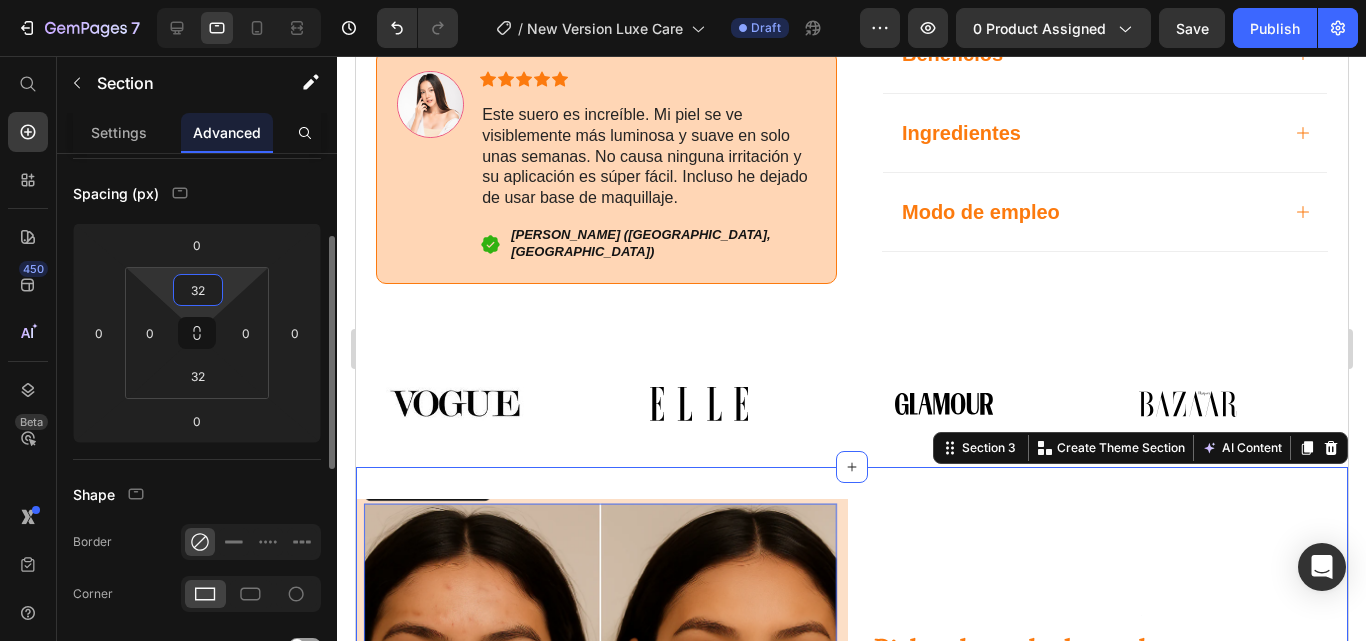click on "32" at bounding box center [198, 290] 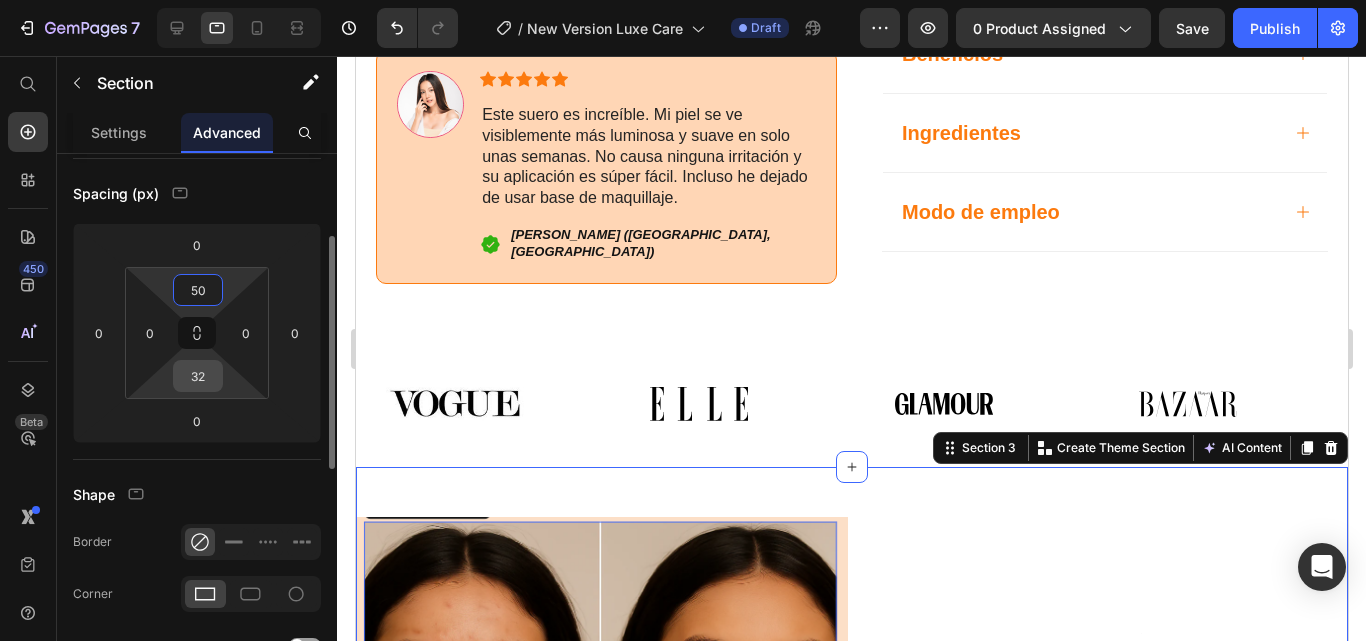 type on "50" 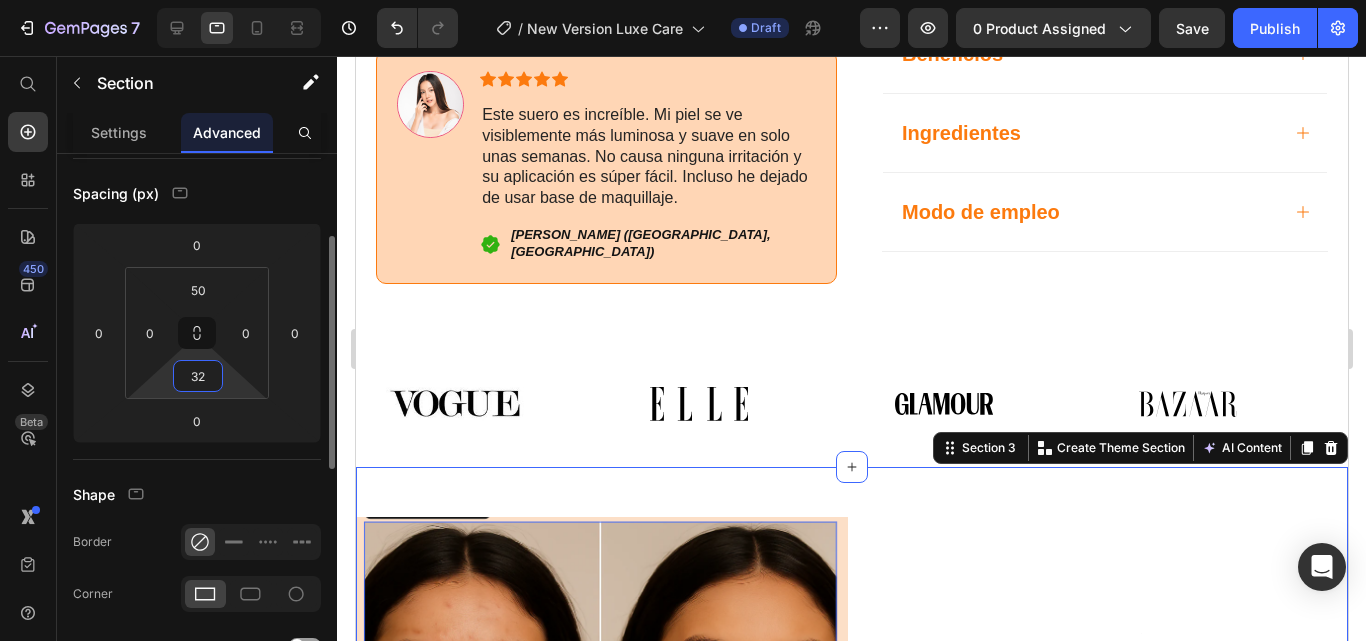 click on "32" at bounding box center [198, 376] 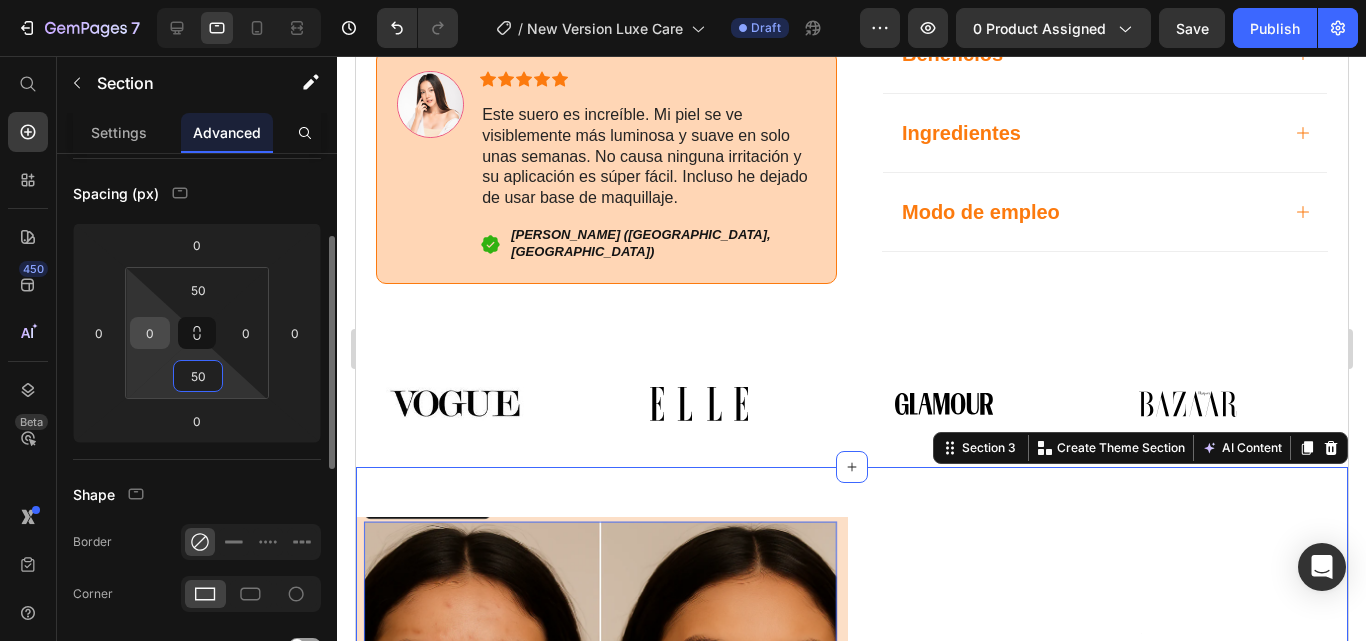 type on "50" 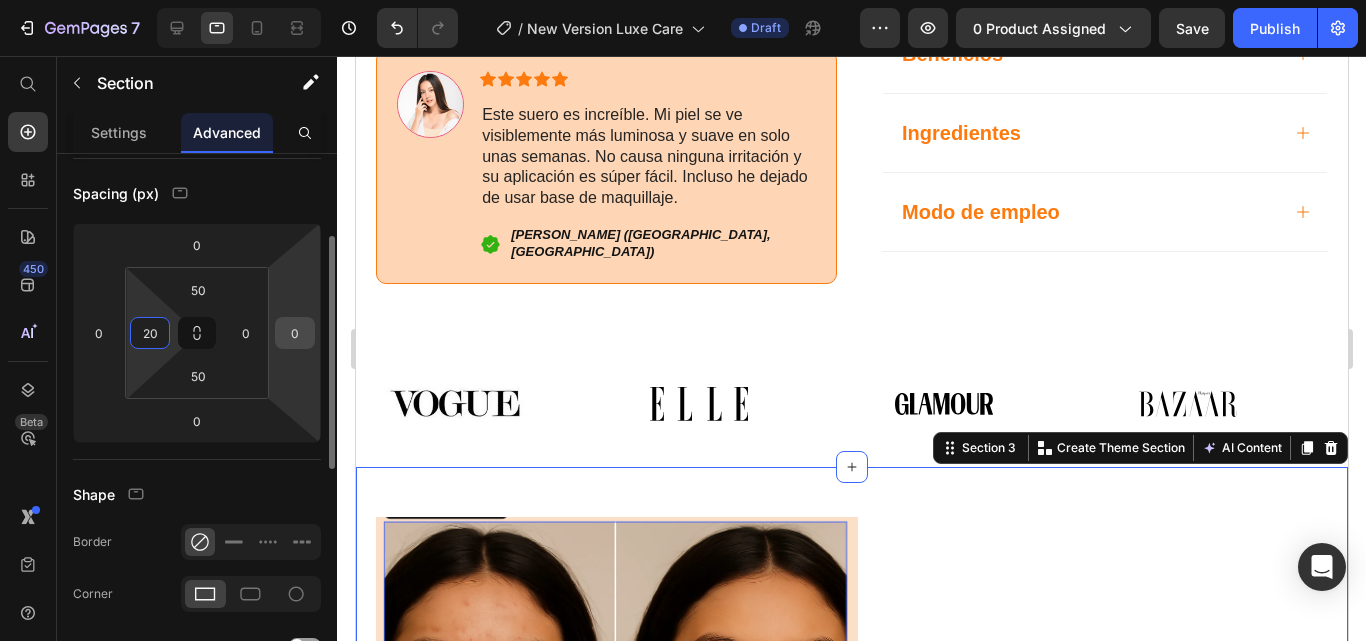 type on "20" 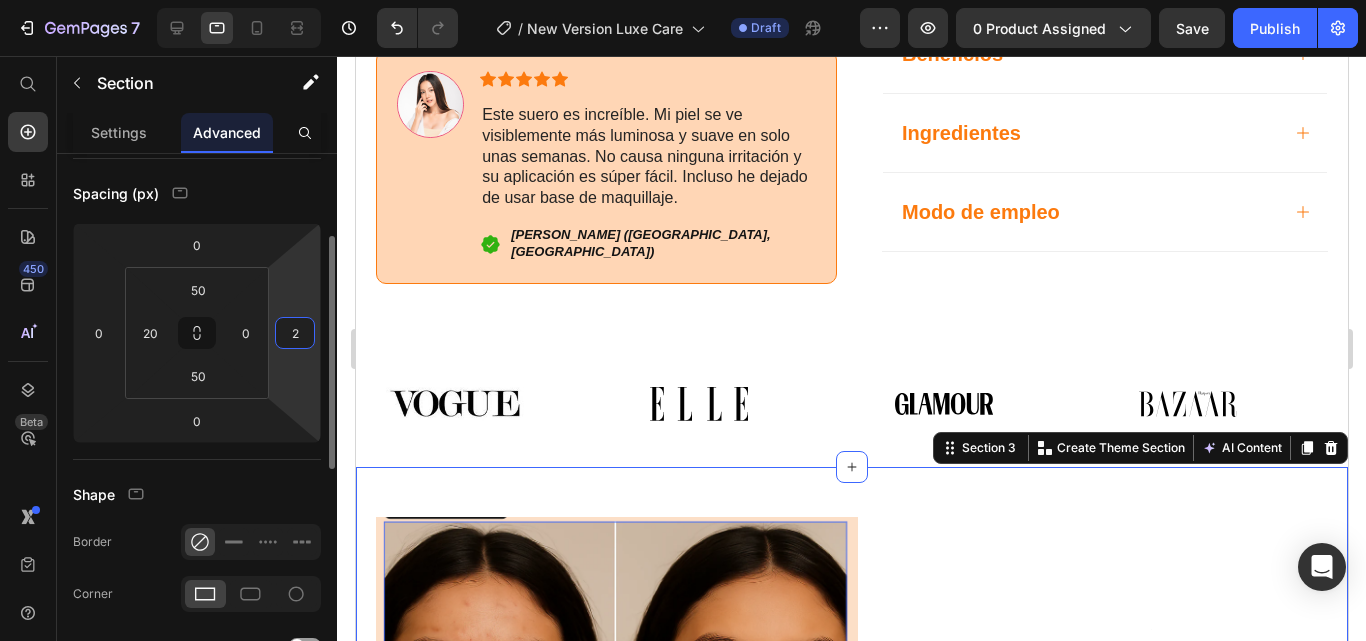 type on "20" 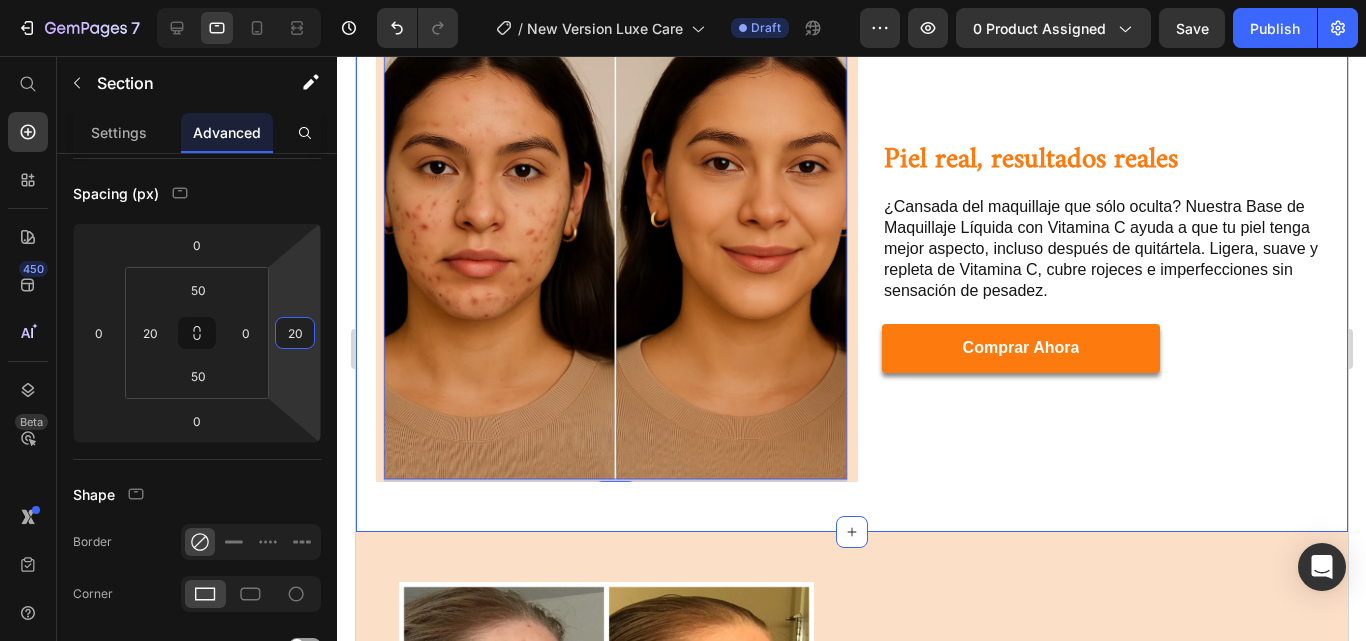 scroll, scrollTop: 1645, scrollLeft: 0, axis: vertical 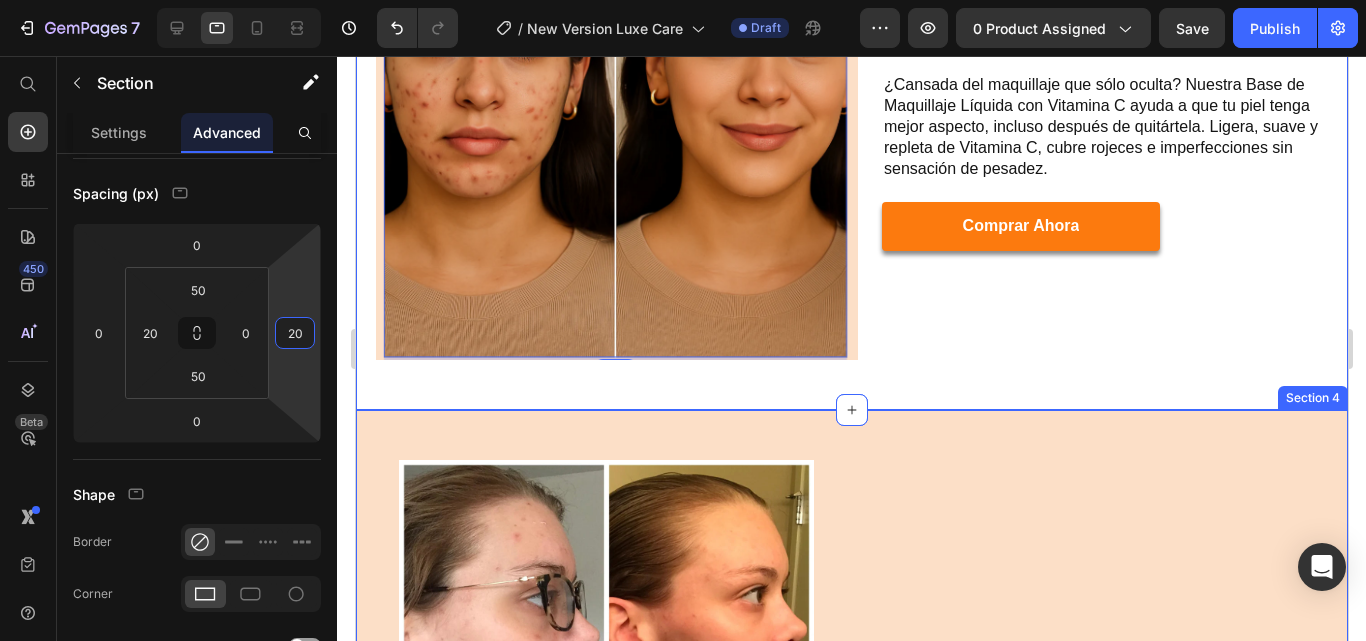 click on "Trusted Quality, Backed by Science Heading At the heart of our lash serum is a promise:  pure, powerful, and proven beauty.  Every bottle is crafted in state-of-the-art facilities using only the finest ingredients—because your eyes deserve nothing less. Text Block Image 100% Vegan free Text Block Image No Harsh Chemicals Text Block Image Dermatologist-Approved Text Block Image Gentle on Sensitive Eyes Text Block Advanced List Image Paraben-Free Text Block Image Cruelty Free Text Block Image Sulfate-Free Text Block Image Lab-Tested Text Block Advanced List Row Experience clean beauty that actually works—without compromise. Text Block Row Image Image Heading buy it now Button
Row Row Section 4" at bounding box center [851, 670] 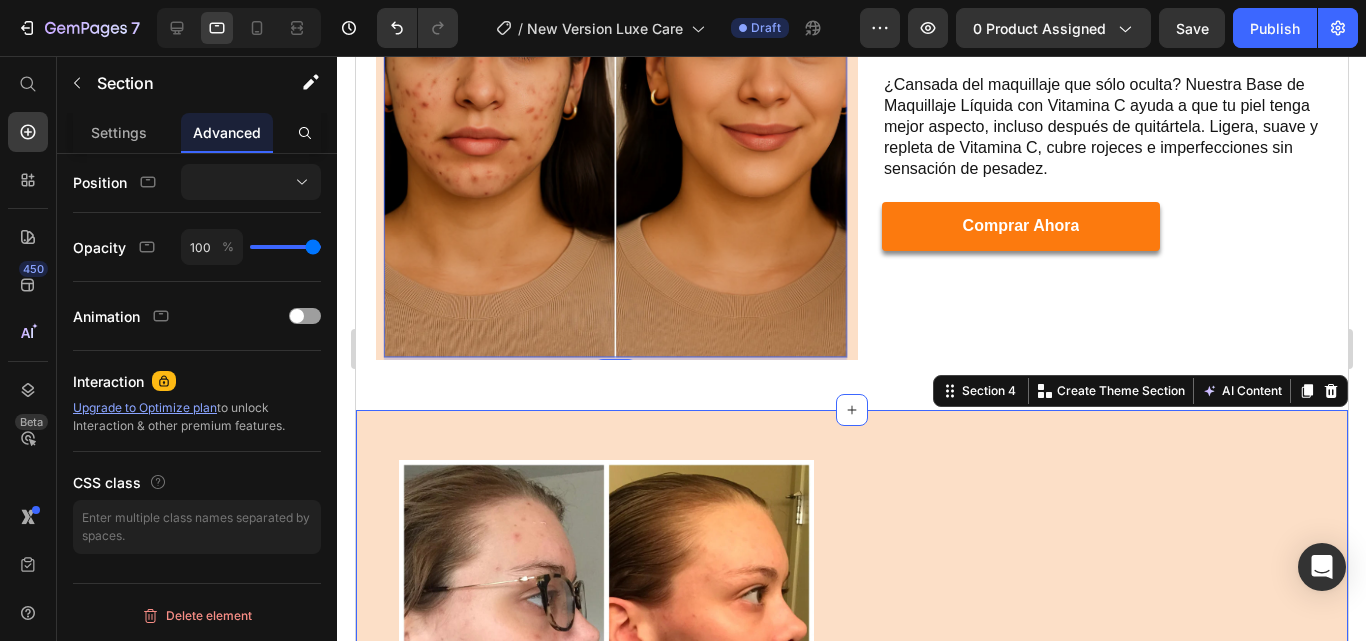 scroll, scrollTop: 0, scrollLeft: 0, axis: both 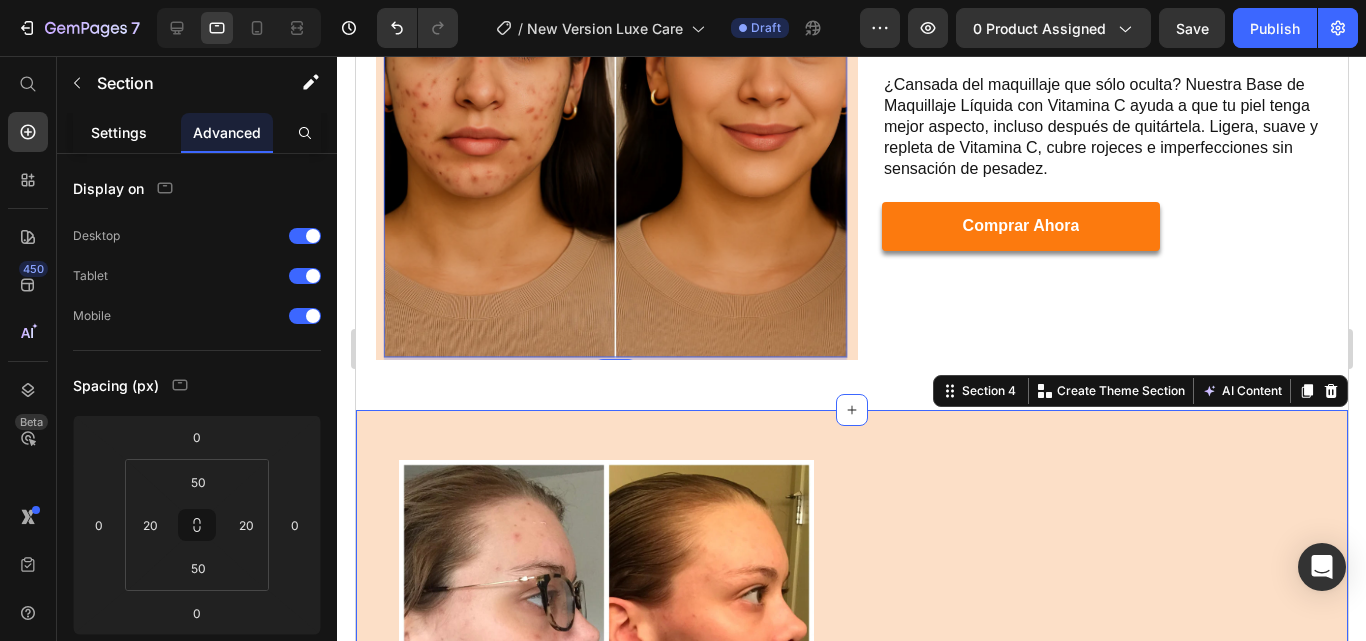 click on "Settings" at bounding box center (119, 132) 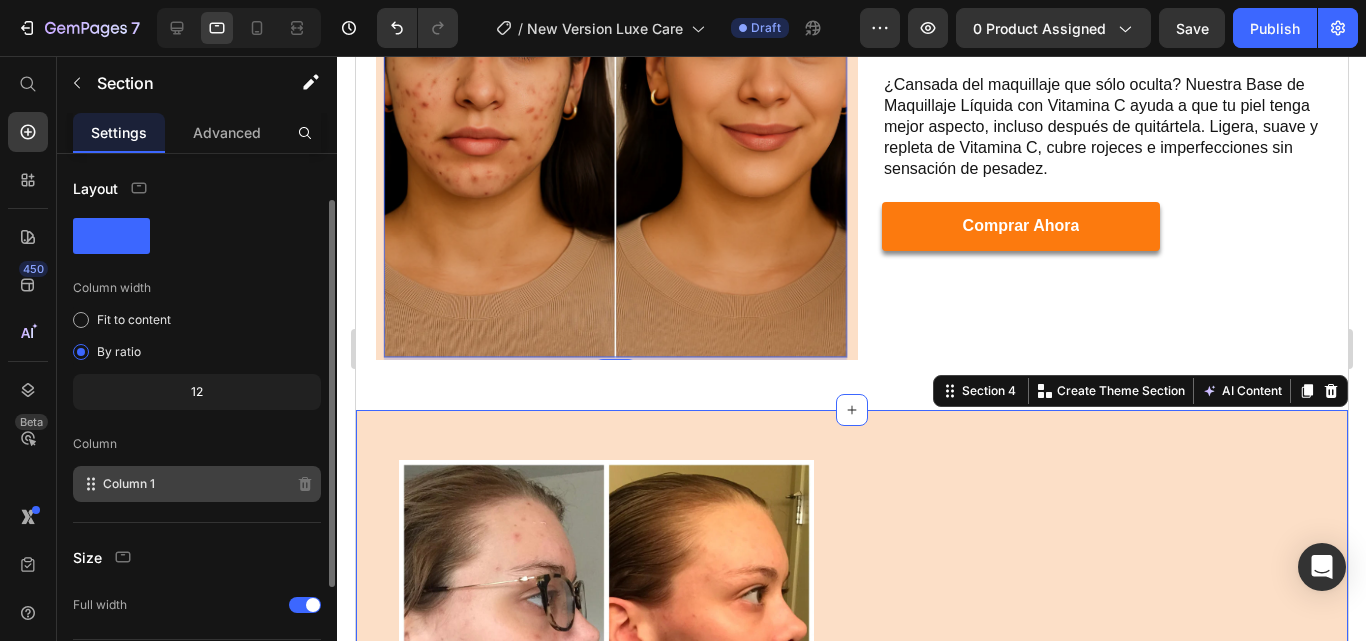 scroll, scrollTop: 220, scrollLeft: 0, axis: vertical 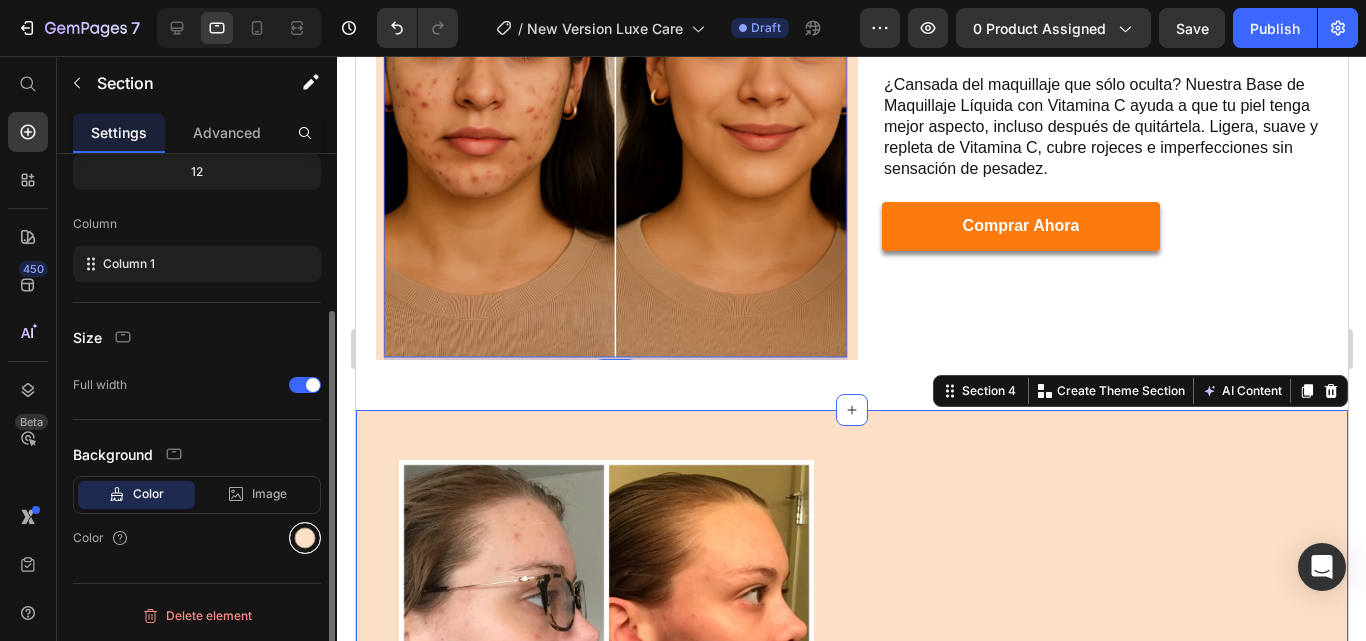 click at bounding box center (305, 538) 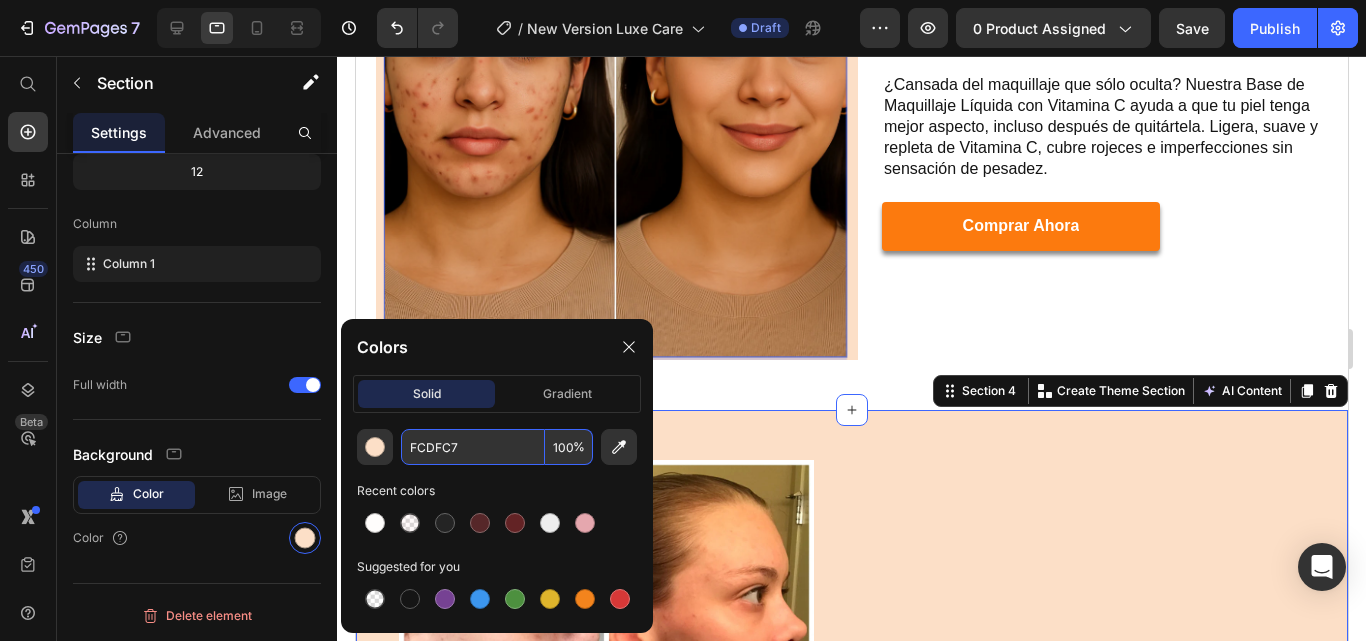 click on "FCDFC7" at bounding box center (473, 447) 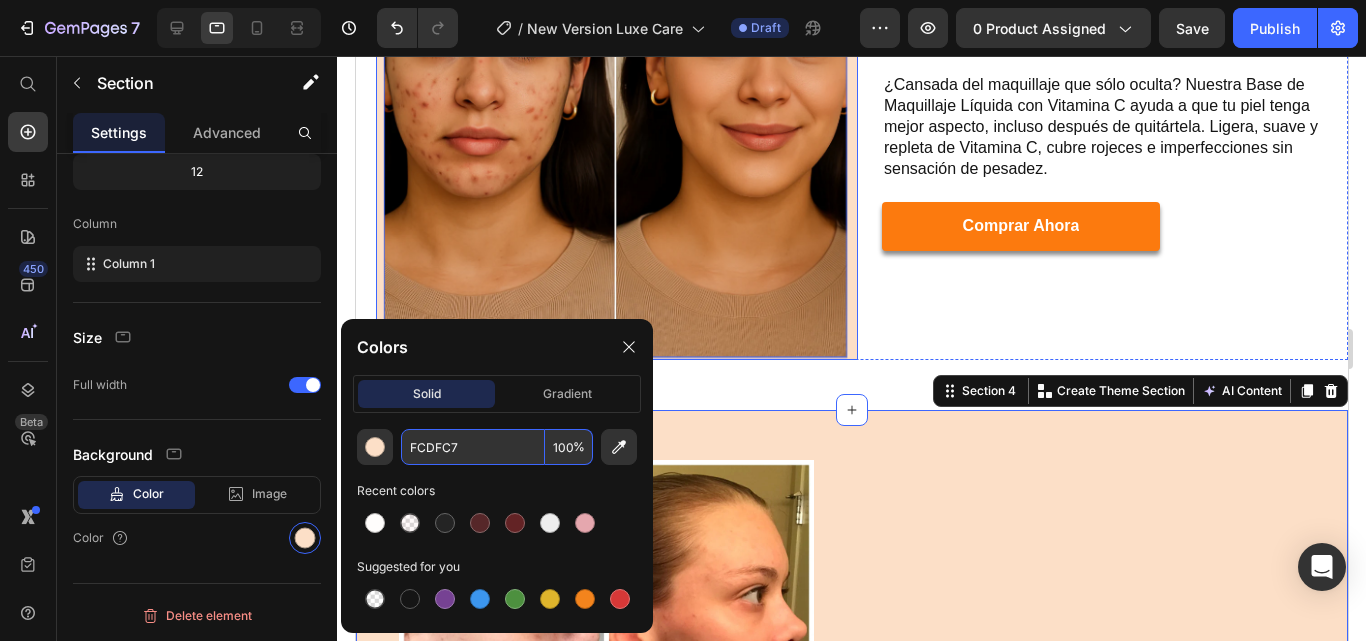 scroll, scrollTop: 1305, scrollLeft: 0, axis: vertical 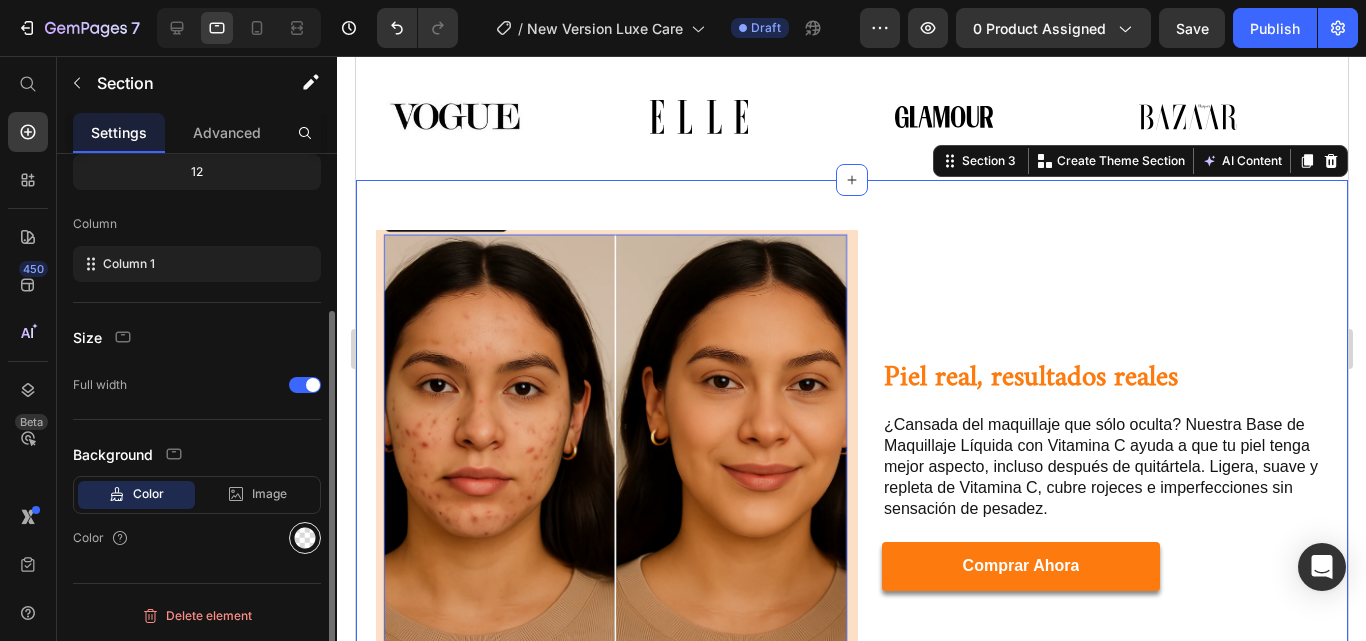click at bounding box center (305, 538) 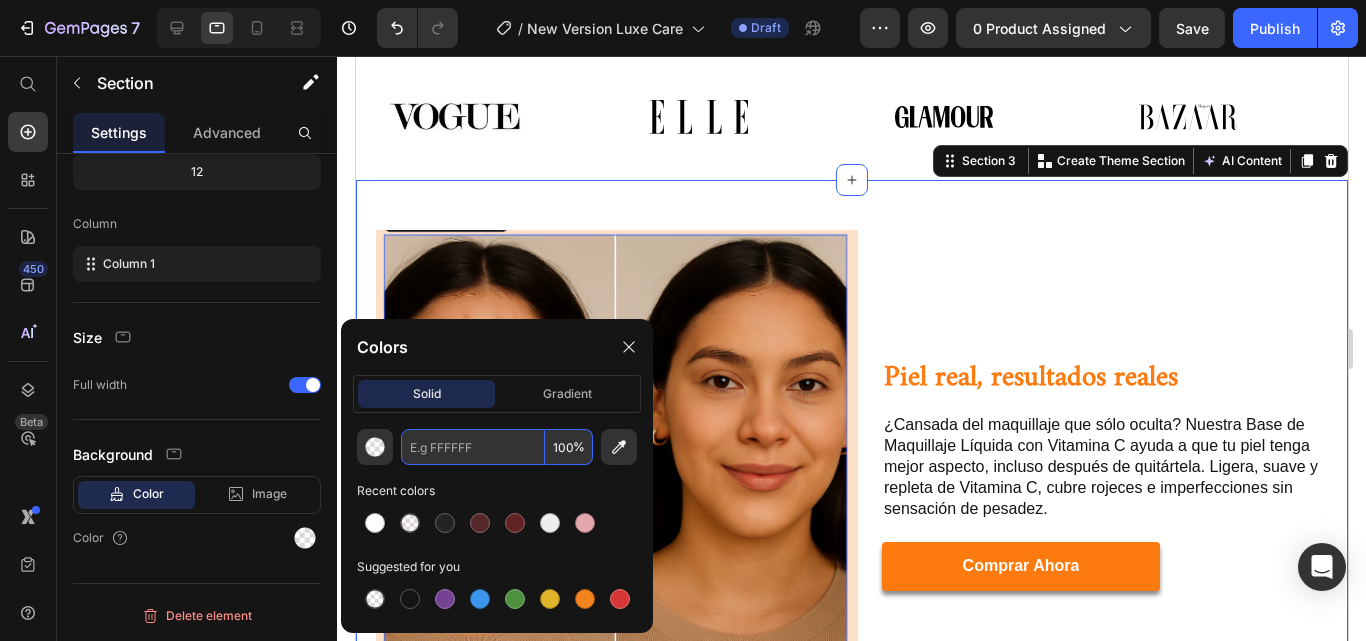 click at bounding box center [473, 447] 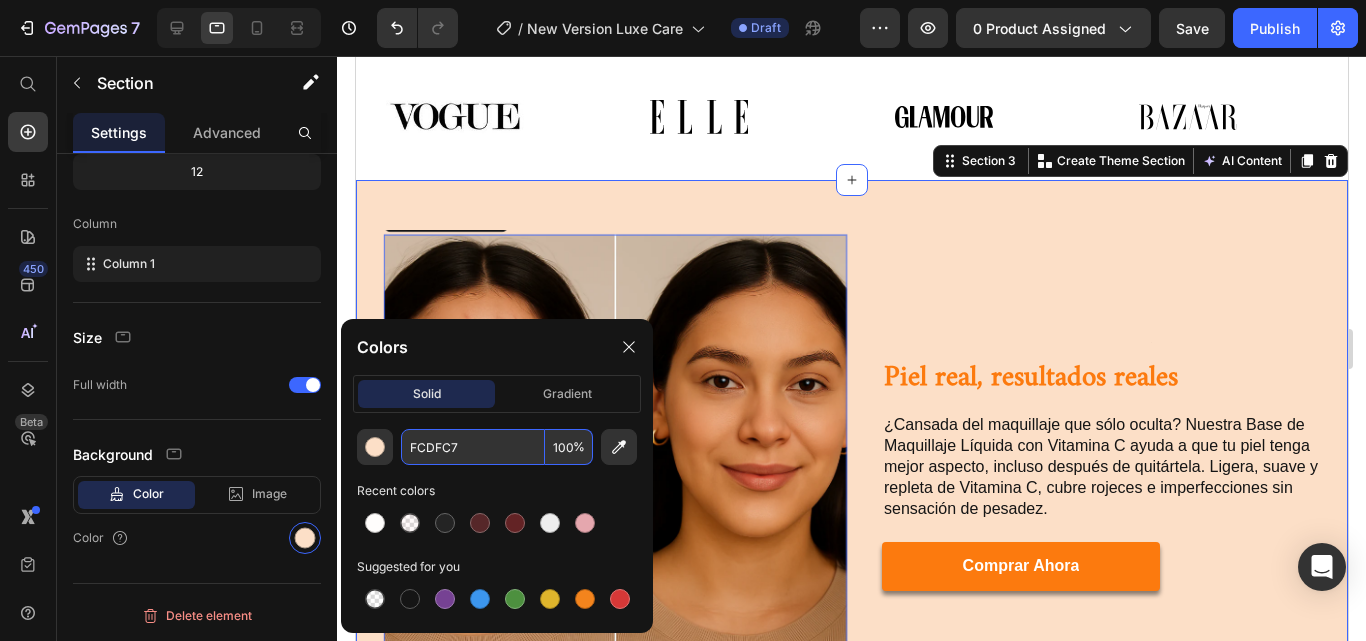 type on "FCDFC7" 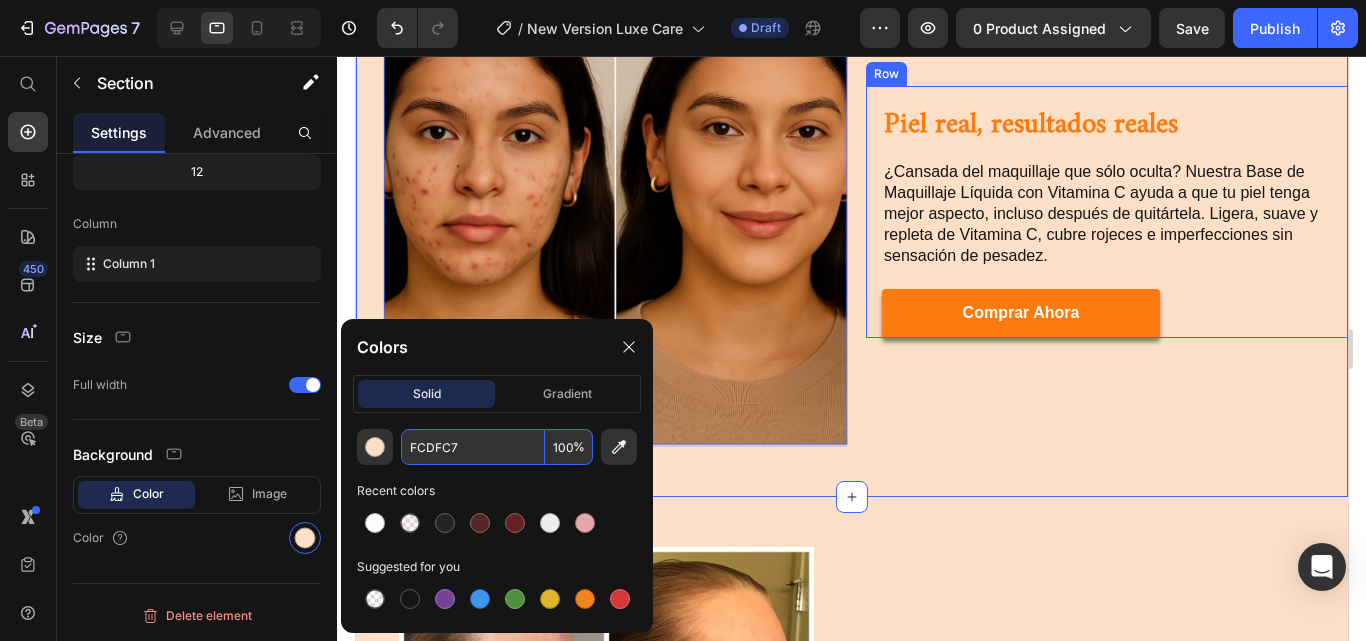 scroll, scrollTop: 1613, scrollLeft: 0, axis: vertical 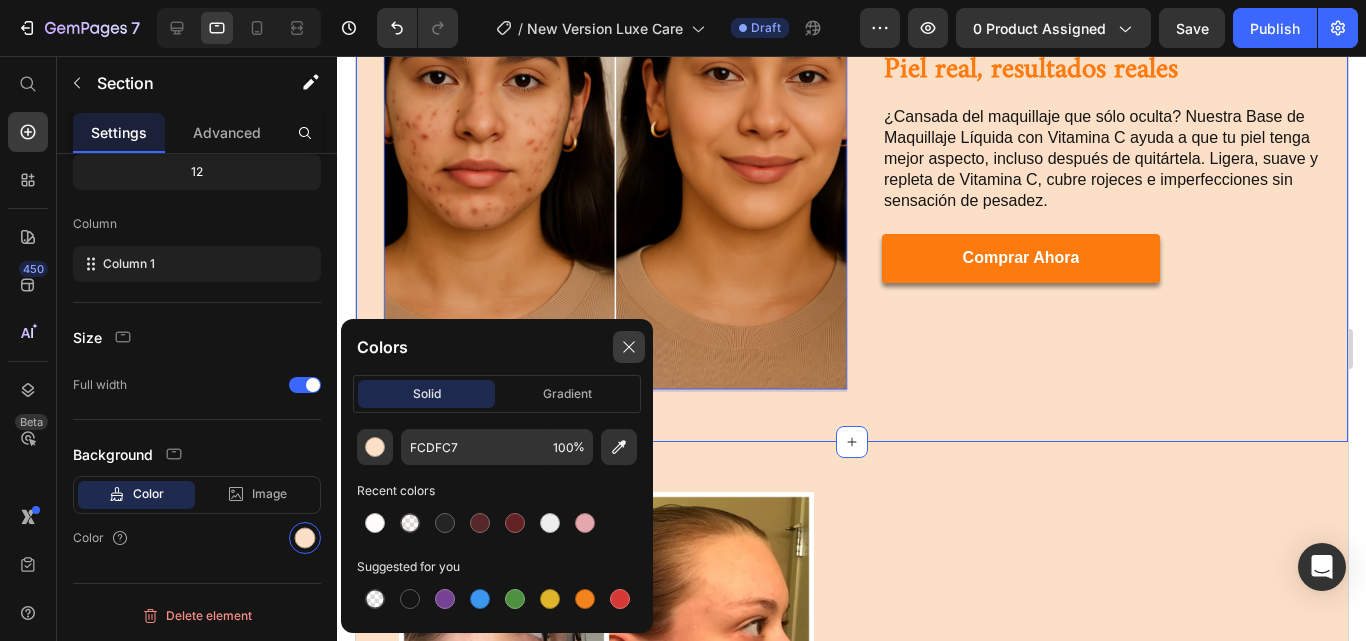 click 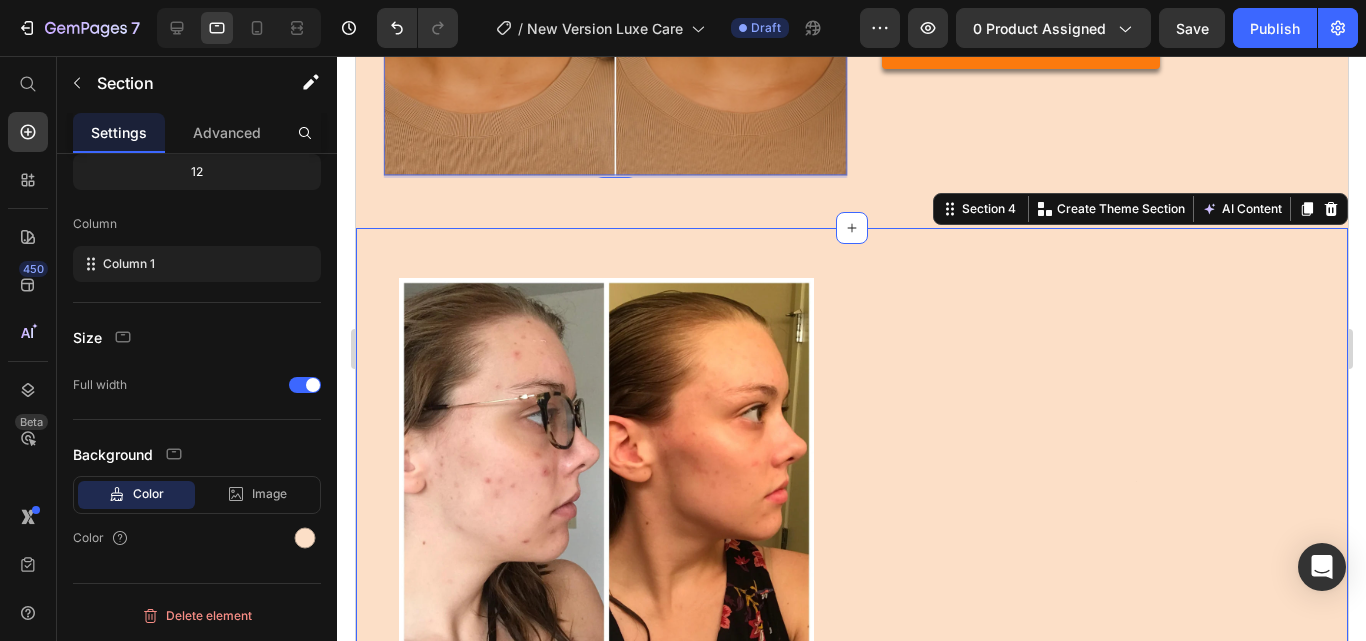 scroll, scrollTop: 1828, scrollLeft: 0, axis: vertical 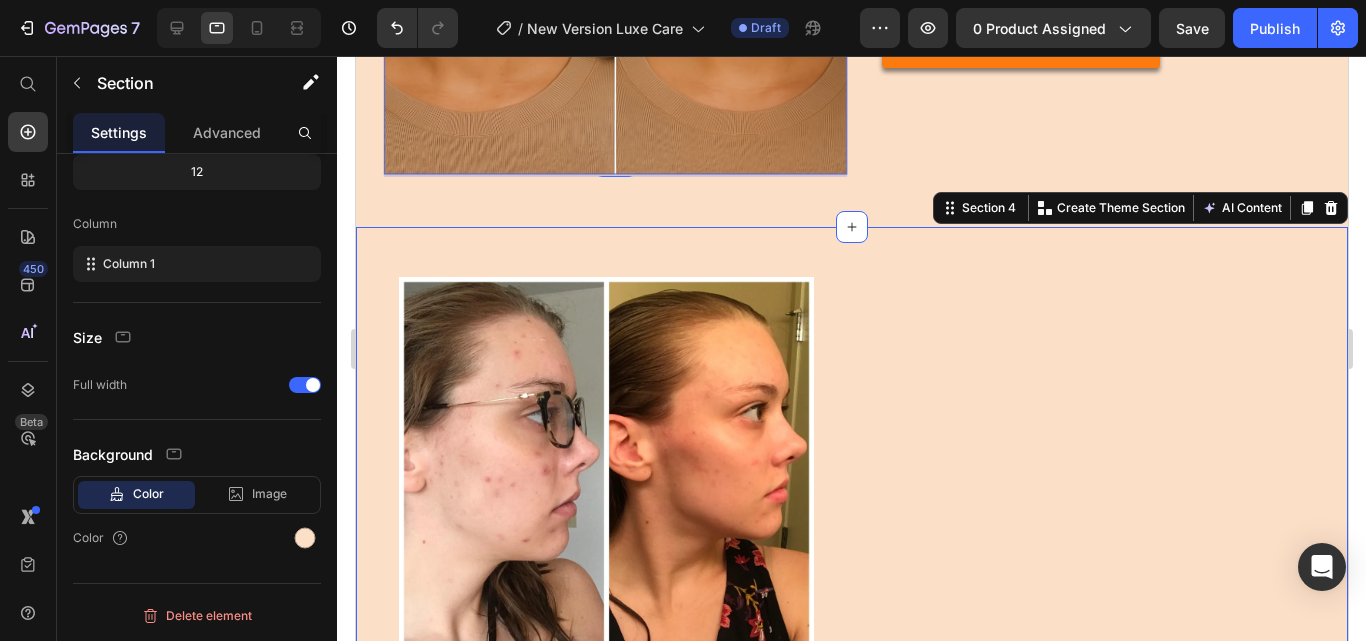 click on "Trusted Quality, Backed by Science Heading At the heart of our lash serum is a promise:  pure, powerful, and proven beauty.  Every bottle is crafted in state-of-the-art facilities using only the finest ingredients—because your eyes deserve nothing less. Text Block Image 100% Vegan free Text Block Image No Harsh Chemicals Text Block Image Dermatologist-Approved Text Block Image Gentle on Sensitive Eyes Text Block Advanced List Image Paraben-Free Text Block Image Cruelty Free Text Block Image Sulfate-Free Text Block Image Lab-Tested Text Block Advanced List Row Experience clean beauty that actually works—without compromise. Text Block Row Image Image Heading buy it now Button
Row Row Section 4   You can create reusable sections Create Theme Section AI Content Write with GemAI What would you like to describe here? Tone and Voice Persuasive Product Oxys Crema Antiedad Reafirmante y Alisadora Show more Generate" at bounding box center (851, 487) 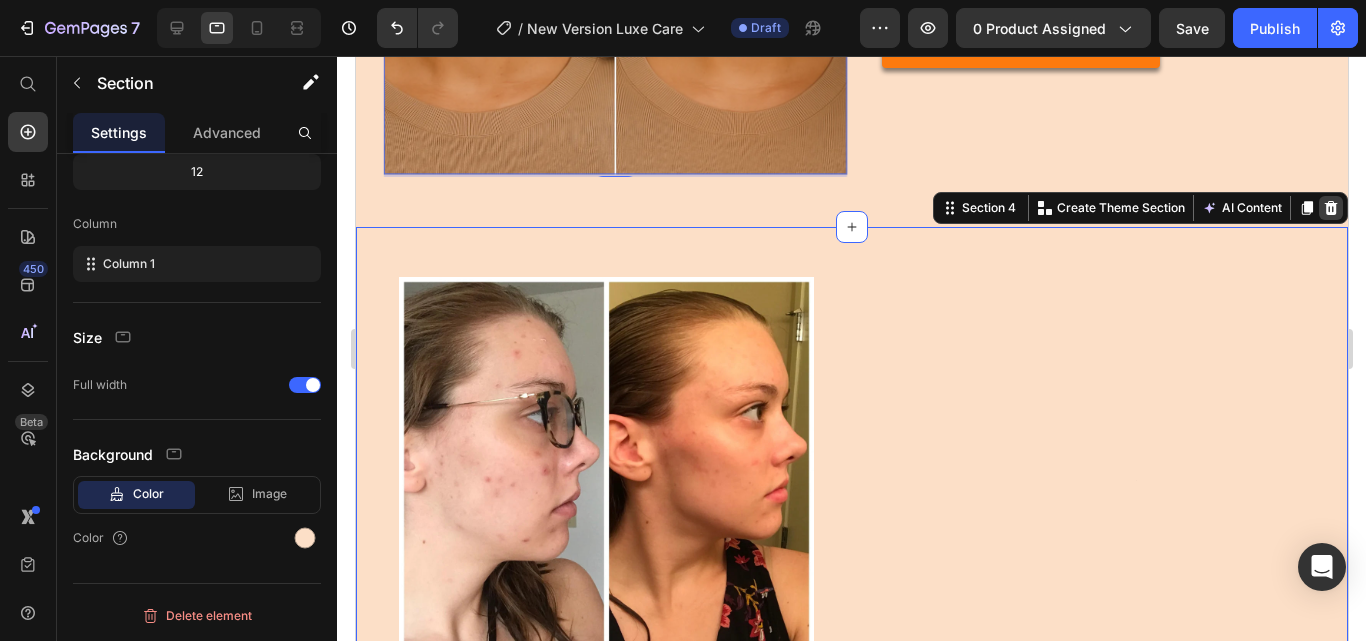 click 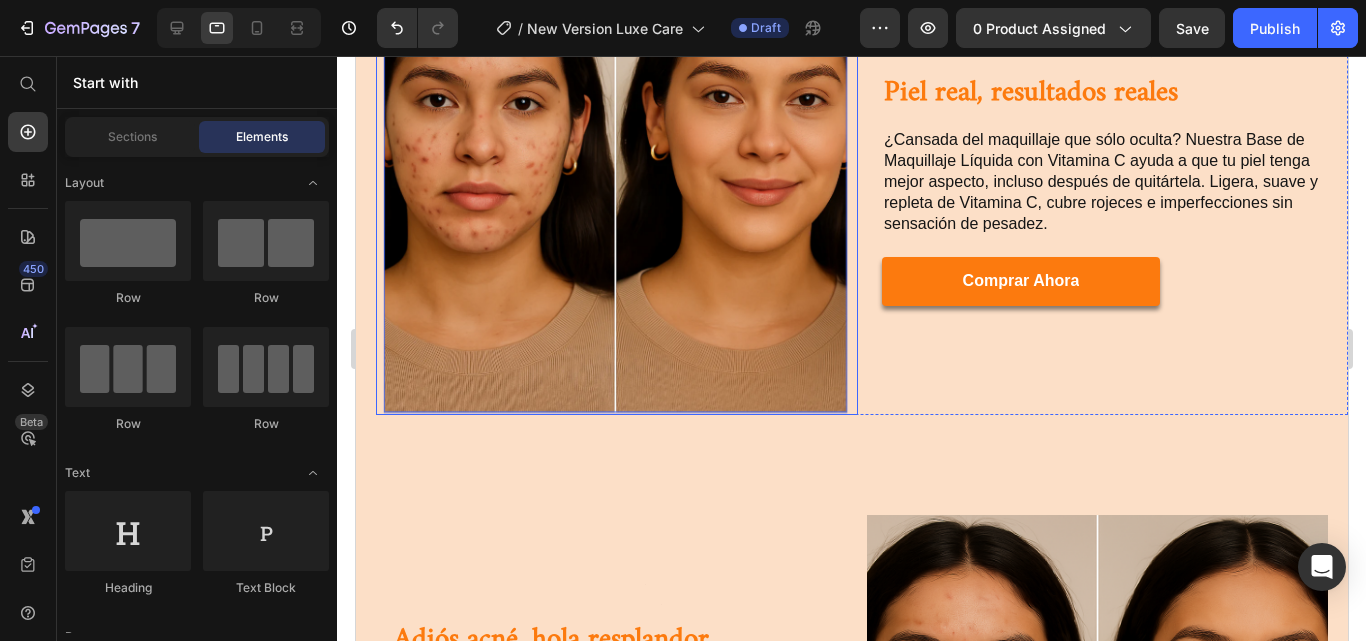 scroll, scrollTop: 1390, scrollLeft: 0, axis: vertical 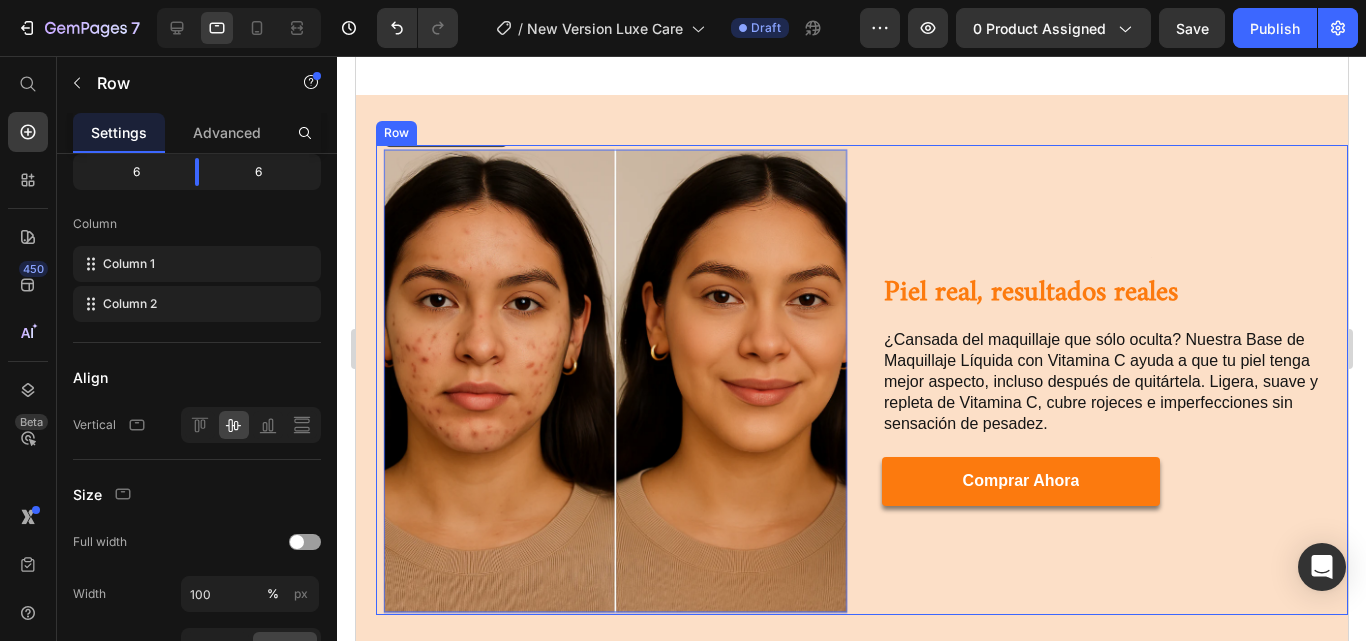 click on "Heading Piel real, resultados reales Heading ¿Cansada del maquillaje que sólo oculta? Nuestra Base de Maquillaje Líquida con Vitamina C ayuda a que tu piel tenga mejor aspecto, incluso después de quitártela. Ligera, suave y repleta de Vitamina C, cubre rojeces e imperfecciones sin sensación de pesadez. Text Block comprar ahora Button Row Row Row" at bounding box center (1106, 379) 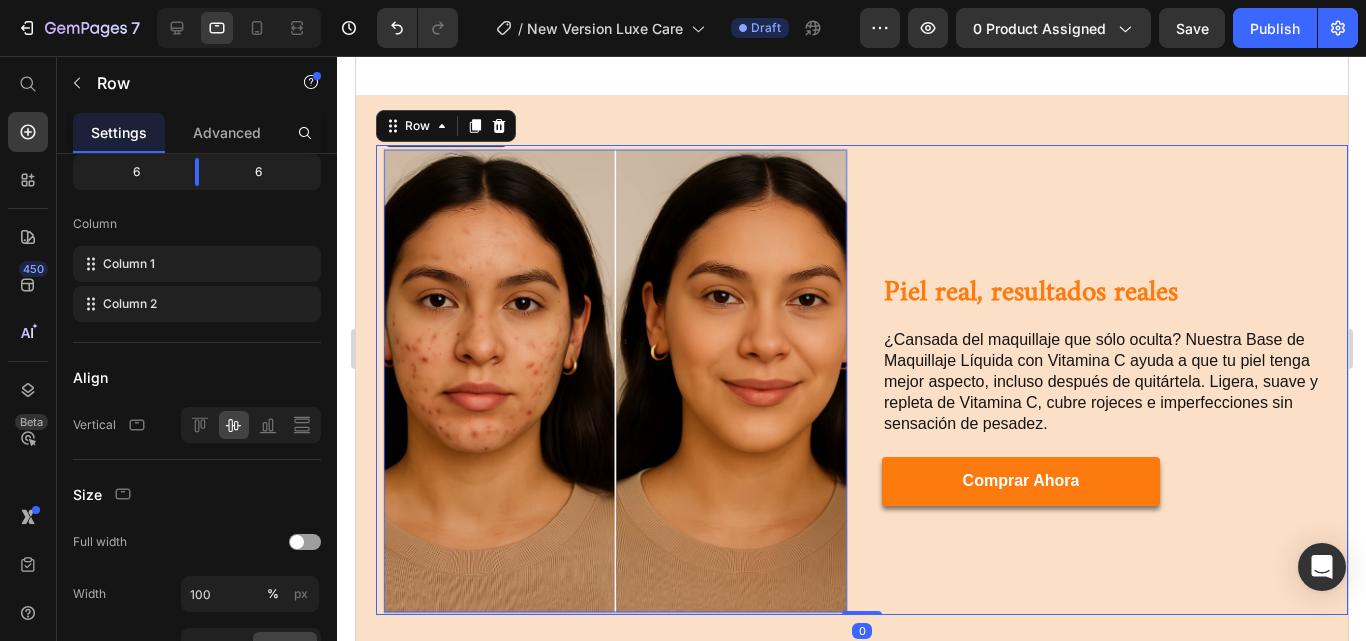 scroll, scrollTop: 0, scrollLeft: 0, axis: both 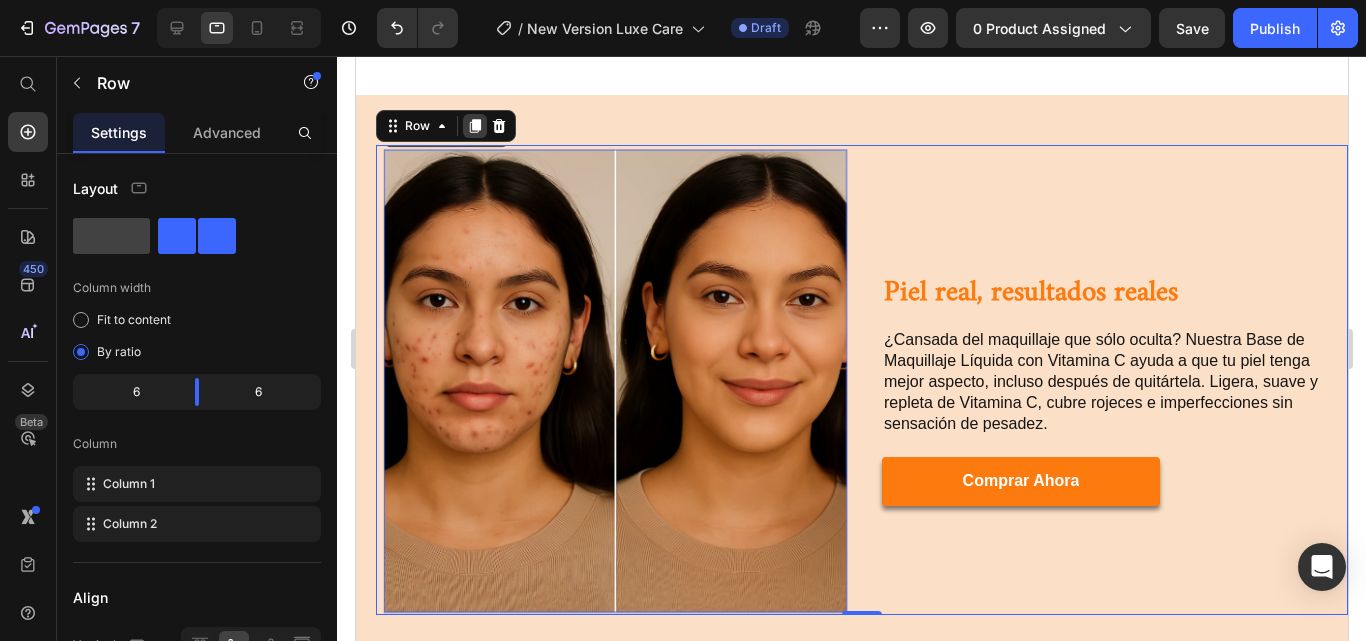 click at bounding box center (474, 126) 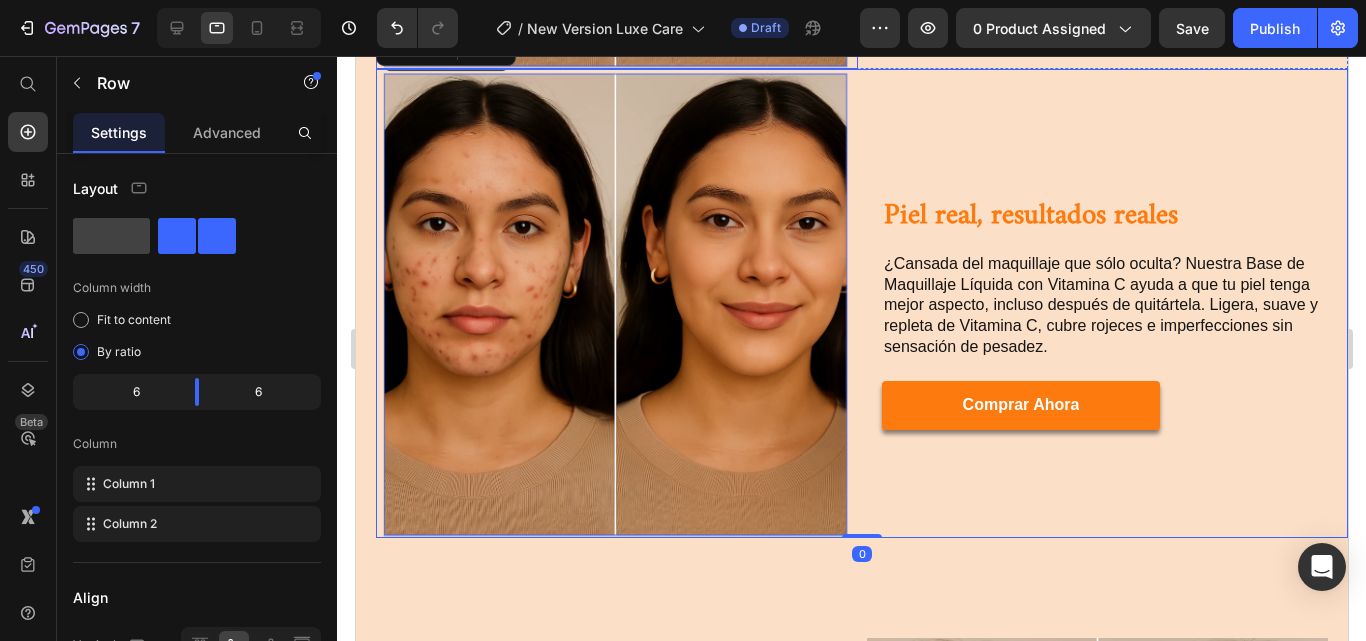 scroll, scrollTop: 1904, scrollLeft: 0, axis: vertical 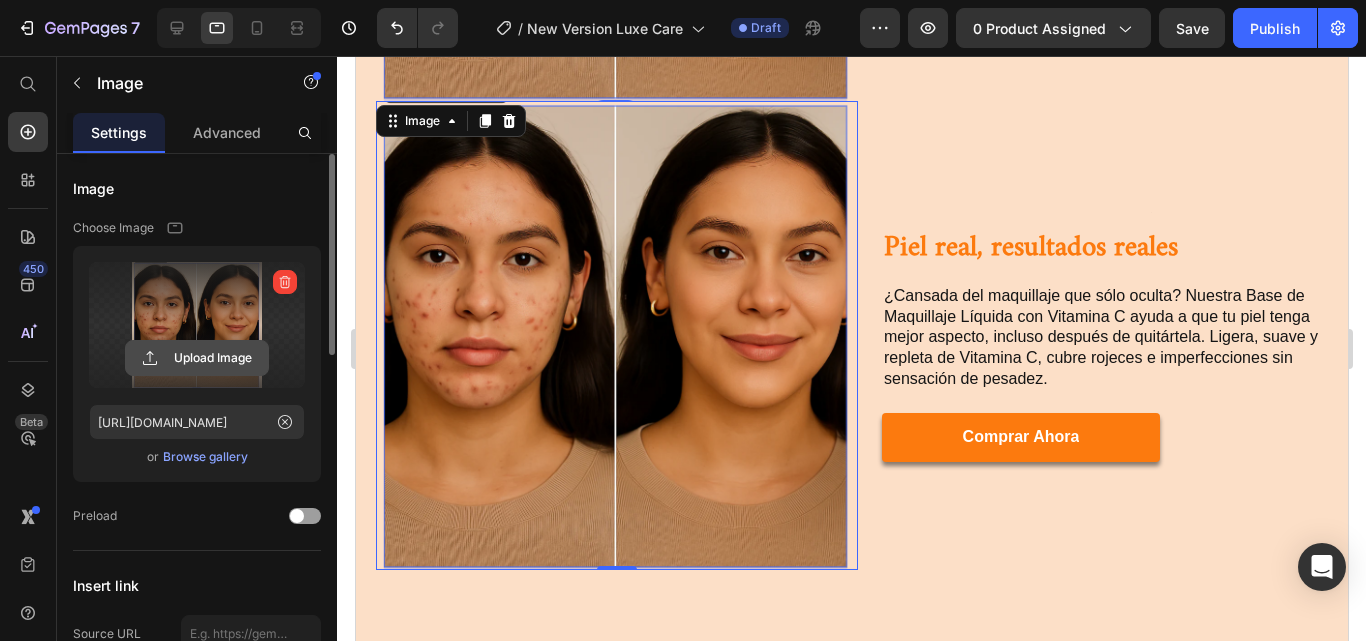 click 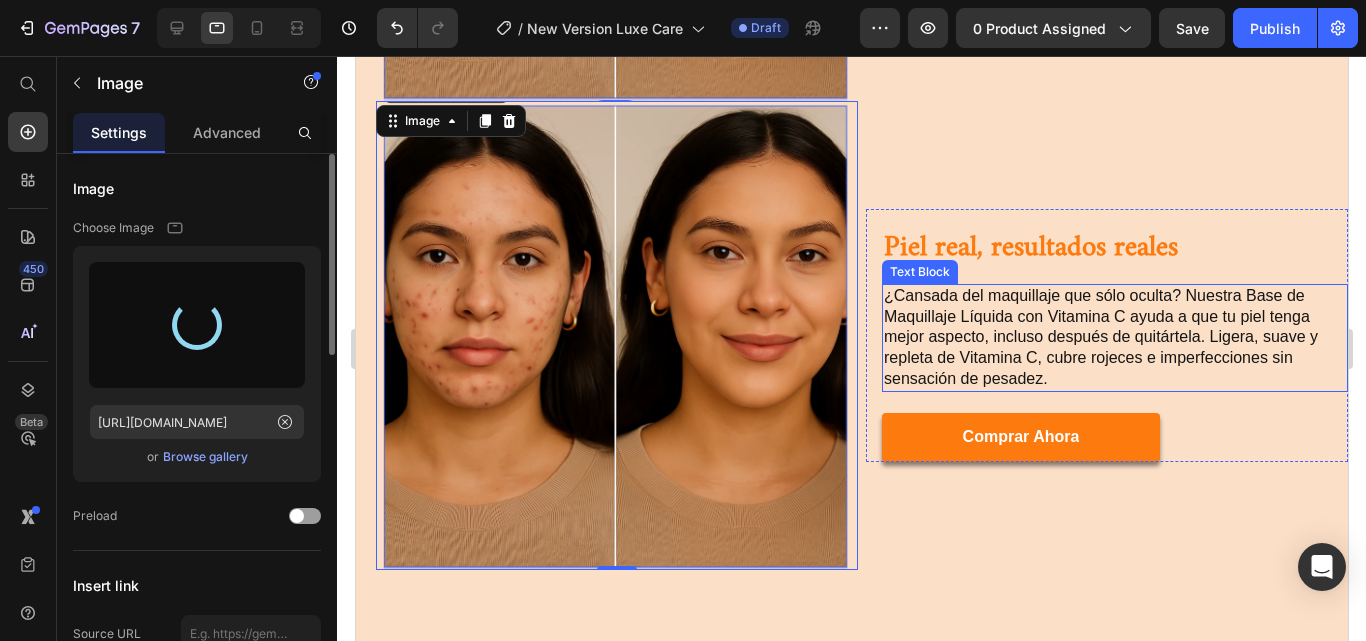 type on "https://cdn.shopify.com/s/files/1/0906/6060/2234/files/gempages_566283674253788010-151a9015-c171-4737-9724-0fc938b05320.webp" 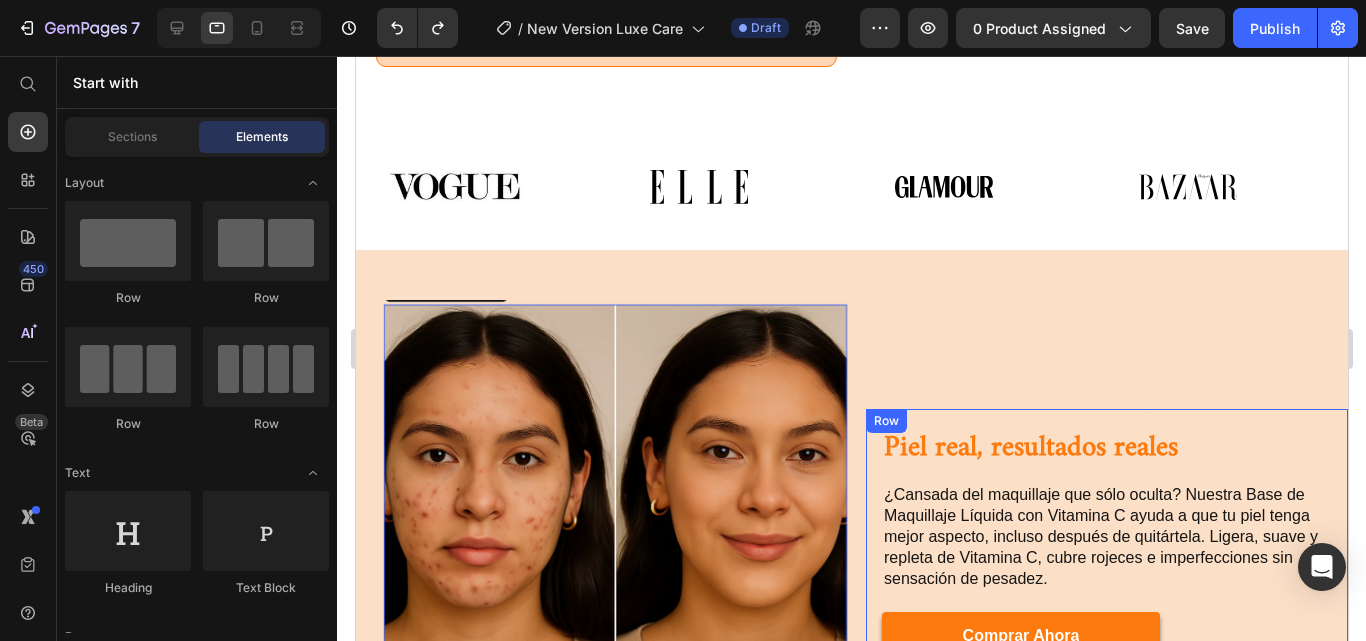 scroll, scrollTop: 1234, scrollLeft: 0, axis: vertical 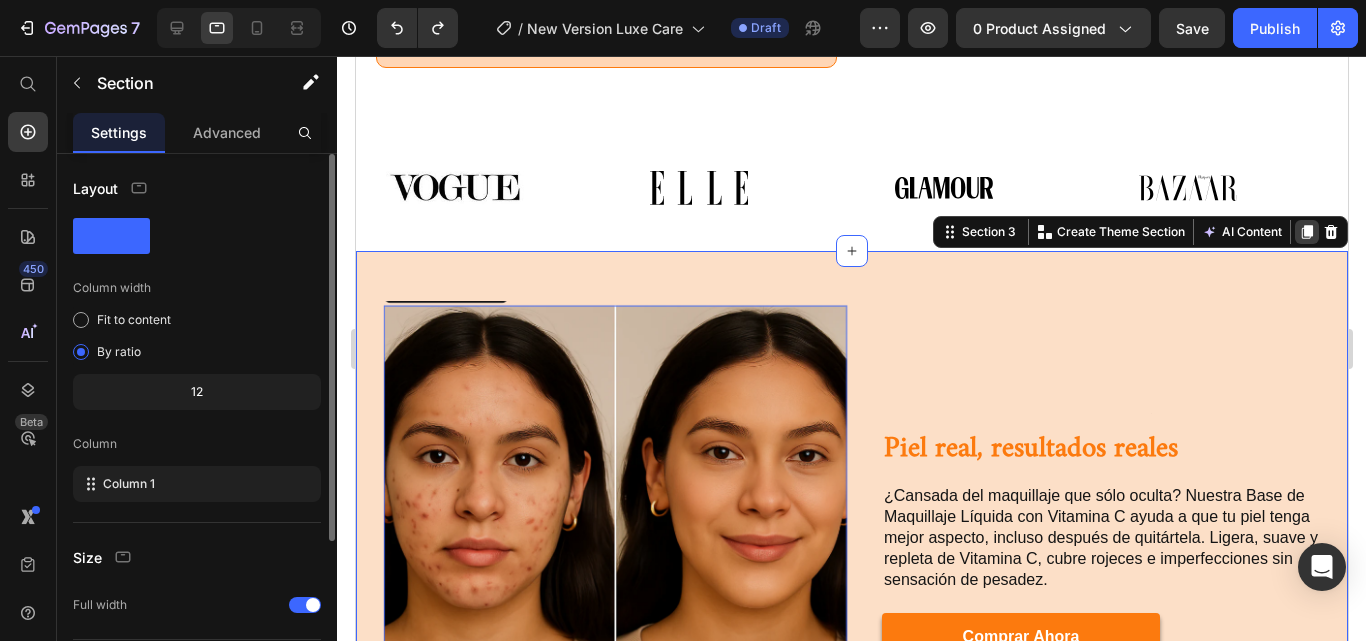 click 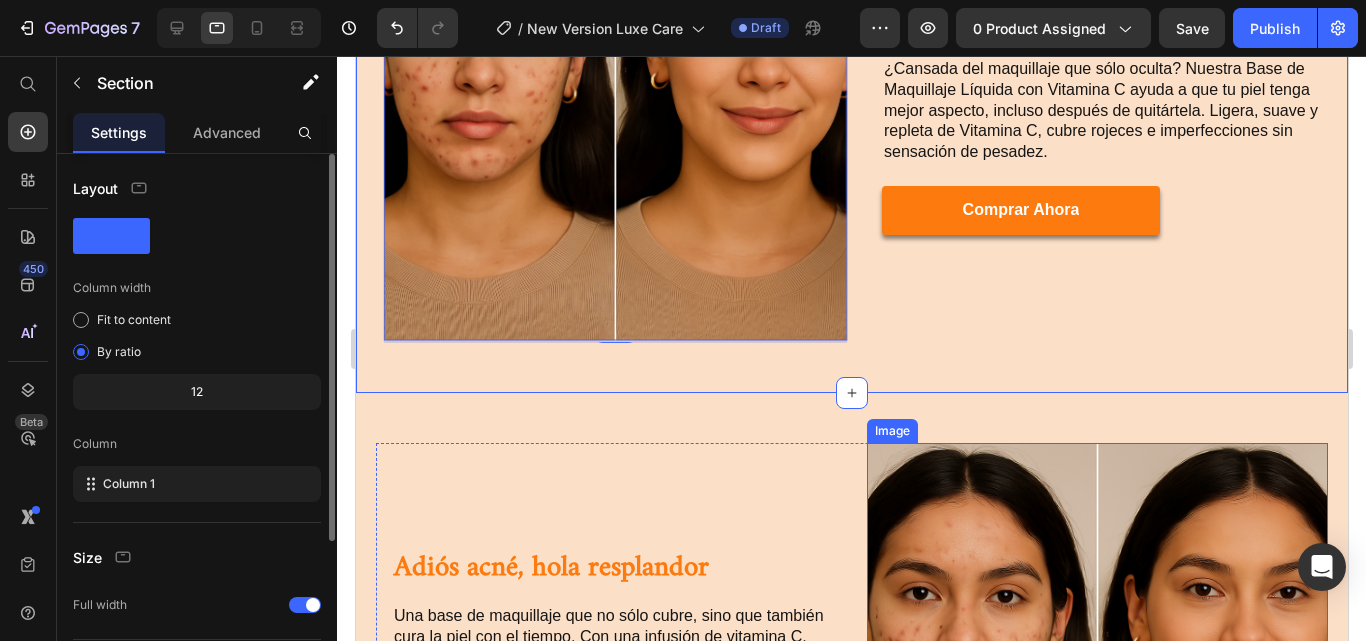 scroll, scrollTop: 2097, scrollLeft: 0, axis: vertical 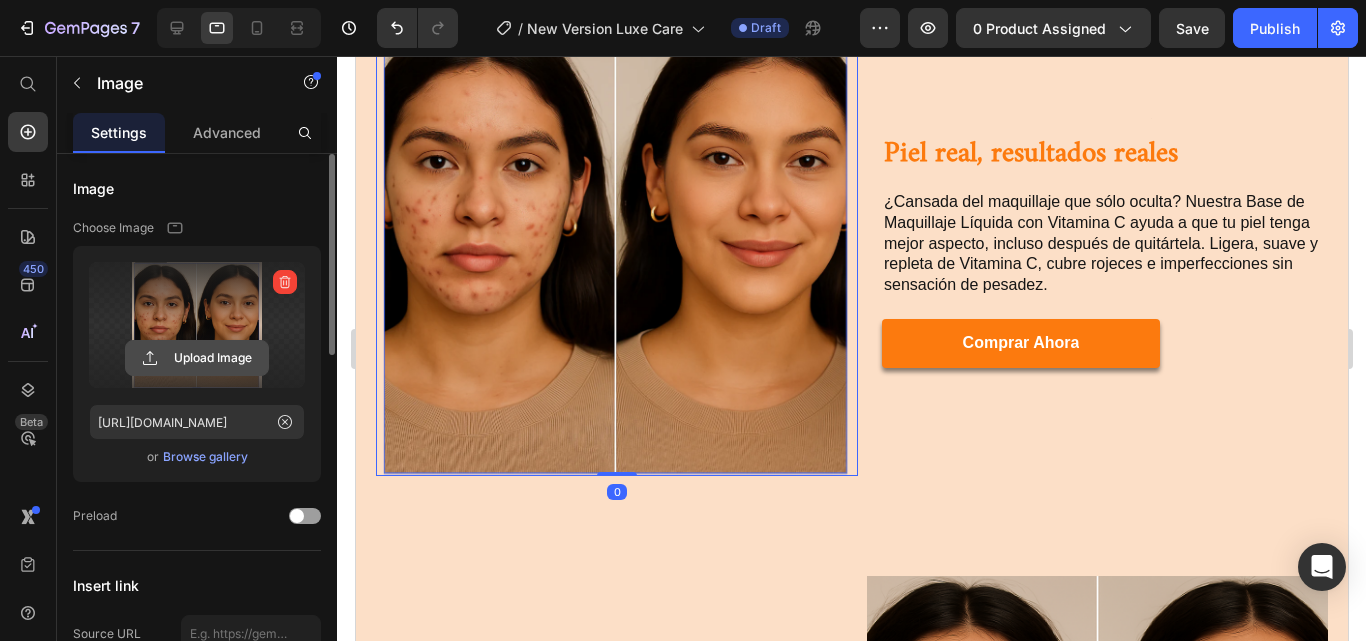 click 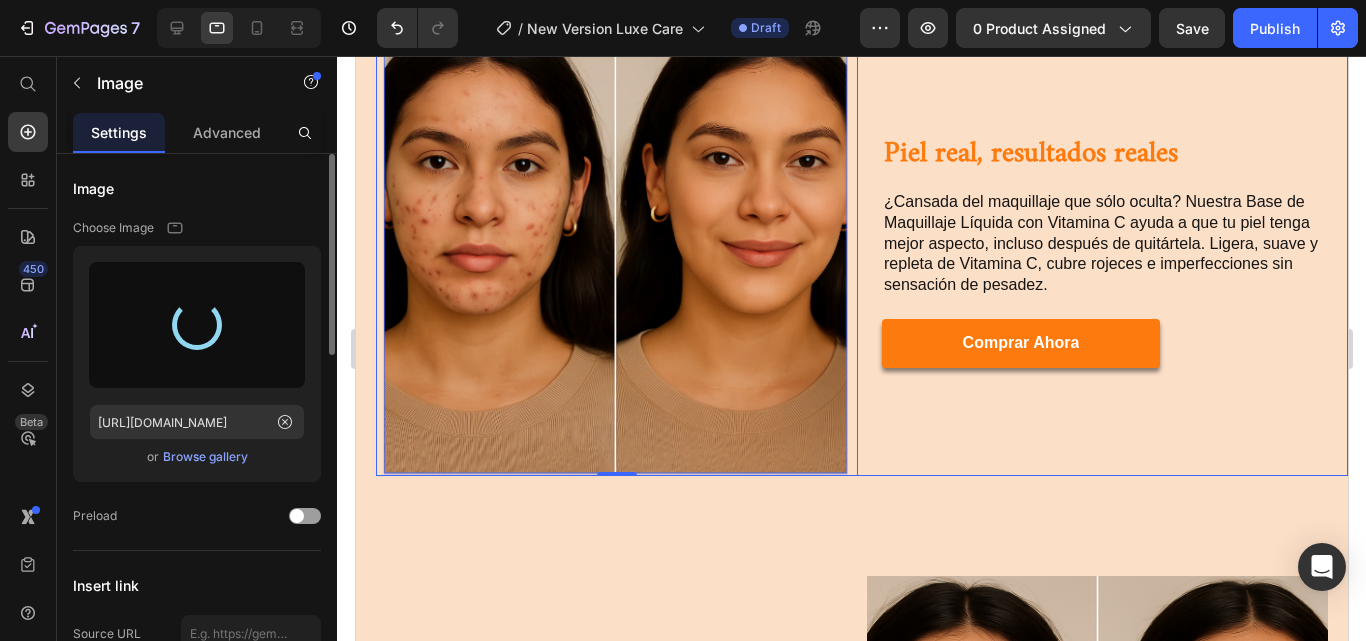 type on "https://cdn.shopify.com/s/files/1/0906/6060/2234/files/gempages_566283674253788010-151a9015-c171-4737-9724-0fc938b05320.webp" 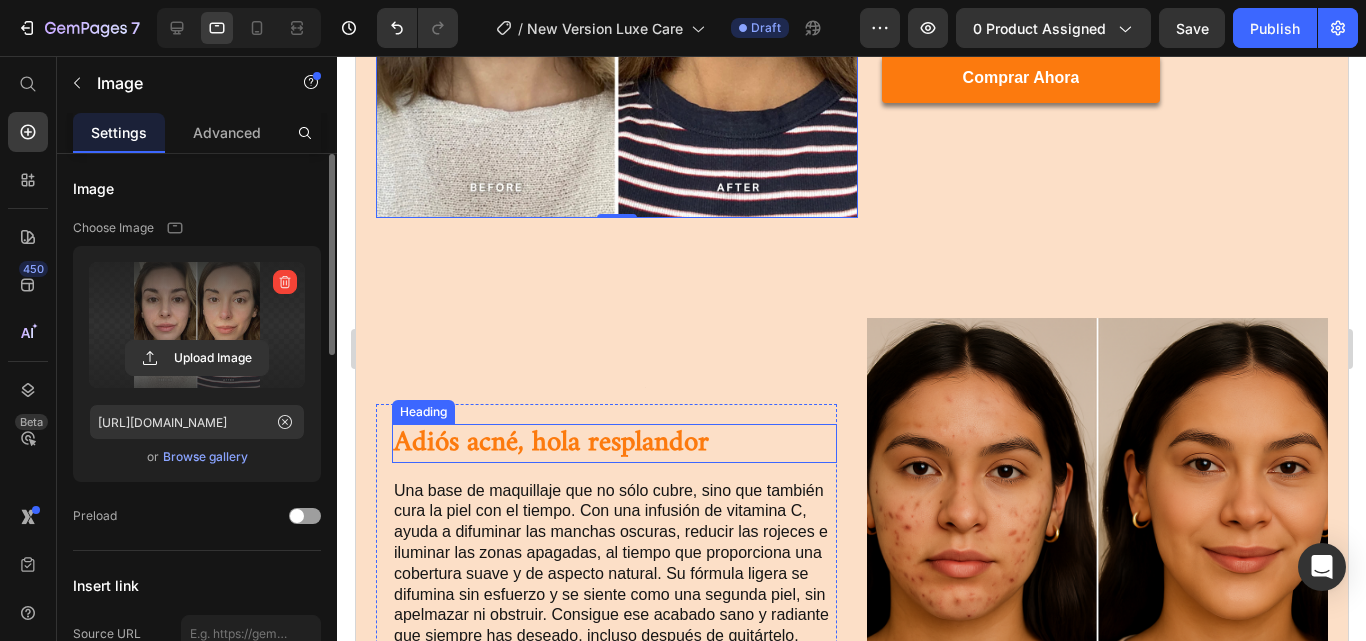 scroll, scrollTop: 2095, scrollLeft: 0, axis: vertical 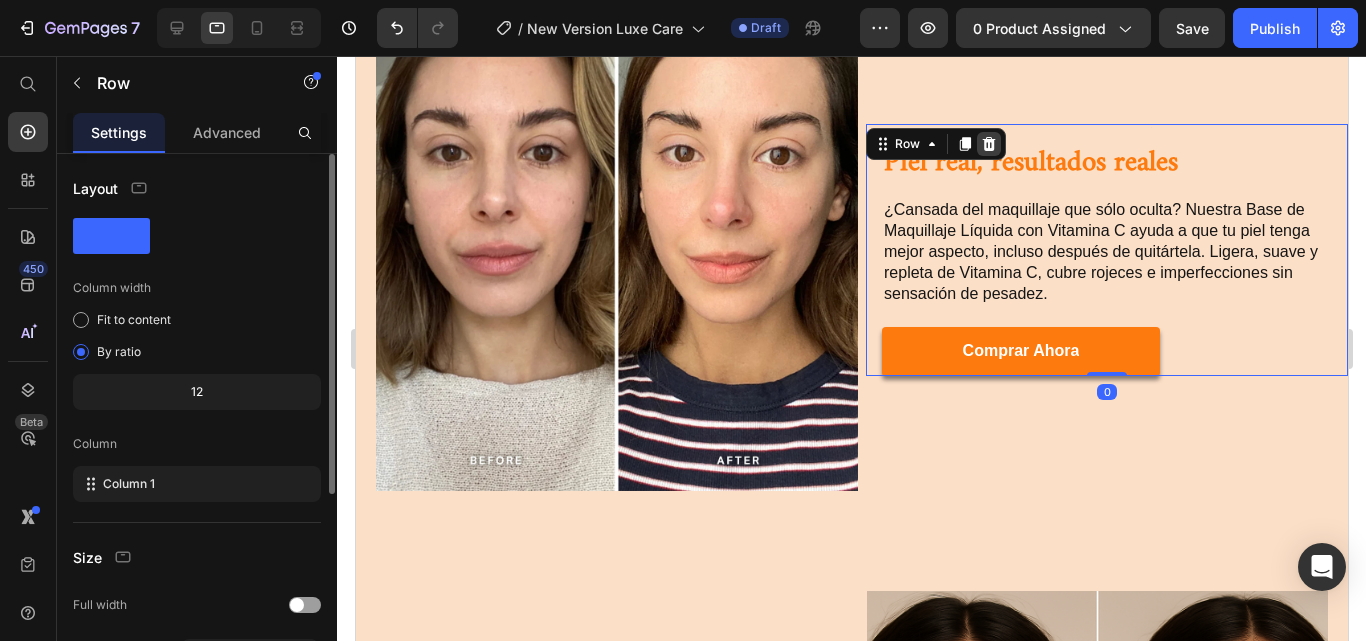 click 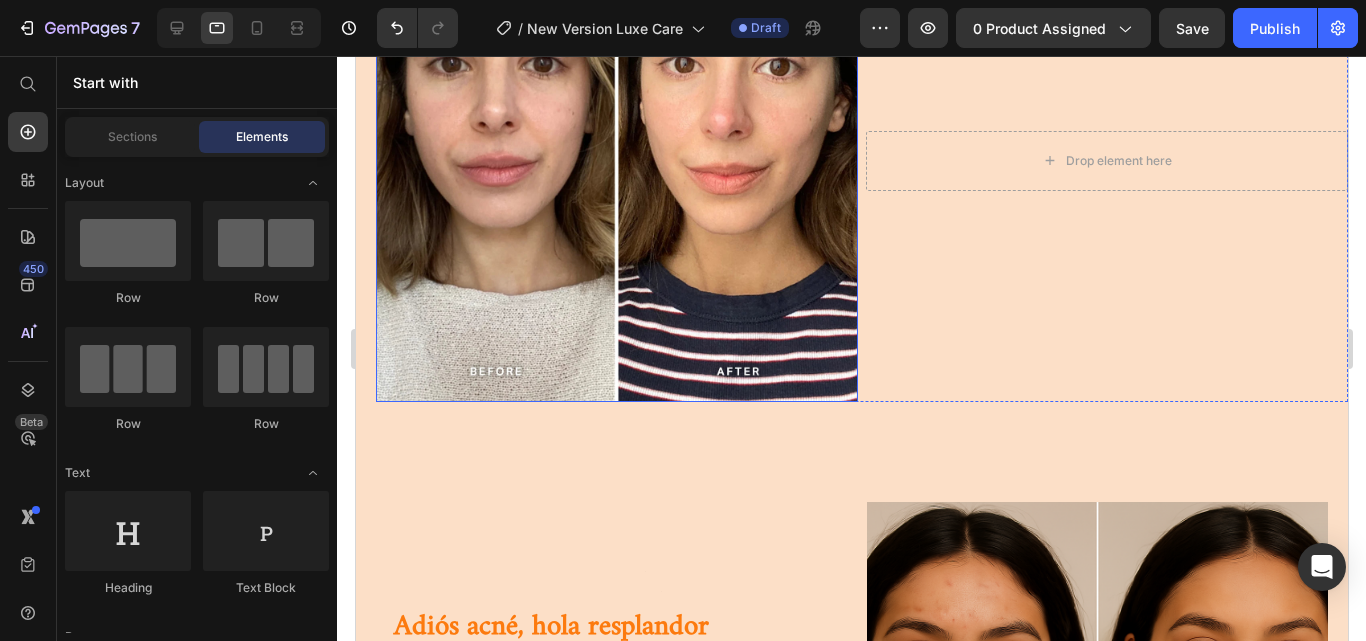 scroll, scrollTop: 2393, scrollLeft: 0, axis: vertical 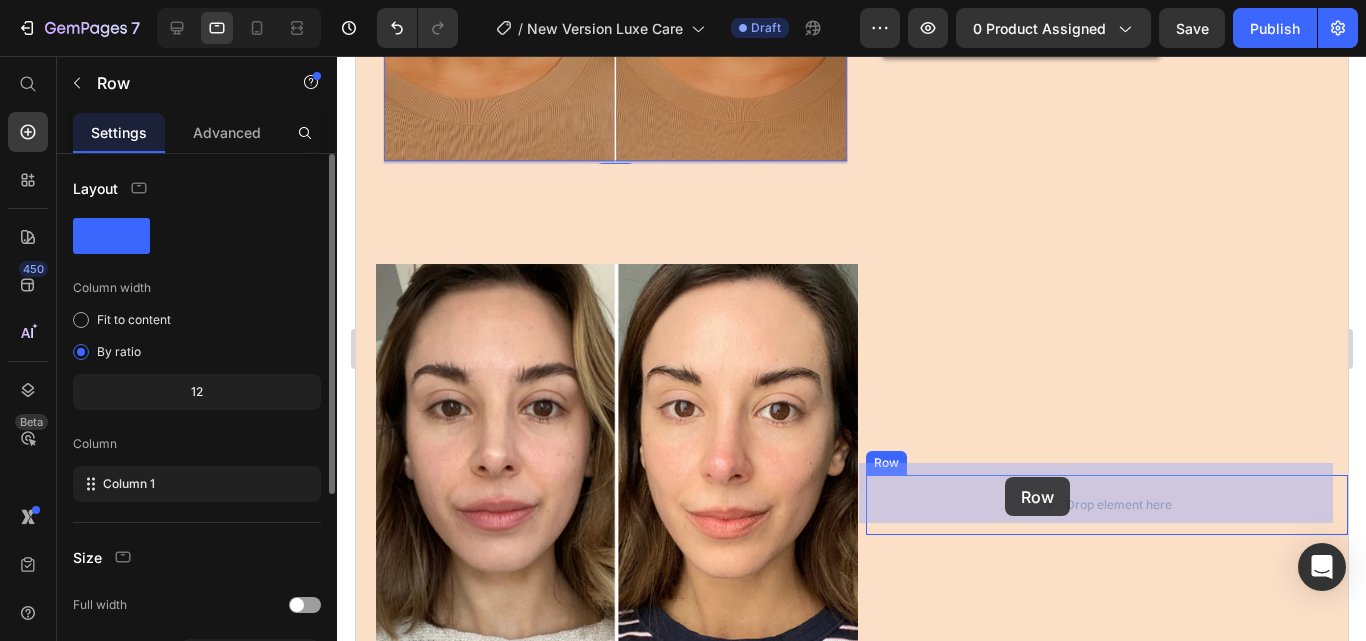 drag, startPoint x: 675, startPoint y: 356, endPoint x: 1004, endPoint y: 477, distance: 350.5453 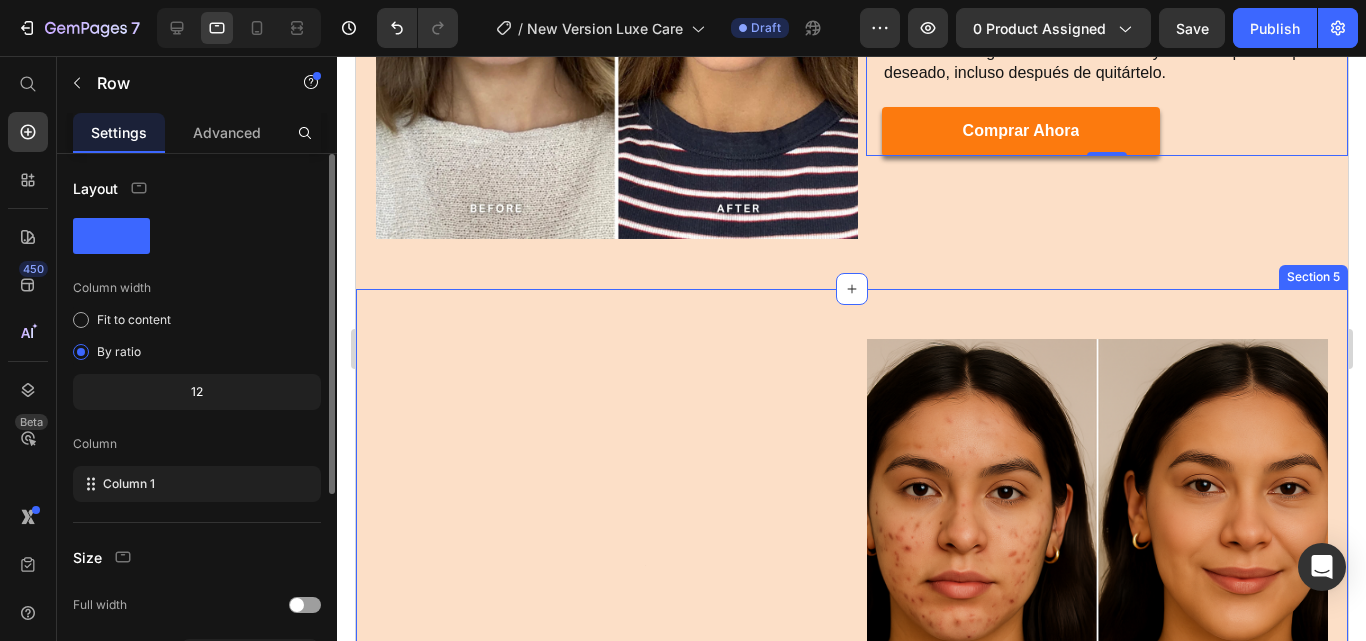scroll, scrollTop: 2348, scrollLeft: 0, axis: vertical 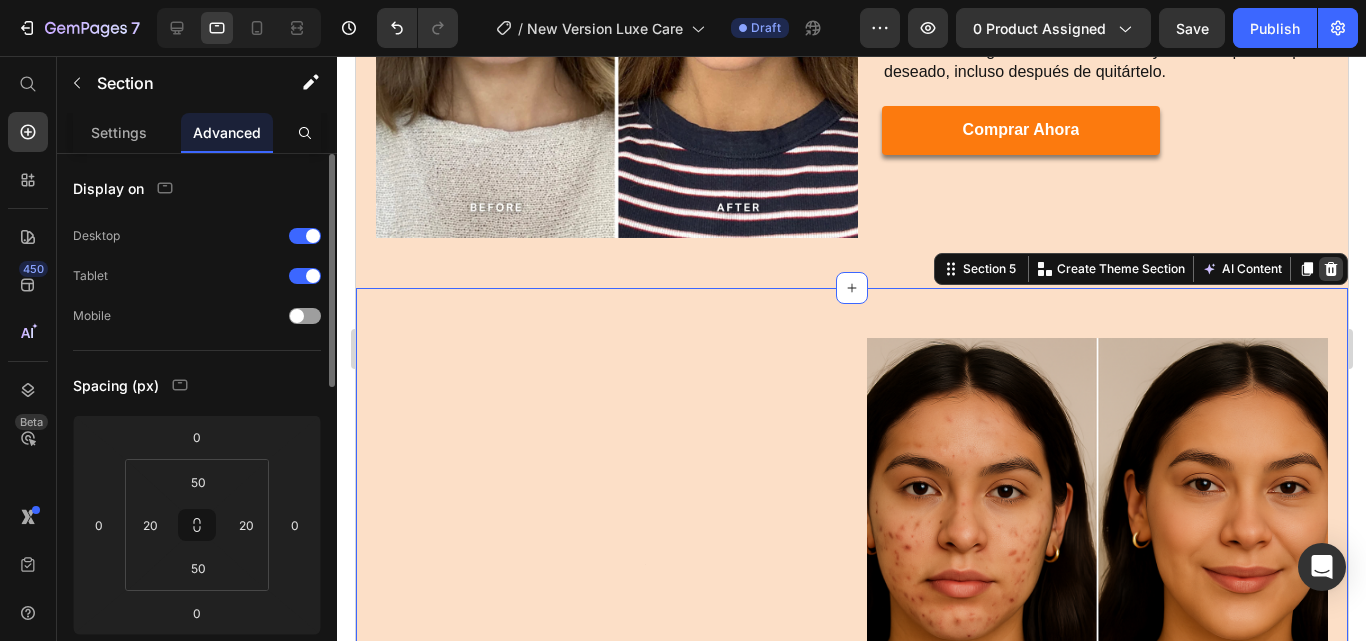 click 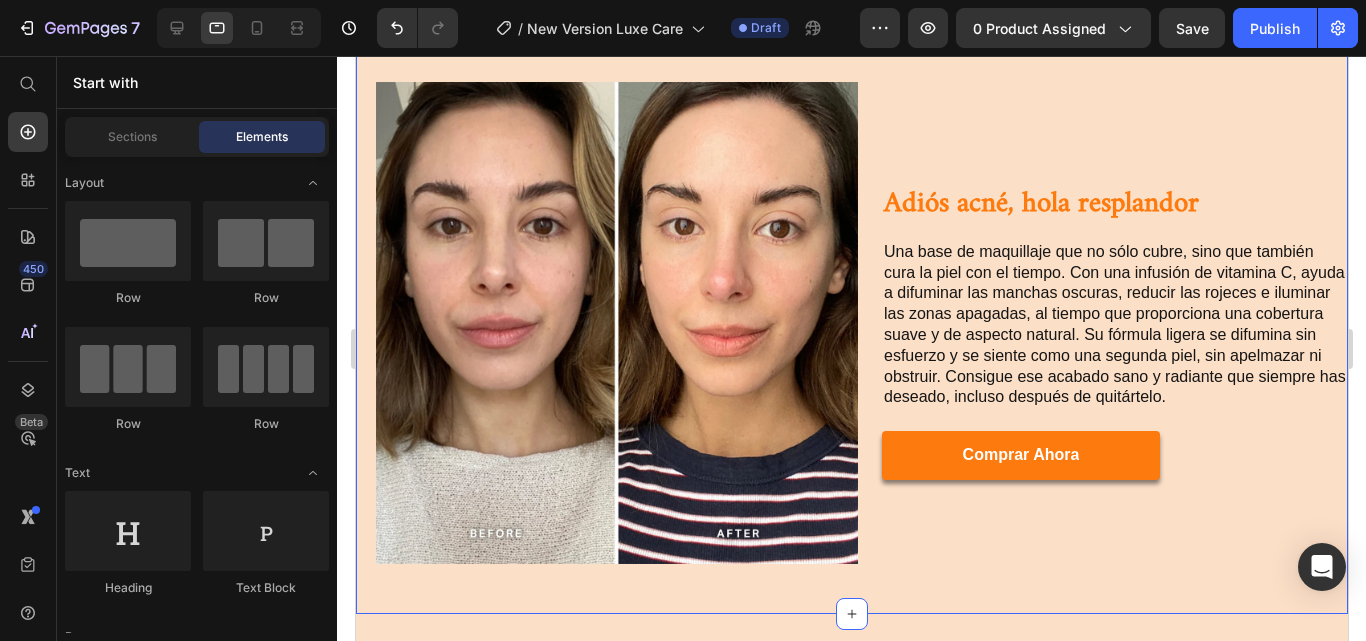 scroll, scrollTop: 1858, scrollLeft: 0, axis: vertical 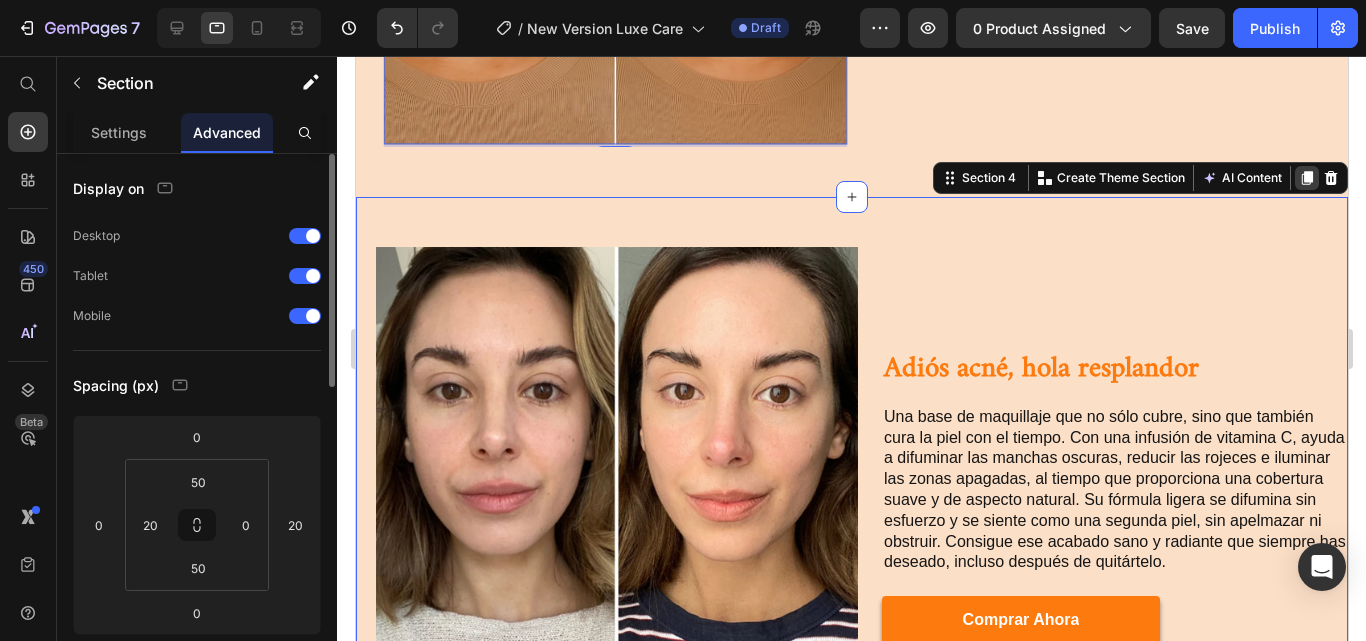 click 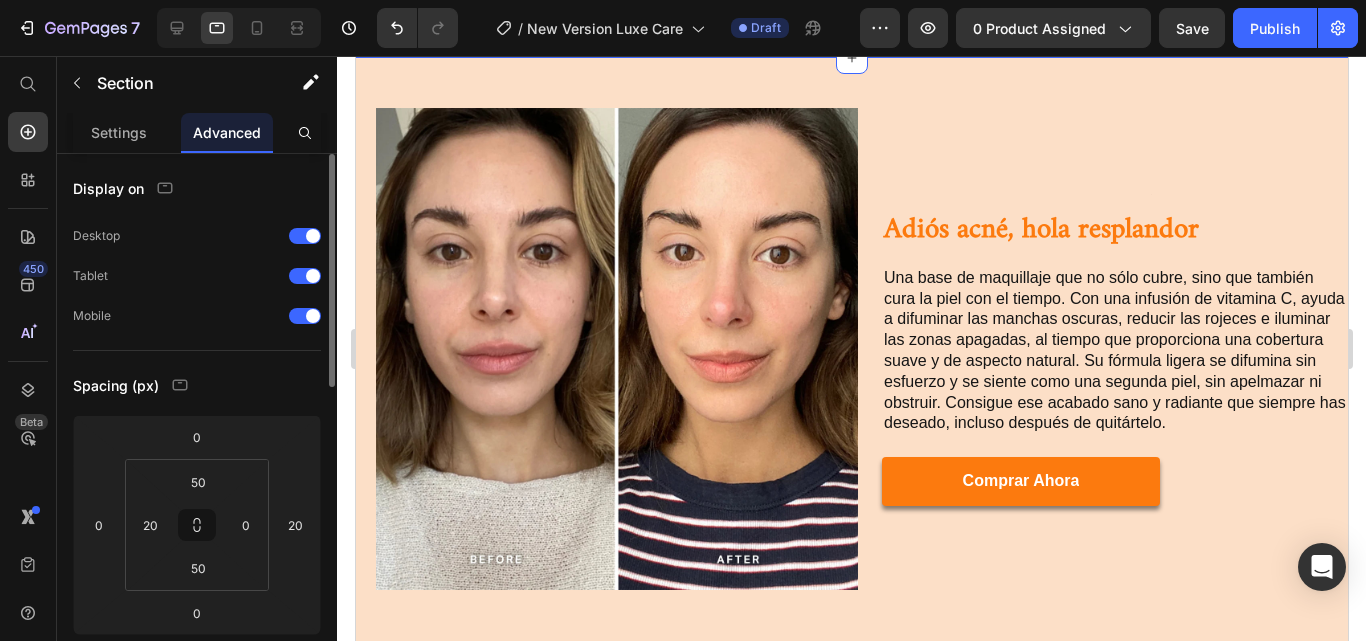 scroll, scrollTop: 2686, scrollLeft: 0, axis: vertical 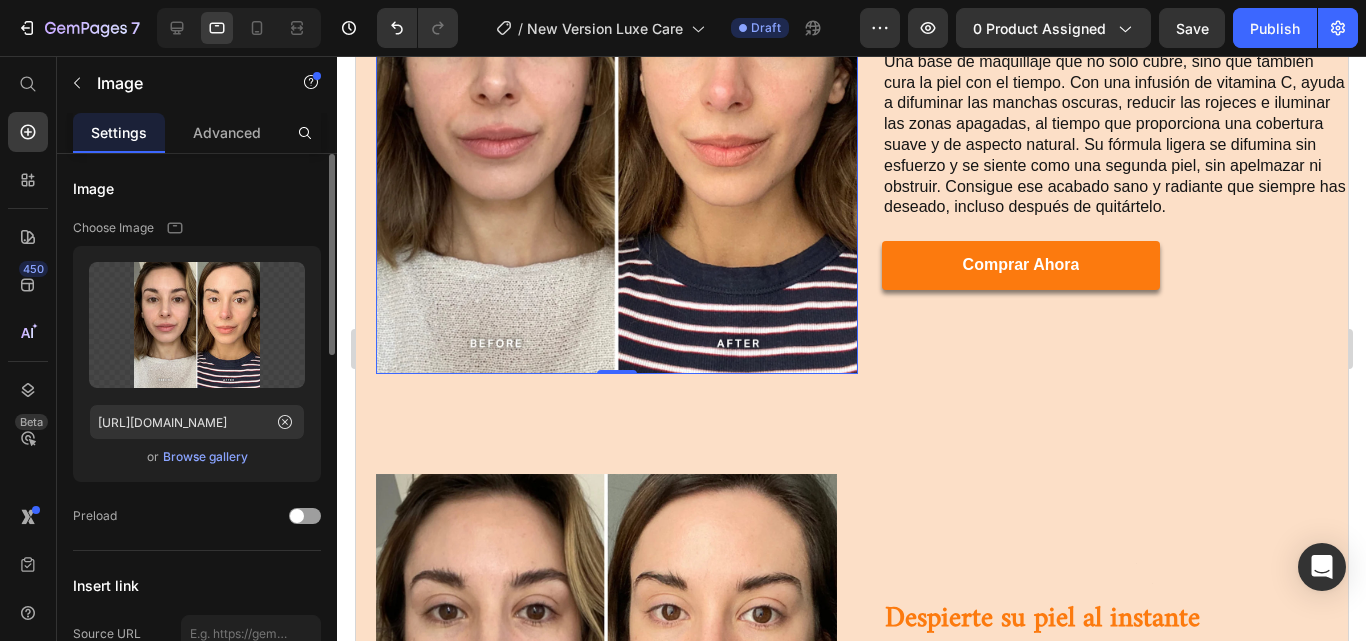 click at bounding box center [616, 133] 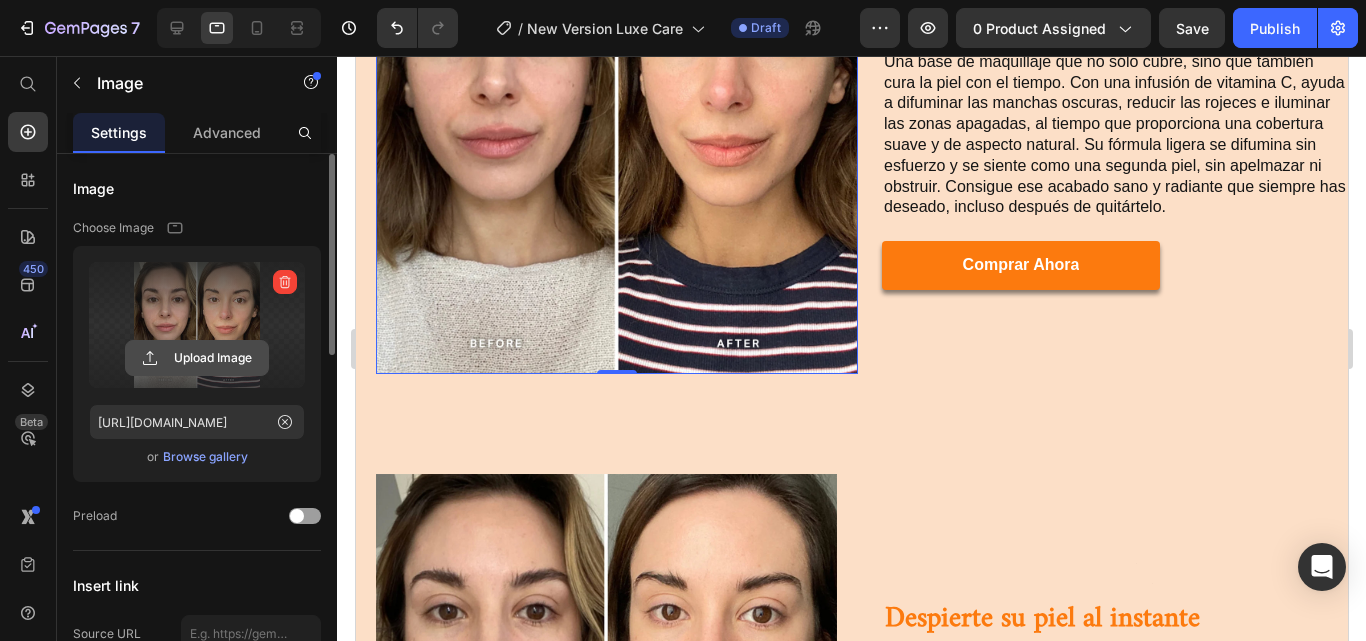 click 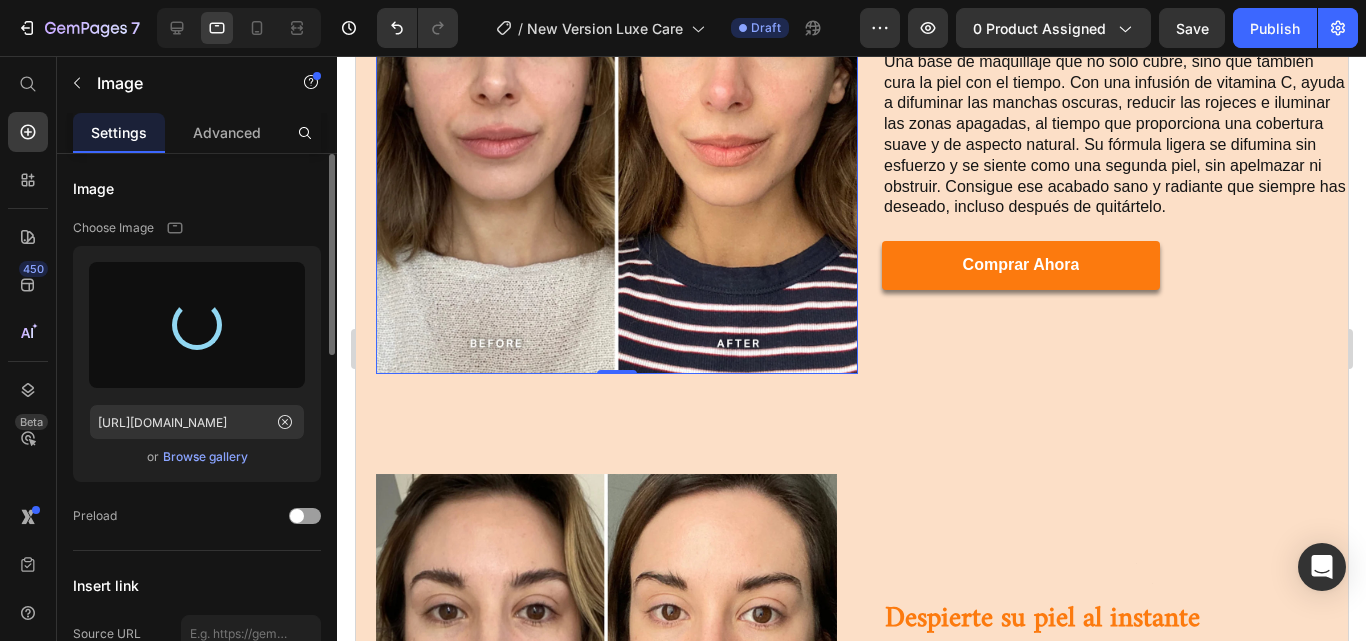 type on "[URL][DOMAIN_NAME]" 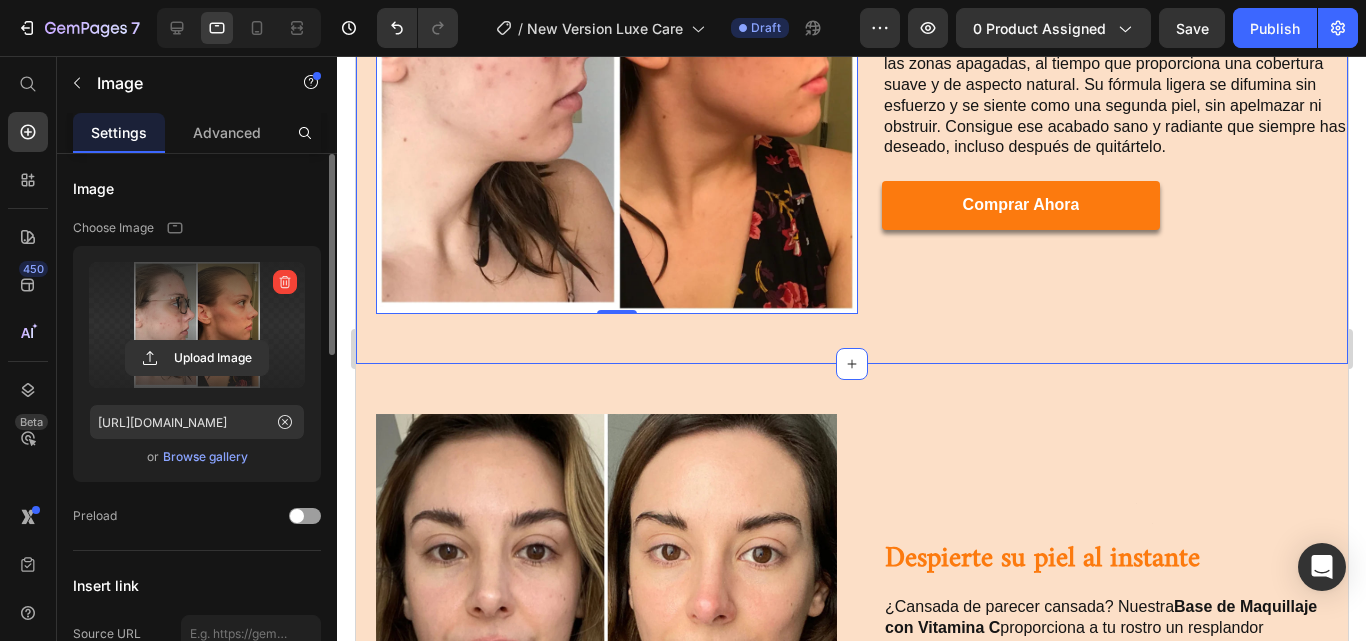 scroll, scrollTop: 2679, scrollLeft: 0, axis: vertical 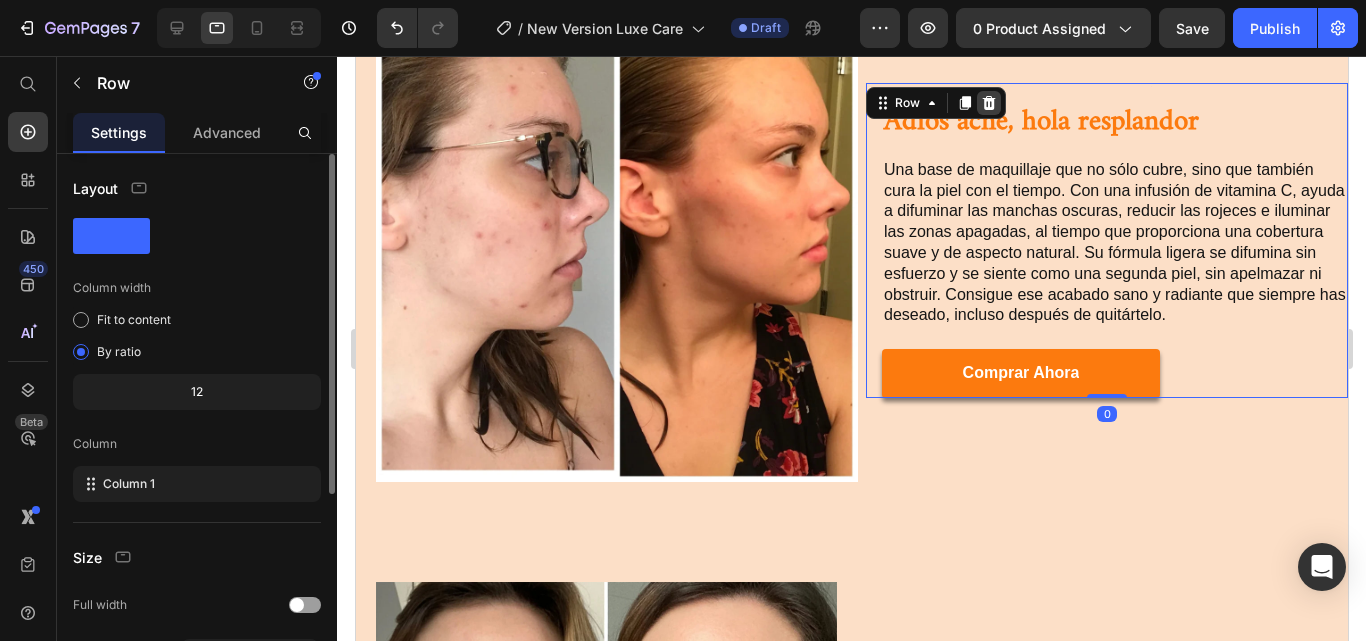click 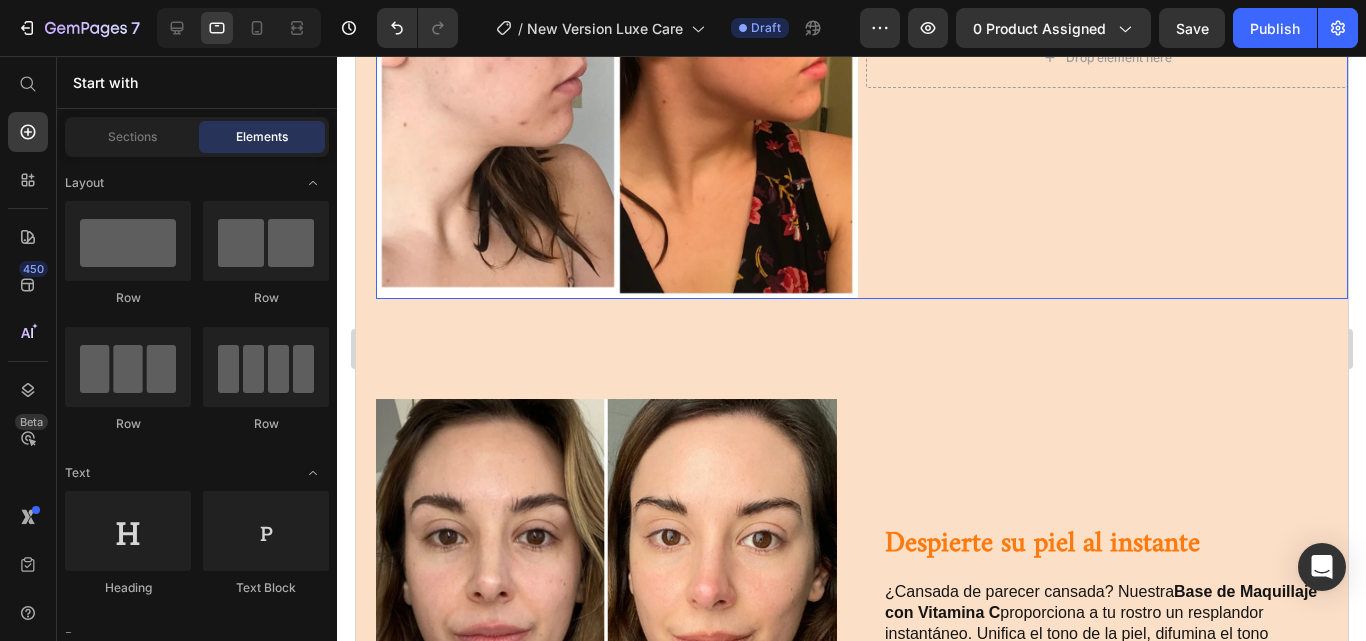 scroll, scrollTop: 2870, scrollLeft: 0, axis: vertical 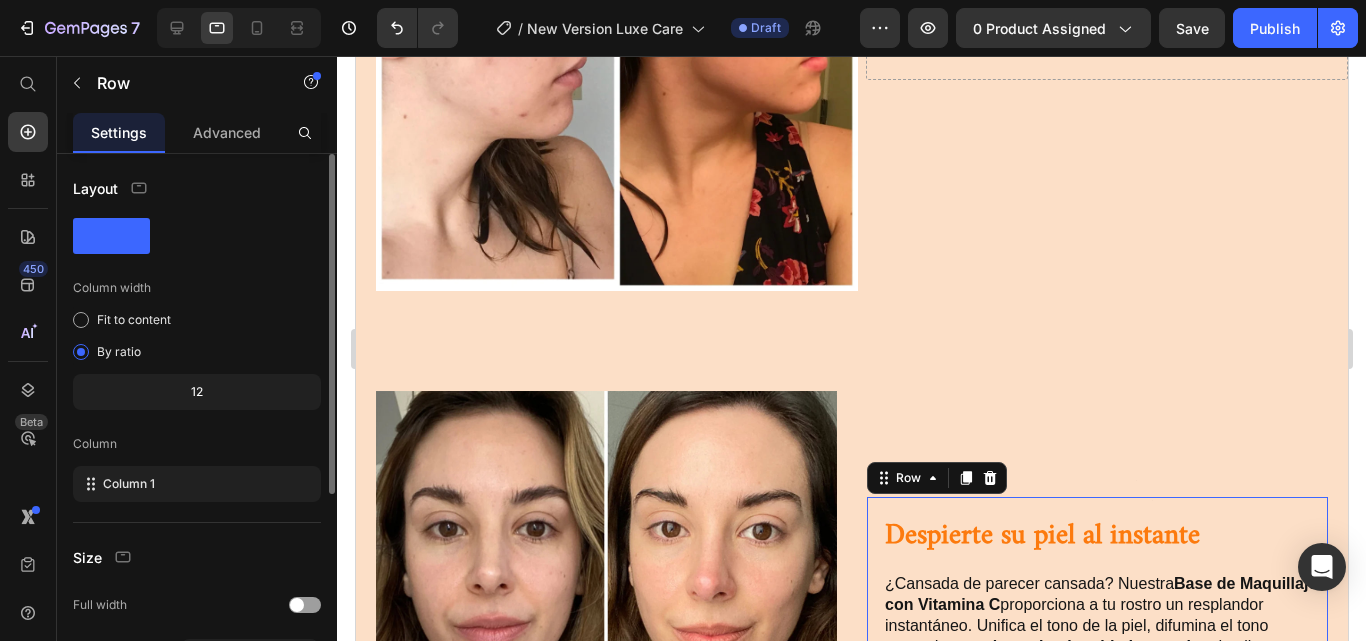 drag, startPoint x: 870, startPoint y: 496, endPoint x: 887, endPoint y: 417, distance: 80.80842 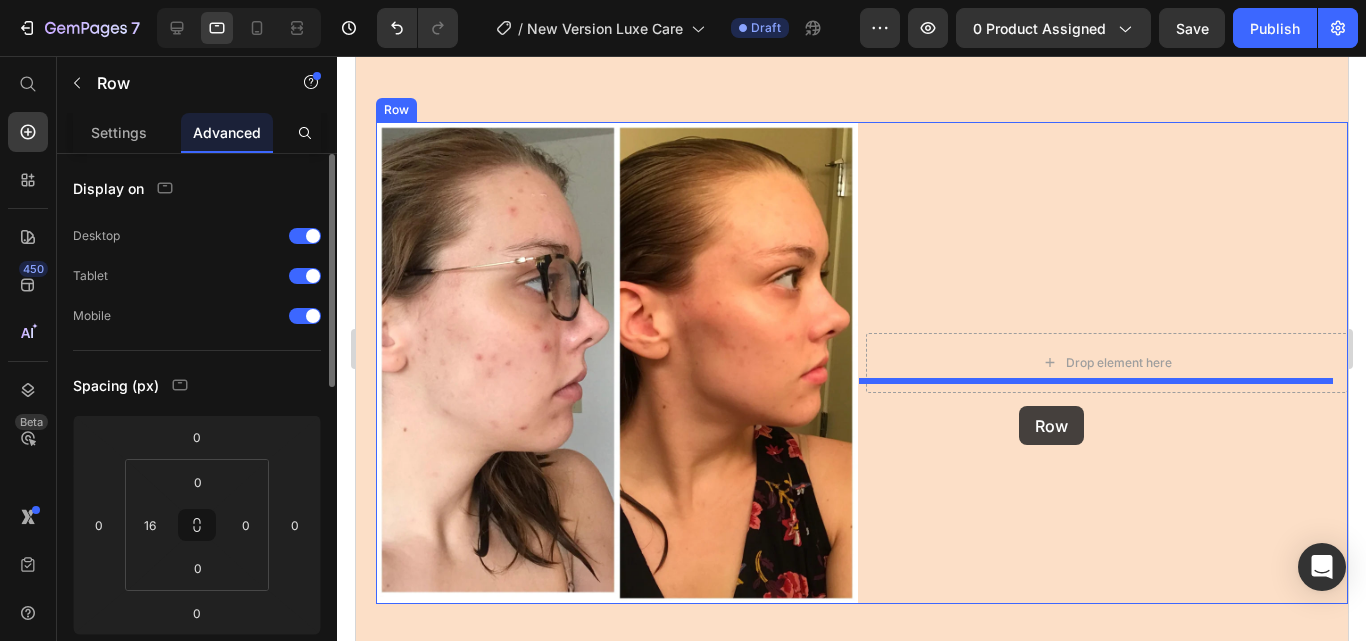 scroll, scrollTop: 2566, scrollLeft: 0, axis: vertical 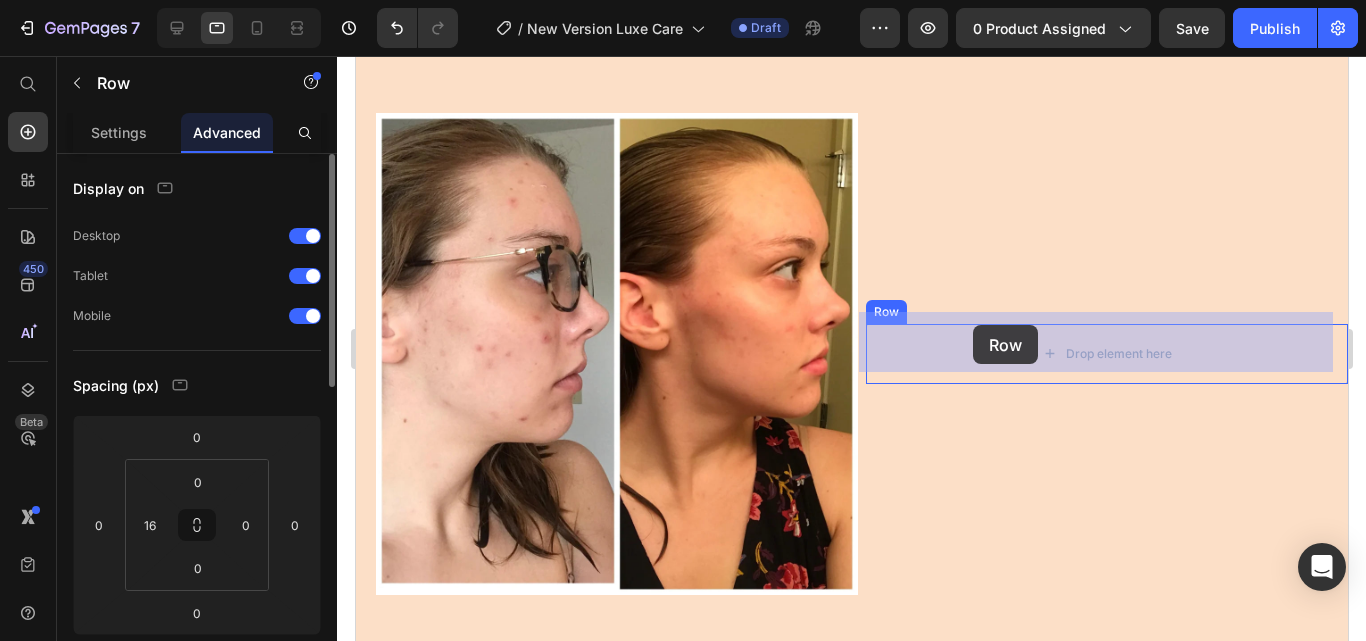 drag, startPoint x: 869, startPoint y: 496, endPoint x: 972, endPoint y: 325, distance: 199.62465 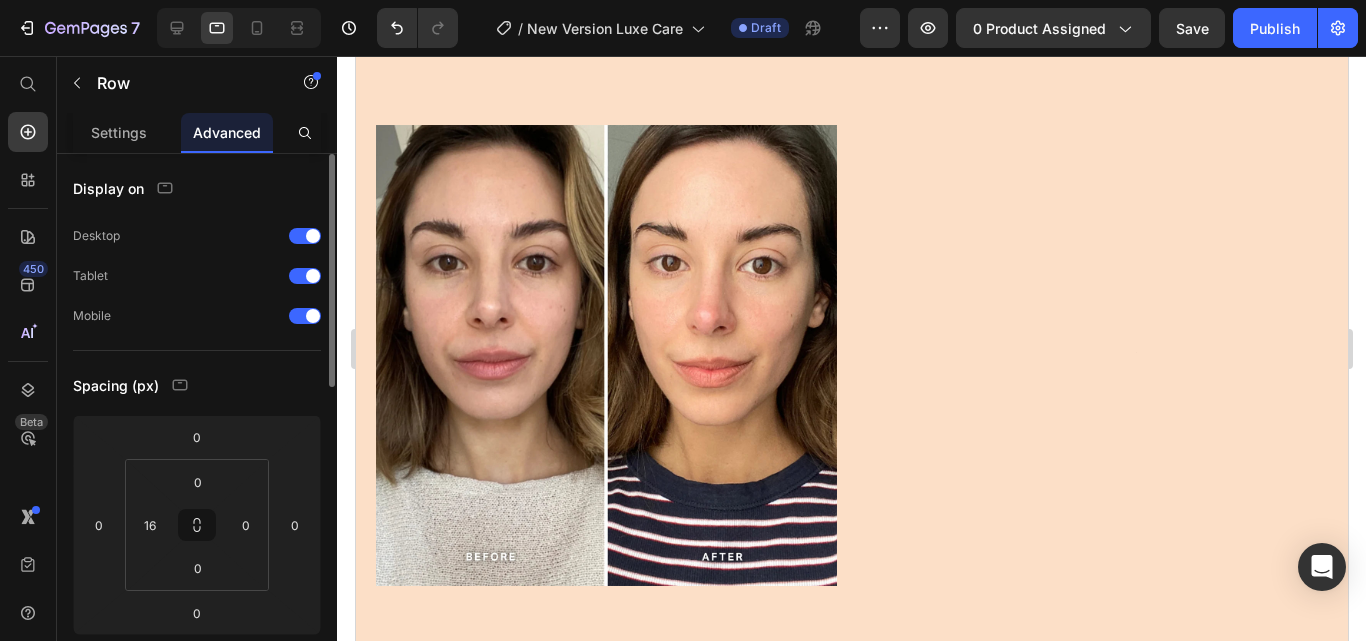 scroll, scrollTop: 3217, scrollLeft: 0, axis: vertical 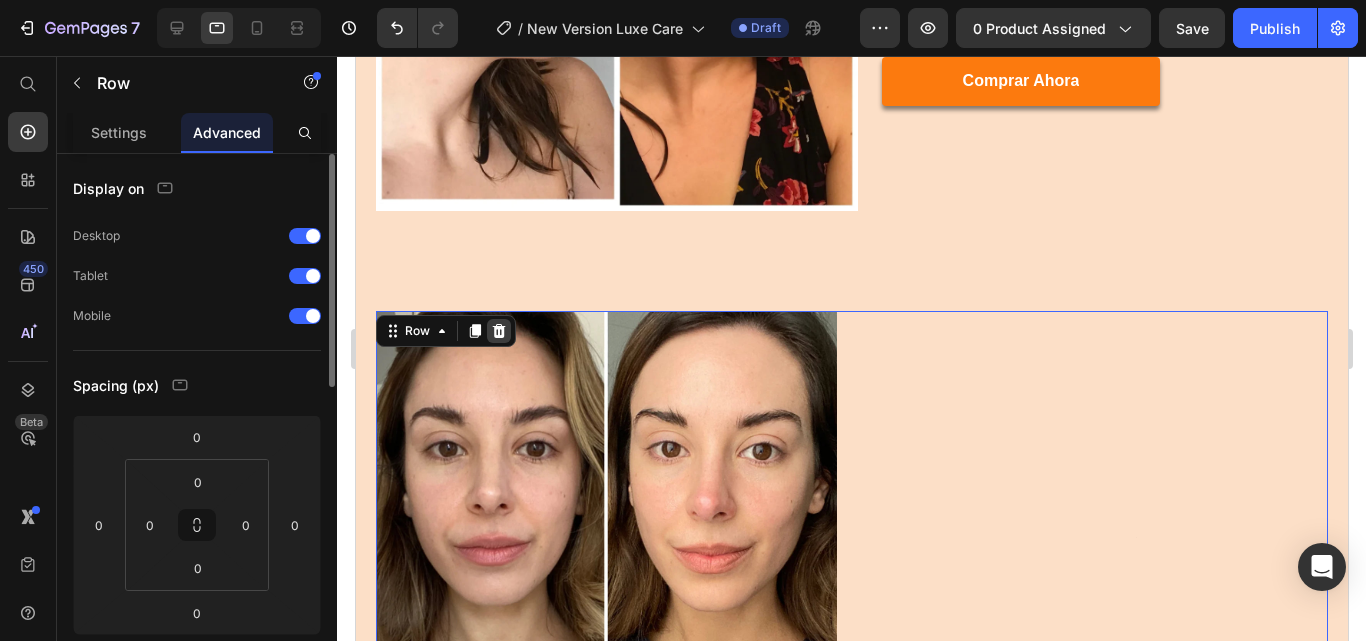 click 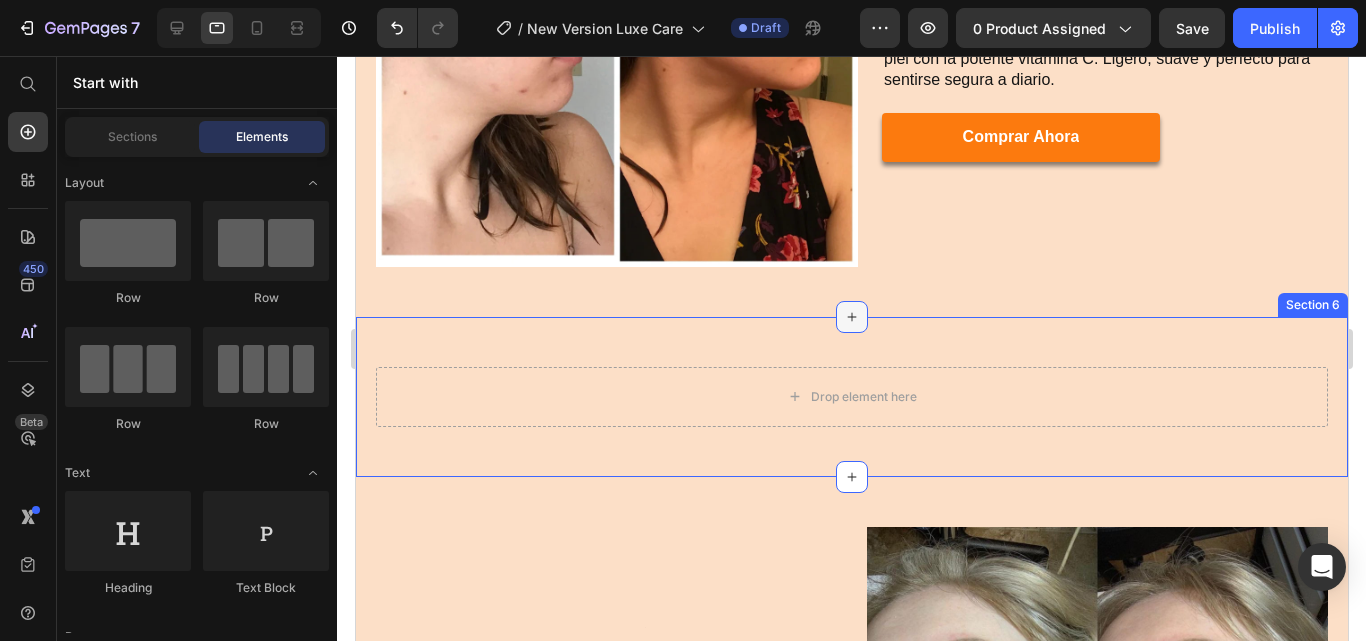scroll, scrollTop: 2893, scrollLeft: 0, axis: vertical 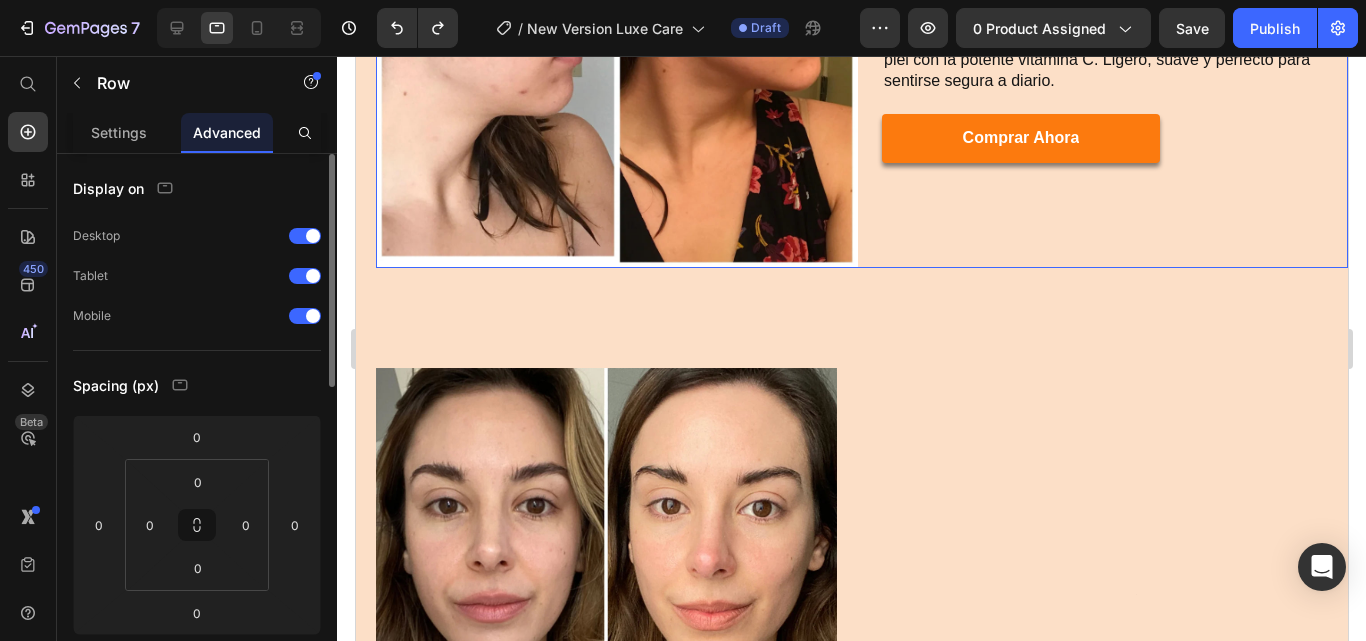 click on "Heading Despierte su piel al instante Heading ¿Cansada de parecer cansada? Nuestra  Base de Maquillaje con Vitamina C  proporciona a tu rostro un resplandor instantáneo. Unifica el tono de la piel, difumina el tono apagado y  resalta su luminosidad natural , todo ello mientras nutre su piel con la potente vitamina C. Ligero, suave y perfecto para sentirse segura a diario. Text Block comprar ahora Button Row Row Row" at bounding box center (1106, 27) 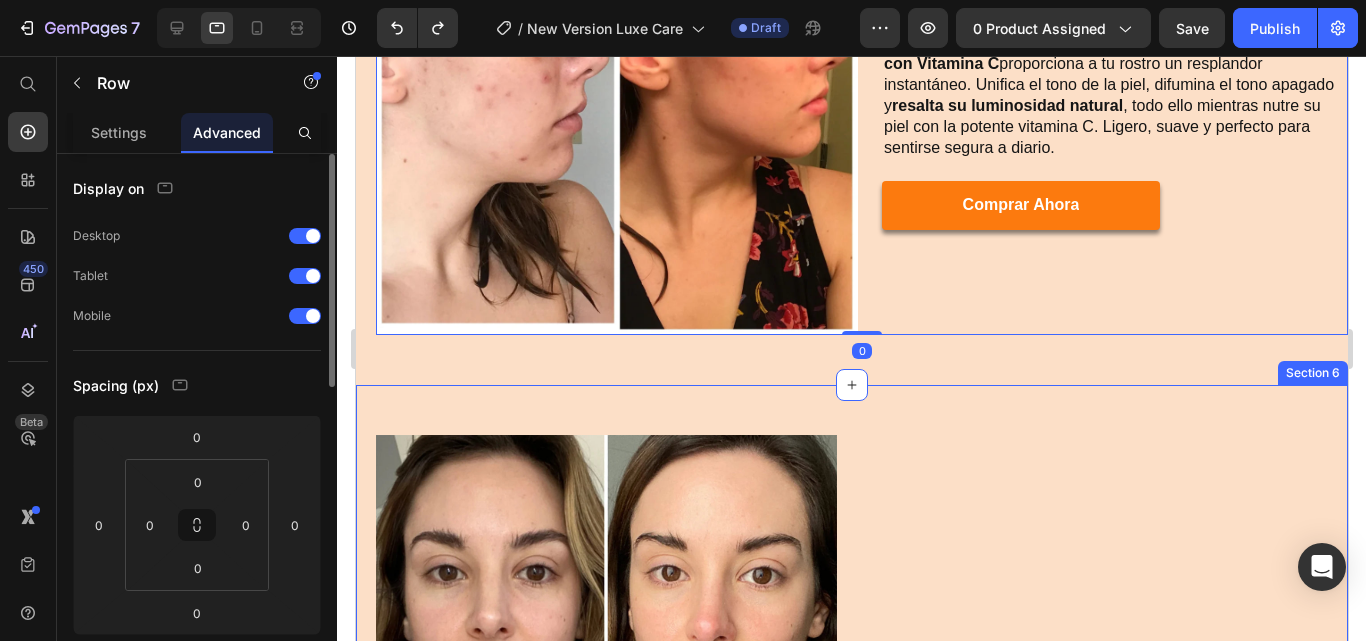 scroll, scrollTop: 2825, scrollLeft: 0, axis: vertical 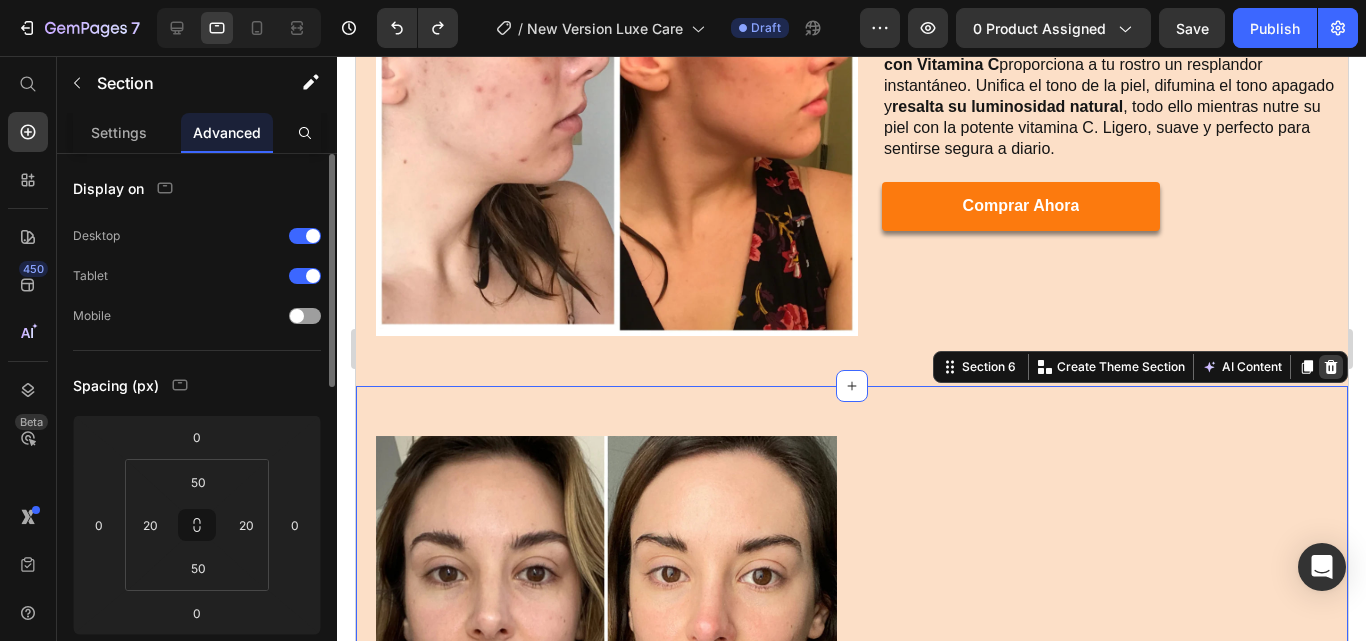 click 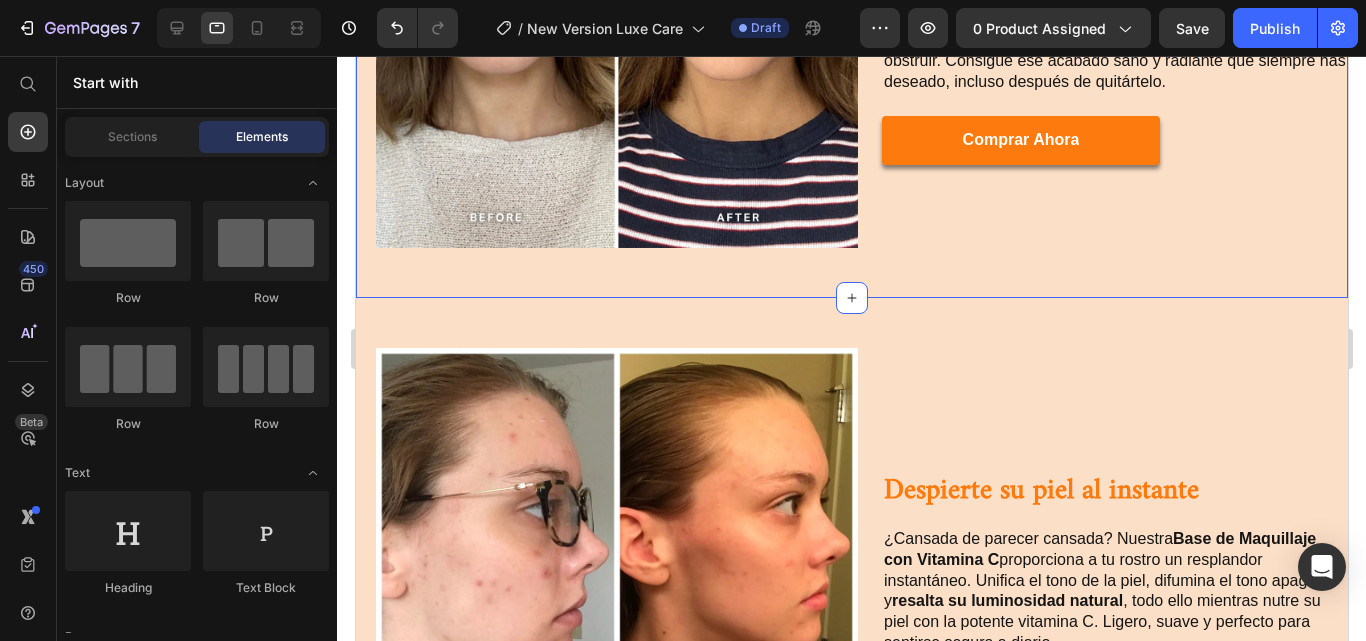 scroll, scrollTop: 2371, scrollLeft: 0, axis: vertical 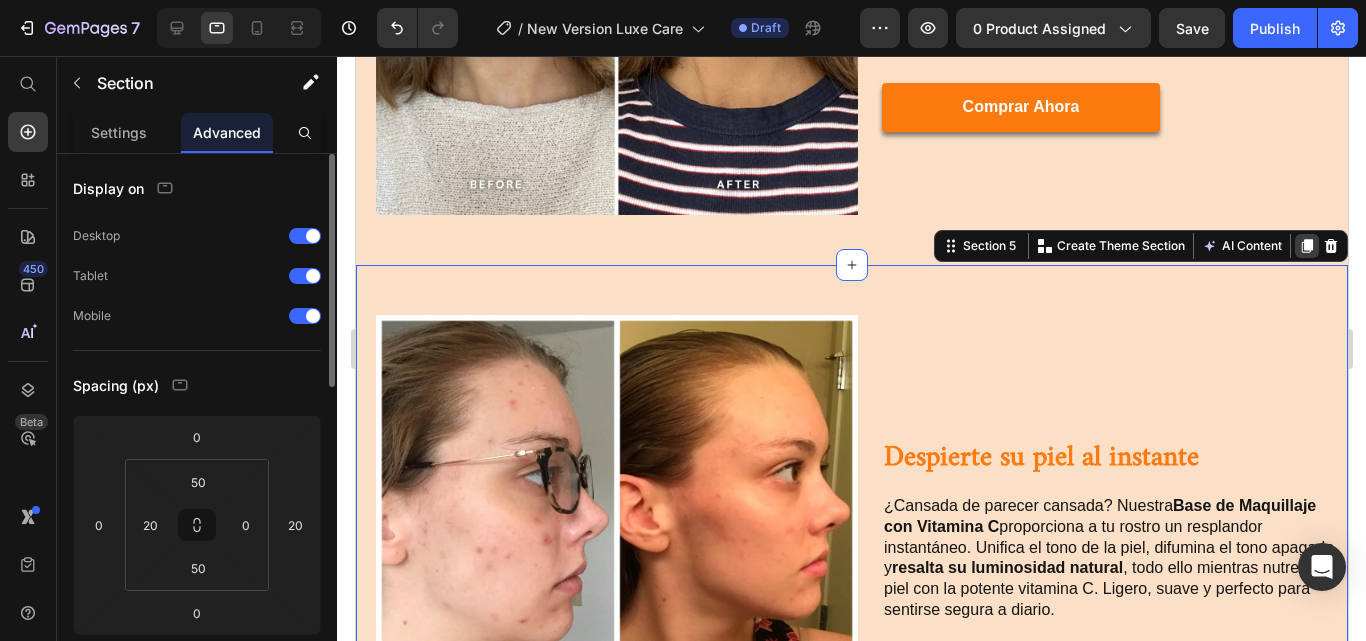 click 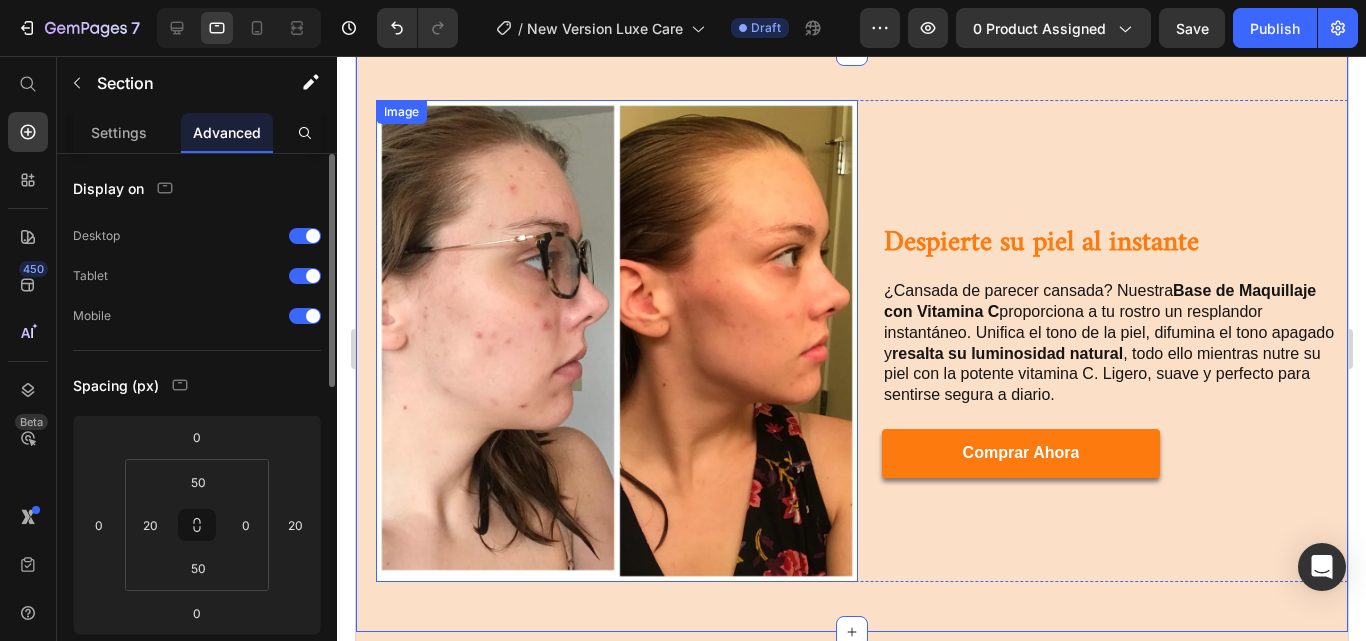 scroll, scrollTop: 3152, scrollLeft: 0, axis: vertical 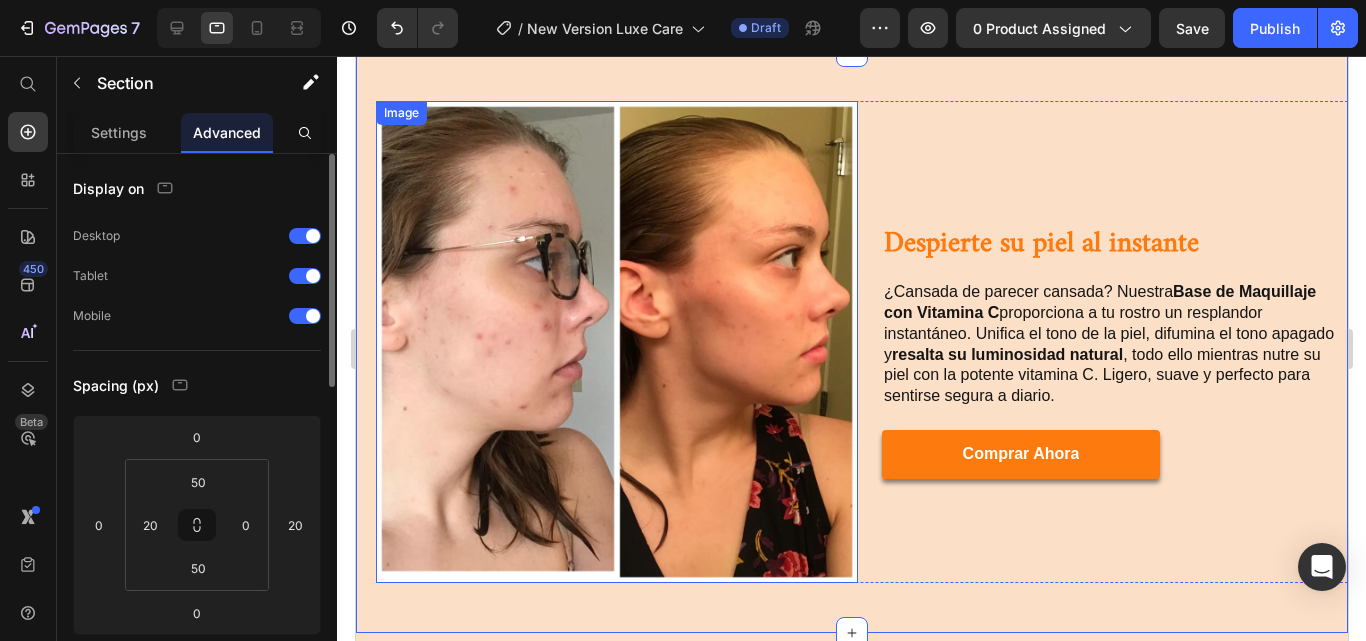 click at bounding box center [616, 342] 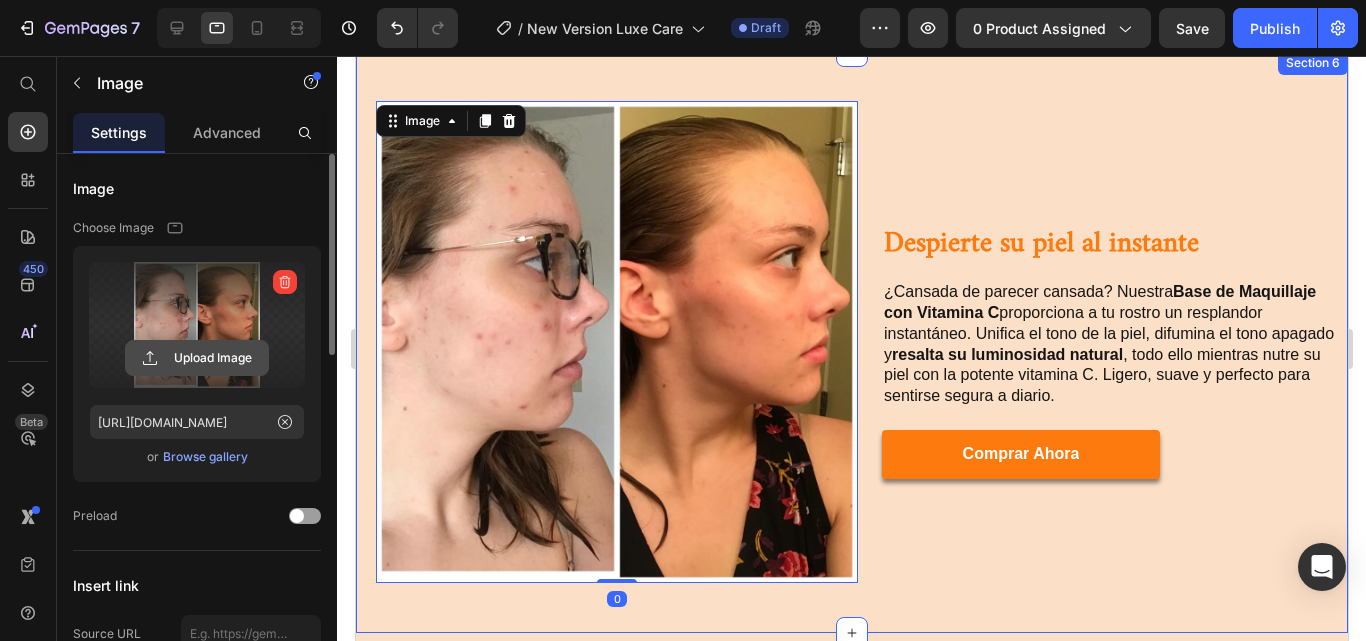 click 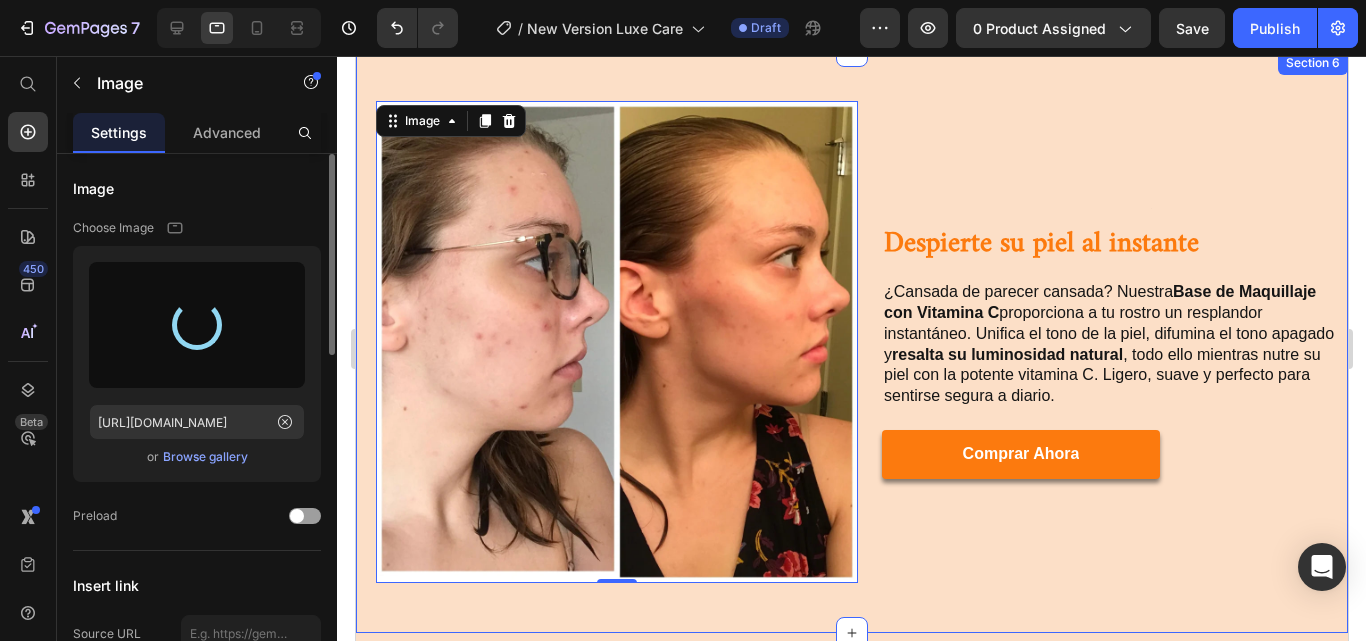 type on "[URL][DOMAIN_NAME]" 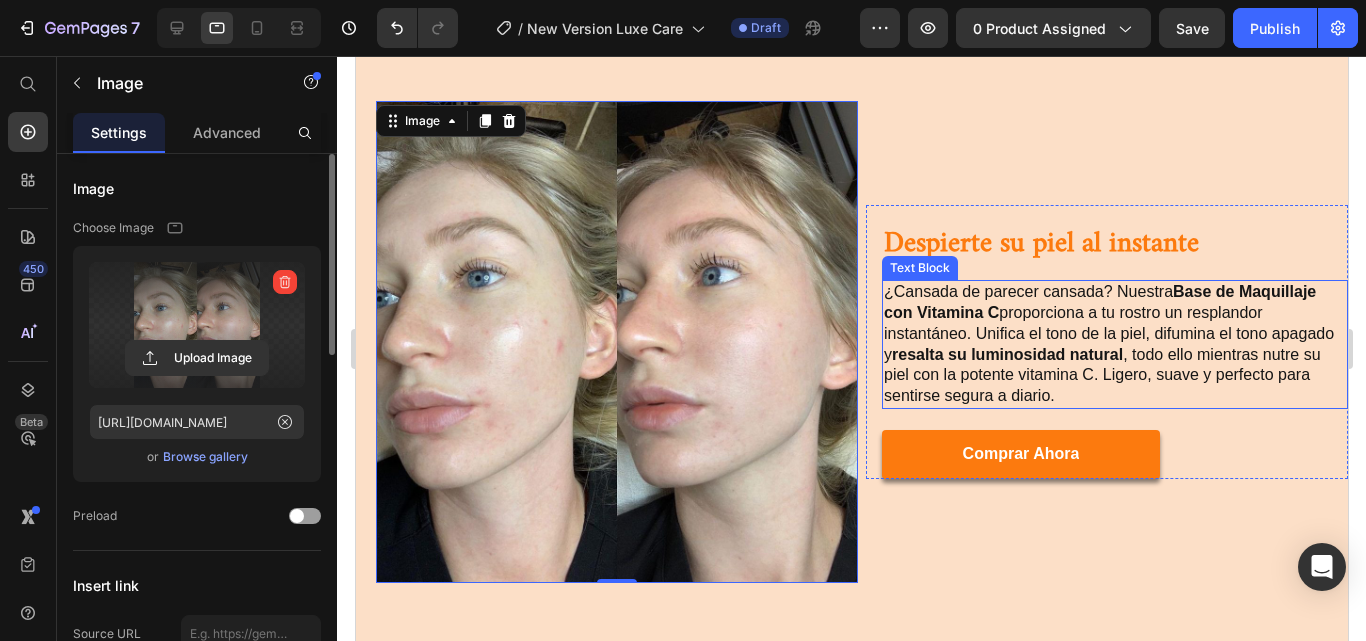scroll, scrollTop: 3193, scrollLeft: 0, axis: vertical 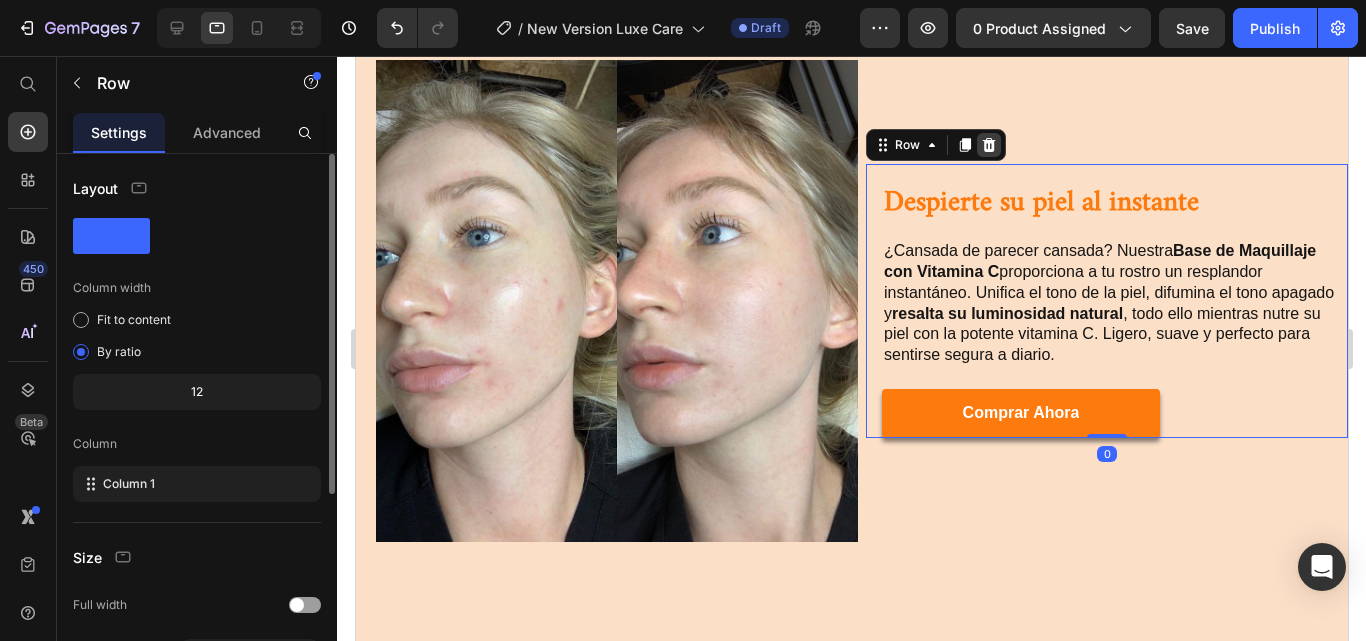 click 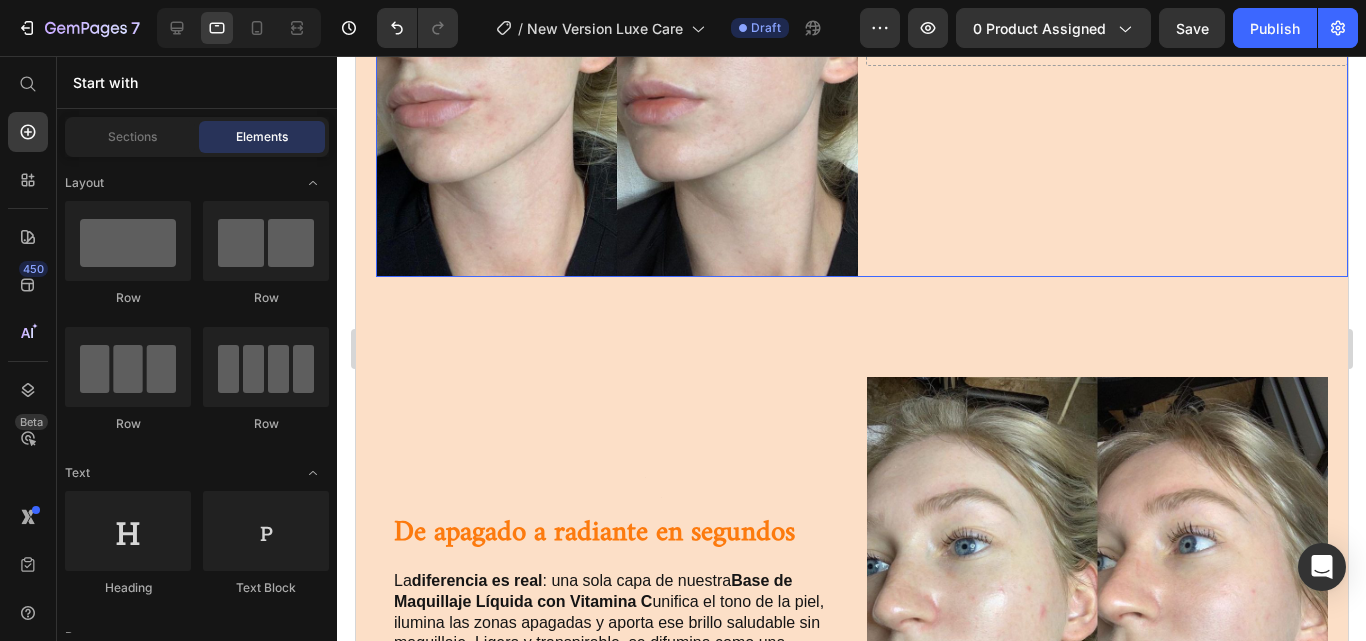scroll, scrollTop: 3543, scrollLeft: 0, axis: vertical 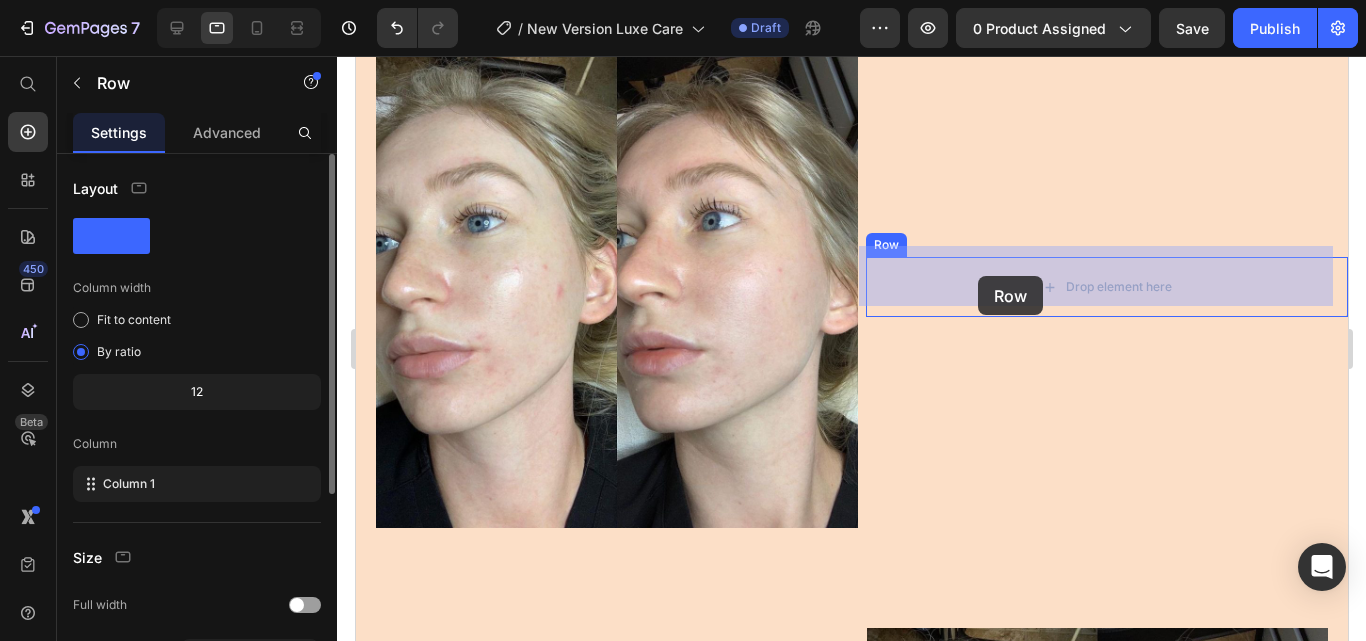 drag, startPoint x: 807, startPoint y: 385, endPoint x: 977, endPoint y: 276, distance: 201.94305 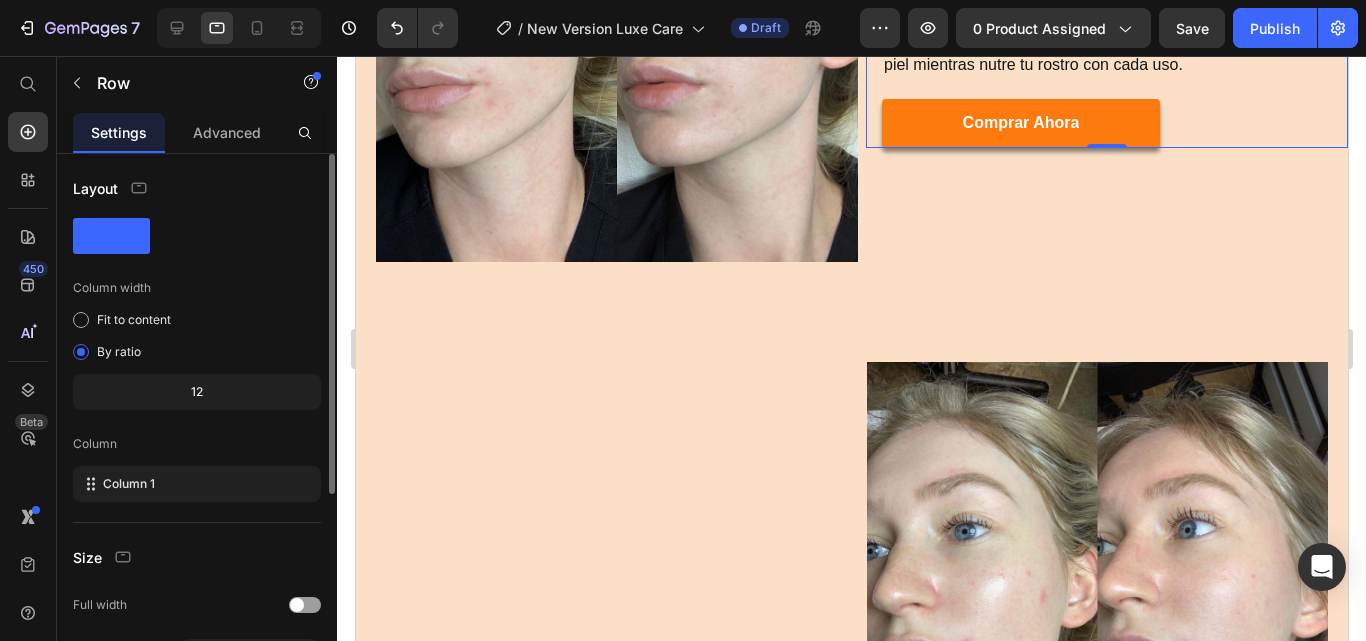 scroll, scrollTop: 3474, scrollLeft: 0, axis: vertical 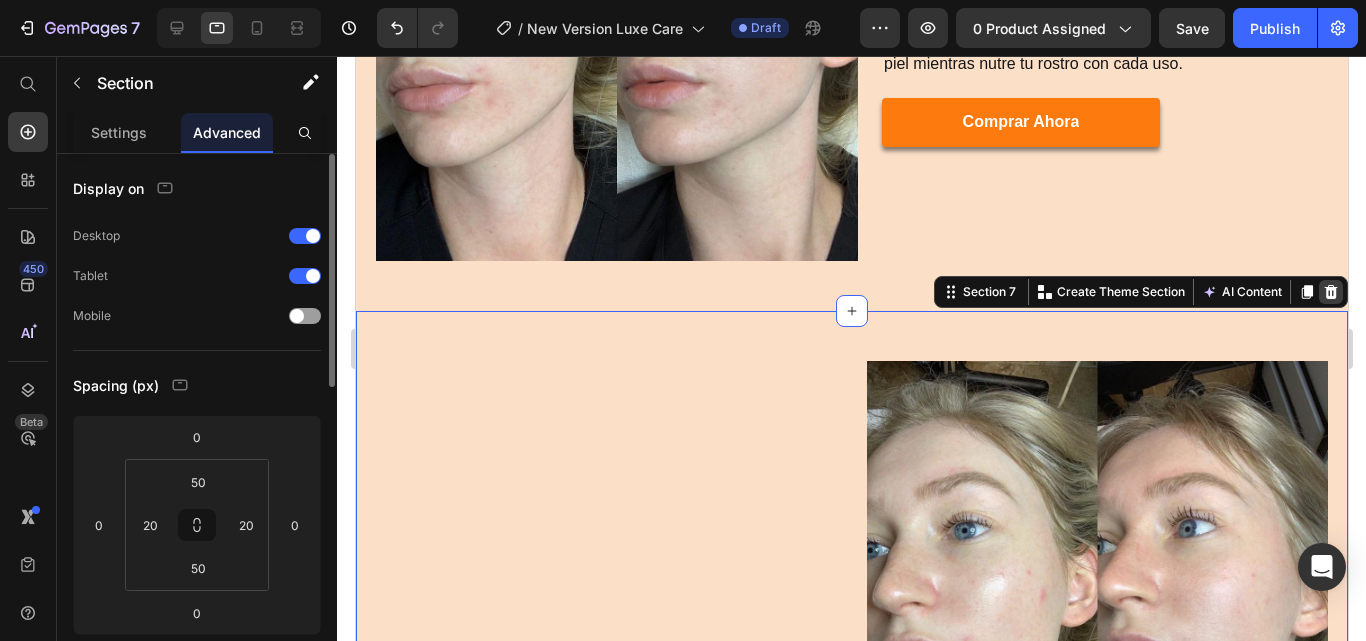 click at bounding box center (1330, 292) 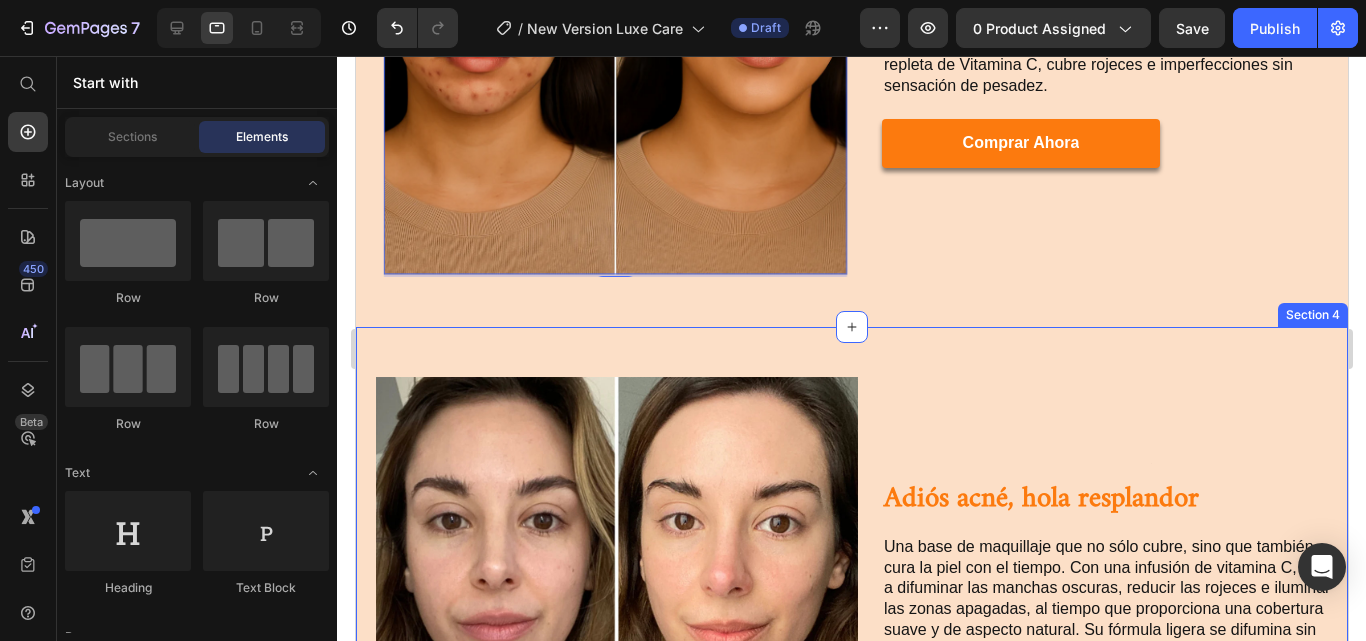 scroll, scrollTop: 1729, scrollLeft: 0, axis: vertical 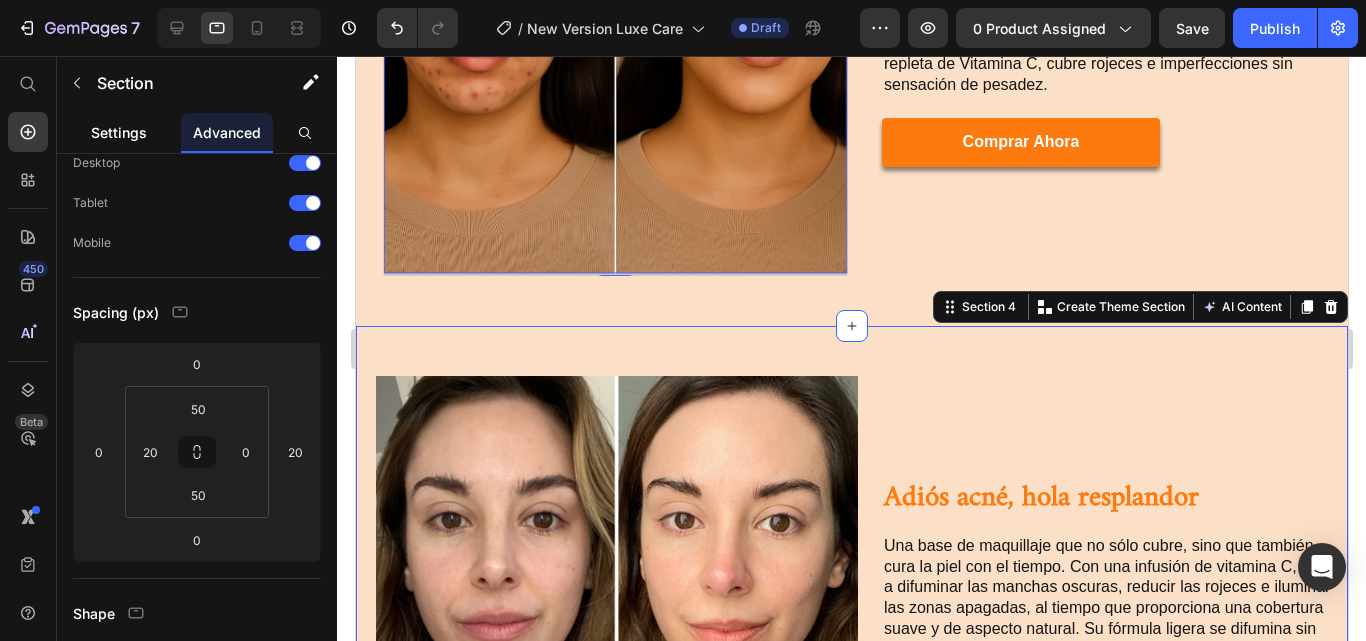 click on "Settings" at bounding box center (119, 132) 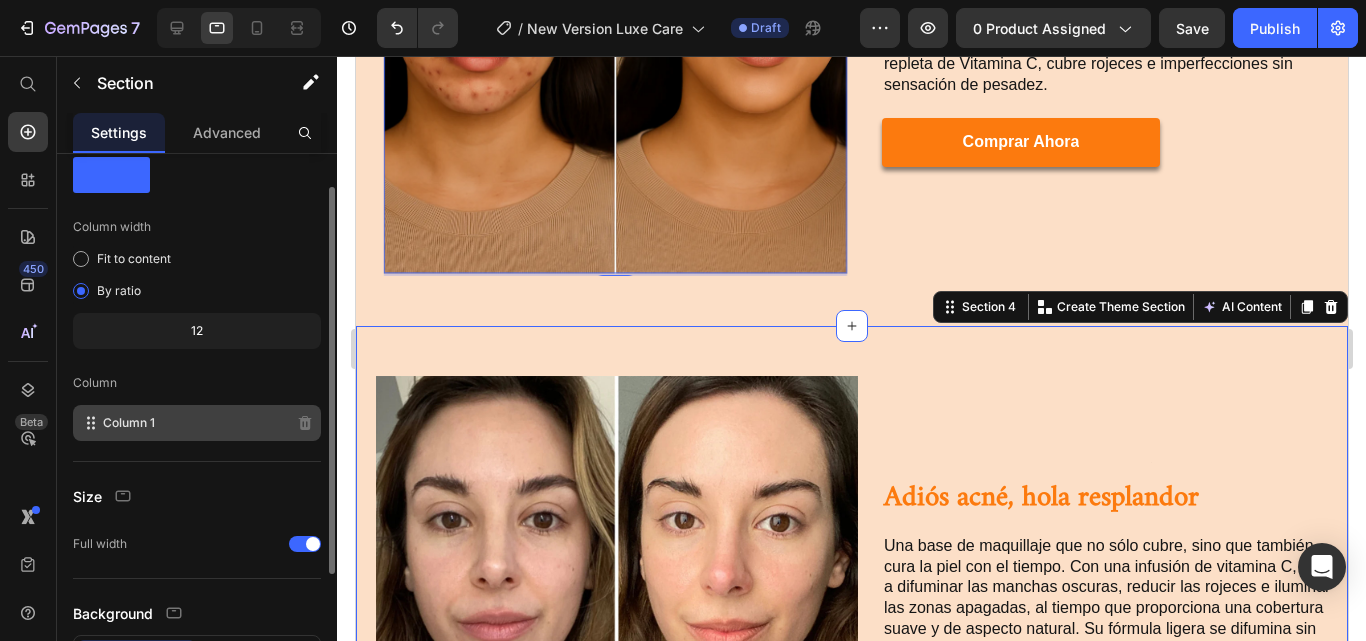 scroll, scrollTop: 54, scrollLeft: 0, axis: vertical 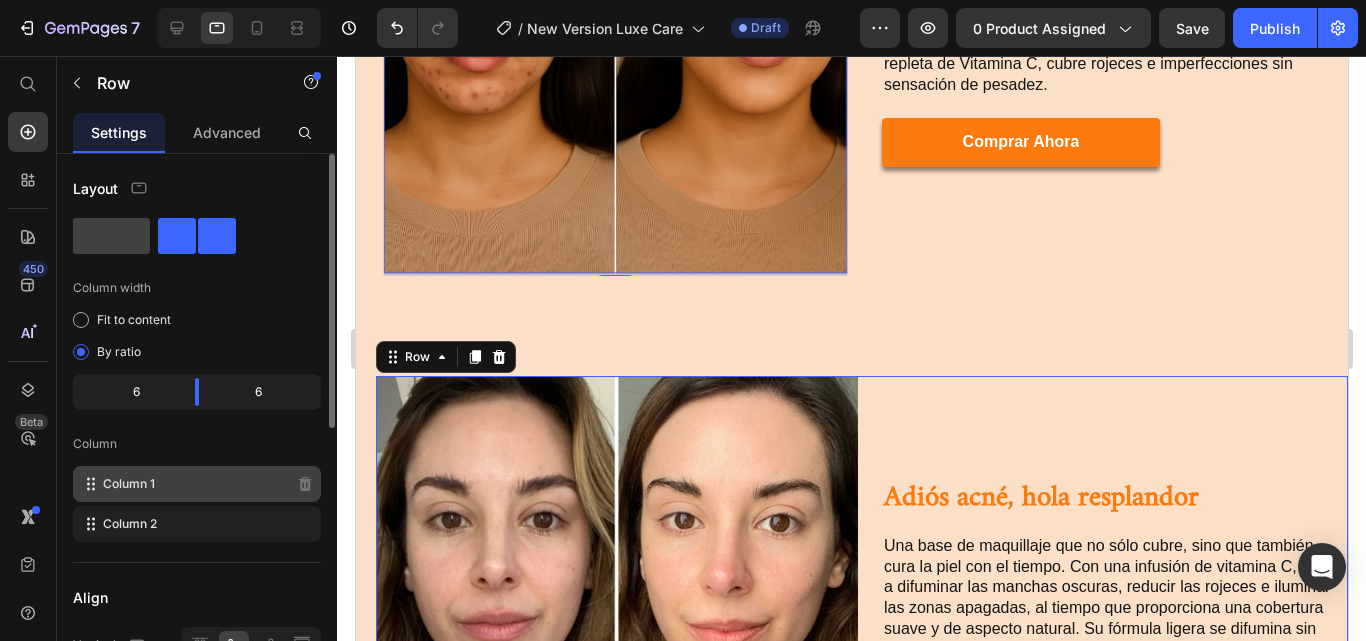 type 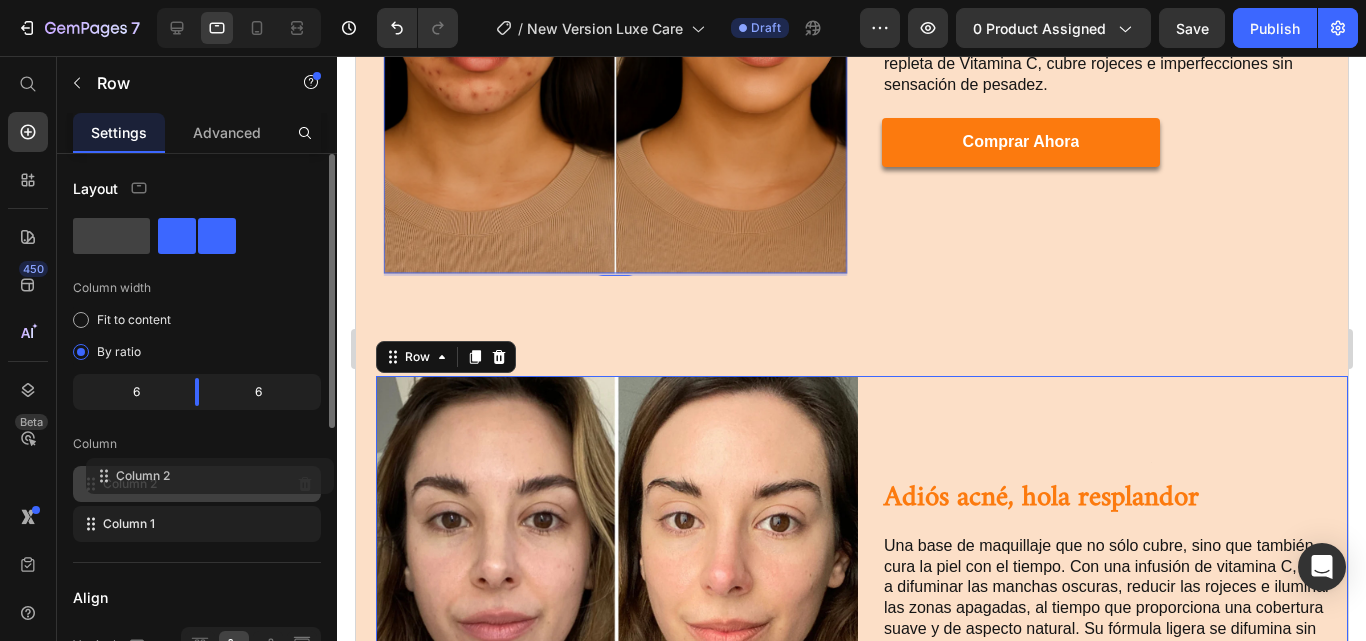 drag, startPoint x: 160, startPoint y: 525, endPoint x: 173, endPoint y: 473, distance: 53.600372 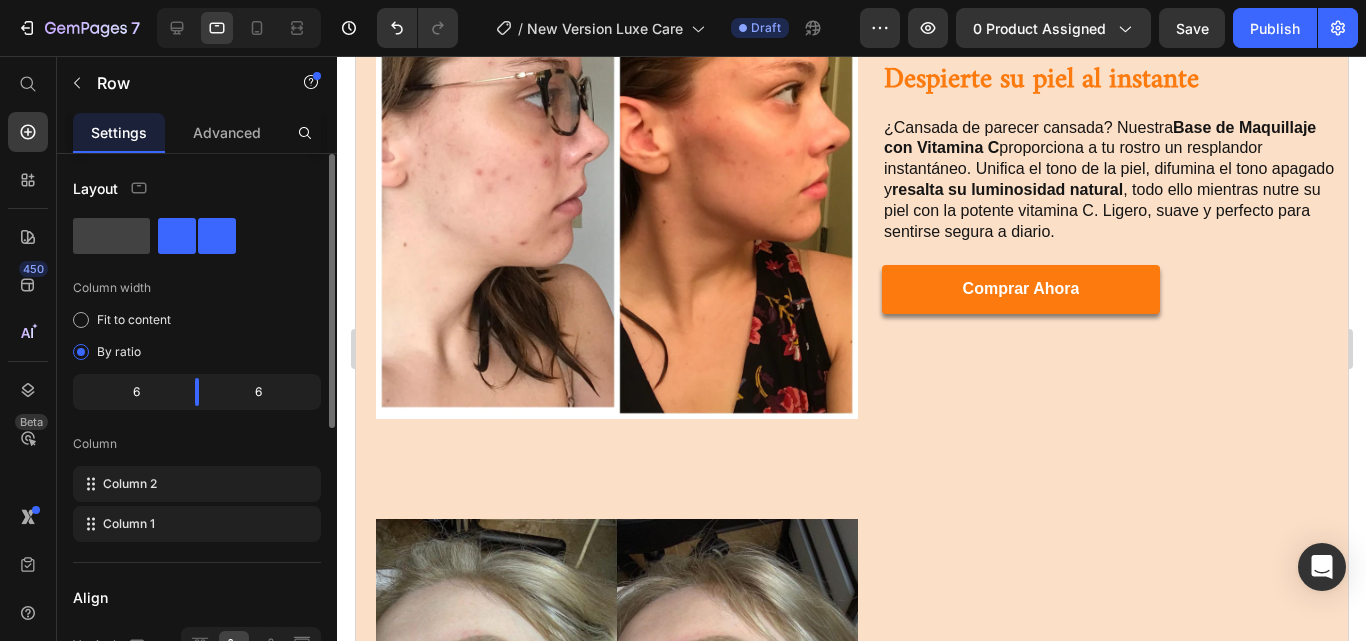 scroll, scrollTop: 2848, scrollLeft: 0, axis: vertical 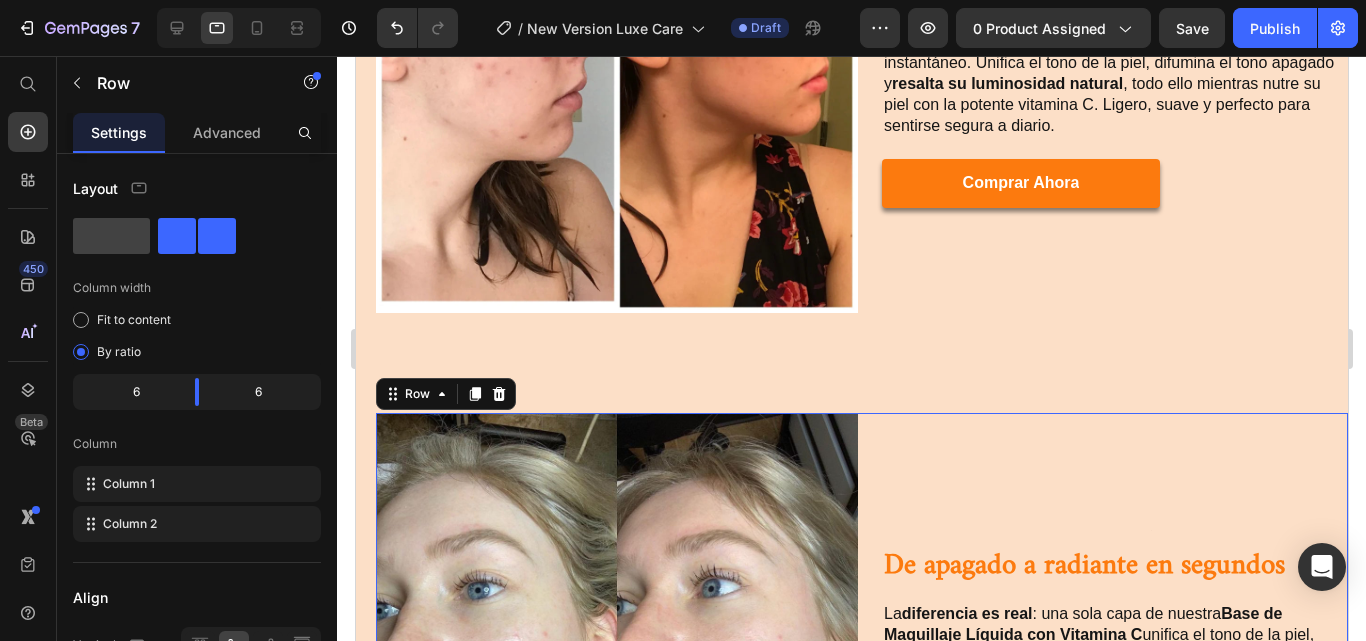 type 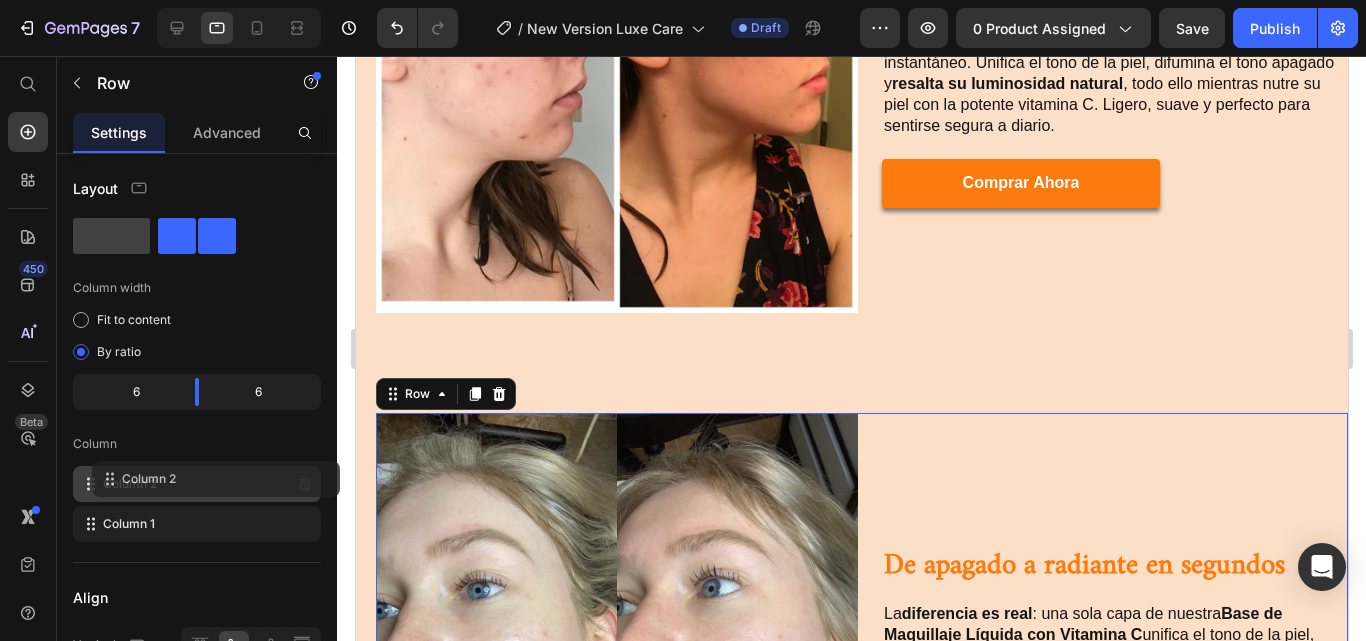 drag, startPoint x: 149, startPoint y: 523, endPoint x: 168, endPoint y: 474, distance: 52.554733 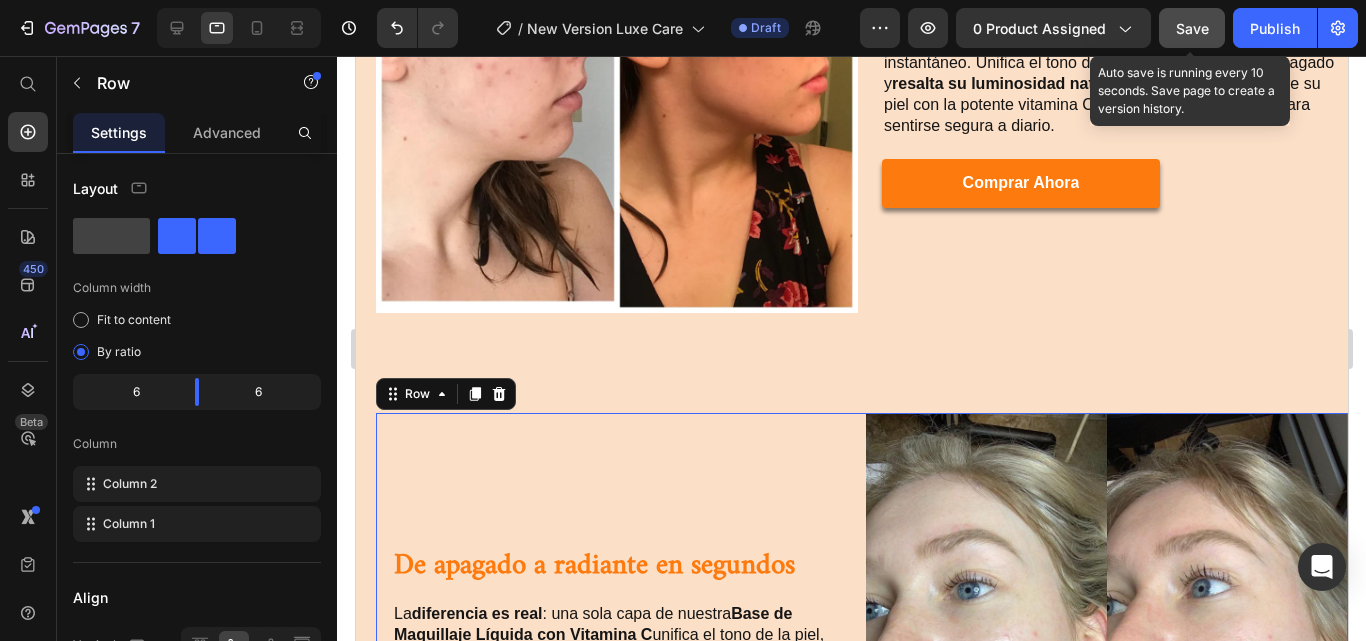 click on "Save" 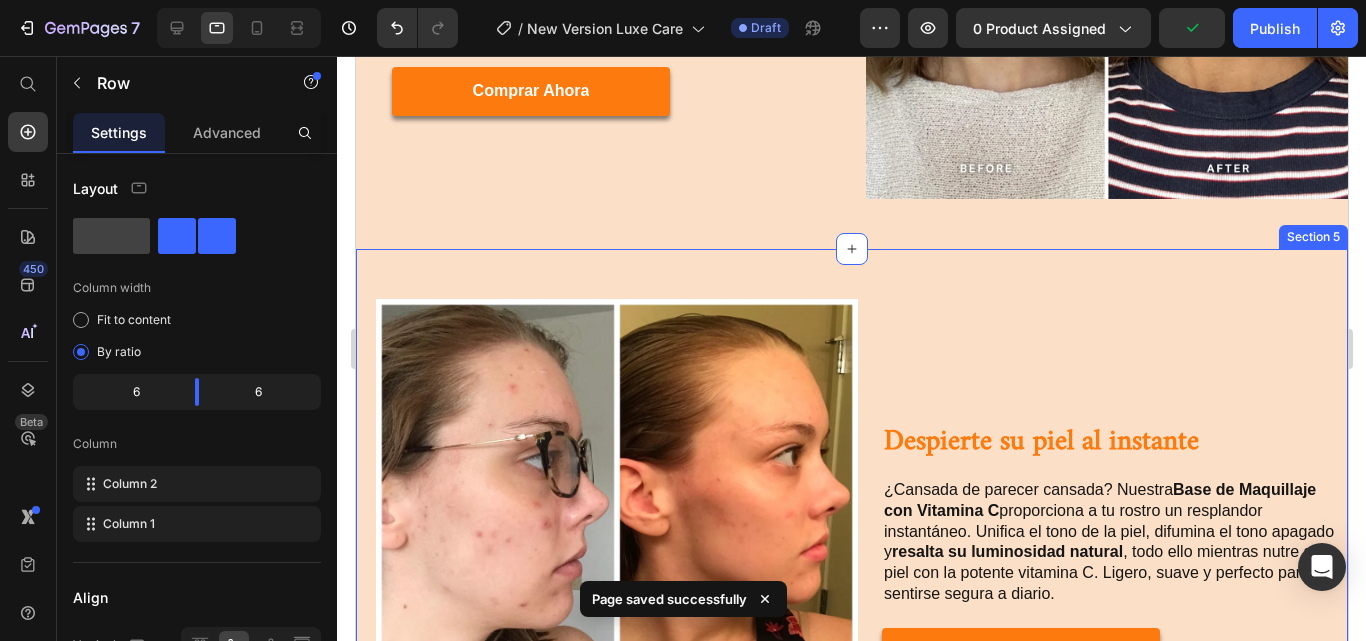 scroll, scrollTop: 2278, scrollLeft: 0, axis: vertical 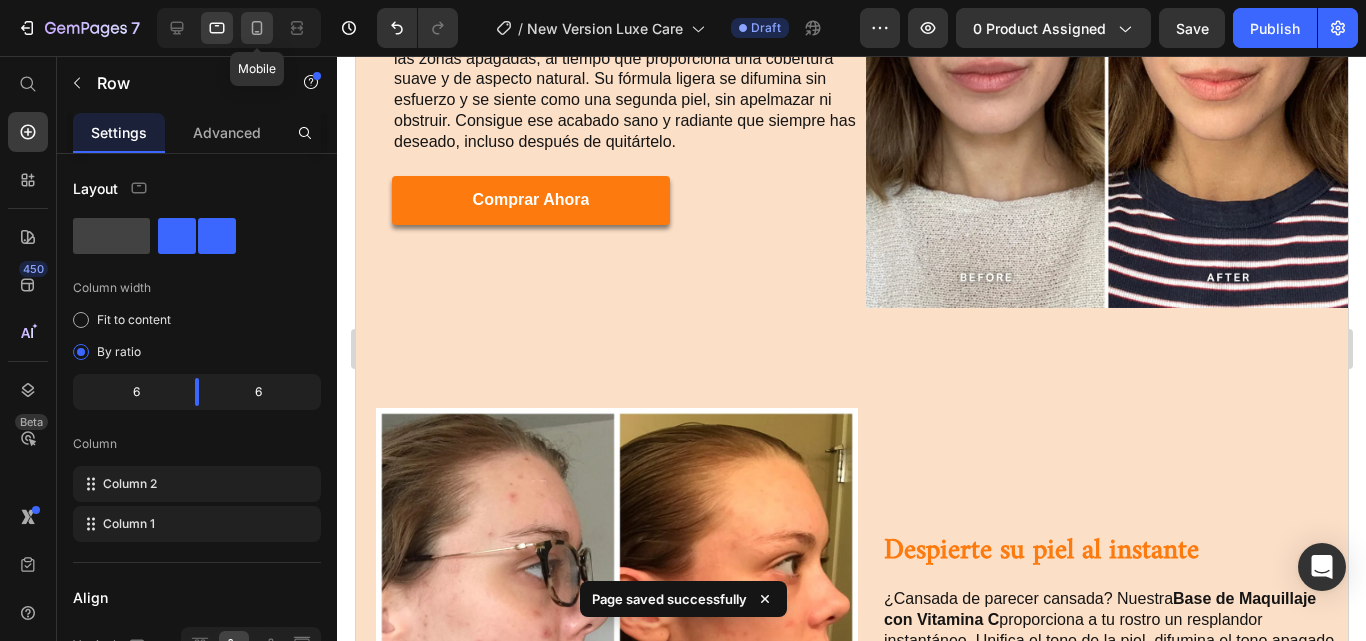 click 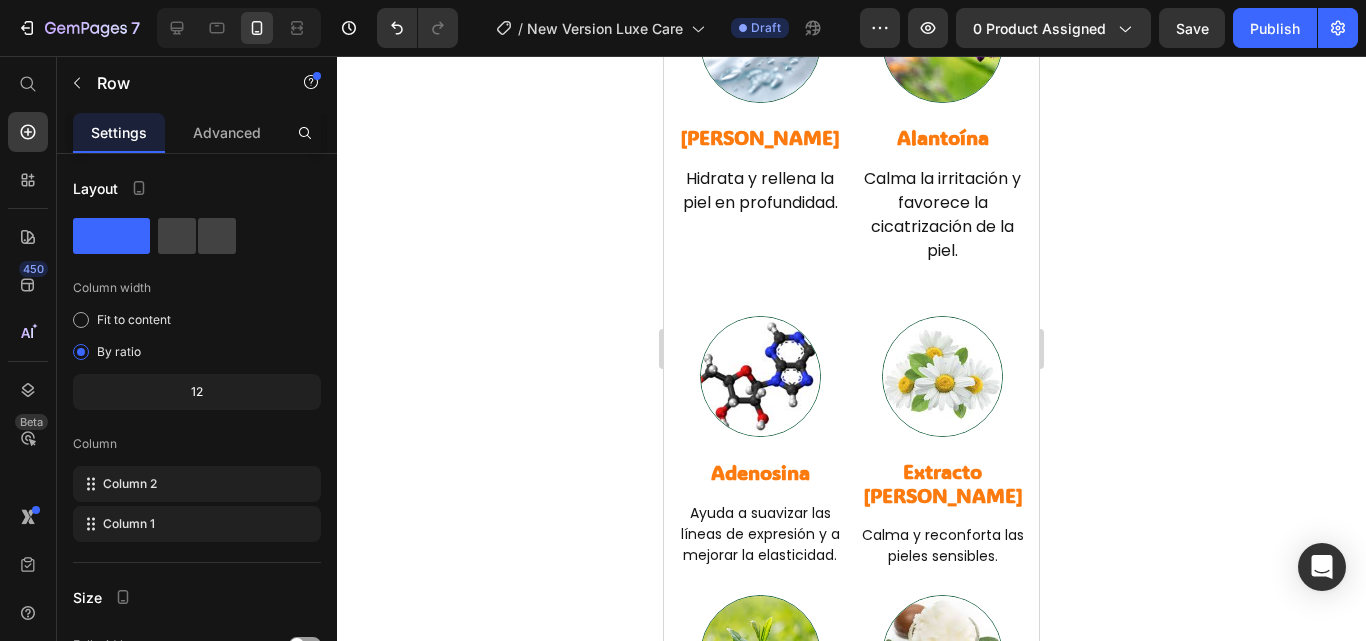 scroll, scrollTop: 4798, scrollLeft: 0, axis: vertical 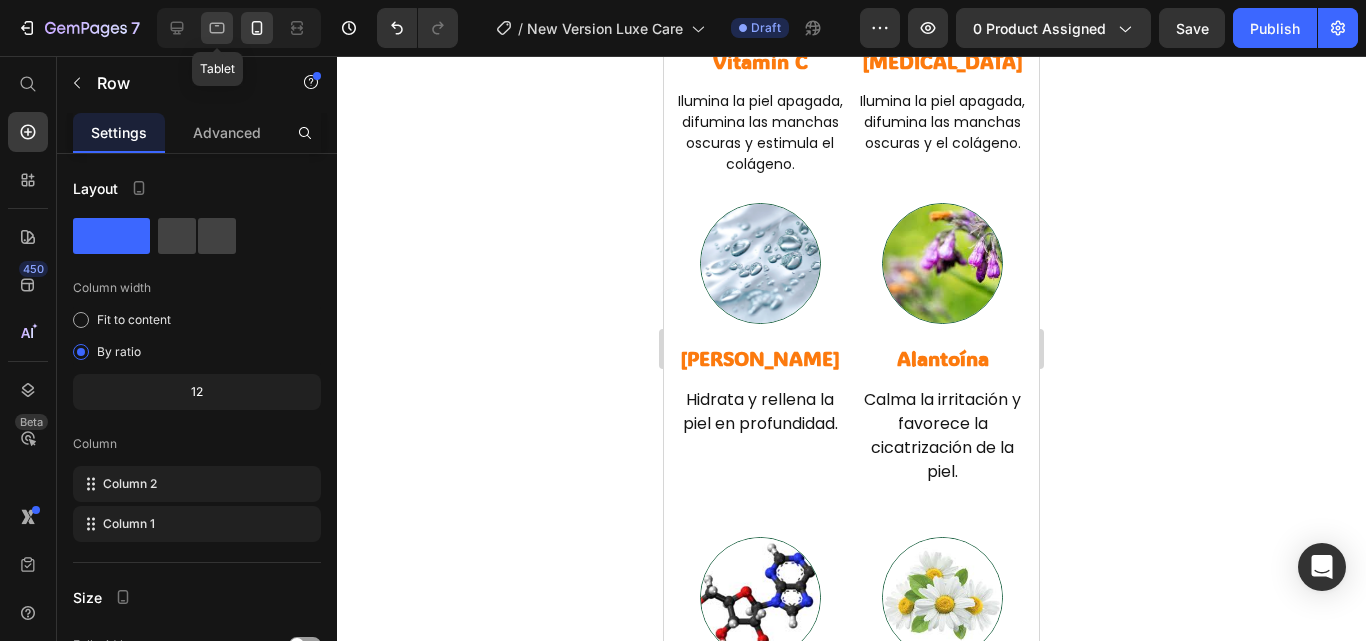 click 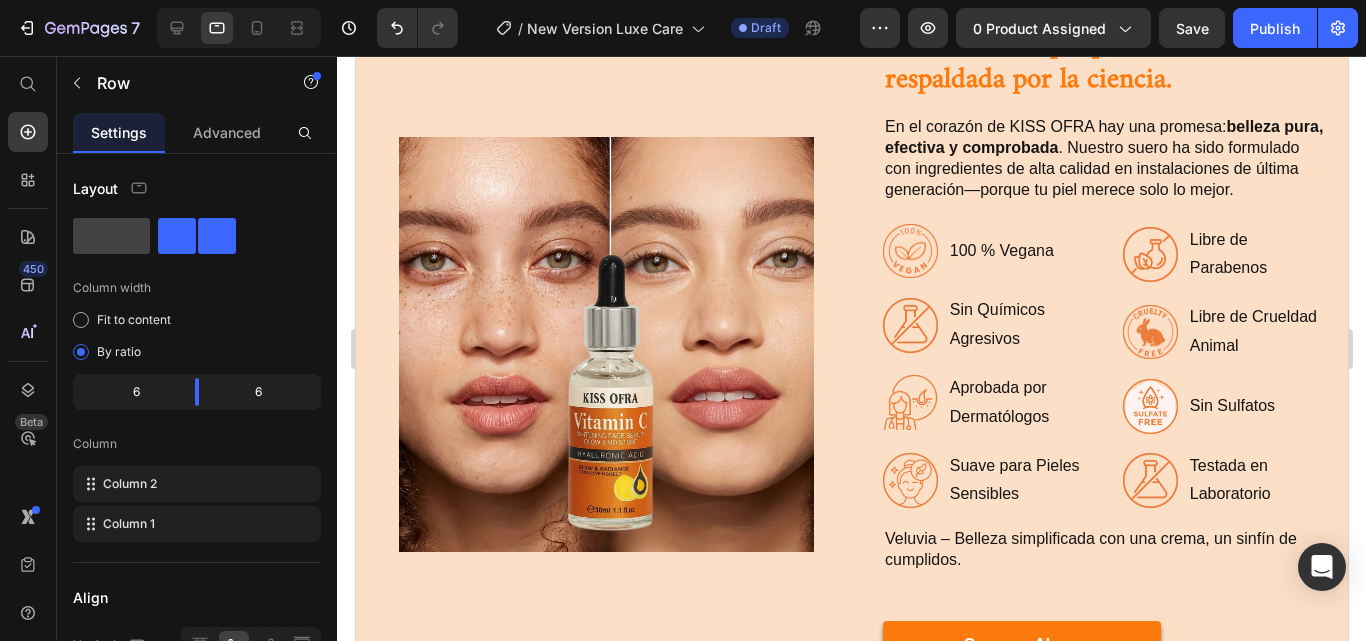 scroll, scrollTop: 3959, scrollLeft: 0, axis: vertical 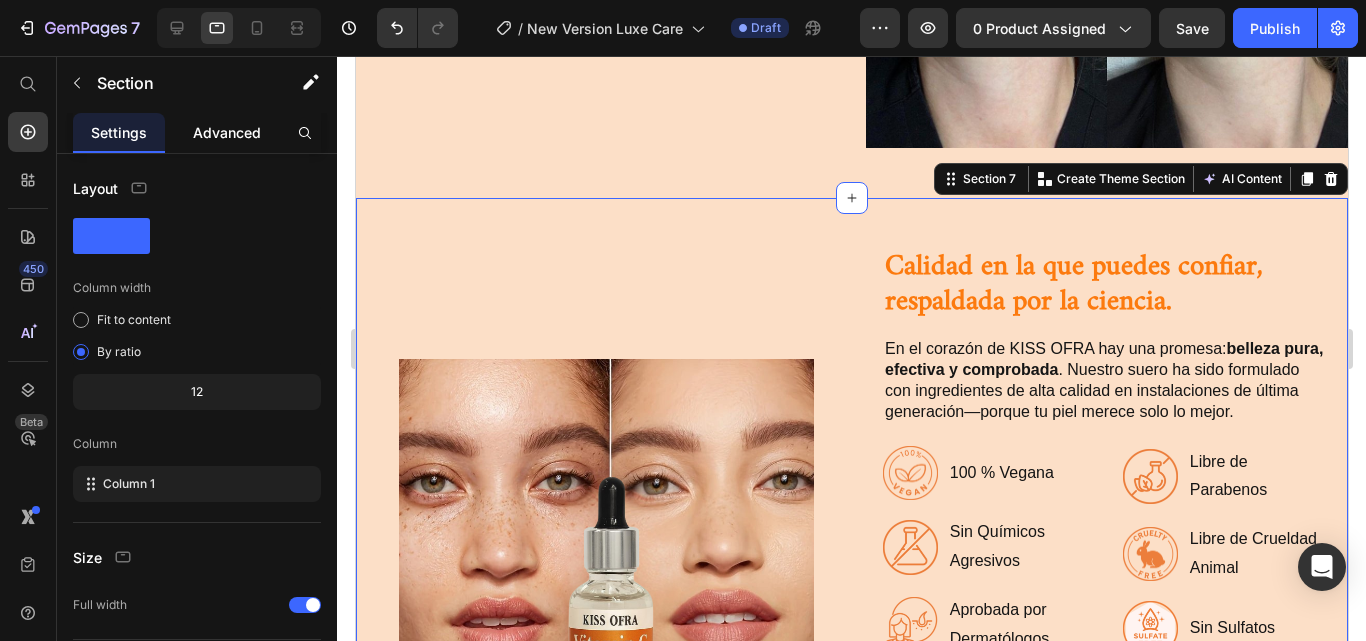 click on "Advanced" at bounding box center [227, 132] 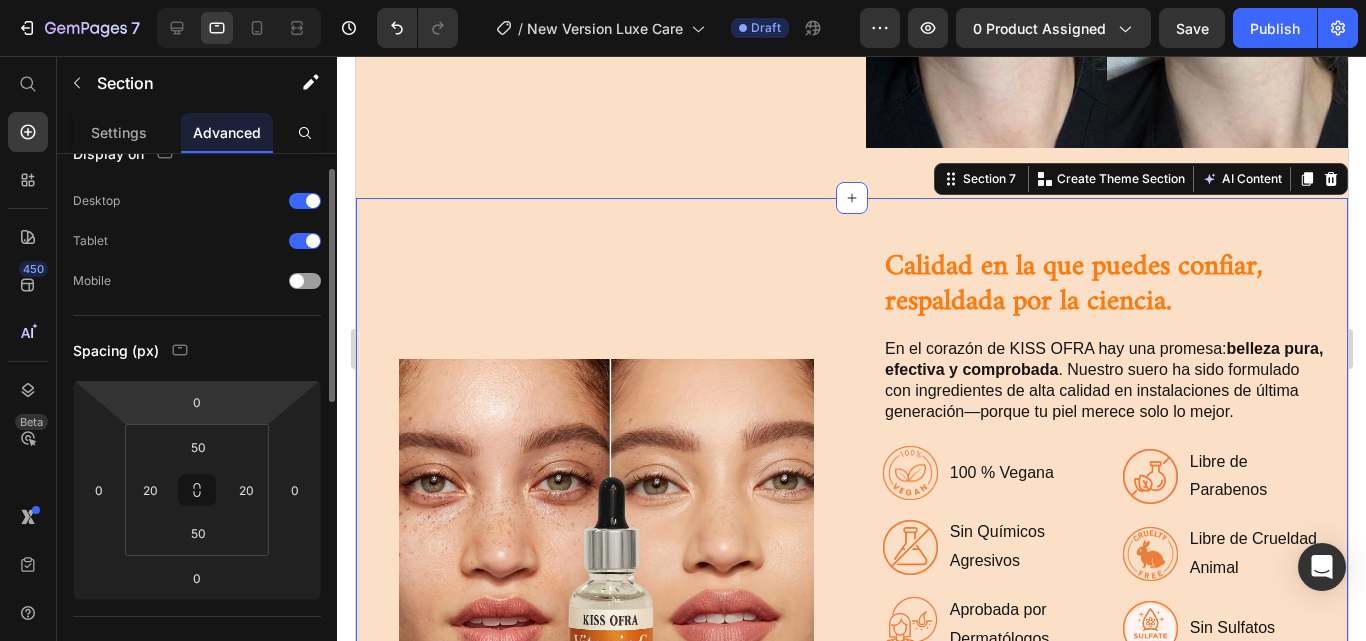 scroll, scrollTop: 34, scrollLeft: 0, axis: vertical 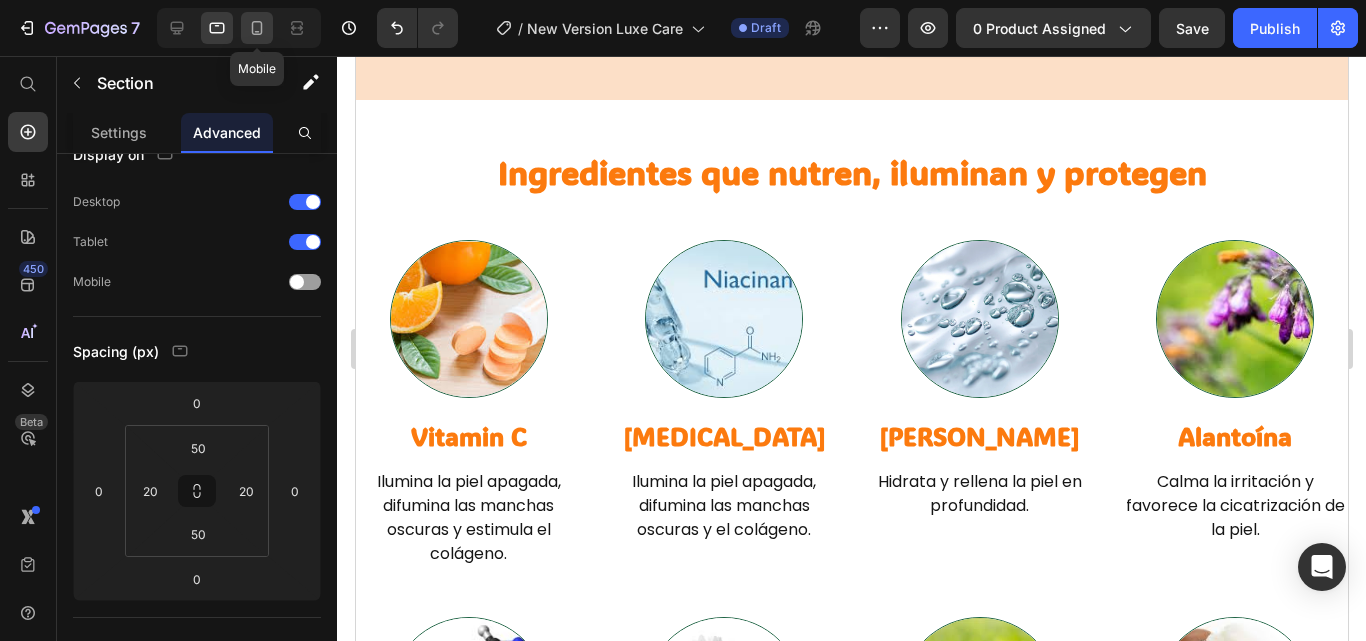 click 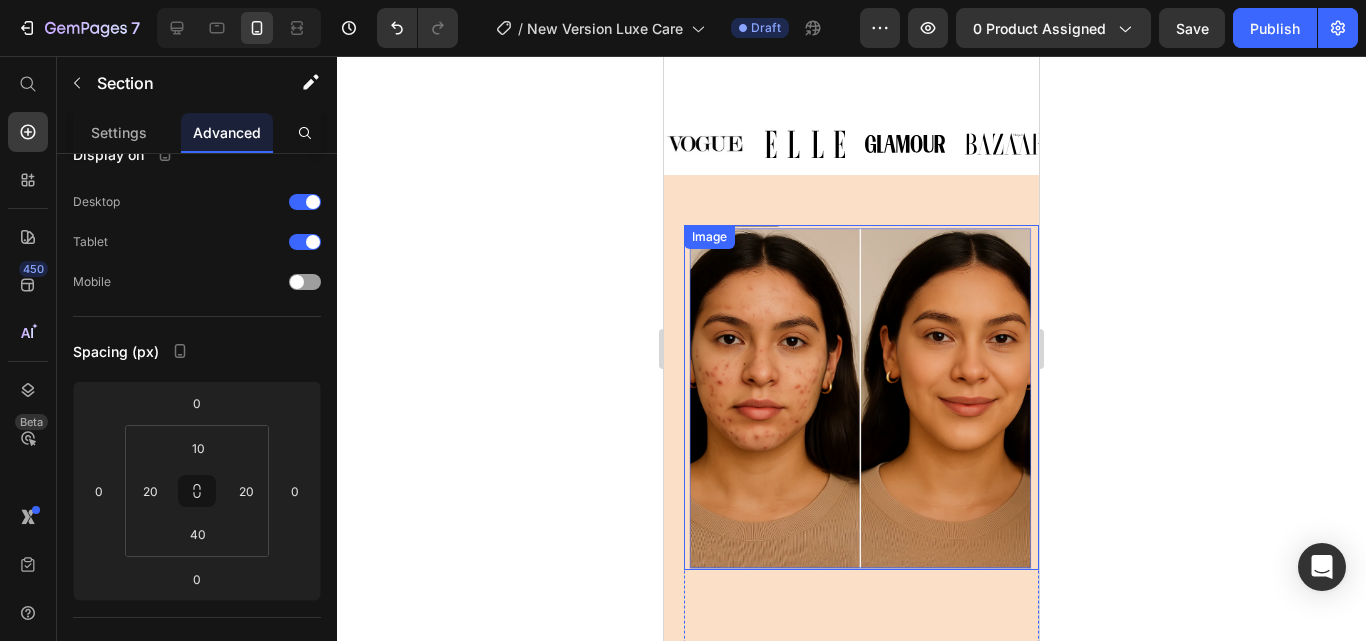 scroll, scrollTop: 1250, scrollLeft: 0, axis: vertical 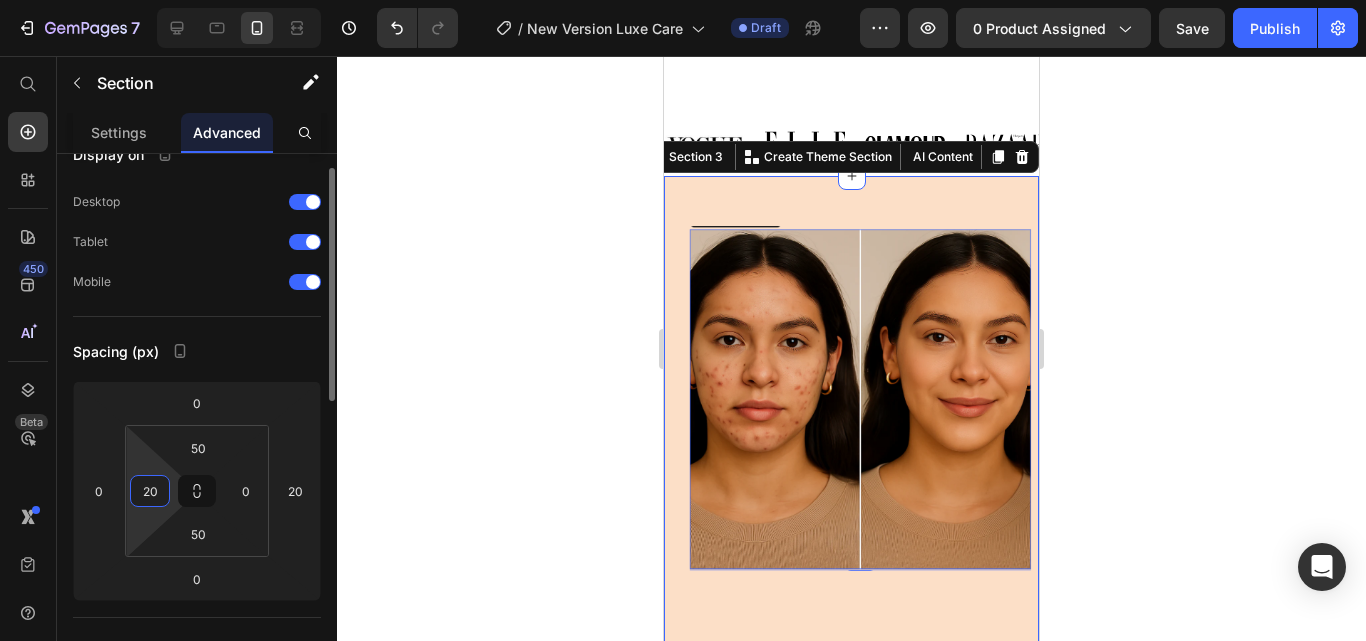 click on "20" at bounding box center [150, 491] 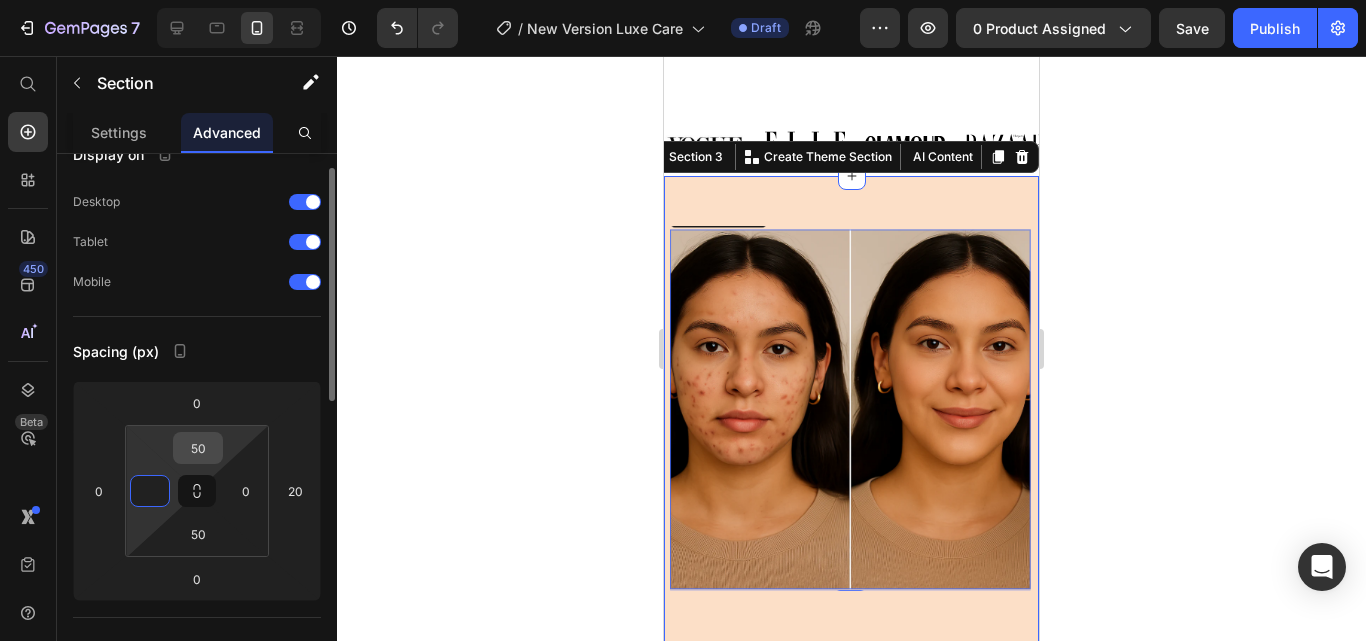 type on "0" 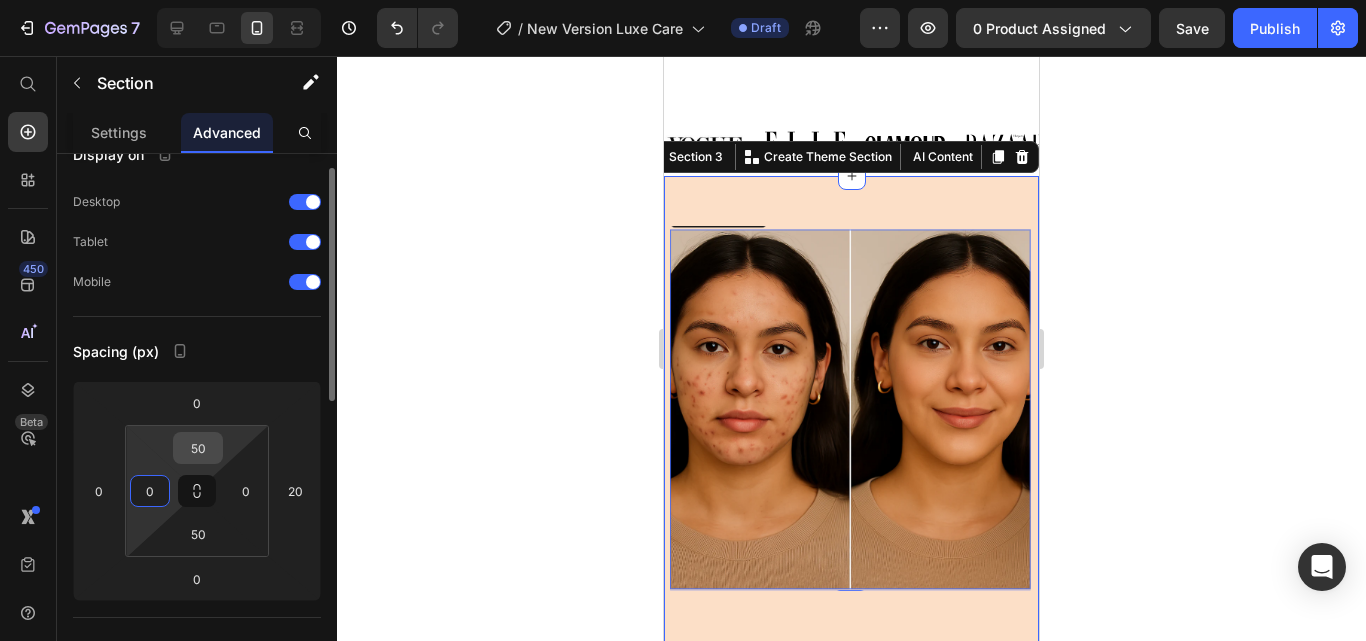 click on "50" at bounding box center (198, 448) 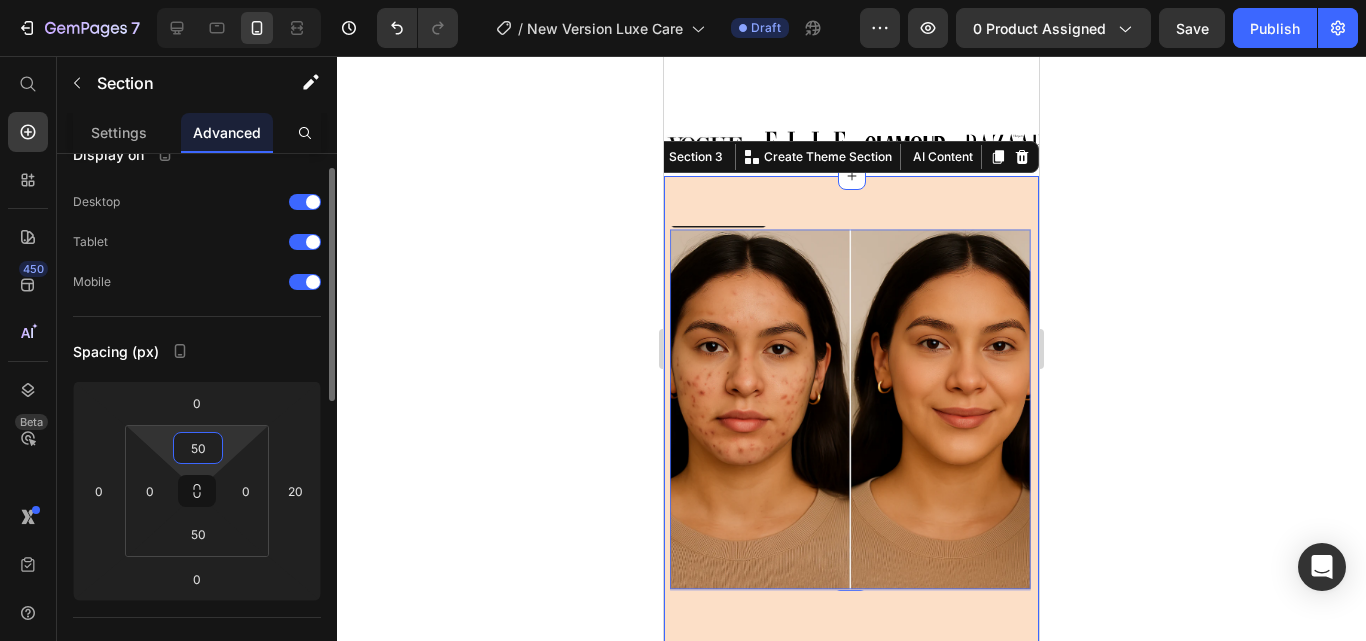click on "50" at bounding box center [198, 448] 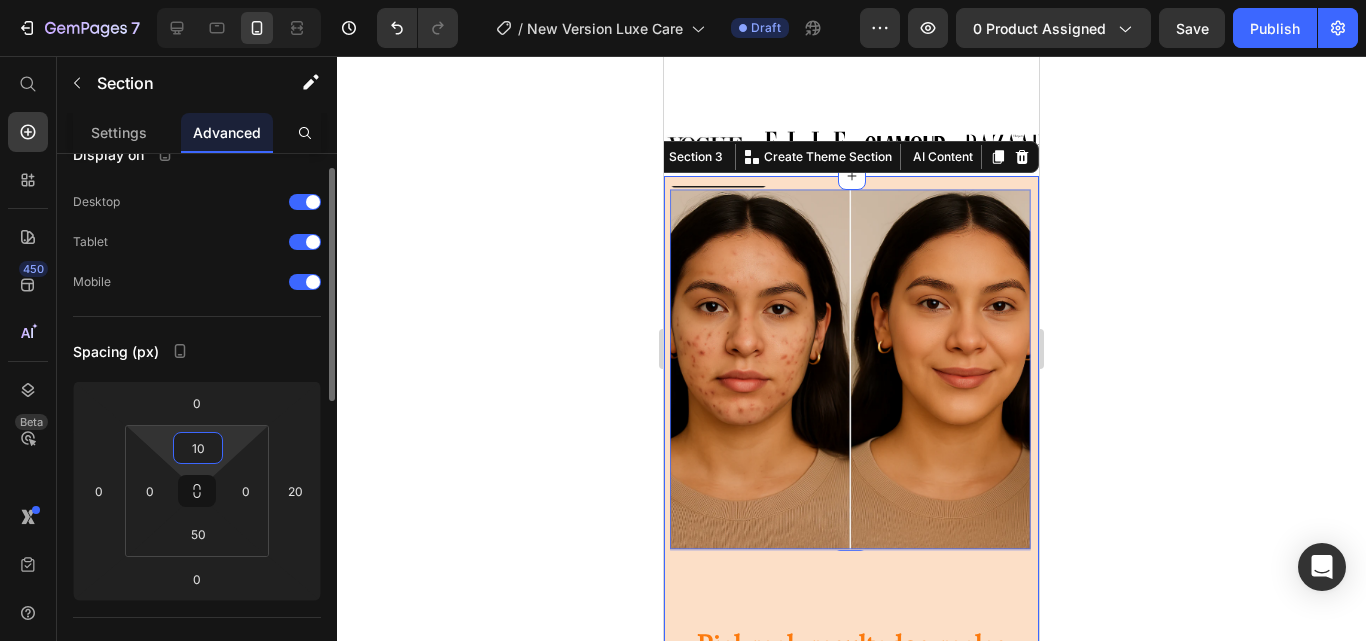 type on "10" 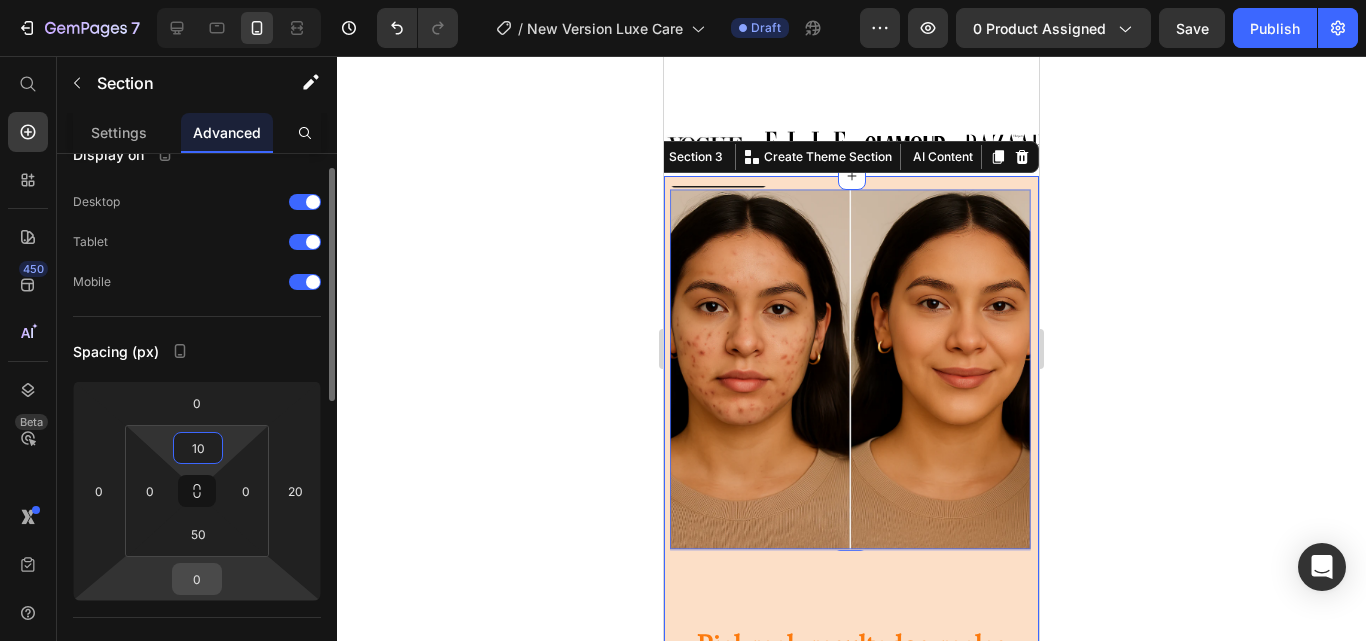click on "0" at bounding box center (197, 579) 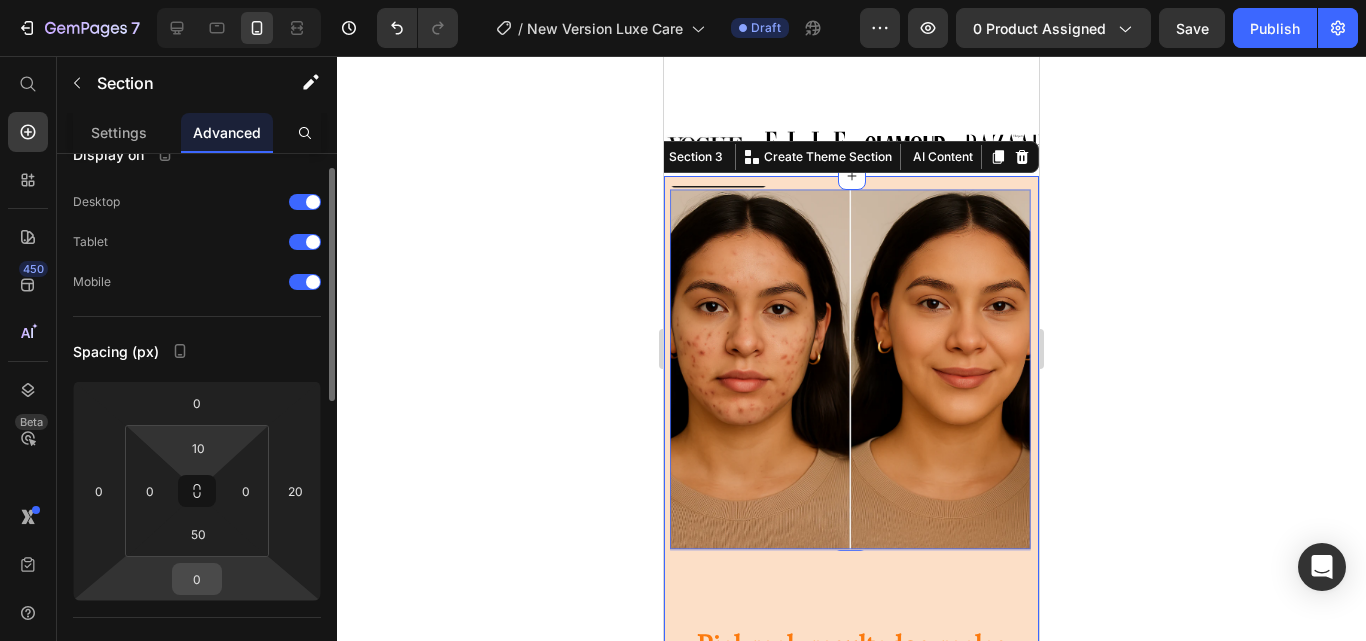 click on "0" at bounding box center [197, 579] 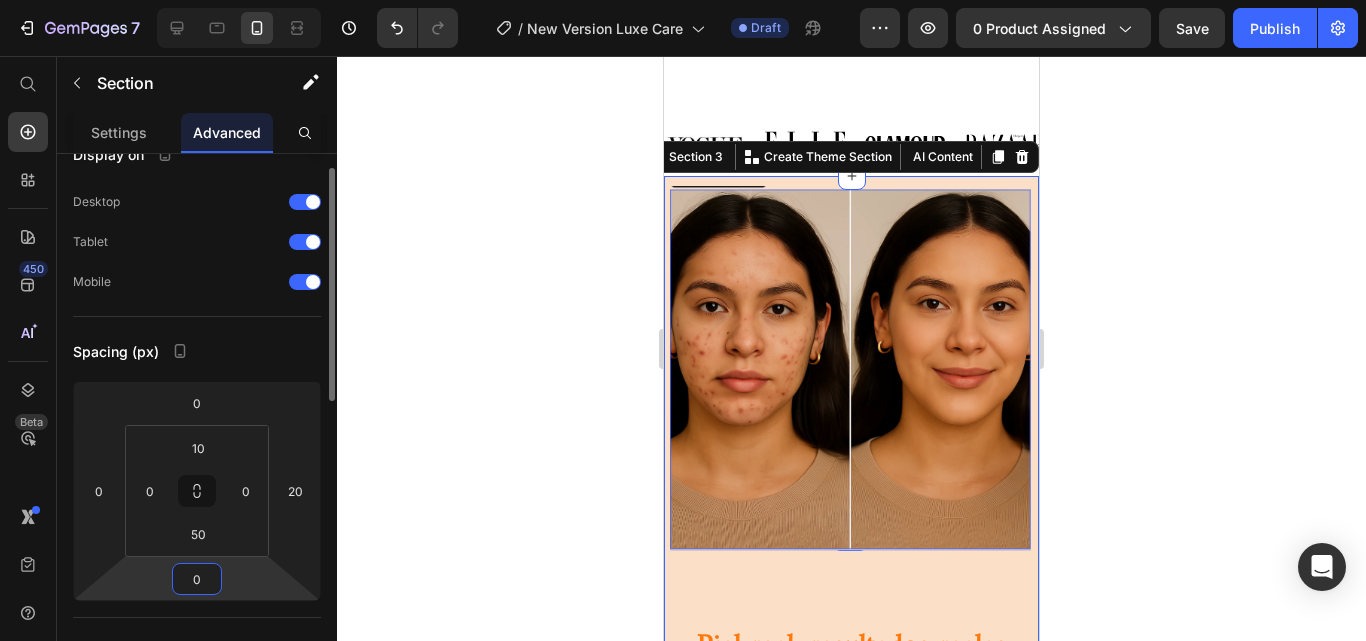 click on "0" at bounding box center (197, 579) 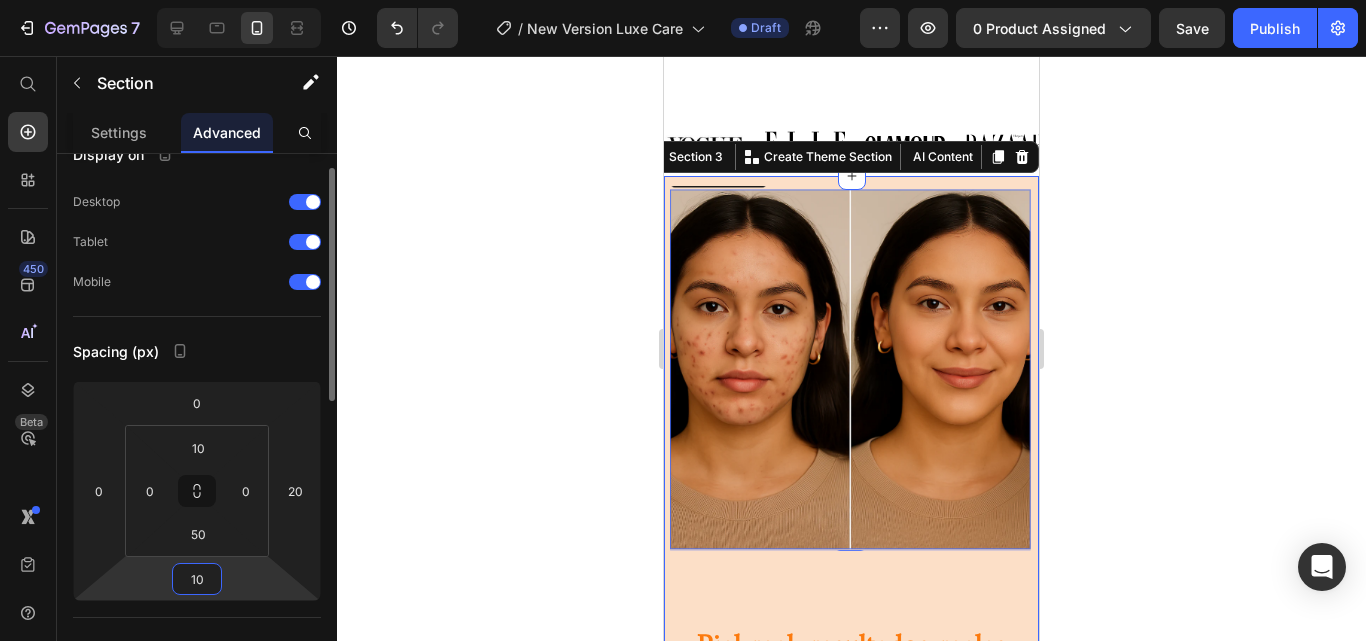 type on "10" 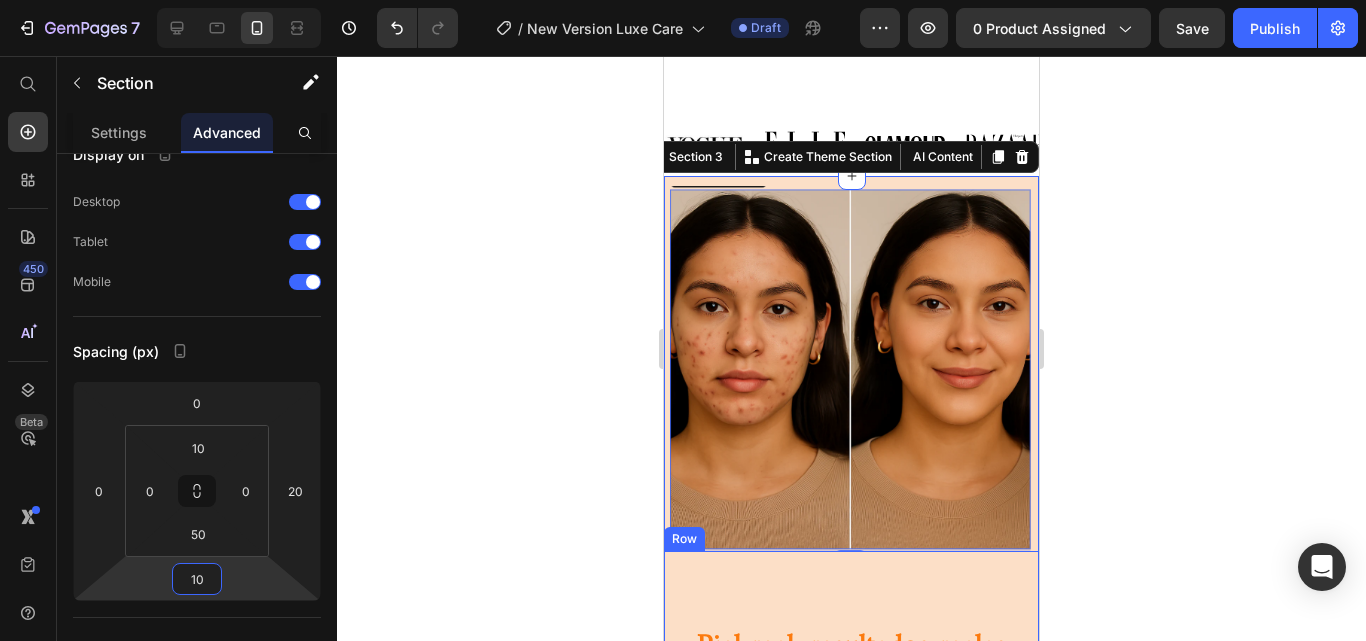 scroll, scrollTop: 1396, scrollLeft: 0, axis: vertical 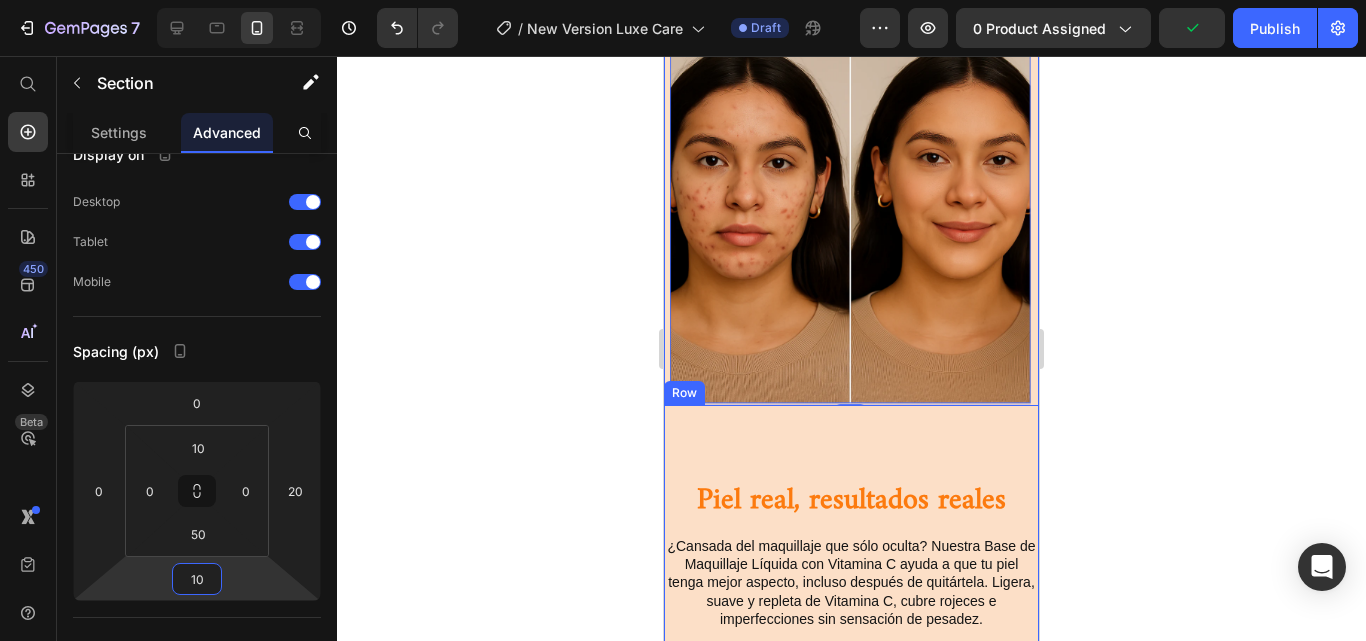 click on "Heading Piel real, resultados reales Heading ¿Cansada del maquillaje que sólo oculta? Nuestra Base de Maquillaje Líquida con Vitamina C ayuda a que tu piel tenga mejor aspecto, incluso después de quitártela. Ligera, suave y repleta de Vitamina C, cubre rojeces e imperfecciones sin sensación de pesadez. Text Block comprar ahora Button Row" at bounding box center [851, 554] 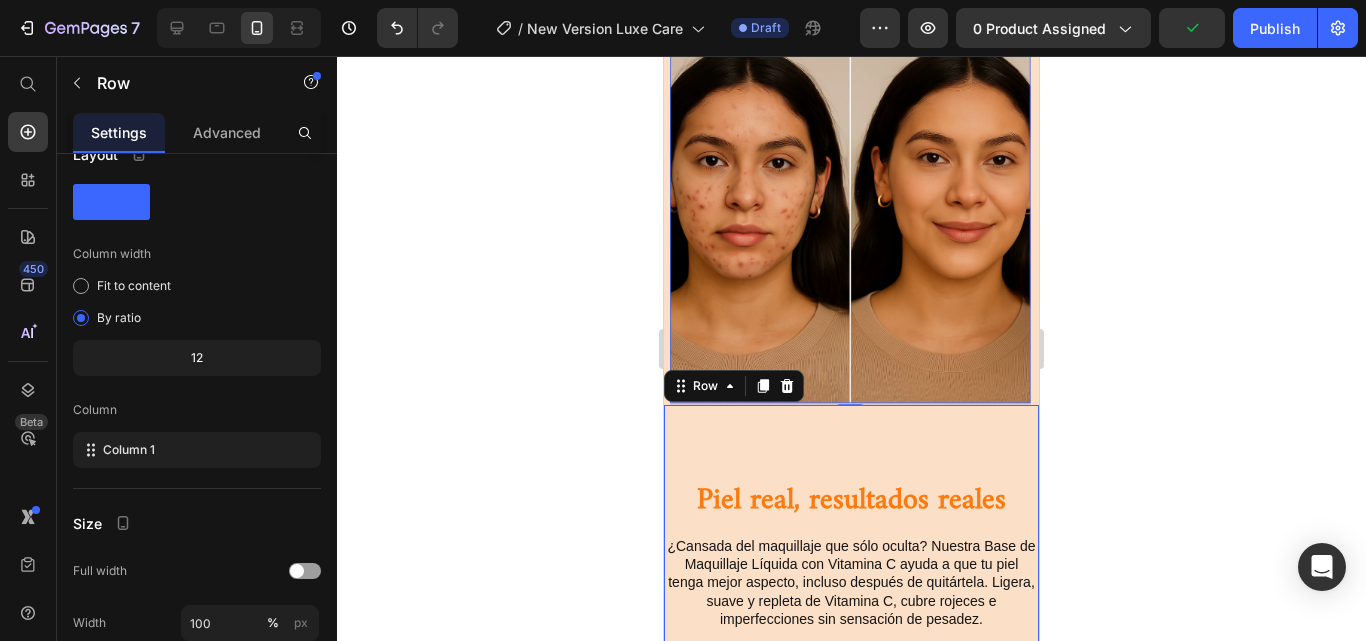scroll, scrollTop: 0, scrollLeft: 0, axis: both 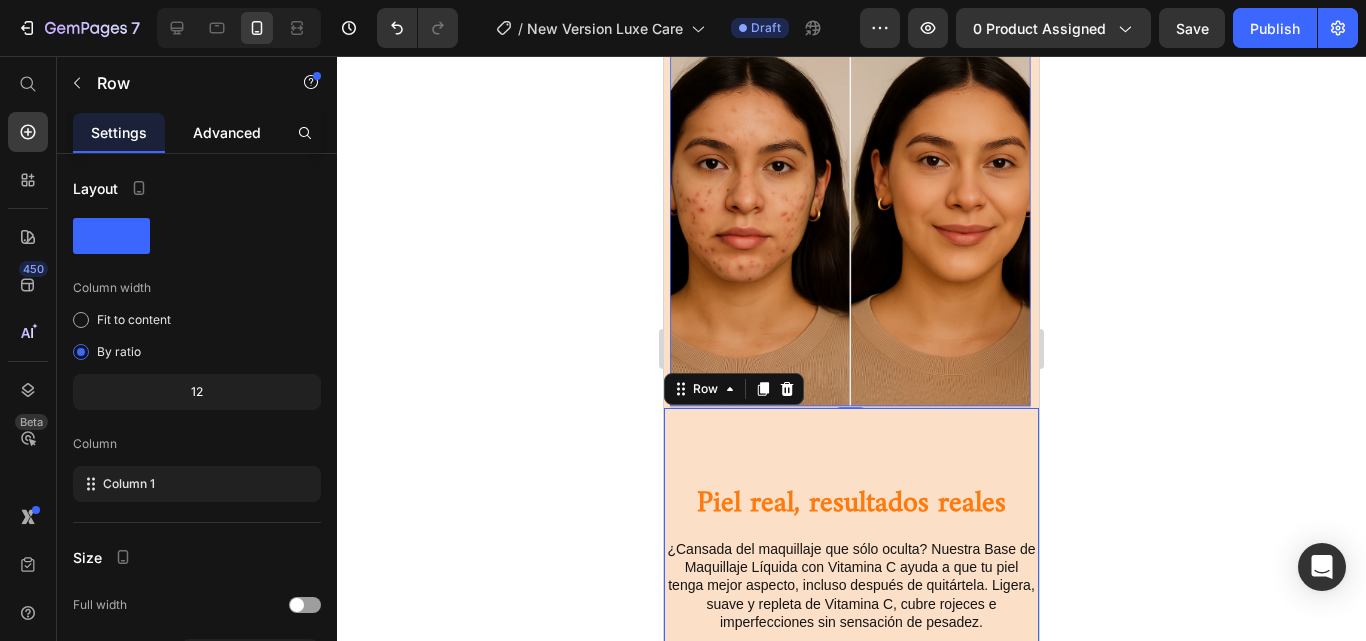 click on "Advanced" at bounding box center (227, 132) 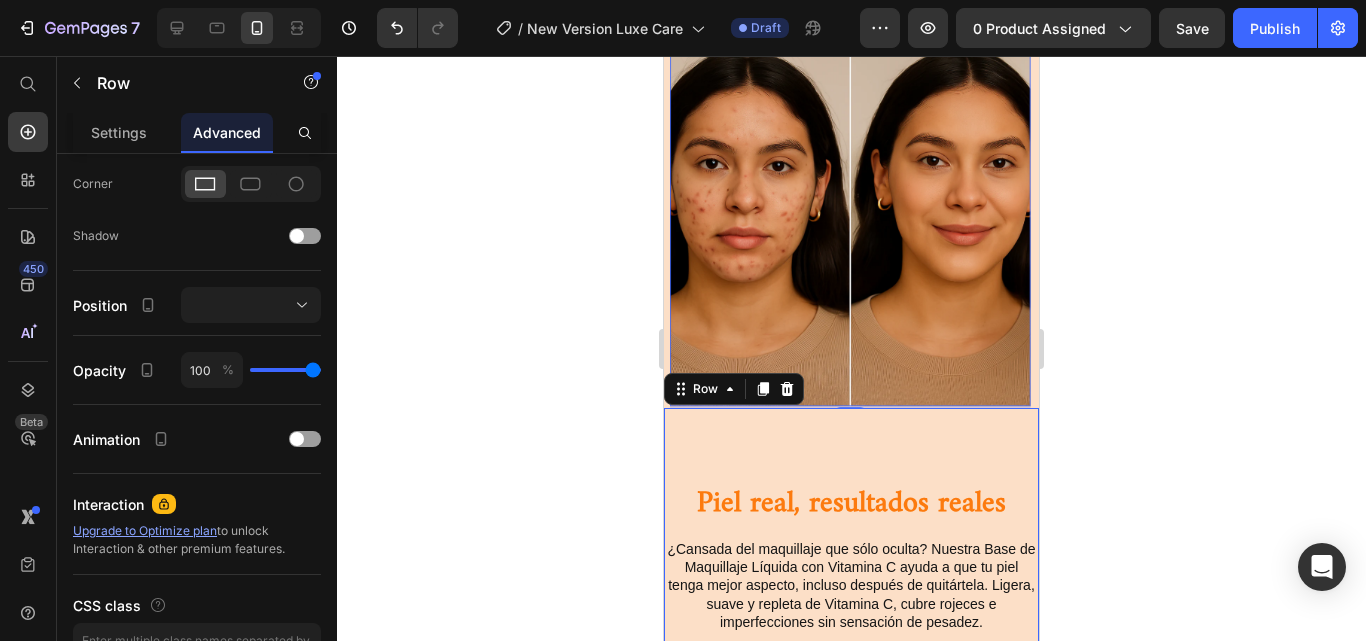 scroll, scrollTop: 52, scrollLeft: 0, axis: vertical 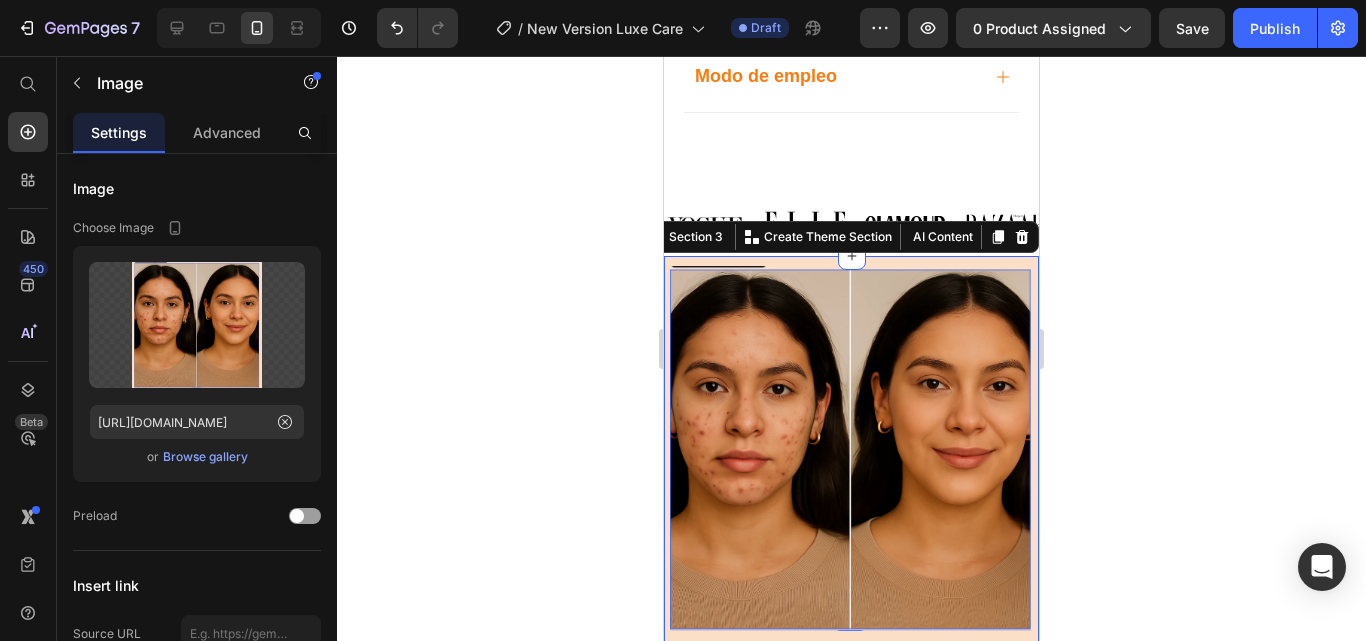 click on "Image Heading Piel real, resultados reales Heading ¿Cansada del maquillaje que sólo oculta? Nuestra Base de Maquillaje Líquida con Vitamina C ayuda a que tu piel tenga mejor aspecto, incluso después de quitártela. Ligera, suave y repleta de Vitamina C, cubre rojeces e imperfecciones sin sensación de pesadez. Text Block comprar ahora Button Row Row Row Row Row Section 3   You can create reusable sections Create Theme Section AI Content Write with GemAI What would you like to describe here? Tone and Voice Persuasive Product Show more Generate" at bounding box center [851, 618] 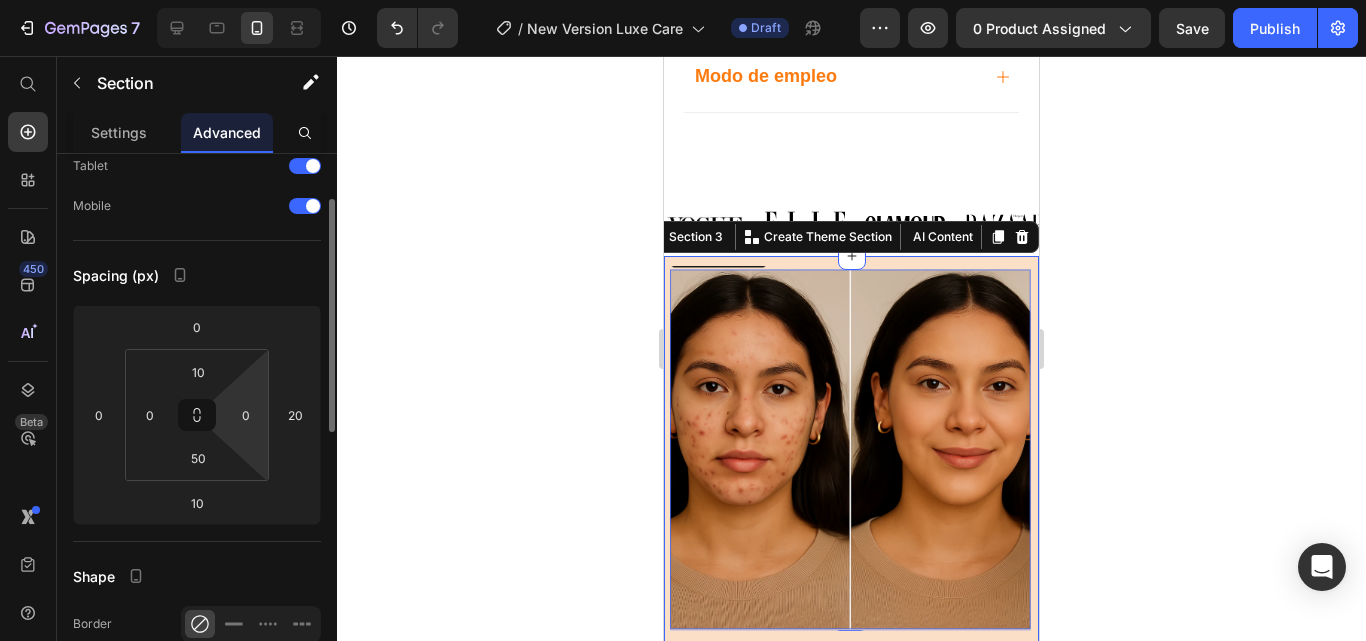 scroll, scrollTop: 109, scrollLeft: 0, axis: vertical 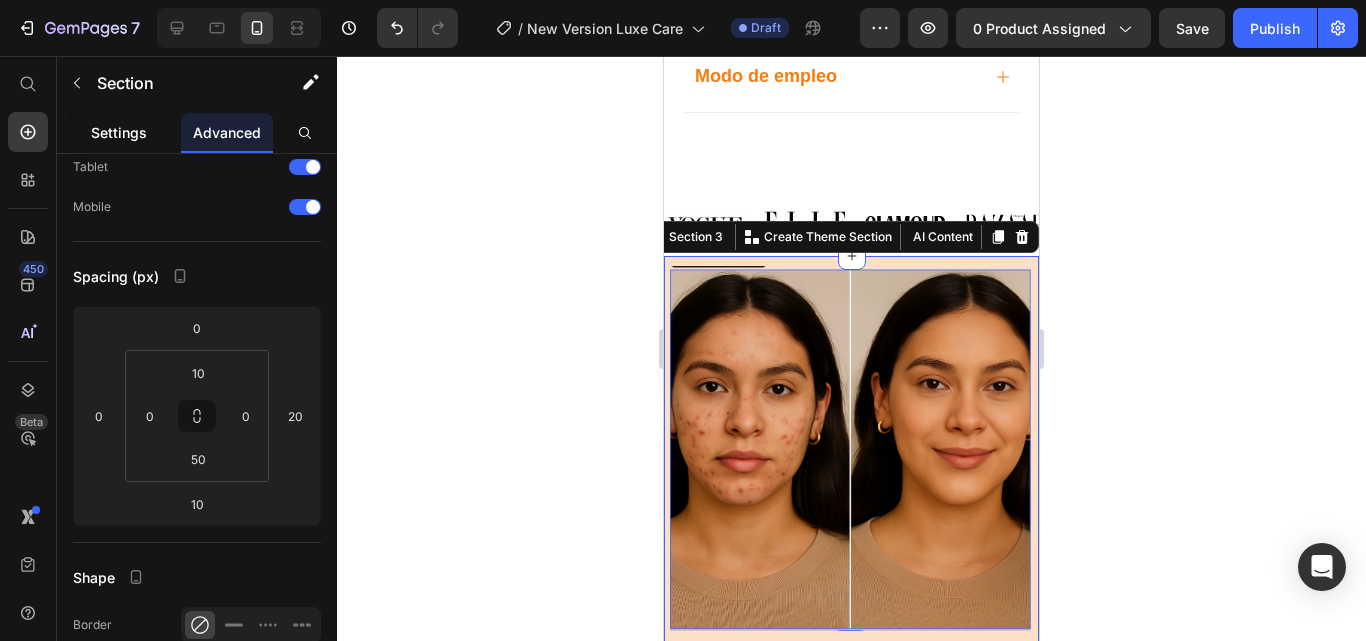 click on "Settings" at bounding box center (119, 132) 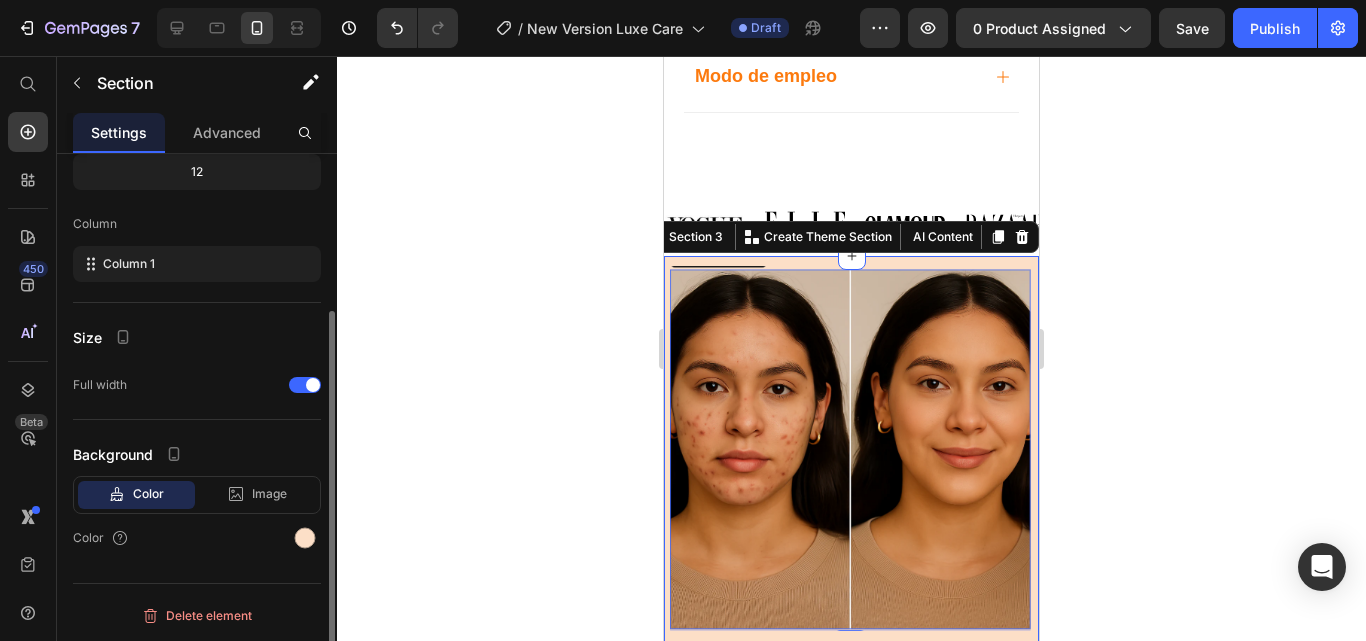 scroll, scrollTop: 0, scrollLeft: 0, axis: both 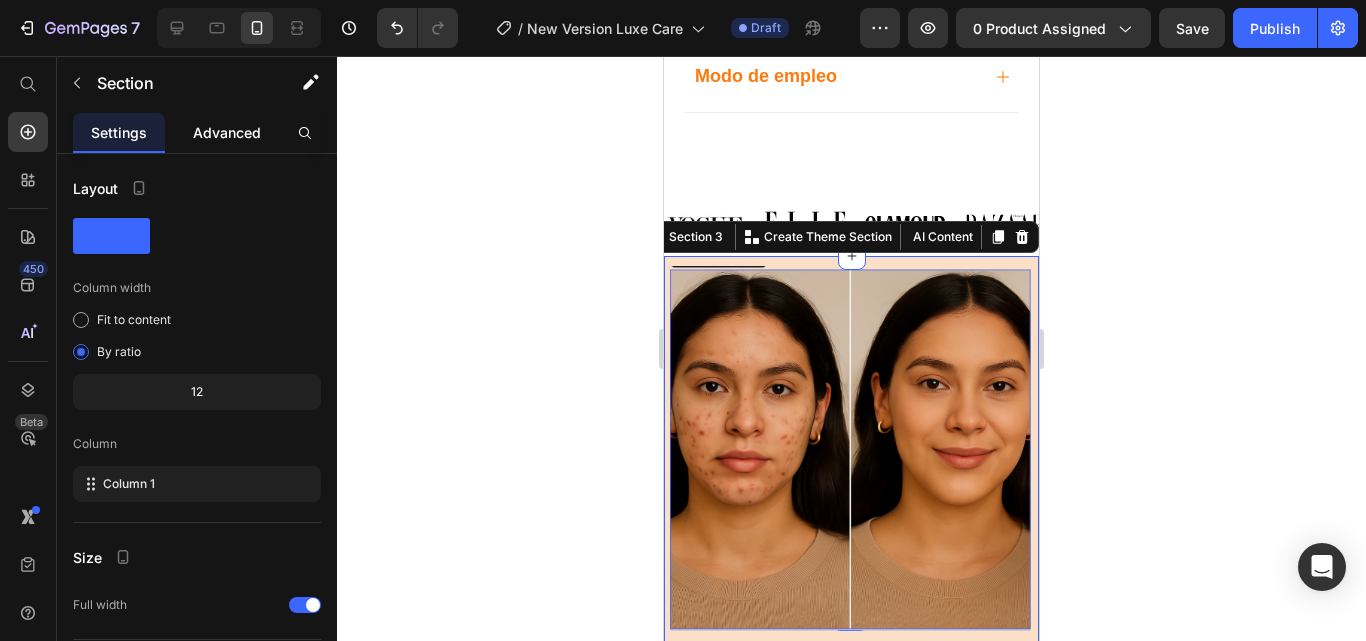 click on "Advanced" at bounding box center (227, 132) 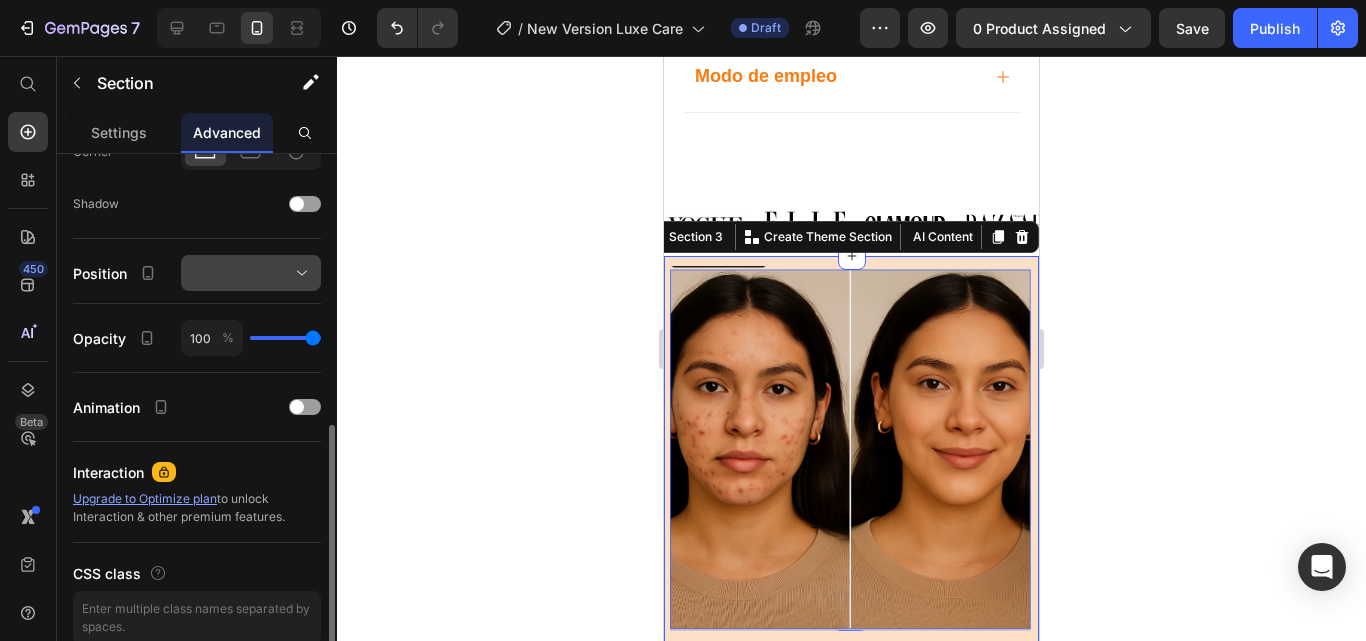 scroll, scrollTop: 725, scrollLeft: 0, axis: vertical 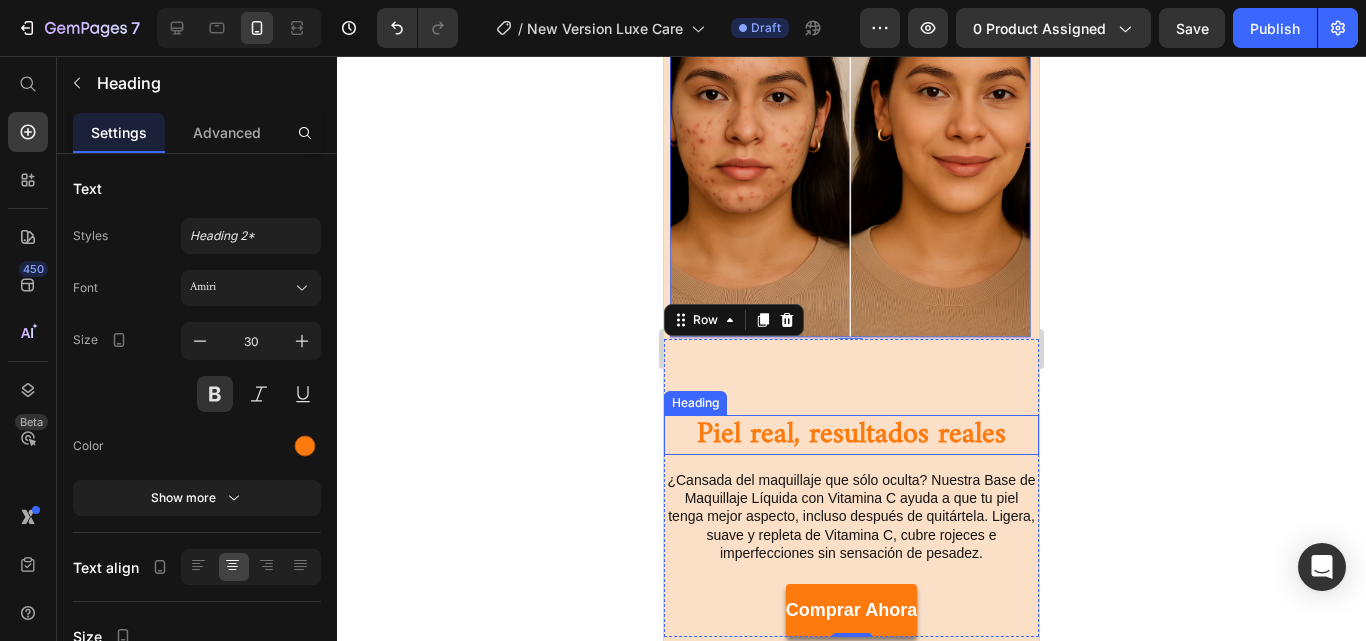 click on "Piel real, resultados reales" at bounding box center [851, 435] 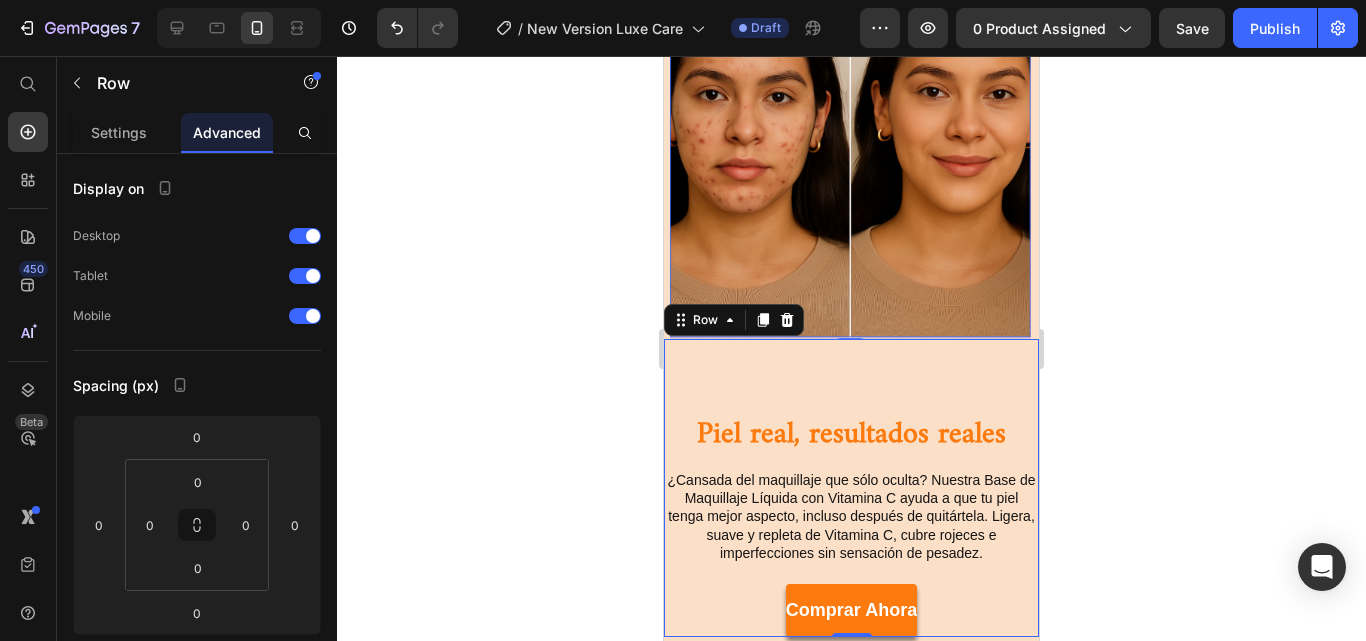 click on "Heading Piel real, resultados reales Heading ¿Cansada del maquillaje que sólo oculta? Nuestra Base de Maquillaje Líquida con Vitamina C ayuda a que tu piel tenga mejor aspecto, incluso después de quitártela. Ligera, suave y repleta de Vitamina C, cubre rojeces e imperfecciones sin sensación de pesadez. Text Block comprar ahora Button Row" at bounding box center [851, 488] 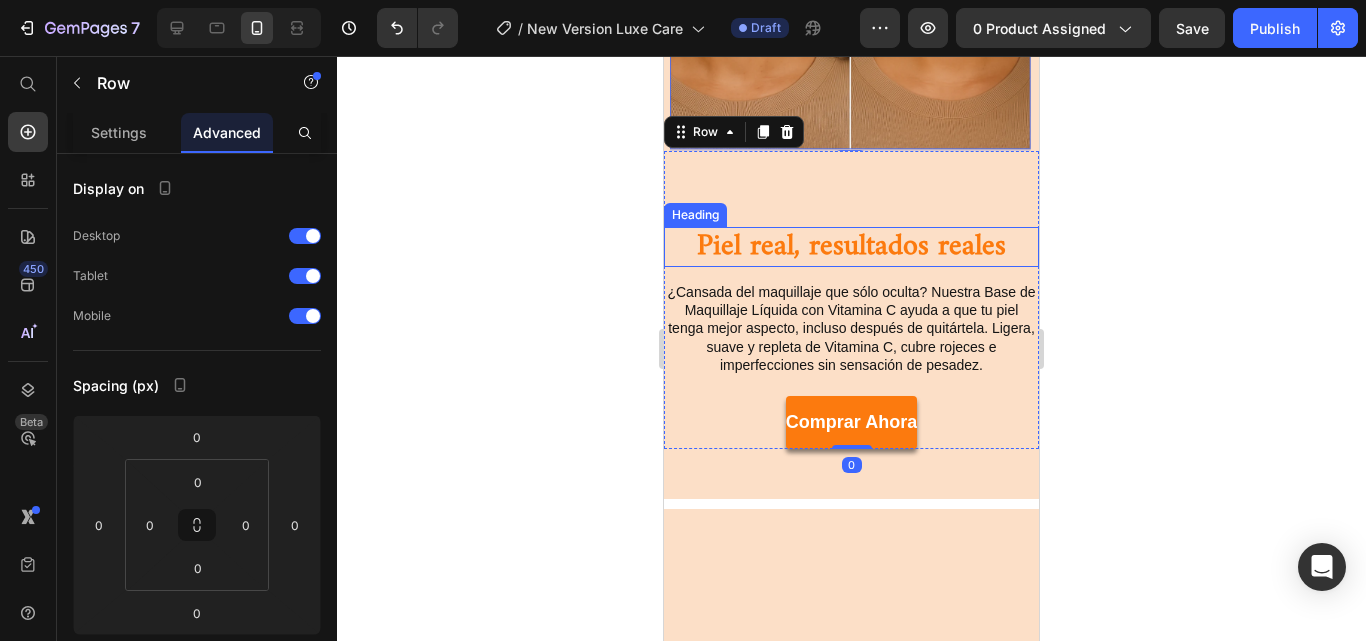 scroll, scrollTop: 1651, scrollLeft: 0, axis: vertical 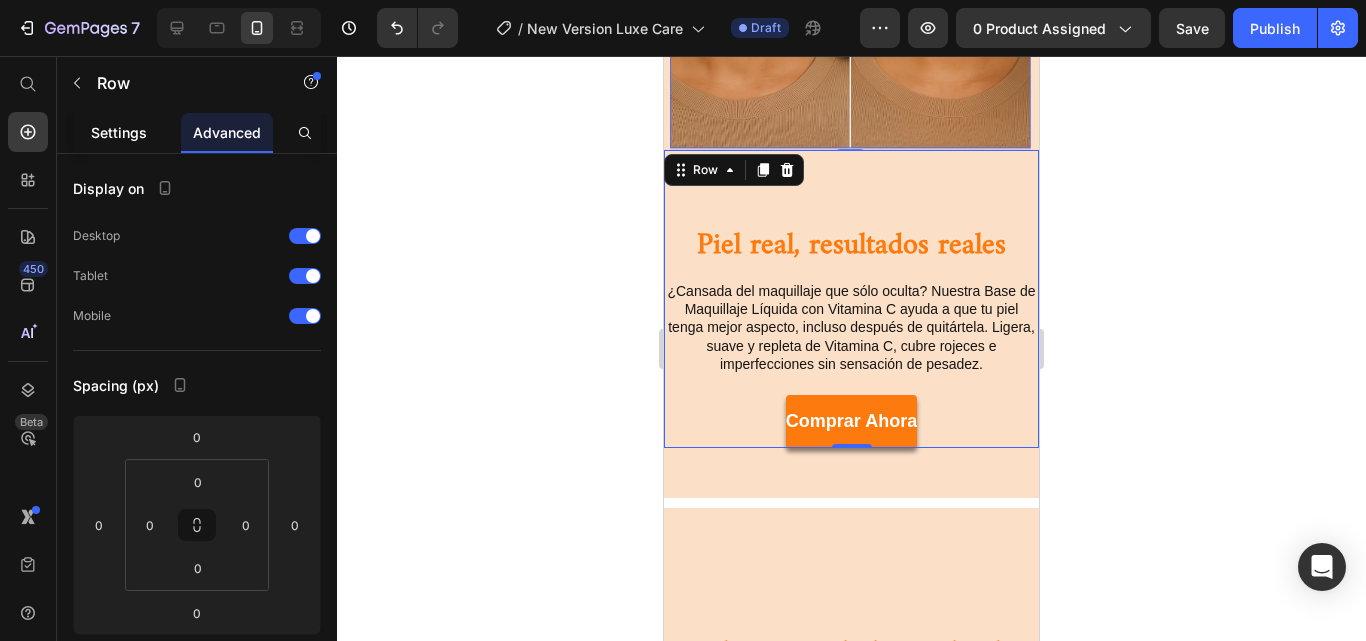 click on "Settings" at bounding box center (119, 132) 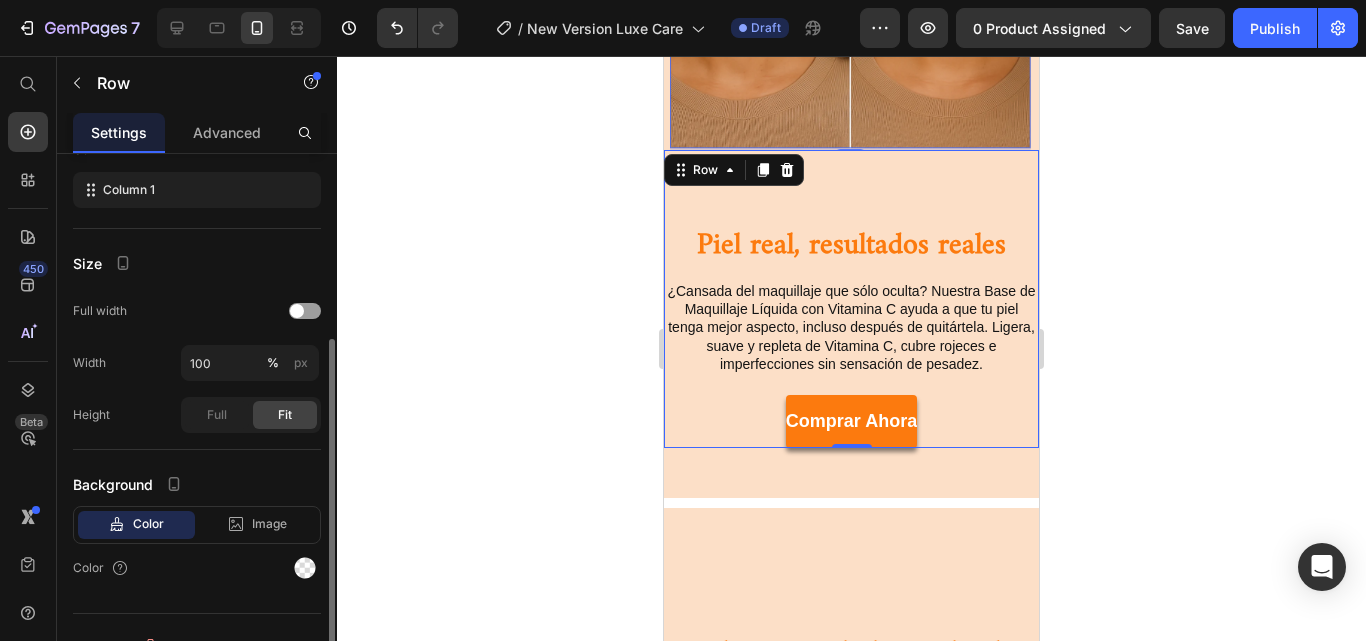 scroll, scrollTop: 295, scrollLeft: 0, axis: vertical 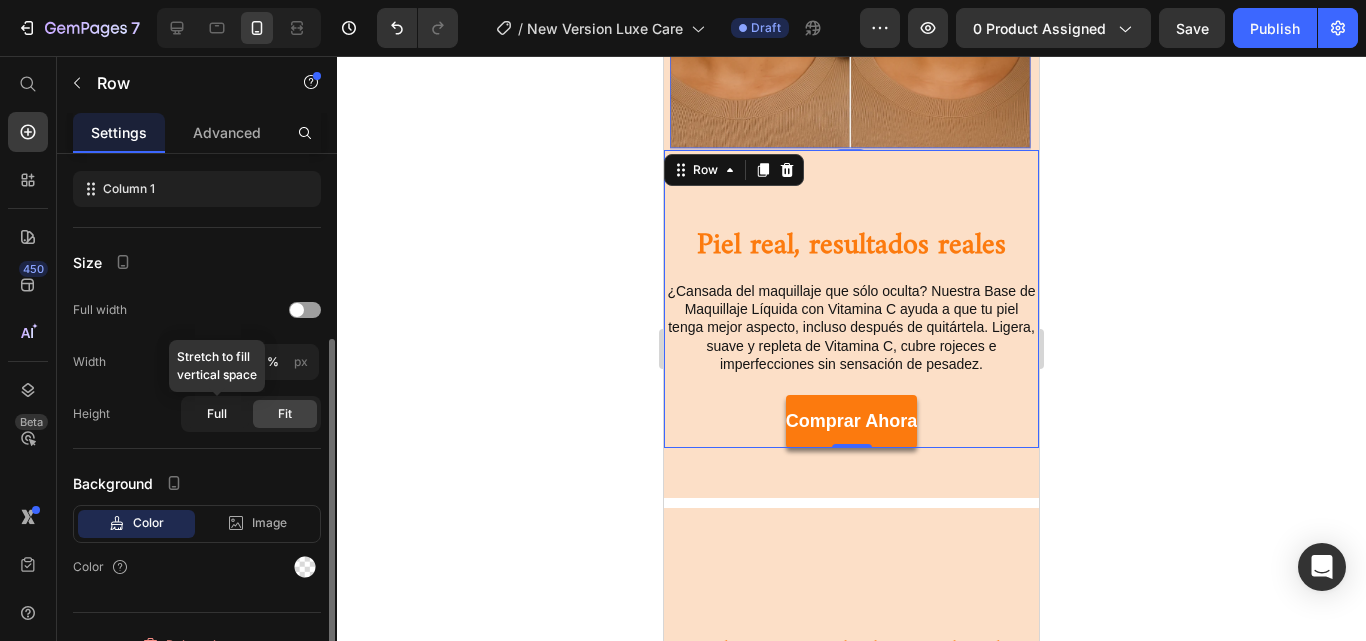 click on "Full" 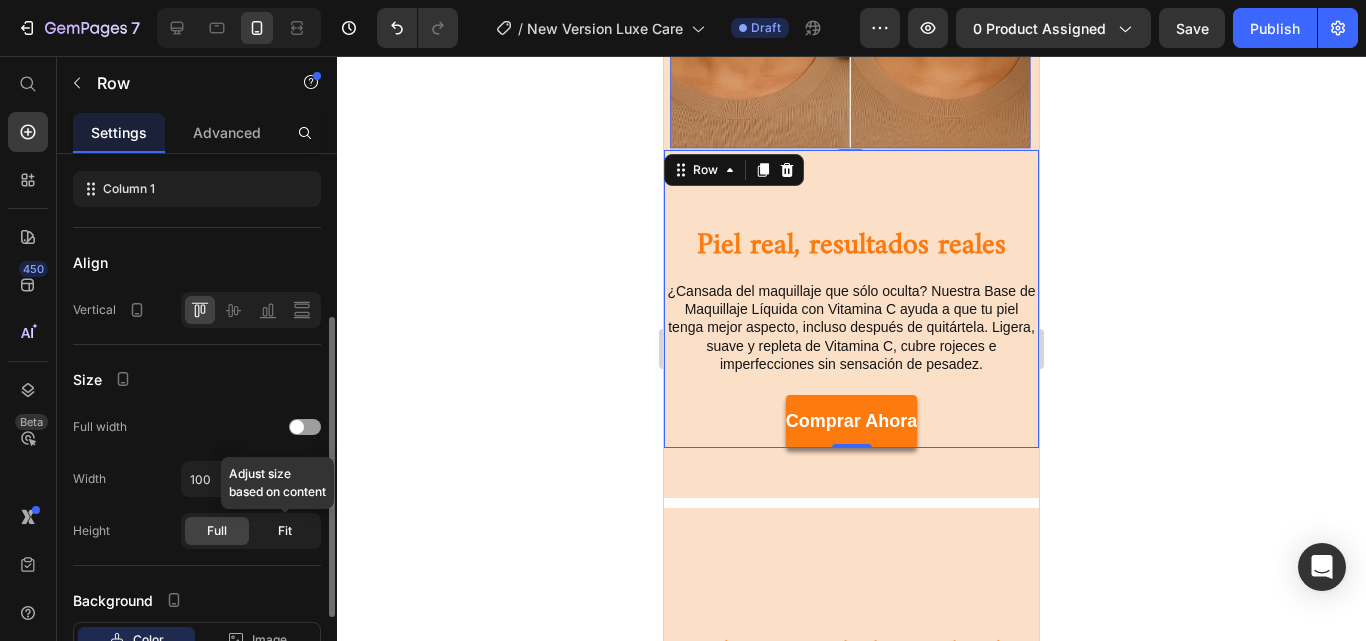click on "Fit" 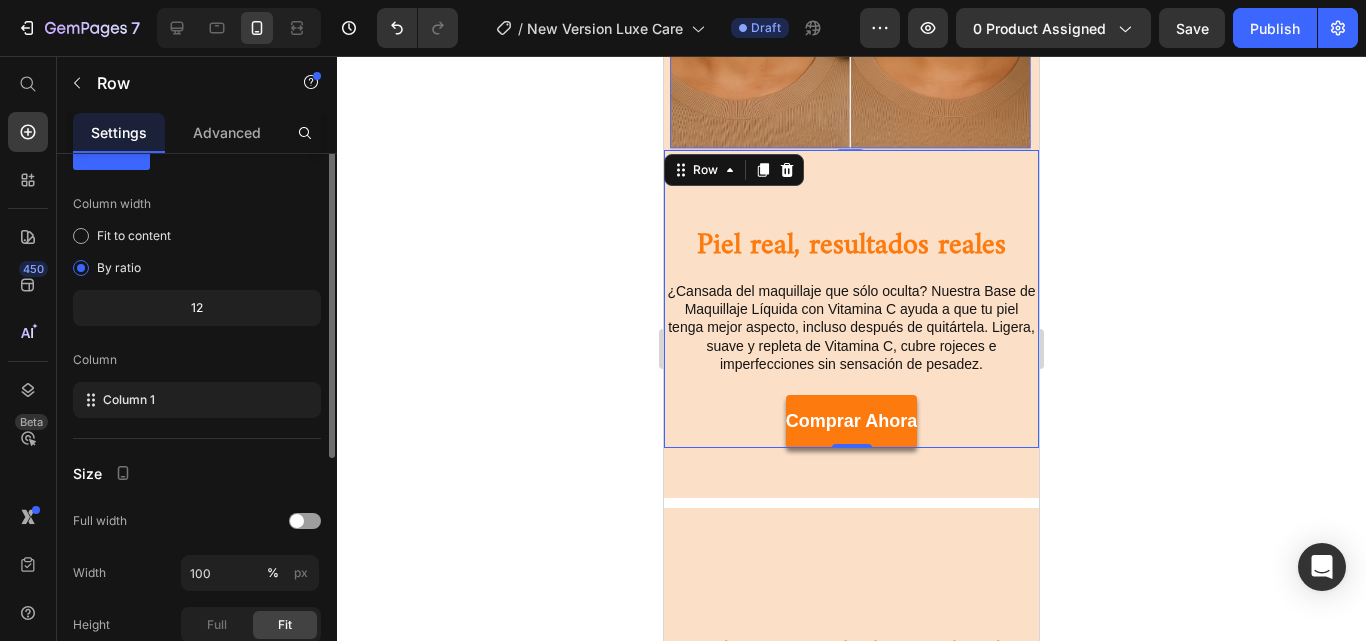 scroll, scrollTop: 0, scrollLeft: 0, axis: both 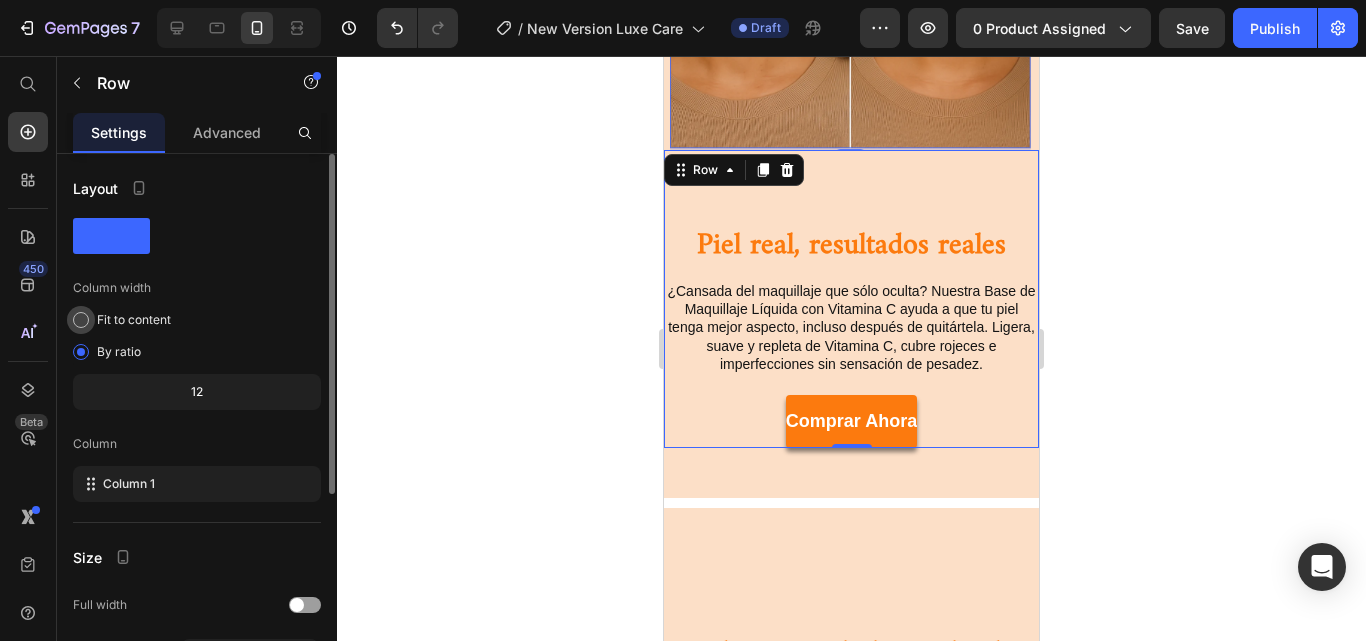 click at bounding box center [81, 320] 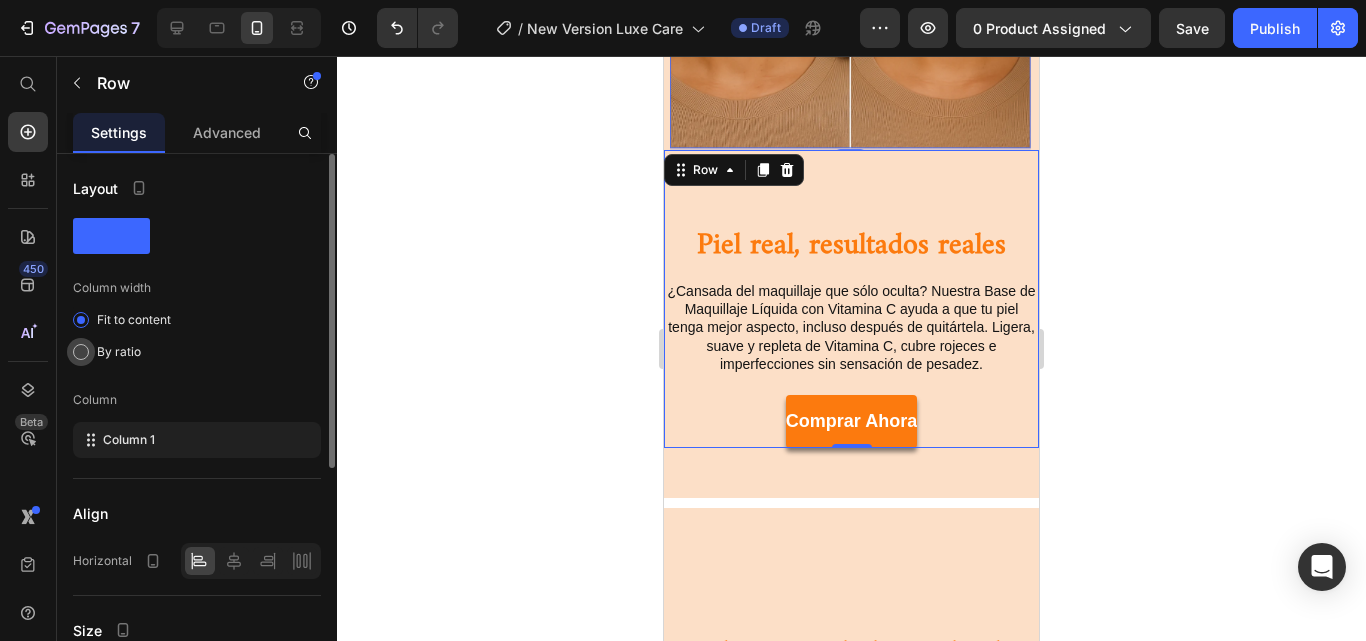 click at bounding box center [81, 352] 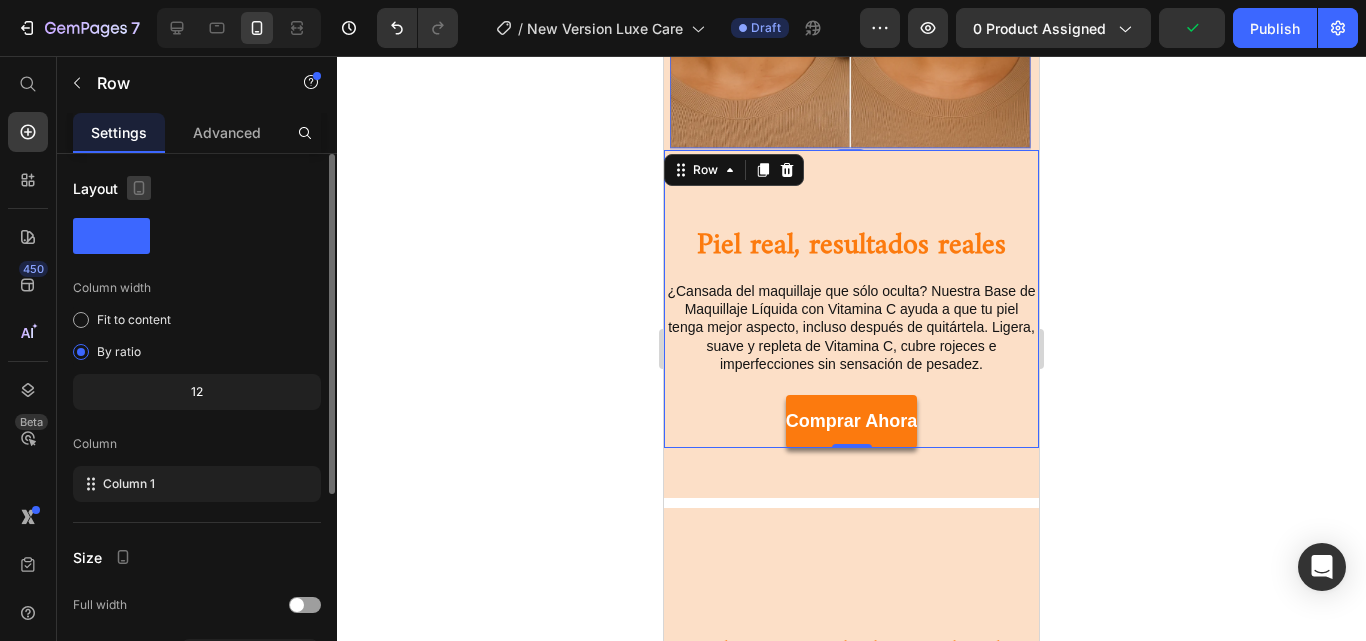 click 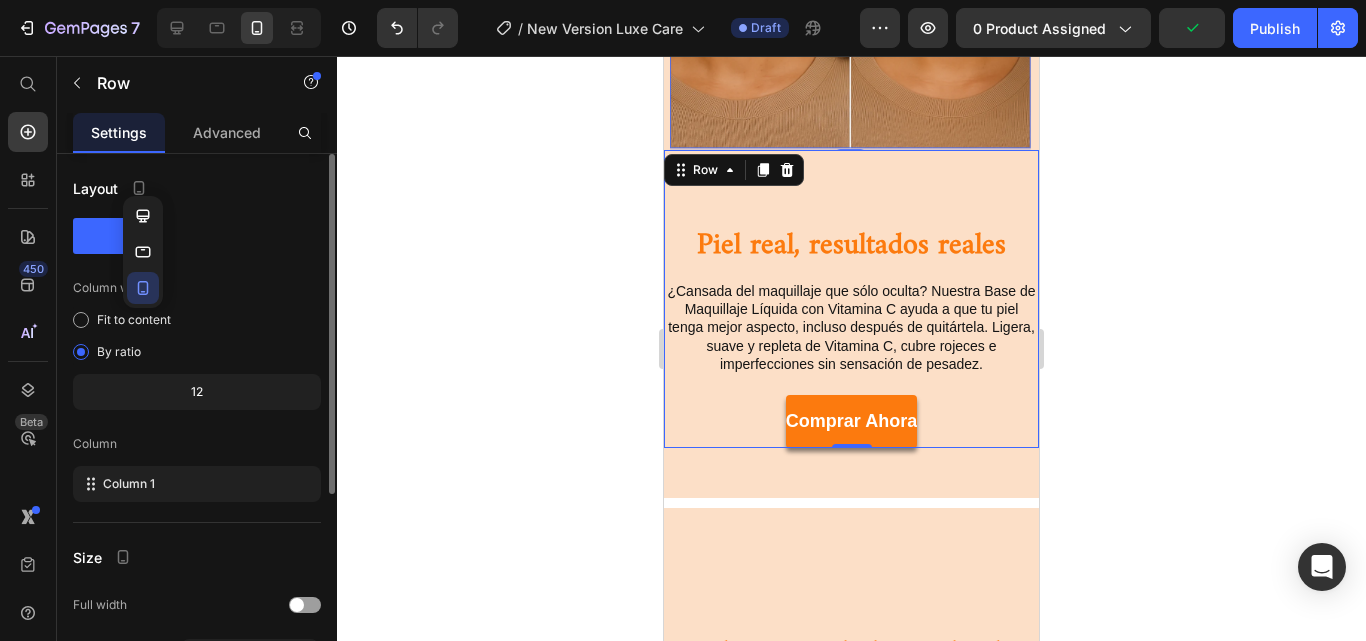 click 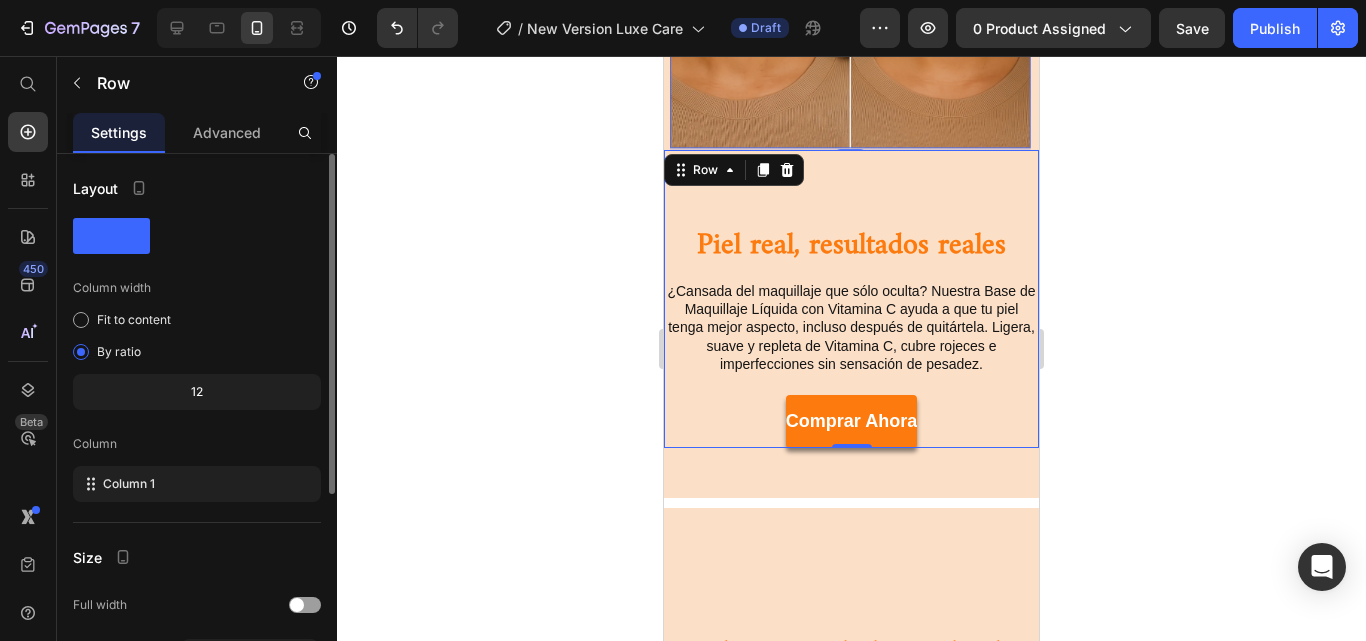 click 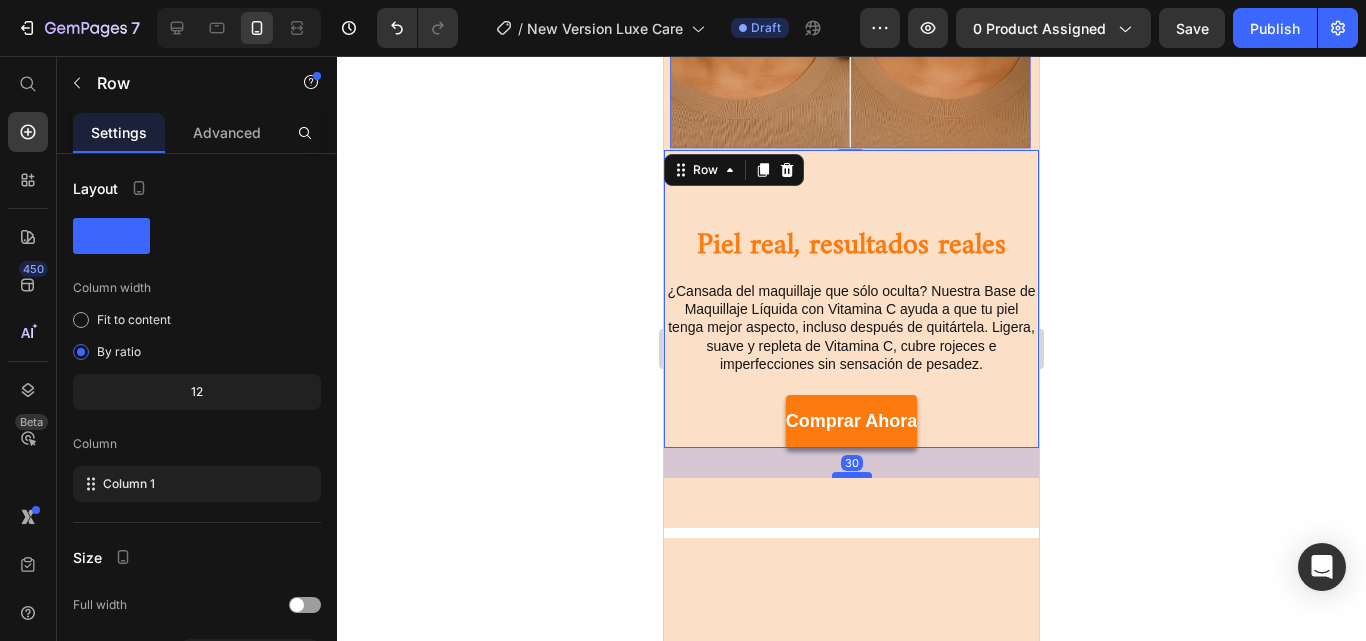 drag, startPoint x: 838, startPoint y: 415, endPoint x: 841, endPoint y: 445, distance: 30.149628 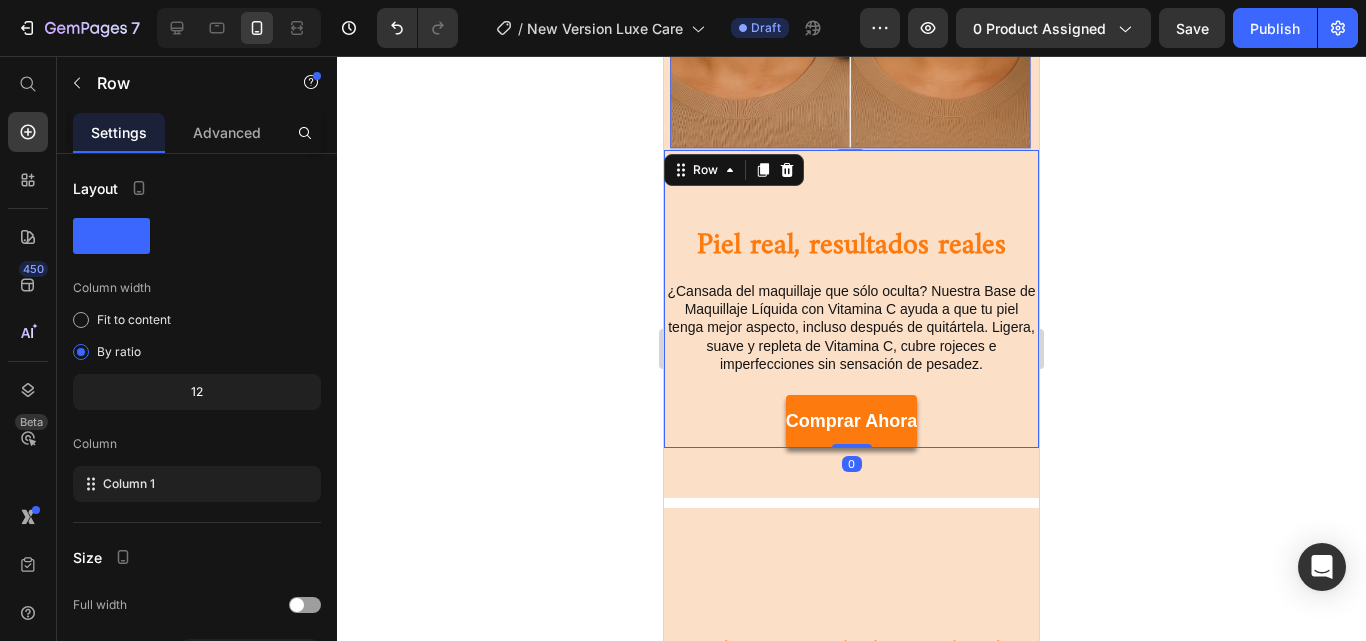 drag, startPoint x: 851, startPoint y: 444, endPoint x: 850, endPoint y: 404, distance: 40.012497 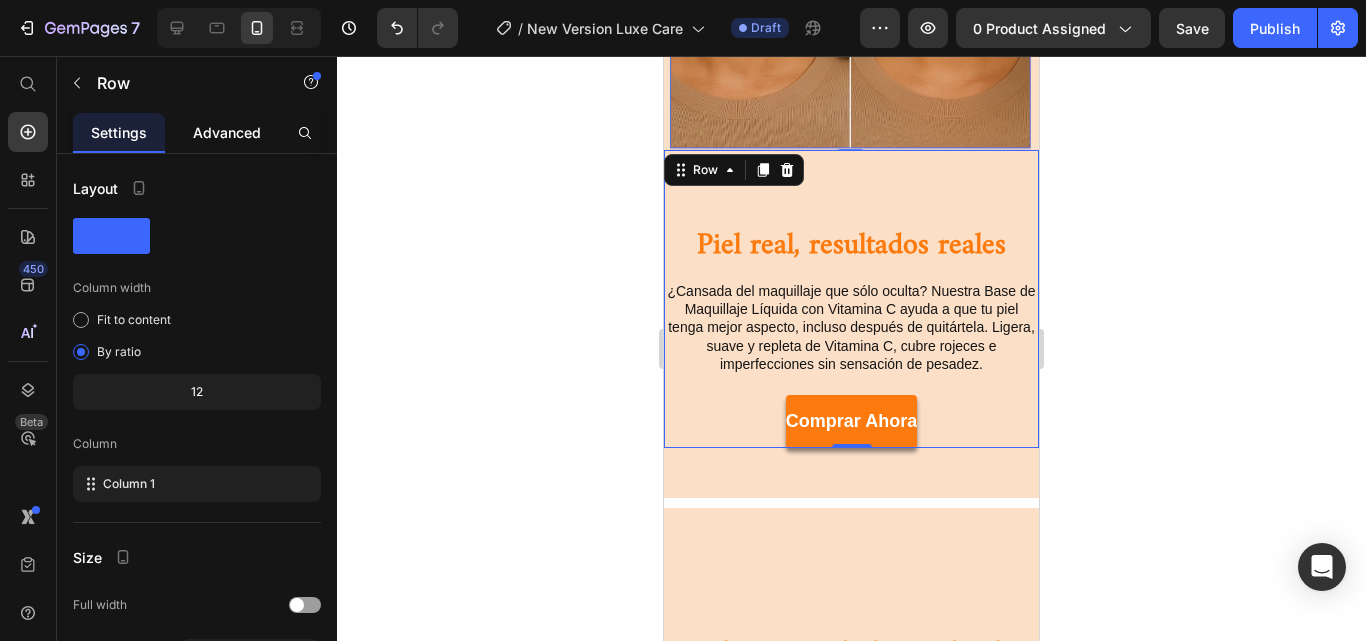 click on "Advanced" at bounding box center [227, 132] 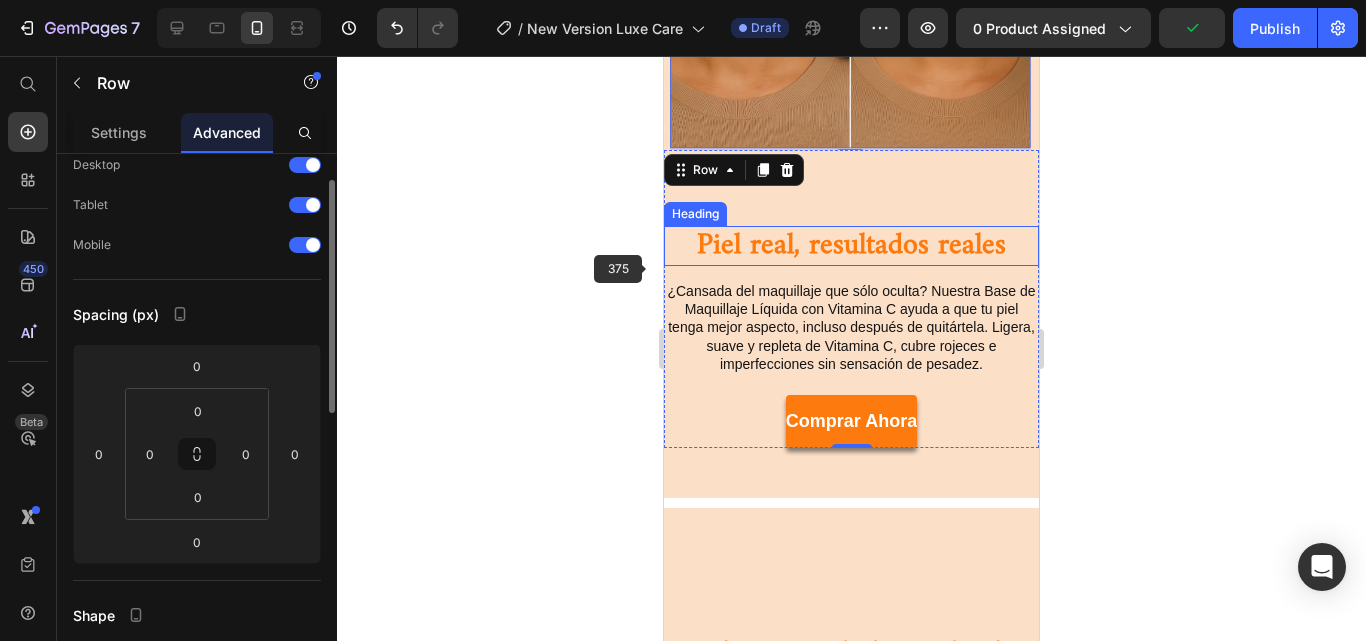 scroll, scrollTop: 243, scrollLeft: 0, axis: vertical 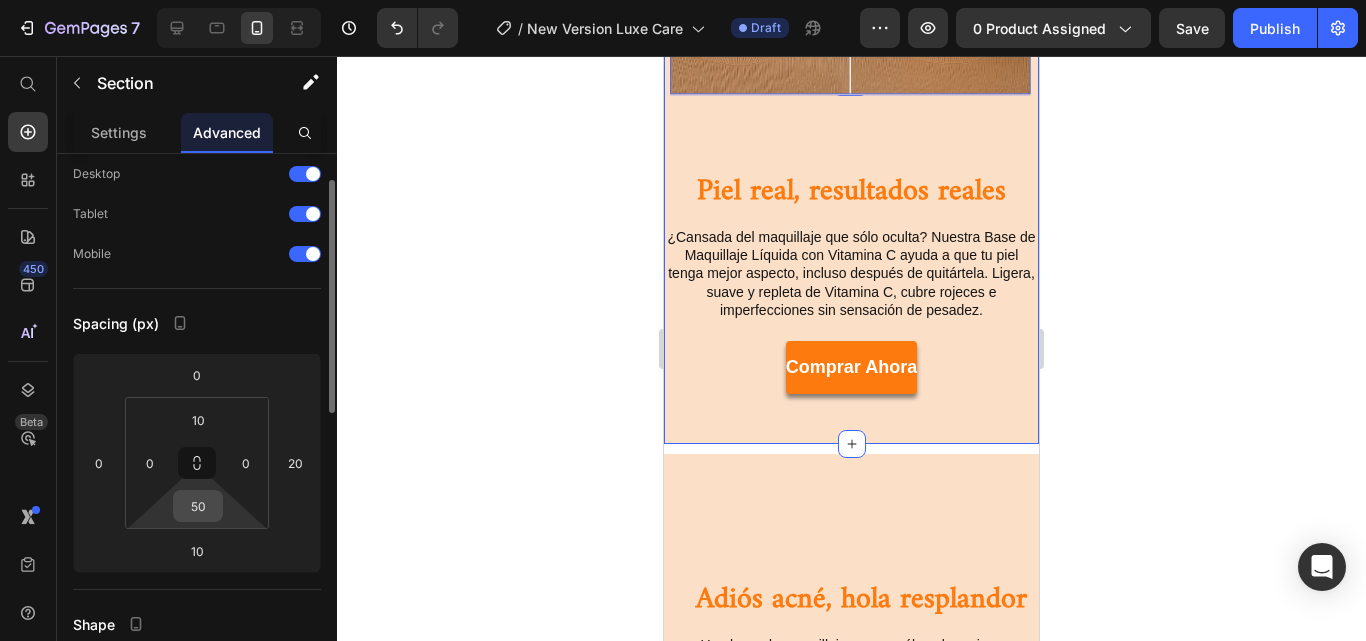 click on "50" at bounding box center [198, 506] 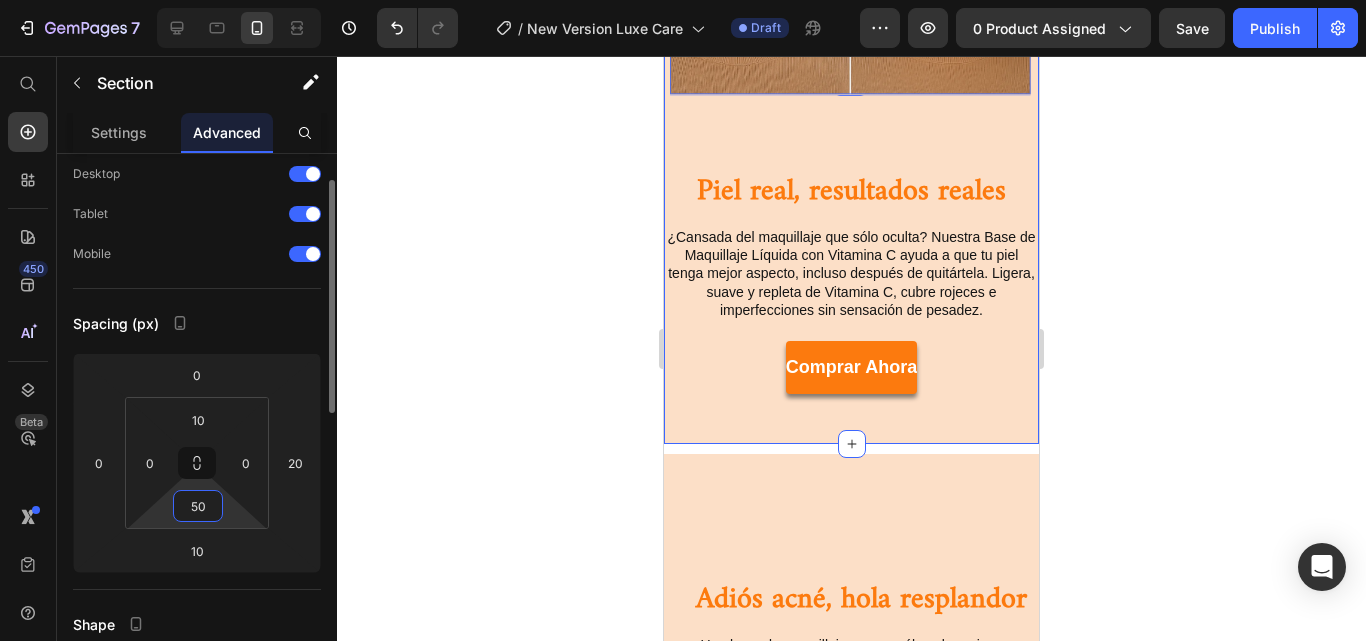 click on "50" at bounding box center (198, 506) 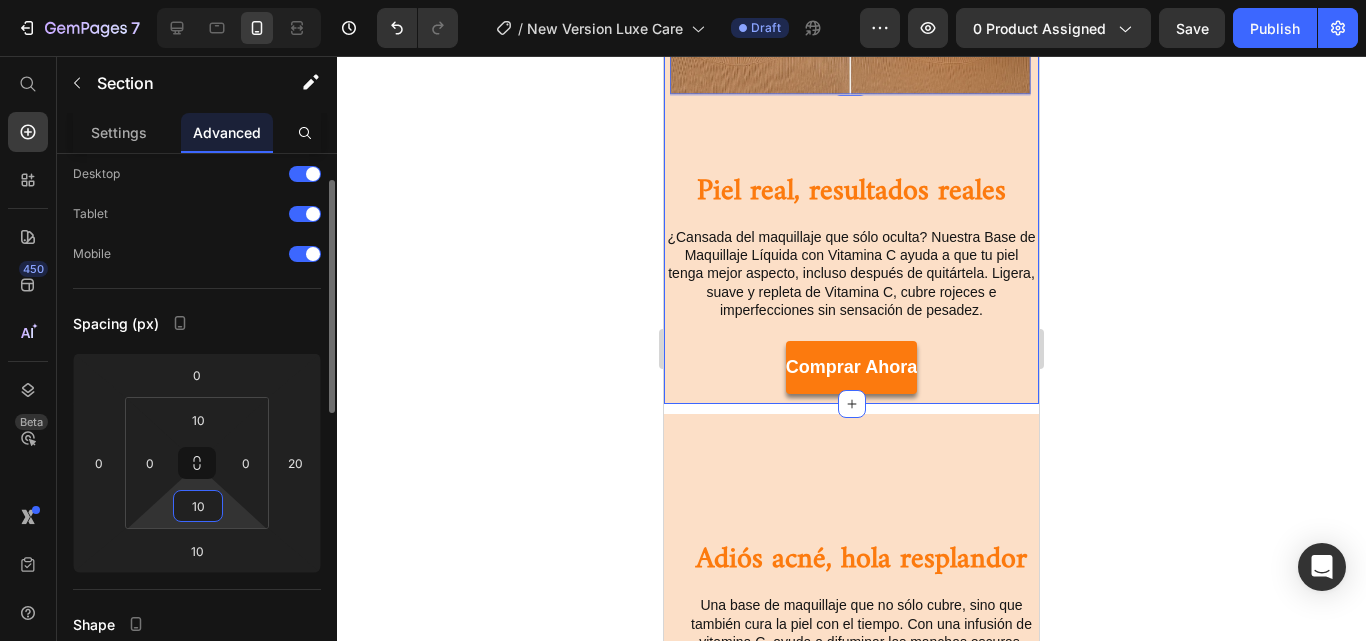 type on "1" 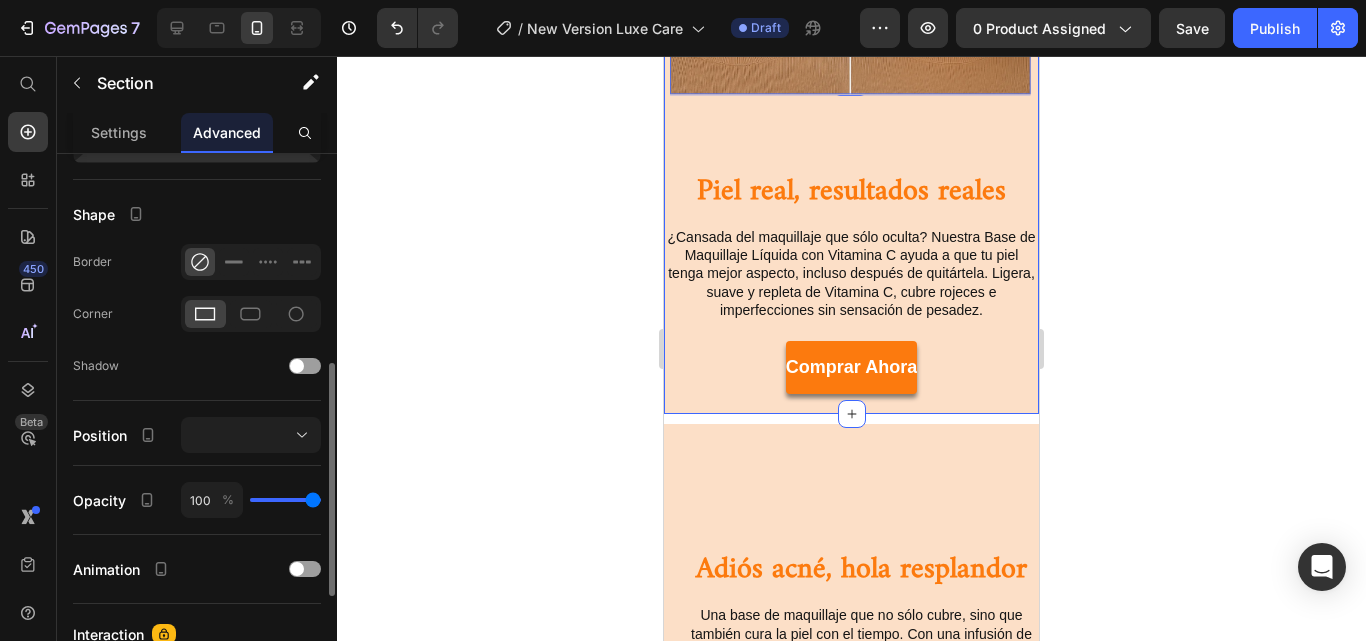 scroll, scrollTop: 478, scrollLeft: 0, axis: vertical 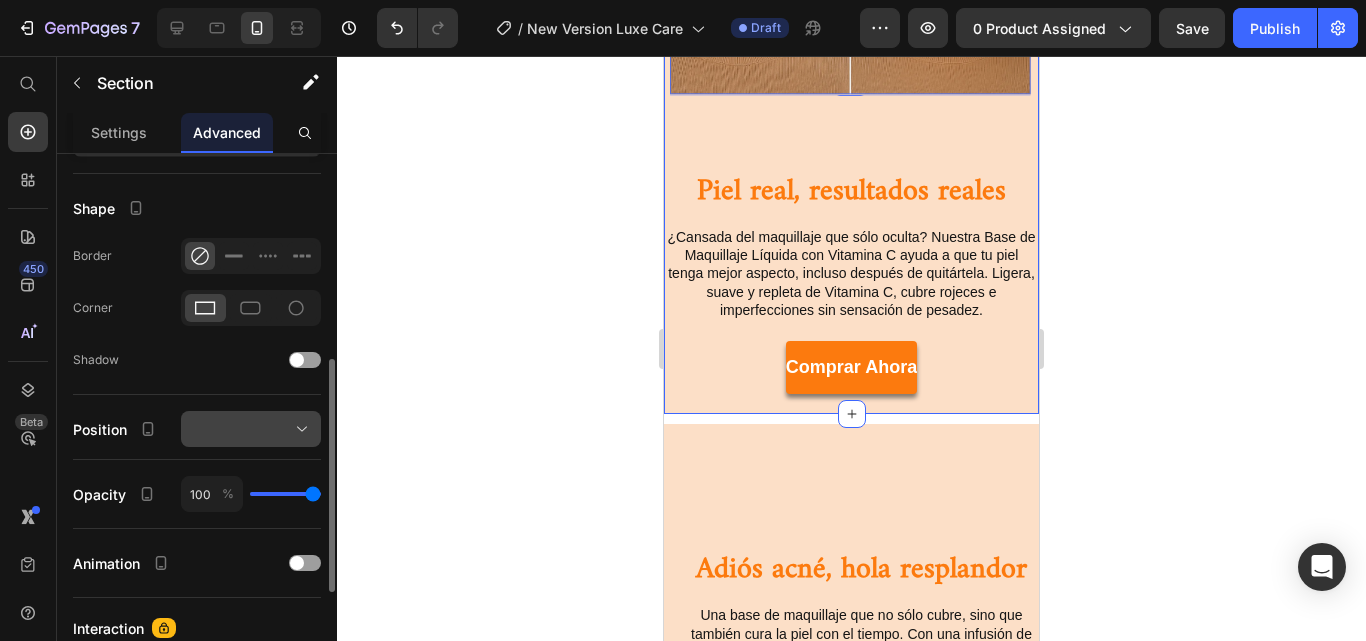 type on "20" 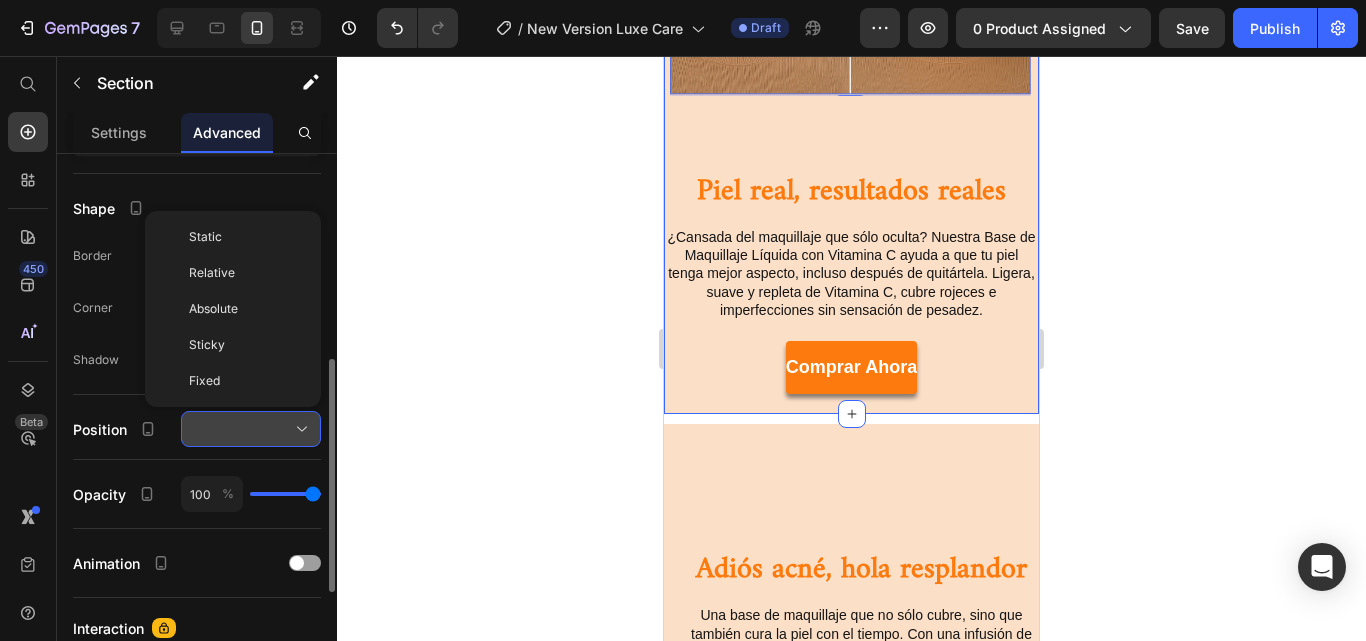 click at bounding box center (251, 429) 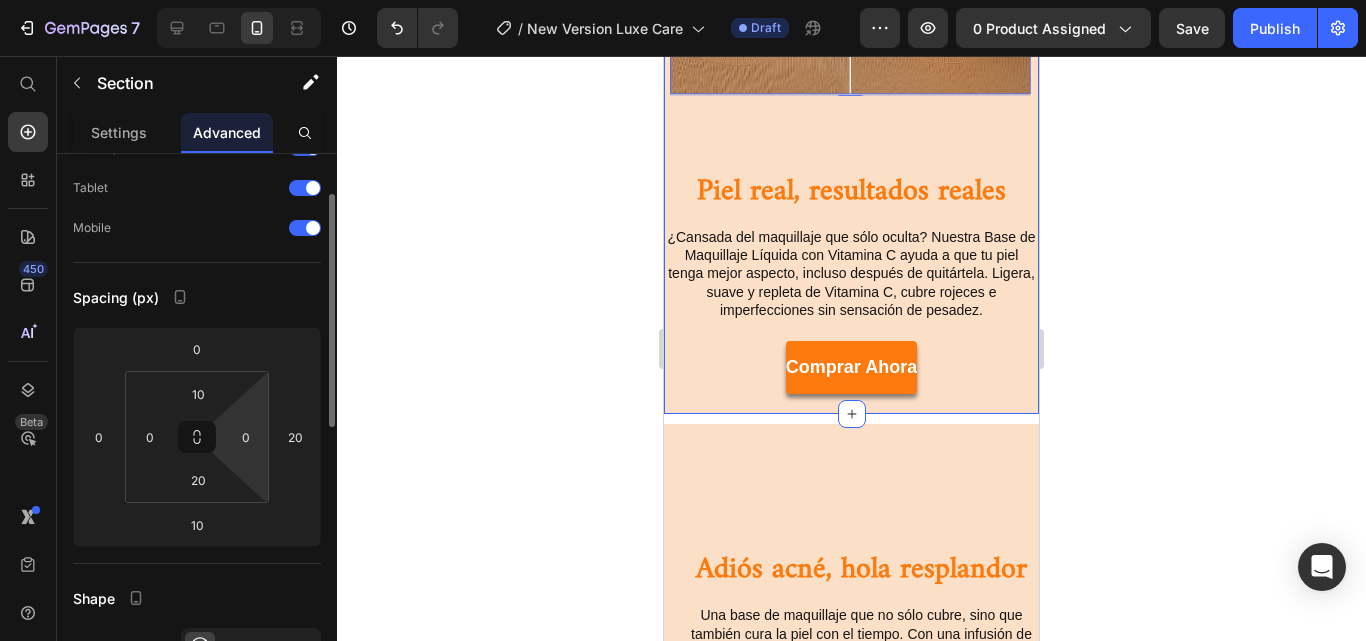 scroll, scrollTop: 0, scrollLeft: 0, axis: both 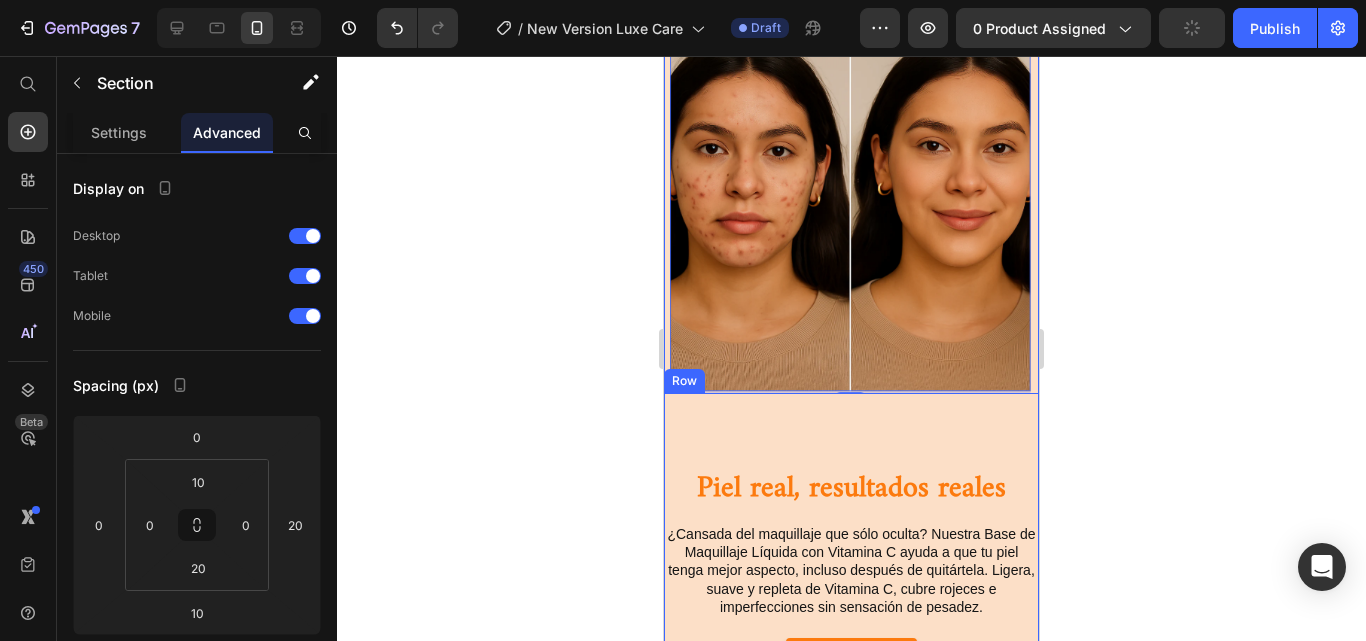 click on "Heading Piel real, resultados reales Heading ¿Cansada del maquillaje que sólo oculta? Nuestra Base de Maquillaje Líquida con Vitamina C ayuda a que tu piel tenga mejor aspecto, incluso después de quitártela. Ligera, suave y repleta de Vitamina C, cubre rojeces e imperfecciones sin sensación de pesadez. Text Block comprar ahora Button Row" at bounding box center [851, 542] 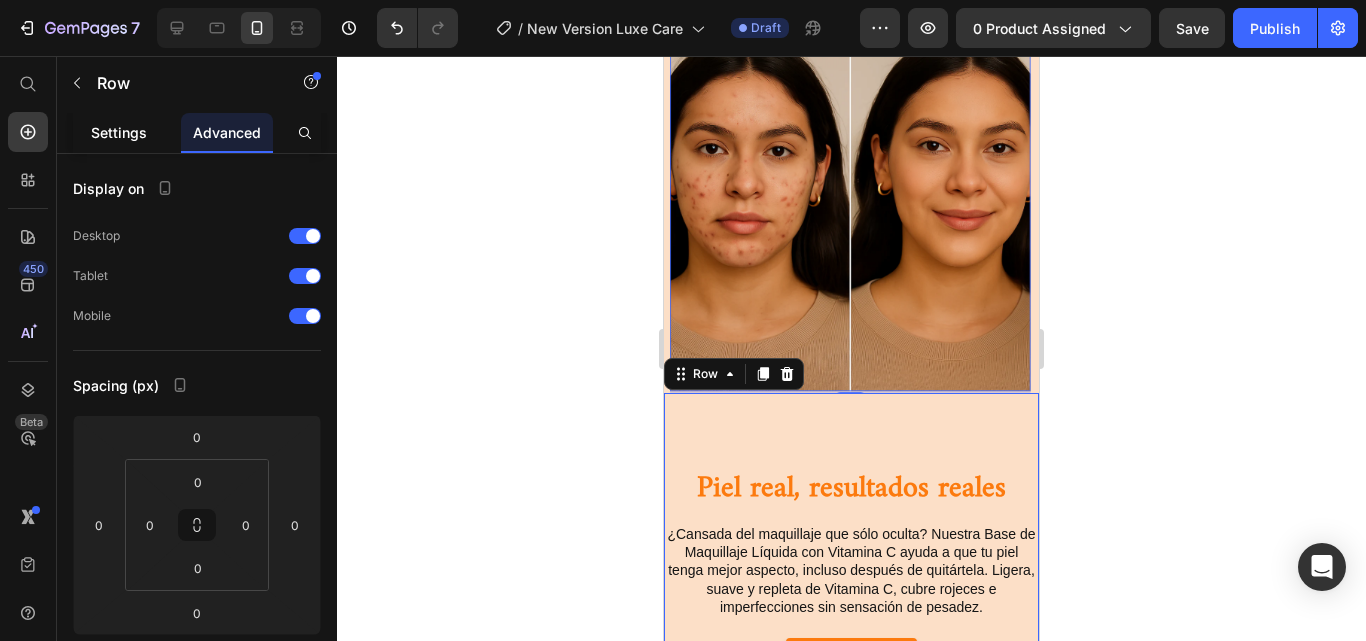 click on "Settings" at bounding box center [119, 132] 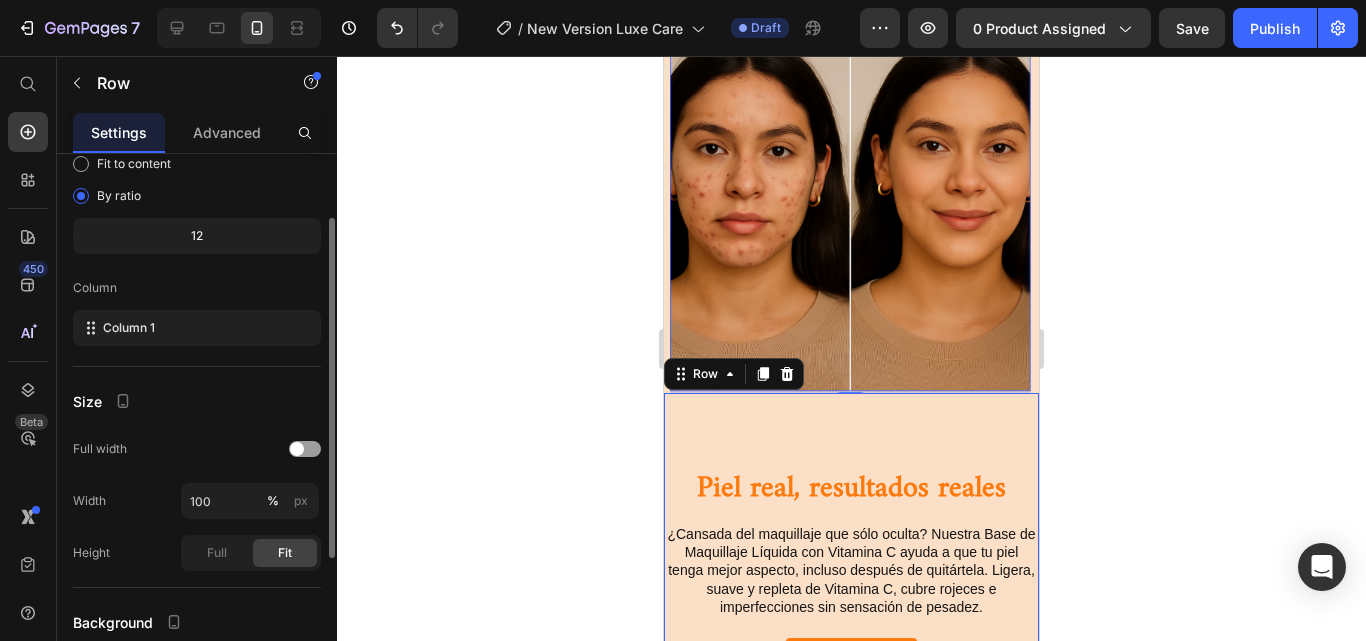 scroll, scrollTop: 159, scrollLeft: 0, axis: vertical 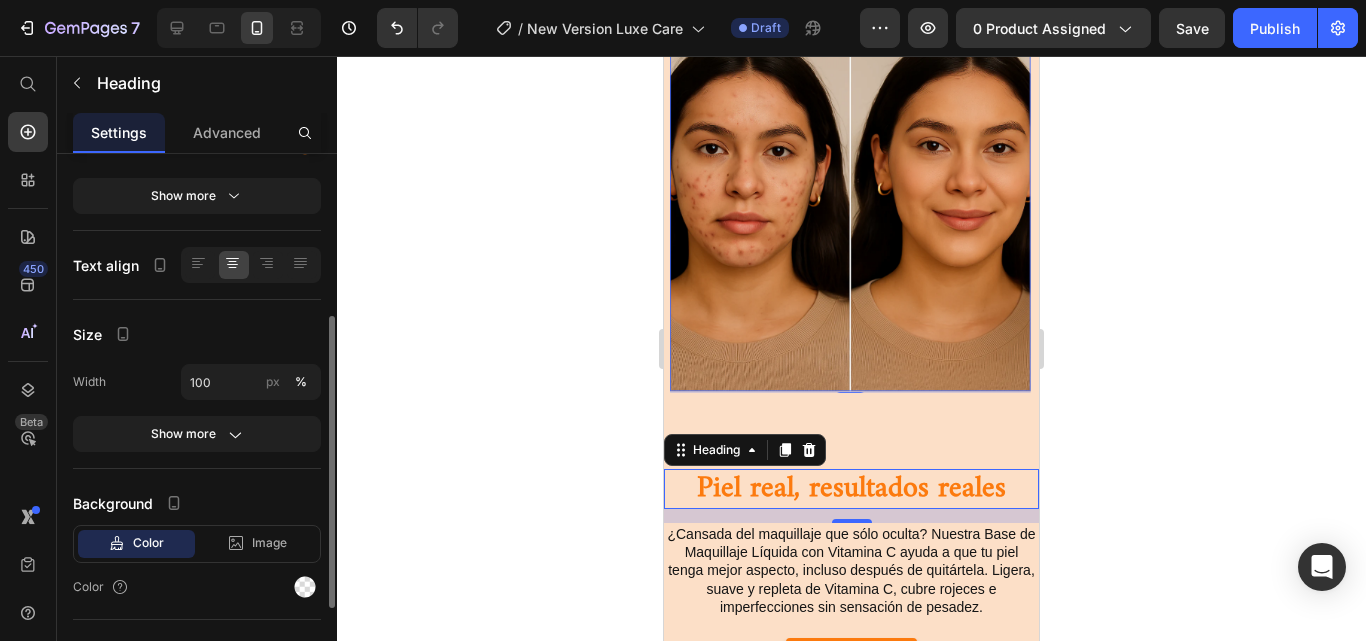 click on "Width 100 px % Show more" at bounding box center [197, 408] 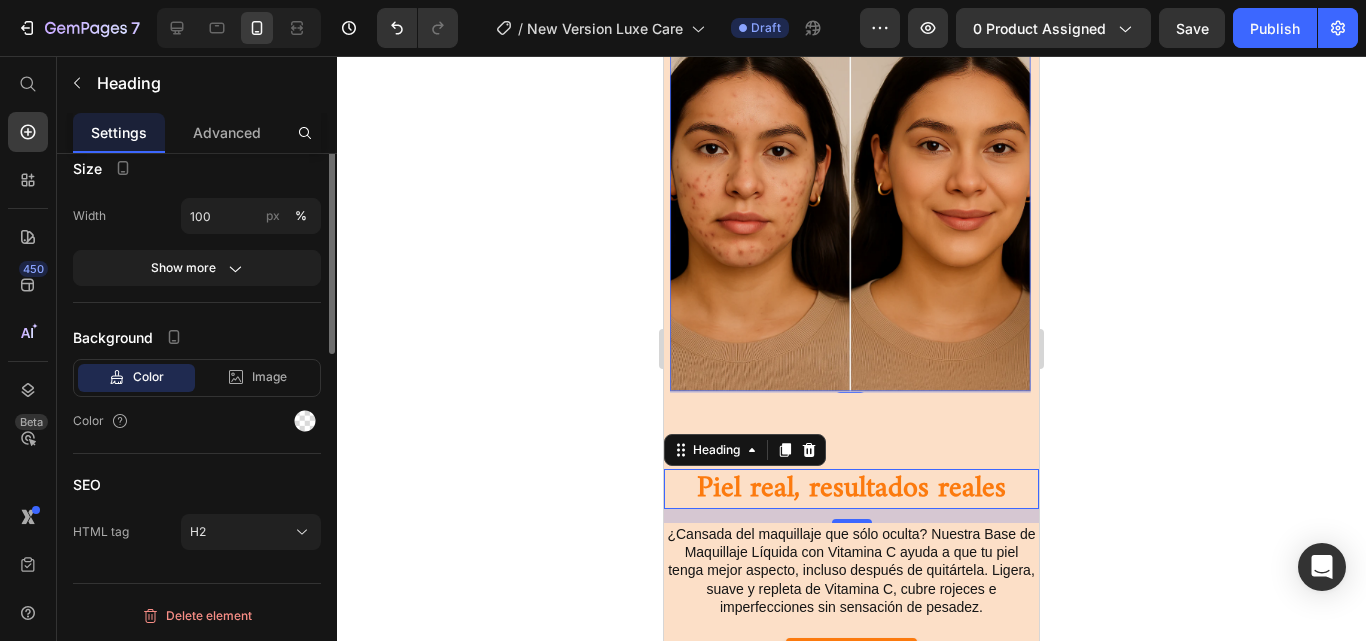 scroll, scrollTop: 0, scrollLeft: 0, axis: both 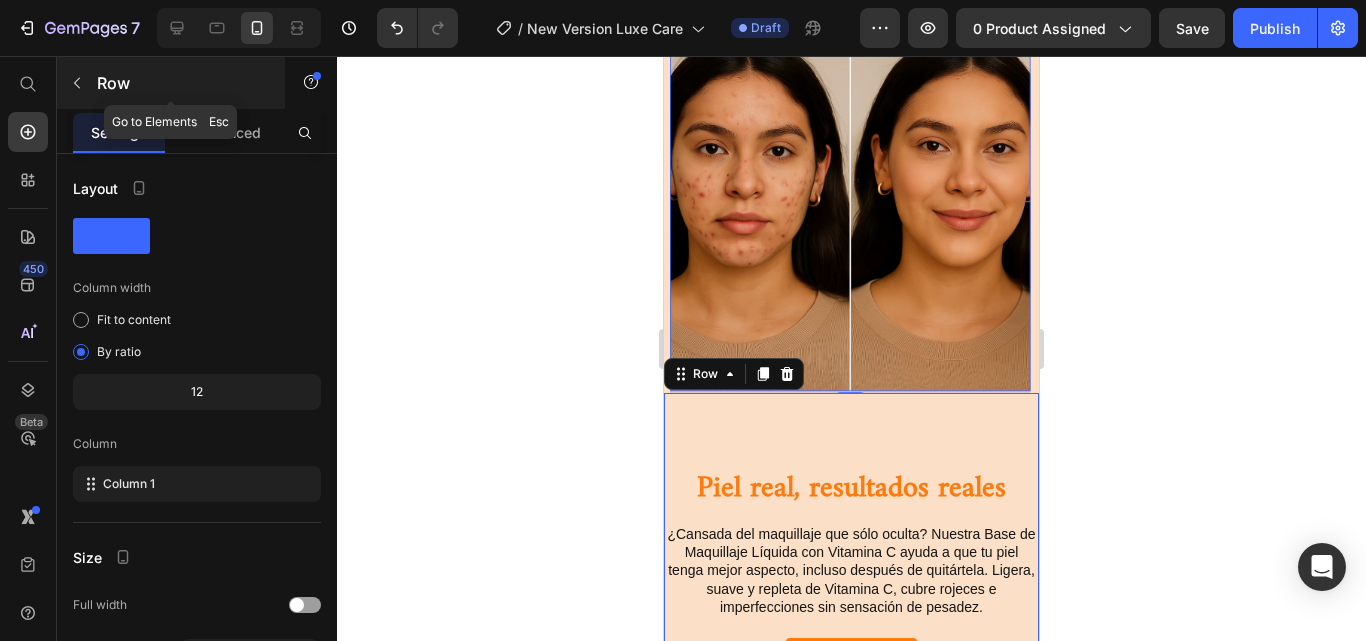 click on "Row" at bounding box center (171, 83) 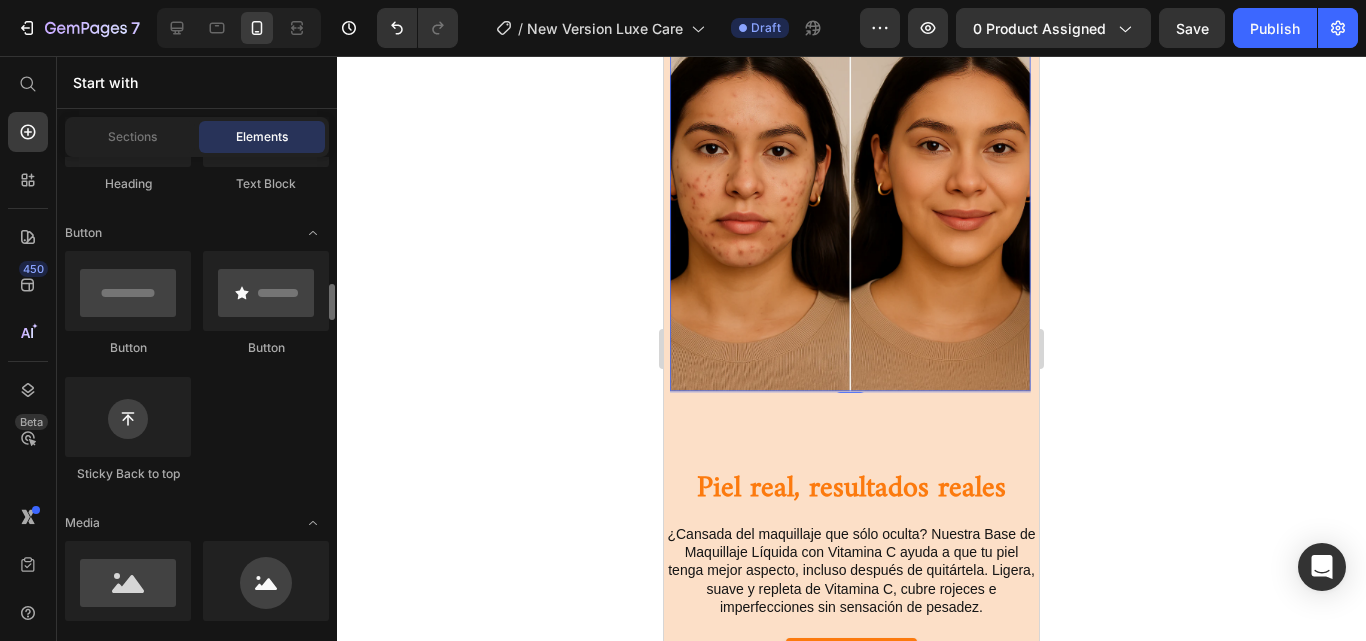 scroll, scrollTop: 585, scrollLeft: 0, axis: vertical 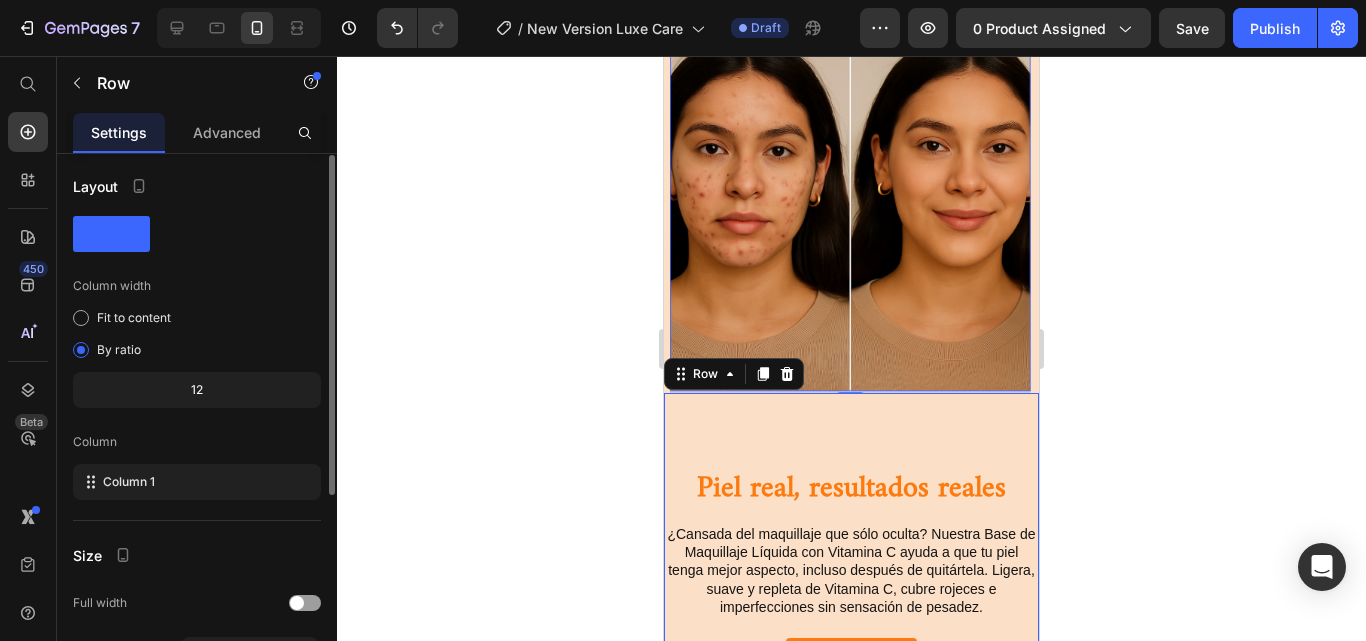 click on "12" 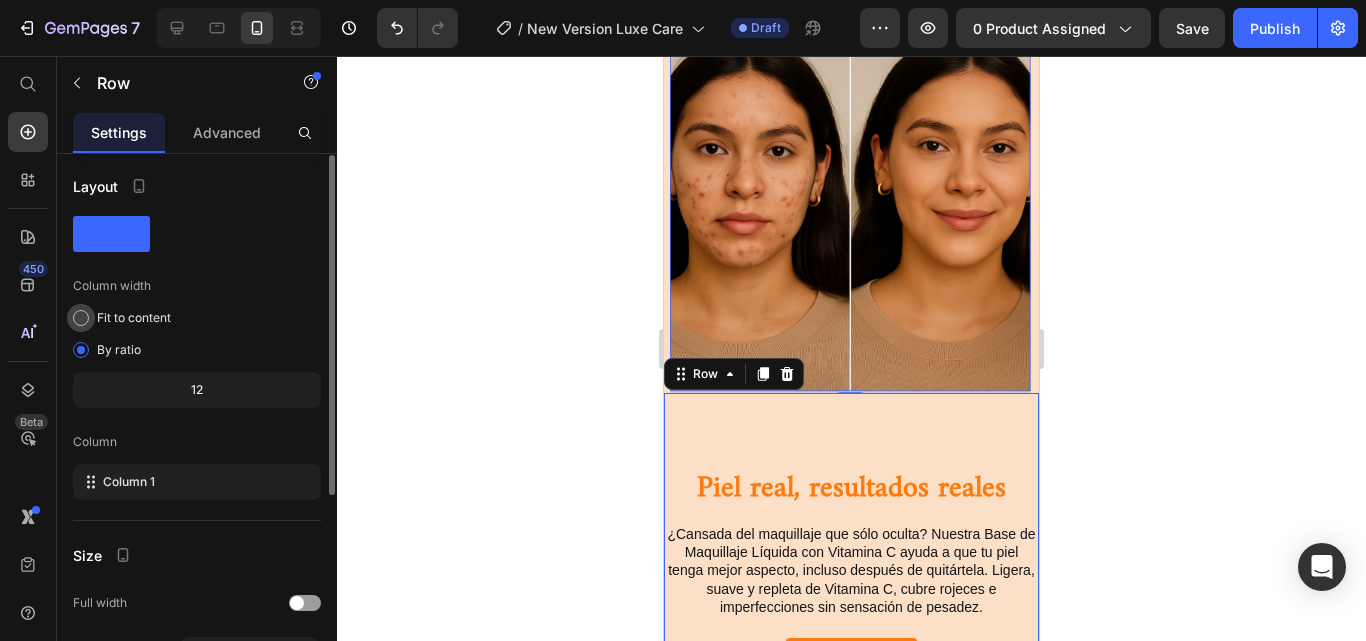 click on "Fit to content" at bounding box center [134, 318] 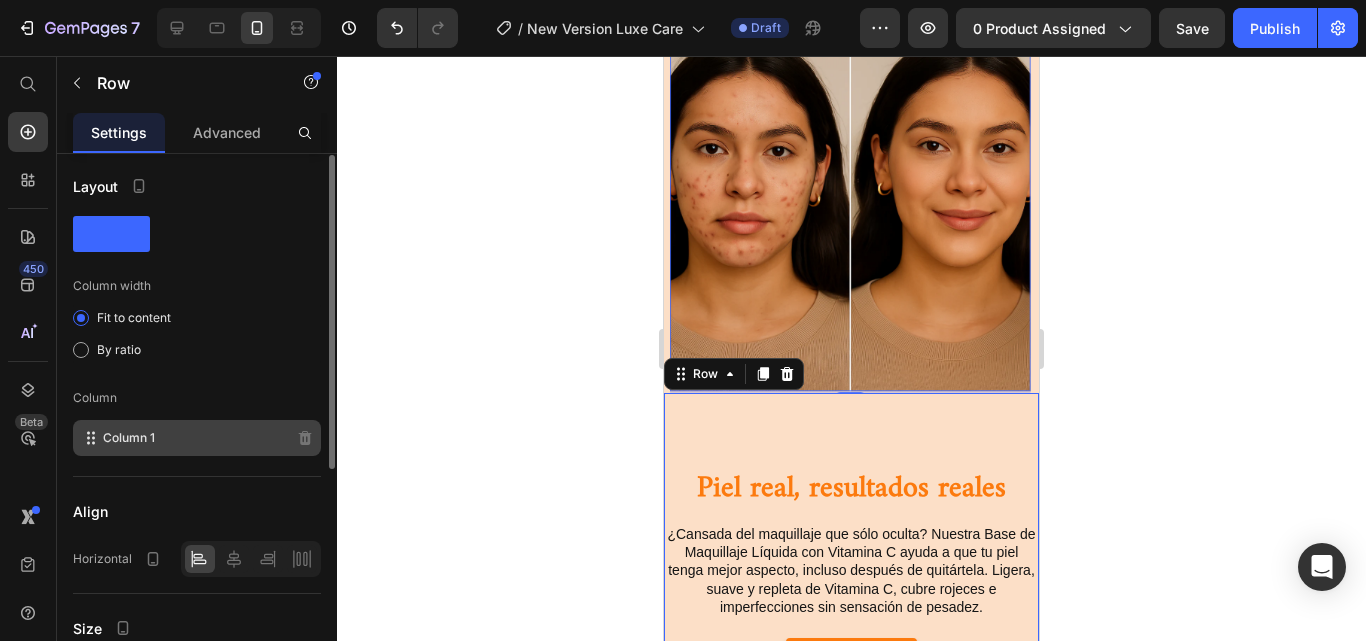click on "Column 1" 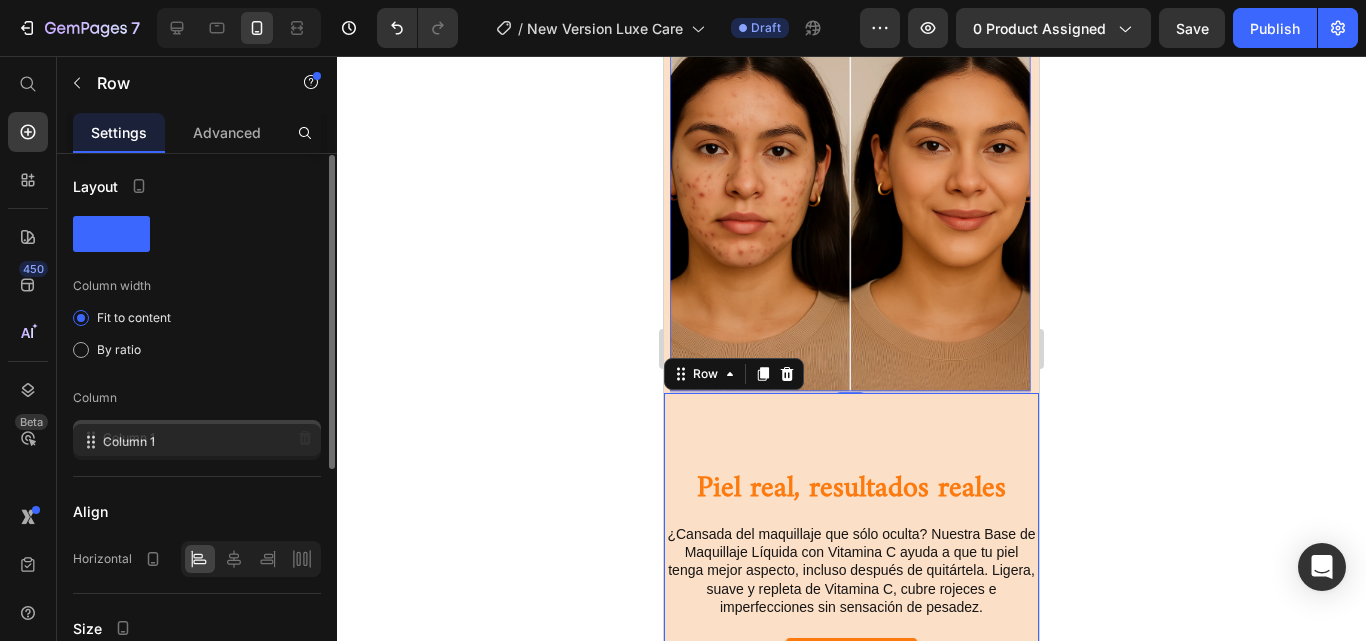 click on "Column 1" 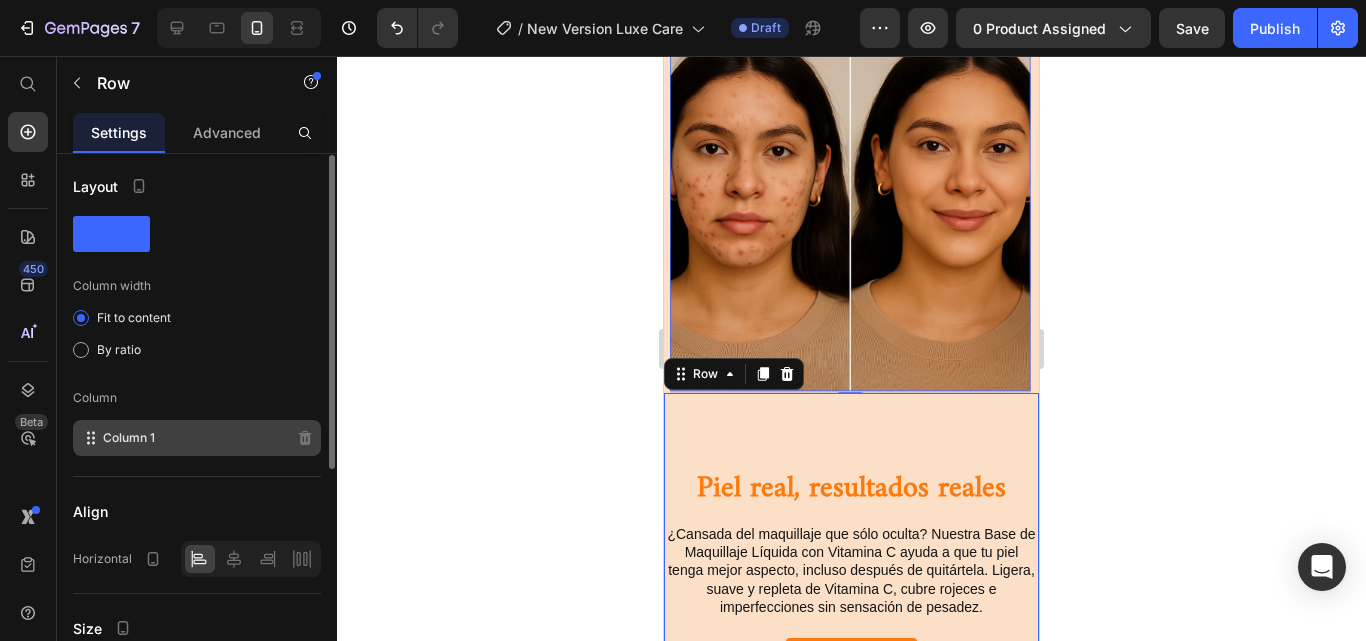 click on "Column 1" 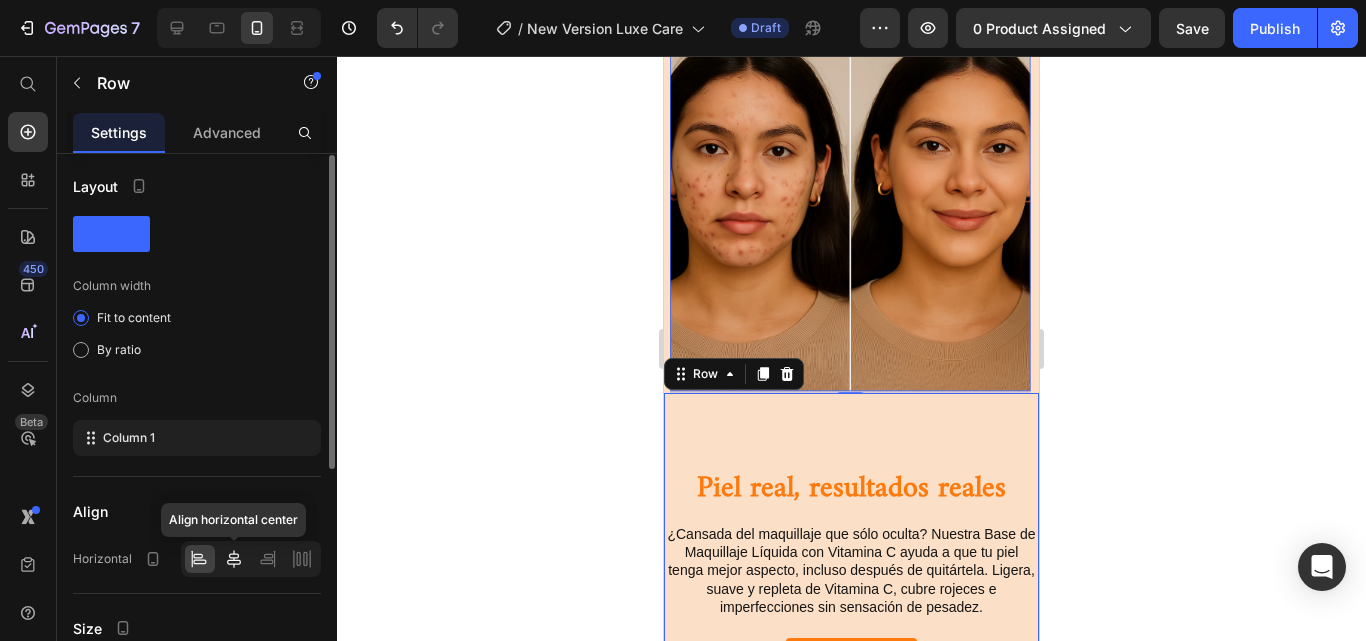 click 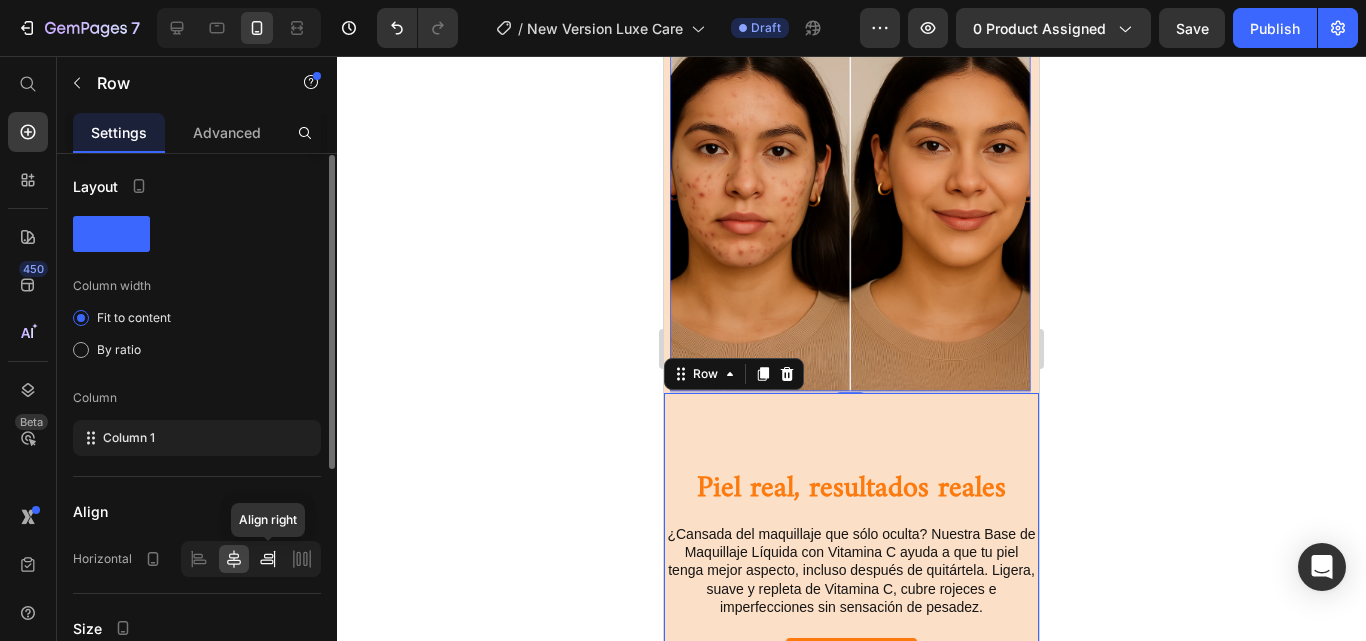 click 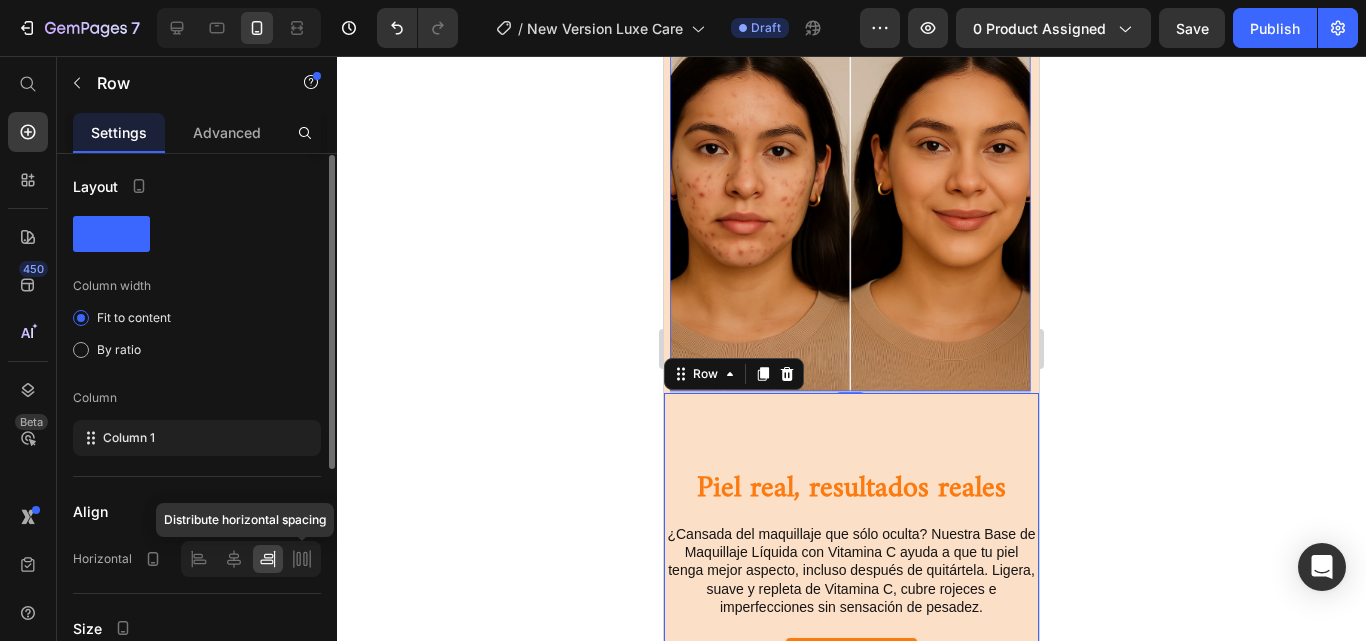 click 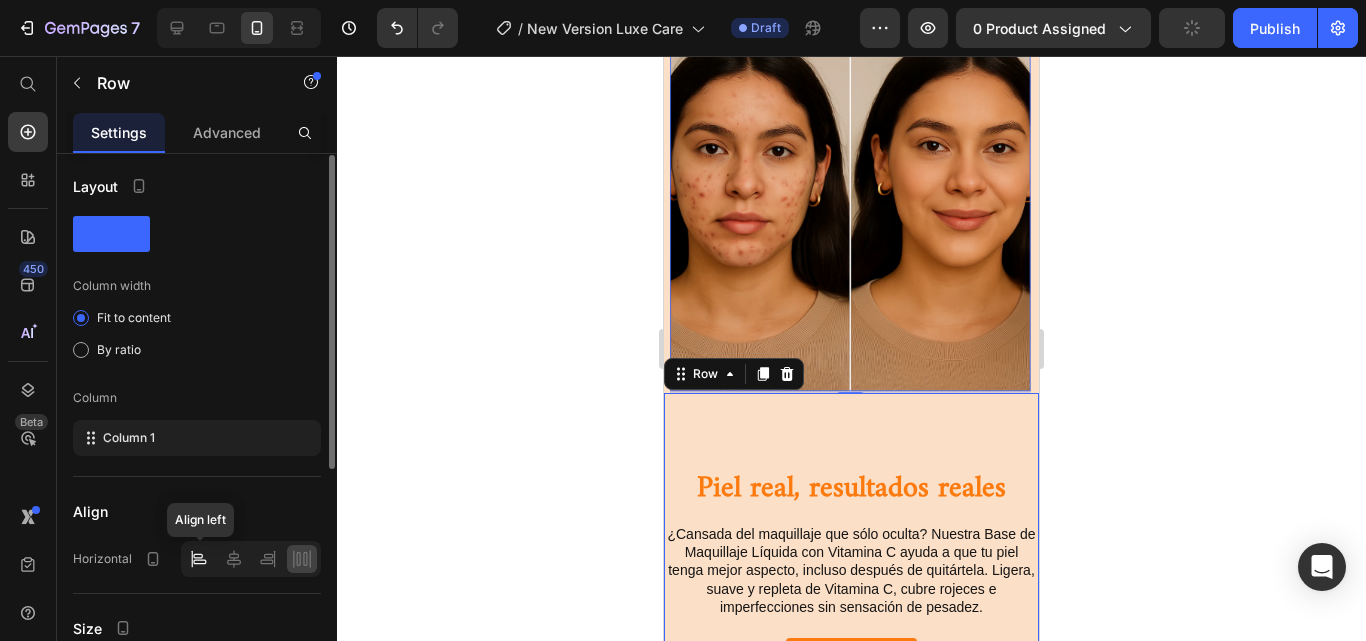click 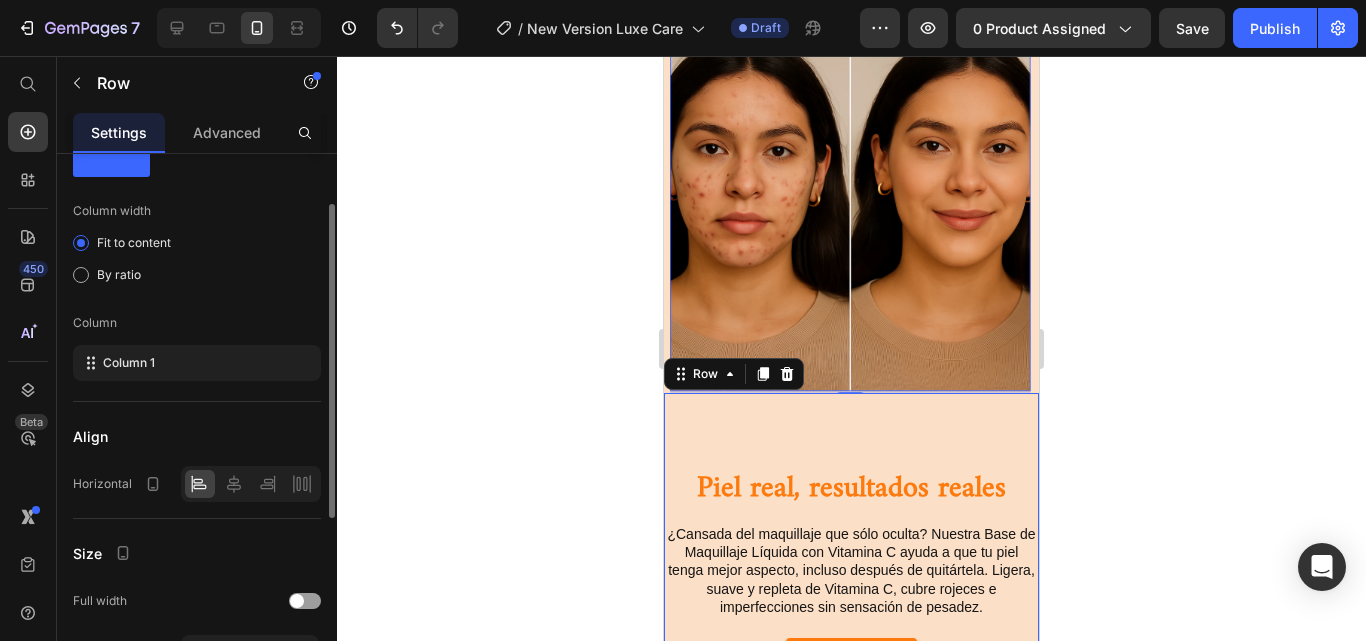 scroll, scrollTop: 82, scrollLeft: 0, axis: vertical 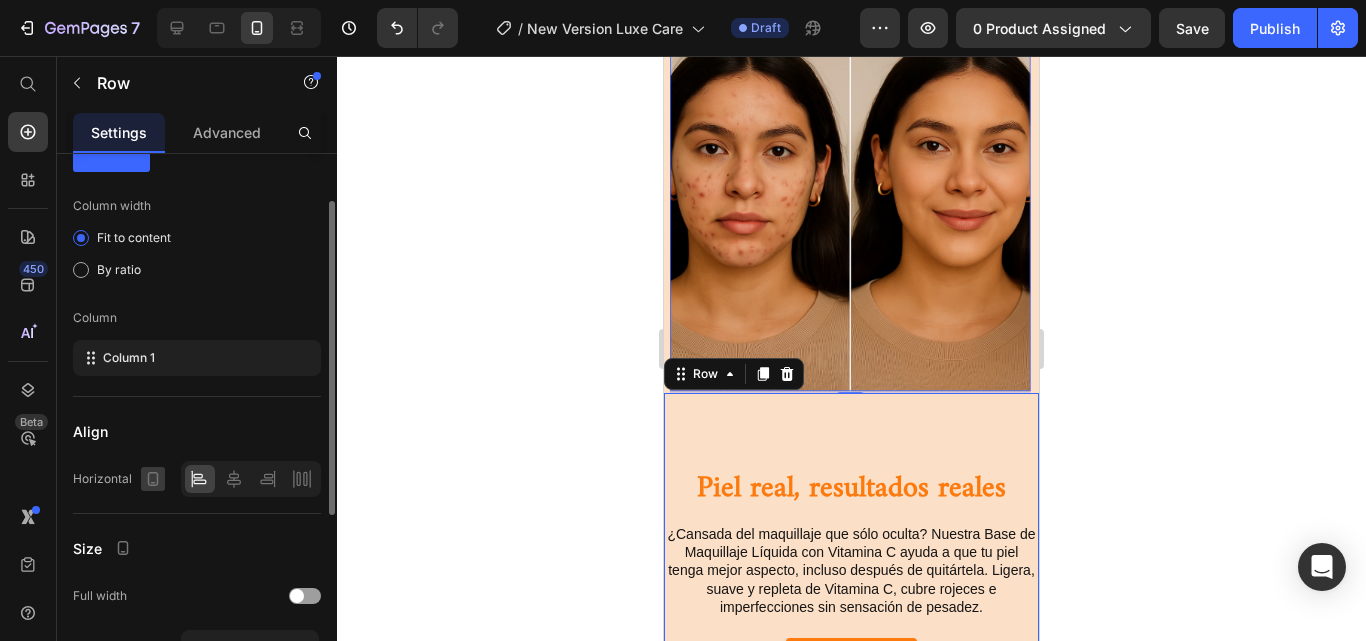 click 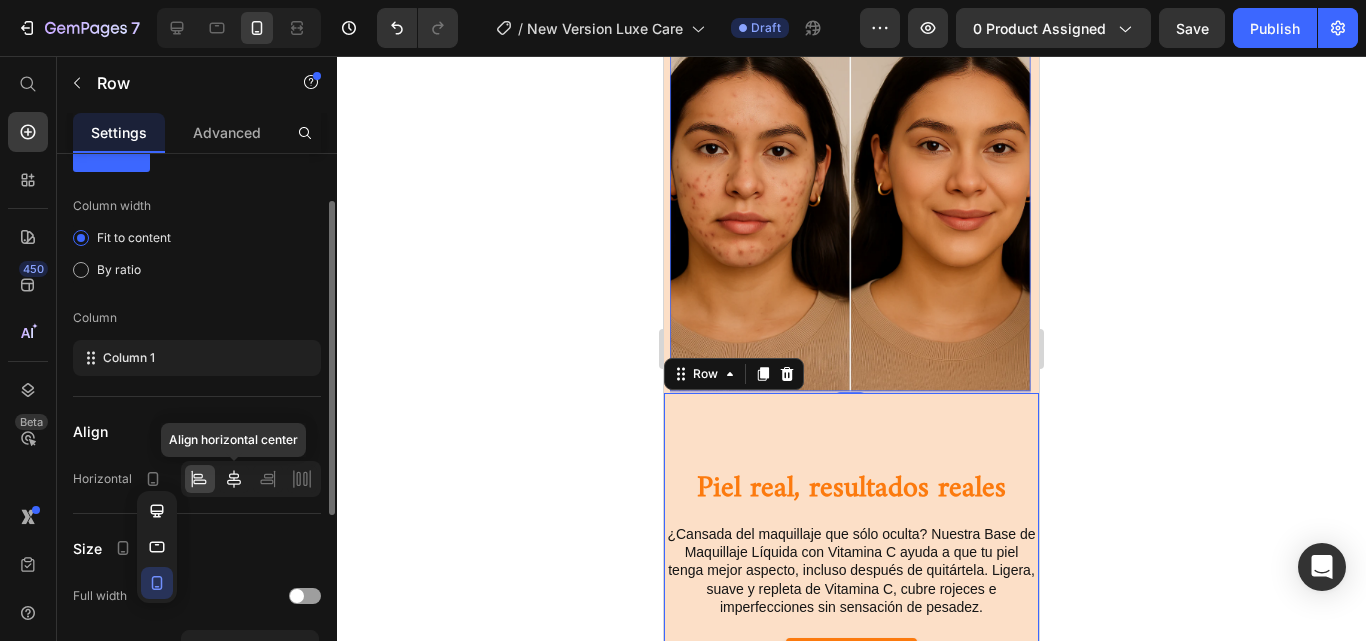 click 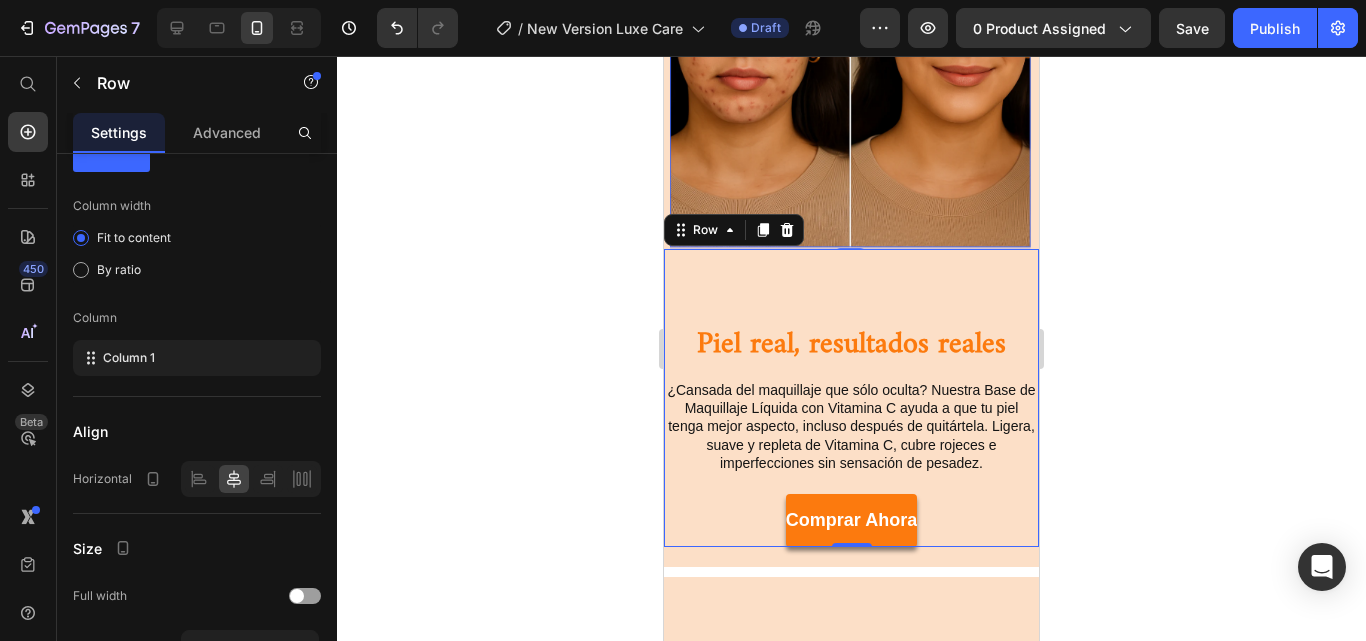 scroll, scrollTop: 1555, scrollLeft: 0, axis: vertical 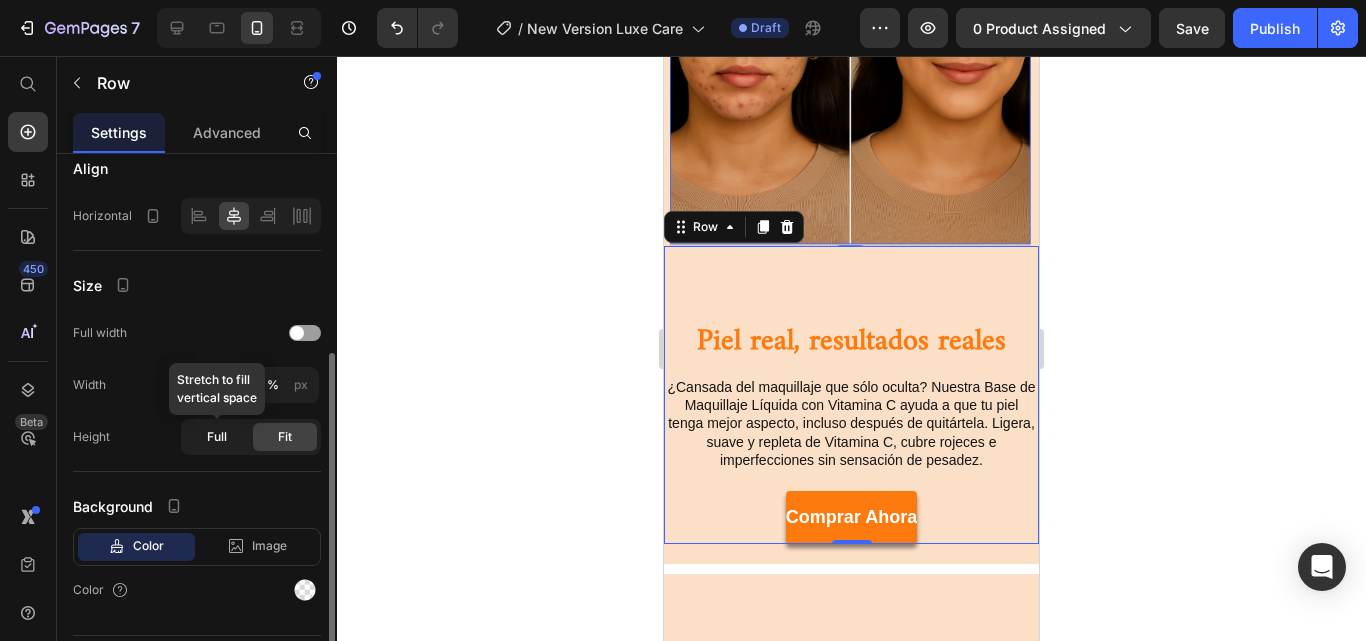 click on "Full" 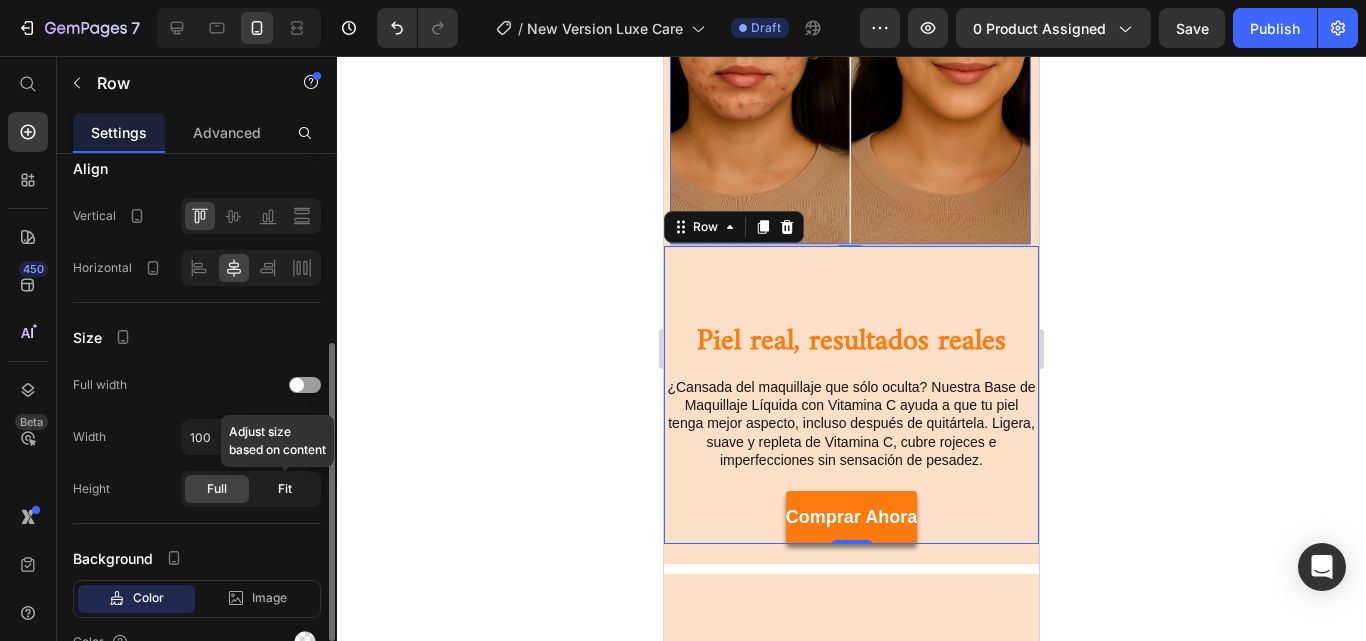 click on "Fit" 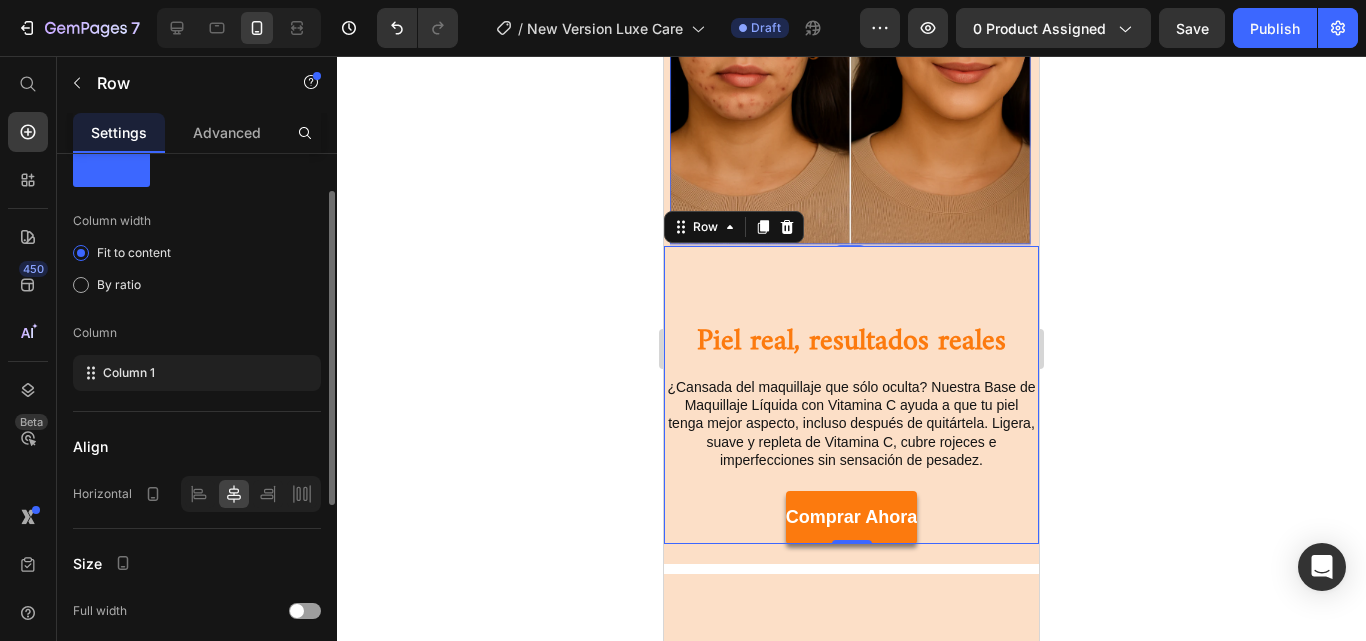 scroll, scrollTop: 65, scrollLeft: 0, axis: vertical 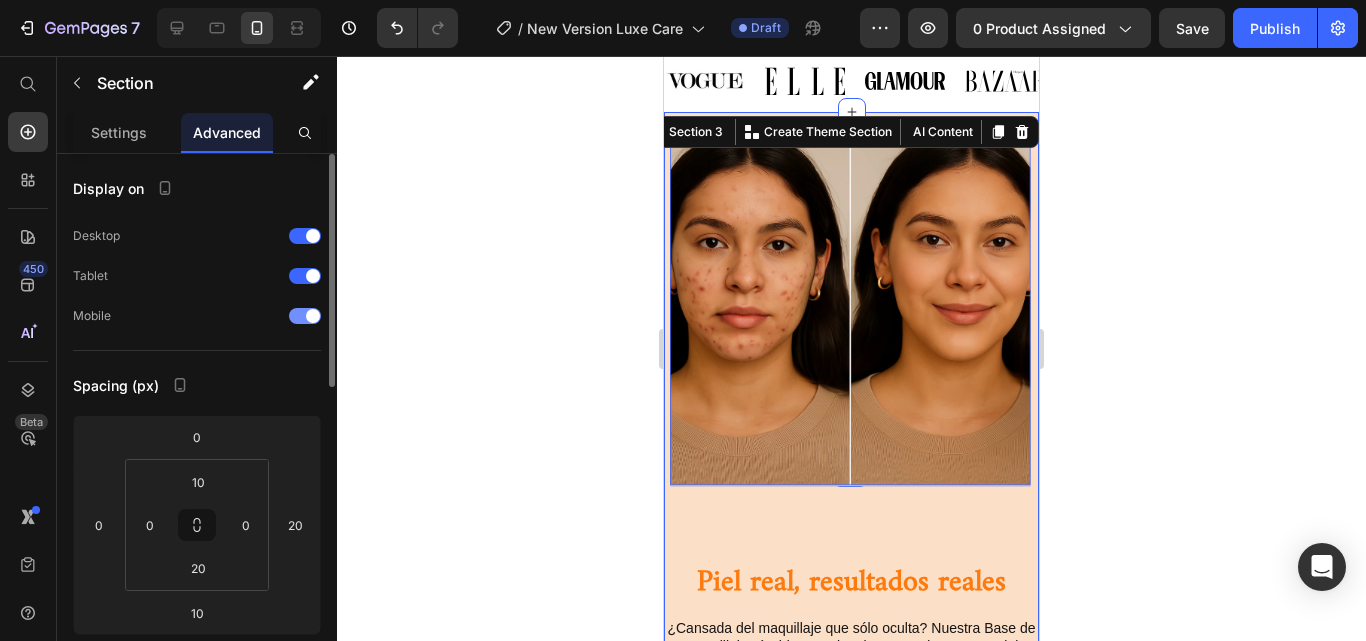 click at bounding box center (305, 316) 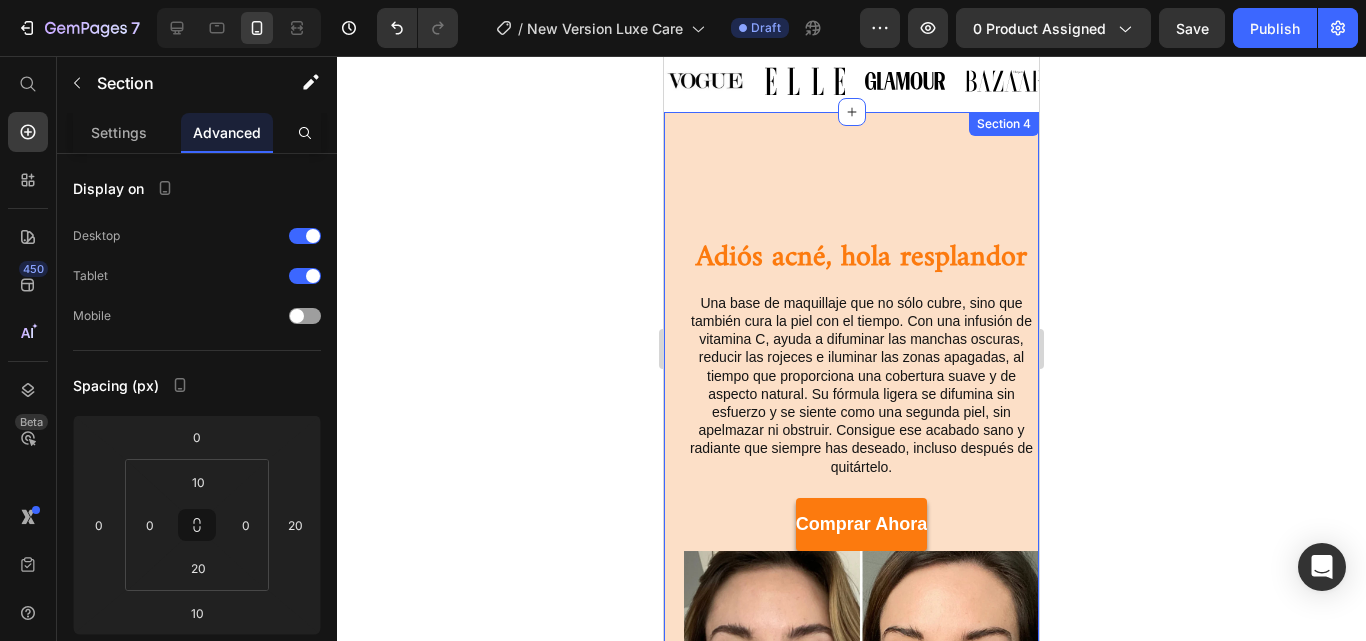 click on "Image Heading Adiós acné, hola resplandor Heading Una base de maquillaje que no sólo cubre, sino que también cura la piel con el tiempo. Con una infusión de vitamina C, ayuda a difuminar las manchas oscuras, reducir las rojeces e iluminar las zonas apagadas, al tiempo que proporciona una cobertura suave y de aspecto natural. Su fórmula ligera se difumina sin esfuerzo y se siente como una segunda piel, sin apelmazar ni obstruir. Consigue ese acabado sano y radiante que siempre has deseado, incluso después de quitártelo. Text Block comprar ahora Button Row Row Row Row Row Section 4" at bounding box center [851, 534] 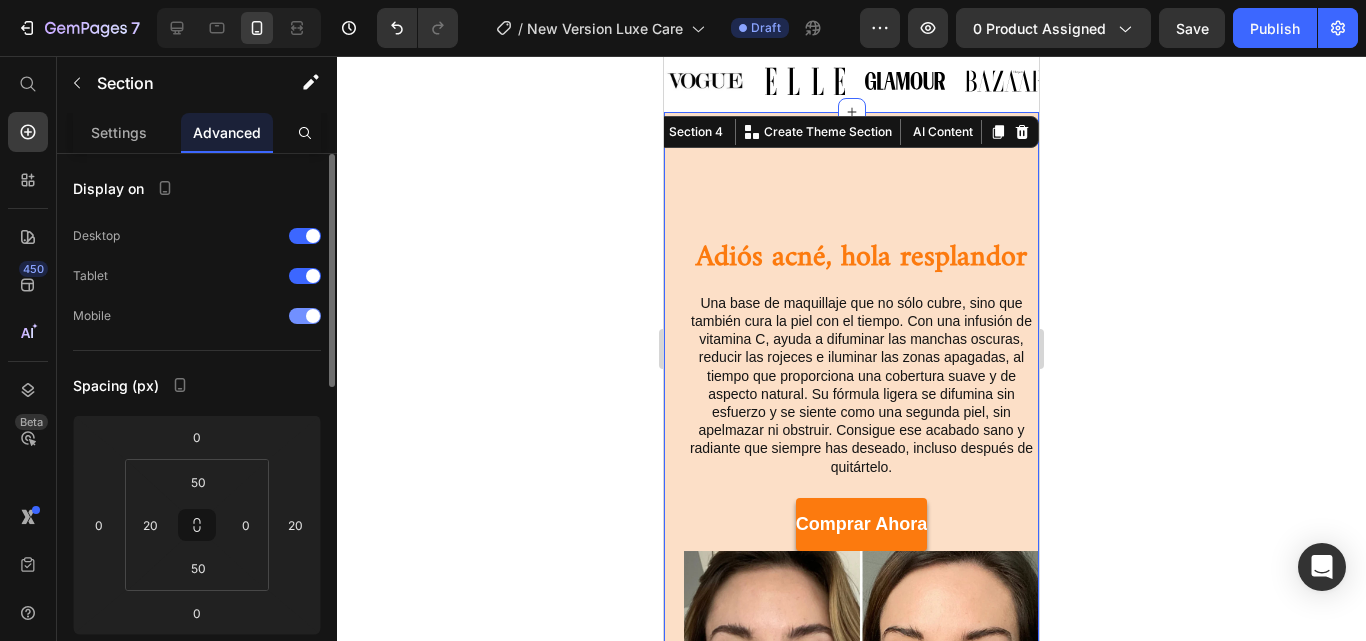 click at bounding box center (305, 316) 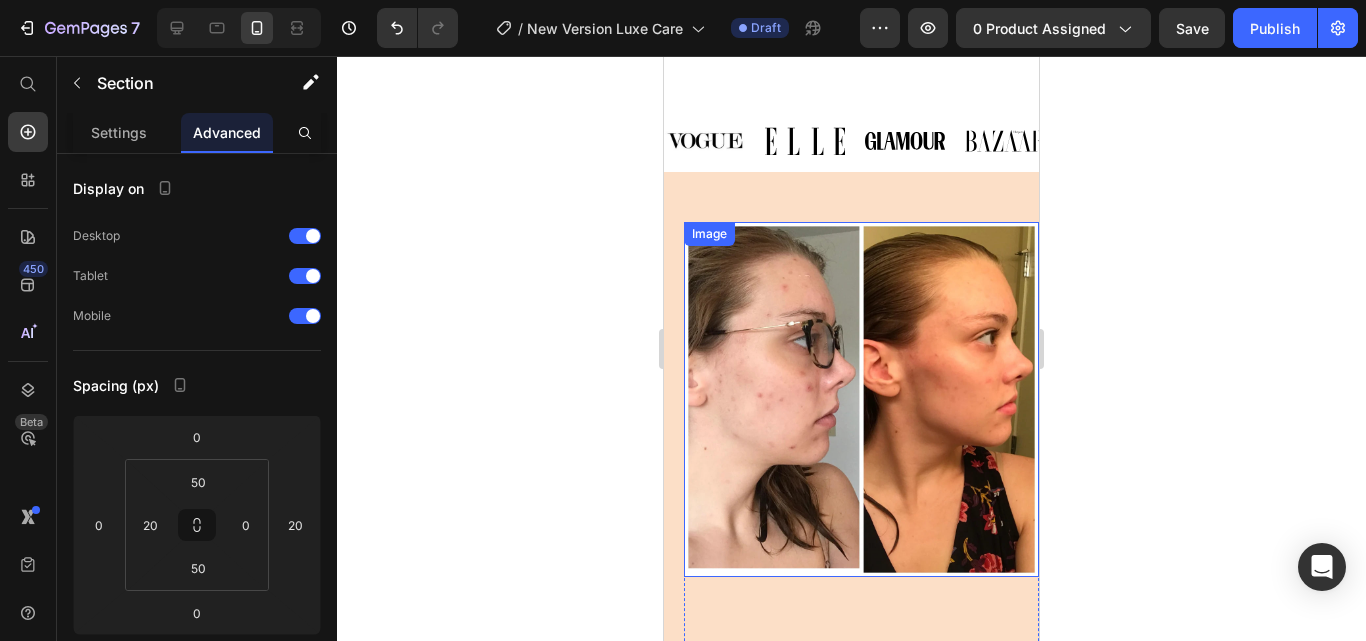 scroll, scrollTop: 1251, scrollLeft: 0, axis: vertical 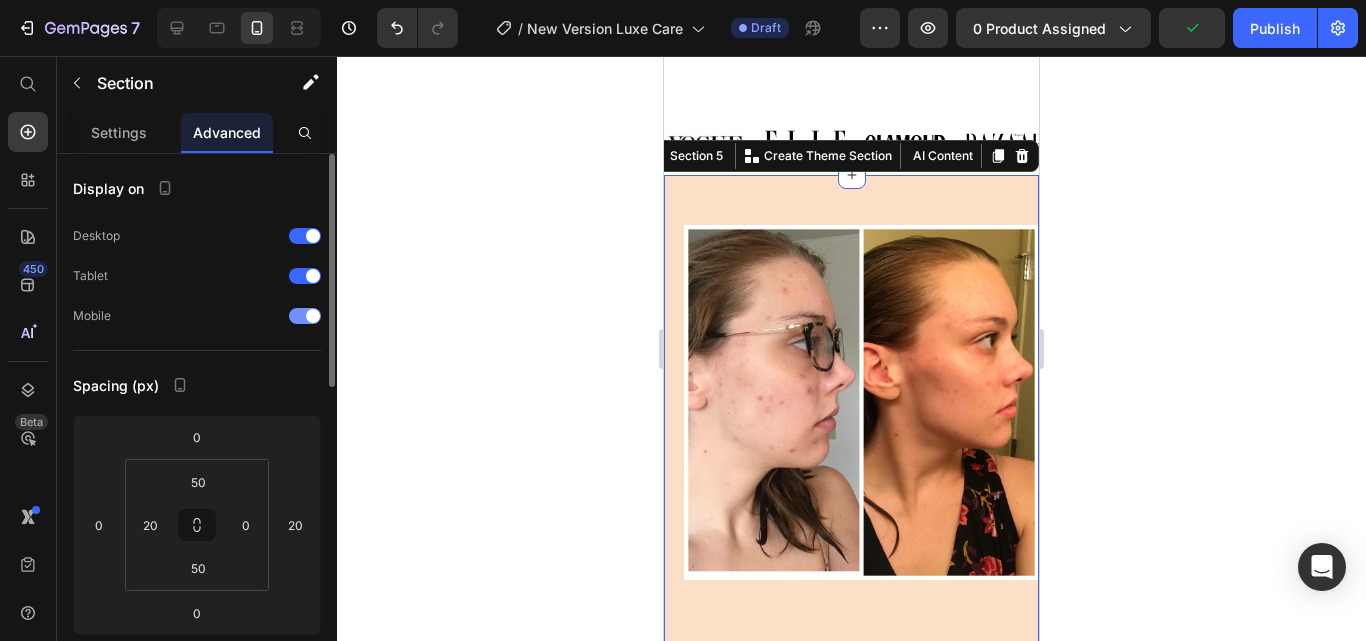 click at bounding box center [305, 316] 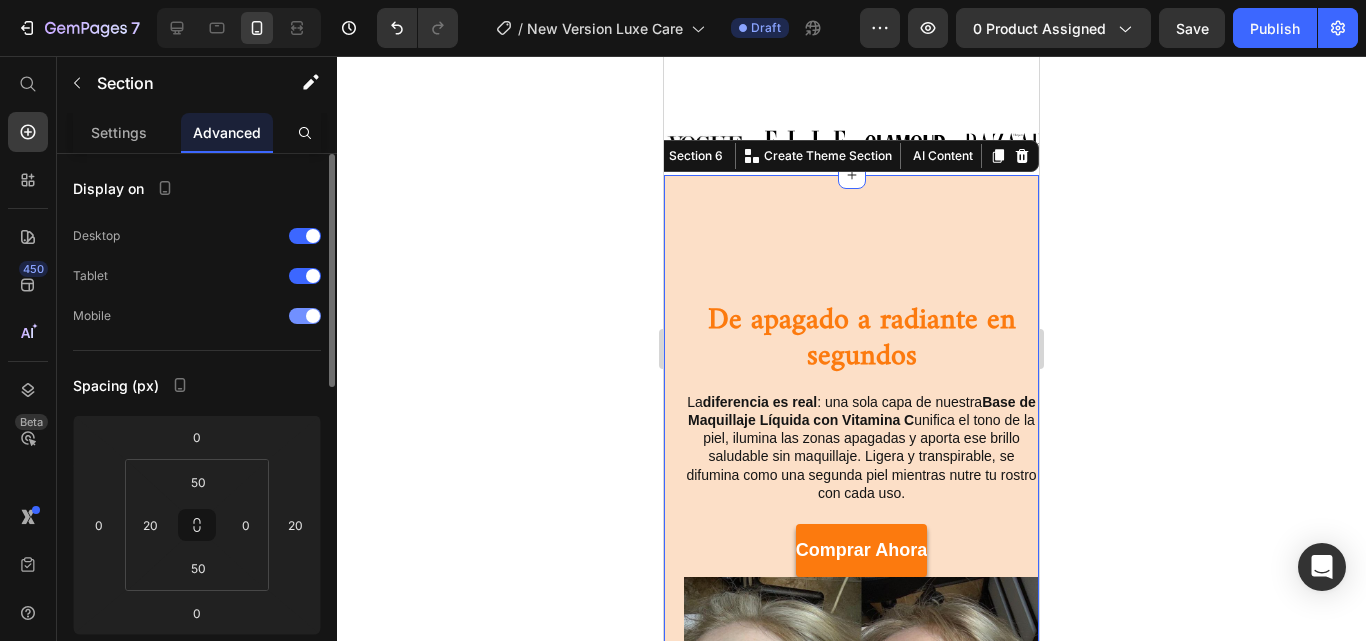click at bounding box center [305, 316] 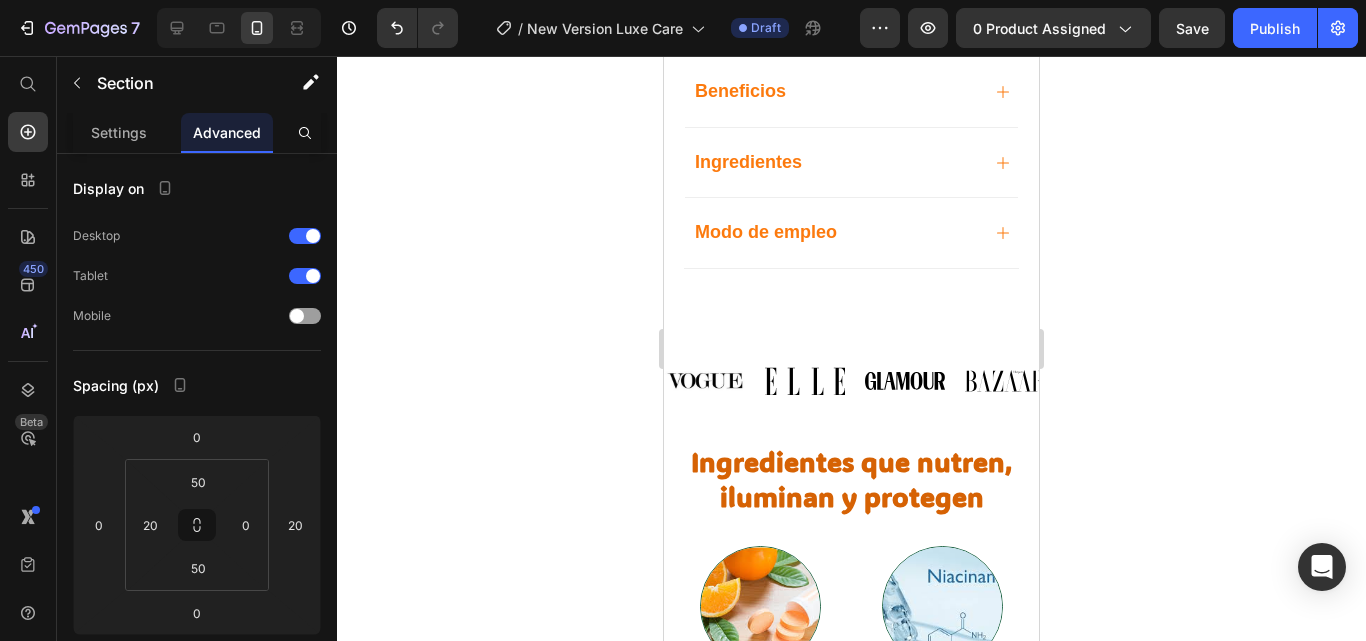 scroll, scrollTop: 1015, scrollLeft: 0, axis: vertical 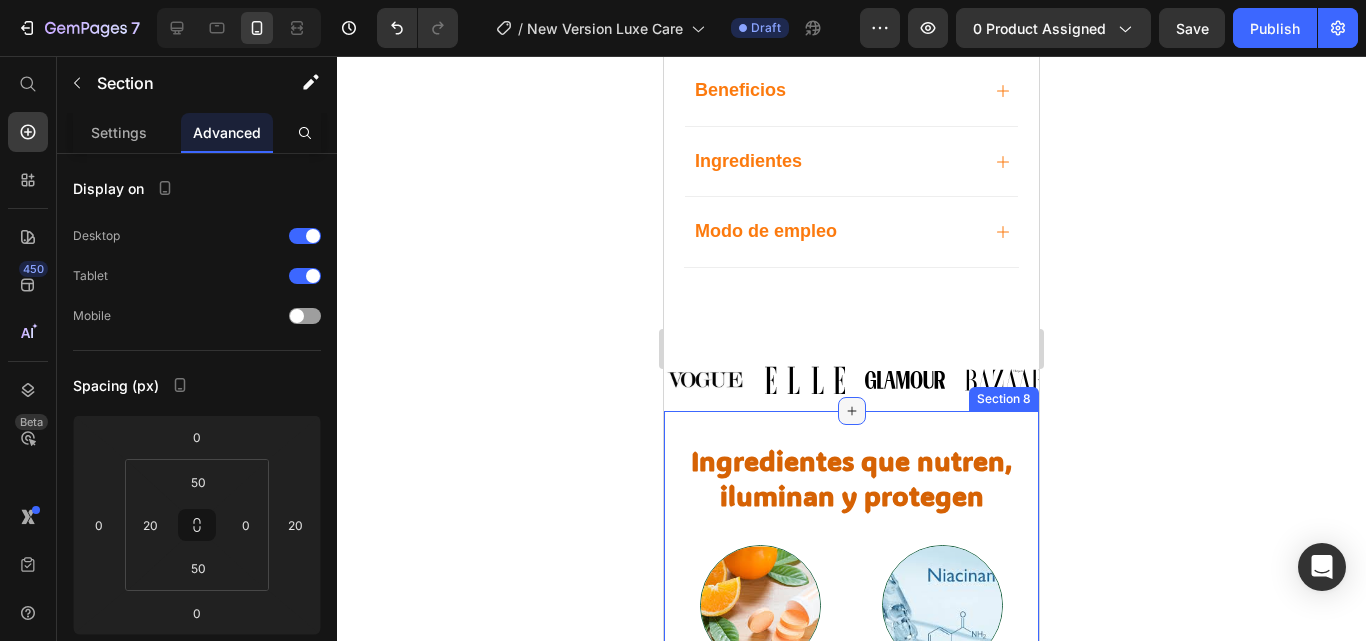 click 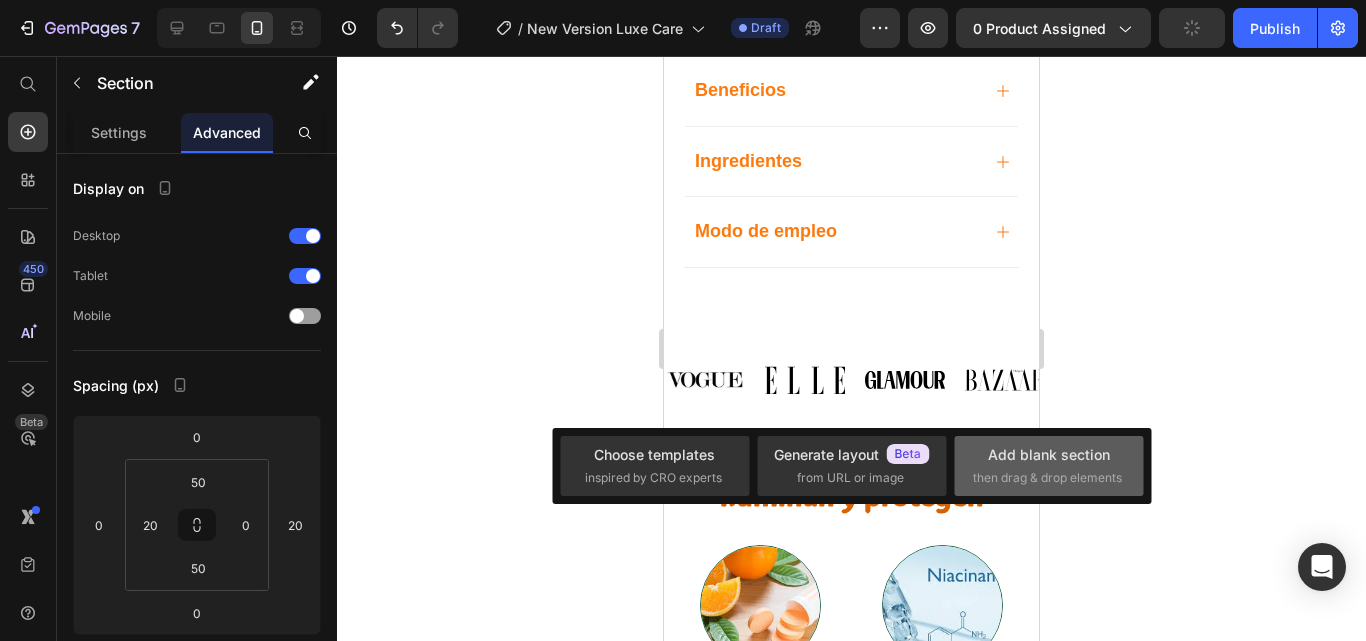 click on "Add blank section" at bounding box center (1049, 454) 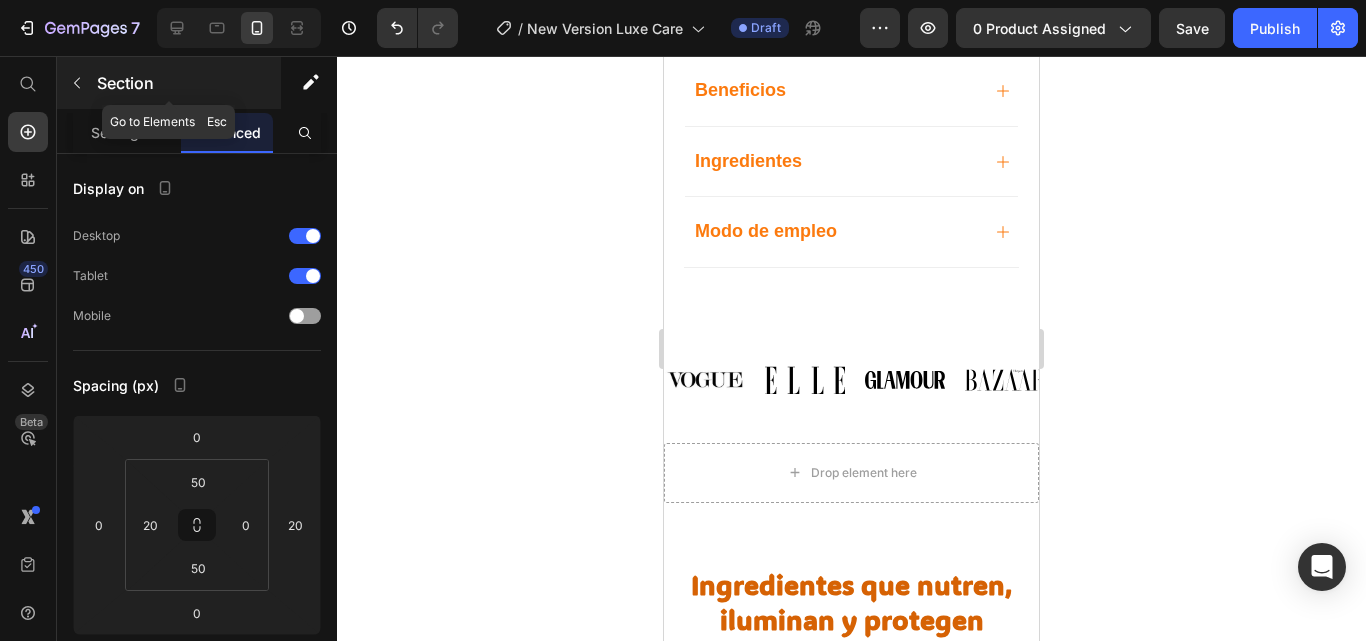 click 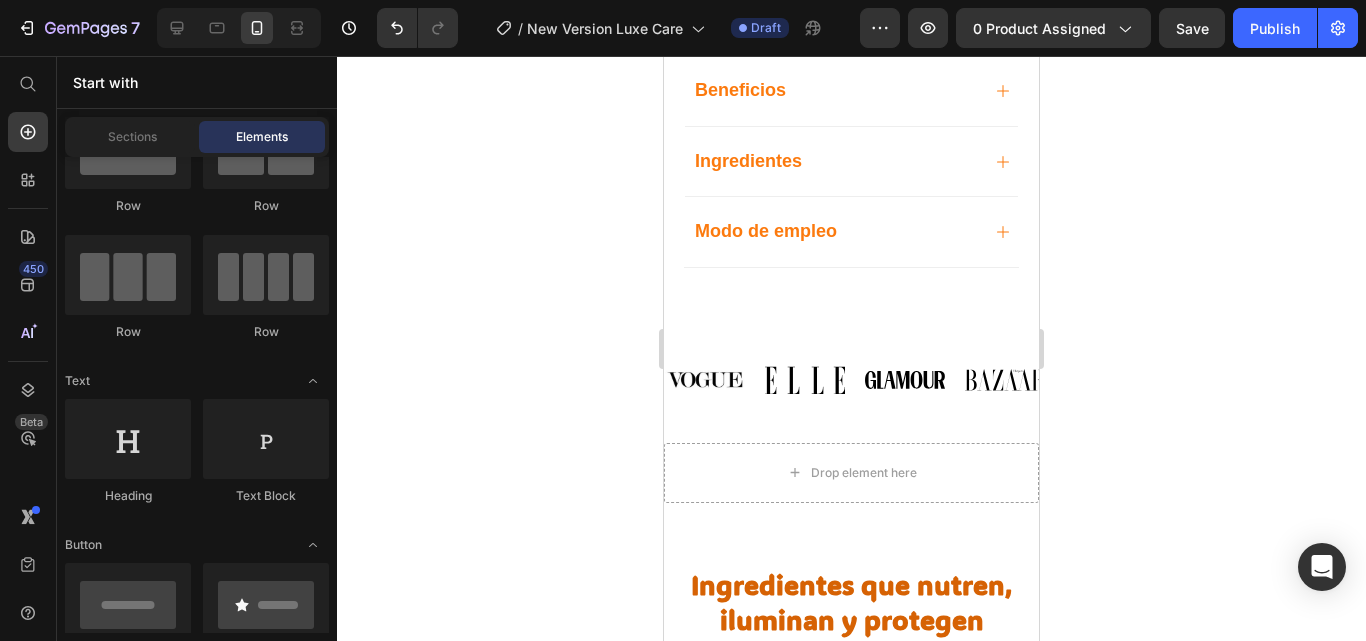 scroll, scrollTop: 0, scrollLeft: 0, axis: both 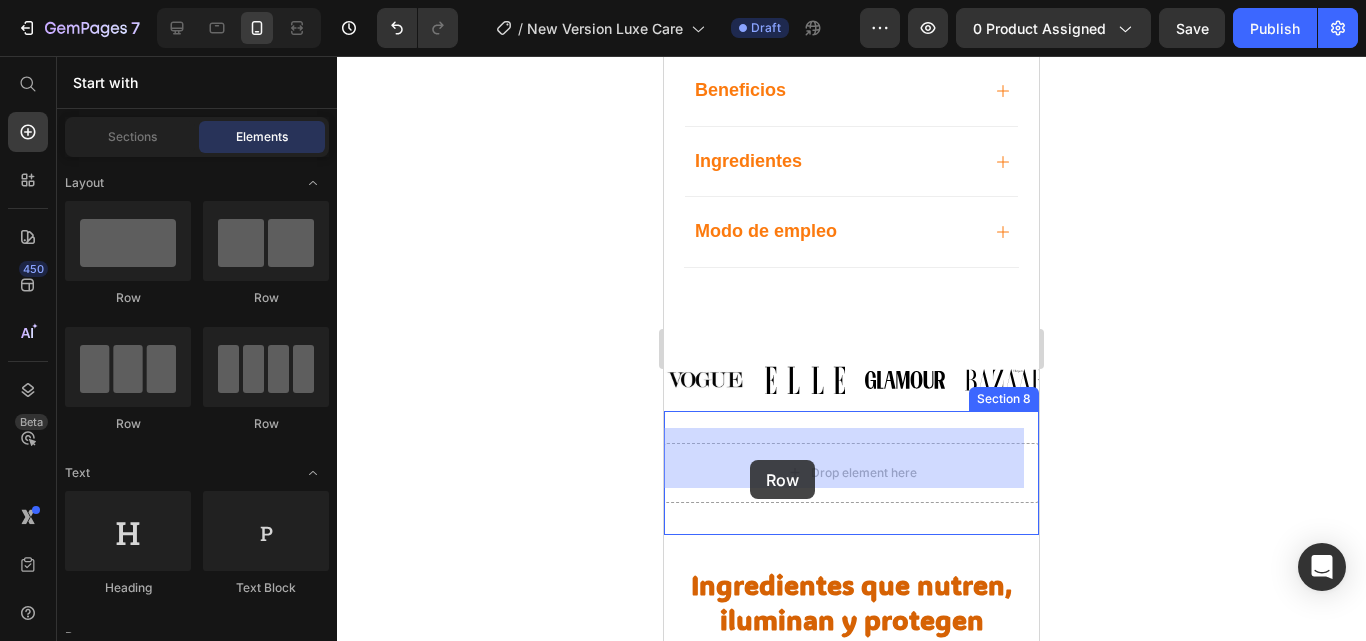 drag, startPoint x: 808, startPoint y: 319, endPoint x: 750, endPoint y: 460, distance: 152.4631 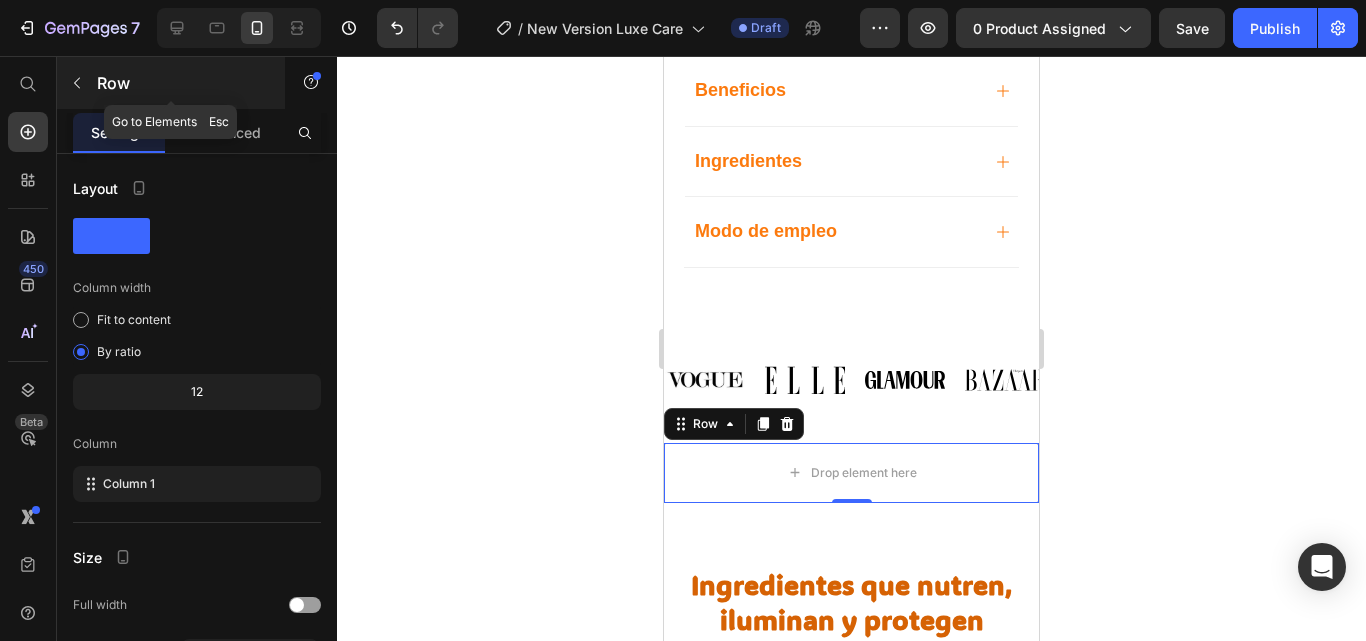 click at bounding box center (77, 83) 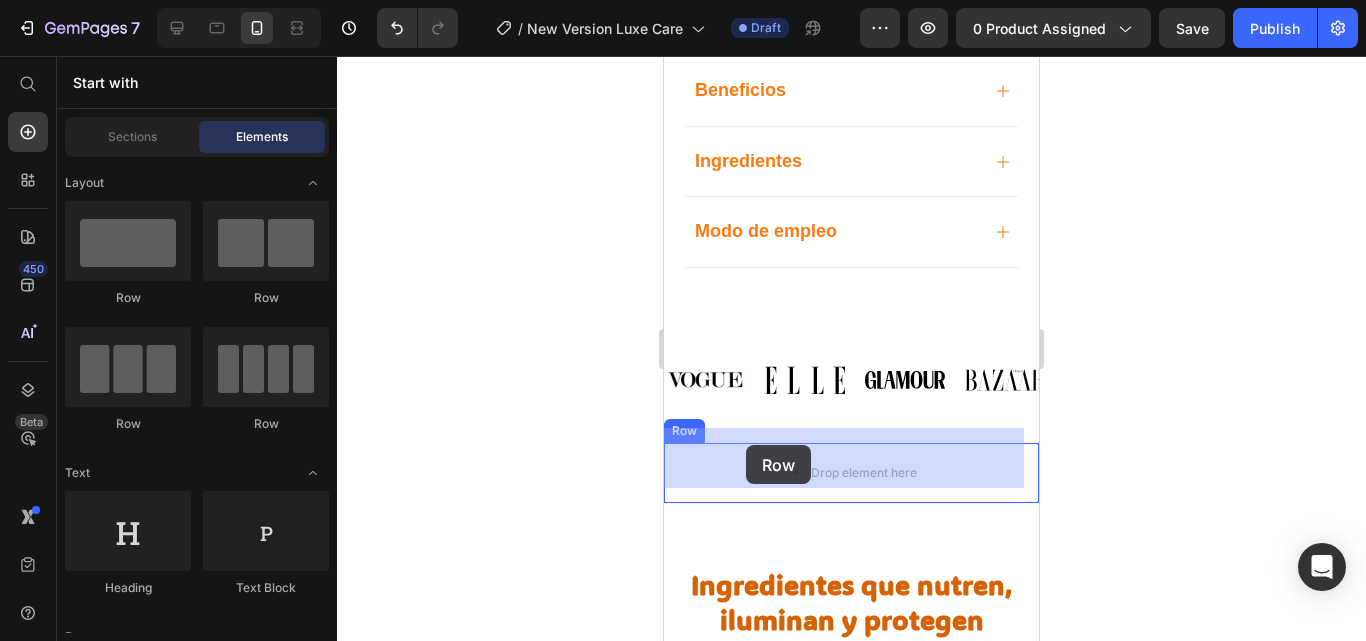 drag, startPoint x: 805, startPoint y: 302, endPoint x: 746, endPoint y: 445, distance: 154.69324 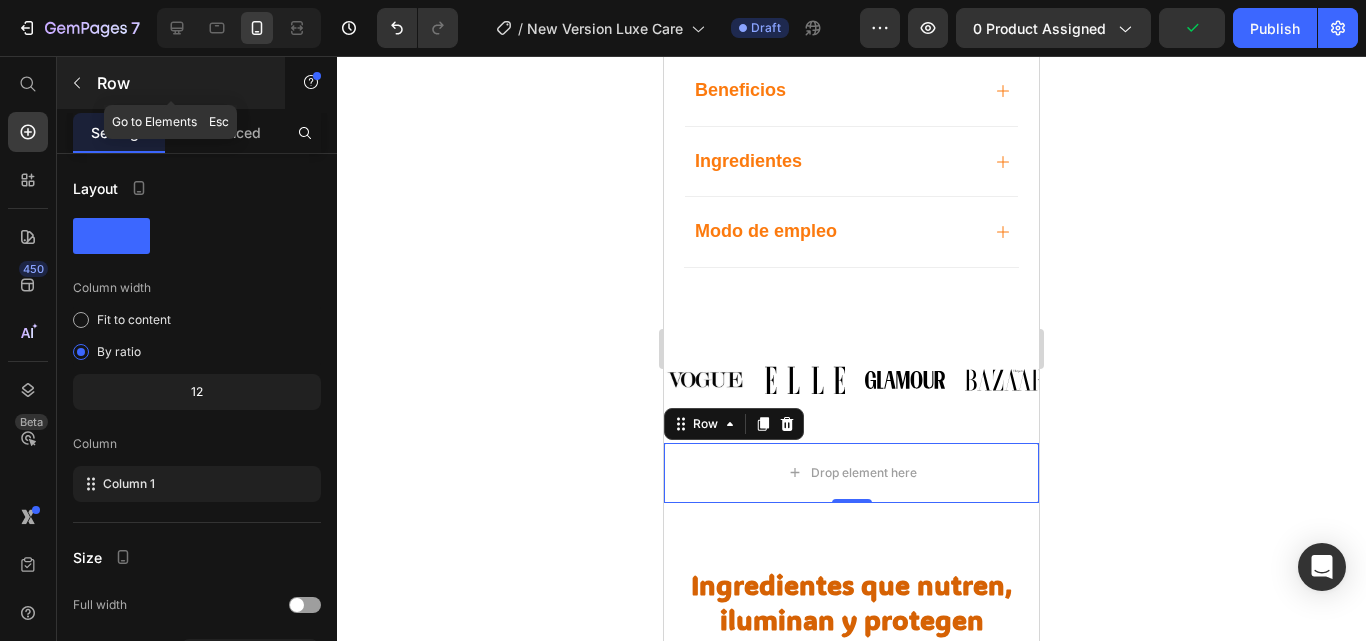 click at bounding box center (77, 83) 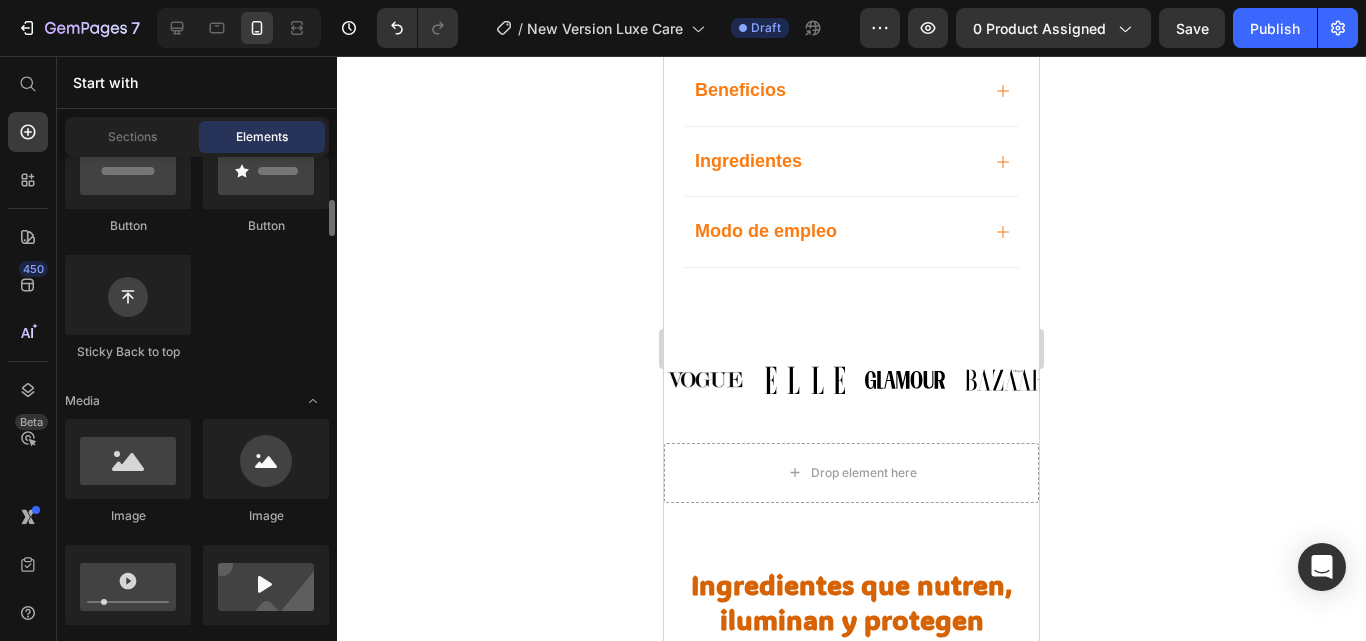 scroll, scrollTop: 533, scrollLeft: 0, axis: vertical 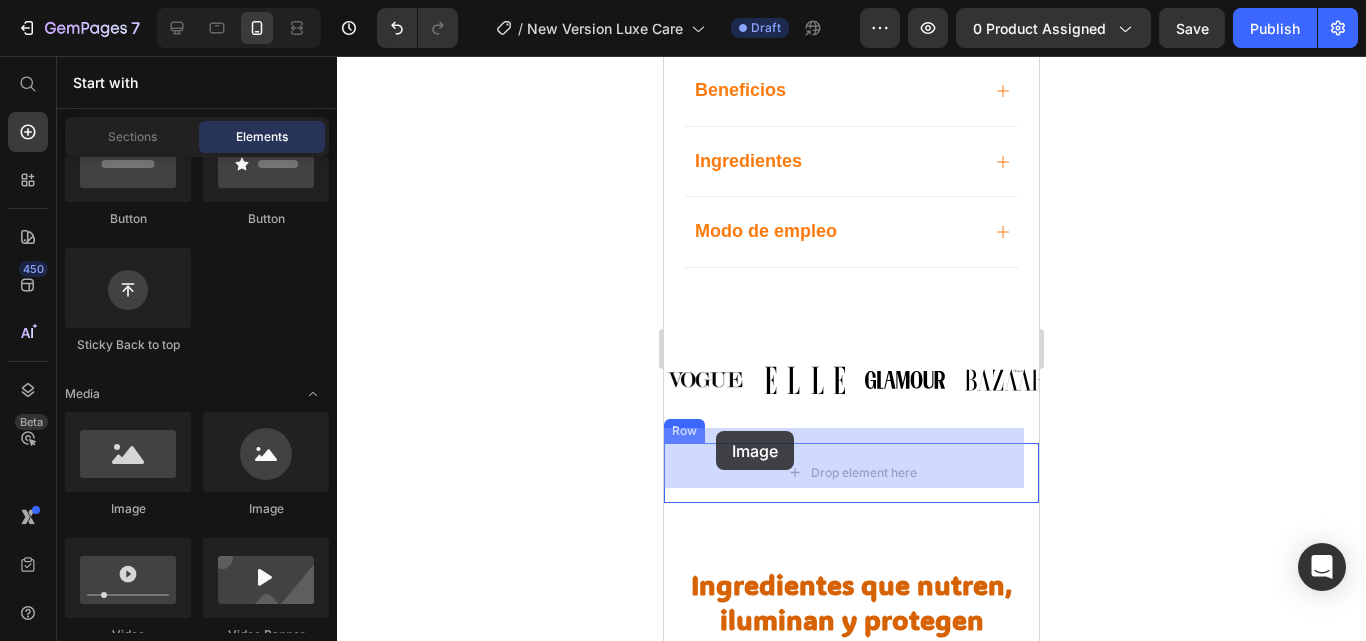 drag, startPoint x: 806, startPoint y: 500, endPoint x: 716, endPoint y: 431, distance: 113.40635 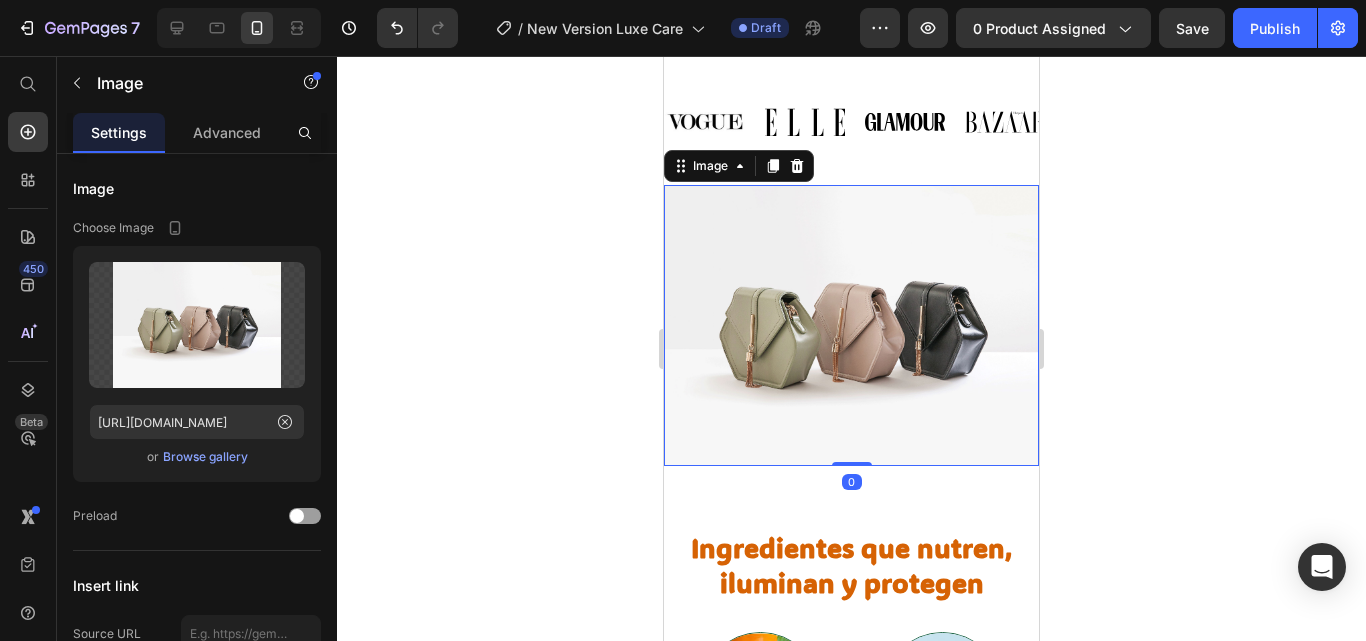 scroll, scrollTop: 1294, scrollLeft: 0, axis: vertical 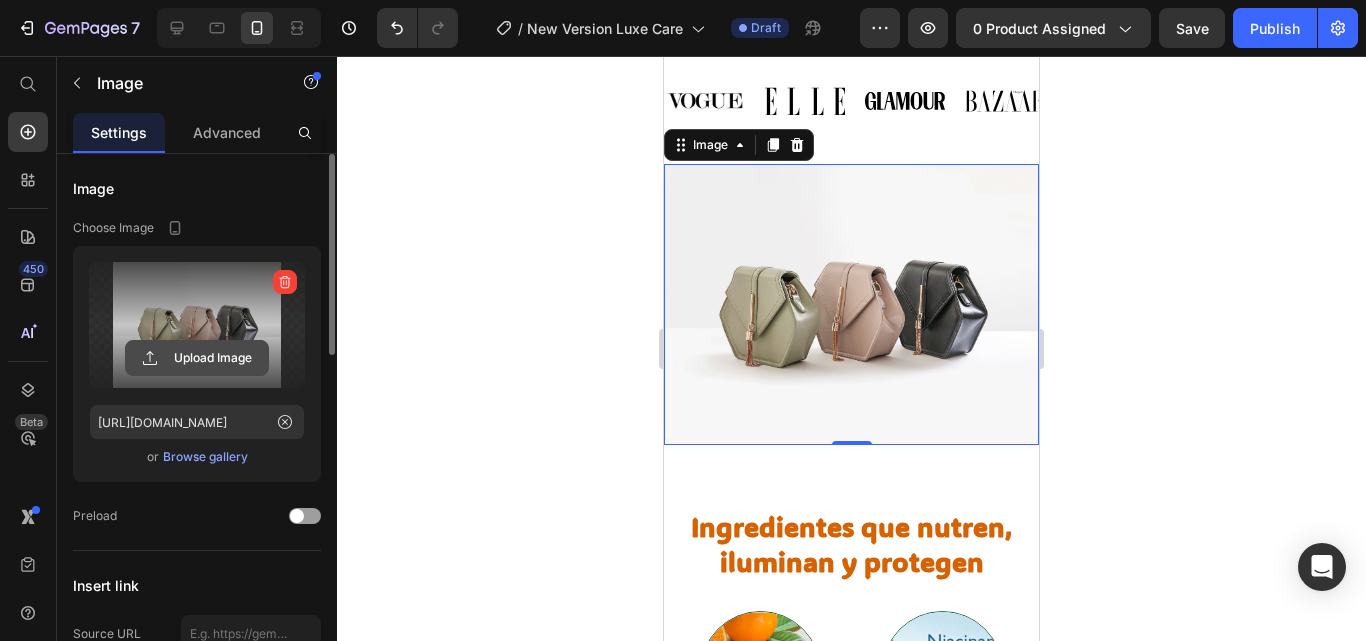 click 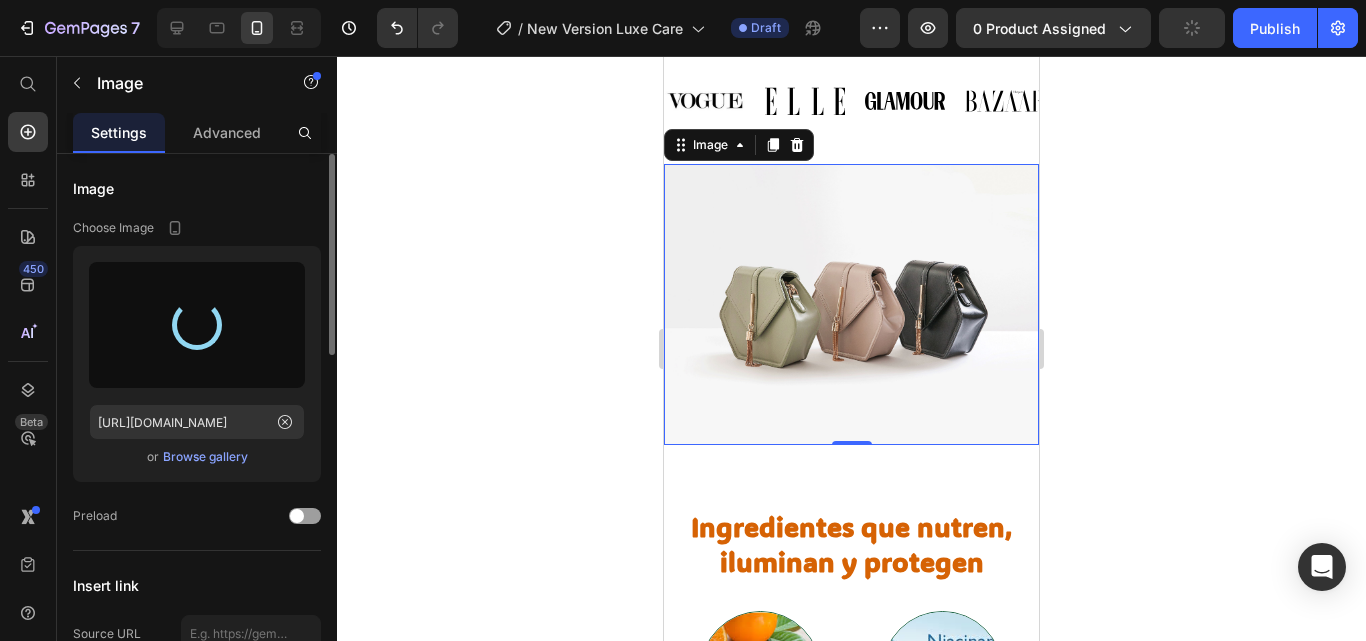 type on "https://cdn.shopify.com/s/files/1/0906/6060/2234/files/gempages_566283674253788010-6c168838-38c9-4125-bcde-883a3709dc5c.png" 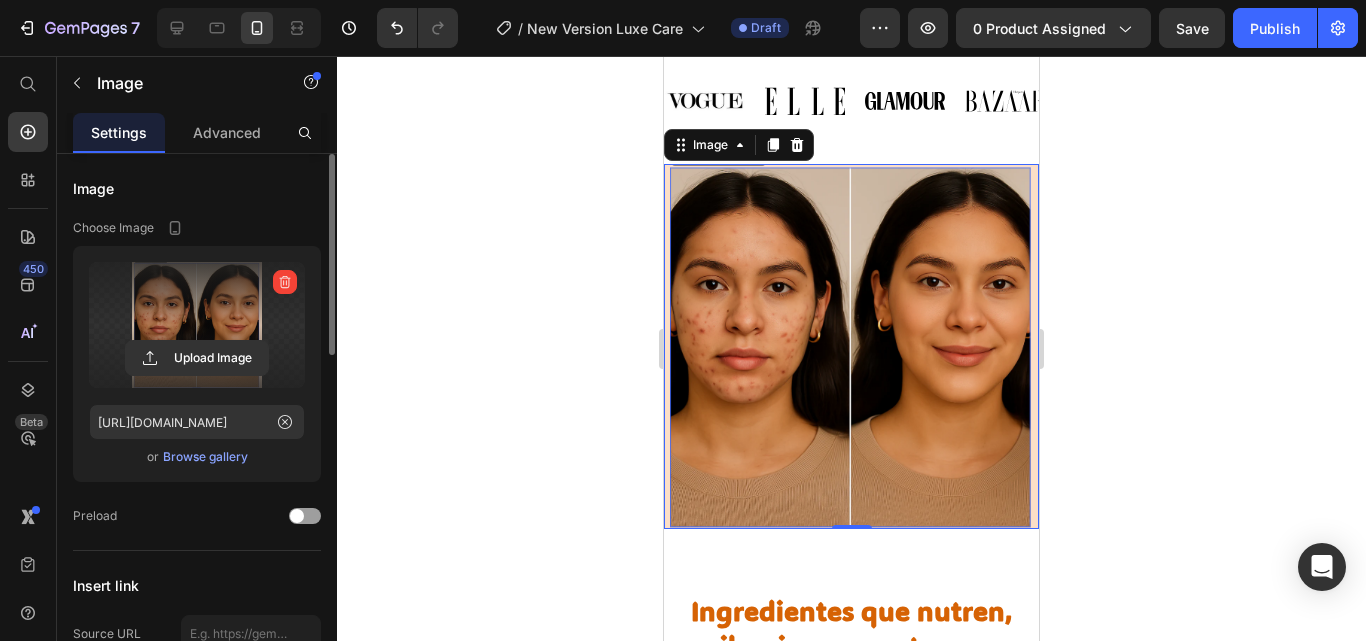 scroll, scrollTop: 1419, scrollLeft: 0, axis: vertical 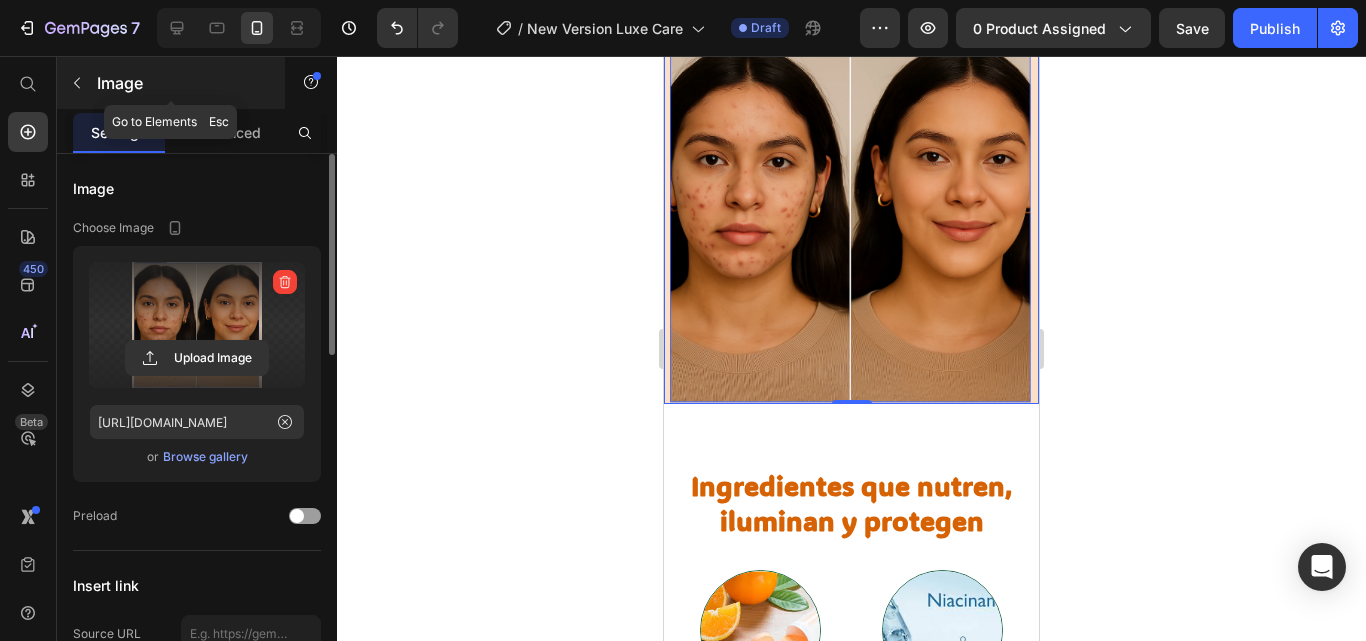 click 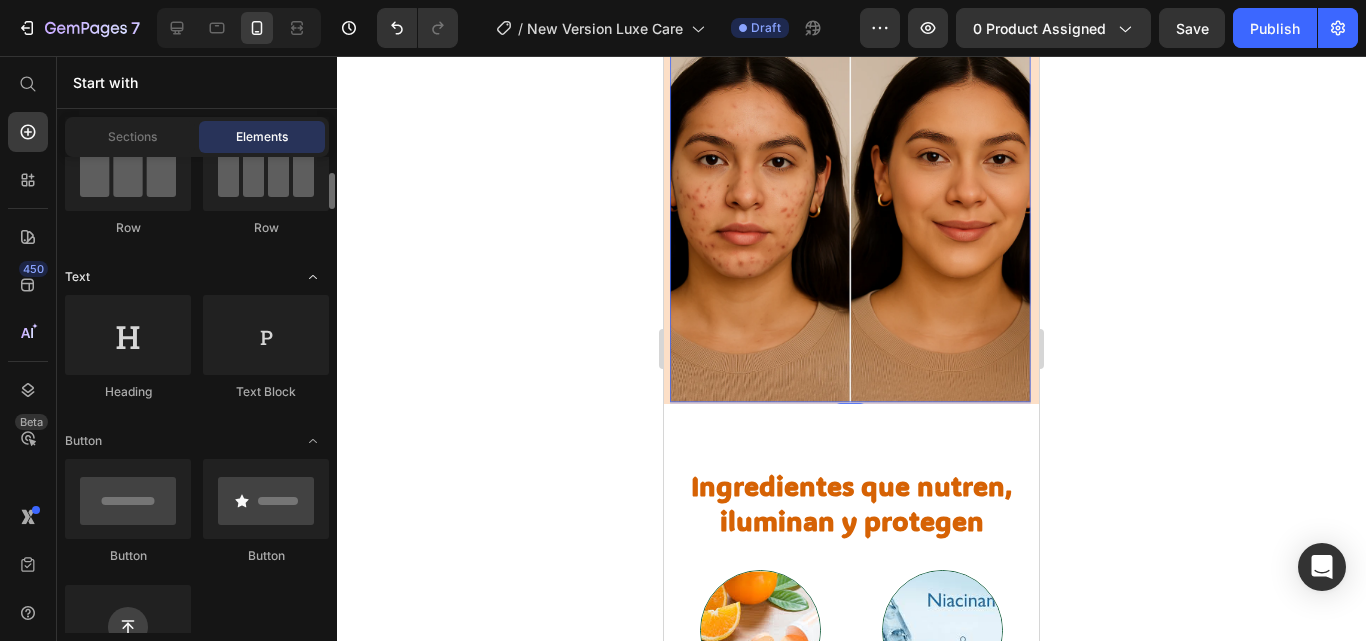 scroll, scrollTop: 197, scrollLeft: 0, axis: vertical 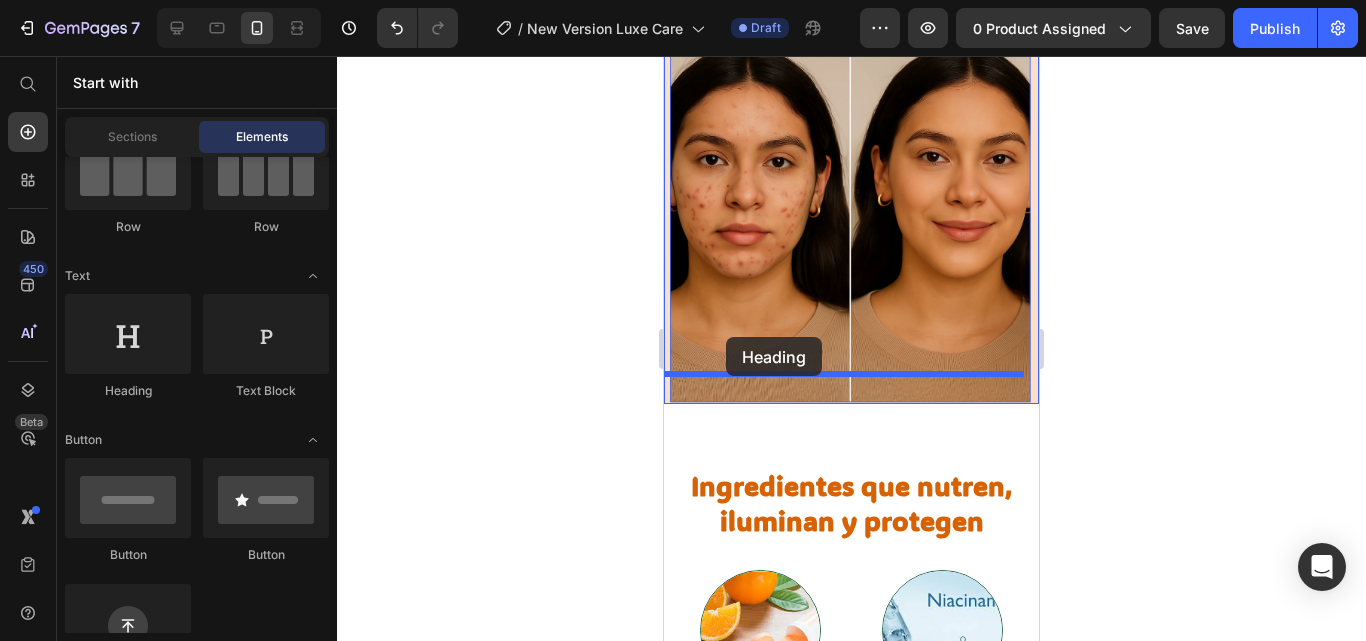 drag, startPoint x: 828, startPoint y: 393, endPoint x: 726, endPoint y: 337, distance: 116.3615 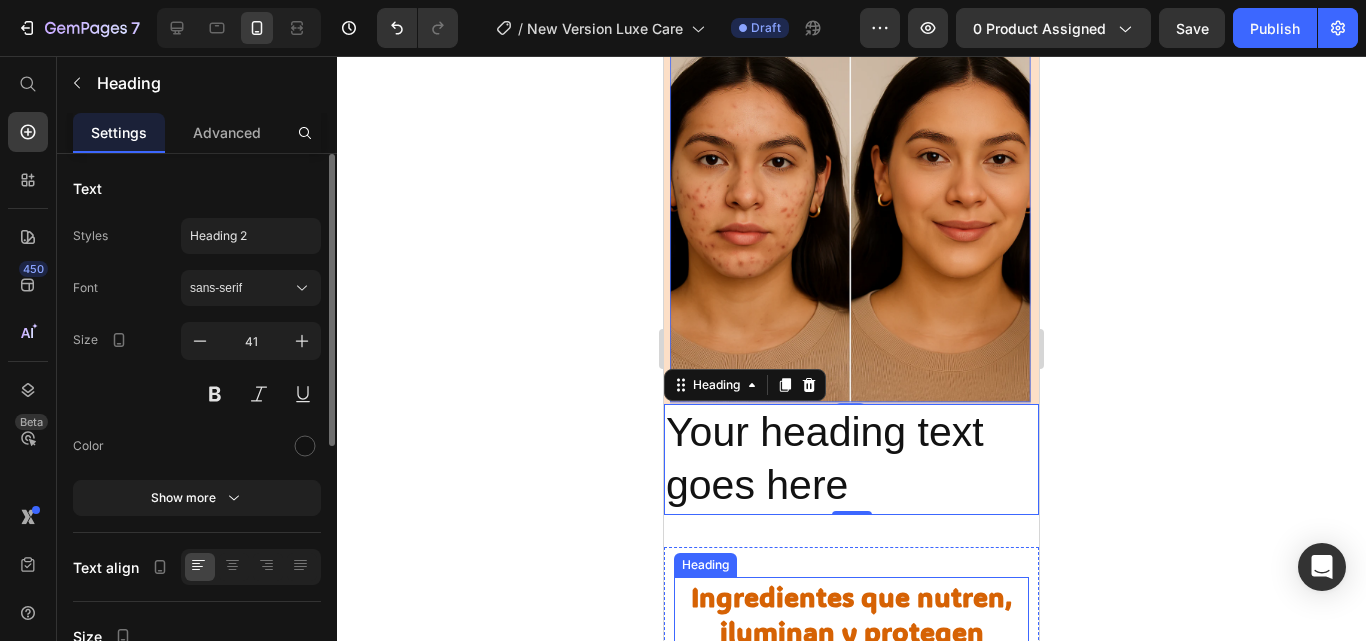 click on "Ingredientes que nutren, iluminan y protegen" at bounding box center [851, 614] 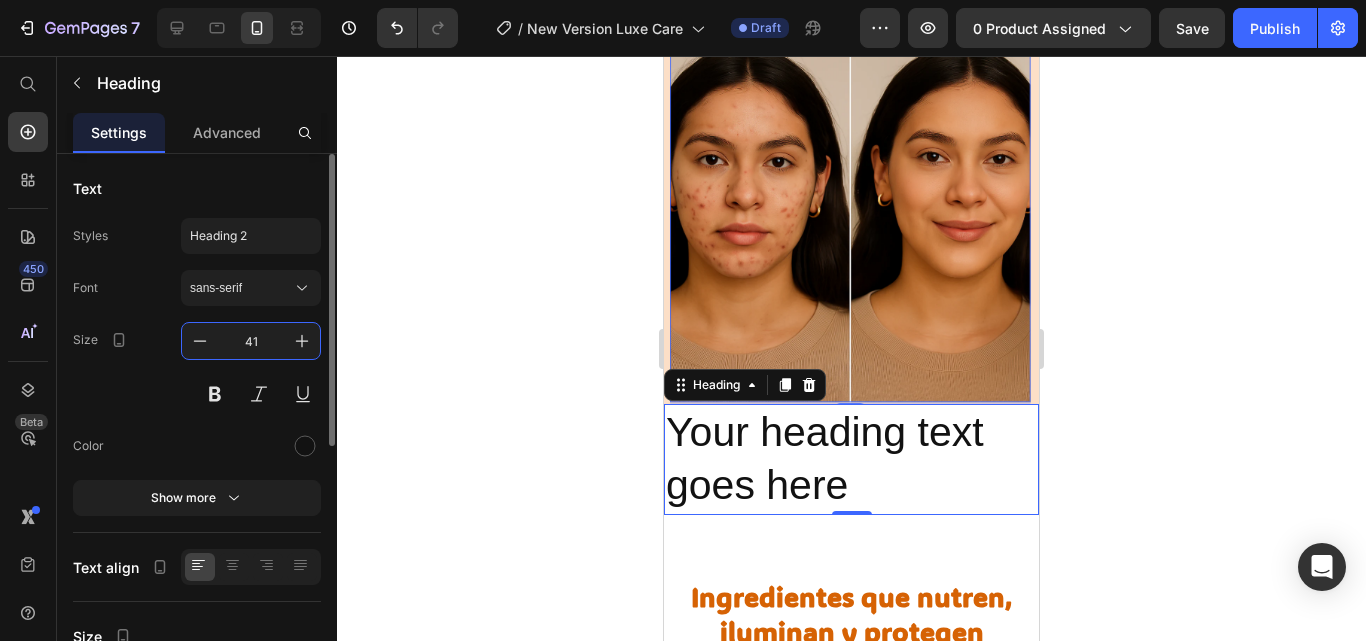 click on "41" at bounding box center (251, 341) 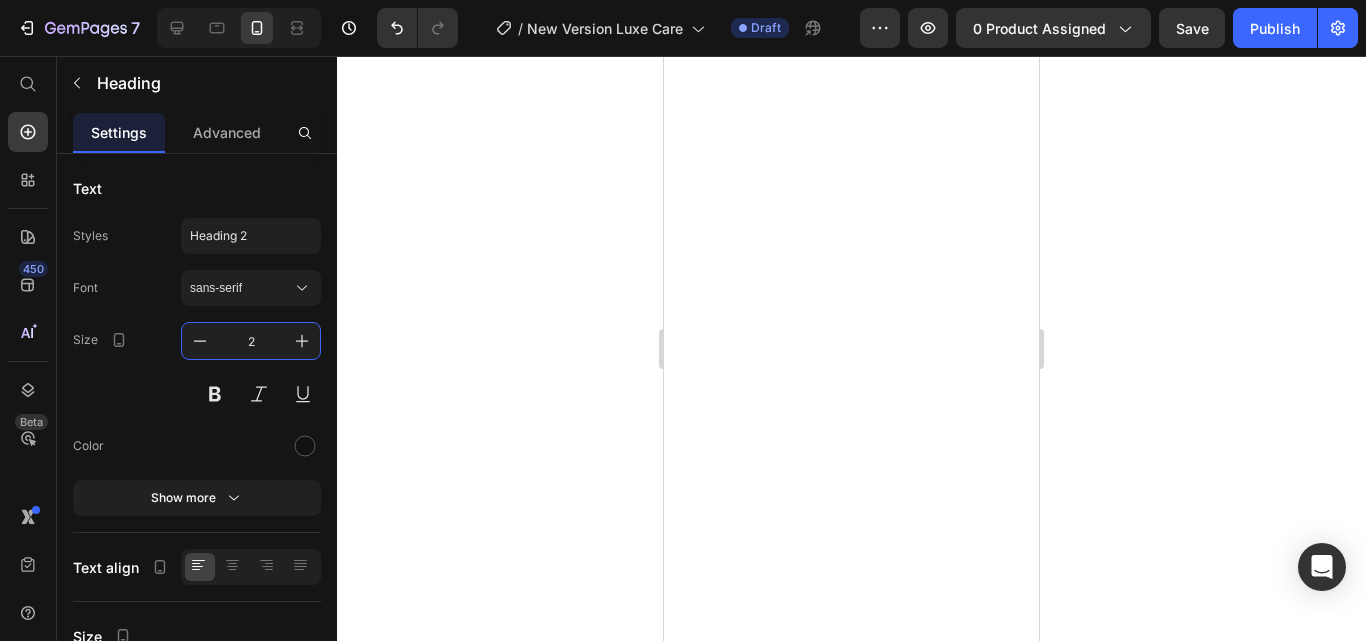 scroll, scrollTop: 0, scrollLeft: 0, axis: both 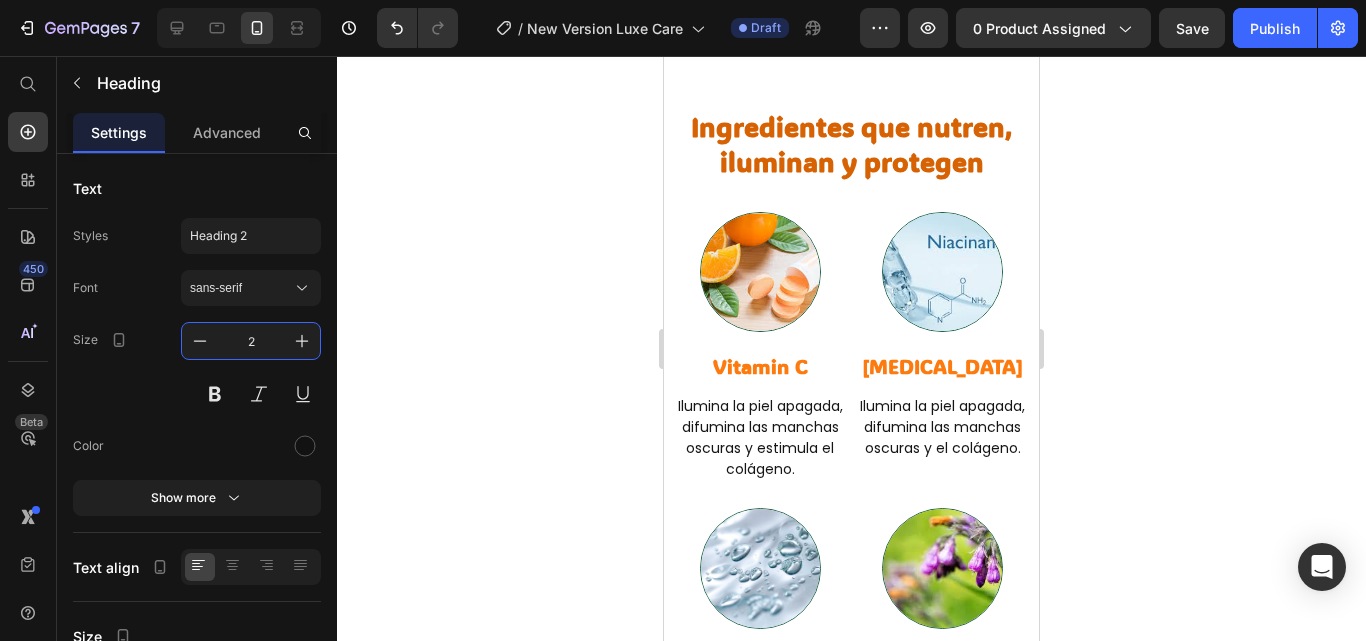 type on "27" 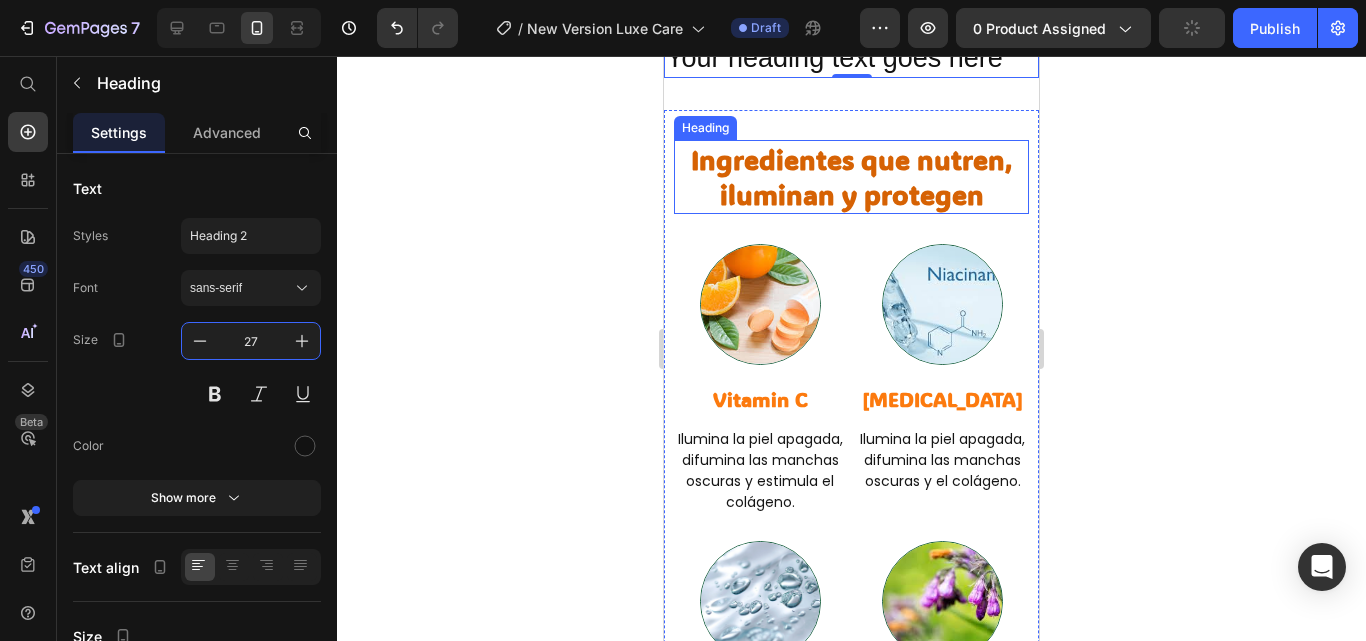 click on "Ingredientes que nutren, iluminan y protegen" at bounding box center [851, 177] 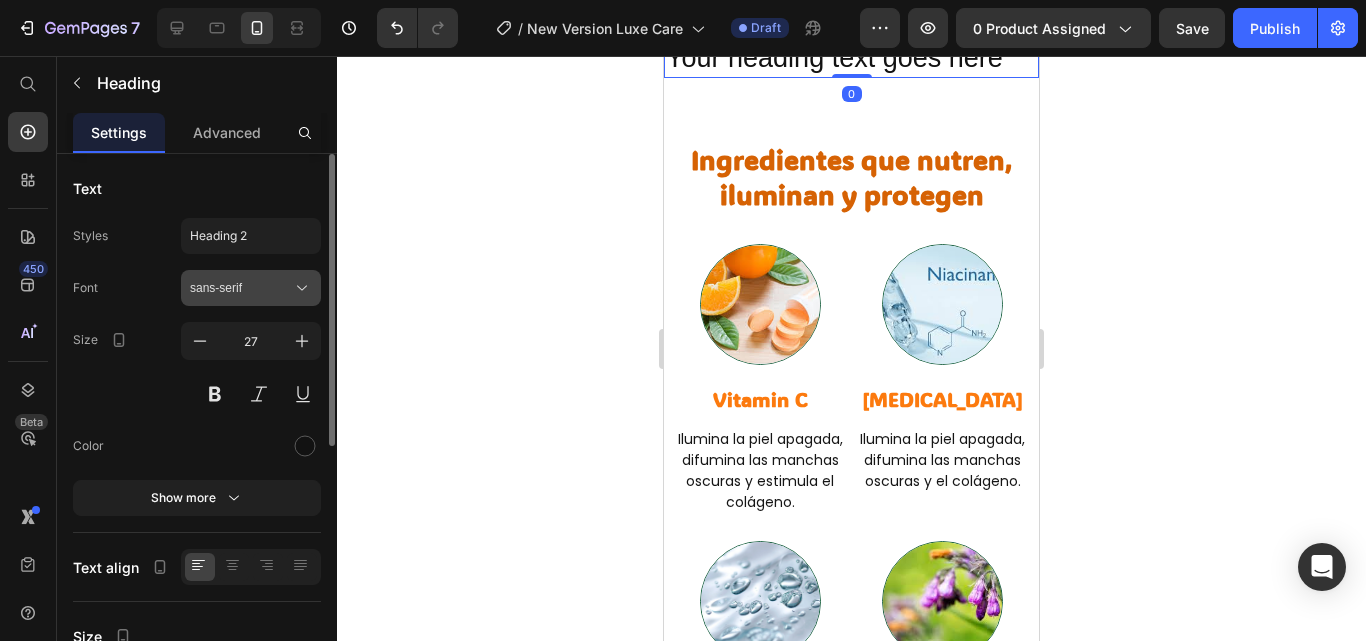 click on "sans-serif" at bounding box center (251, 288) 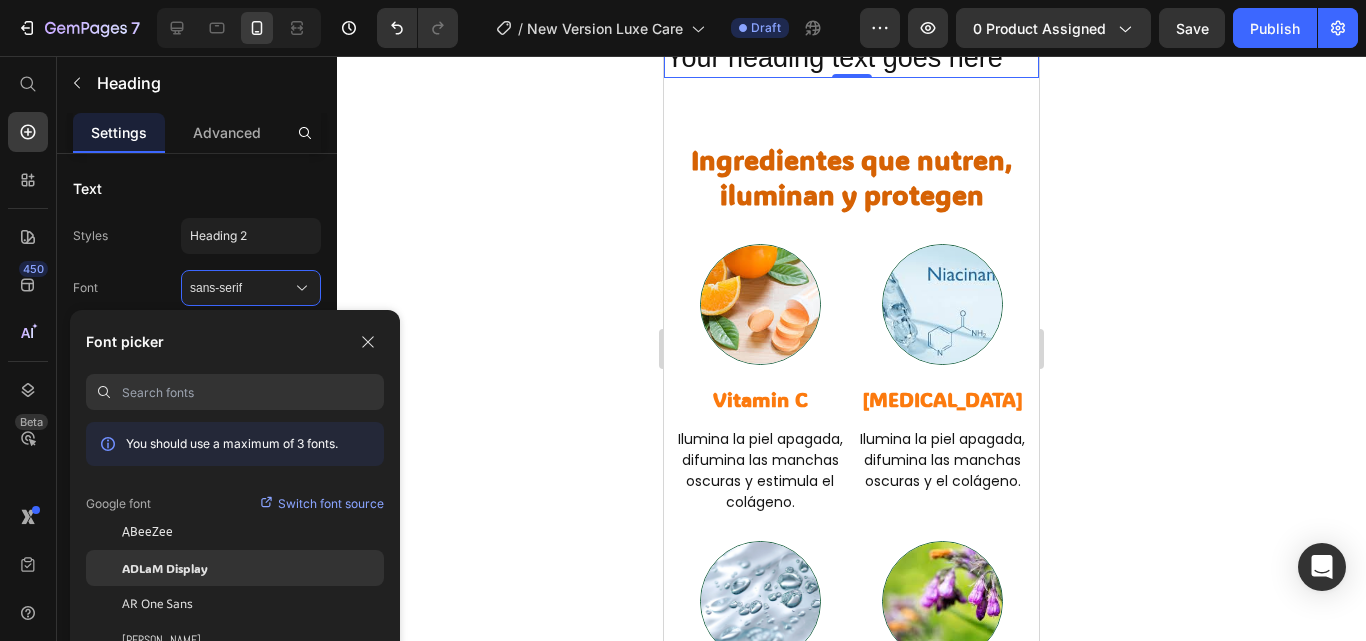 click on "ADLaM Display" 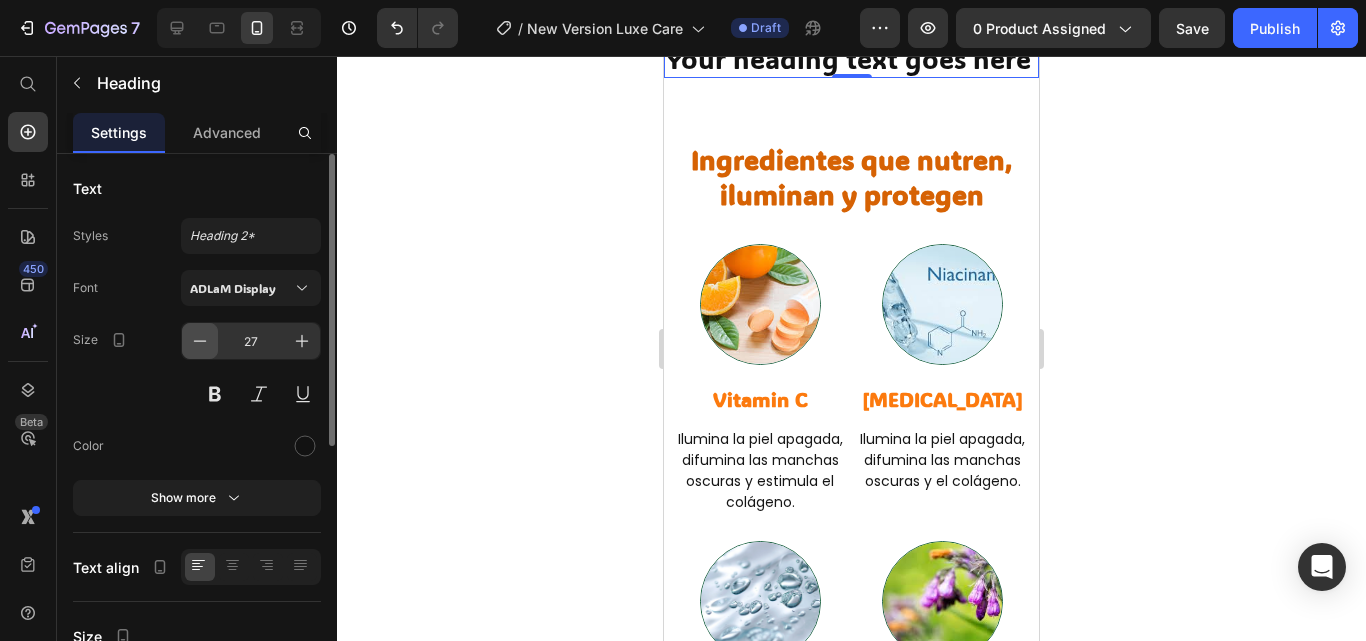 click 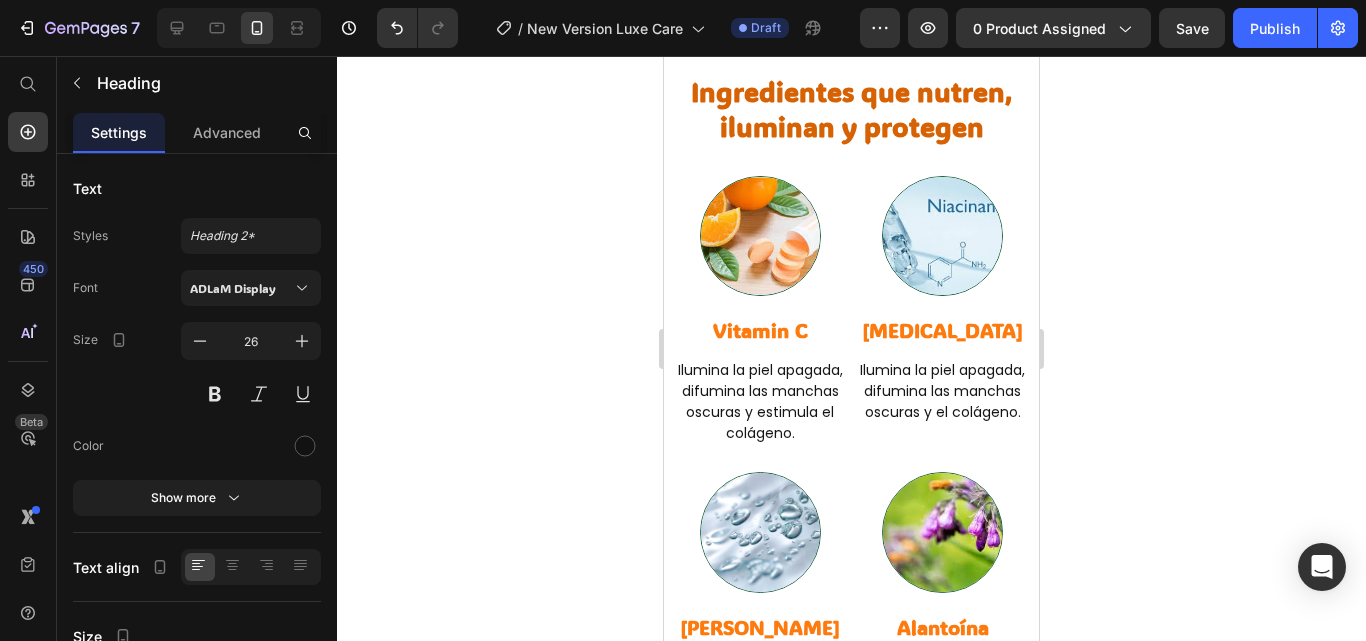 scroll, scrollTop: 1487, scrollLeft: 0, axis: vertical 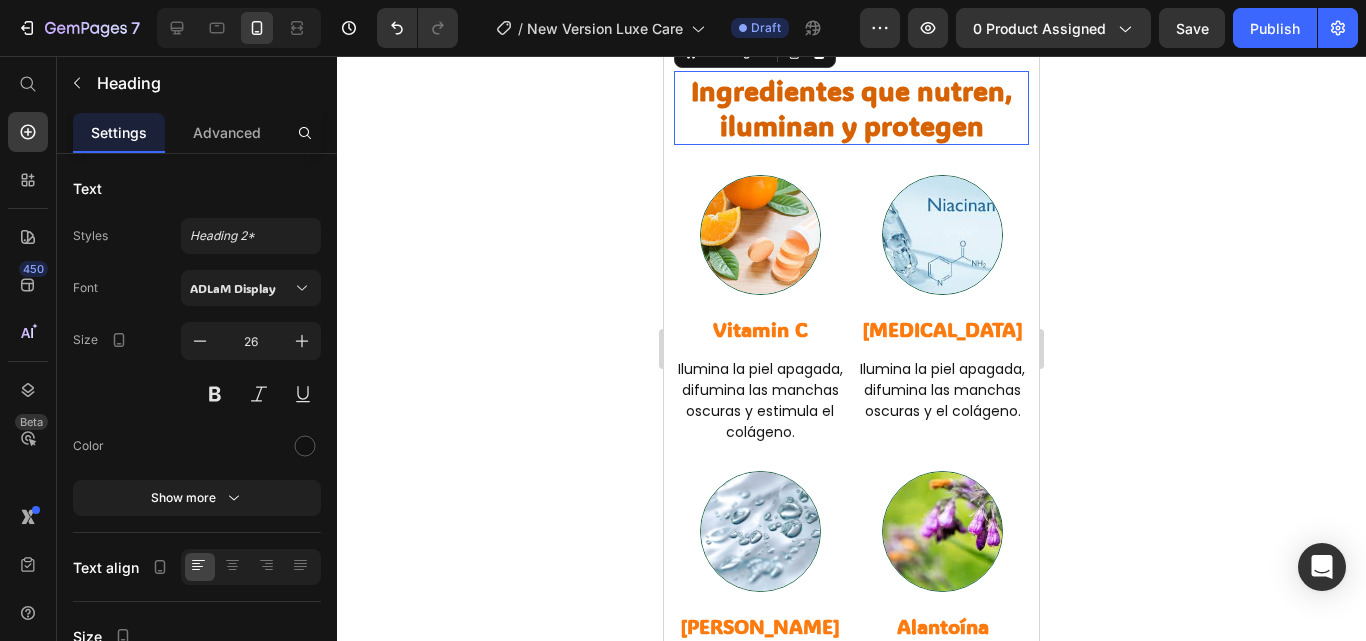 click on "Ingredientes que nutren, iluminan y protegen" at bounding box center (851, 108) 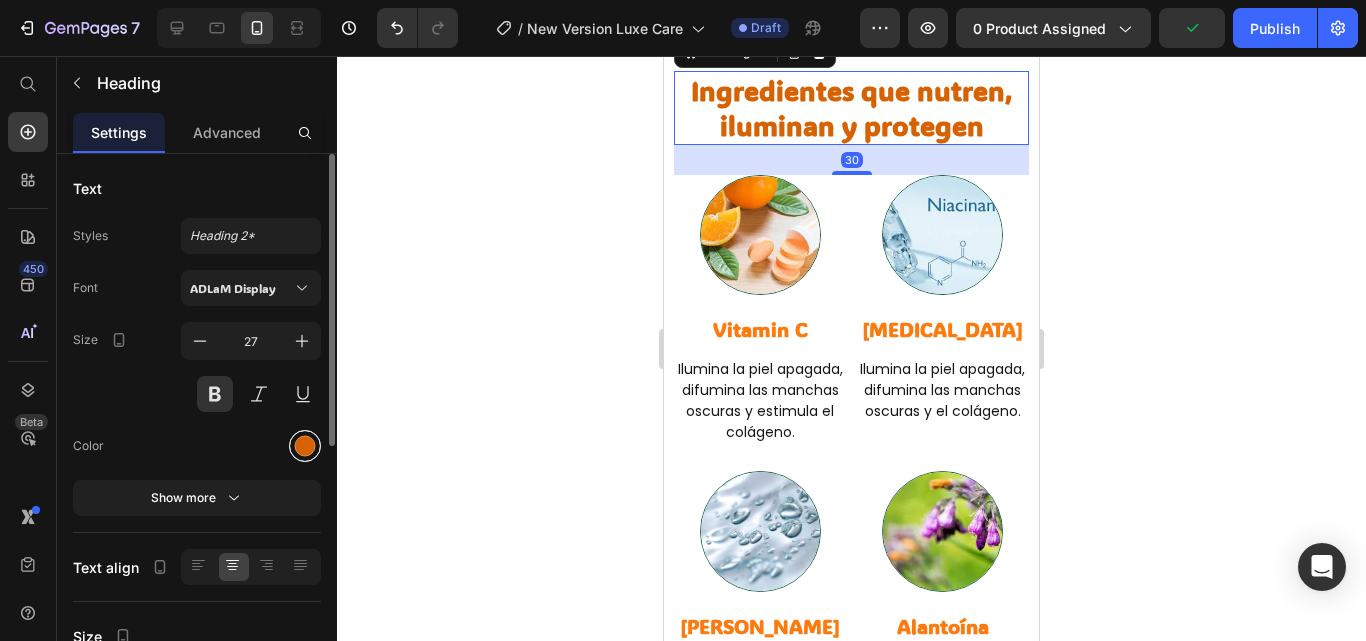 click at bounding box center (305, 446) 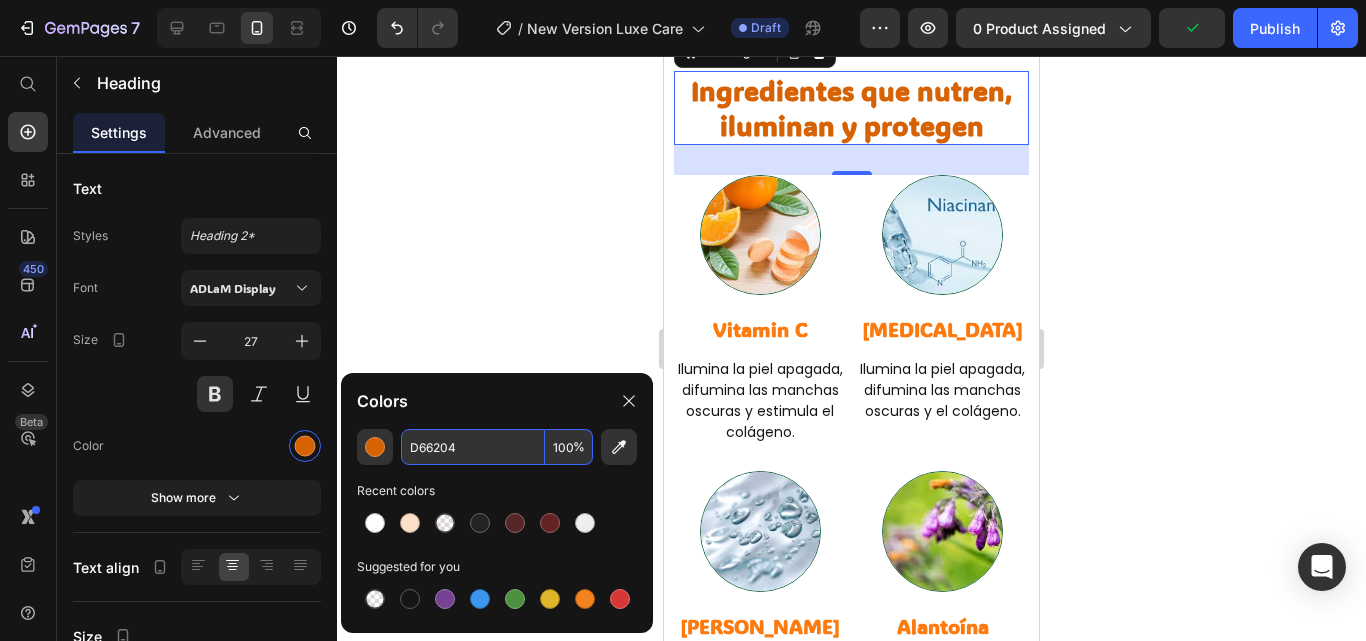 click on "D66204" at bounding box center [473, 447] 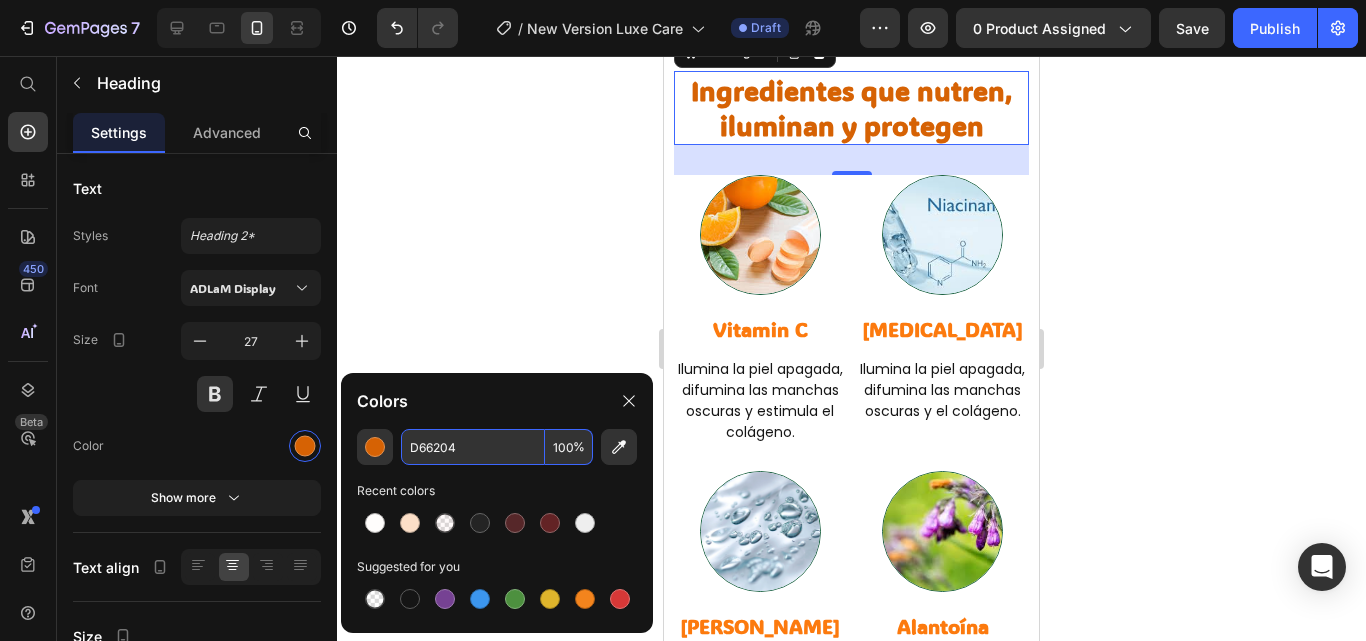 click on "D66204" at bounding box center [473, 447] 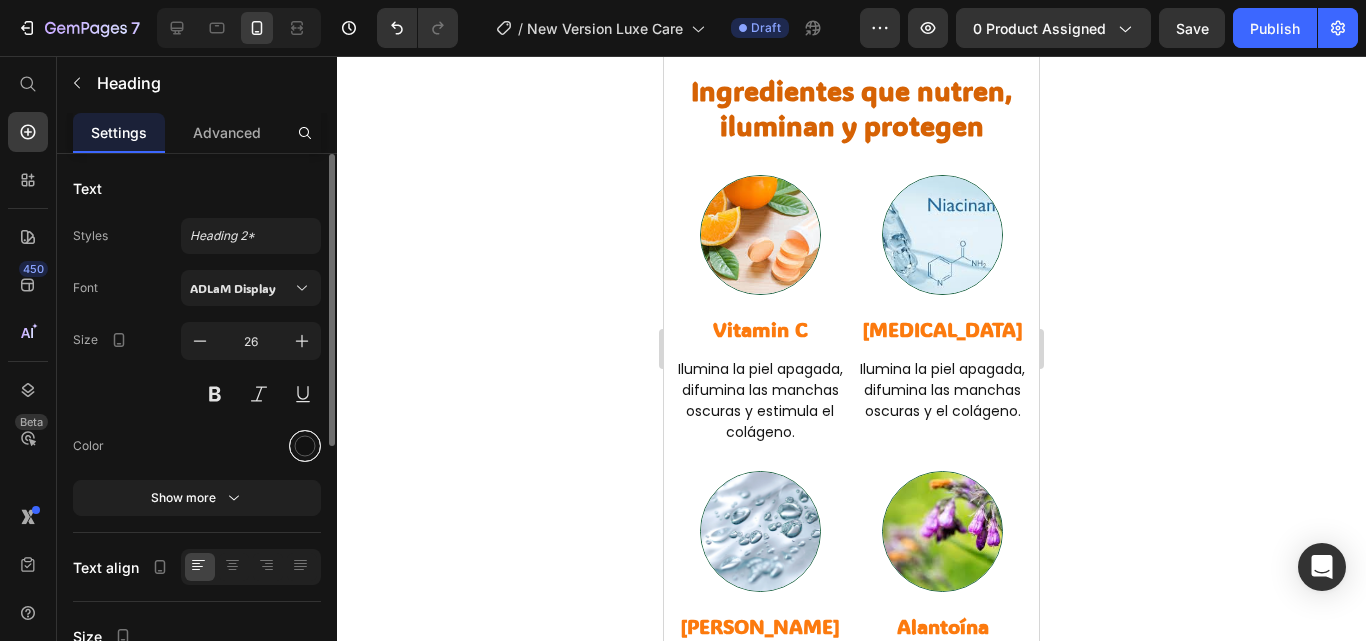 click at bounding box center [305, 446] 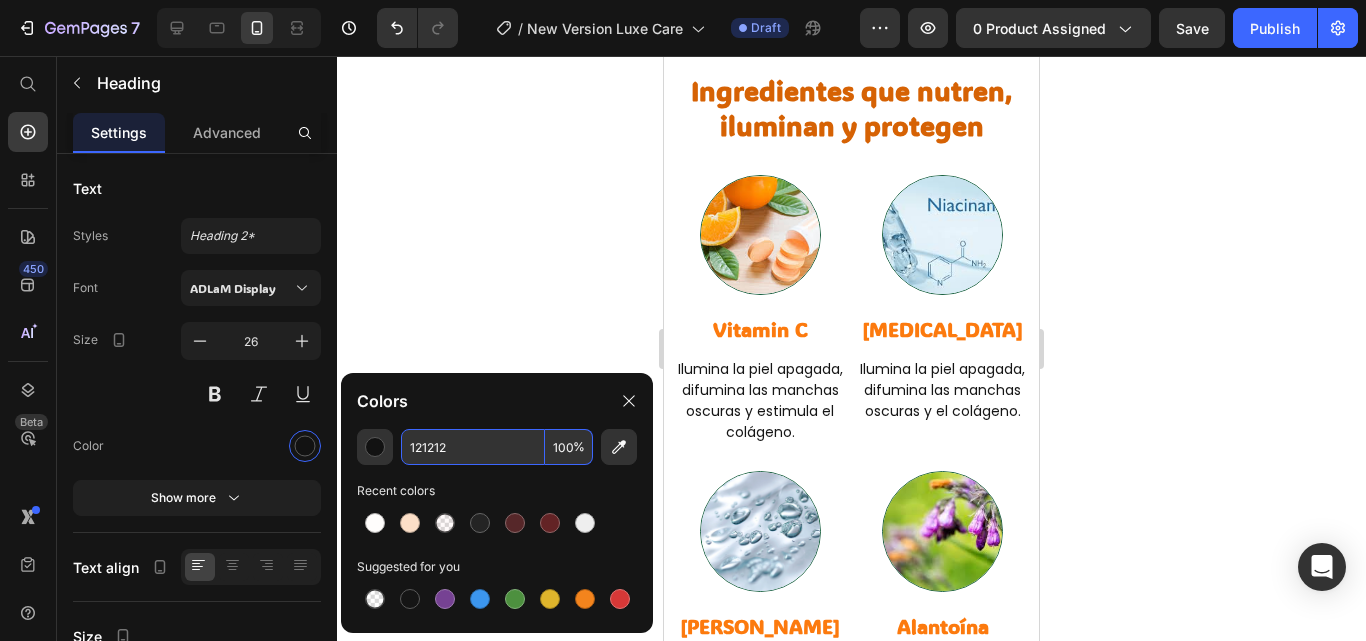 click on "121212" at bounding box center [473, 447] 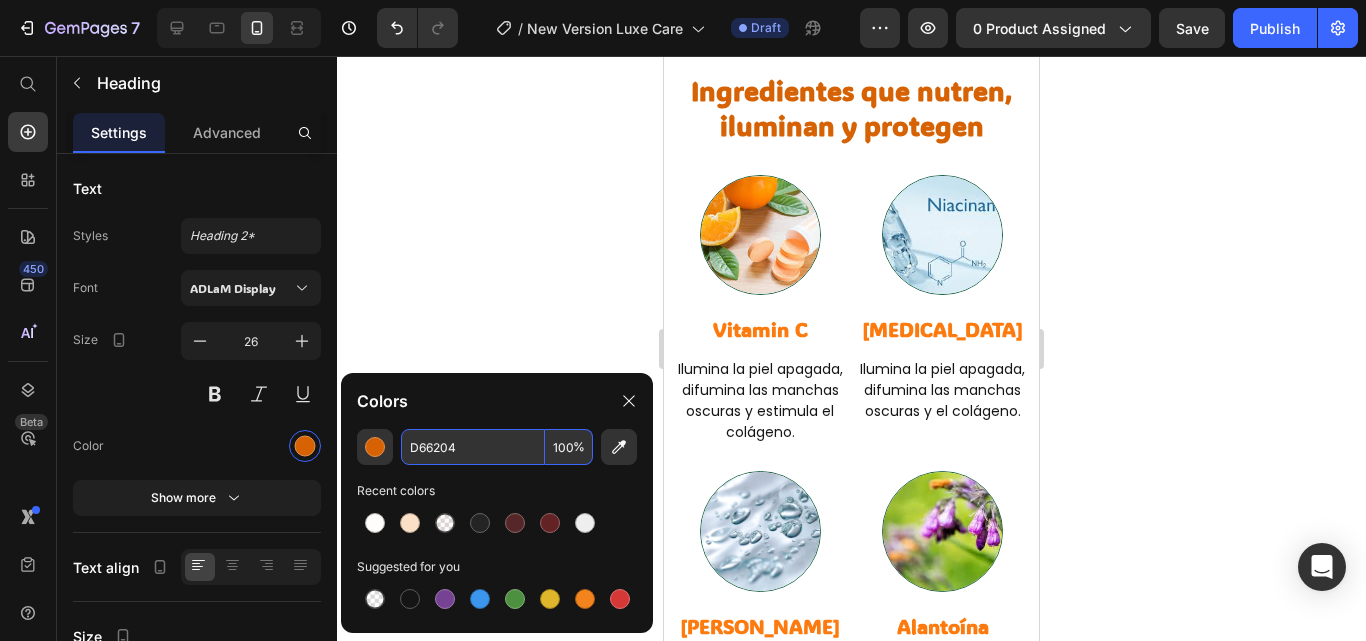 type on "D66204" 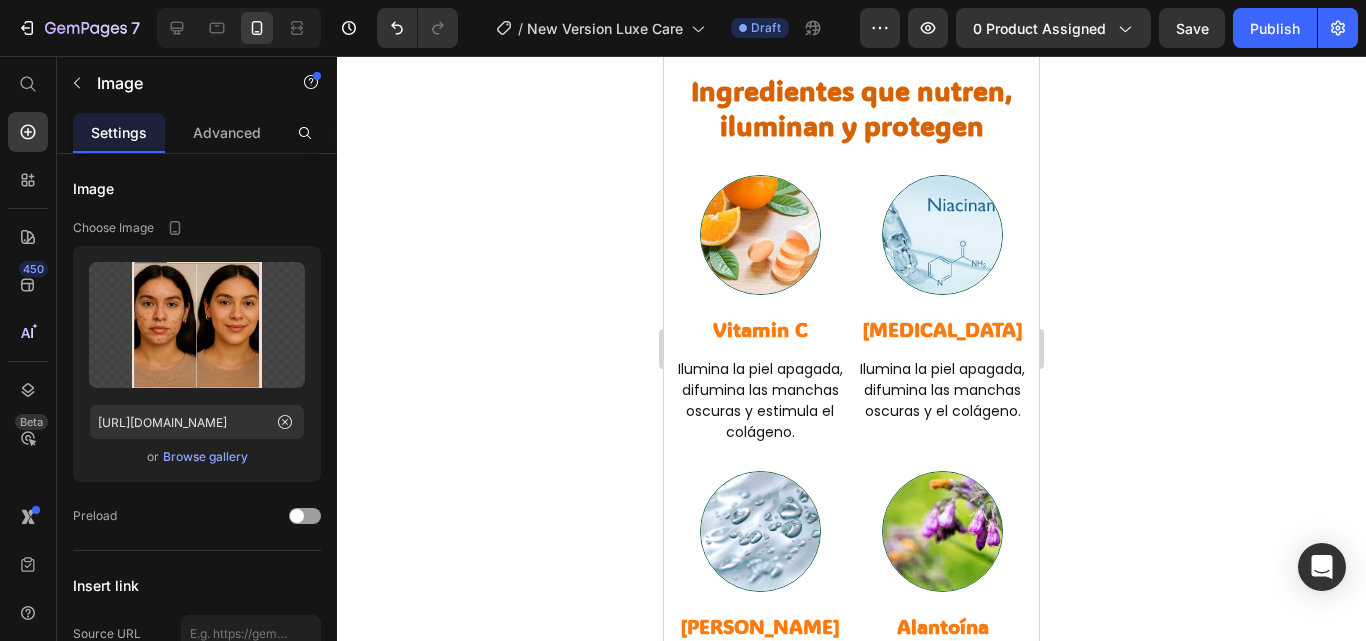click at bounding box center (851, -29) 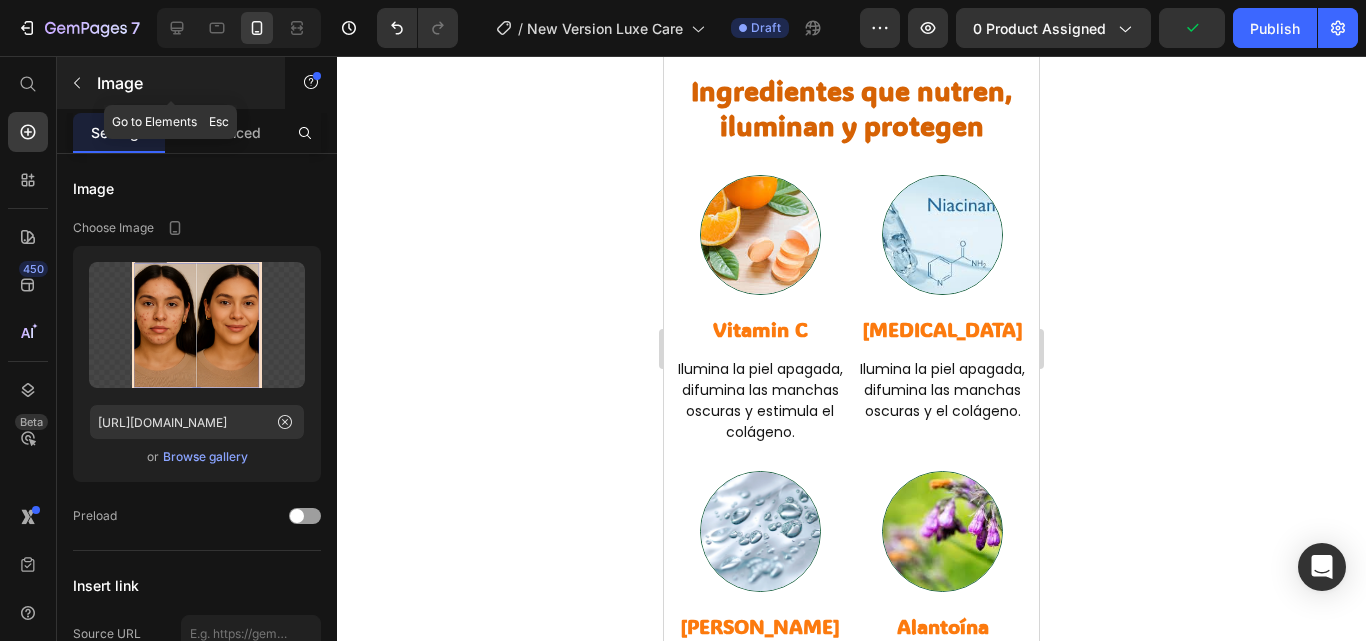 click 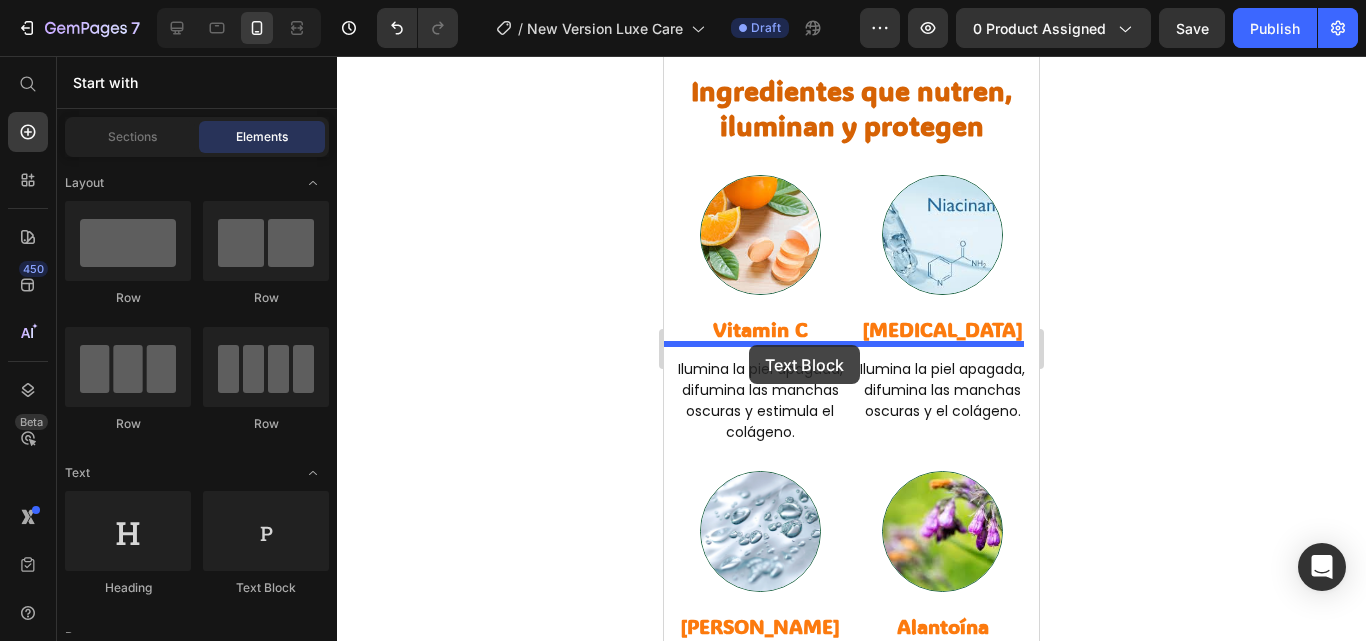 drag, startPoint x: 922, startPoint y: 409, endPoint x: 749, endPoint y: 345, distance: 184.45866 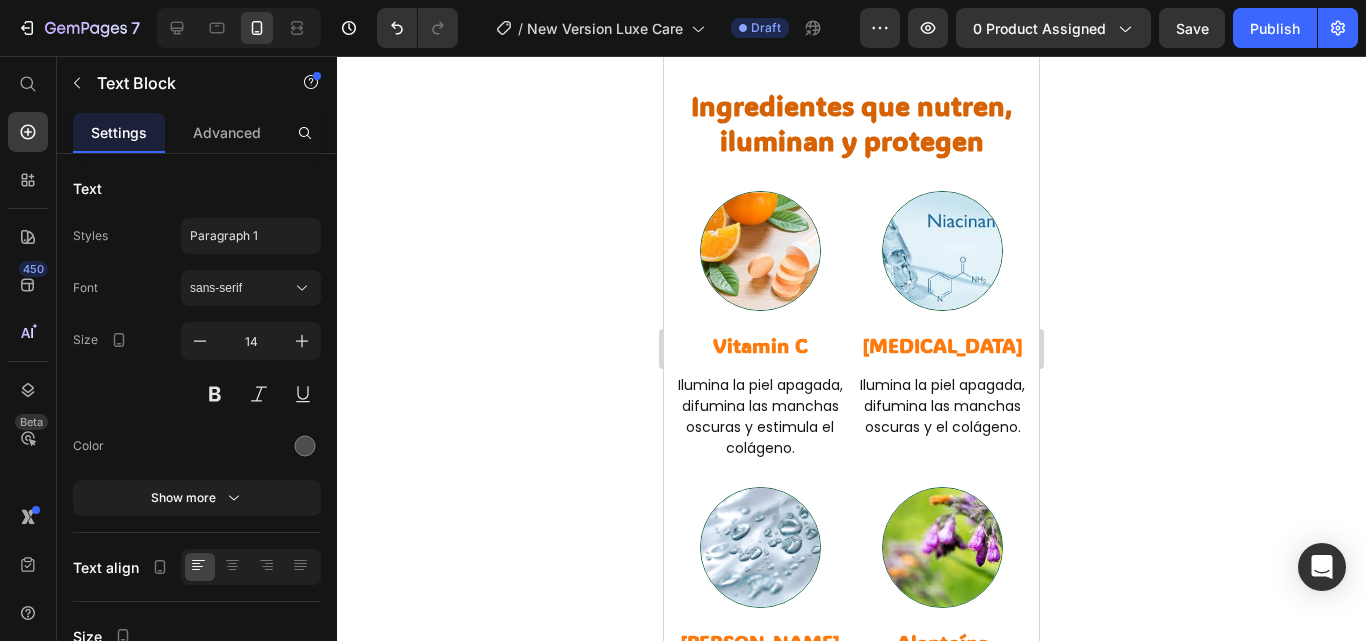 scroll, scrollTop: 1623, scrollLeft: 0, axis: vertical 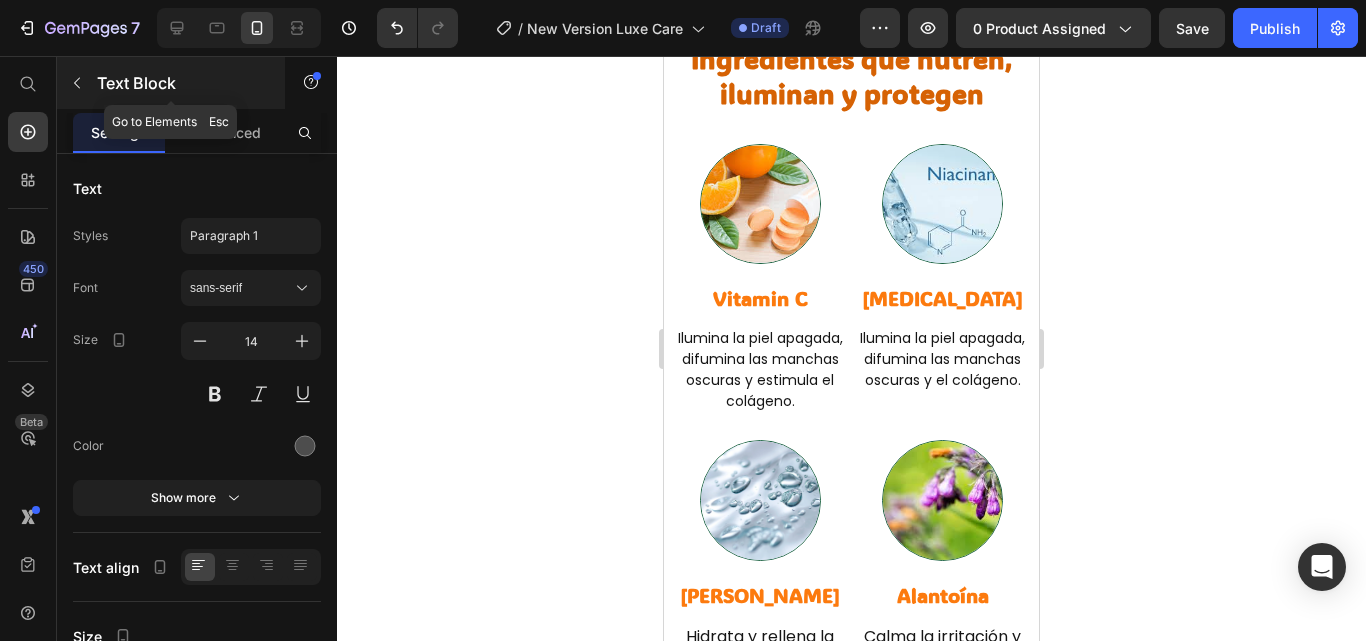 click 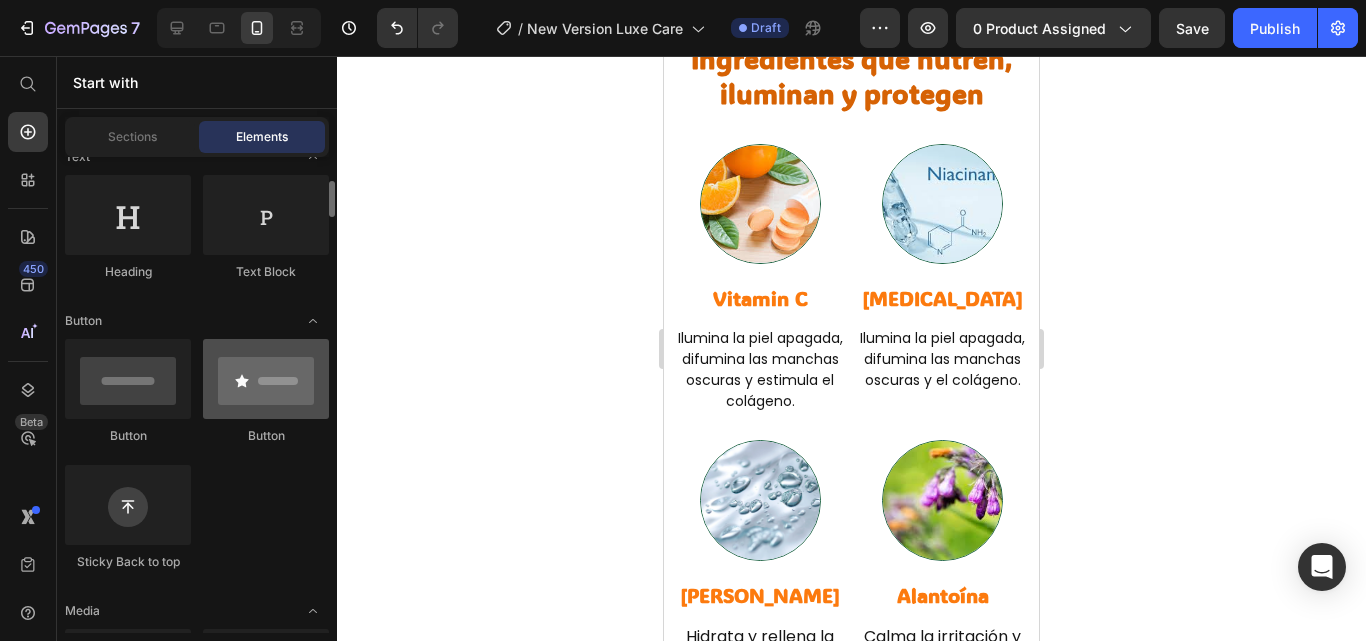 scroll, scrollTop: 315, scrollLeft: 0, axis: vertical 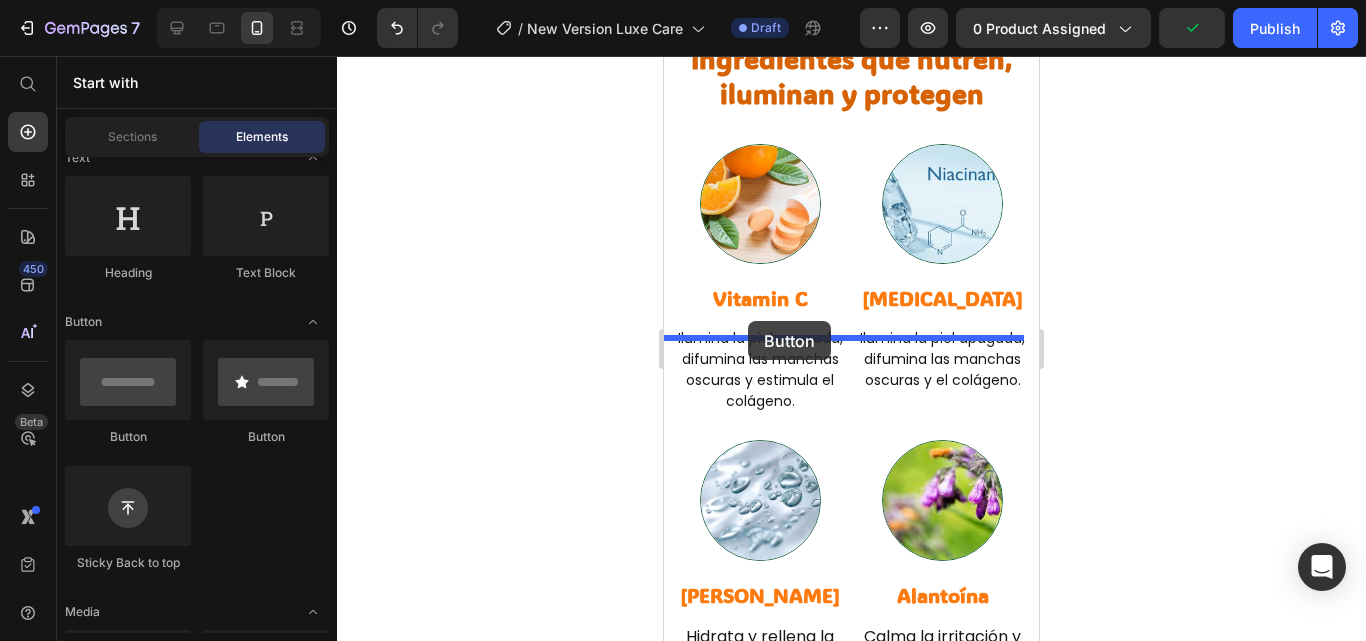 drag, startPoint x: 794, startPoint y: 456, endPoint x: 748, endPoint y: 321, distance: 142.62187 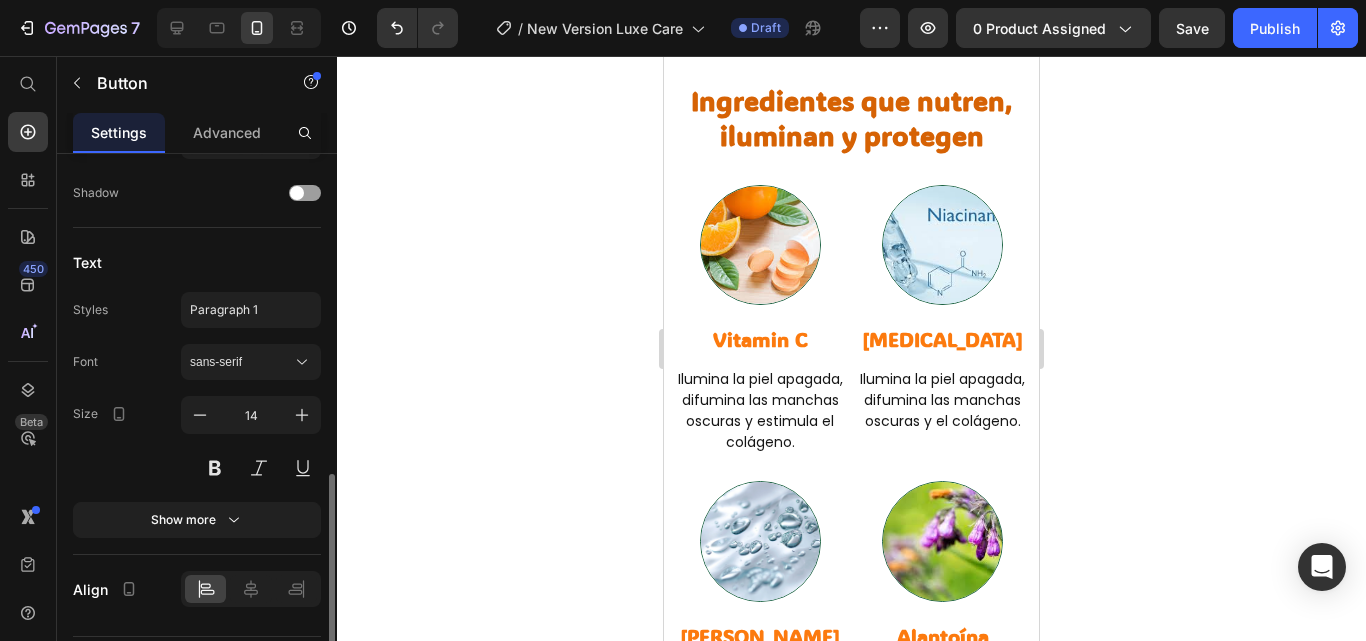 scroll, scrollTop: 901, scrollLeft: 0, axis: vertical 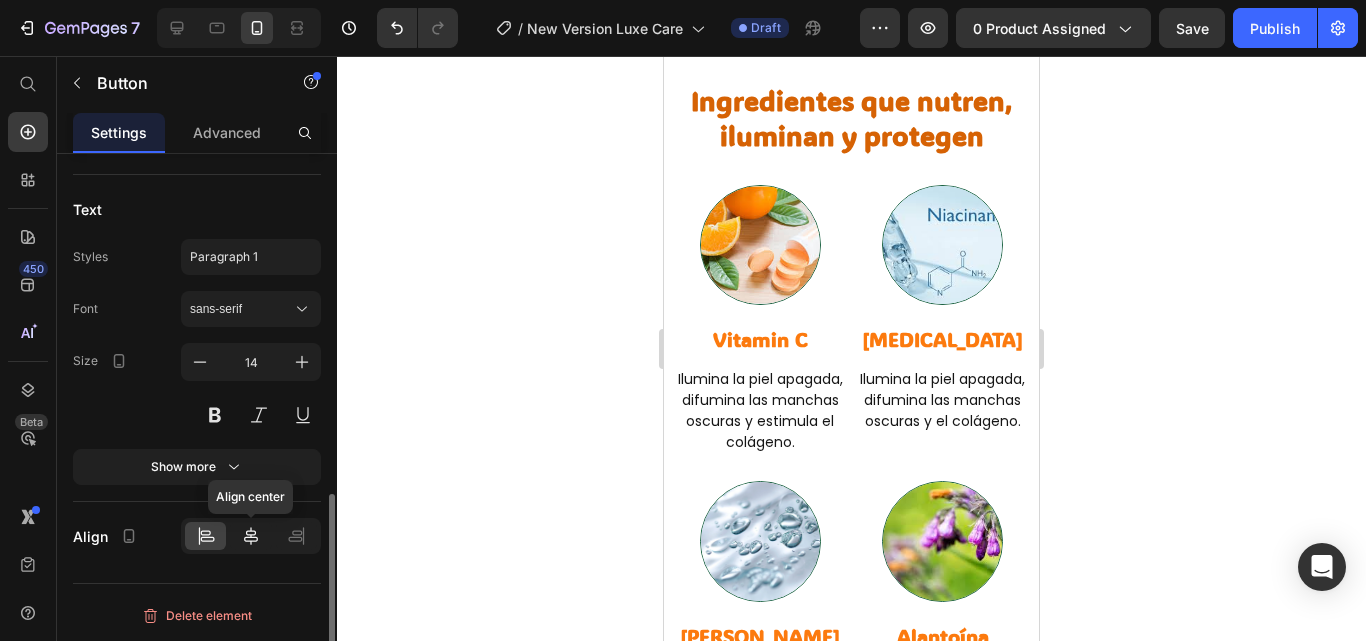 click 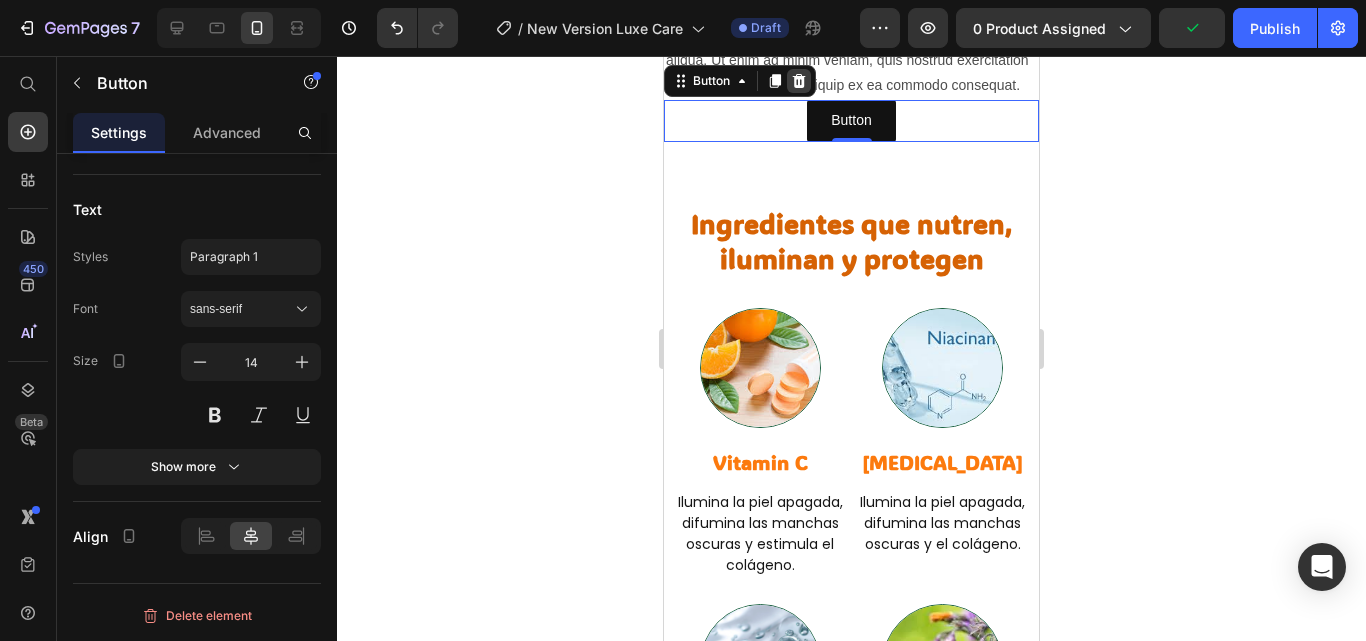 scroll, scrollTop: 1499, scrollLeft: 0, axis: vertical 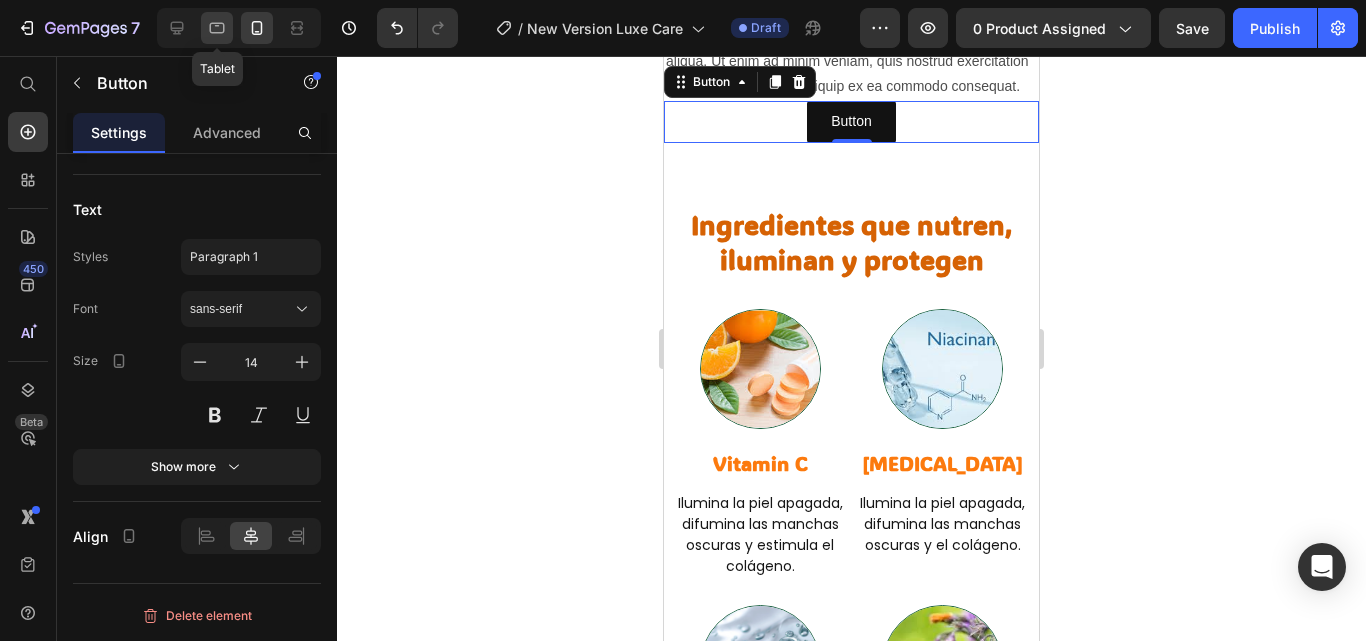 click 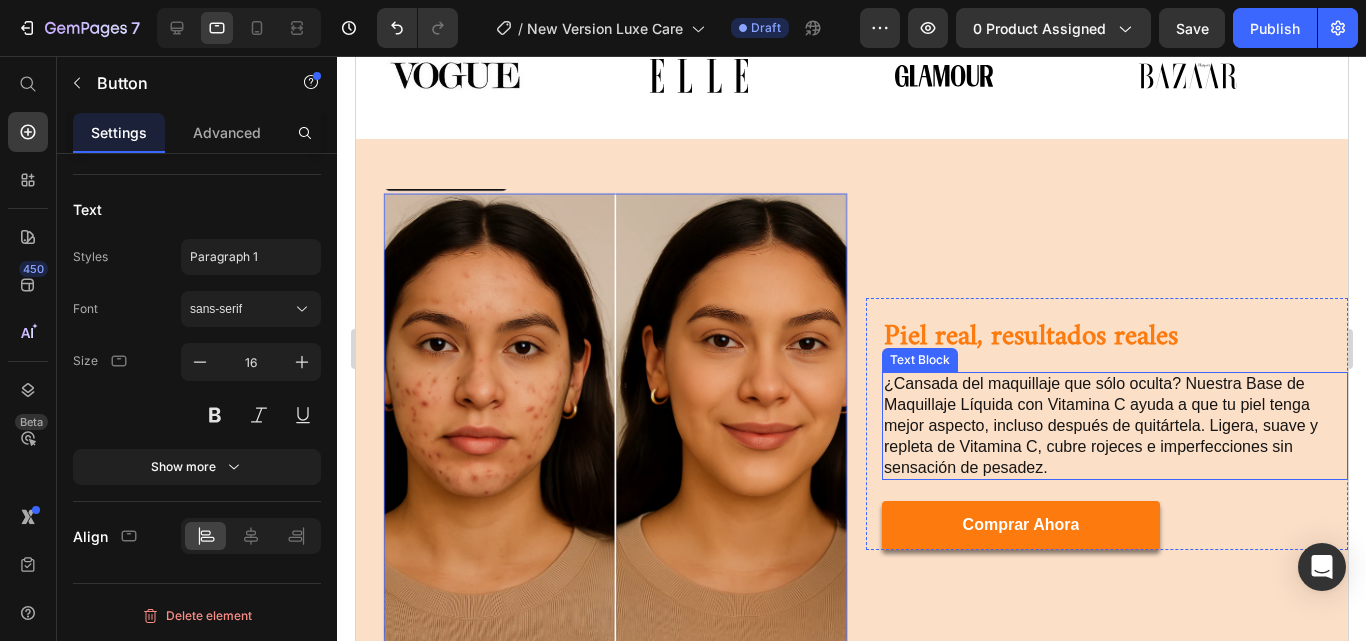 scroll, scrollTop: 1385, scrollLeft: 0, axis: vertical 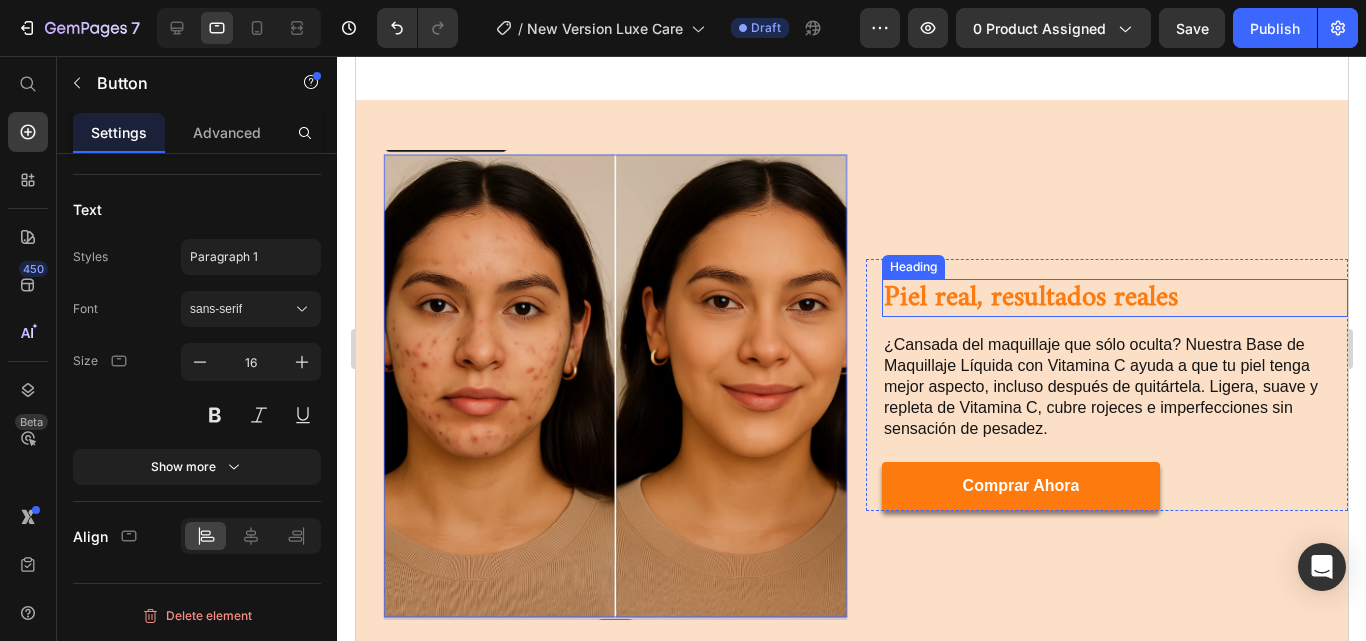 click on "Piel real, resultados reales" at bounding box center (1114, 298) 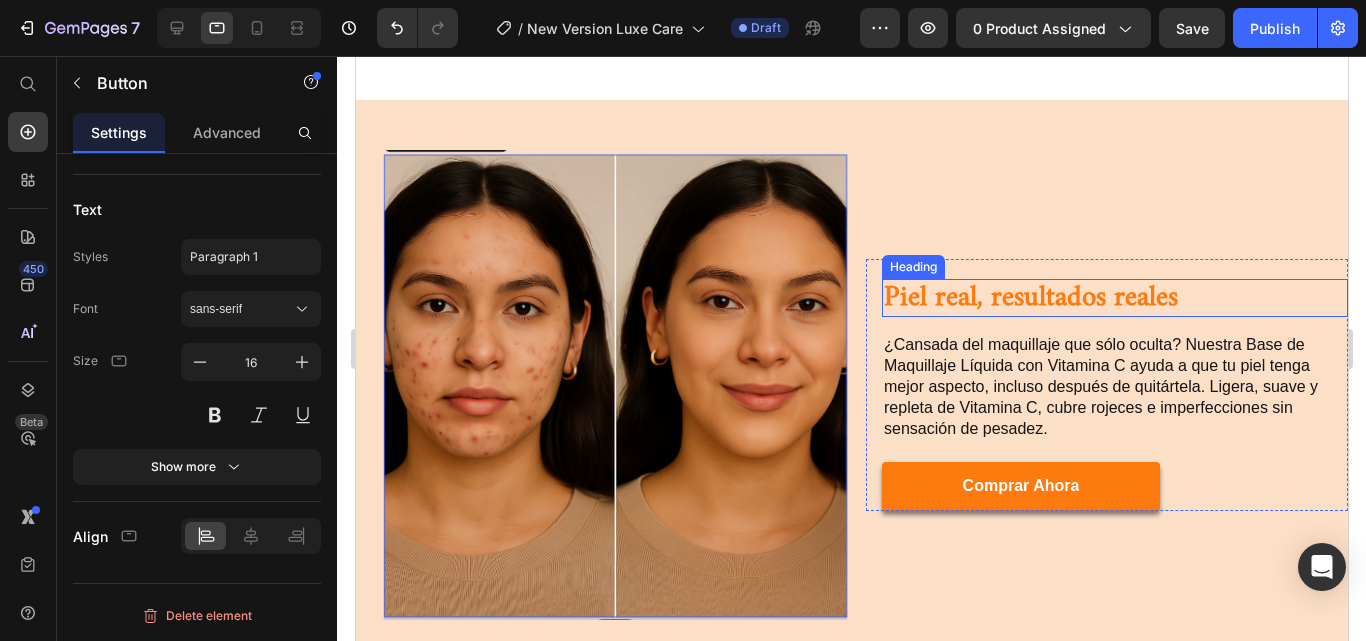 click on "Piel real, resultados reales" at bounding box center [1114, 298] 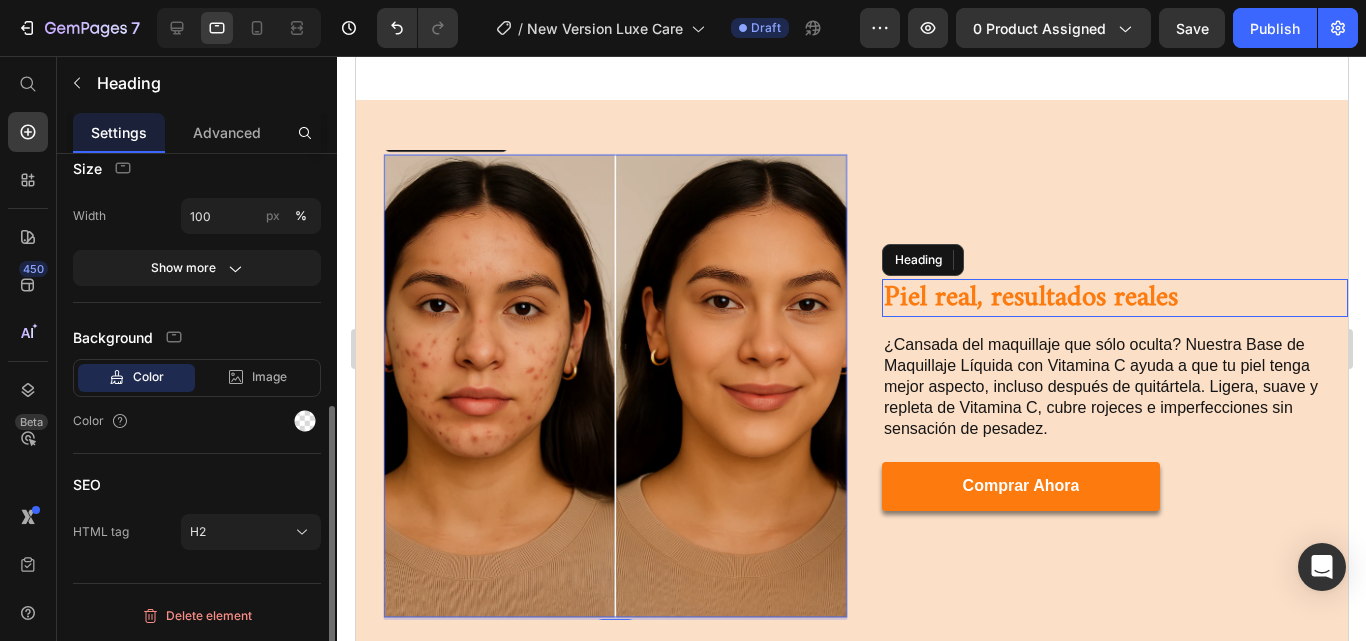 click on "Piel real, resultados reales" at bounding box center (1114, 298) 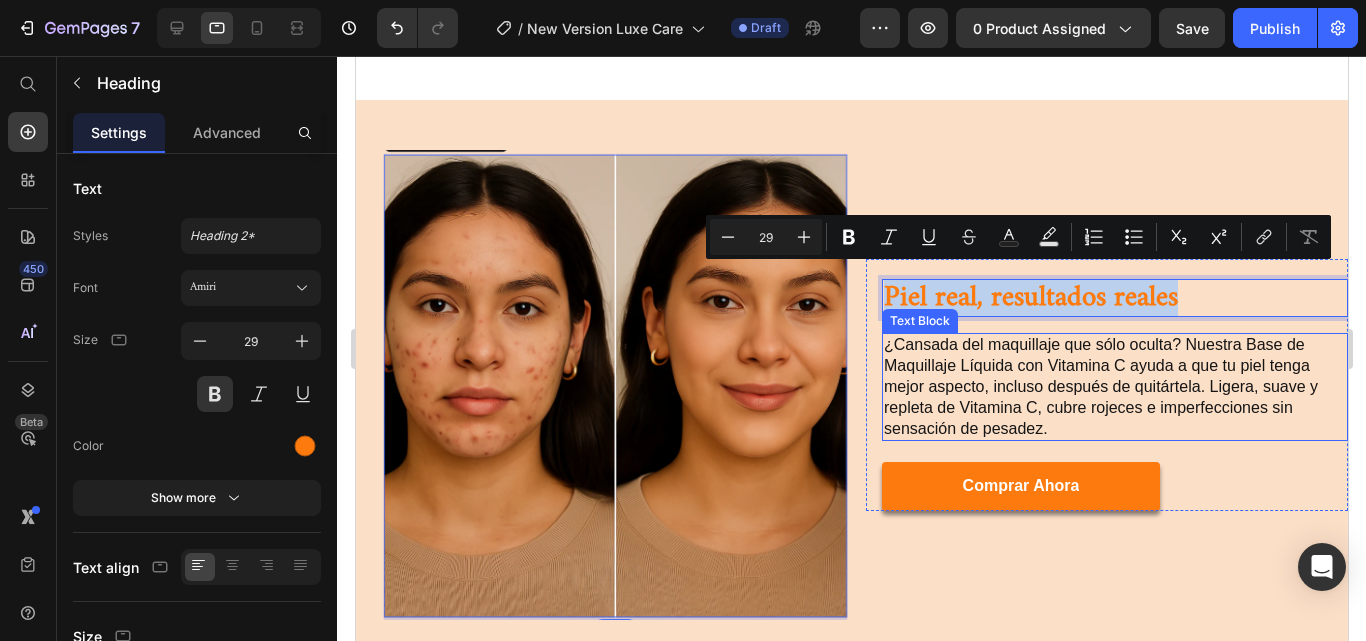 click on "¿Cansada del maquillaje que sólo oculta? Nuestra Base de Maquillaje Líquida con Vitamina C ayuda a que tu piel tenga mejor aspecto, incluso después de quitártela. Ligera, suave y repleta de Vitamina C, cubre rojeces e imperfecciones sin sensación de pesadez." at bounding box center (1114, 387) 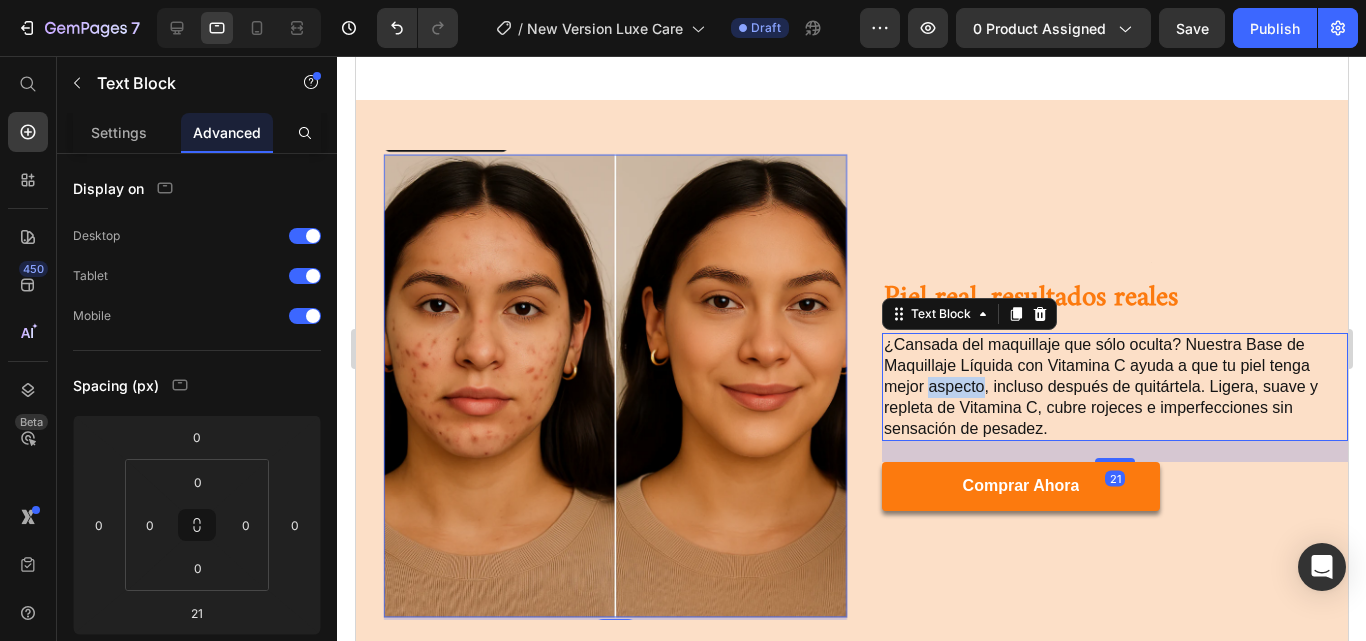 click on "¿Cansada del maquillaje que sólo oculta? Nuestra Base de Maquillaje Líquida con Vitamina C ayuda a que tu piel tenga mejor aspecto, incluso después de quitártela. Ligera, suave y repleta de Vitamina C, cubre rojeces e imperfecciones sin sensación de pesadez." at bounding box center (1114, 387) 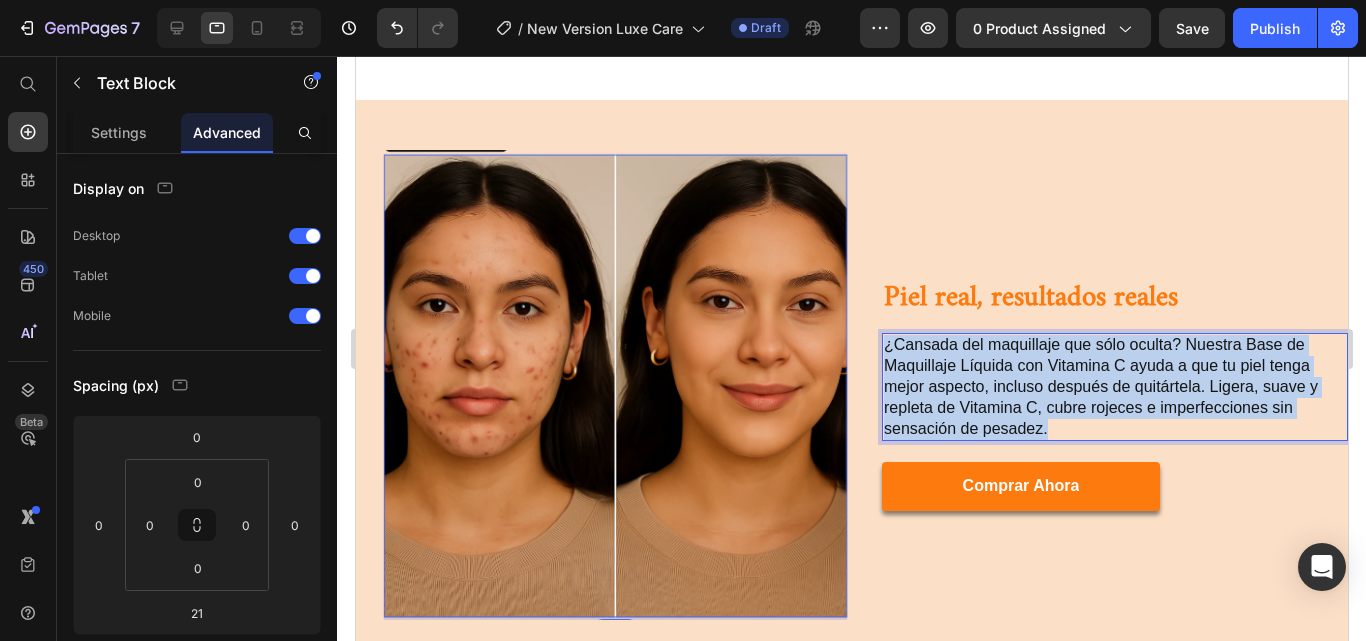 click on "¿Cansada del maquillaje que sólo oculta? Nuestra Base de Maquillaje Líquida con Vitamina C ayuda a que tu piel tenga mejor aspecto, incluso después de quitártela. Ligera, suave y repleta de Vitamina C, cubre rojeces e imperfecciones sin sensación de pesadez." at bounding box center [1114, 387] 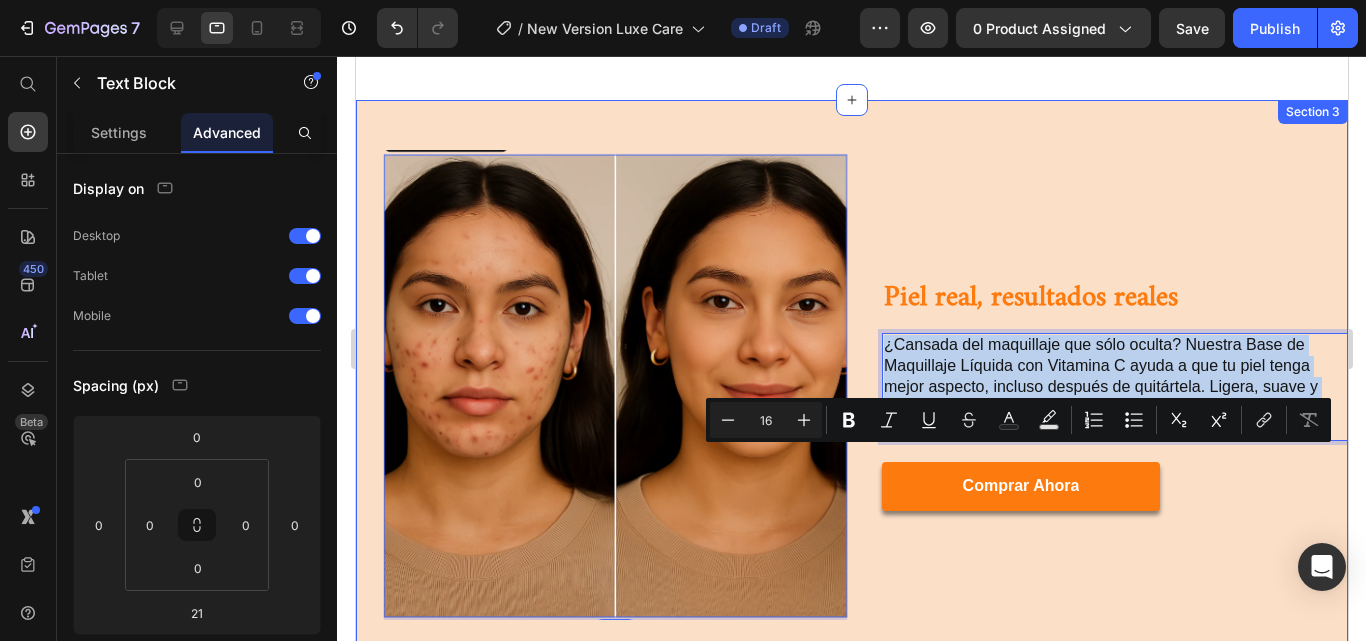 scroll, scrollTop: 1266, scrollLeft: 0, axis: vertical 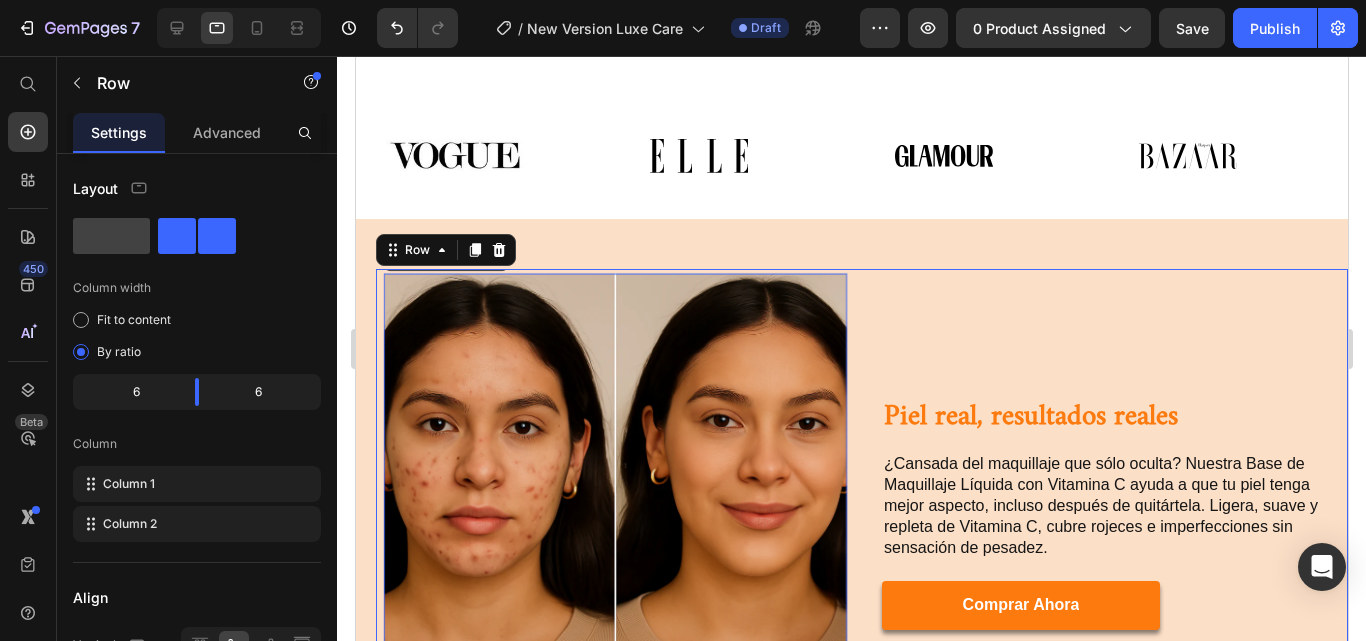 click on "Heading Piel real, resultados reales Heading ¿Cansada del maquillaje que sólo oculta? Nuestra Base de Maquillaje Líquida con Vitamina C ayuda a que tu piel tenga mejor aspecto, incluso después de quitártela. Ligera, suave y repleta de Vitamina C, cubre rojeces e imperfecciones sin sensación de pesadez. Text Block comprar ahora Button Row Row Row" at bounding box center (1106, 503) 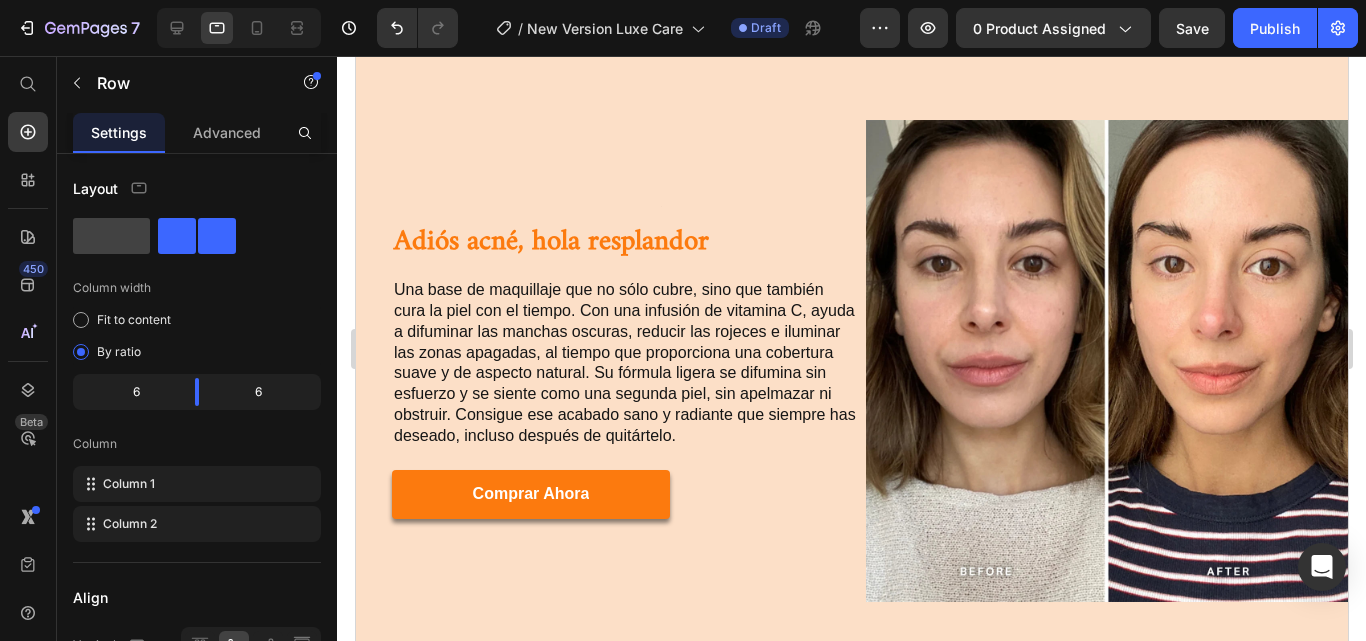 scroll, scrollTop: 1991, scrollLeft: 0, axis: vertical 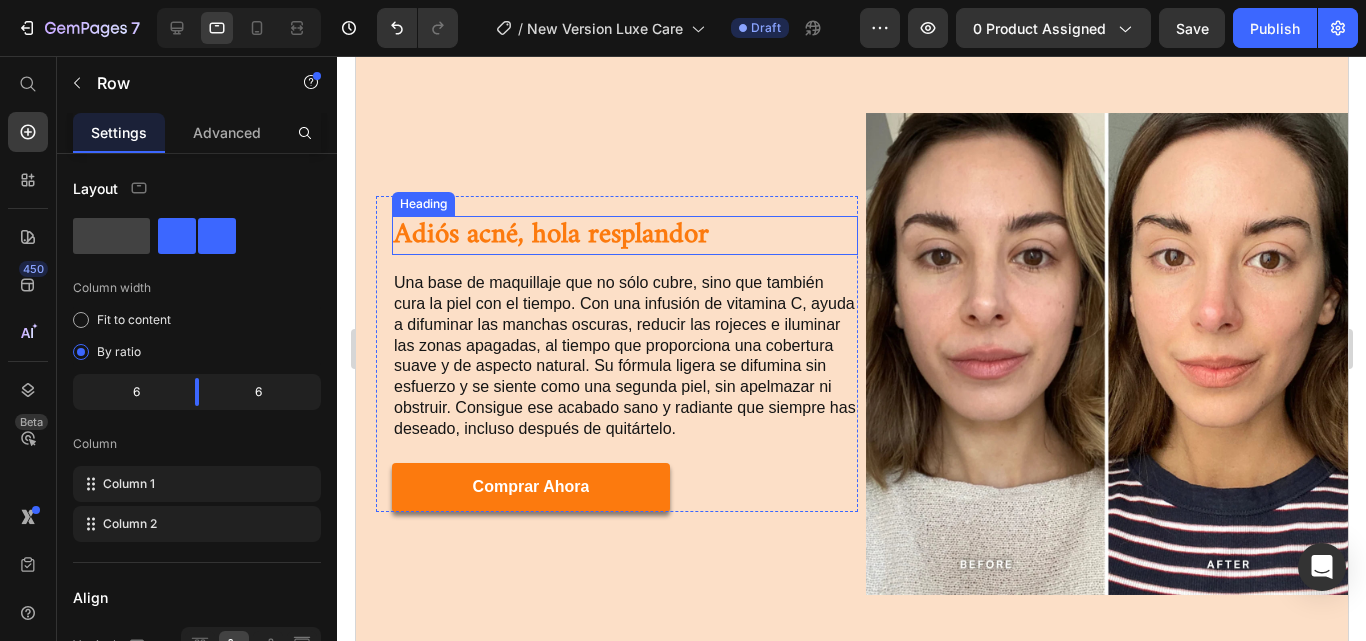 click on "Adiós acné, hola resplandor" at bounding box center [624, 235] 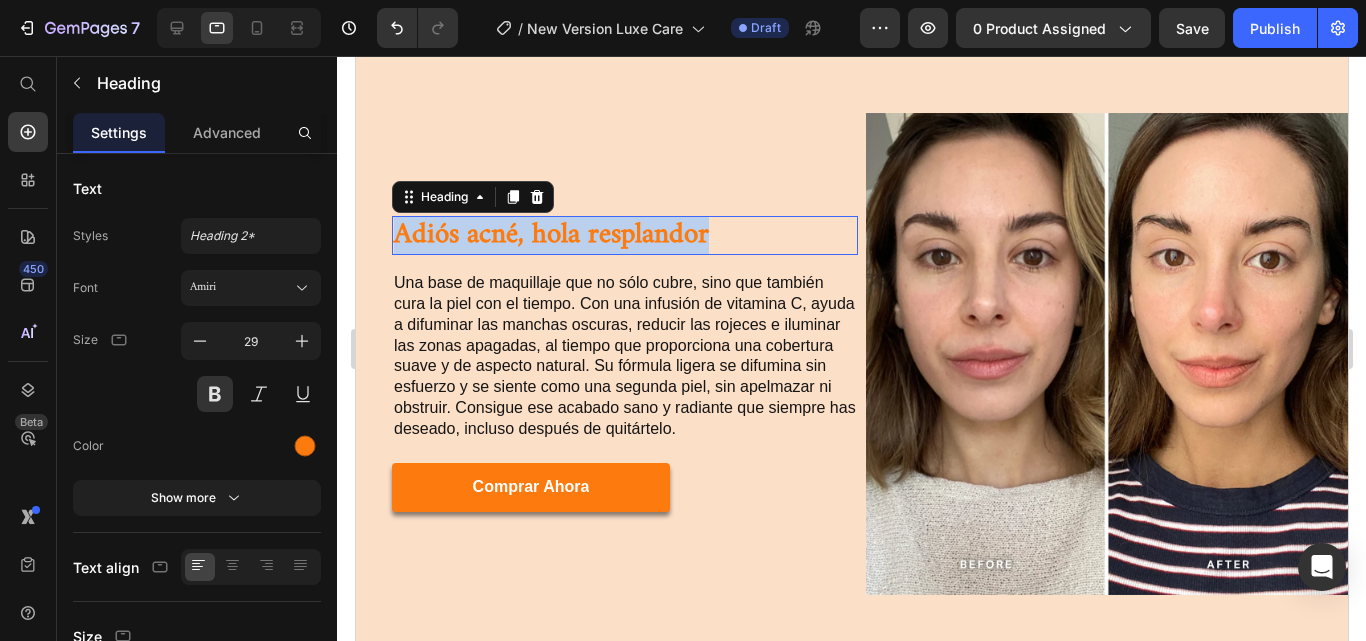 click on "Adiós acné, hola resplandor" at bounding box center [624, 235] 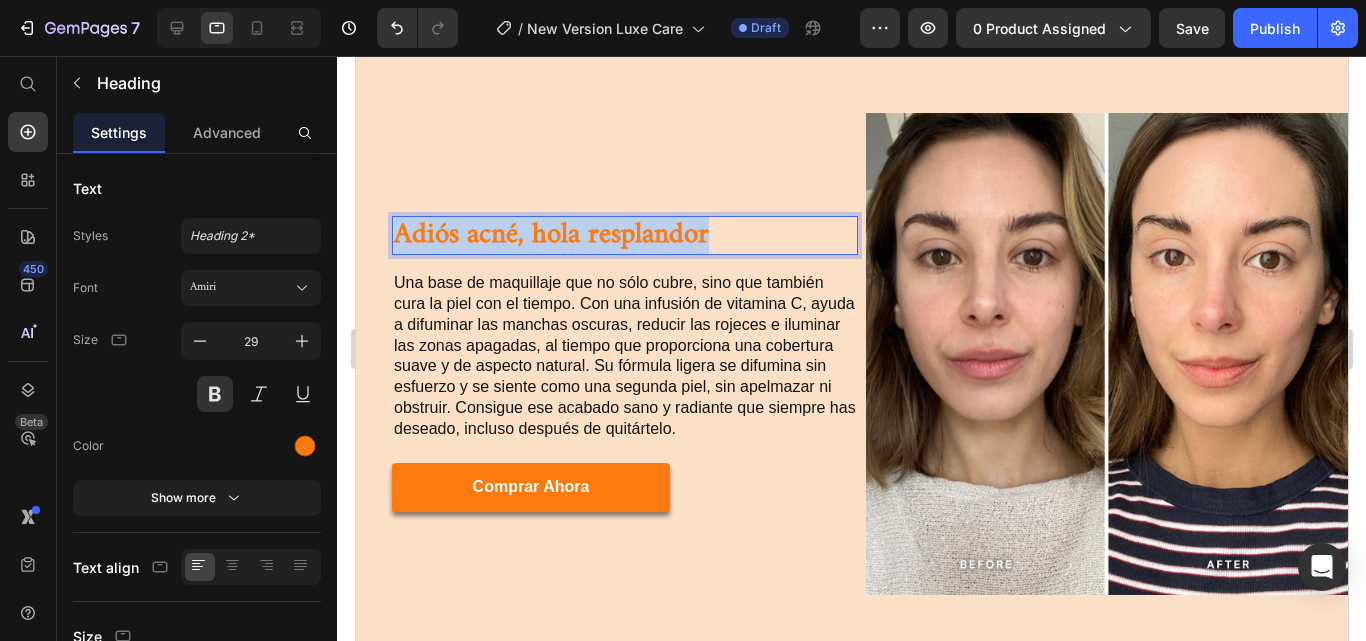 click on "Adiós acné, hola resplandor" at bounding box center (624, 235) 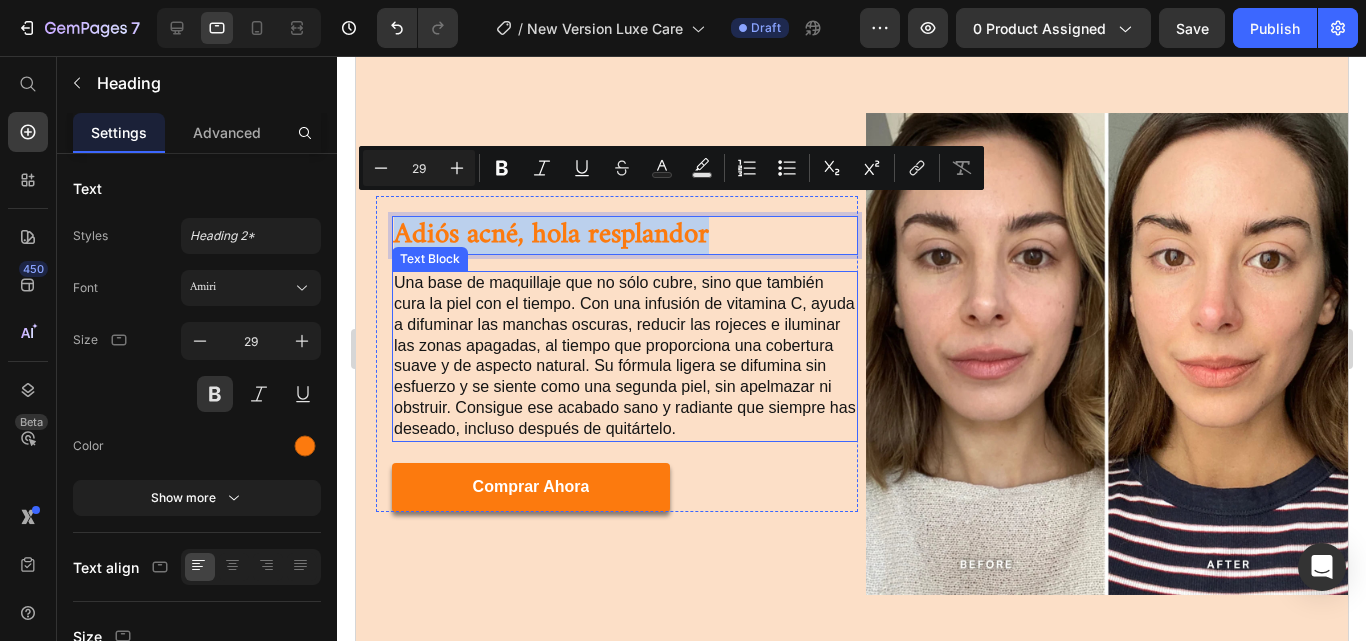 click on "Una base de maquillaje que no sólo cubre, sino que también cura la piel con el tiempo. Con una infusión de vitamina C, ayuda a difuminar las manchas oscuras, reducir las rojeces e iluminar las zonas apagadas, al tiempo que proporciona una cobertura suave y de aspecto natural. Su fórmula ligera se difumina sin esfuerzo y se siente como una segunda piel, sin apelmazar ni obstruir. Consigue ese acabado sano y radiante que siempre has deseado, incluso después de quitártelo." at bounding box center [624, 356] 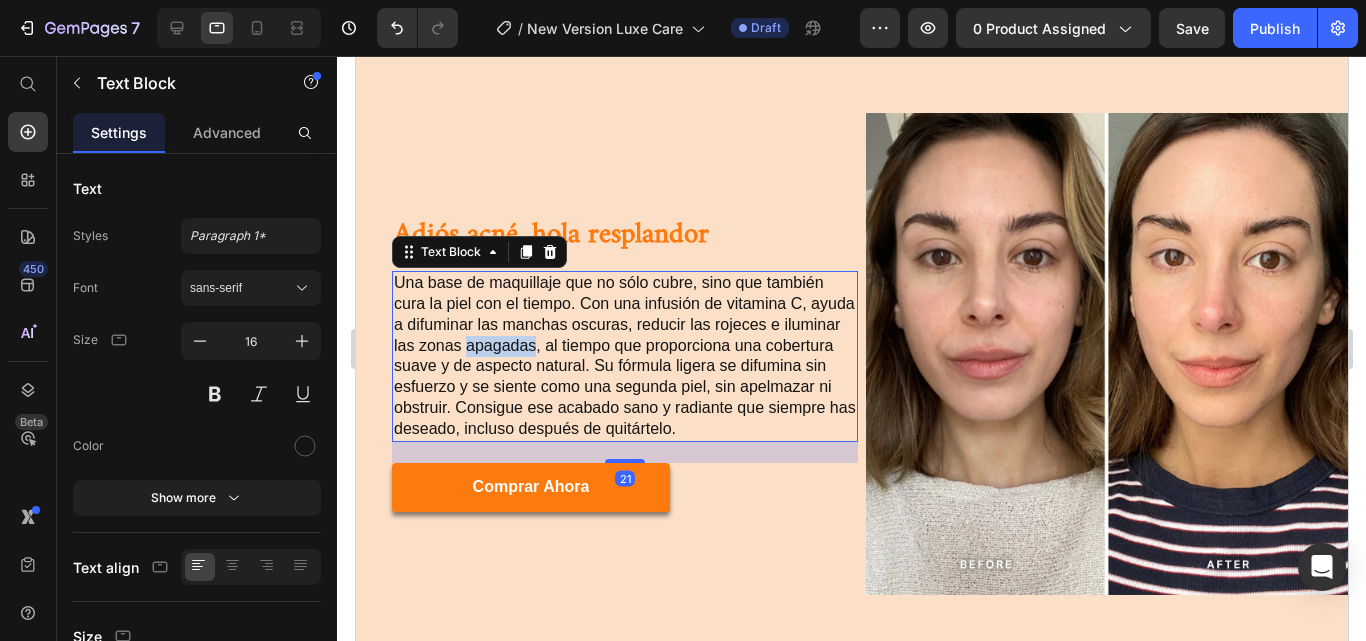 click on "Una base de maquillaje que no sólo cubre, sino que también cura la piel con el tiempo. Con una infusión de vitamina C, ayuda a difuminar las manchas oscuras, reducir las rojeces e iluminar las zonas apagadas, al tiempo que proporciona una cobertura suave y de aspecto natural. Su fórmula ligera se difumina sin esfuerzo y se siente como una segunda piel, sin apelmazar ni obstruir. Consigue ese acabado sano y radiante que siempre has deseado, incluso después de quitártelo." at bounding box center [624, 356] 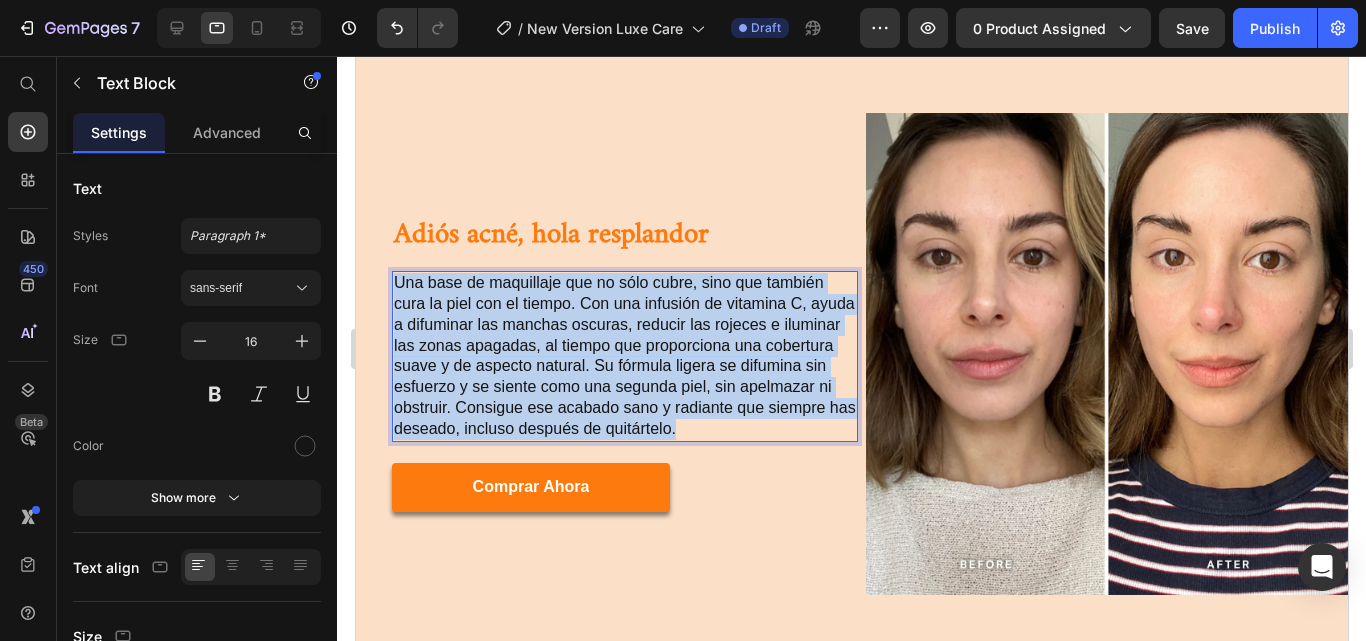 click on "Una base de maquillaje que no sólo cubre, sino que también cura la piel con el tiempo. Con una infusión de vitamina C, ayuda a difuminar las manchas oscuras, reducir las rojeces e iluminar las zonas apagadas, al tiempo que proporciona una cobertura suave y de aspecto natural. Su fórmula ligera se difumina sin esfuerzo y se siente como una segunda piel, sin apelmazar ni obstruir. Consigue ese acabado sano y radiante que siempre has deseado, incluso después de quitártelo." at bounding box center [624, 356] 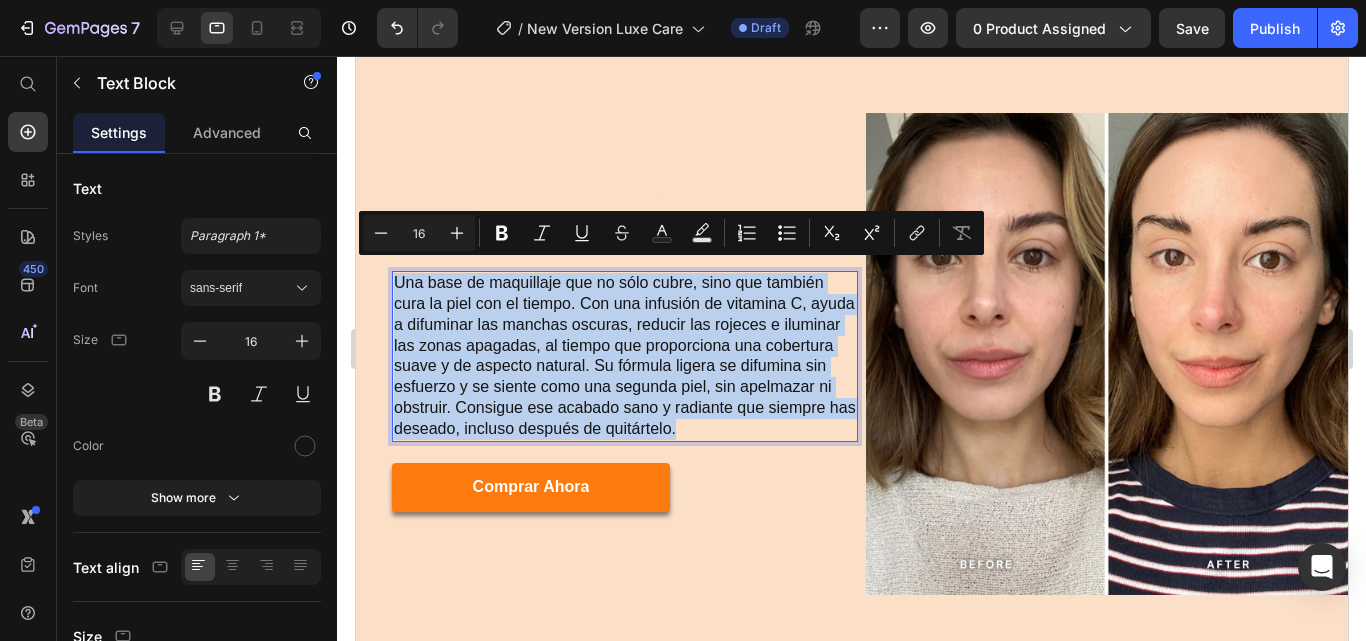 click on "Una base de maquillaje que no sólo cubre, sino que también cura la piel con el tiempo. Con una infusión de vitamina C, ayuda a difuminar las manchas oscuras, reducir las rojeces e iluminar las zonas apagadas, al tiempo que proporciona una cobertura suave y de aspecto natural. Su fórmula ligera se difumina sin esfuerzo y se siente como una segunda piel, sin apelmazar ni obstruir. Consigue ese acabado sano y radiante que siempre has deseado, incluso después de quitártelo." at bounding box center (624, 356) 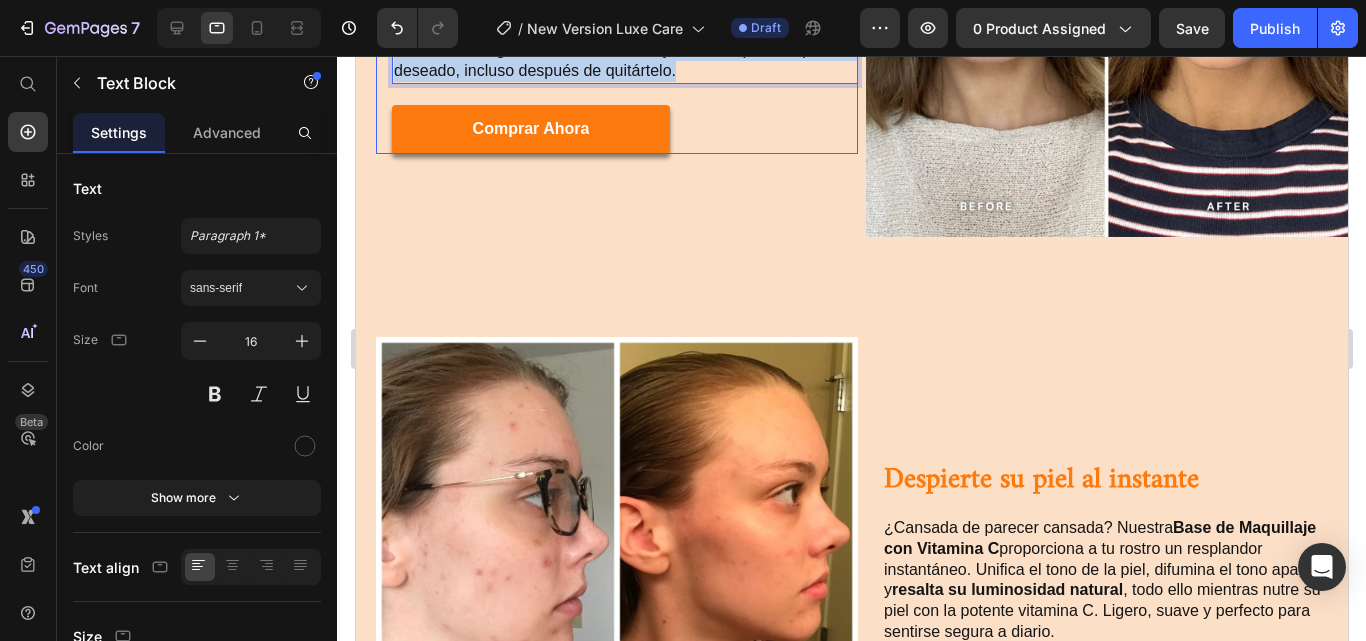 scroll, scrollTop: 2514, scrollLeft: 0, axis: vertical 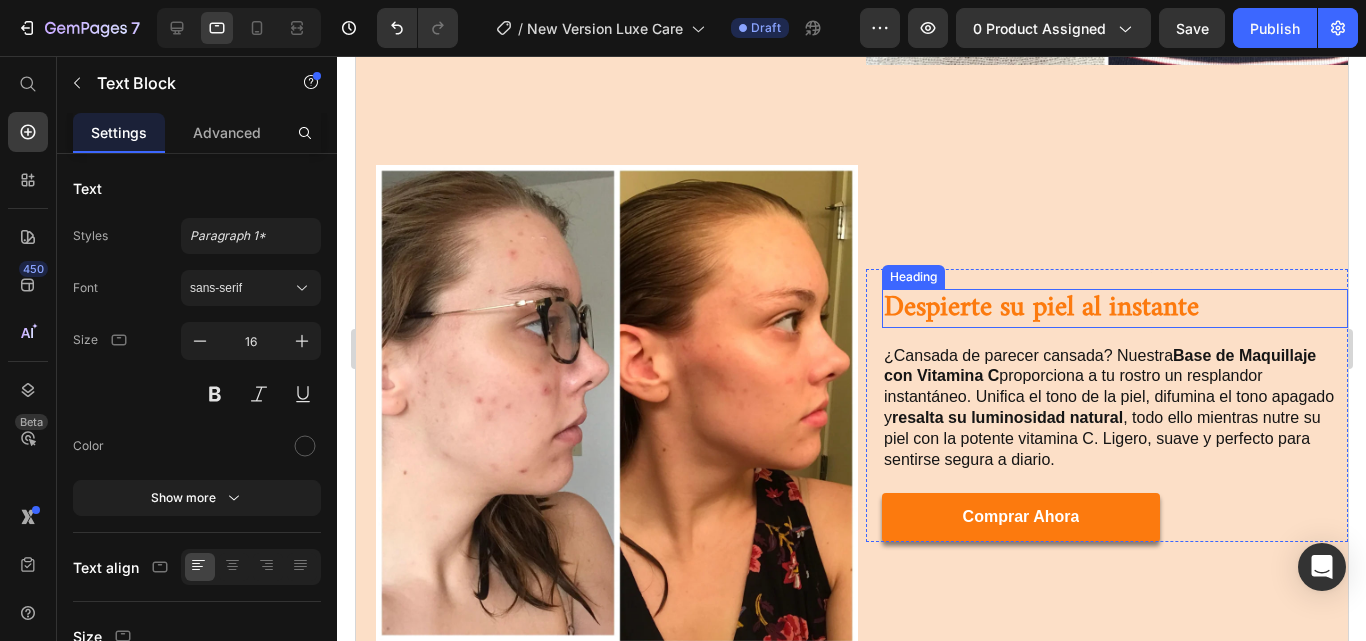 click on "Despierte su piel al instante" at bounding box center (1114, 308) 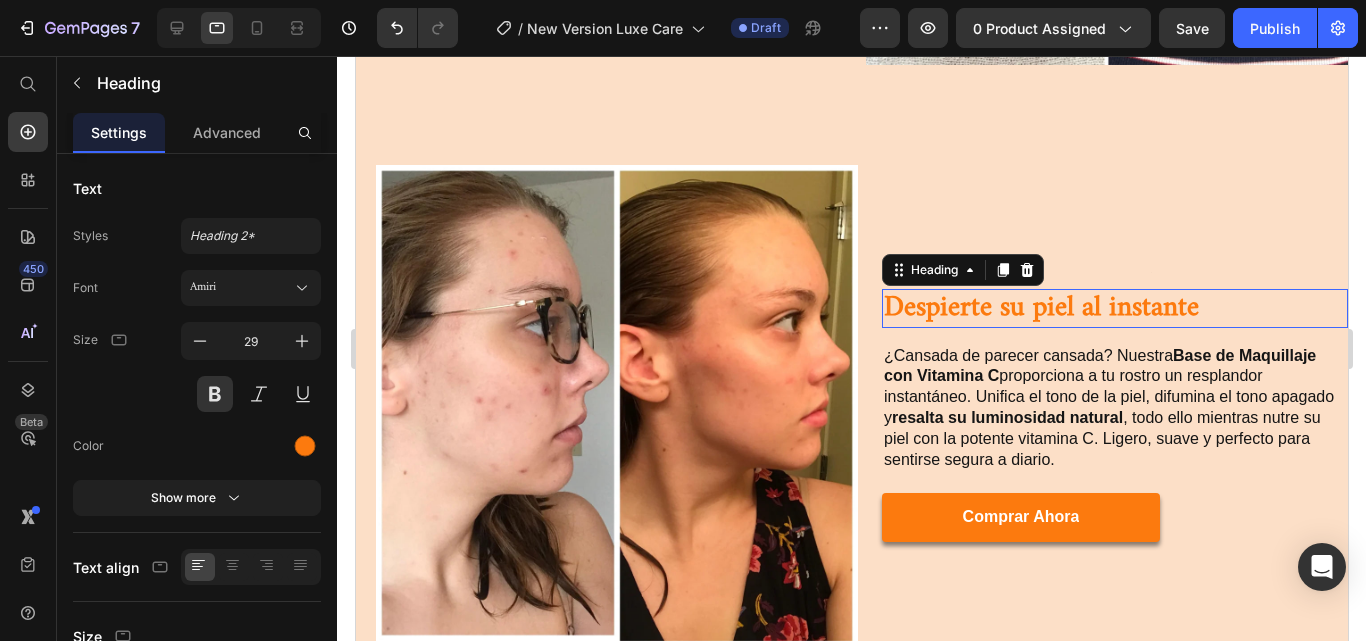 click on "Despierte su piel al instante" at bounding box center (1114, 308) 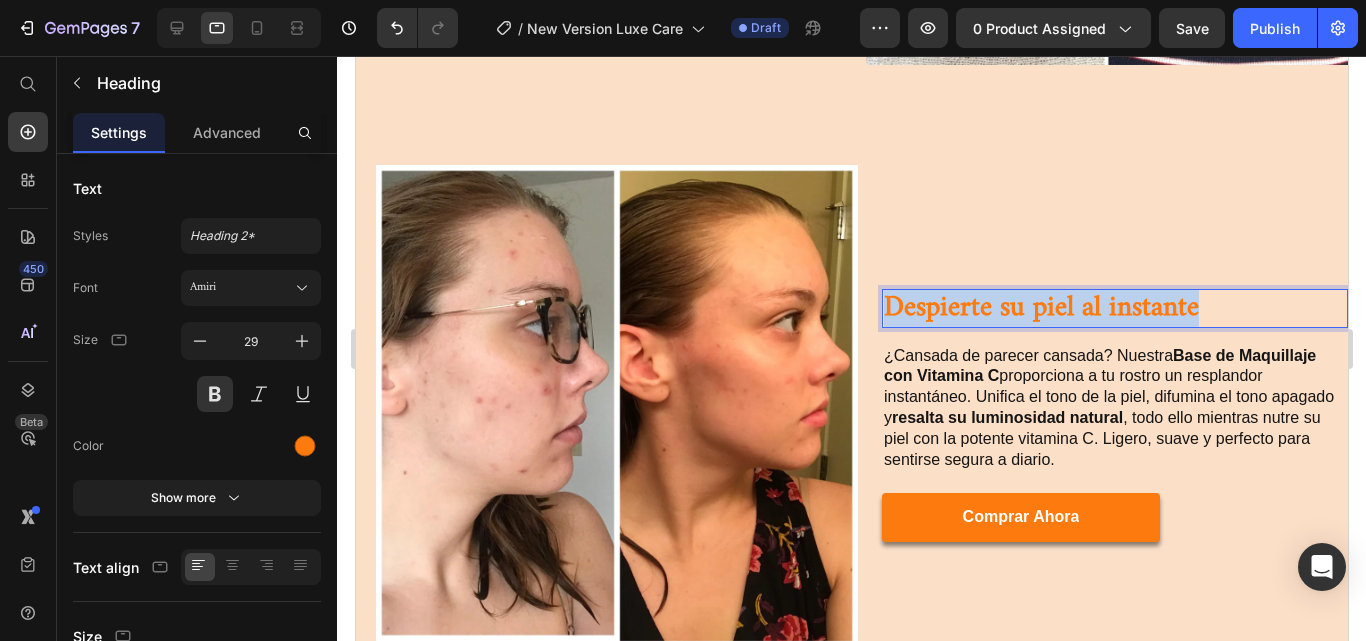 click on "Despierte su piel al instante" at bounding box center (1114, 308) 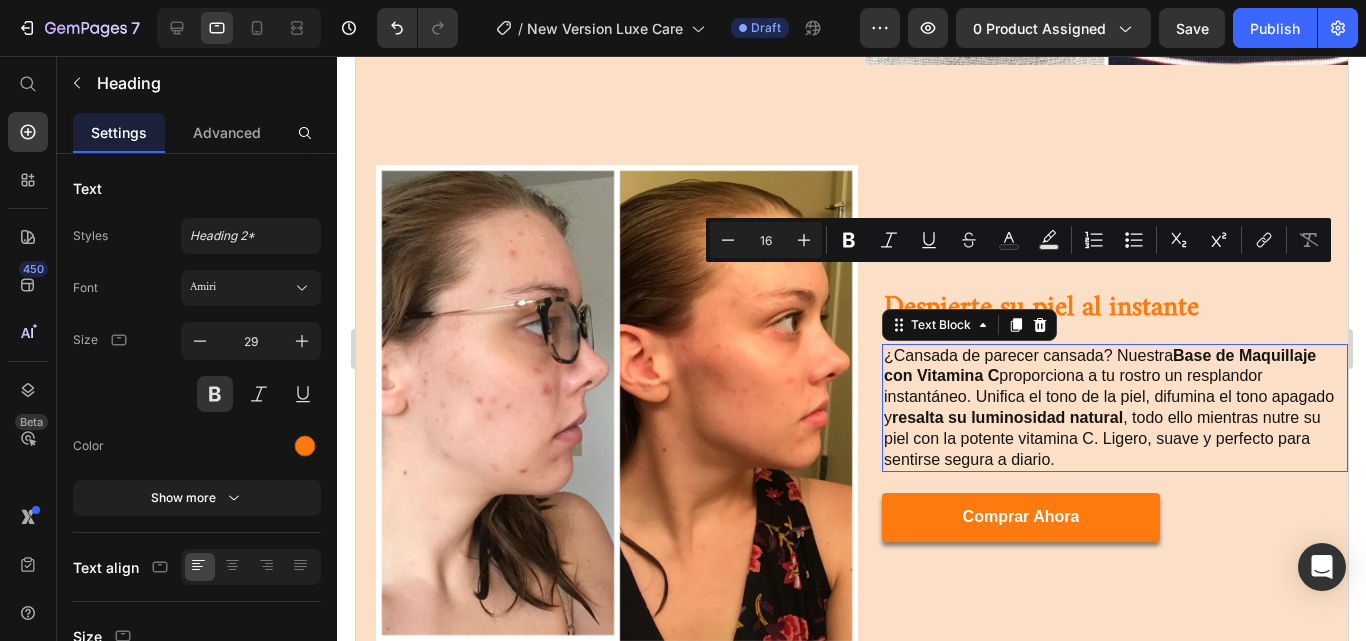 click on "¿Cansada de parecer cansada? Nuestra  Base de Maquillaje con Vitamina C  proporciona a tu rostro un resplandor instantáneo. Unifica el tono de la piel, difumina el tono apagado y  resalta su luminosidad natural , todo ello mientras nutre su piel con la potente vitamina C. Ligero, suave y perfecto para sentirse segura a diario." at bounding box center [1114, 408] 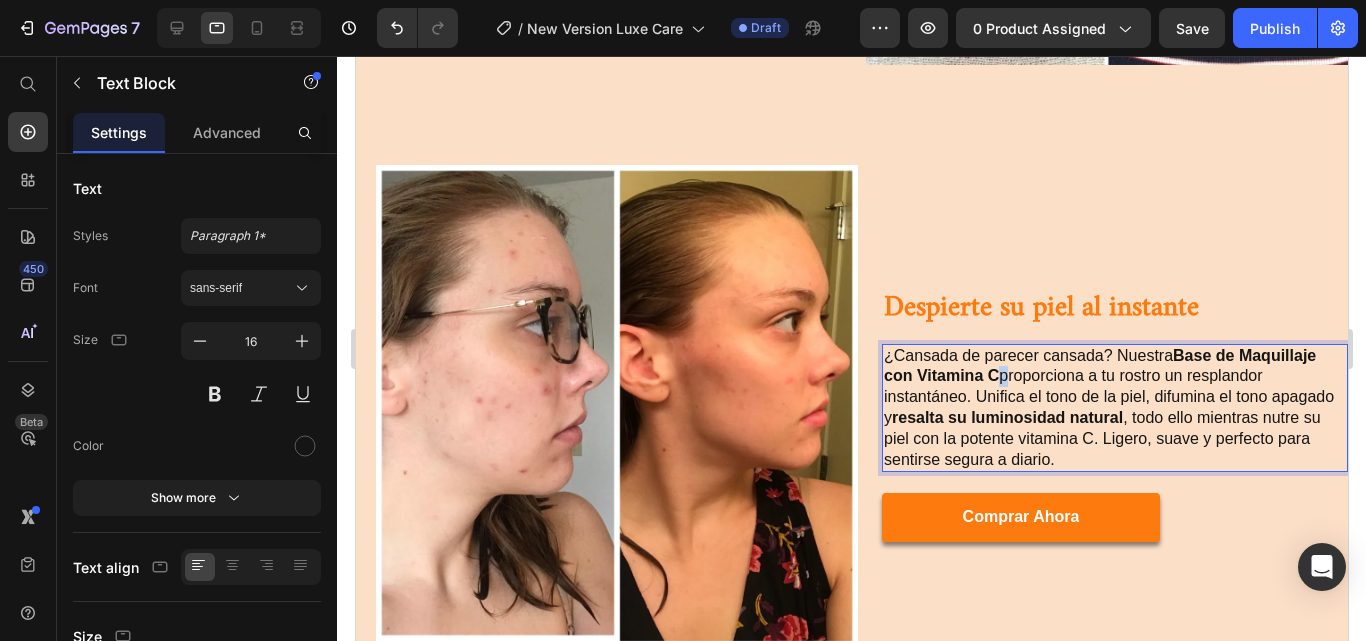 click on "¿Cansada de parecer cansada? Nuestra  Base de Maquillaje con Vitamina C  proporciona a tu rostro un resplandor instantáneo. Unifica el tono de la piel, difumina el tono apagado y  resalta su luminosidad natural , todo ello mientras nutre su piel con la potente vitamina C. Ligero, suave y perfecto para sentirse segura a diario." at bounding box center (1114, 408) 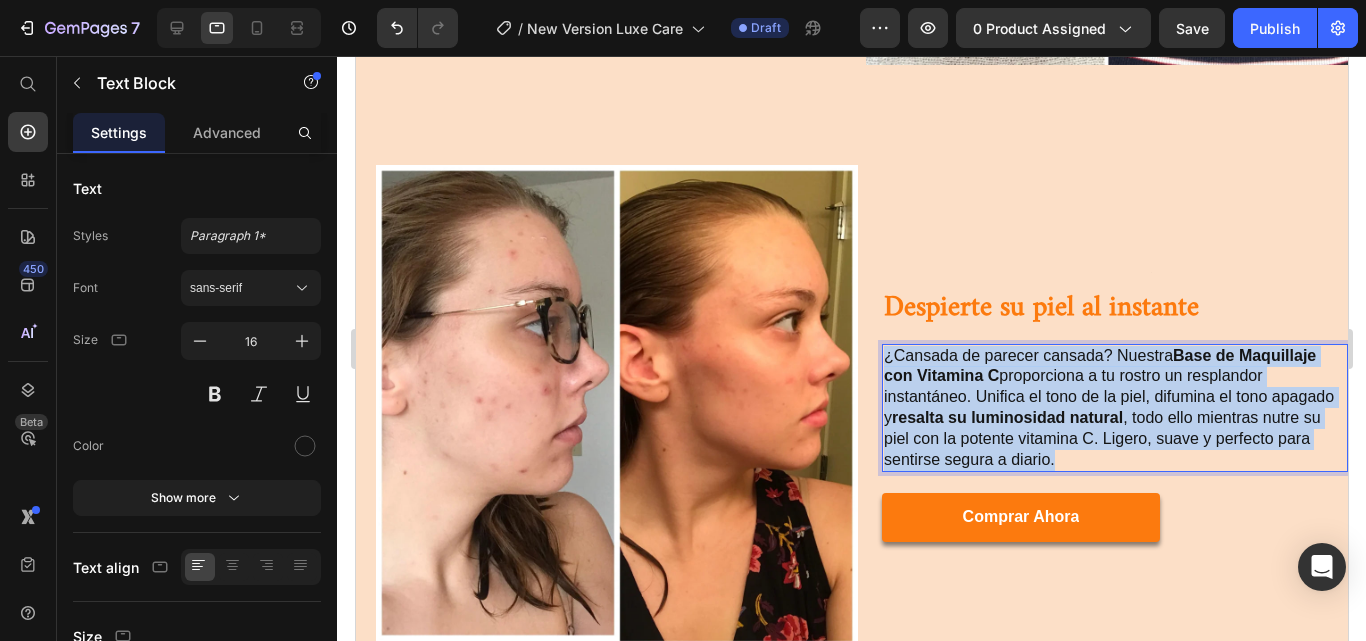 click on "¿Cansada de parecer cansada? Nuestra  Base de Maquillaje con Vitamina C  proporciona a tu rostro un resplandor instantáneo. Unifica el tono de la piel, difumina el tono apagado y  resalta su luminosidad natural , todo ello mientras nutre su piel con la potente vitamina C. Ligero, suave y perfecto para sentirse segura a diario." at bounding box center (1114, 408) 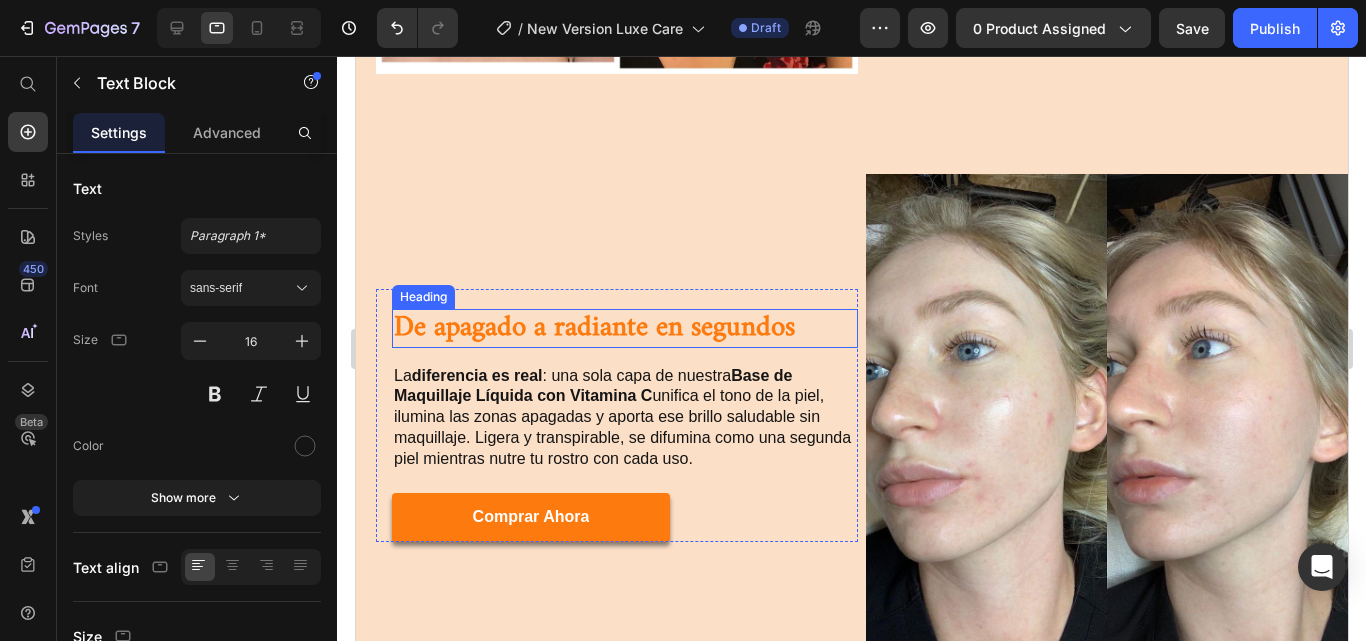 scroll, scrollTop: 3080, scrollLeft: 0, axis: vertical 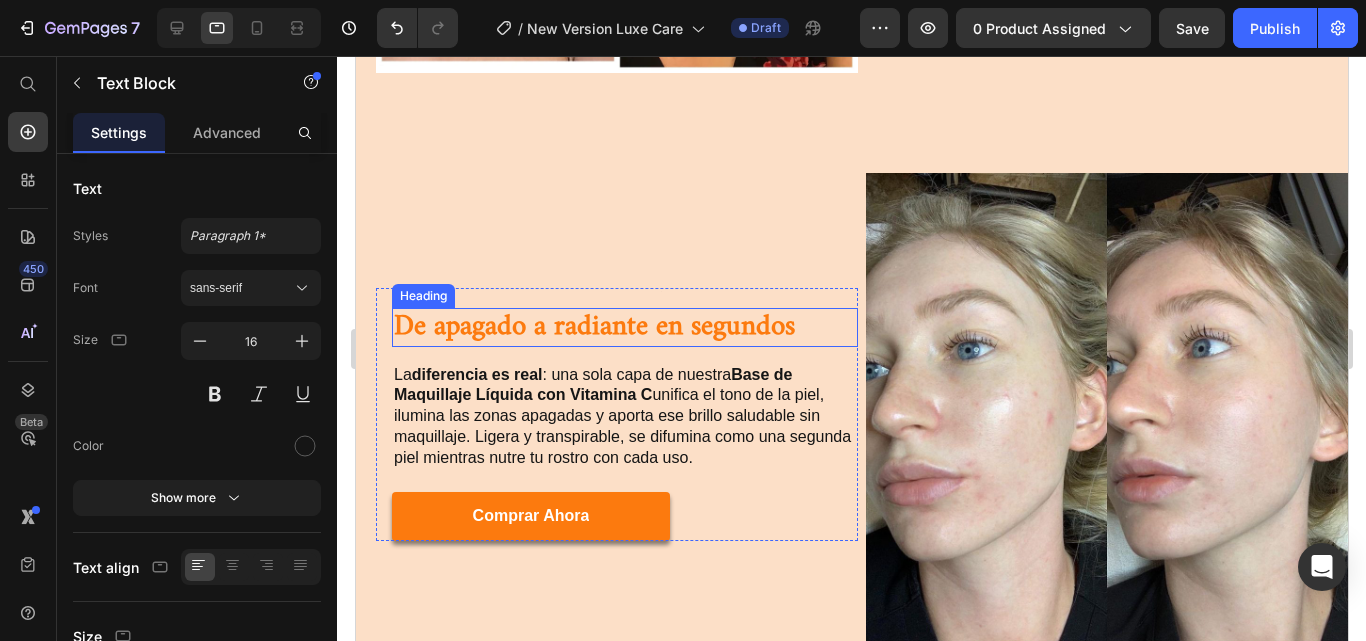 click on "De apagado a radiante en segundos" at bounding box center [624, 327] 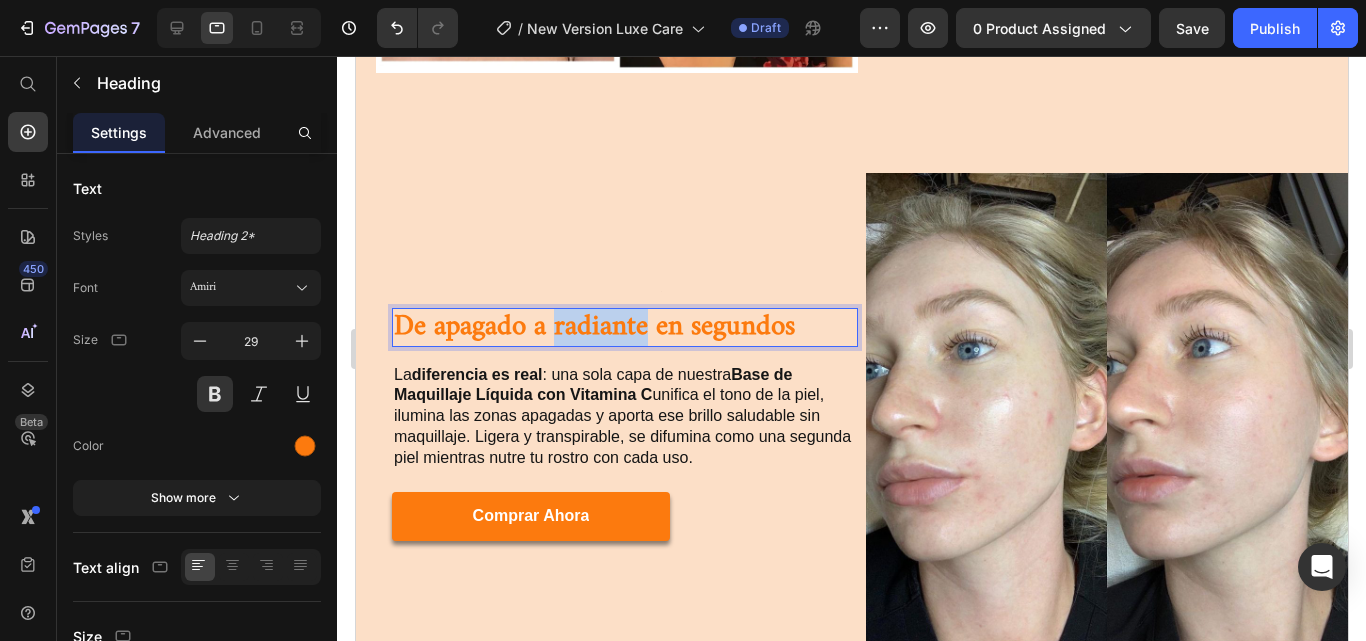 click on "De apagado a radiante en segundos" at bounding box center (624, 327) 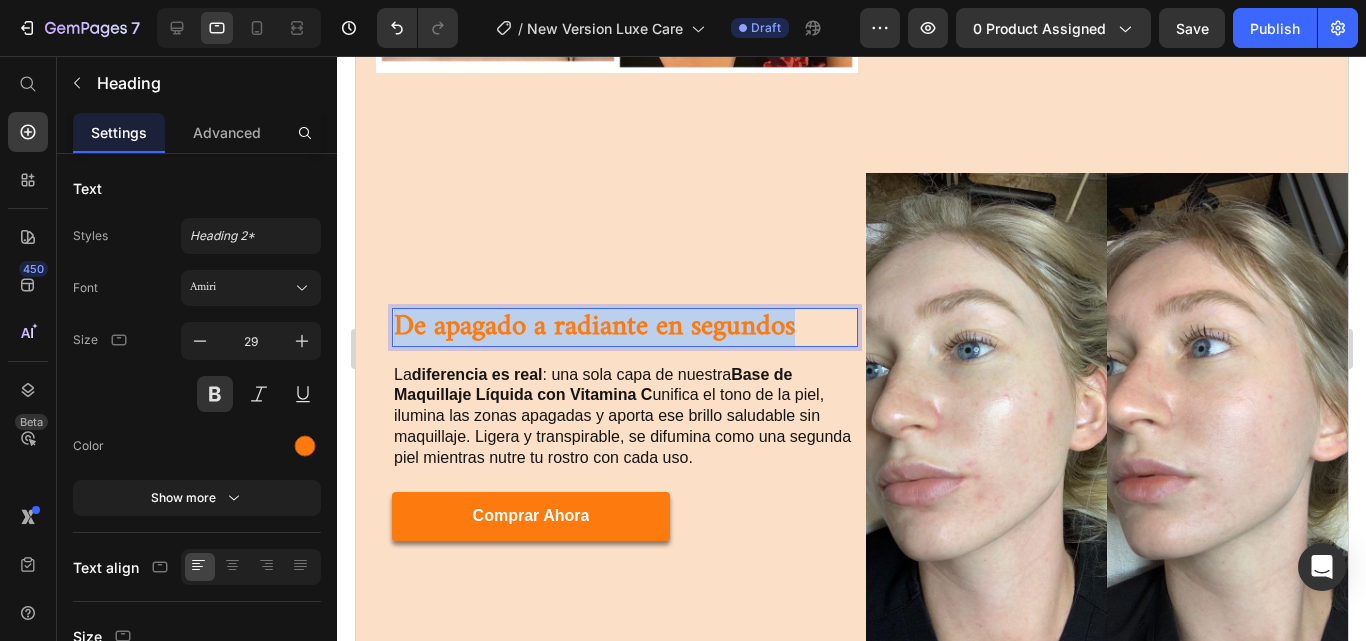 click on "De apagado a radiante en segundos" at bounding box center (624, 327) 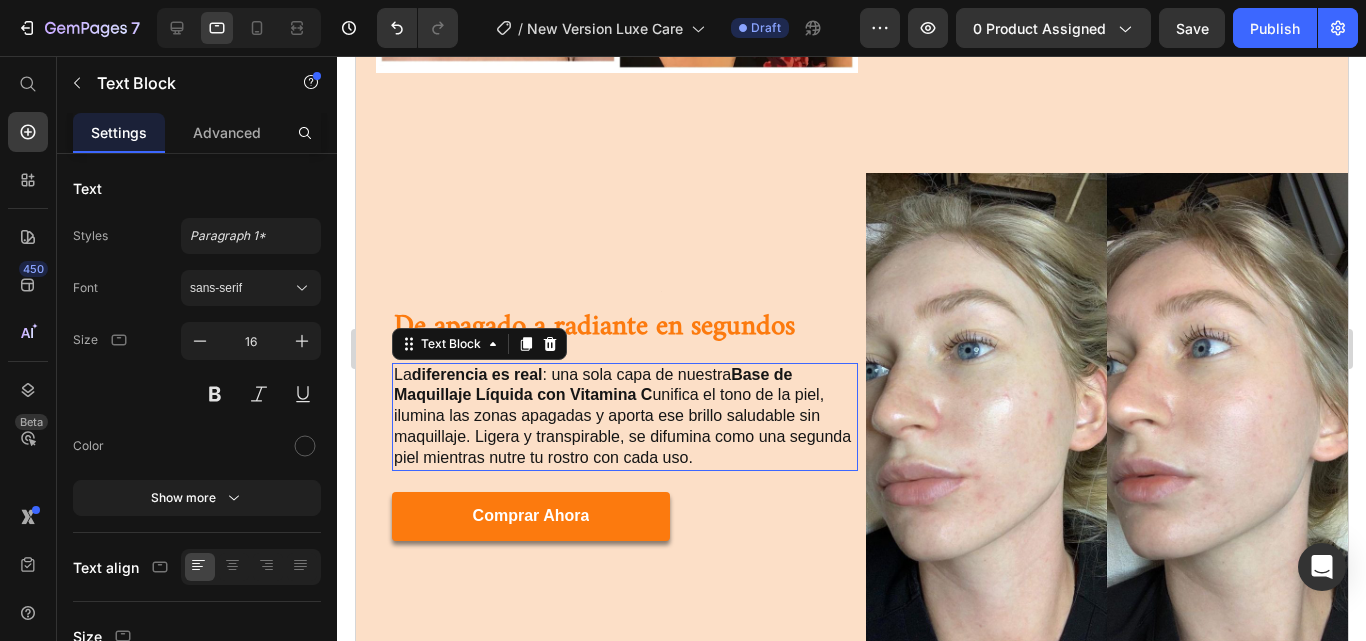 click on "La  diferencia es real : una sola capa de nuestra  Base de Maquillaje Líquida con Vitamina C  unifica el tono de la piel, ilumina las zonas apagadas y aporta ese brillo saludable sin maquillaje. Ligera y transpirable, se difumina como una segunda piel mientras nutre tu rostro con cada uso." at bounding box center [624, 417] 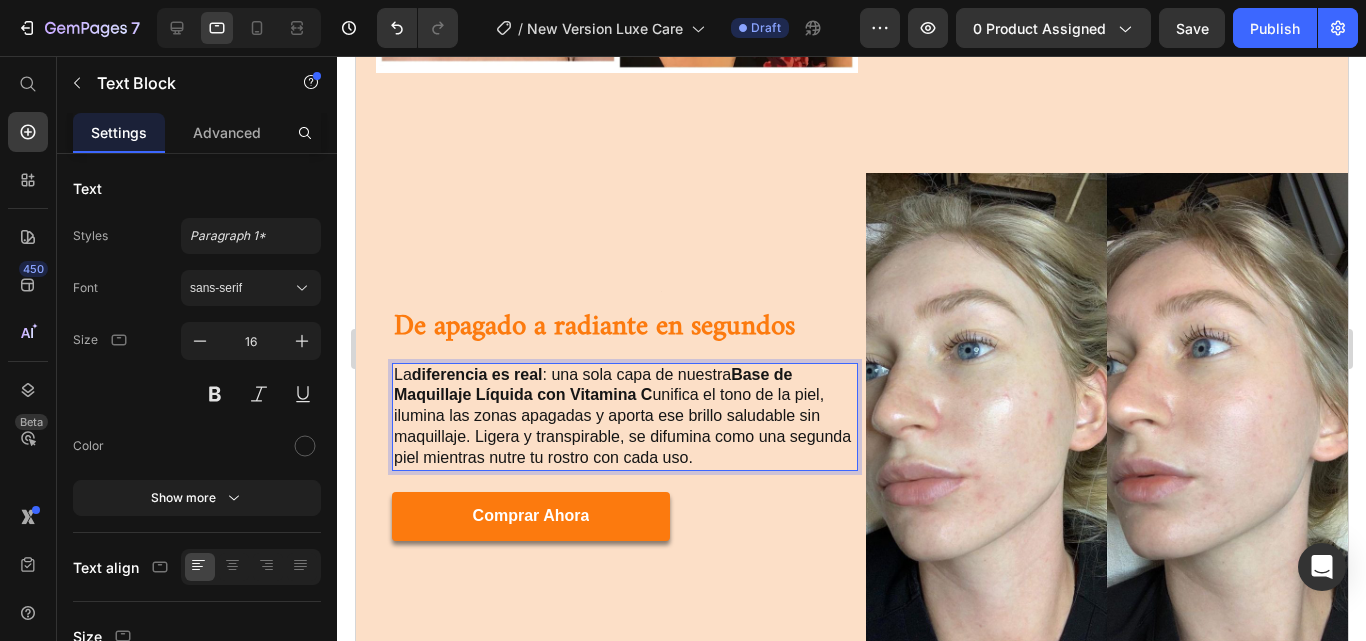 click on "La  diferencia es real : una sola capa de nuestra  Base de Maquillaje Líquida con Vitamina C  unifica el tono de la piel, ilumina las zonas apagadas y aporta ese brillo saludable sin maquillaje. Ligera y transpirable, se difumina como una segunda piel mientras nutre tu rostro con cada uso." at bounding box center (624, 417) 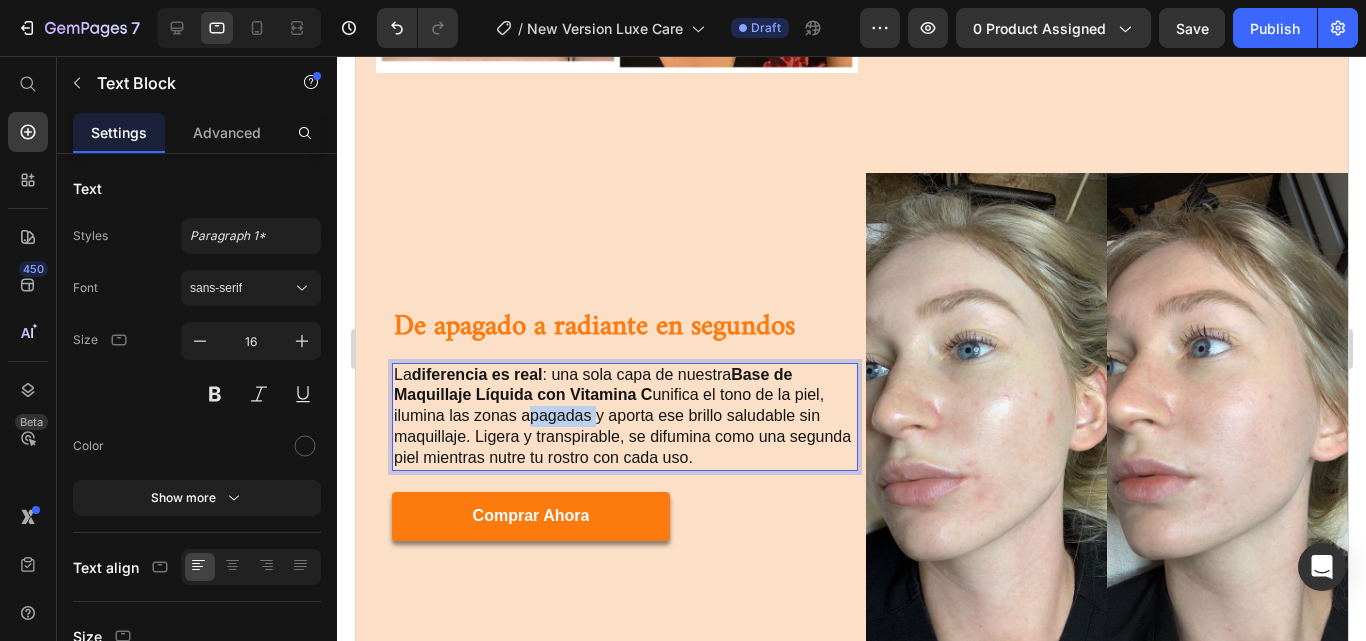 click on "La  diferencia es real : una sola capa de nuestra  Base de Maquillaje Líquida con Vitamina C  unifica el tono de la piel, ilumina las zonas apagadas y aporta ese brillo saludable sin maquillaje. Ligera y transpirable, se difumina como una segunda piel mientras nutre tu rostro con cada uso." at bounding box center (624, 417) 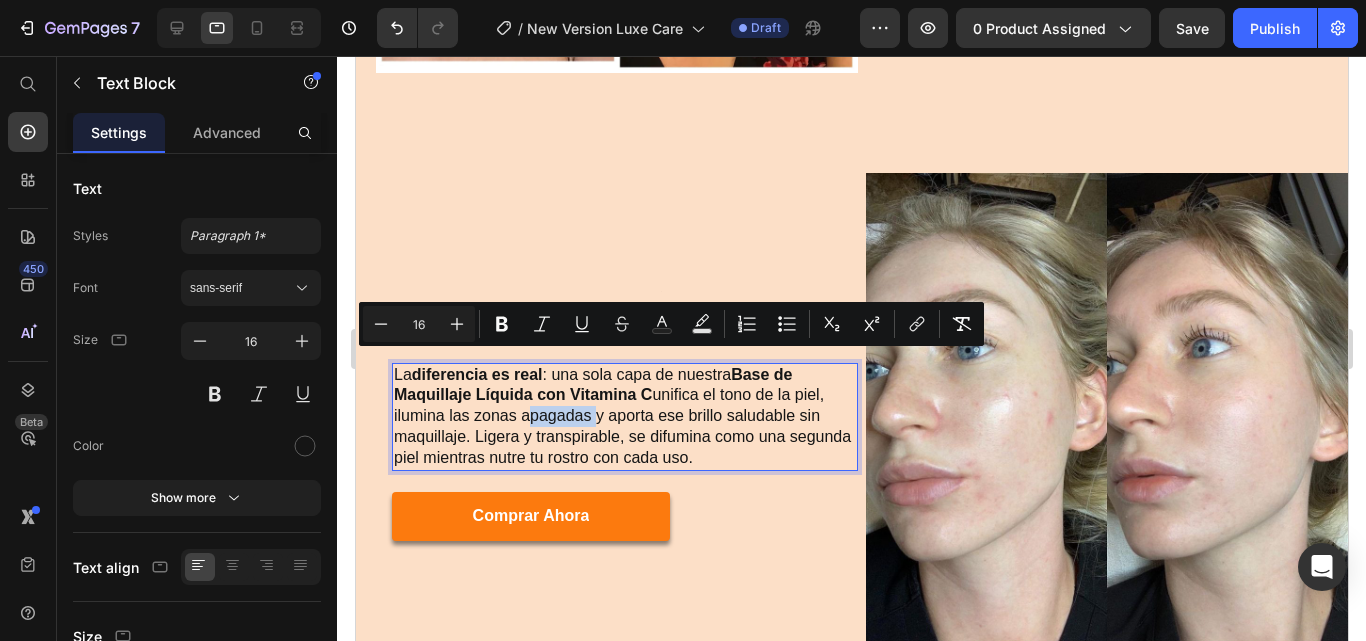 copy on "La  diferencia es real : una sola capa de nuestra  Base de Maquillaje Líquida con Vitamina C  unifica el tono de la piel, ilumina las zonas apagadas y aporta ese brillo saludable sin maquillaje. Ligera y transpirable, se difumina como una segunda piel mientras nutre tu rostro con cada uso." 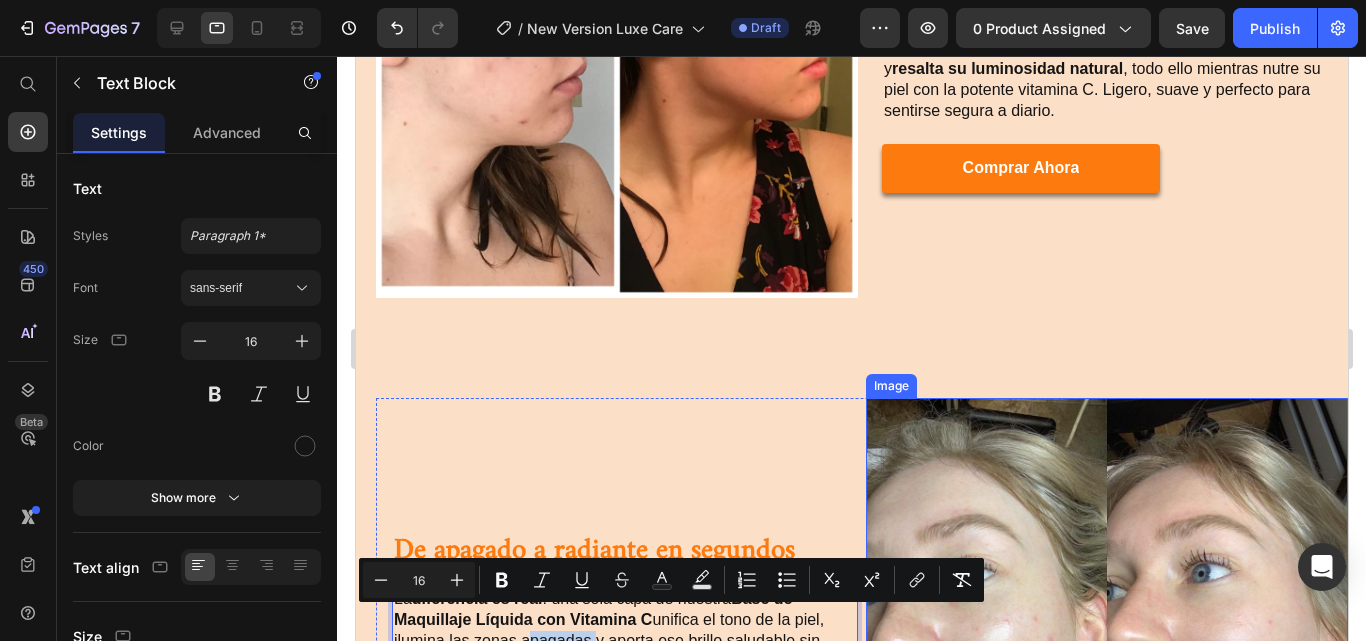 scroll, scrollTop: 2811, scrollLeft: 0, axis: vertical 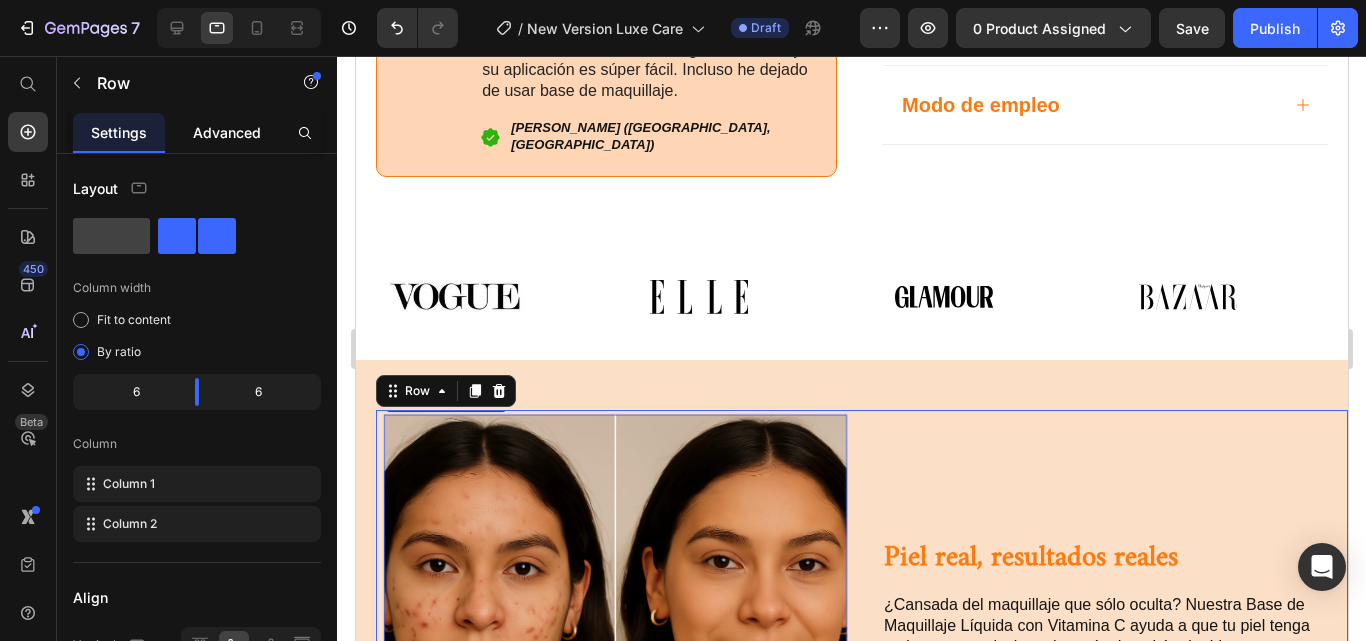 click on "Advanced" at bounding box center [227, 132] 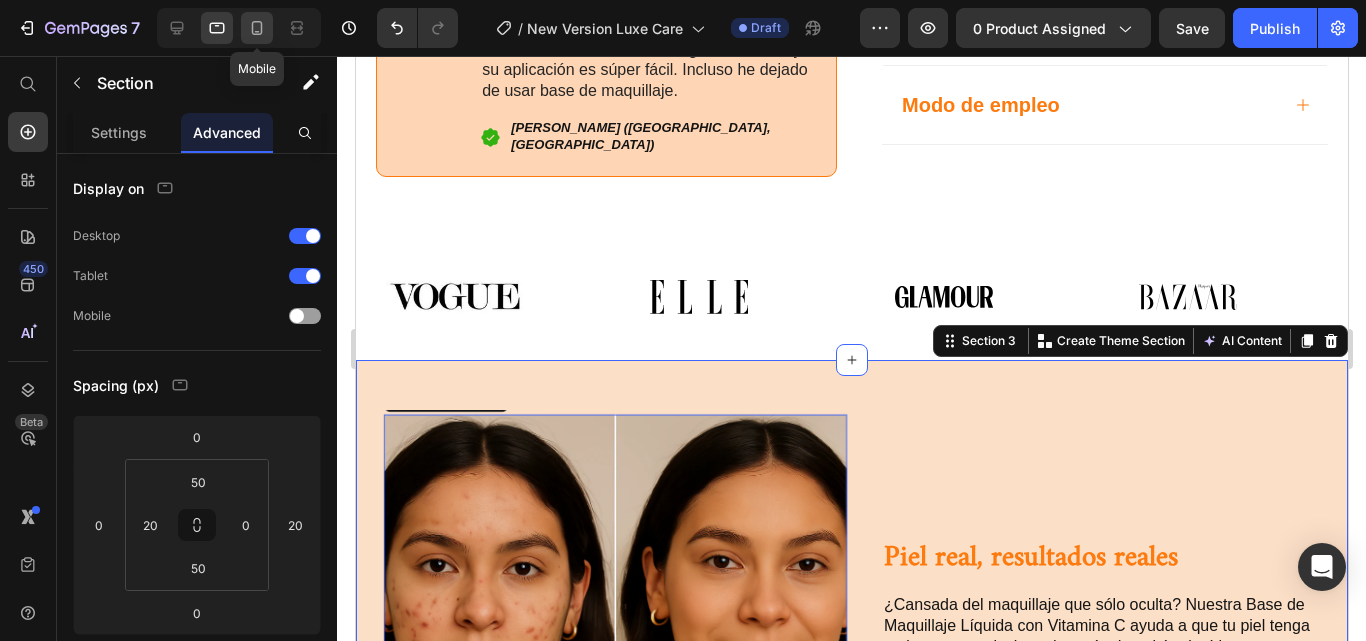 click 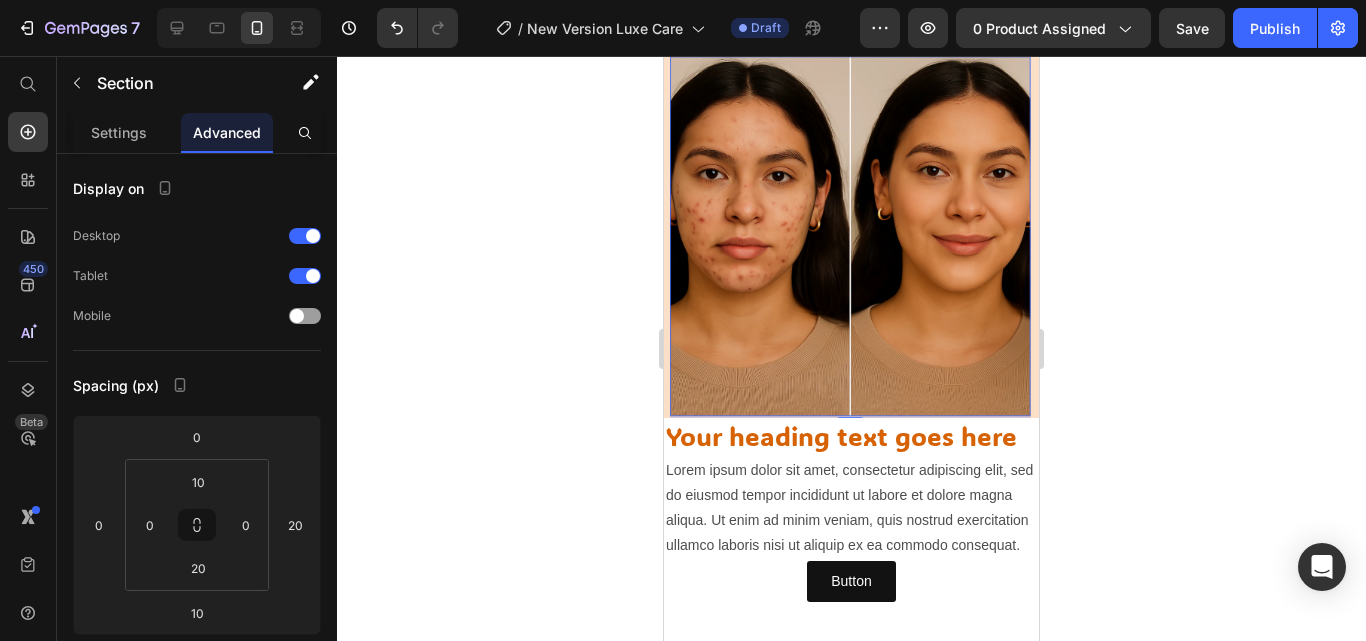 scroll, scrollTop: 1642, scrollLeft: 0, axis: vertical 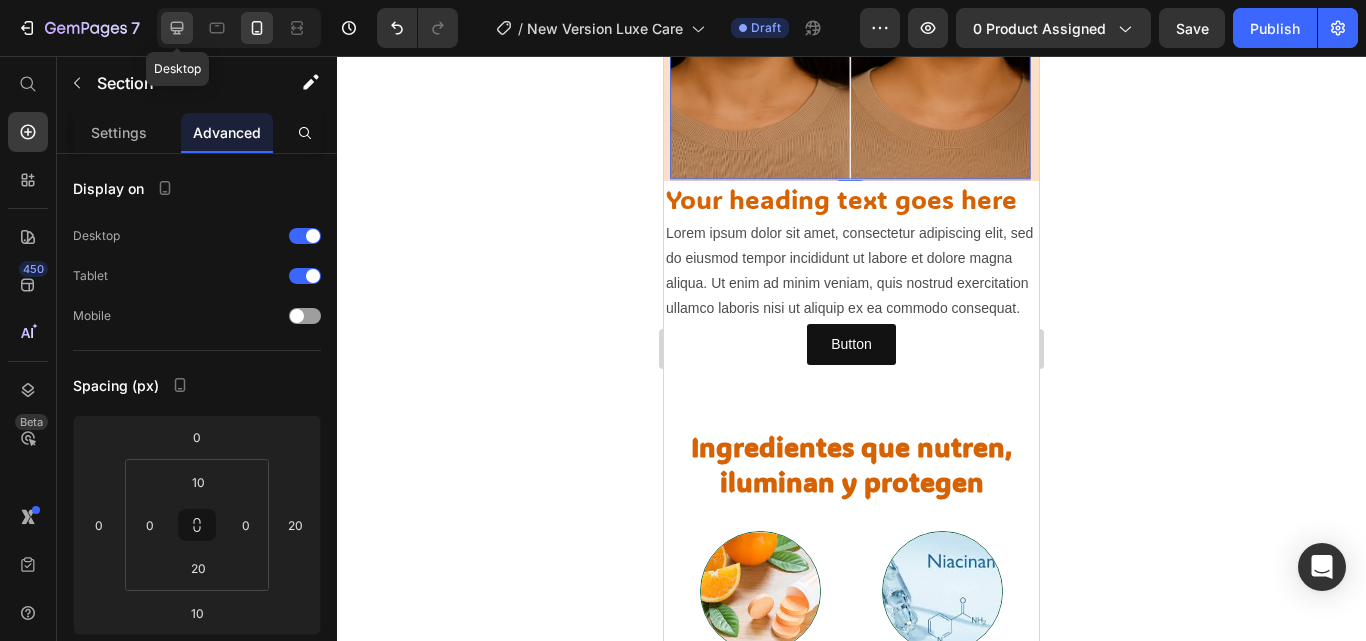 click 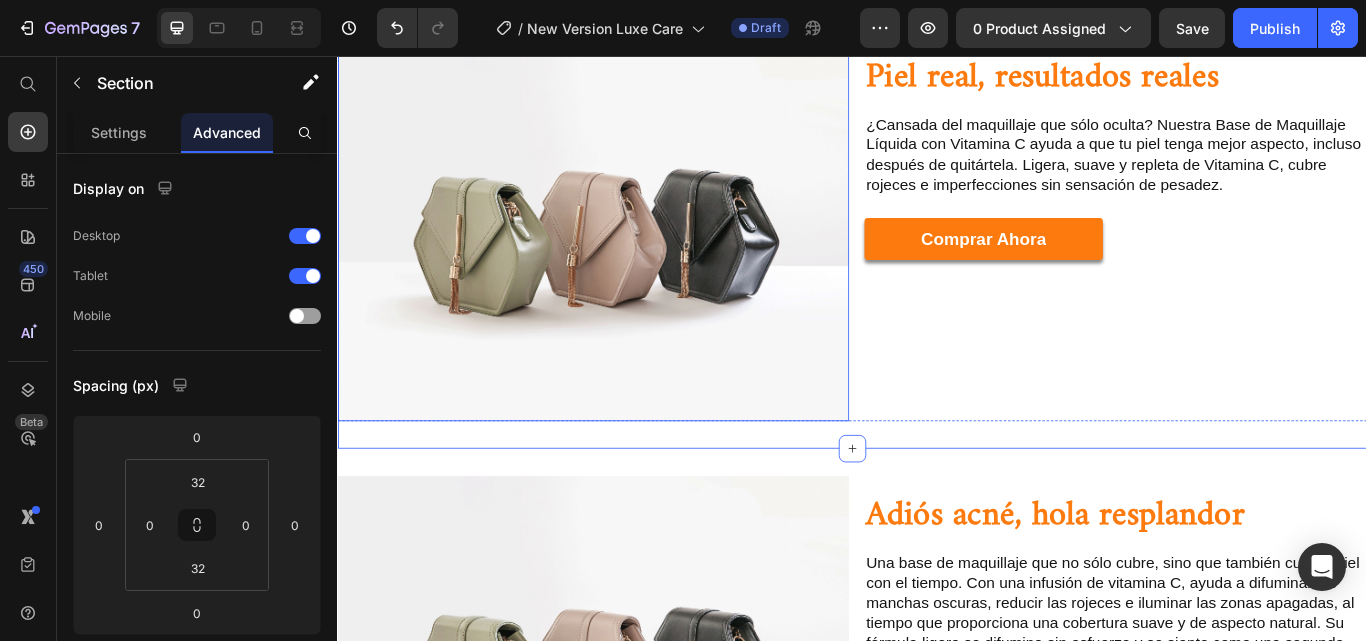 scroll, scrollTop: 1564, scrollLeft: 0, axis: vertical 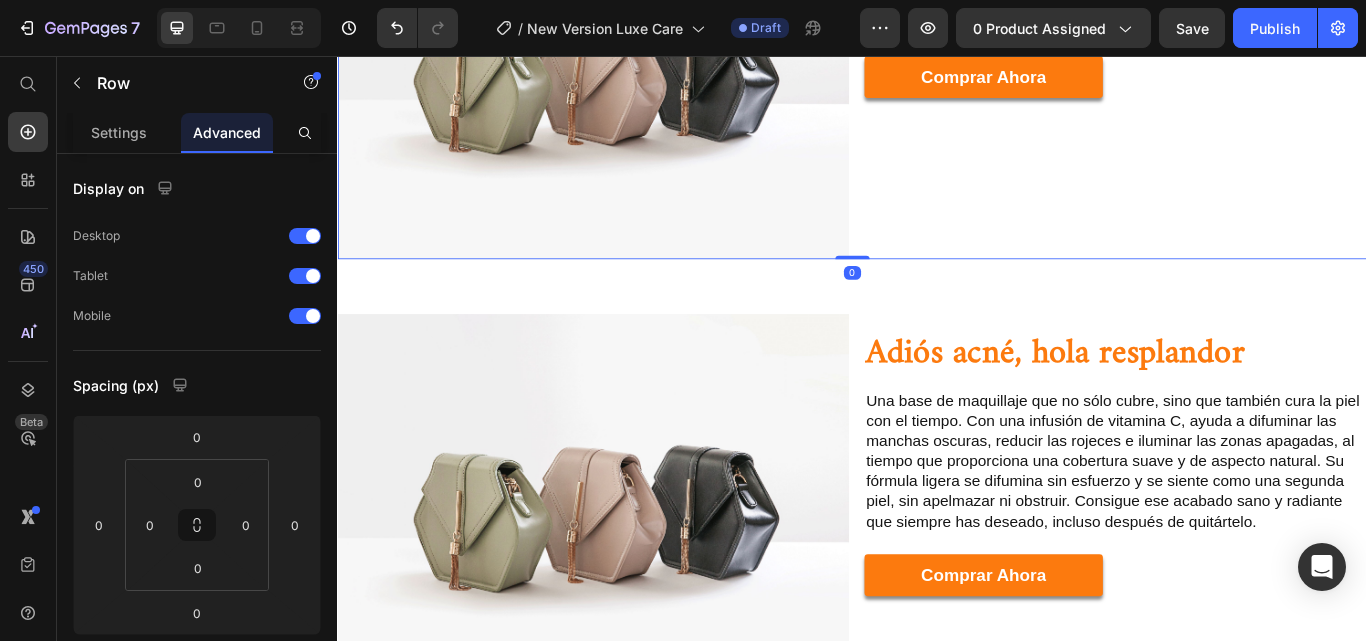 click on "Heading Piel real, resultados reales Heading ¿Cansada del maquillaje que sólo oculta? Nuestra Base de Maquillaje Líquida con Vitamina C ayuda a que tu piel tenga mejor aspecto, incluso después de quitártela. Ligera, suave y repleta de Vitamina C, cubre rojeces e imperfecciones sin sensación de pesadez. Text Block comprar ahora Button Row Row Row" at bounding box center [1239, 70] 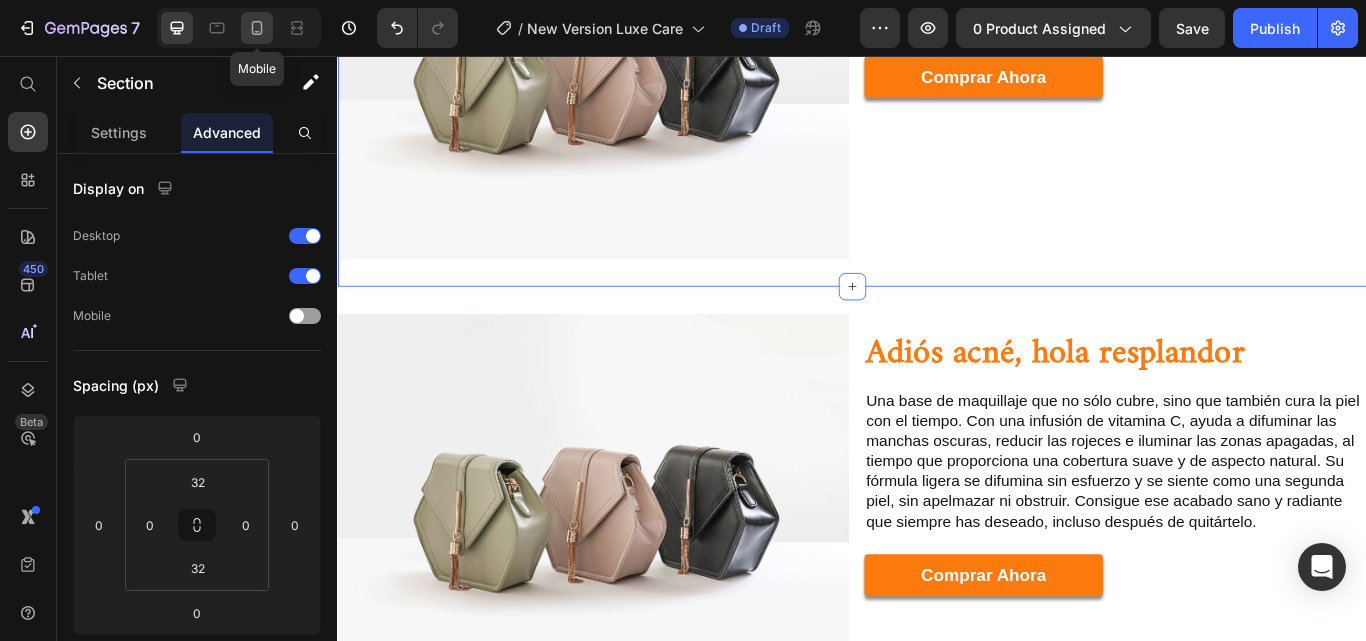 click 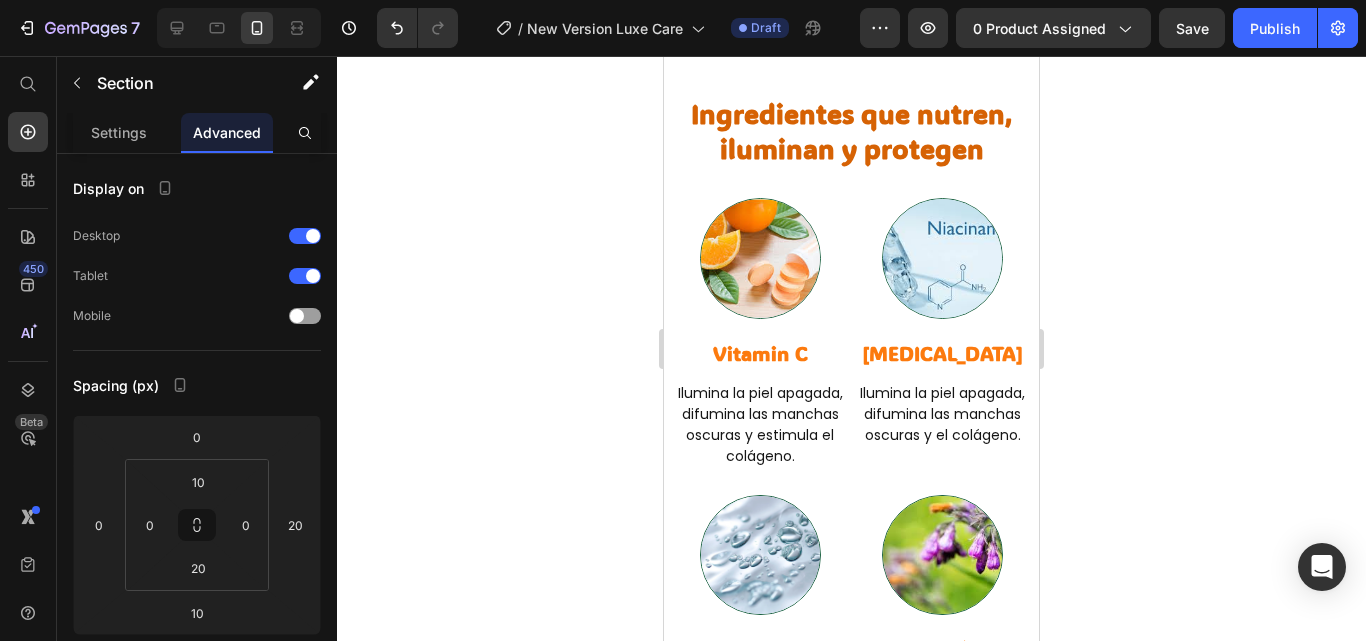 scroll, scrollTop: 1959, scrollLeft: 0, axis: vertical 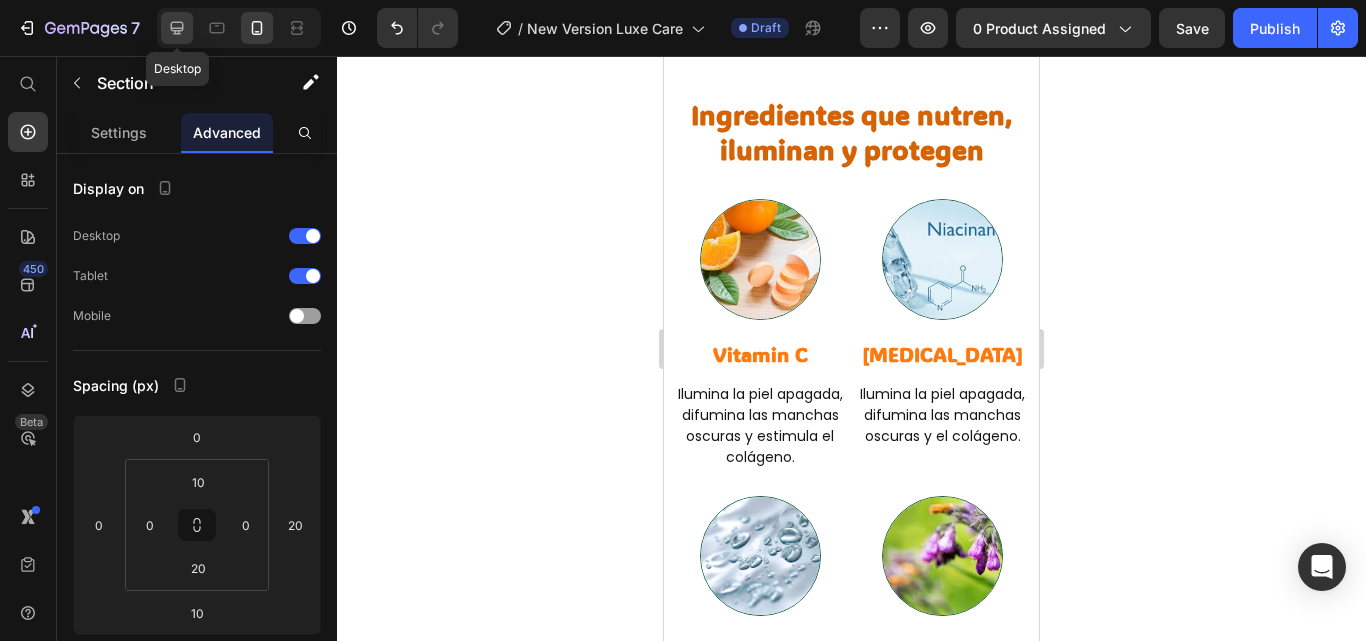 click 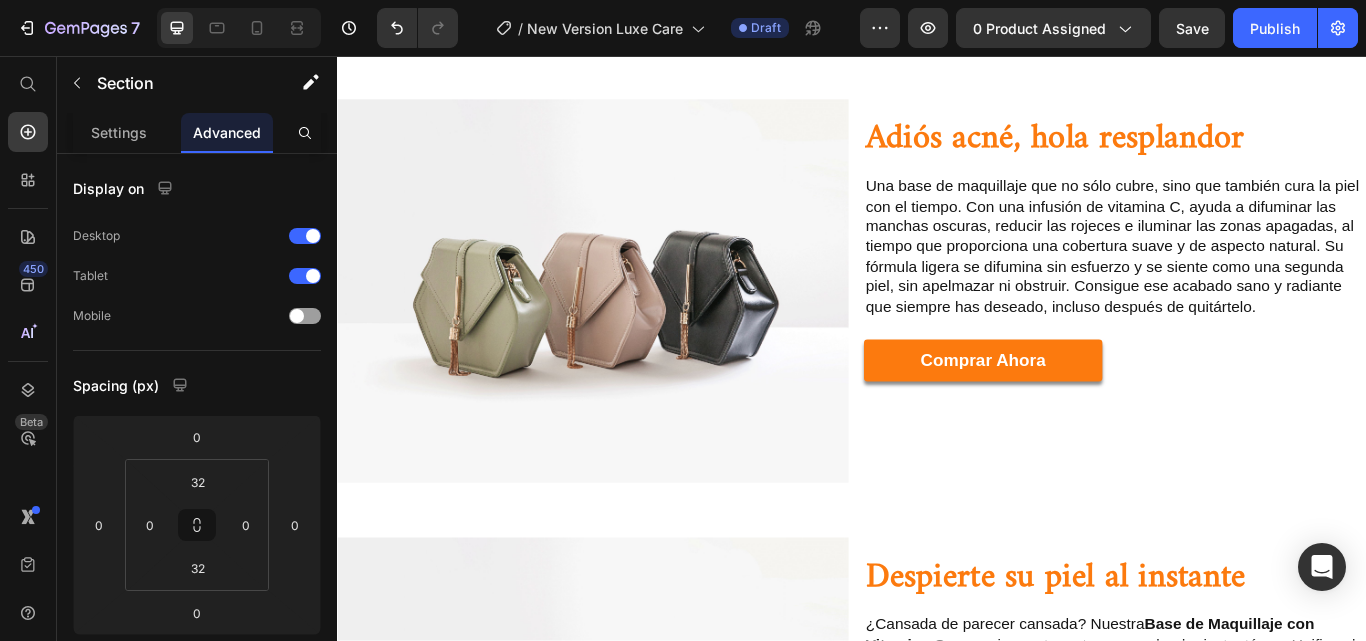 scroll, scrollTop: 1814, scrollLeft: 0, axis: vertical 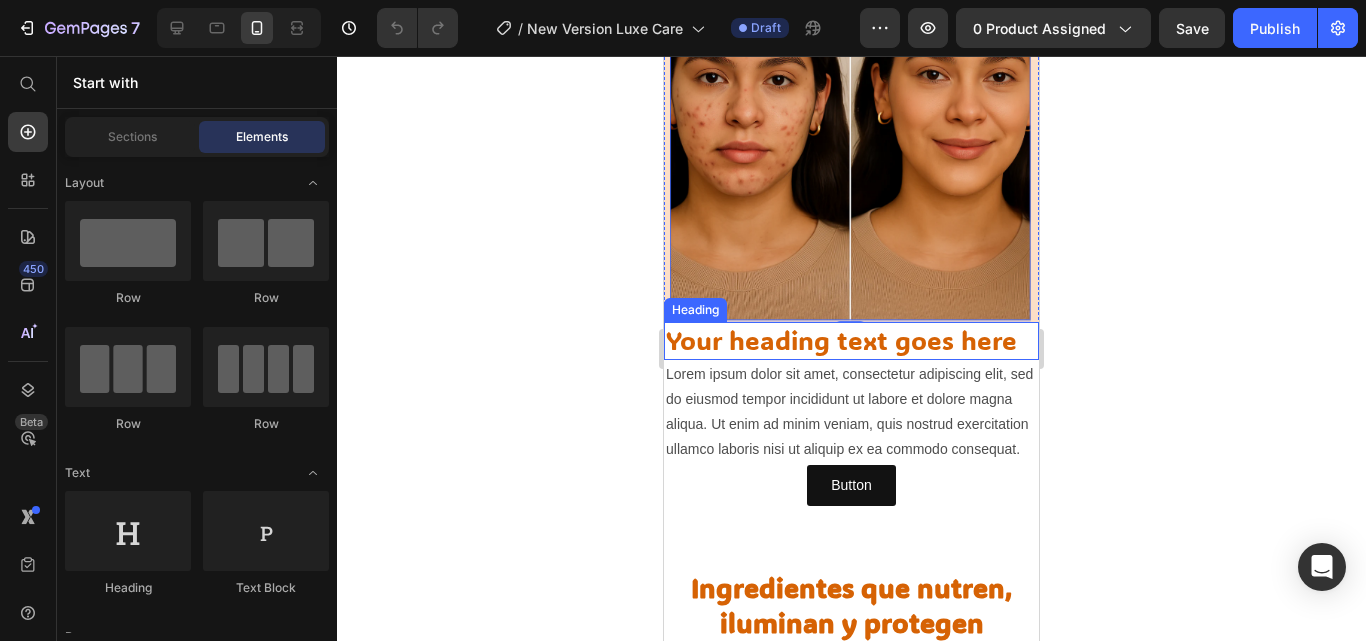 click on "Your heading text goes here" at bounding box center (851, 341) 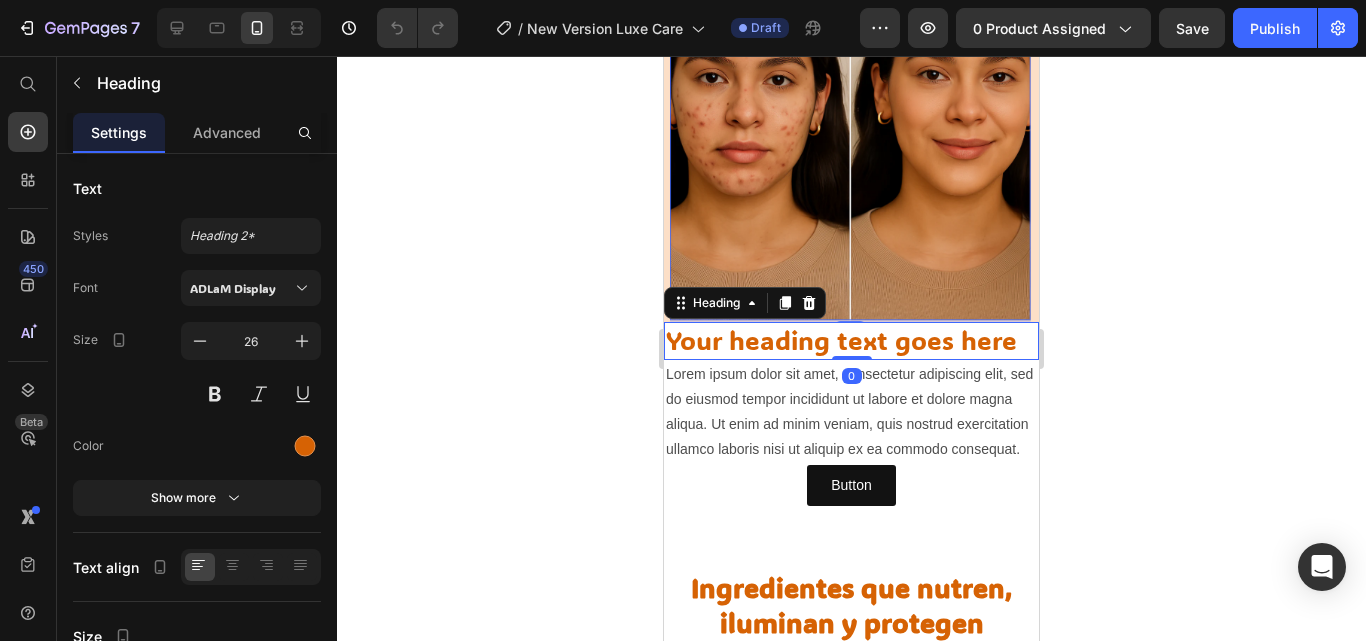 click on "Your heading text goes here" at bounding box center [851, 341] 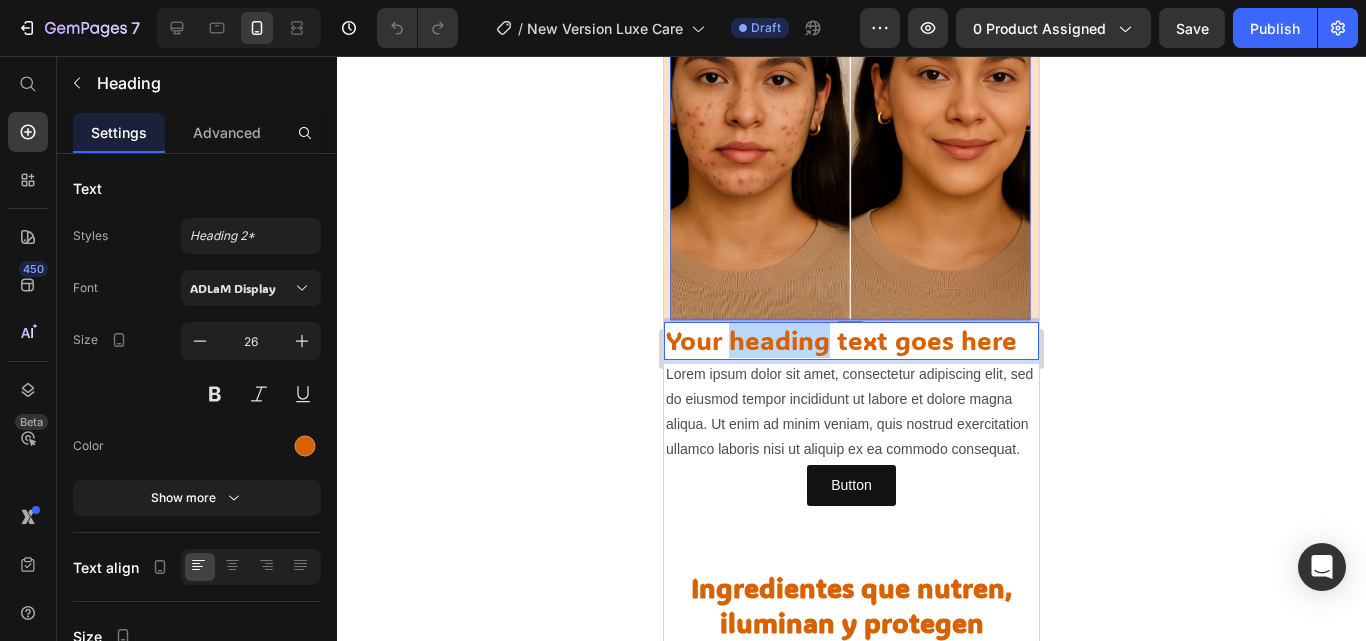 click on "Your heading text goes here" at bounding box center [851, 341] 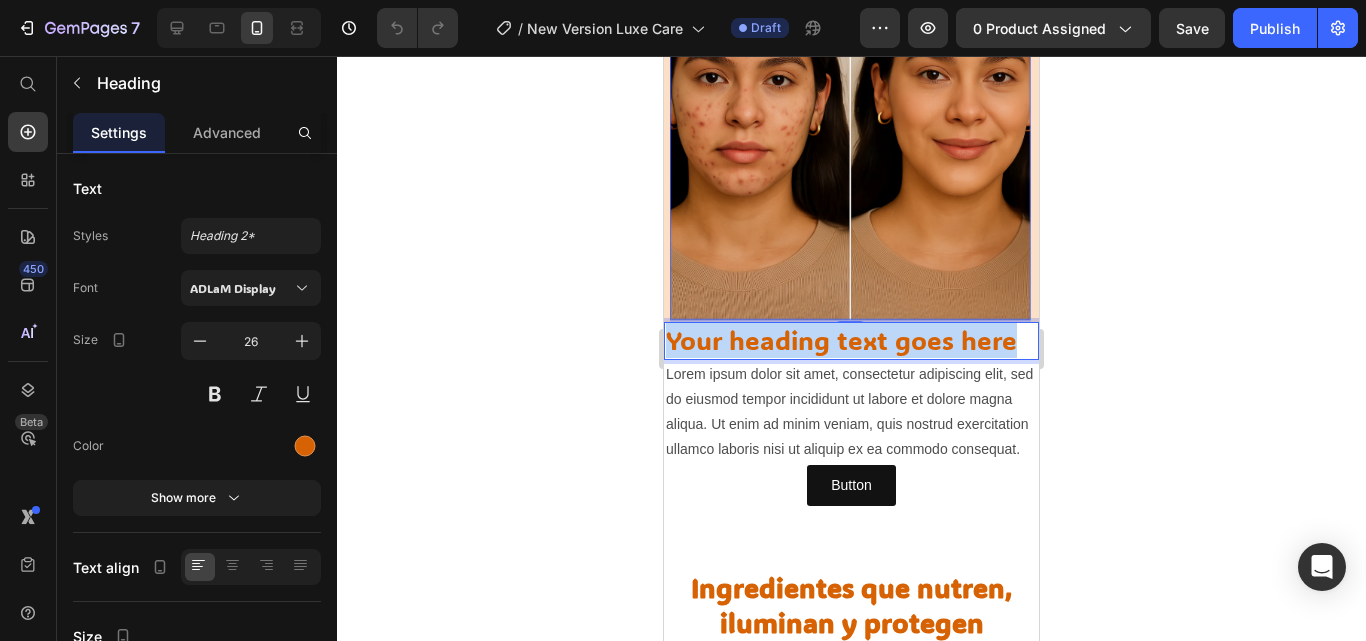 click on "Your heading text goes here" at bounding box center (851, 341) 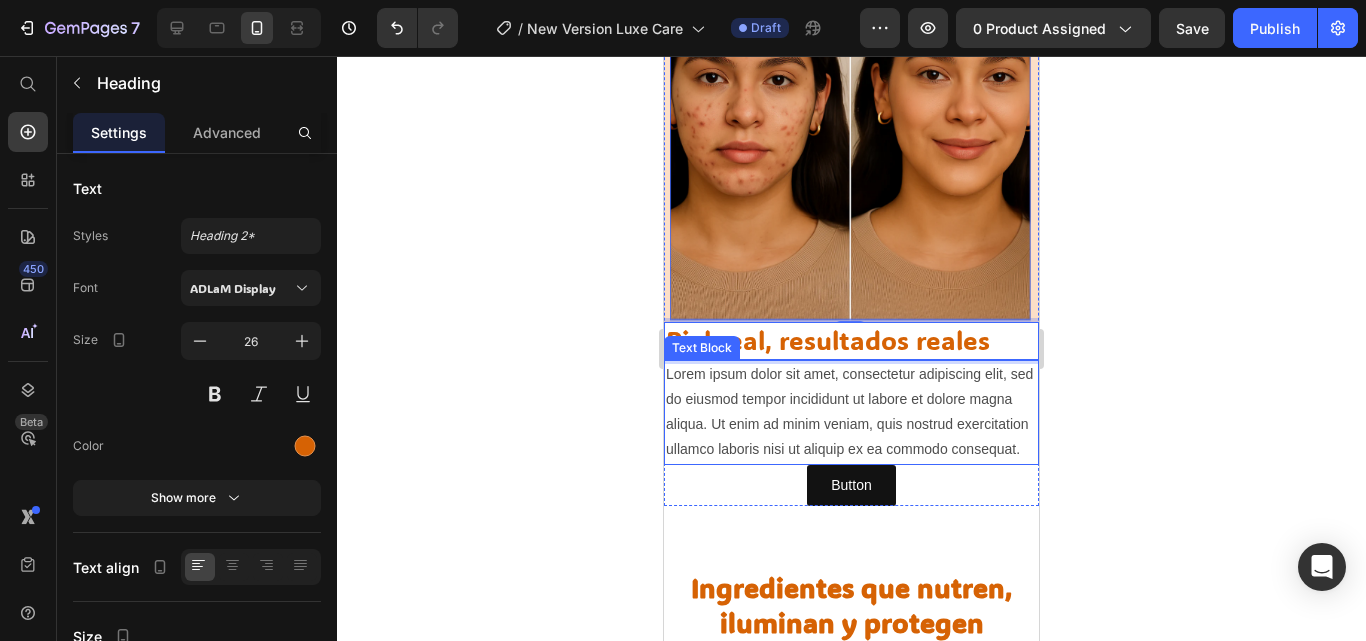 click on "Lorem ipsum dolor sit amet, consectetur adipiscing elit, sed do eiusmod tempor incididunt ut labore et dolore magna aliqua. Ut enim ad minim veniam, quis nostrud exercitation ullamco laboris nisi ut aliquip ex ea commodo consequat." at bounding box center (851, 412) 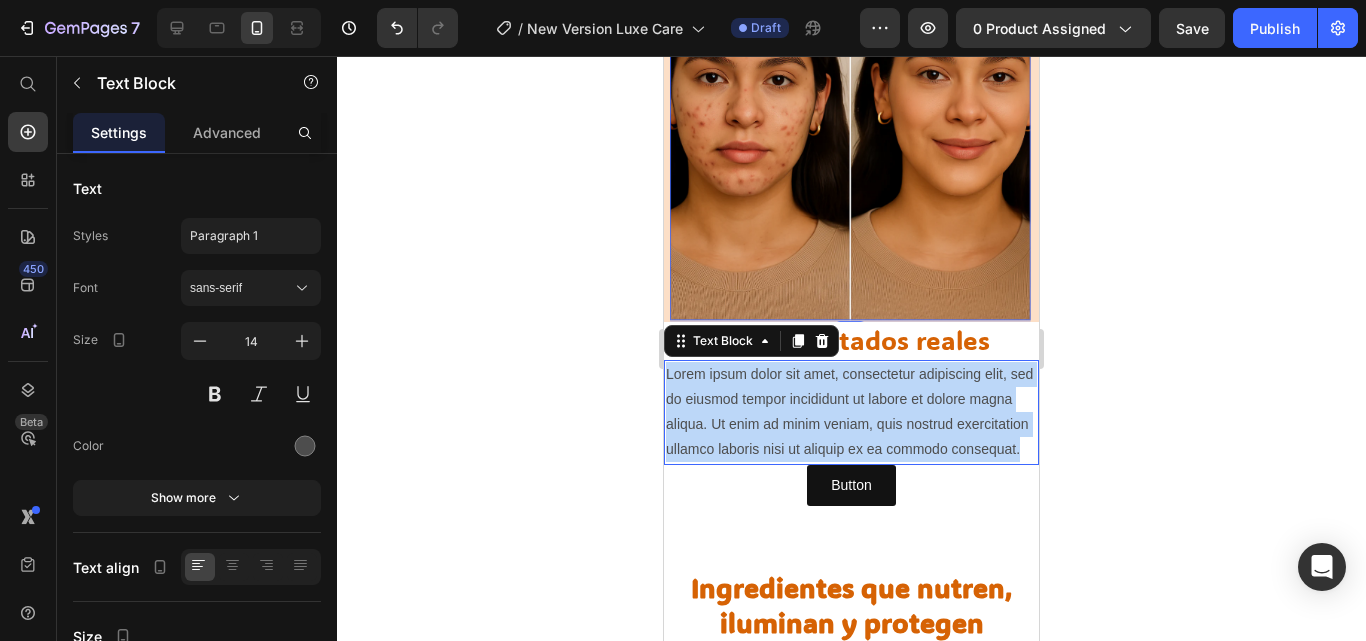 click on "Lorem ipsum dolor sit amet, consectetur adipiscing elit, sed do eiusmod tempor incididunt ut labore et dolore magna aliqua. Ut enim ad minim veniam, quis nostrud exercitation ullamco laboris nisi ut aliquip ex ea commodo consequat." at bounding box center [851, 412] 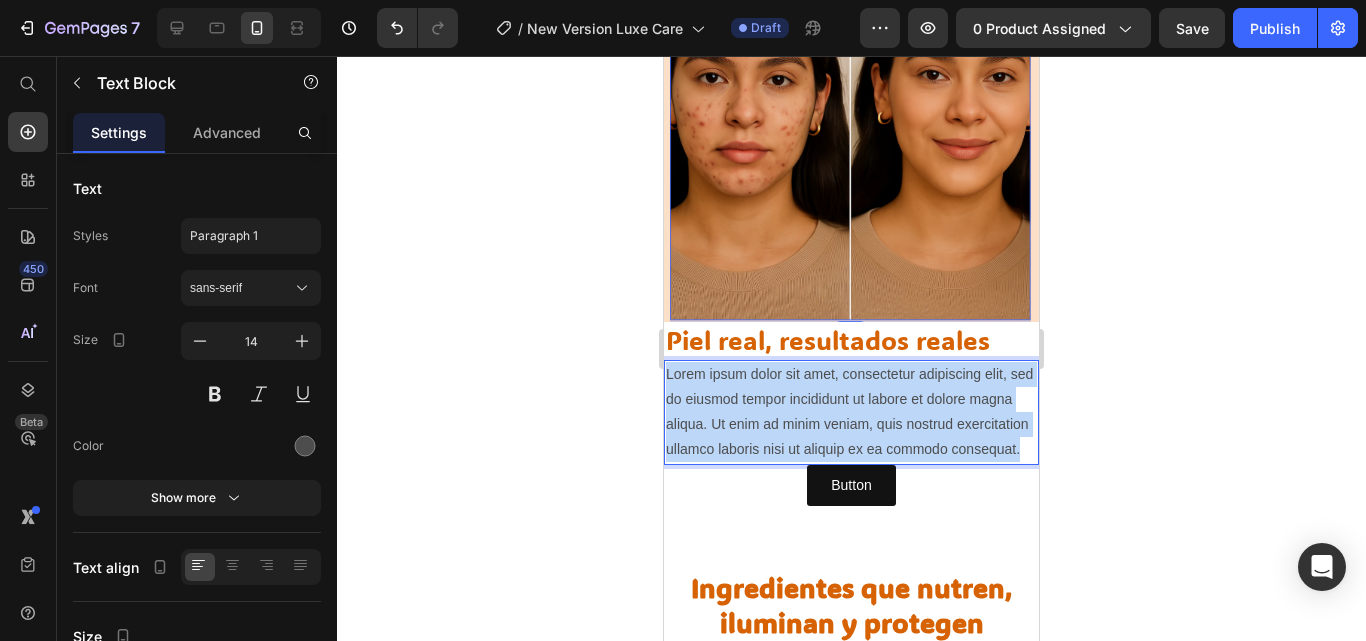 click on "Lorem ipsum dolor sit amet, consectetur adipiscing elit, sed do eiusmod tempor incididunt ut labore et dolore magna aliqua. Ut enim ad minim veniam, quis nostrud exercitation ullamco laboris nisi ut aliquip ex ea commodo consequat." at bounding box center (851, 412) 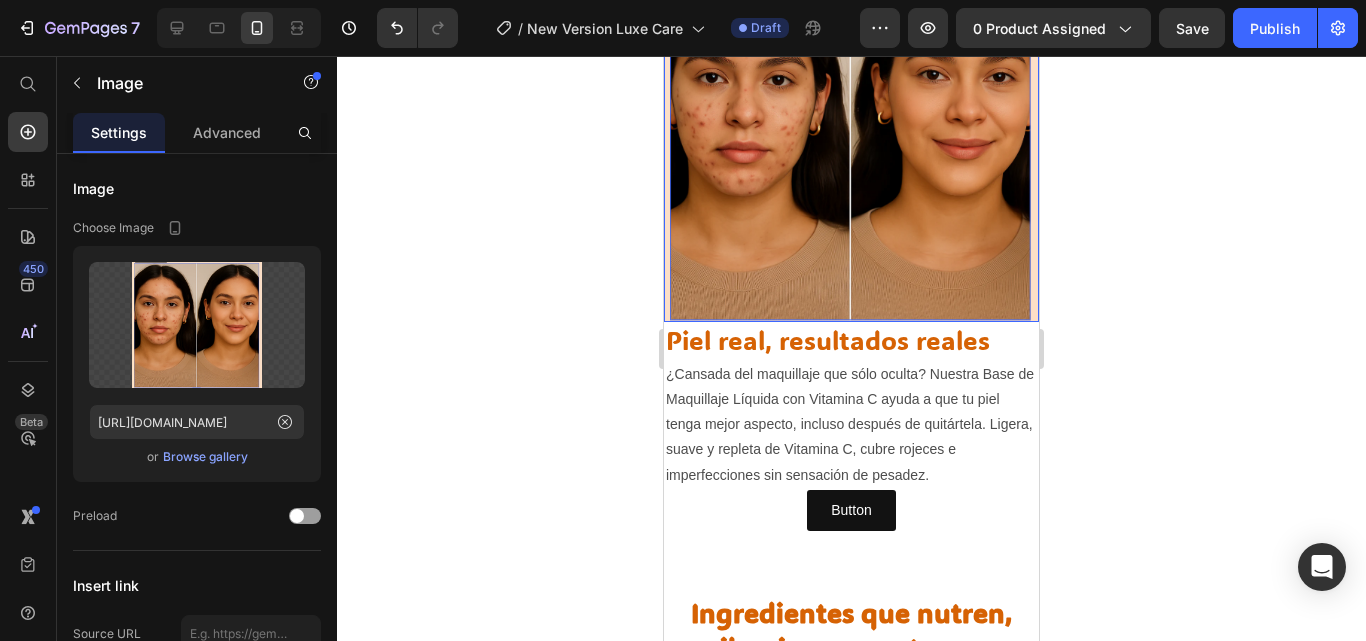 click at bounding box center [851, 139] 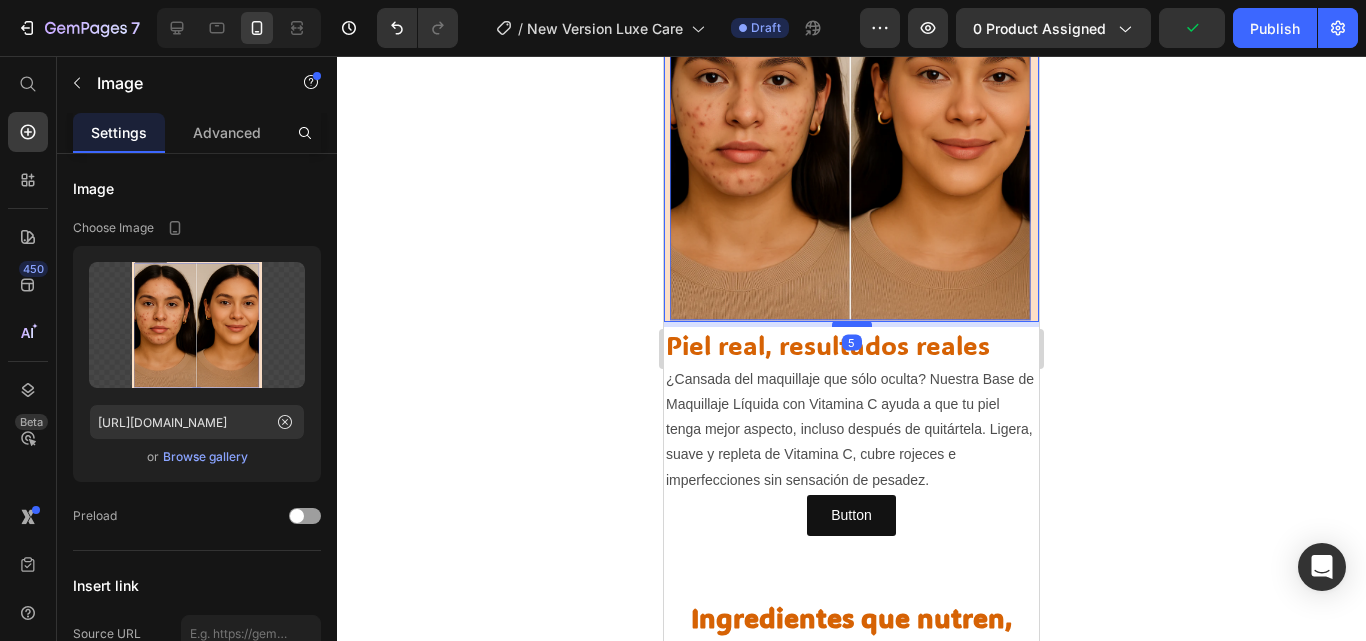click at bounding box center [852, 324] 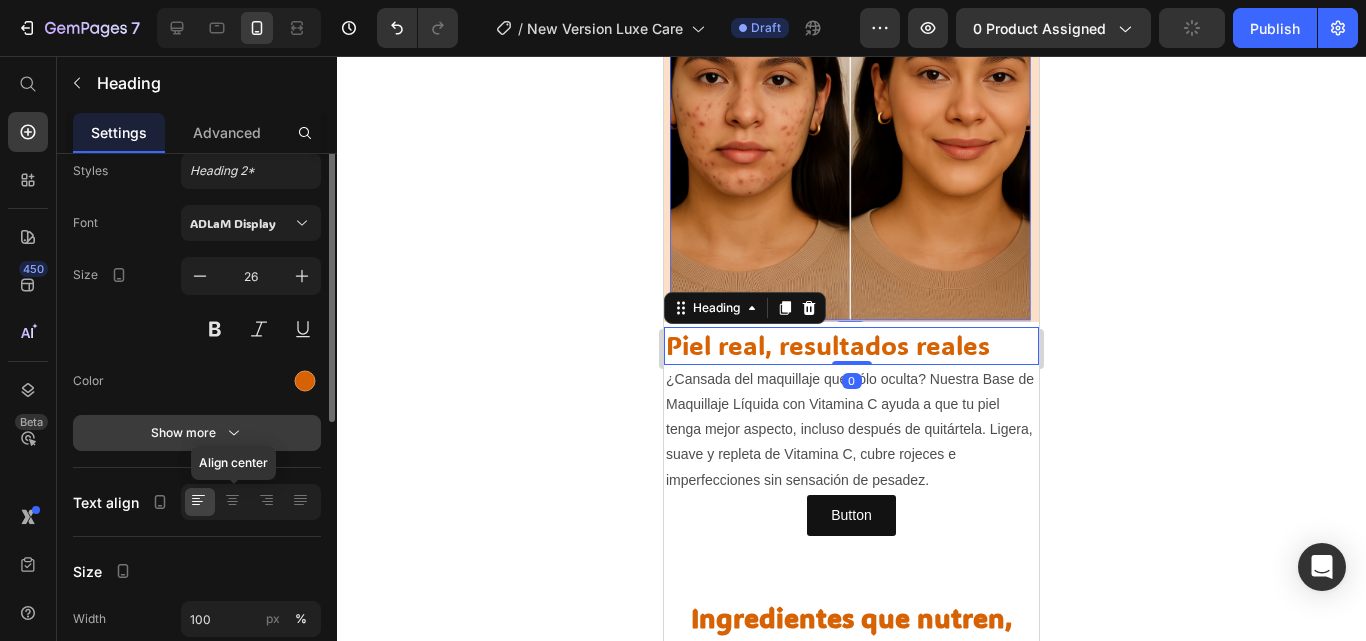 scroll, scrollTop: 0, scrollLeft: 0, axis: both 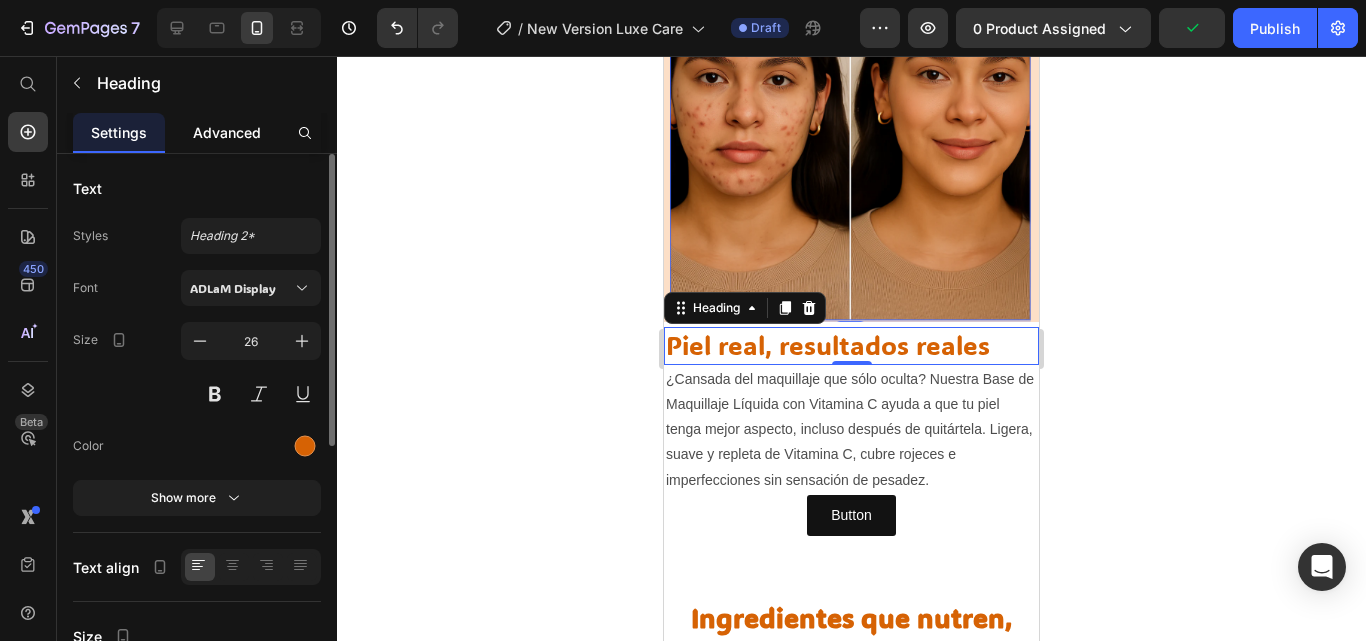 click on "Advanced" 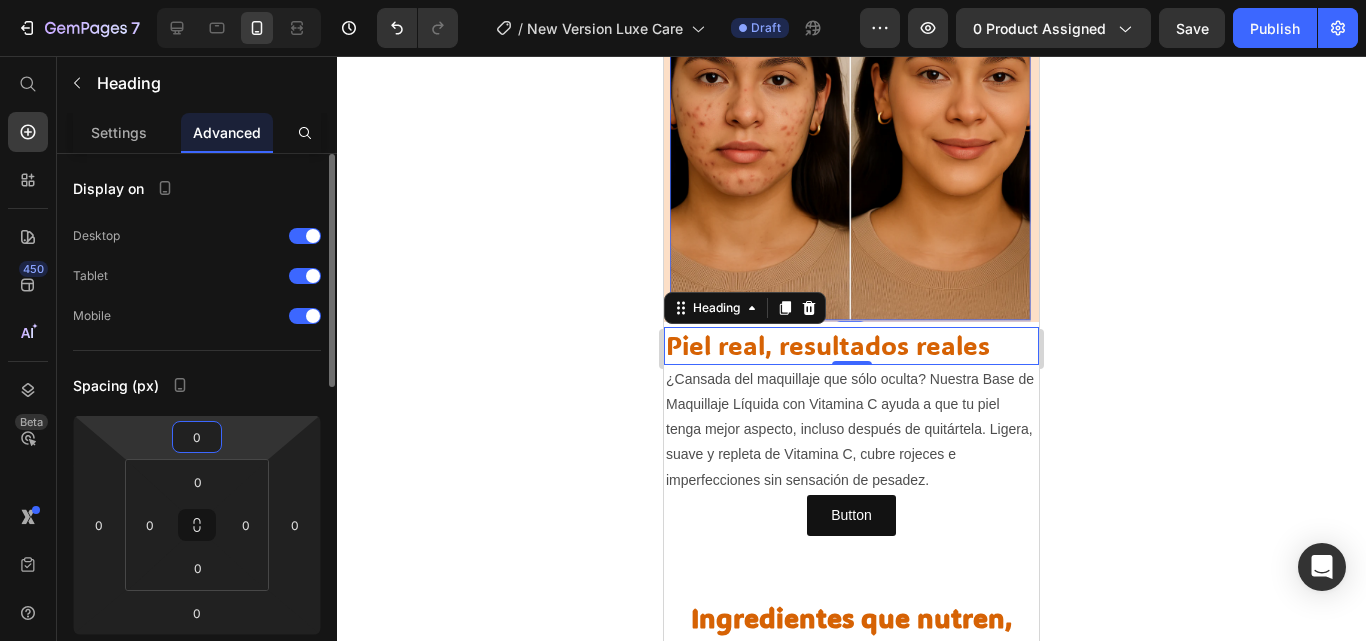 click on "0" at bounding box center (197, 437) 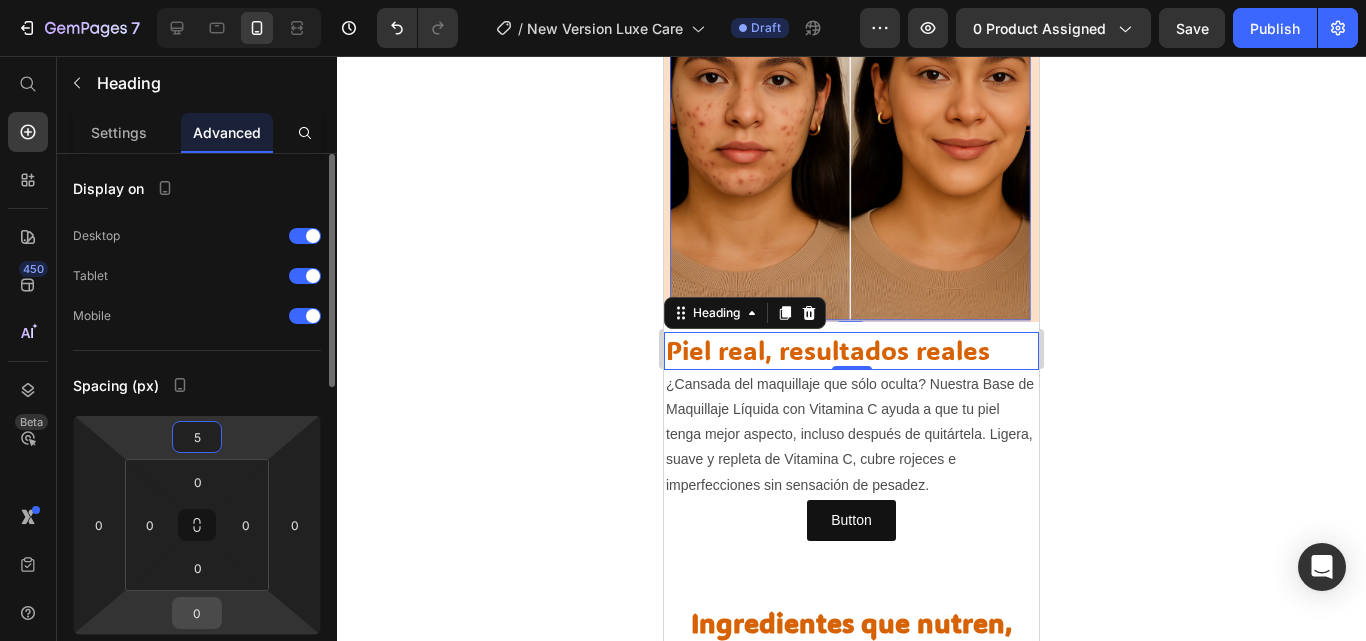 type on "5" 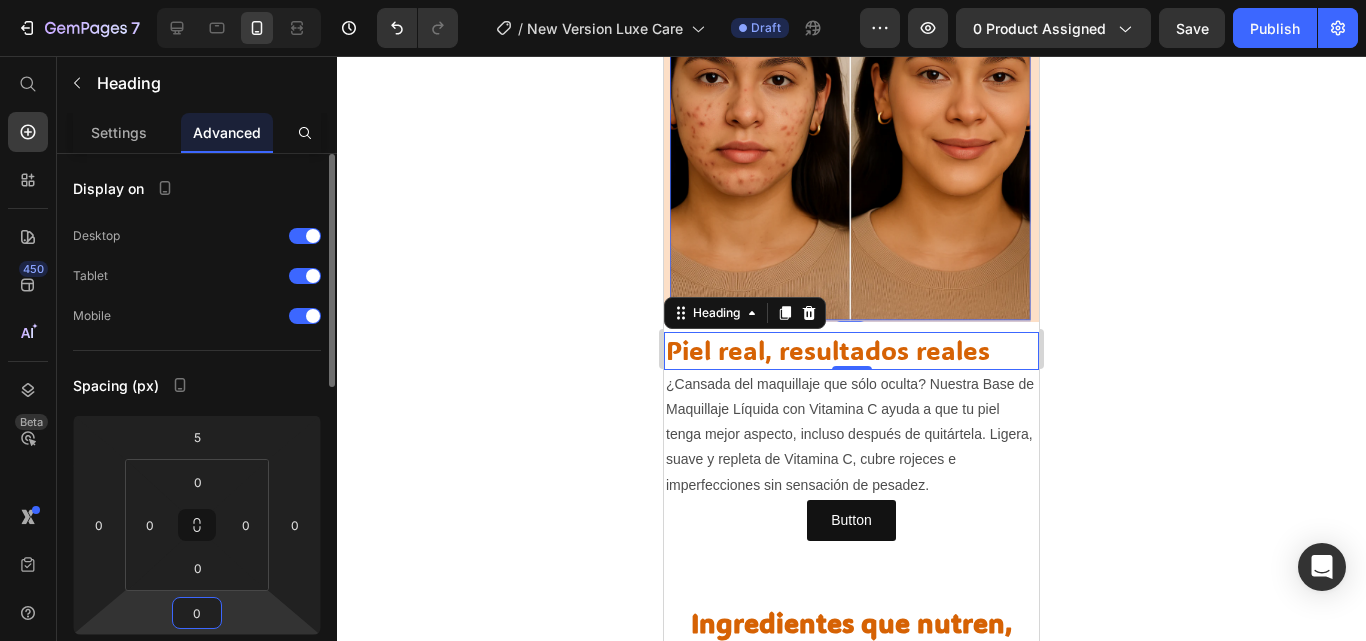 click on "0" at bounding box center (197, 613) 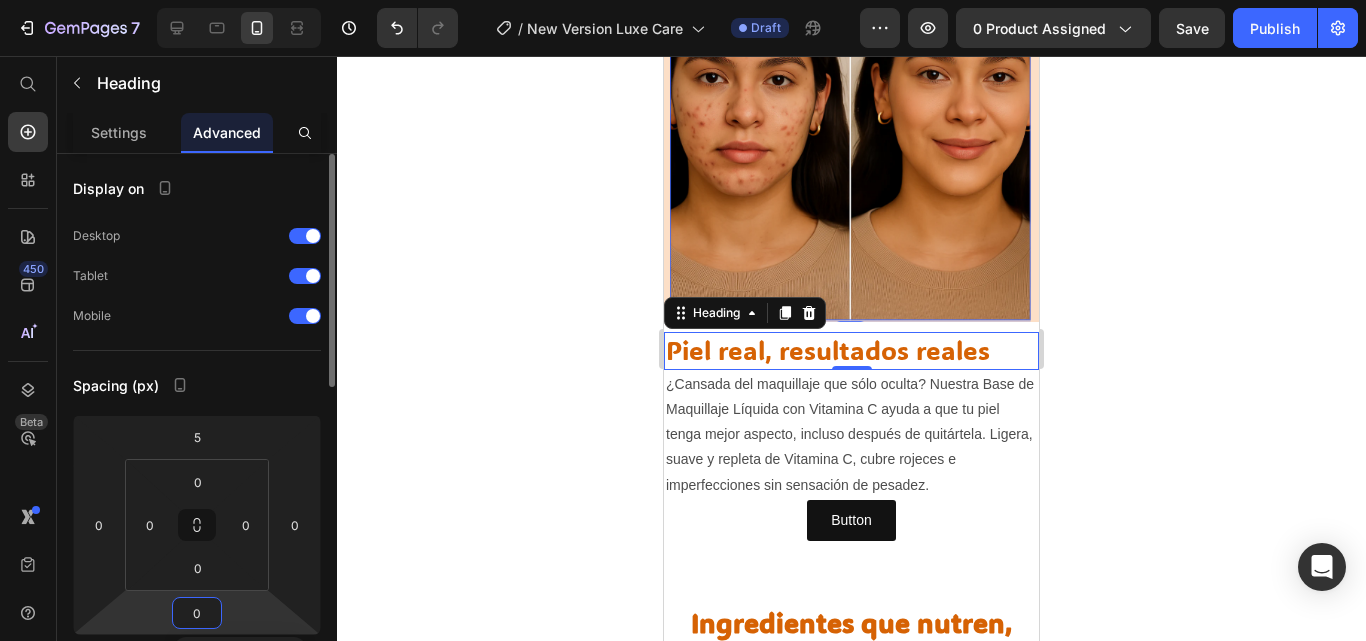 type on "5" 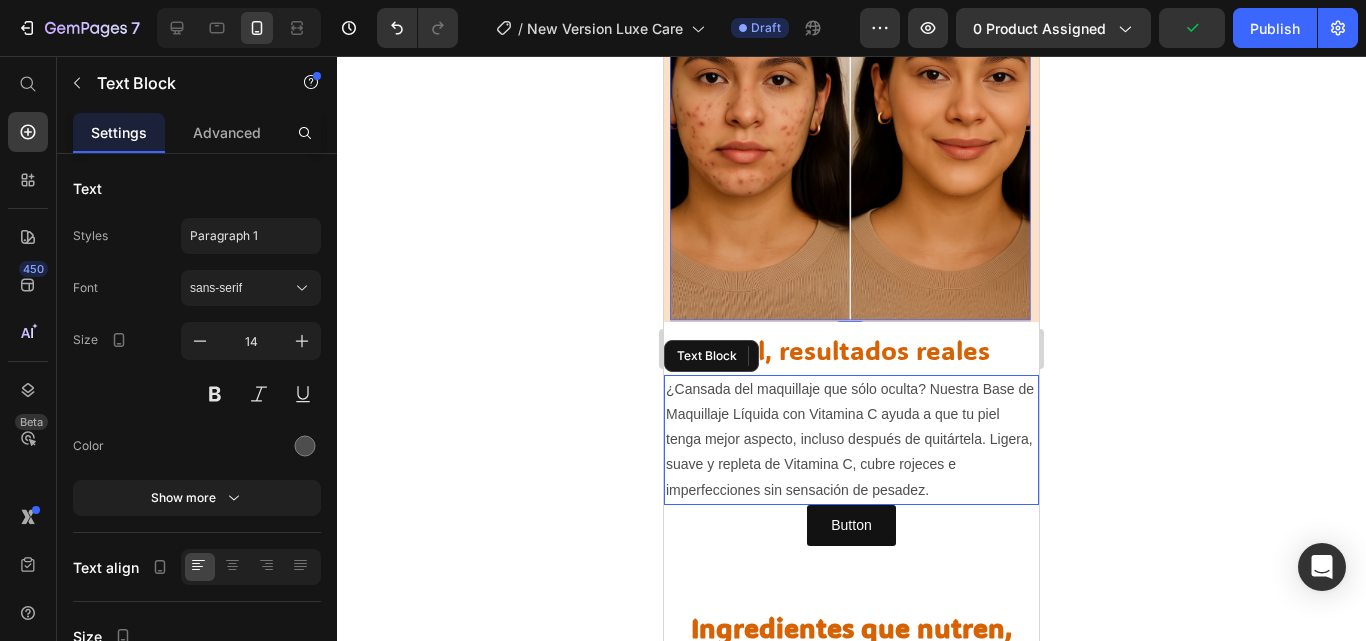 click on "¿Cansada del maquillaje que sólo oculta? Nuestra Base de Maquillaje Líquida con Vitamina C ayuda a que tu piel tenga mejor aspecto, incluso después de quitártela. Ligera, suave y repleta de Vitamina C, cubre rojeces e imperfecciones sin sensación de pesadez." at bounding box center (851, 440) 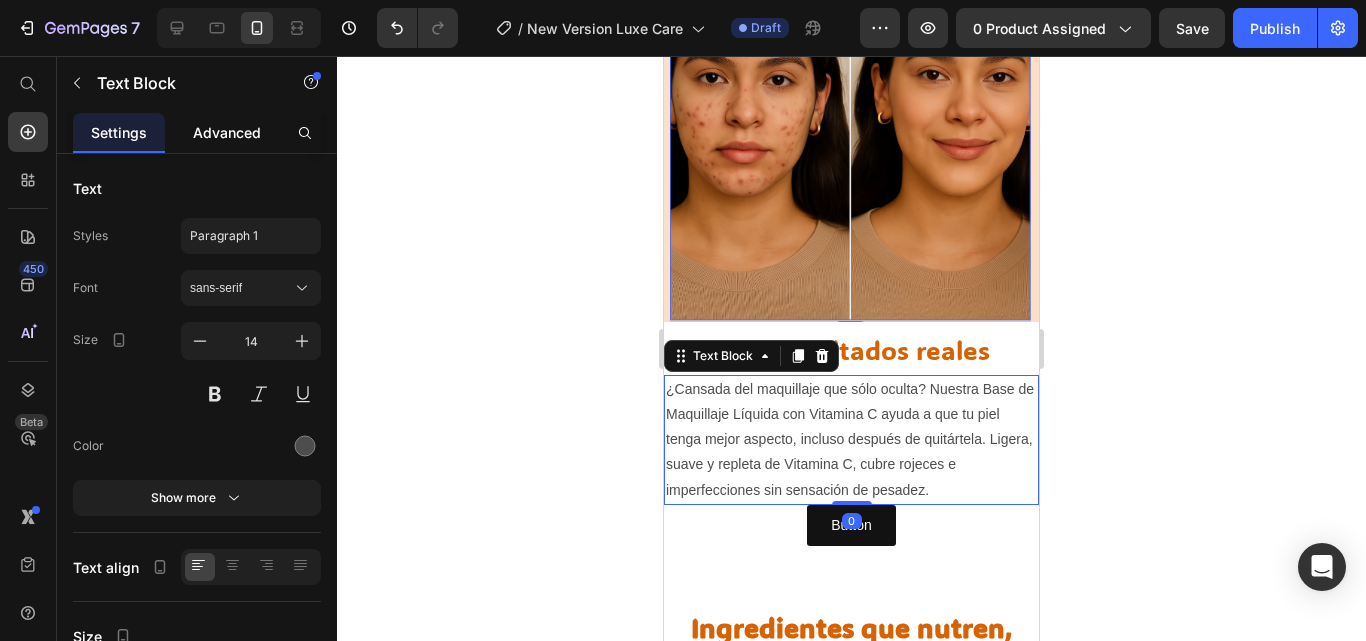 click on "Advanced" at bounding box center [227, 132] 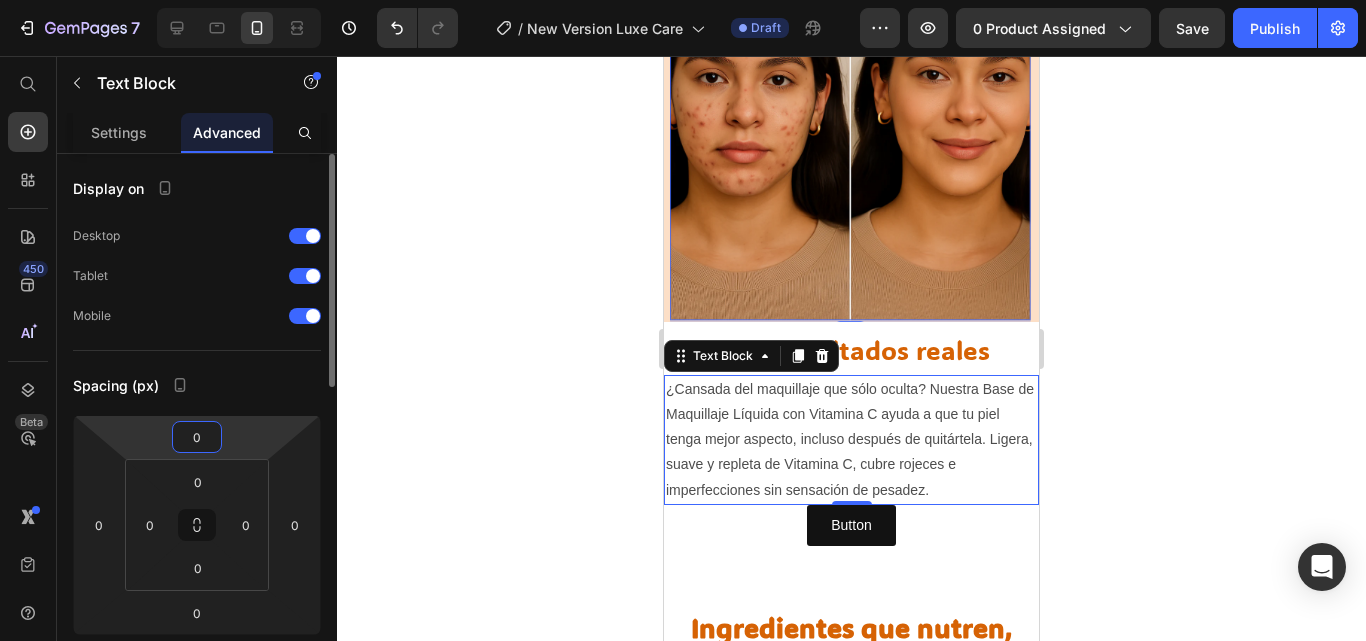 click on "0" at bounding box center [197, 437] 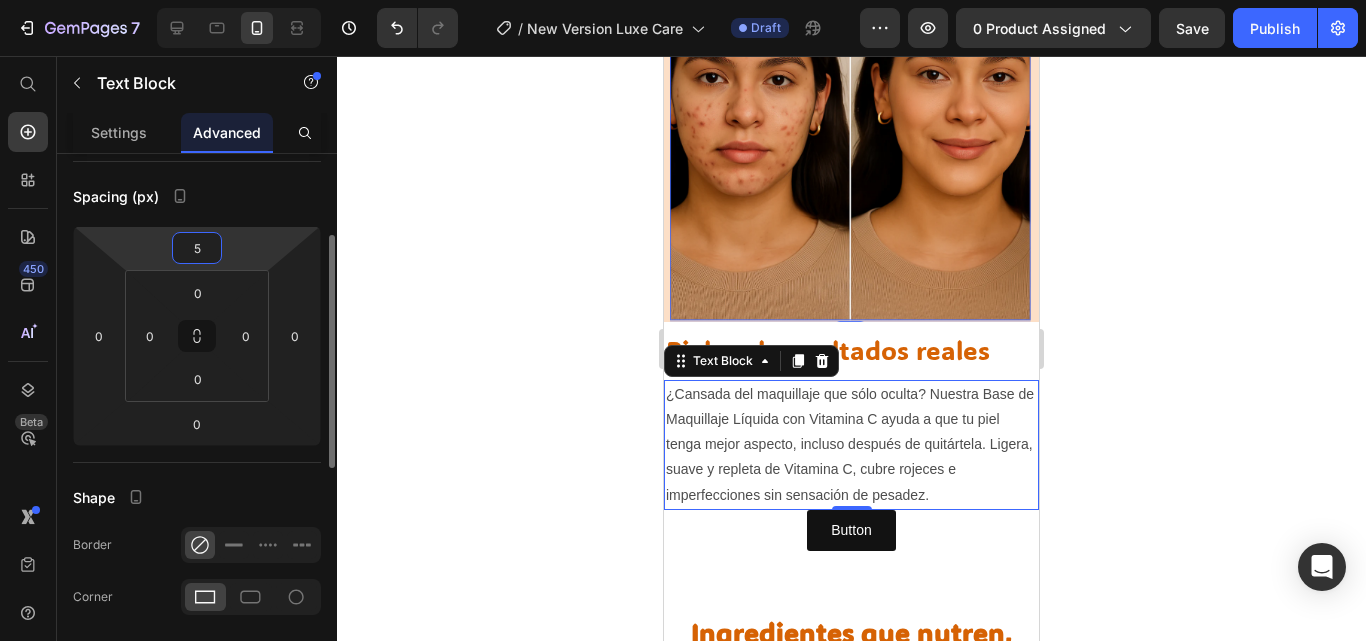 scroll, scrollTop: 190, scrollLeft: 0, axis: vertical 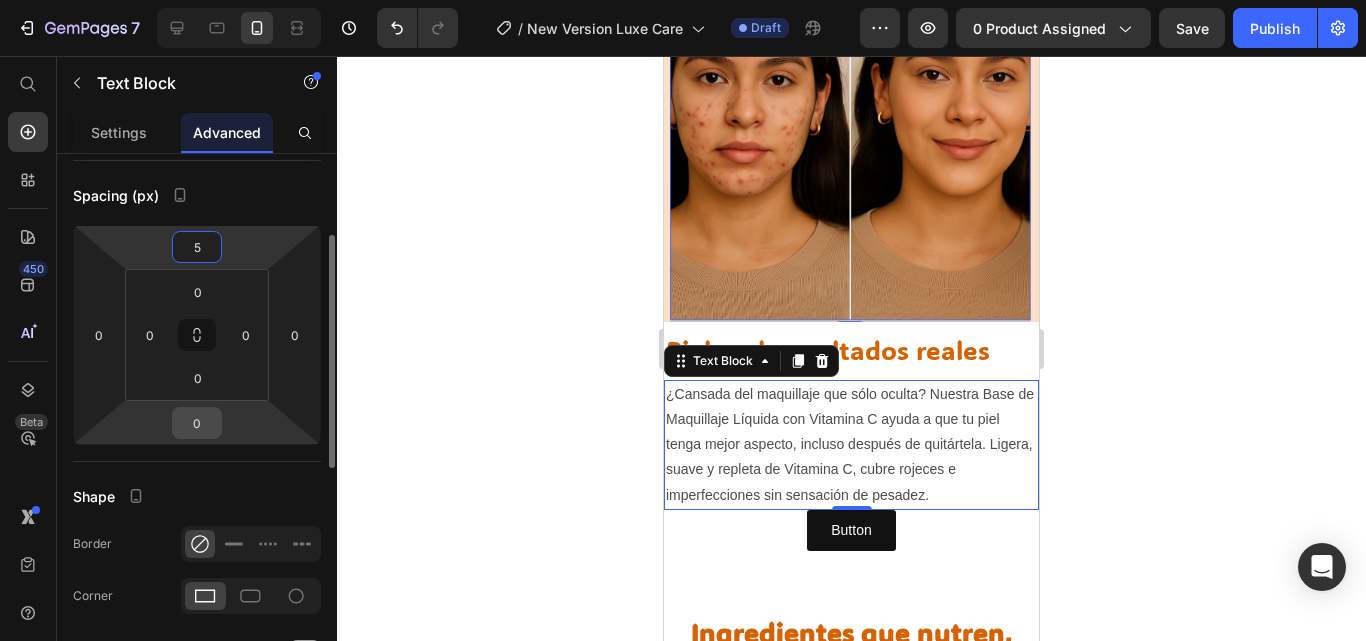 type on "5" 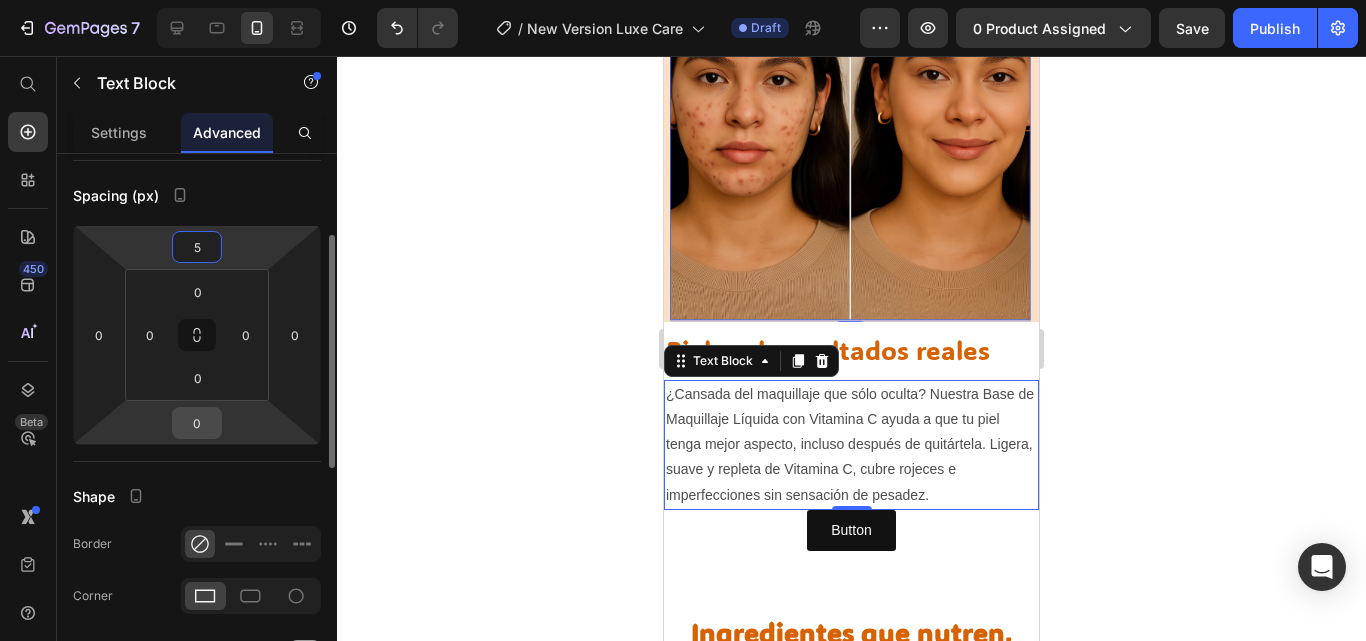 click on "0" at bounding box center [197, 423] 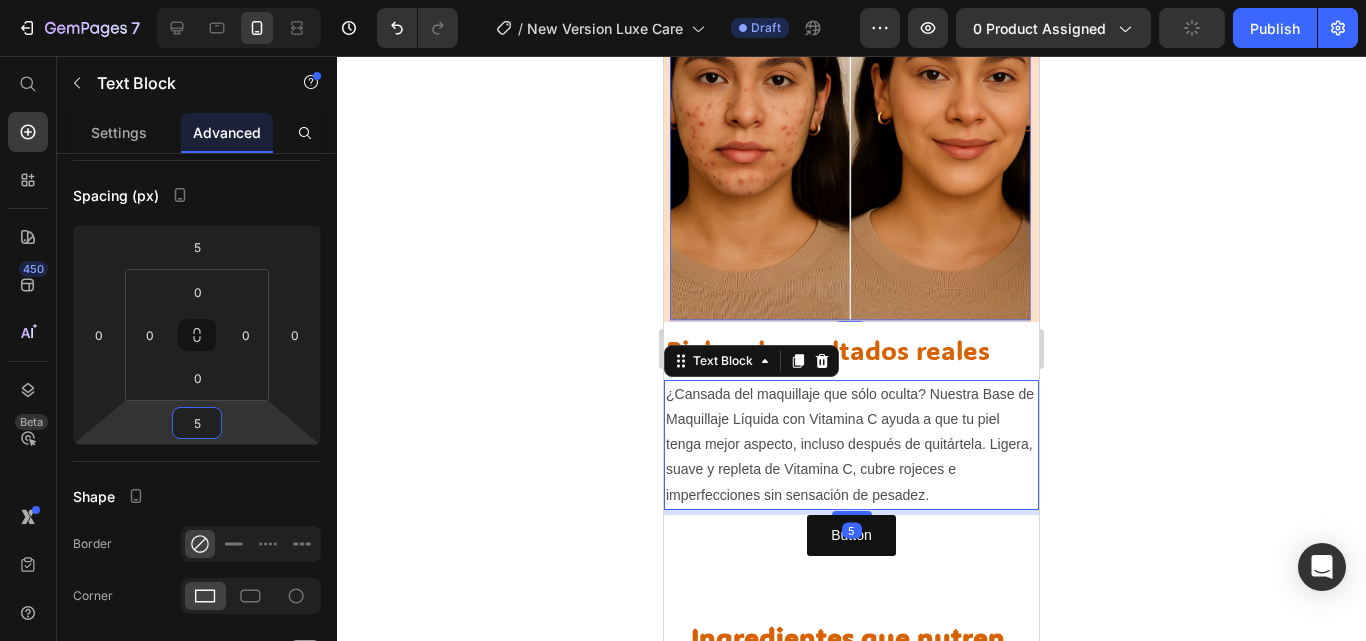 scroll, scrollTop: 1588, scrollLeft: 0, axis: vertical 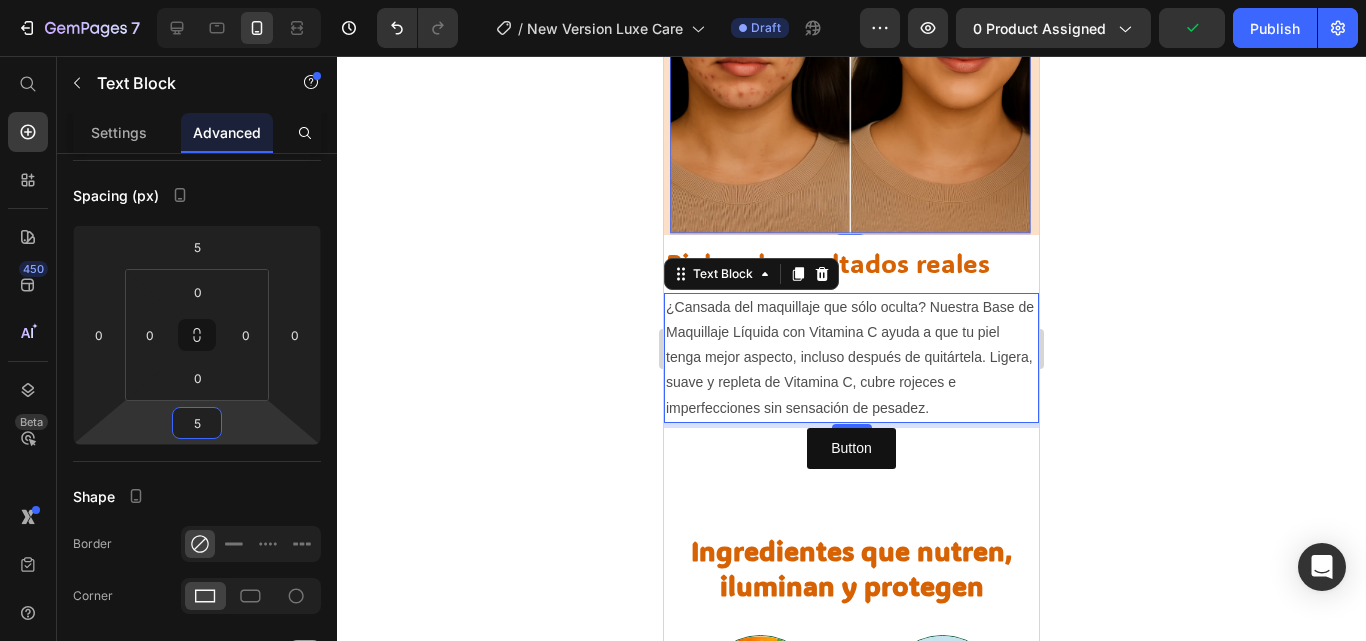 type on "5" 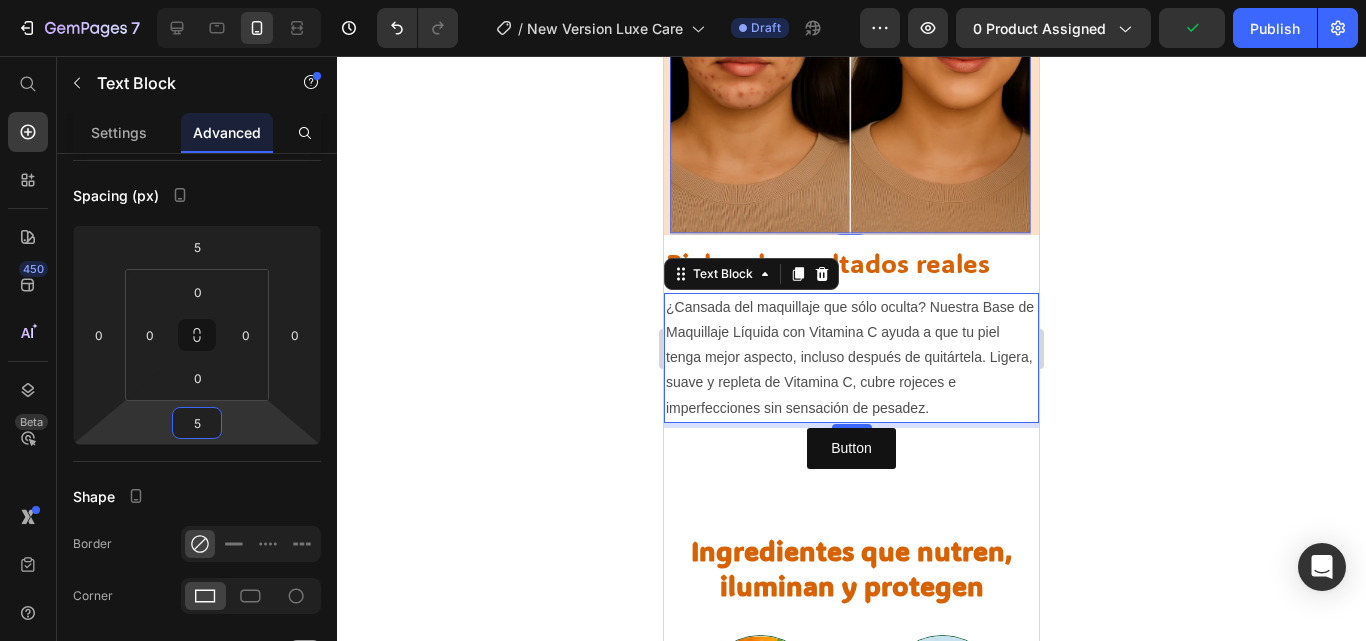 click on "5" at bounding box center [851, 425] 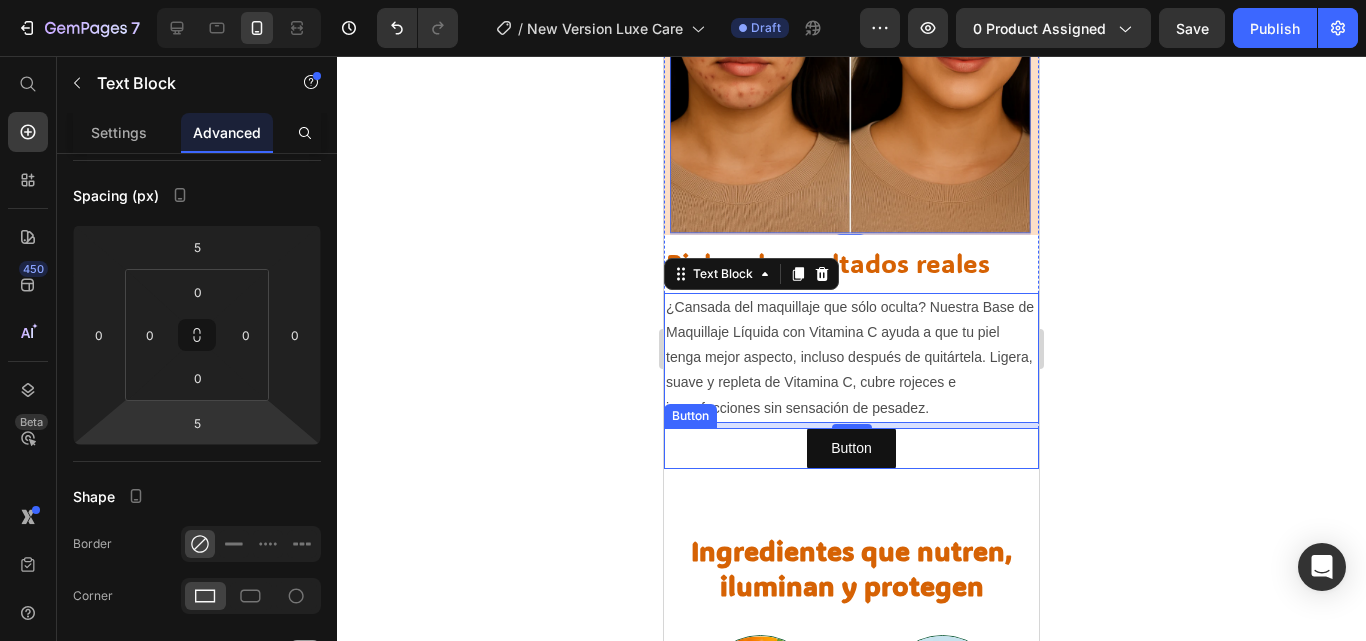 click on "Button Button" at bounding box center [851, 448] 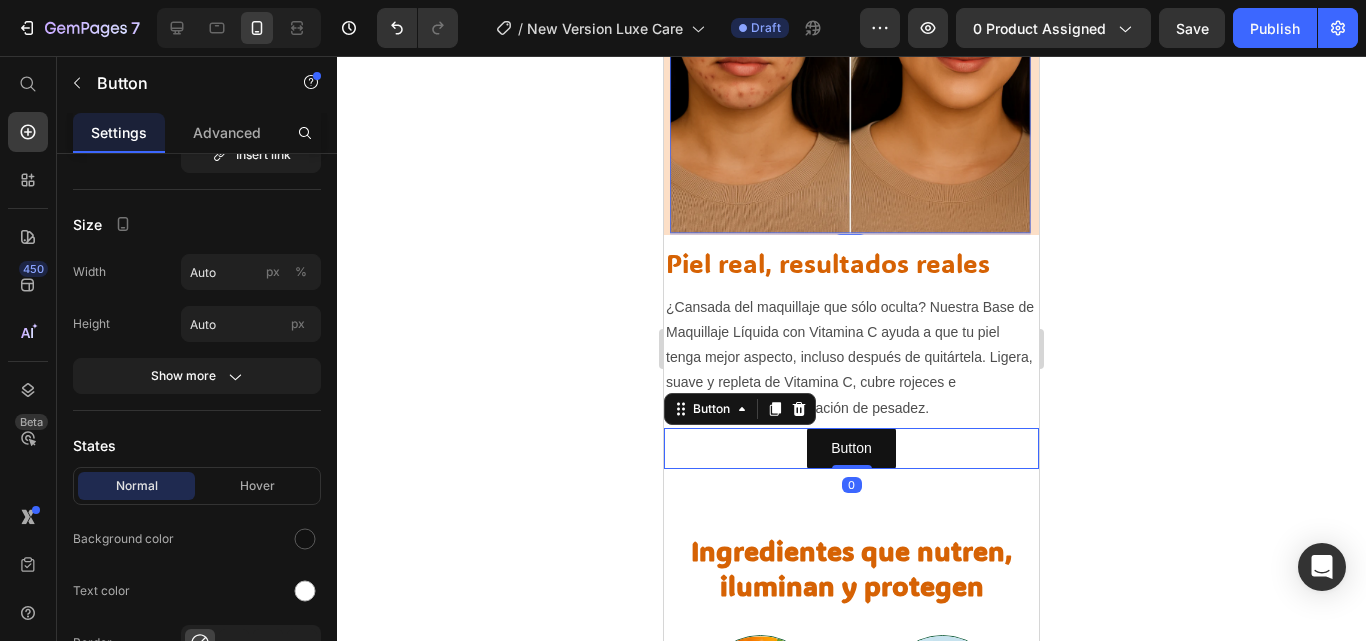 scroll, scrollTop: 0, scrollLeft: 0, axis: both 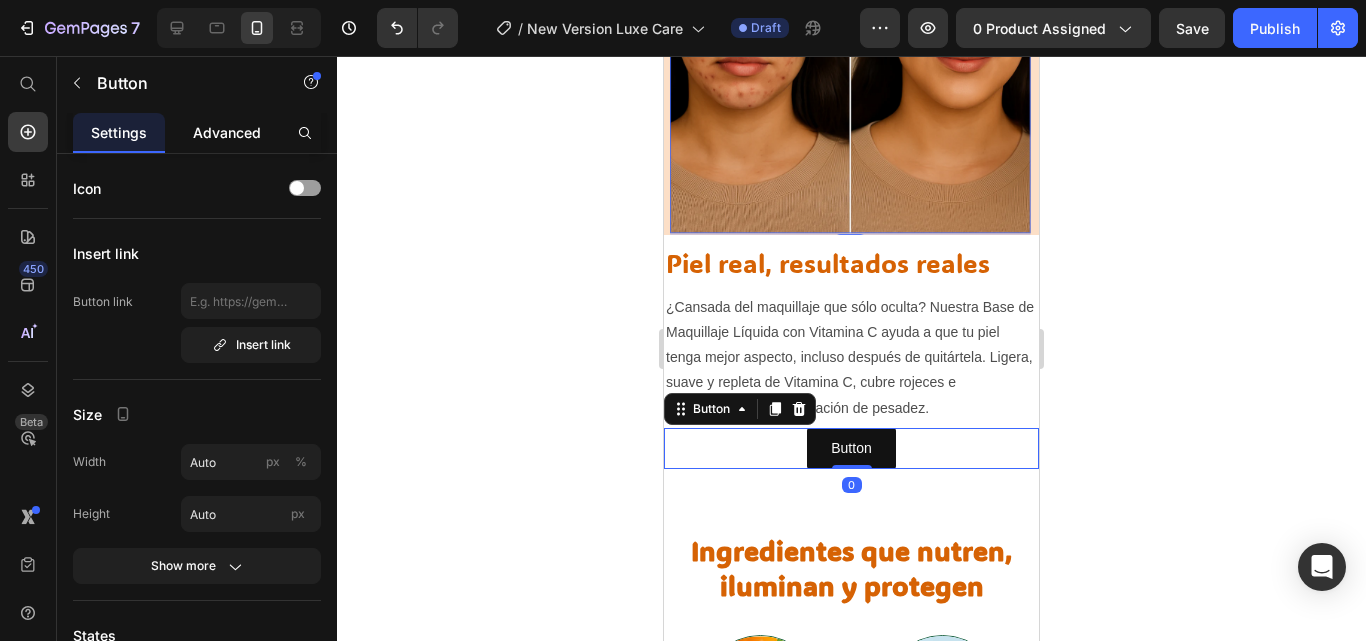 click on "Advanced" at bounding box center [227, 132] 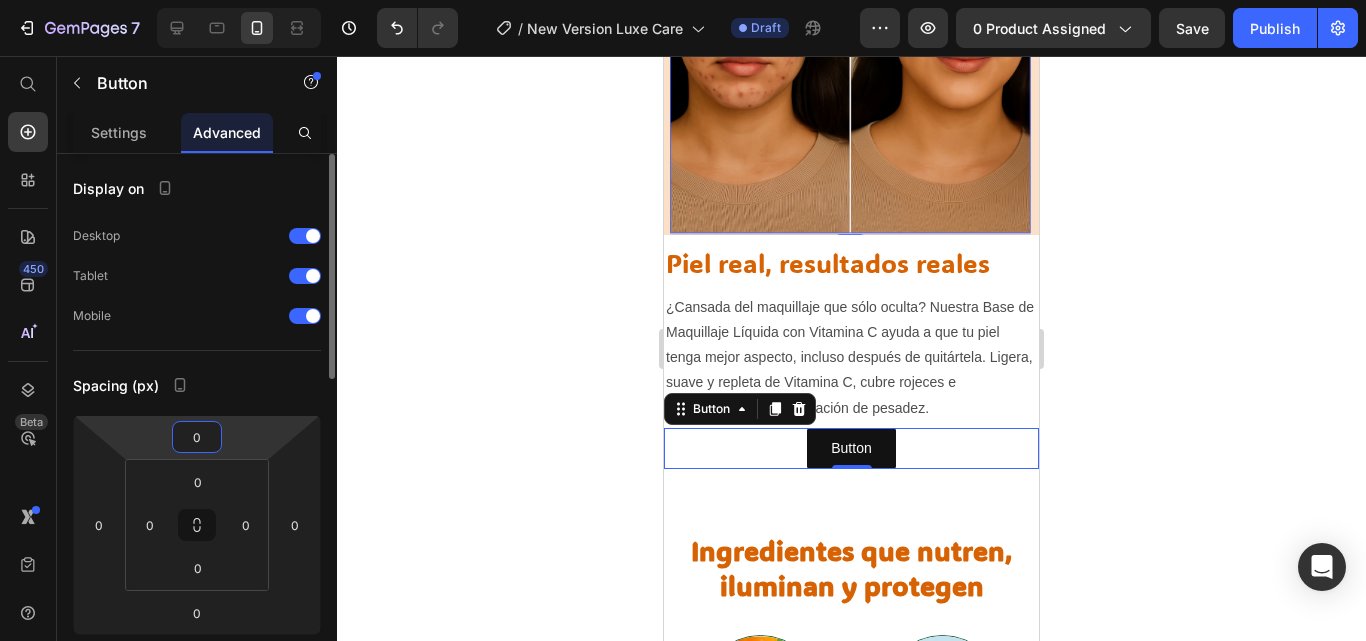 click on "0" at bounding box center (197, 437) 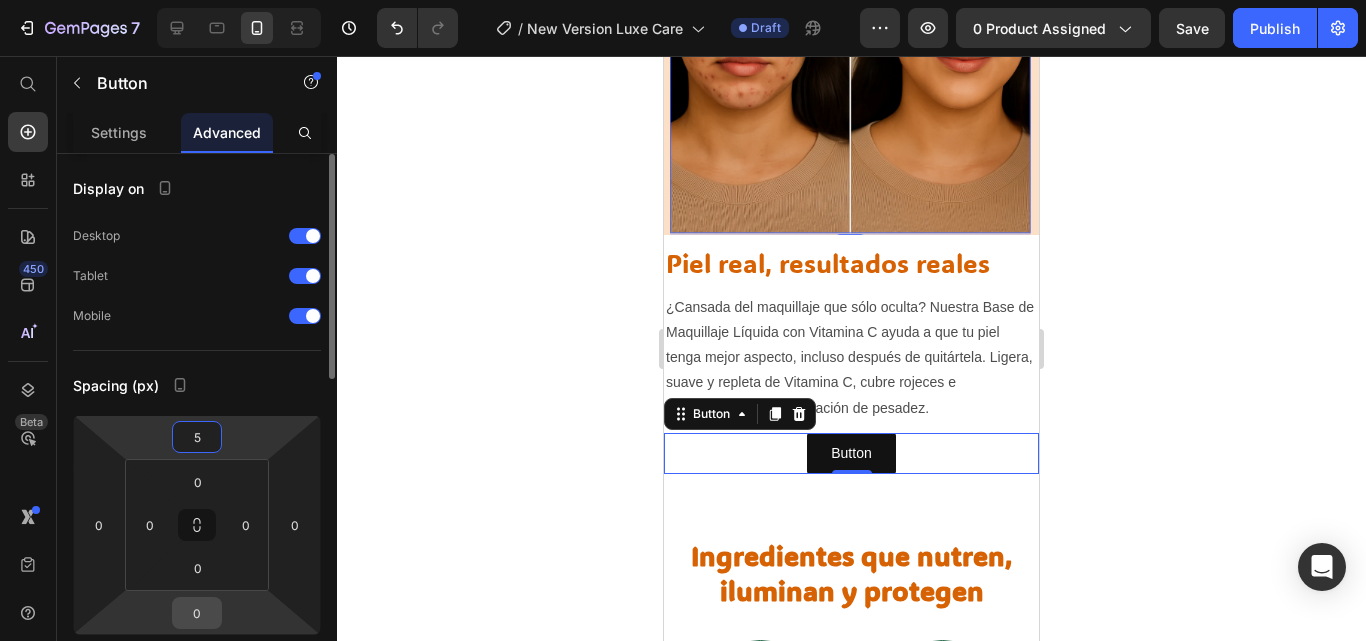 type on "5" 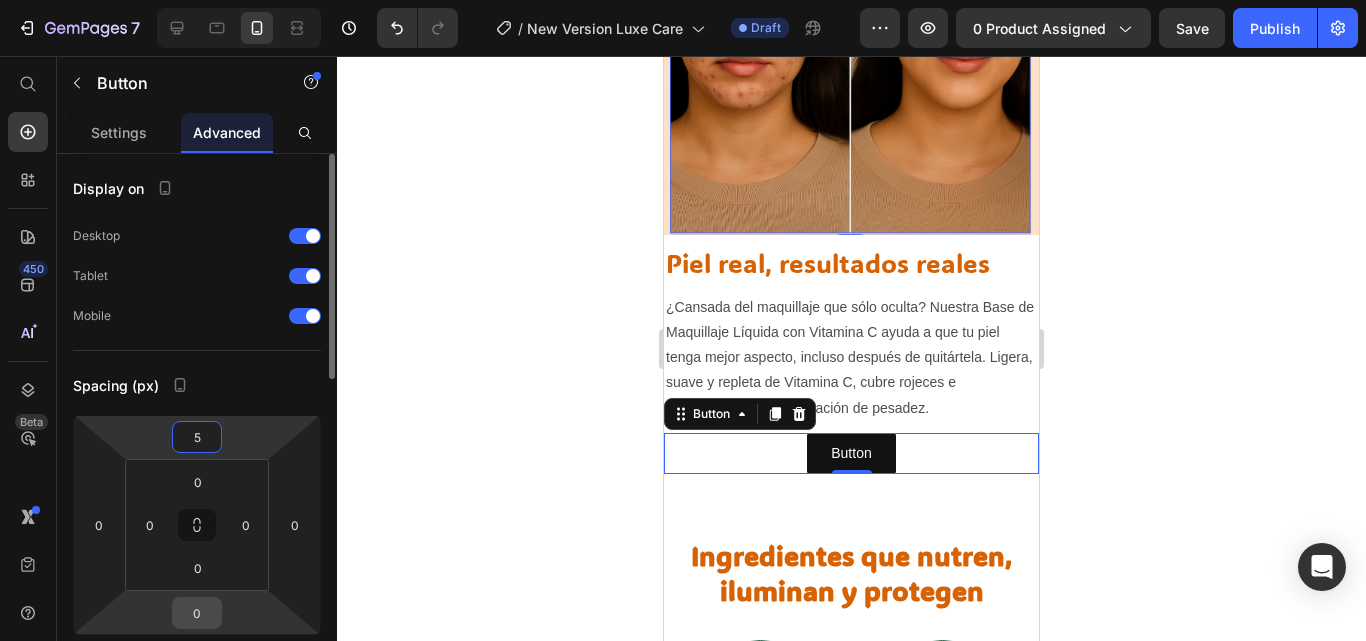click on "0" at bounding box center (197, 613) 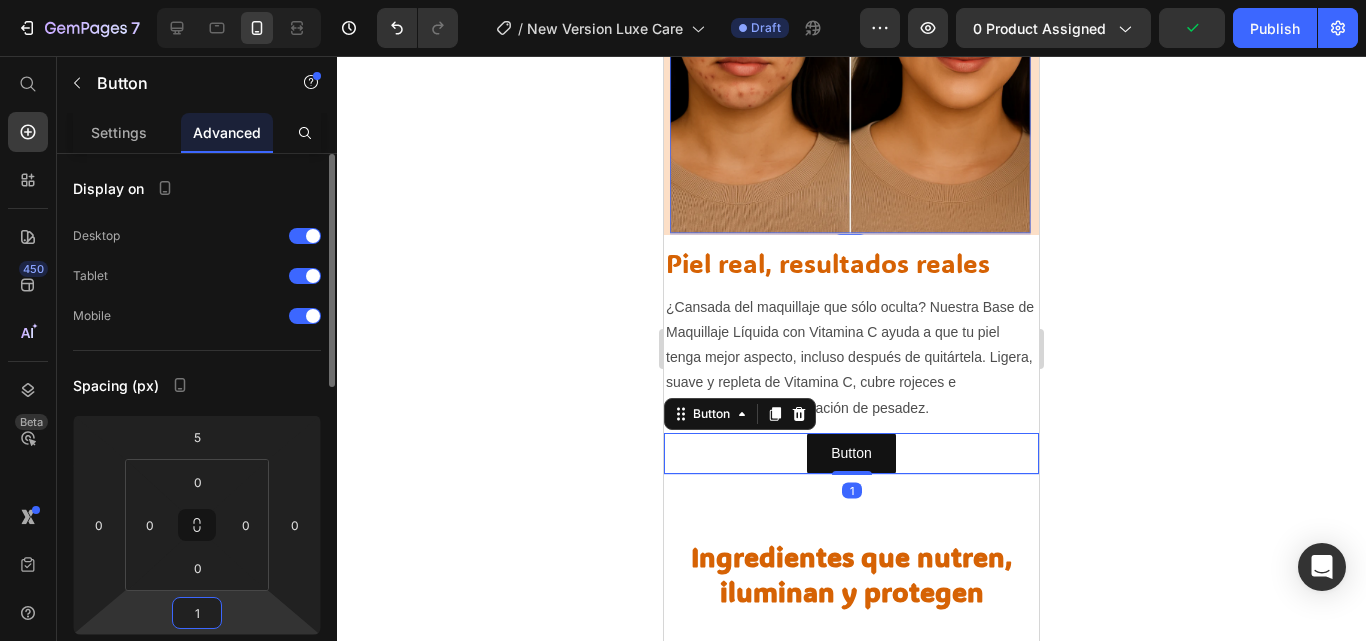 type on "15" 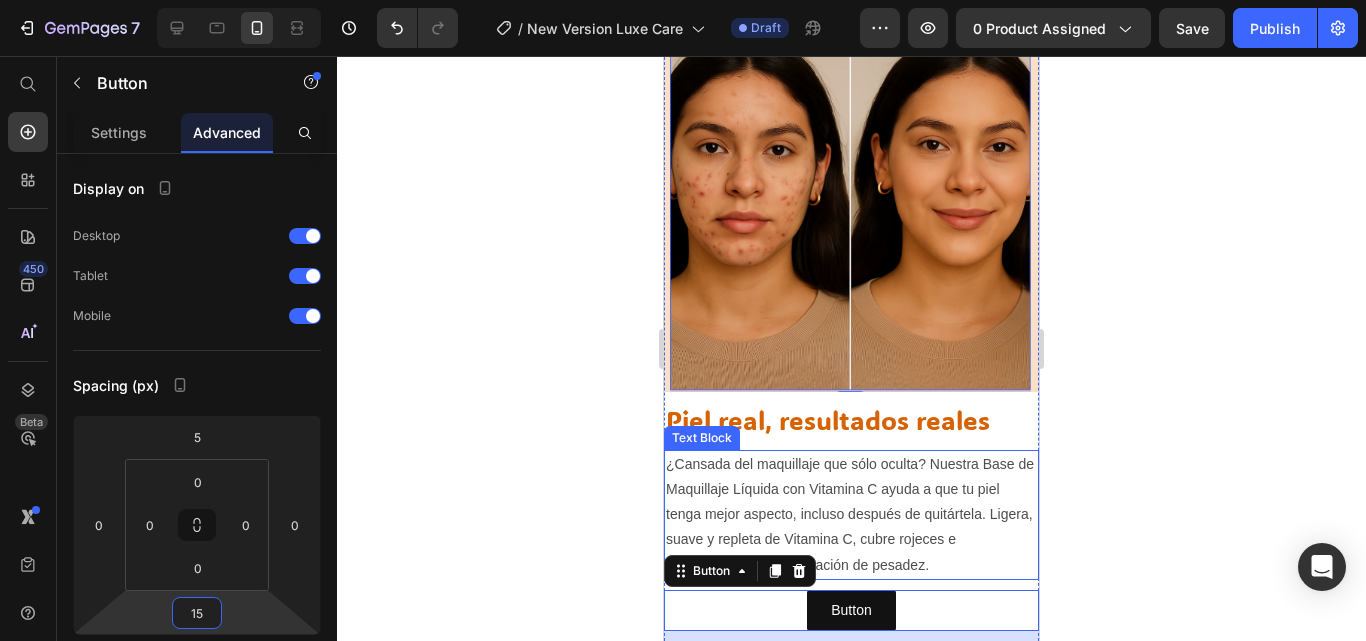 scroll, scrollTop: 1430, scrollLeft: 0, axis: vertical 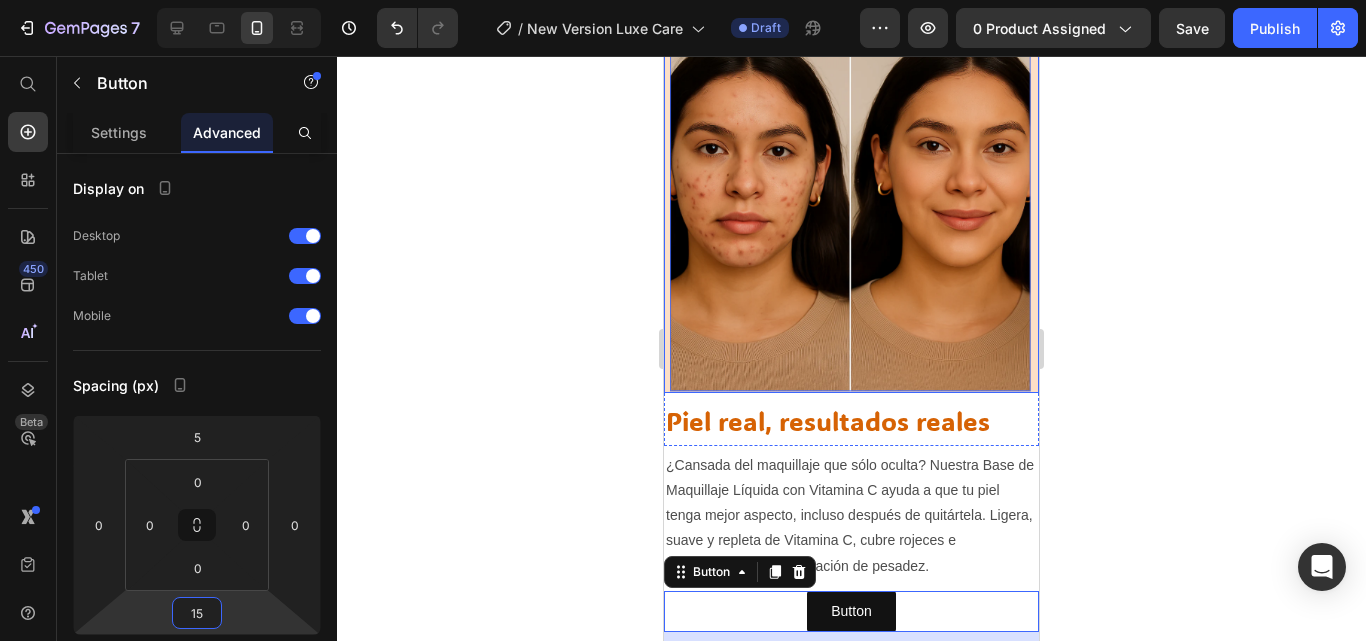 click at bounding box center [851, 210] 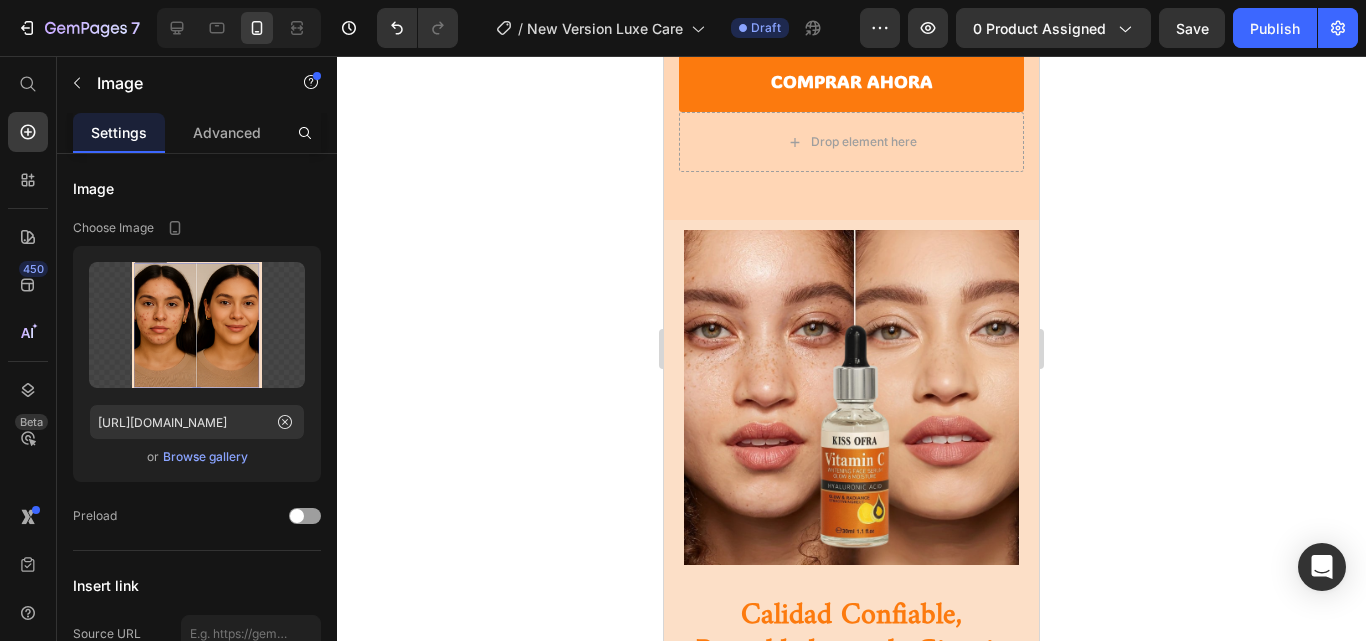 scroll, scrollTop: 4175, scrollLeft: 0, axis: vertical 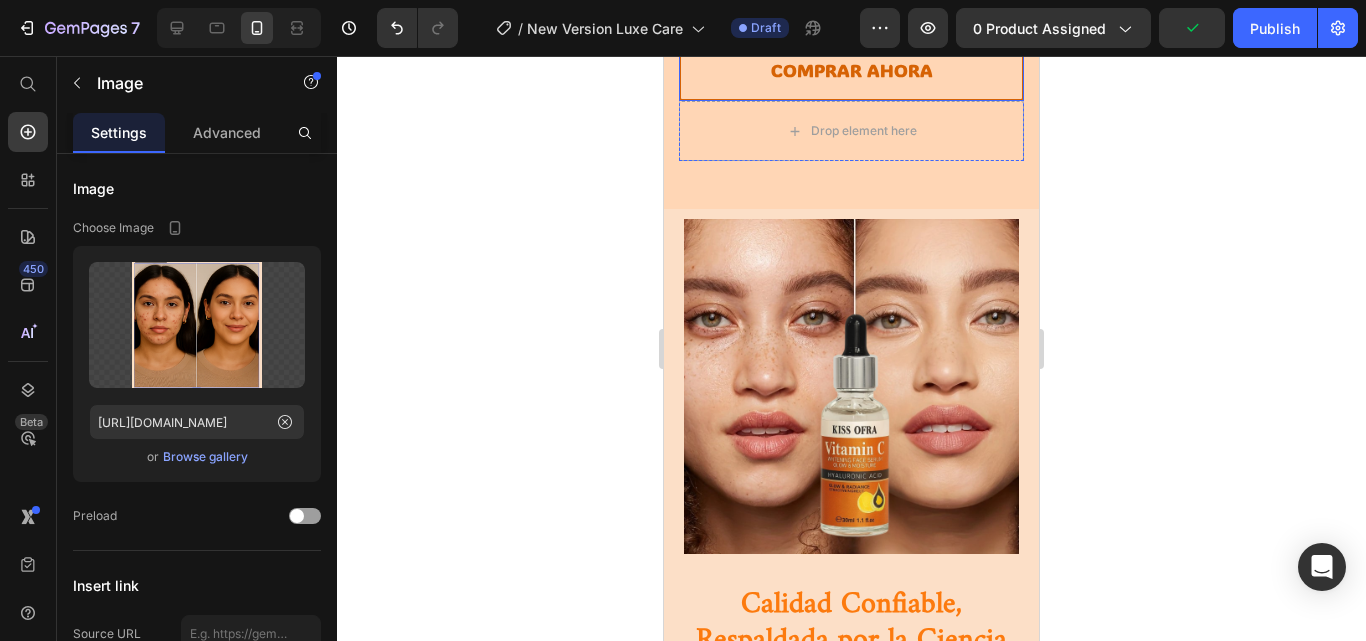 click on "Comprar ahora" at bounding box center (851, 70) 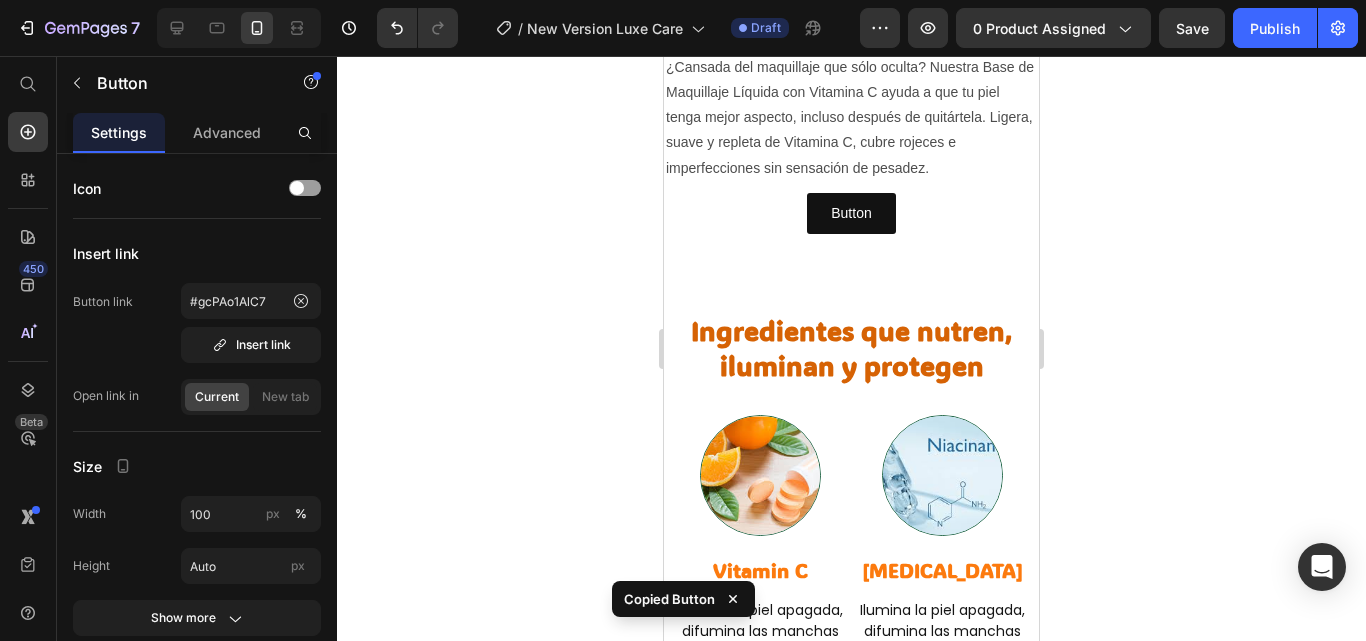 scroll, scrollTop: 1466, scrollLeft: 0, axis: vertical 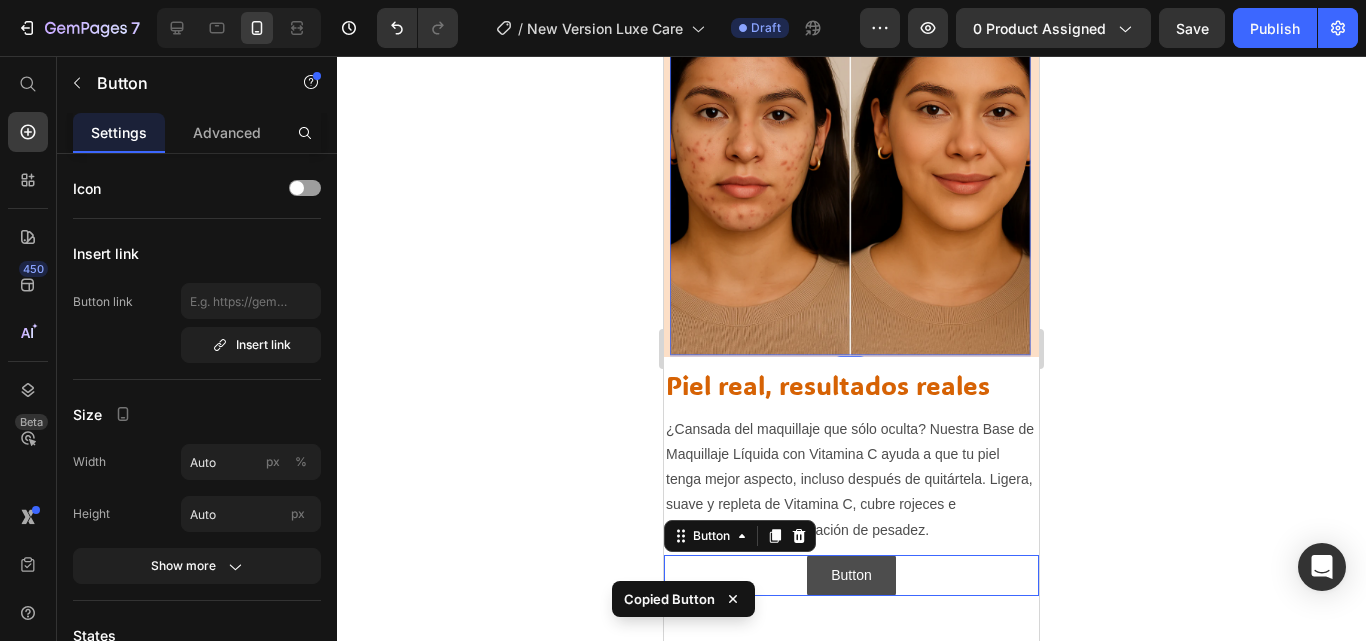 type 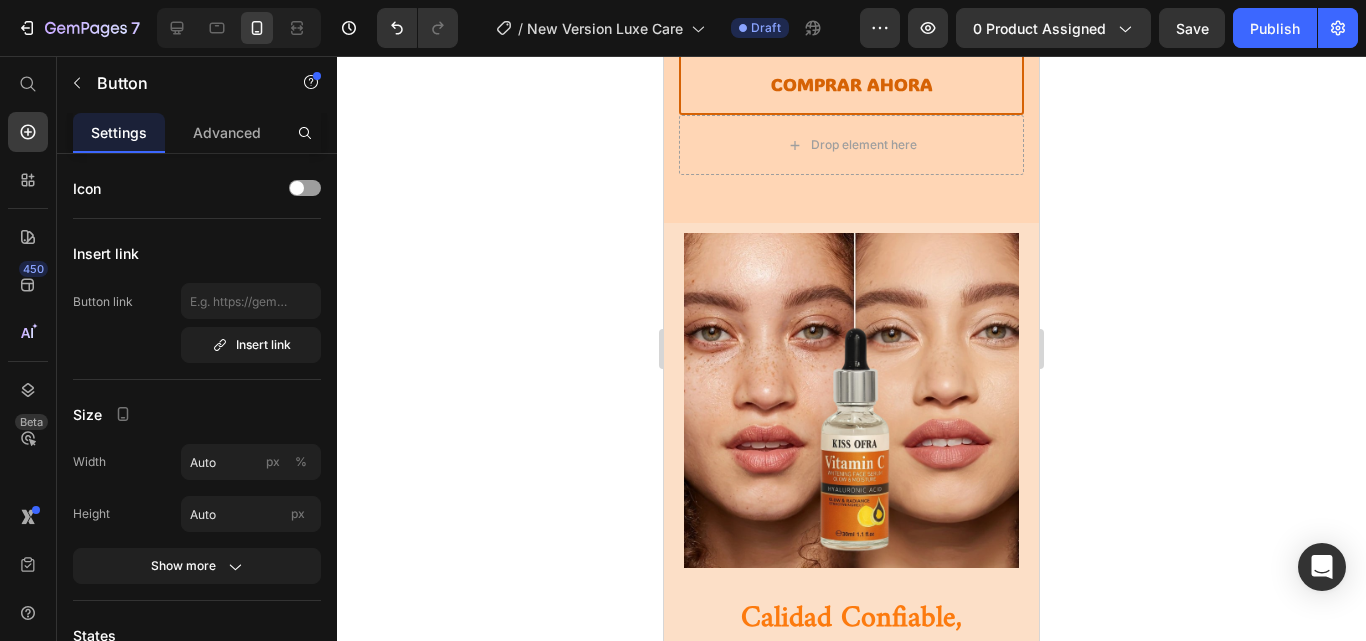 scroll, scrollTop: 4185, scrollLeft: 0, axis: vertical 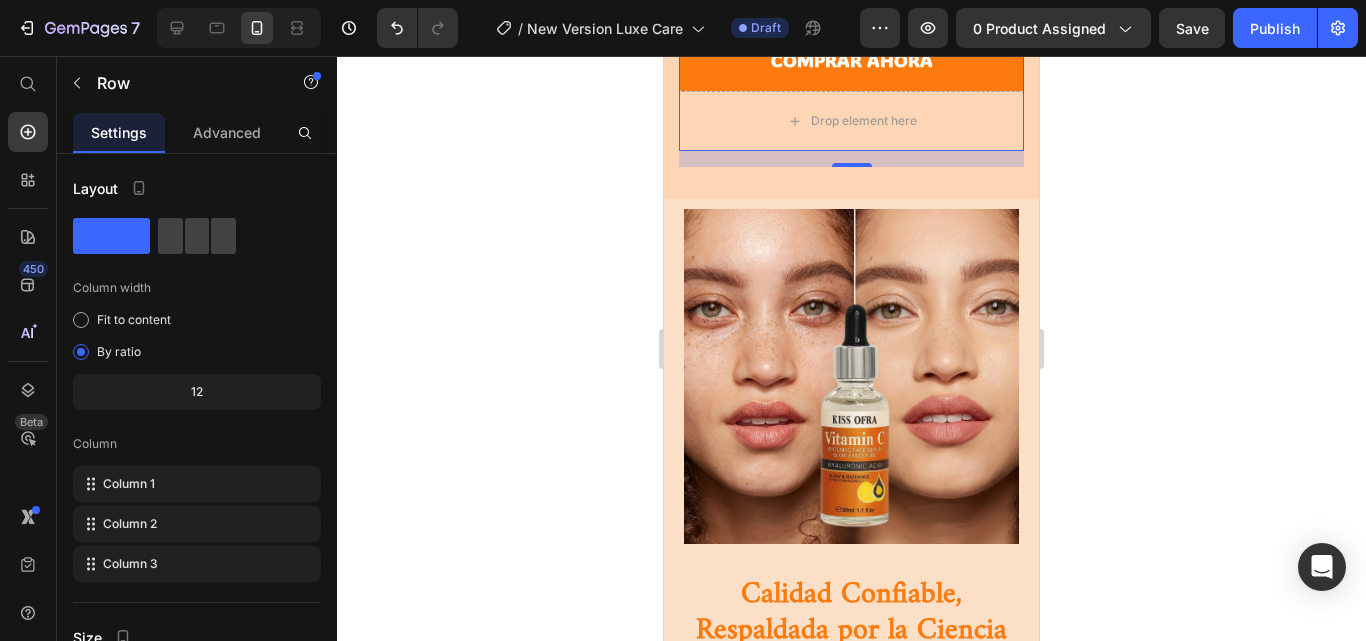 click 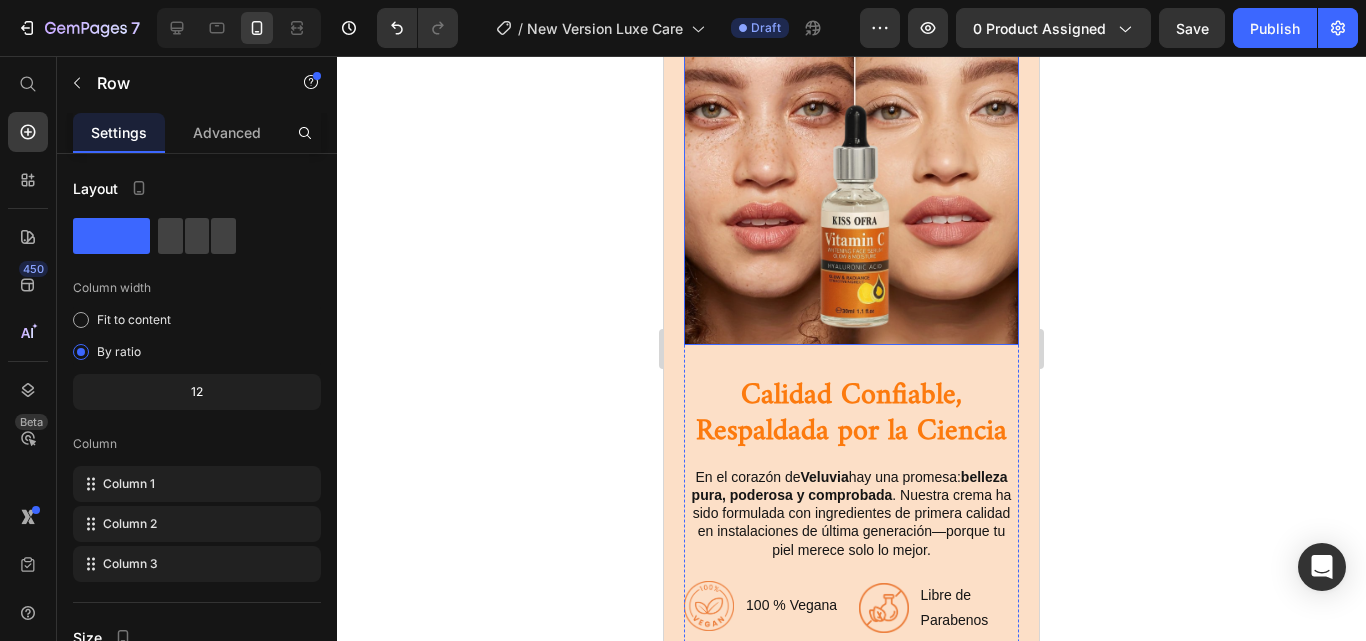 scroll, scrollTop: 4593, scrollLeft: 0, axis: vertical 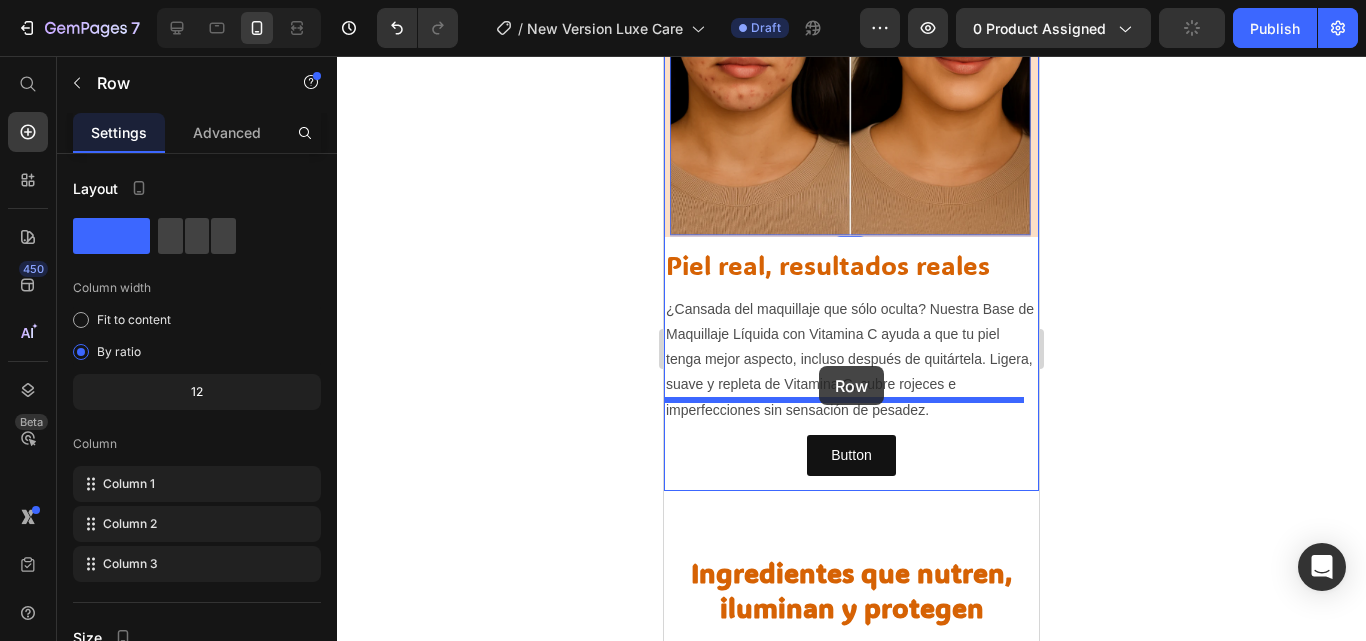 drag, startPoint x: 743, startPoint y: 147, endPoint x: 819, endPoint y: 366, distance: 231.81242 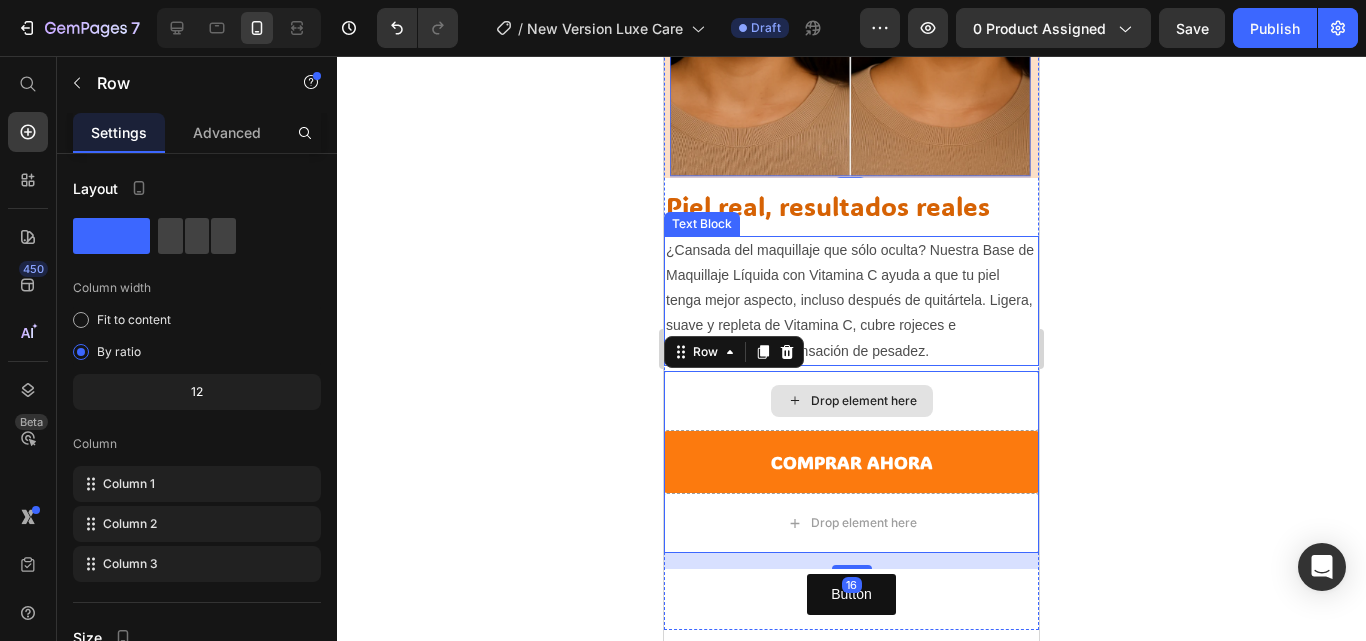 scroll, scrollTop: 1683, scrollLeft: 0, axis: vertical 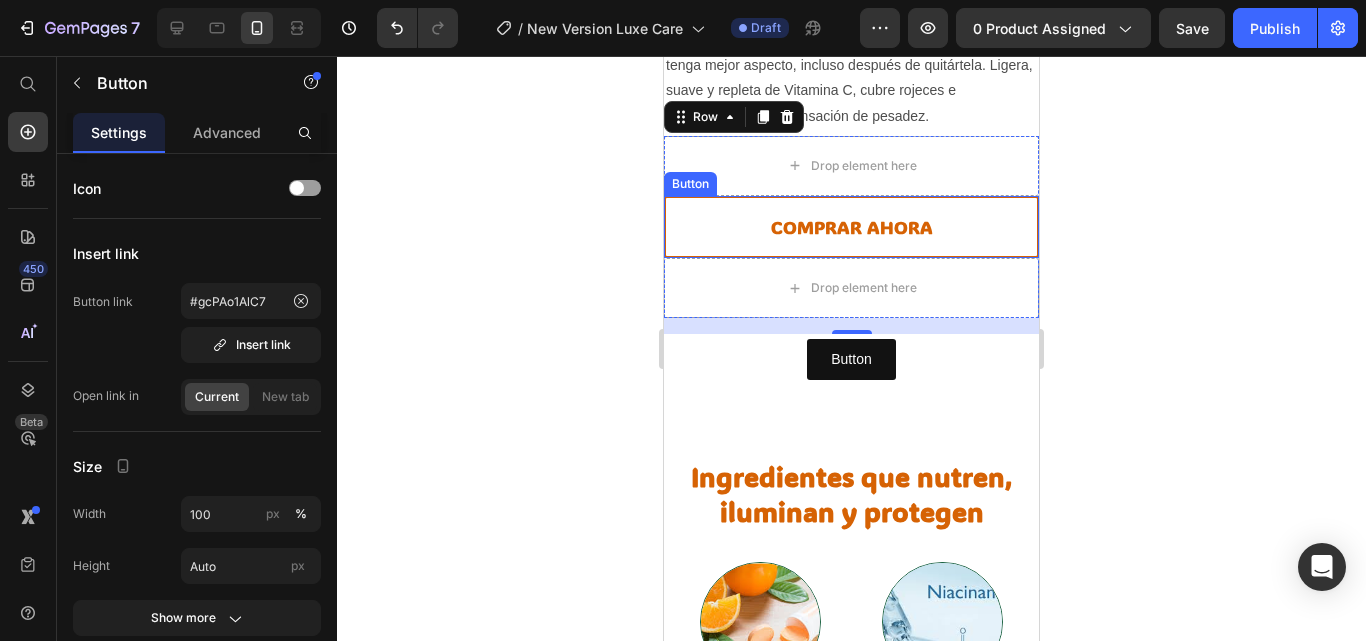 click on "Comprar ahora" at bounding box center [851, 227] 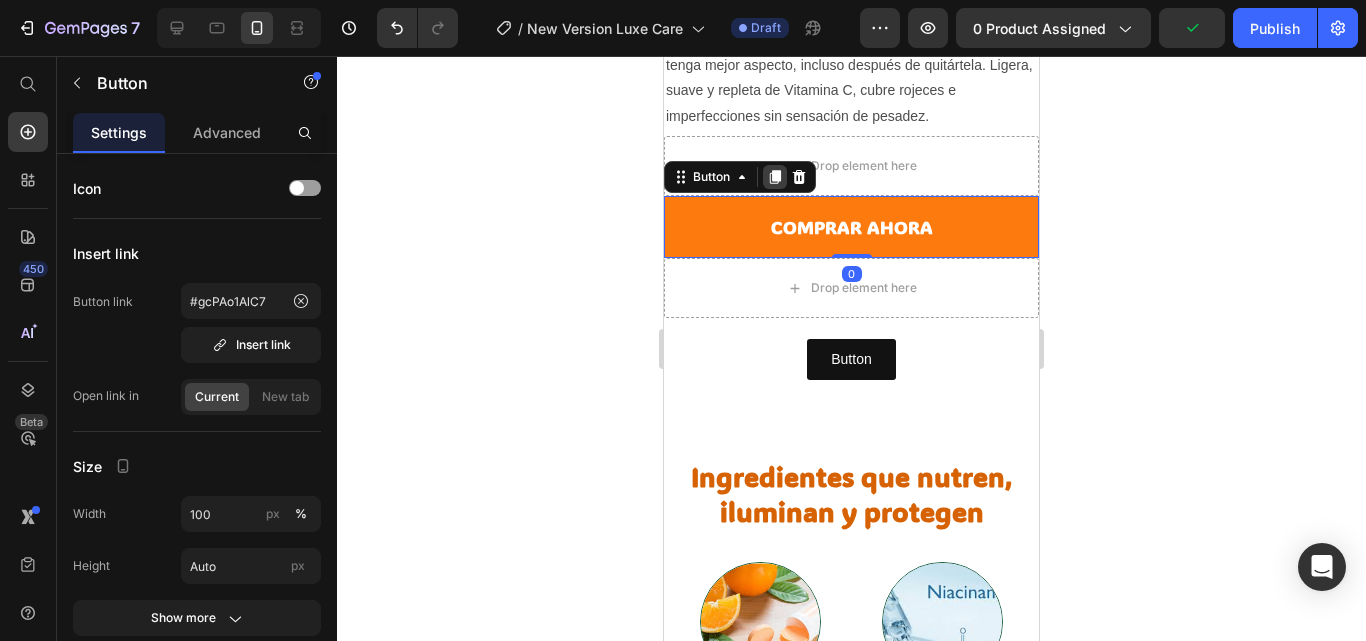 click 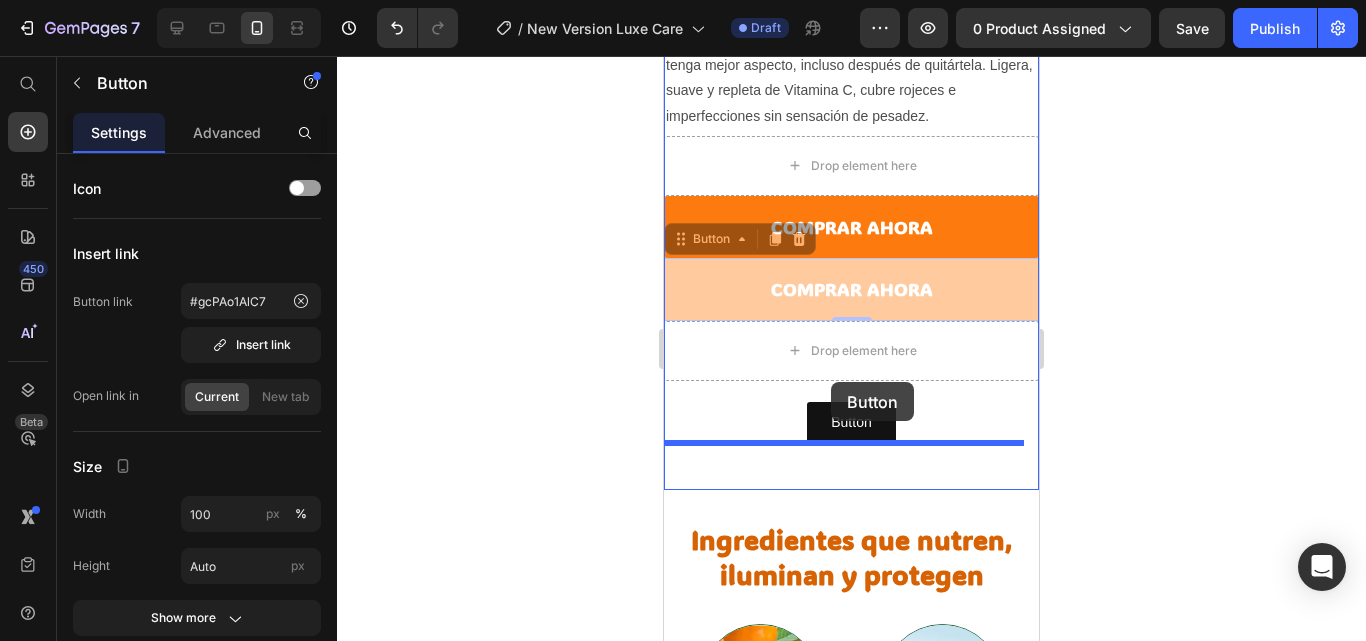 drag, startPoint x: 830, startPoint y: 253, endPoint x: 831, endPoint y: 382, distance: 129.00388 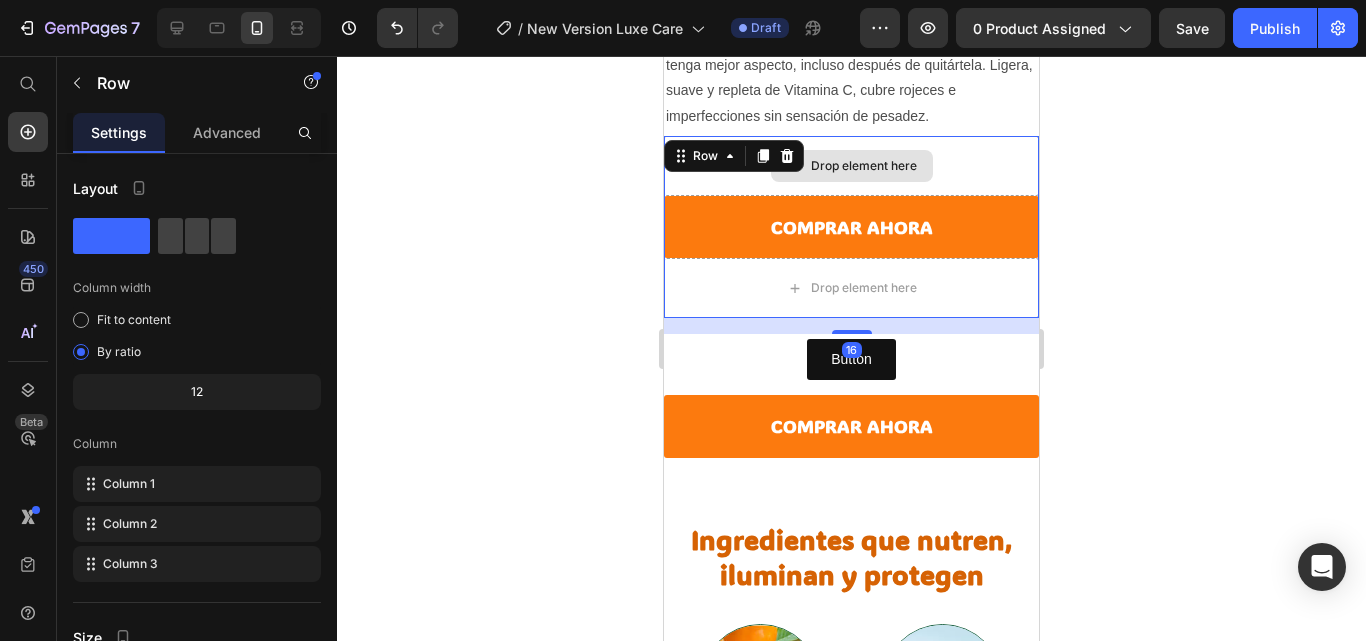 click on "Drop element here" at bounding box center (851, 166) 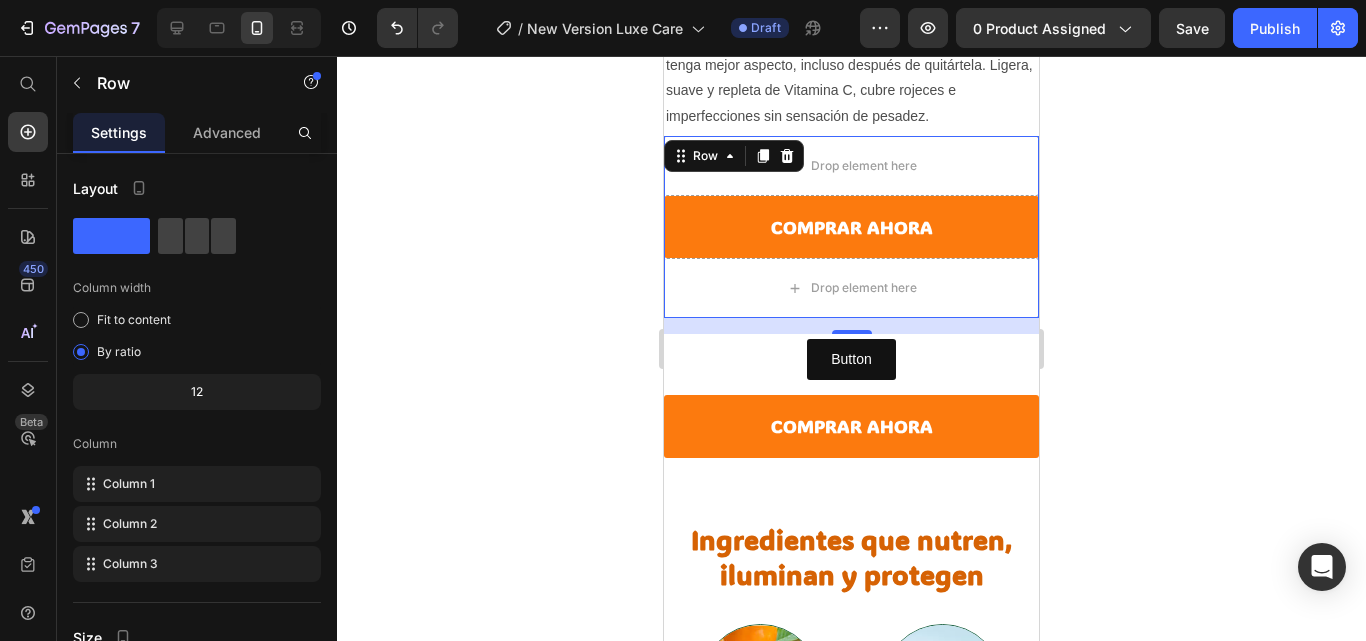 click on "Row" at bounding box center [734, 156] 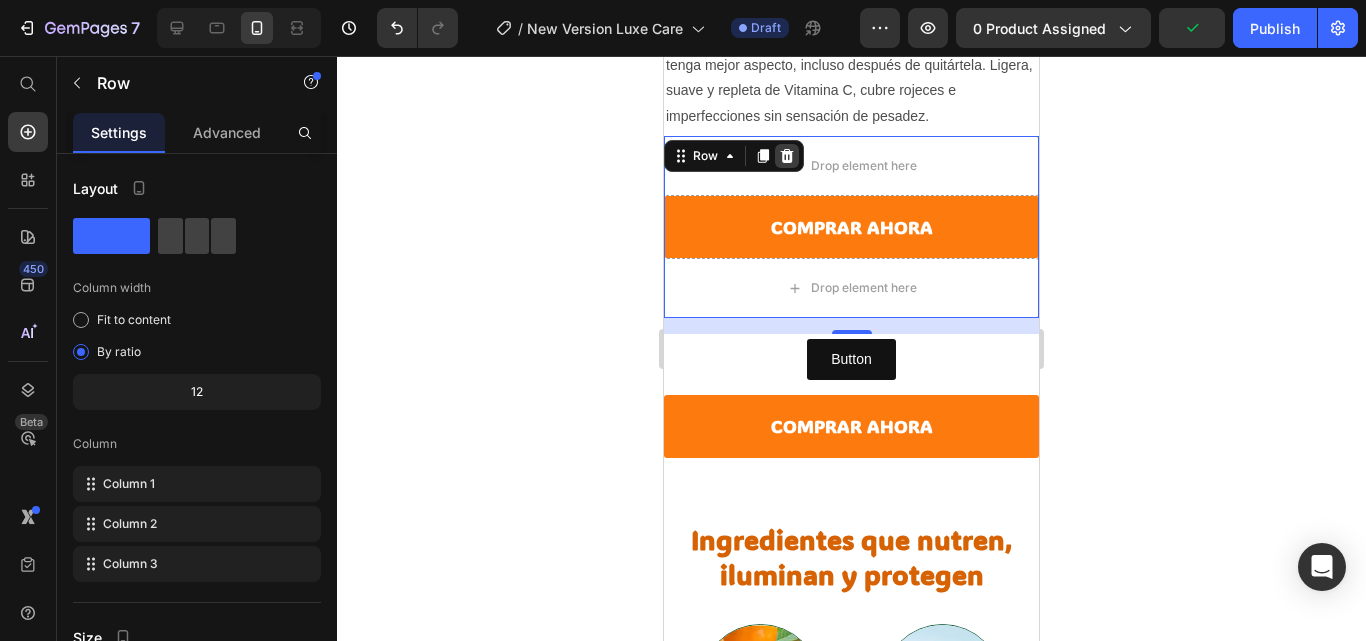 click 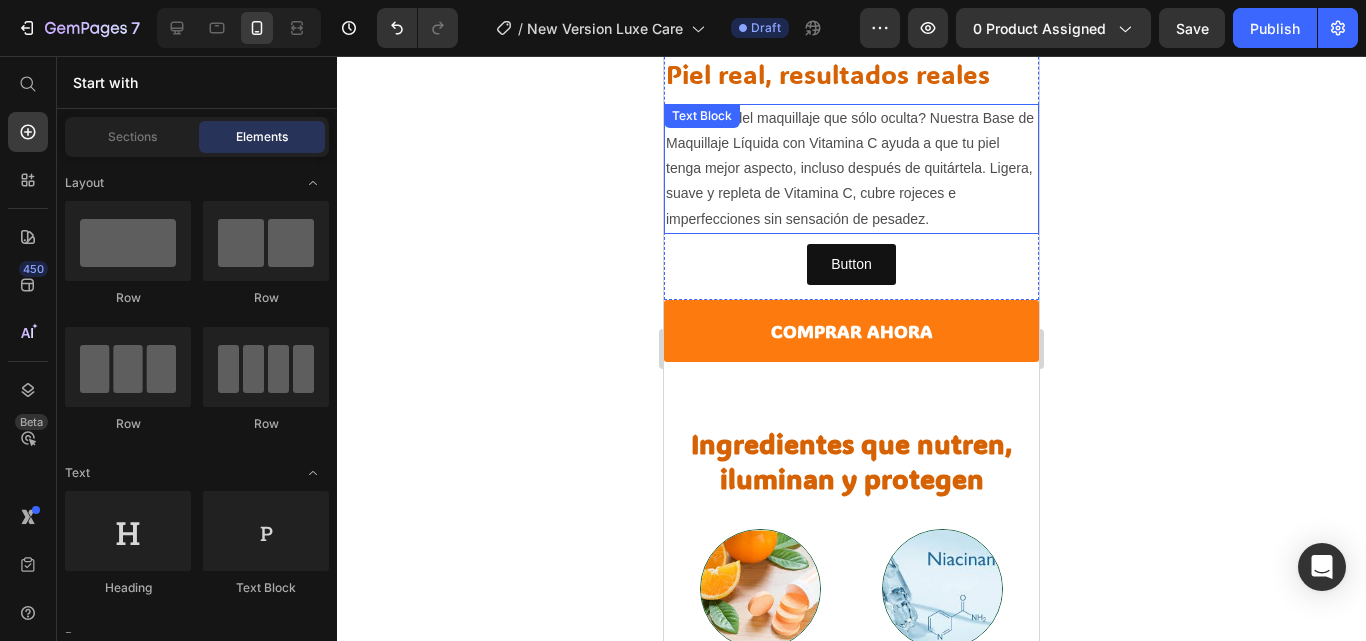 scroll, scrollTop: 1776, scrollLeft: 0, axis: vertical 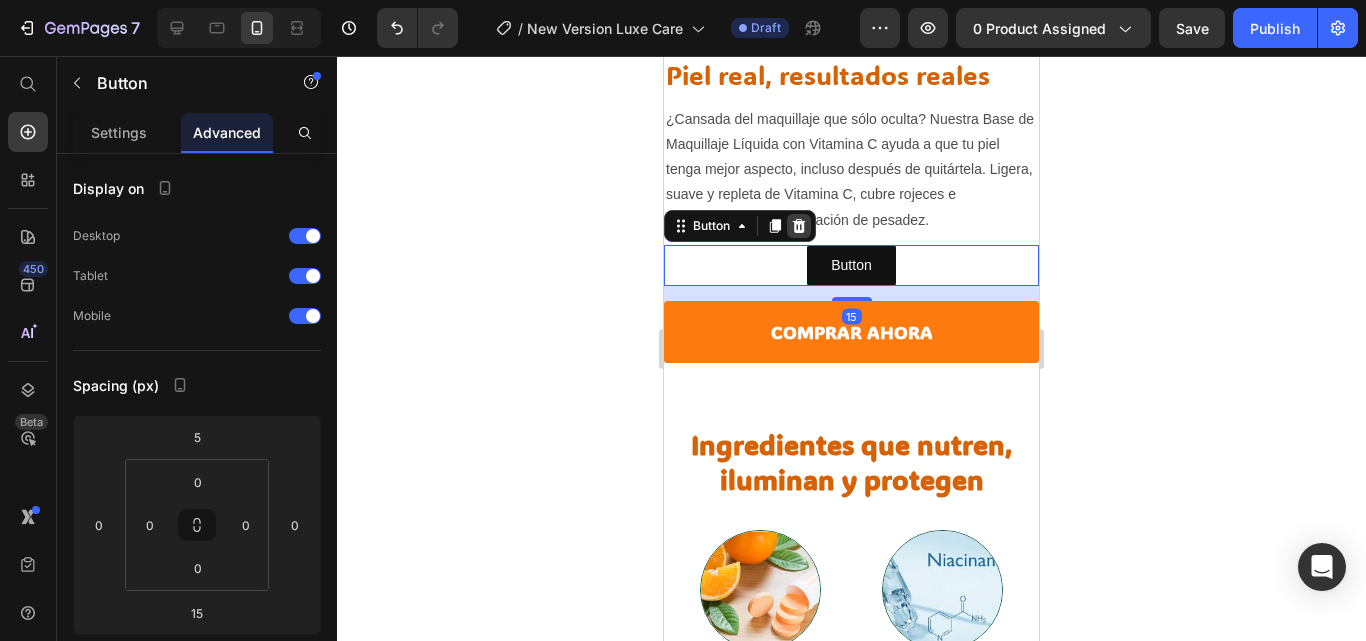 click 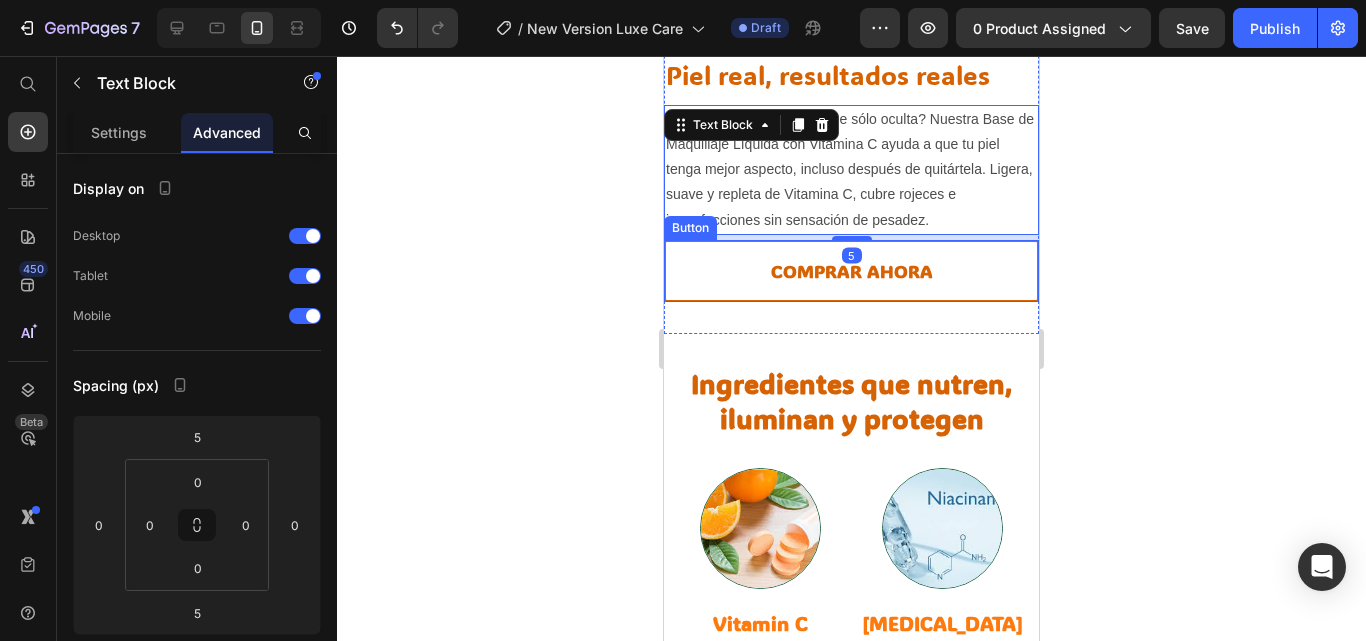 click on "Comprar ahora" at bounding box center [851, 271] 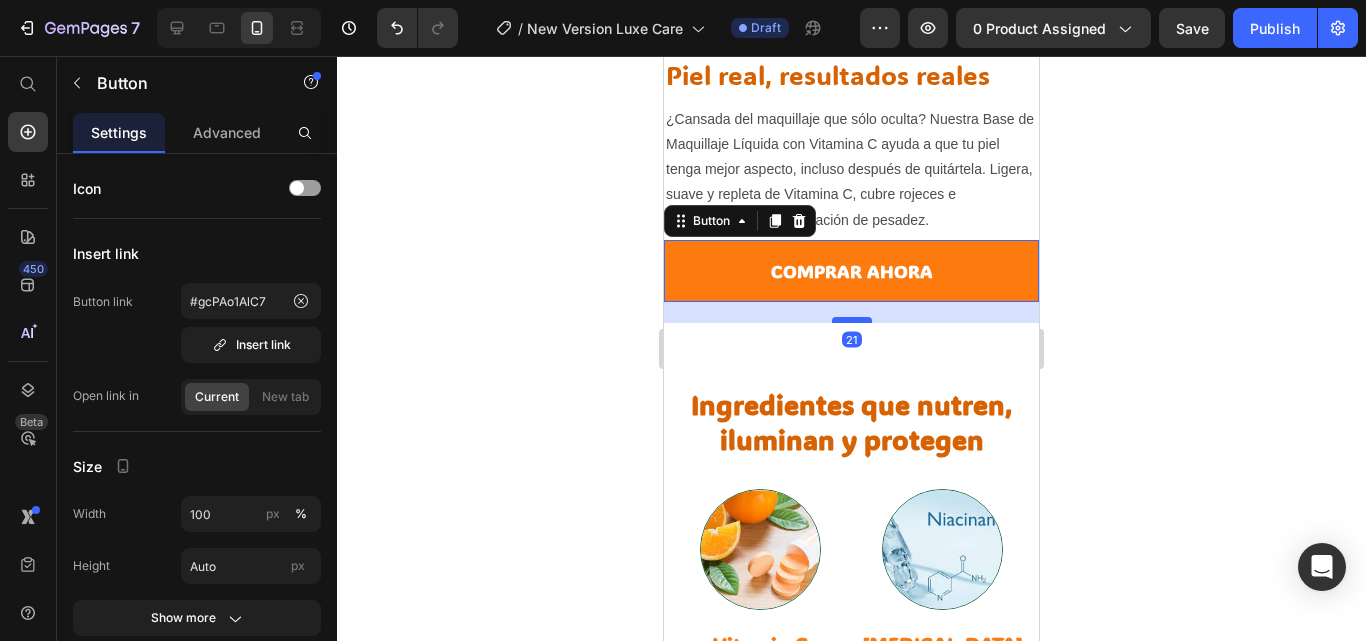 drag, startPoint x: 847, startPoint y: 271, endPoint x: 846, endPoint y: 292, distance: 21.023796 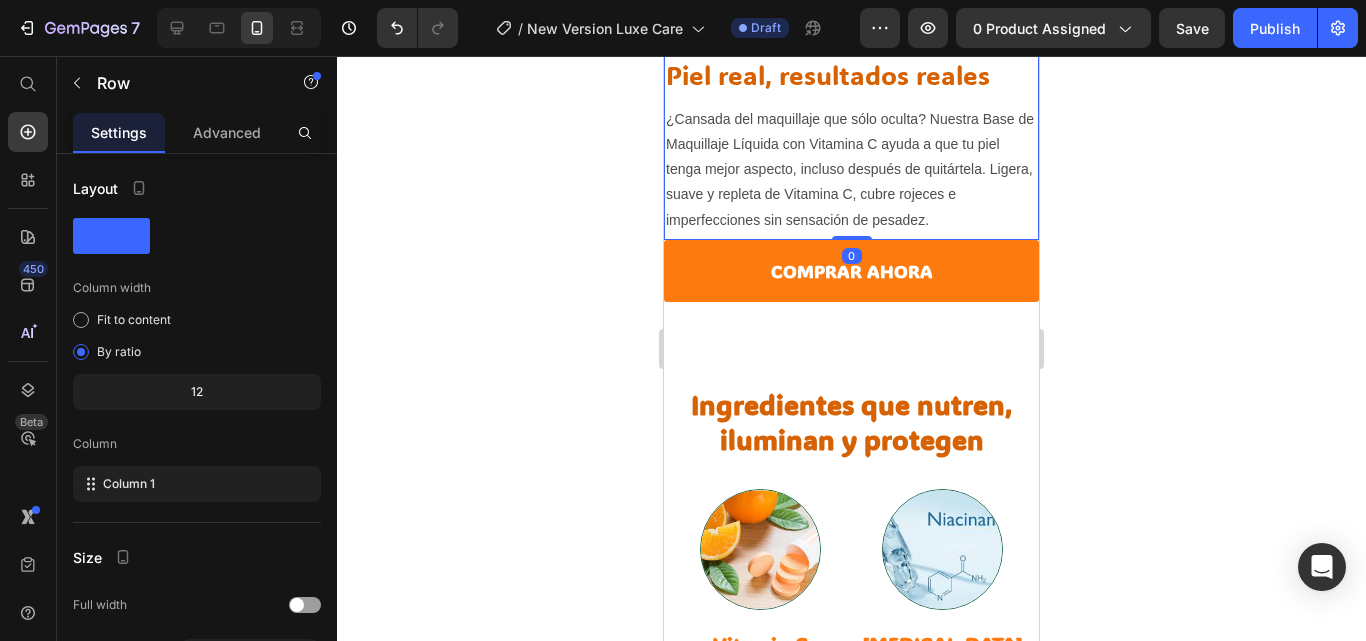 click at bounding box center (852, 238) 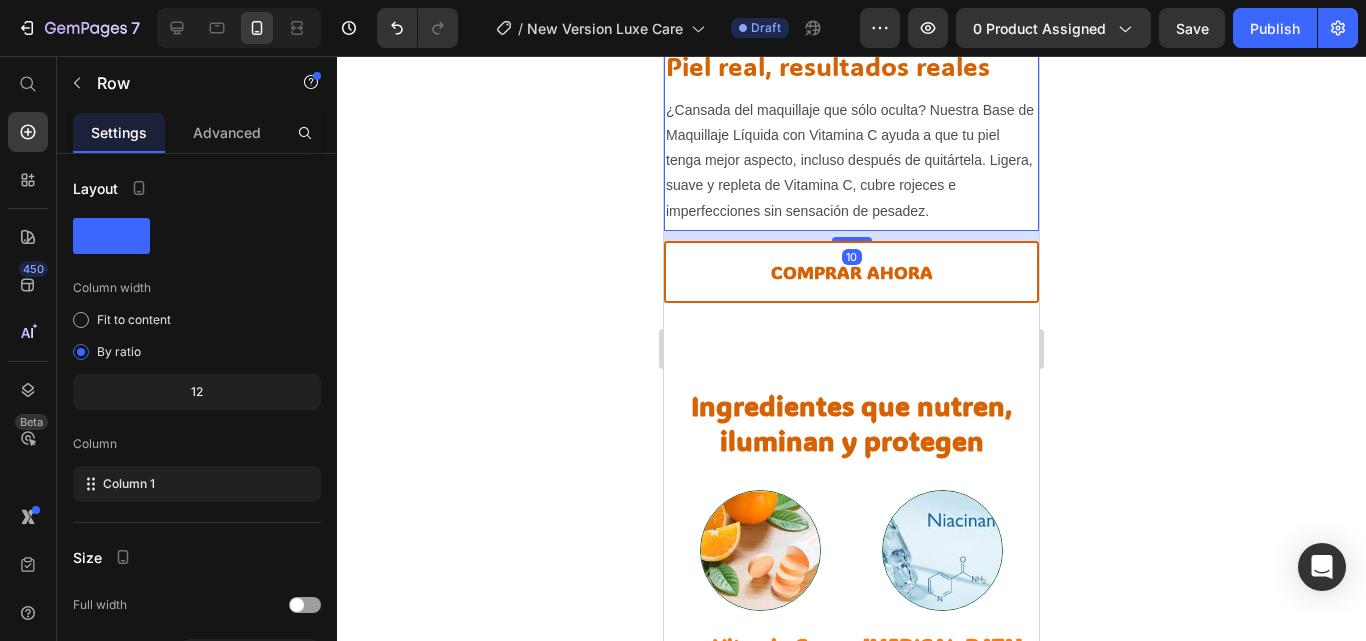 scroll, scrollTop: 1787, scrollLeft: 0, axis: vertical 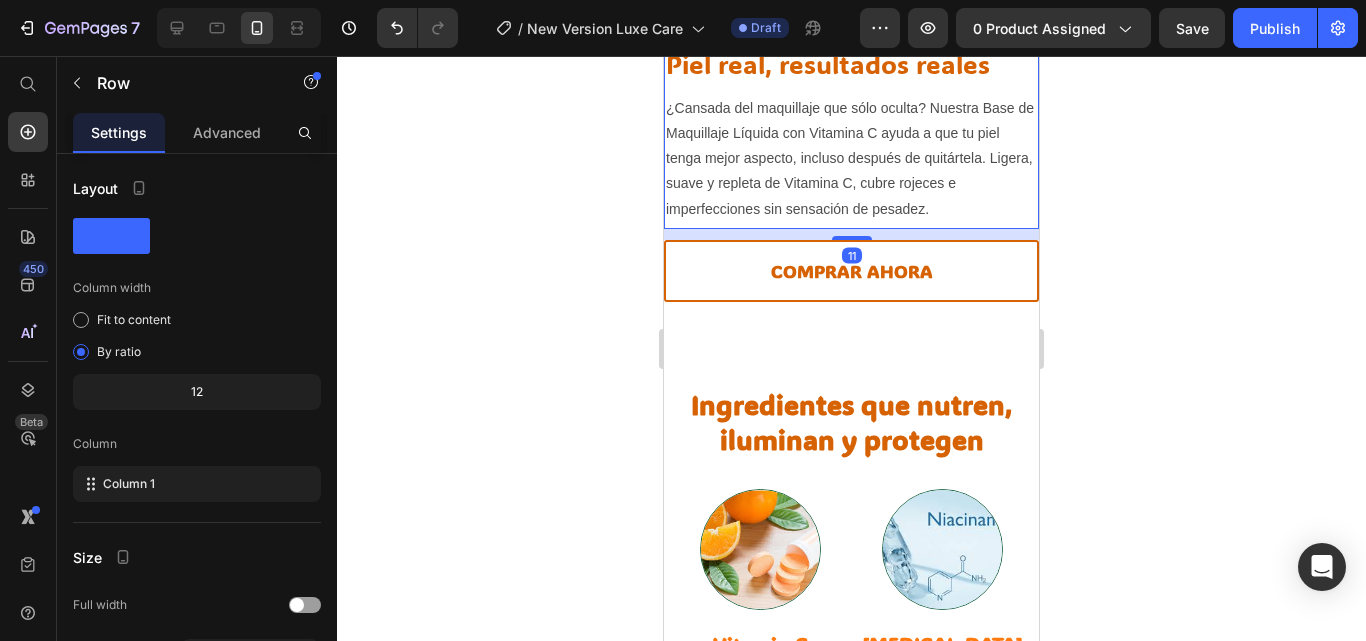 drag, startPoint x: 844, startPoint y: 206, endPoint x: 843, endPoint y: 217, distance: 11.045361 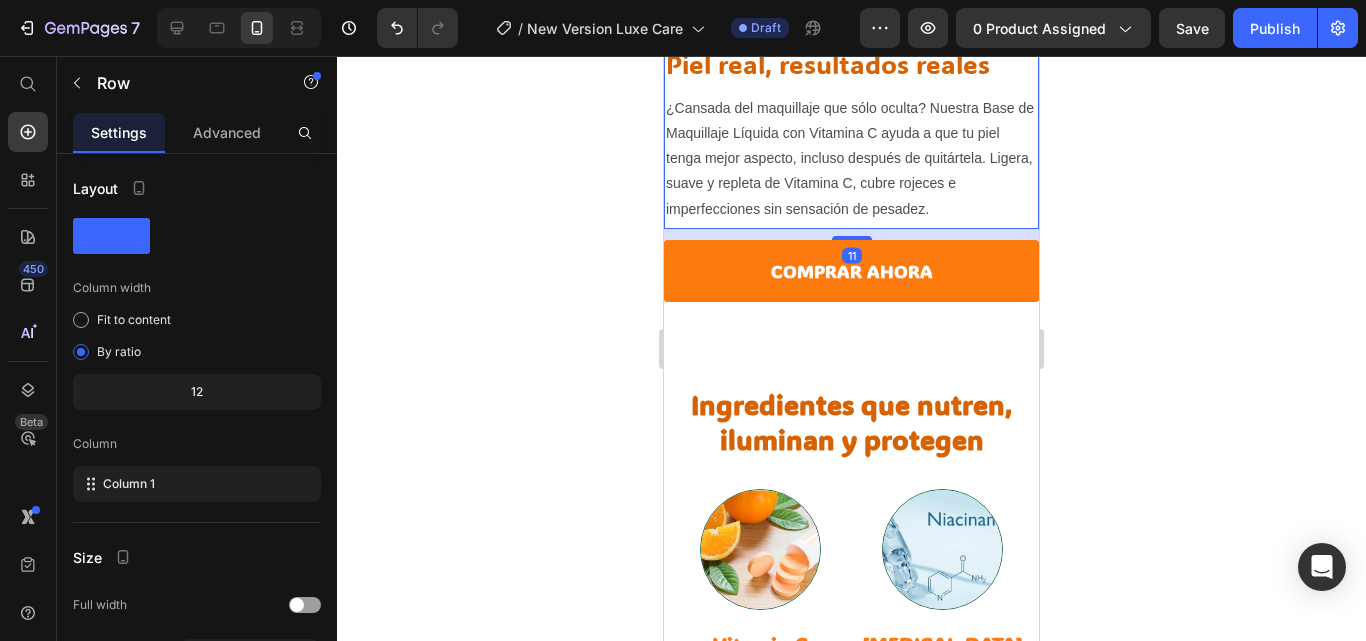 click 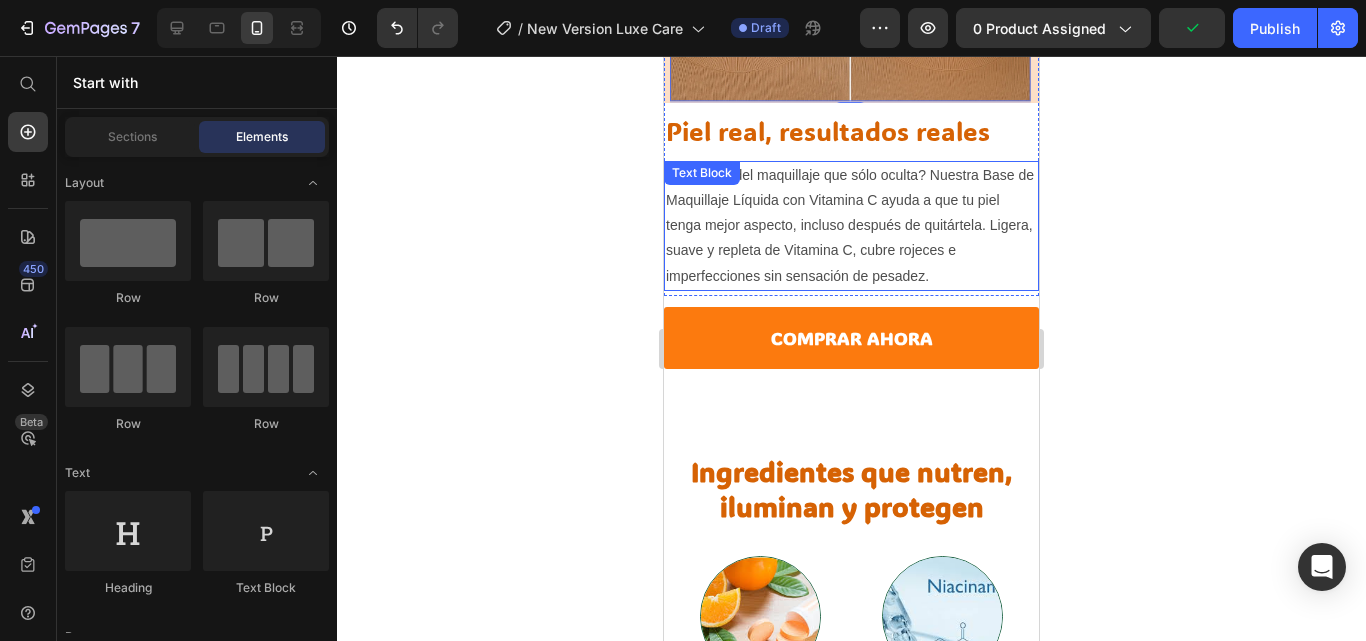 scroll, scrollTop: 1719, scrollLeft: 0, axis: vertical 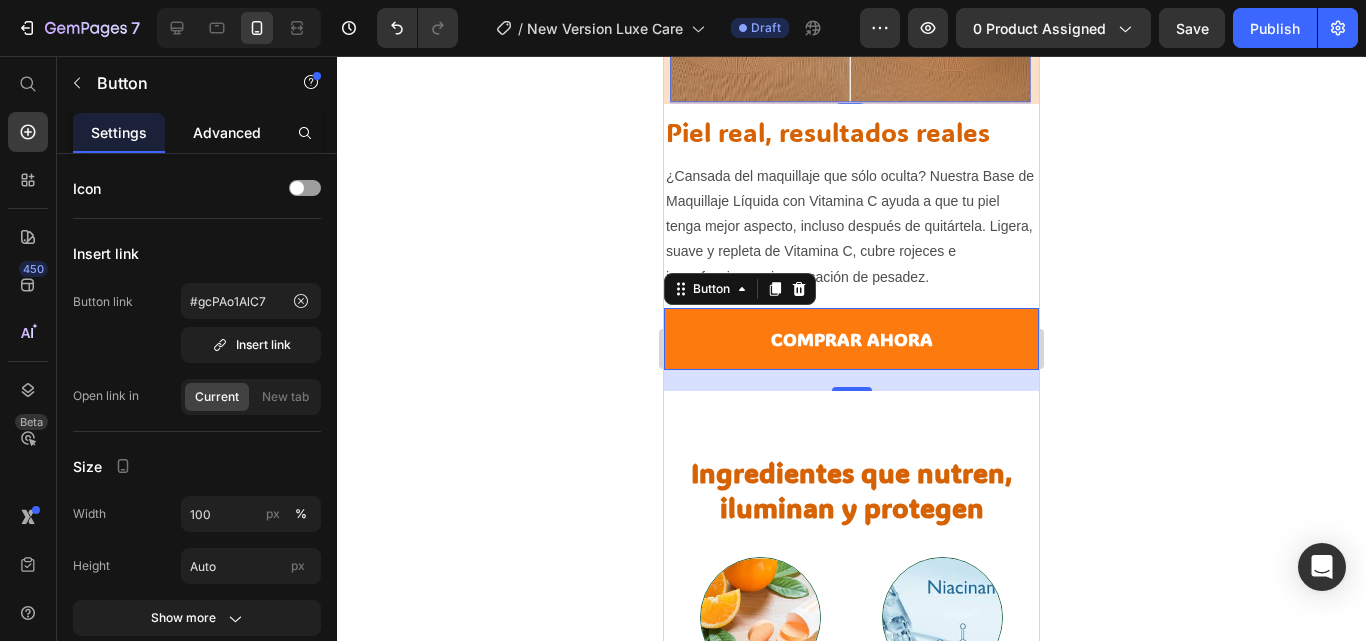 click on "Advanced" at bounding box center [227, 132] 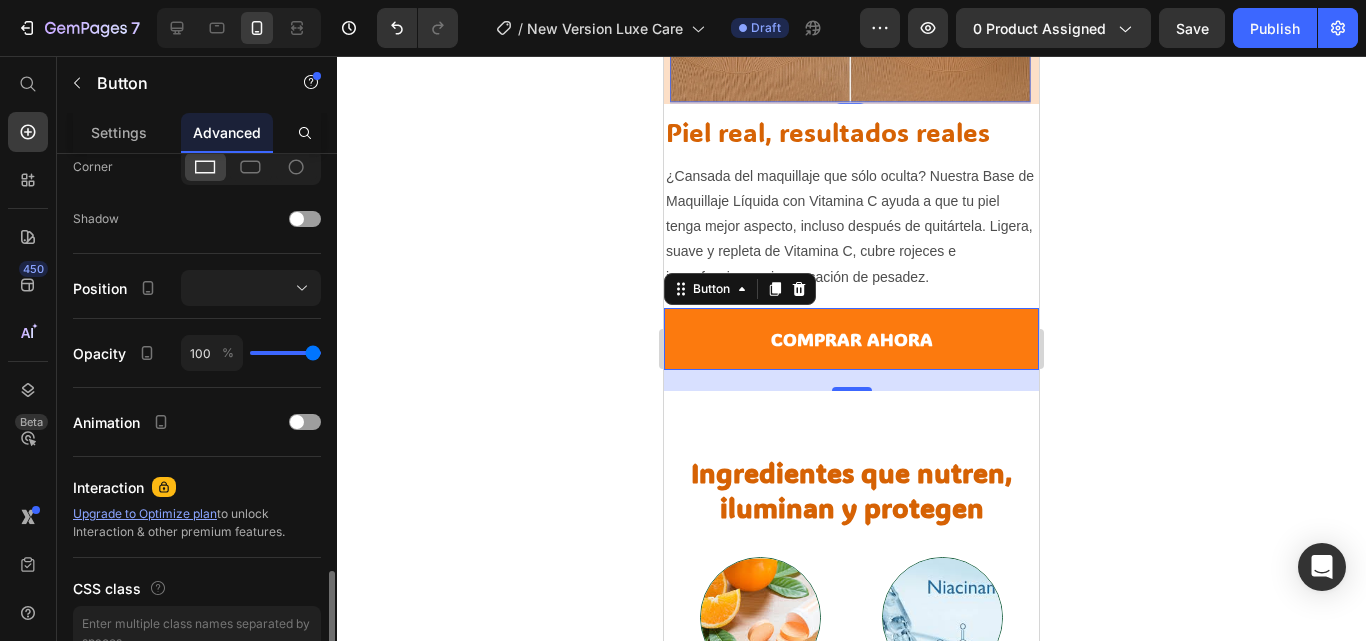 scroll, scrollTop: 725, scrollLeft: 0, axis: vertical 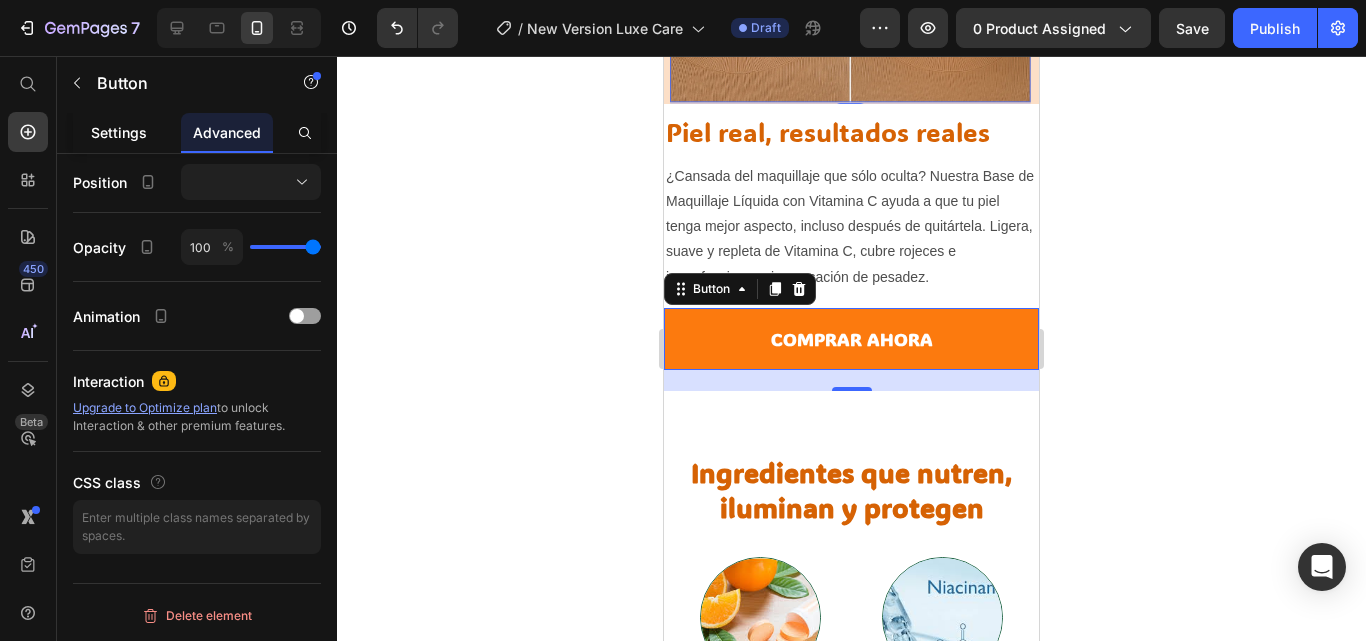 click on "Settings" 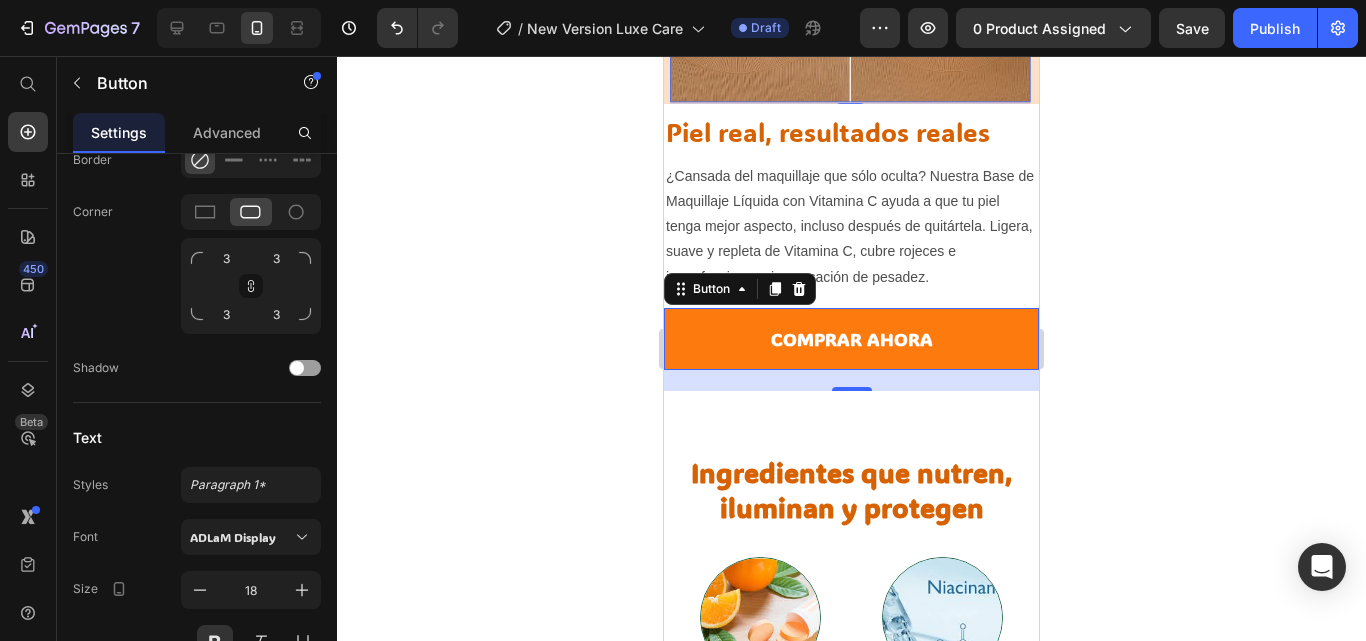scroll, scrollTop: 0, scrollLeft: 0, axis: both 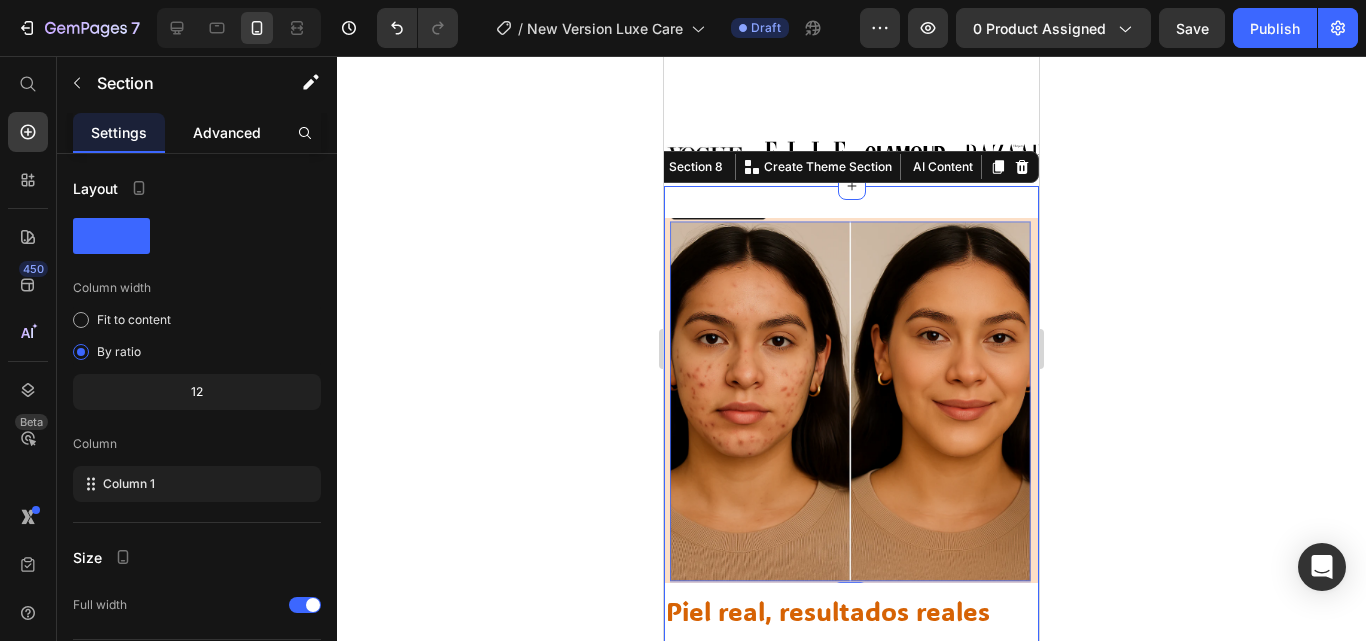 click on "Advanced" at bounding box center (227, 132) 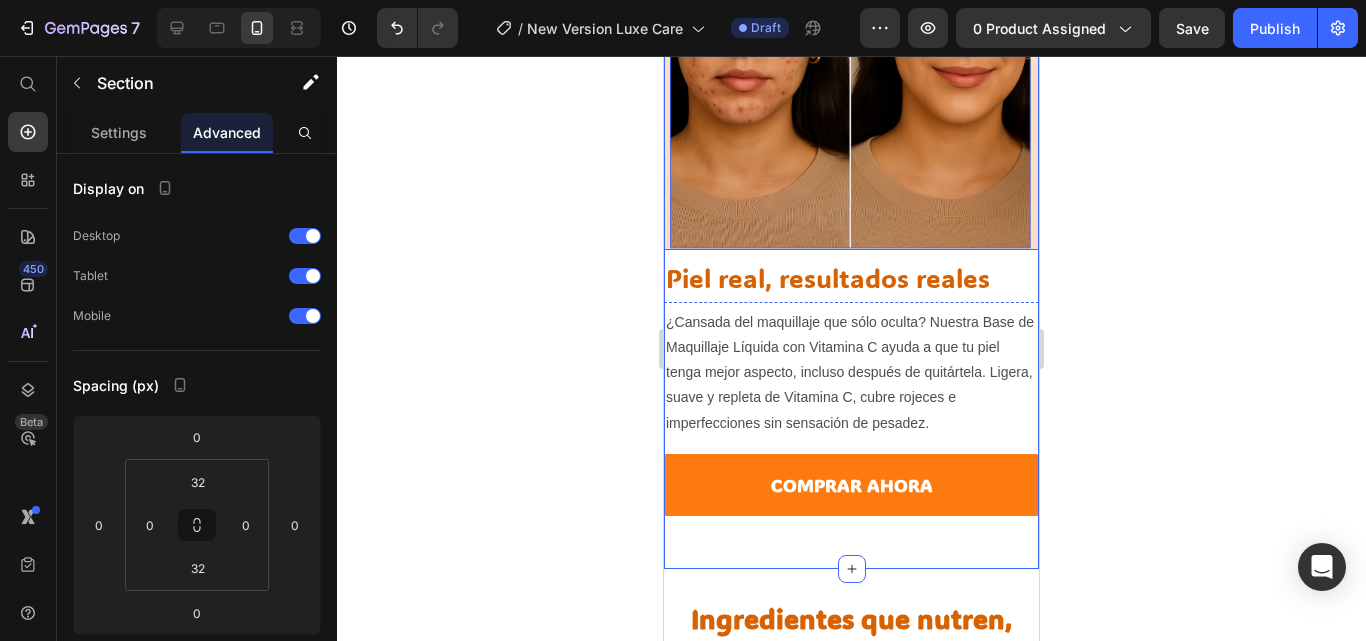 scroll, scrollTop: 1414, scrollLeft: 0, axis: vertical 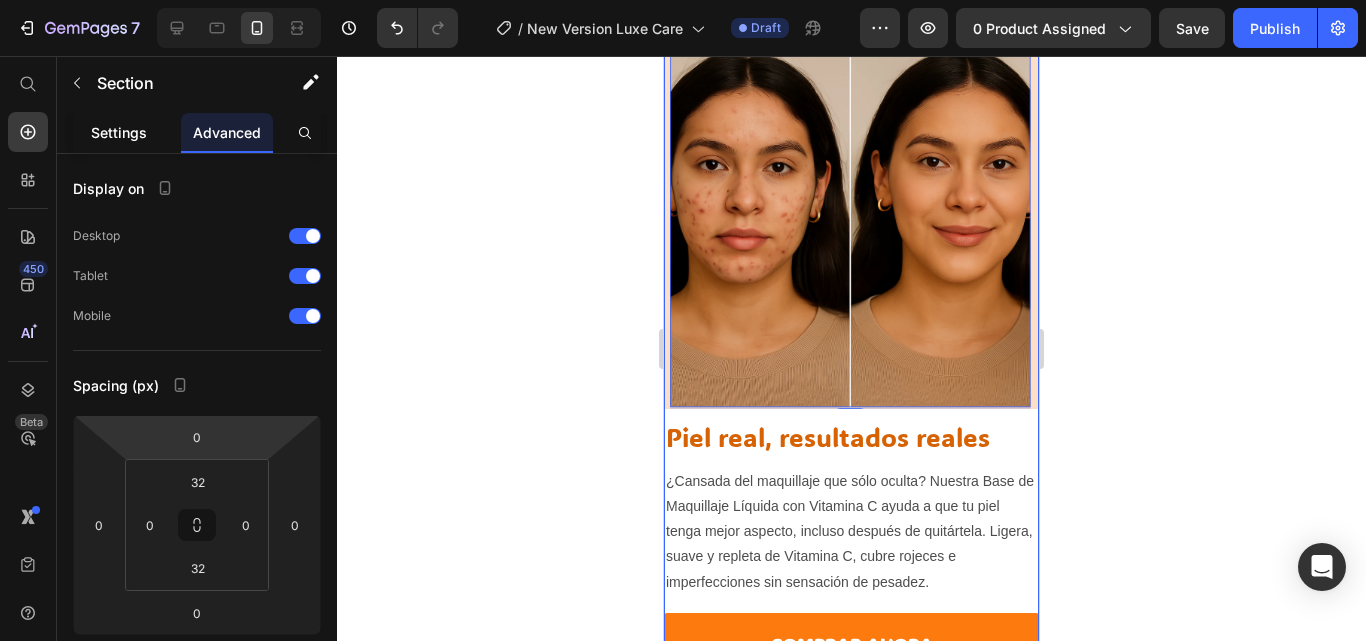 click on "Settings" 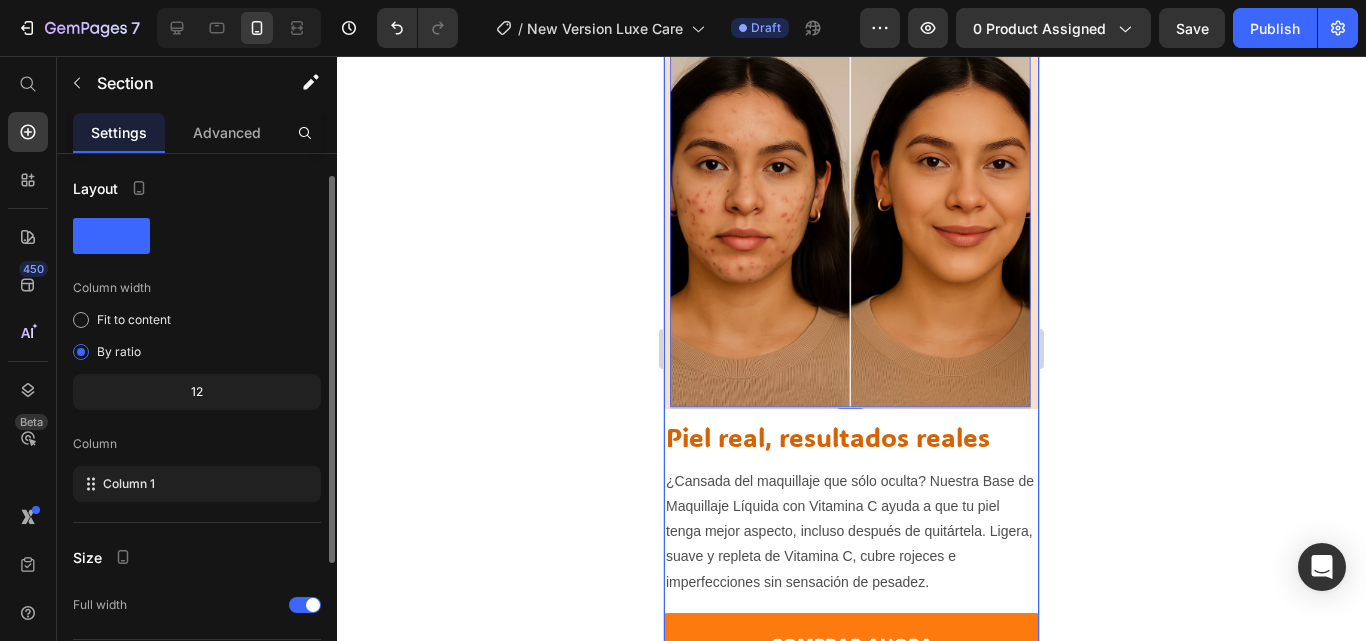 scroll, scrollTop: 220, scrollLeft: 0, axis: vertical 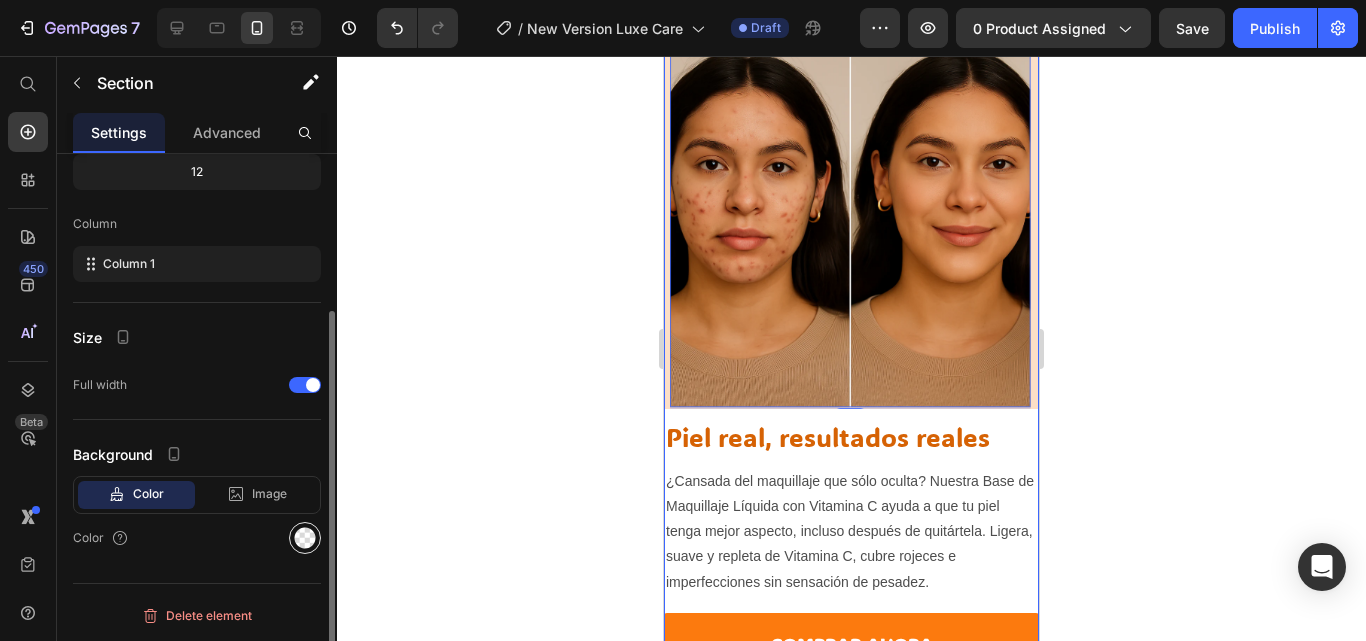 click at bounding box center (305, 538) 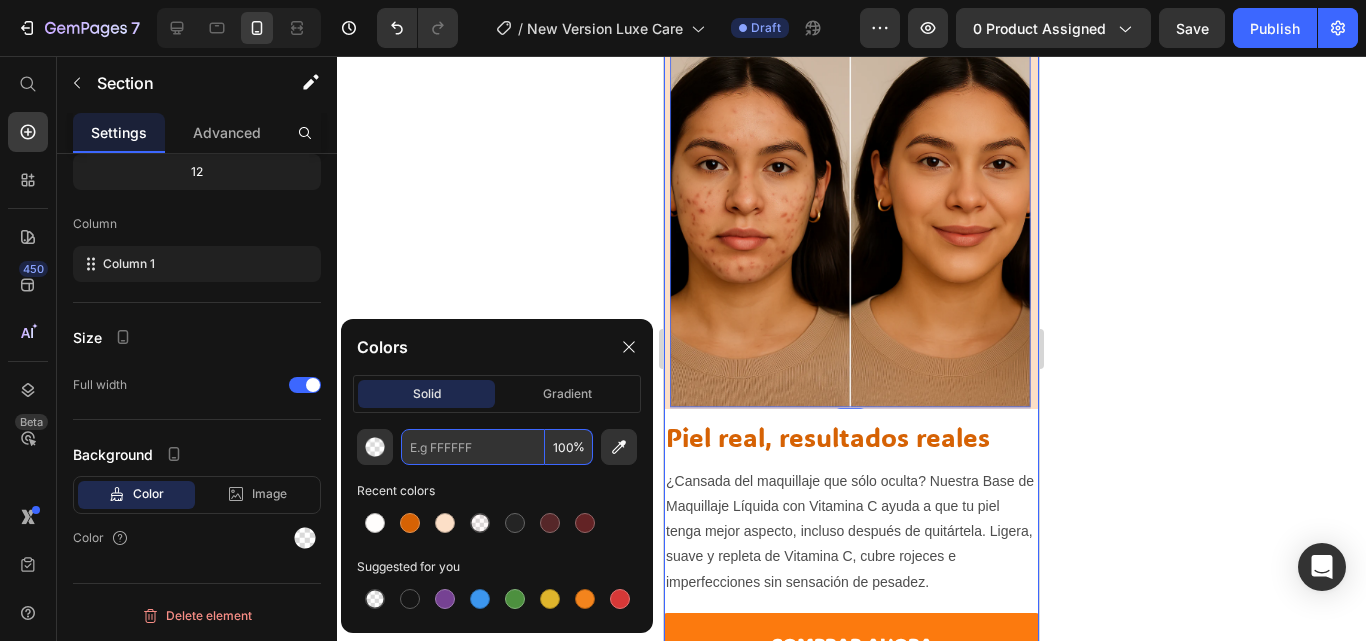 click at bounding box center (473, 447) 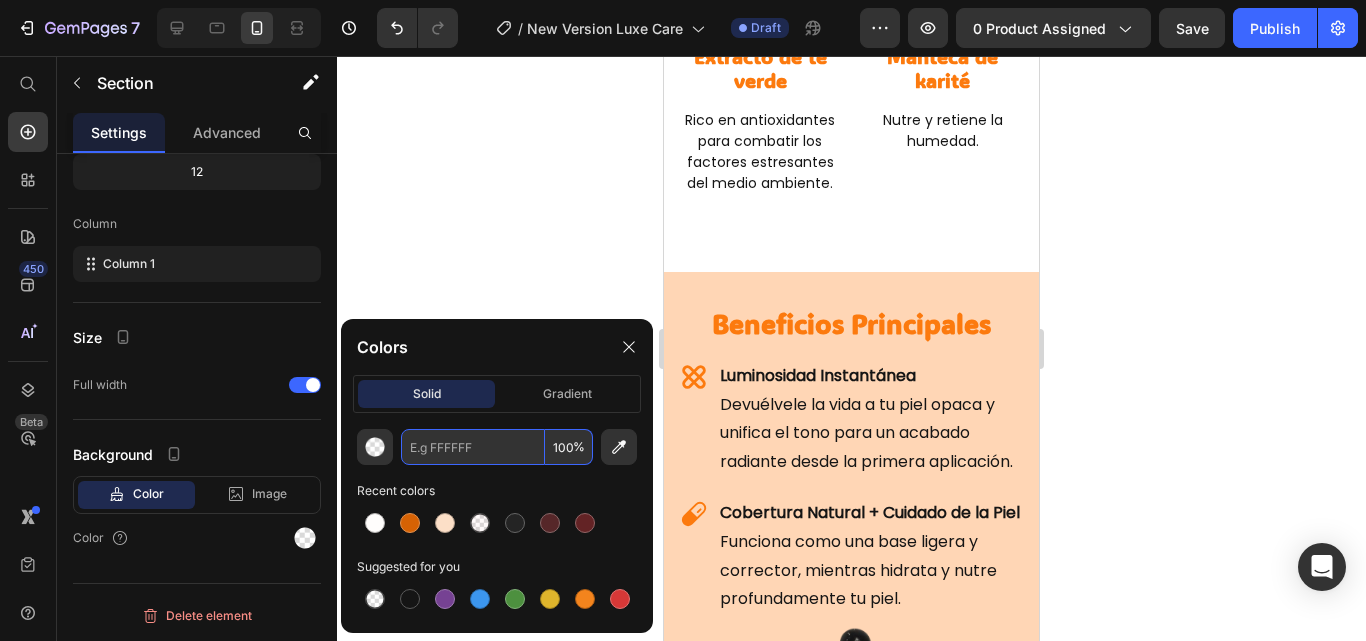 scroll, scrollTop: 3278, scrollLeft: 0, axis: vertical 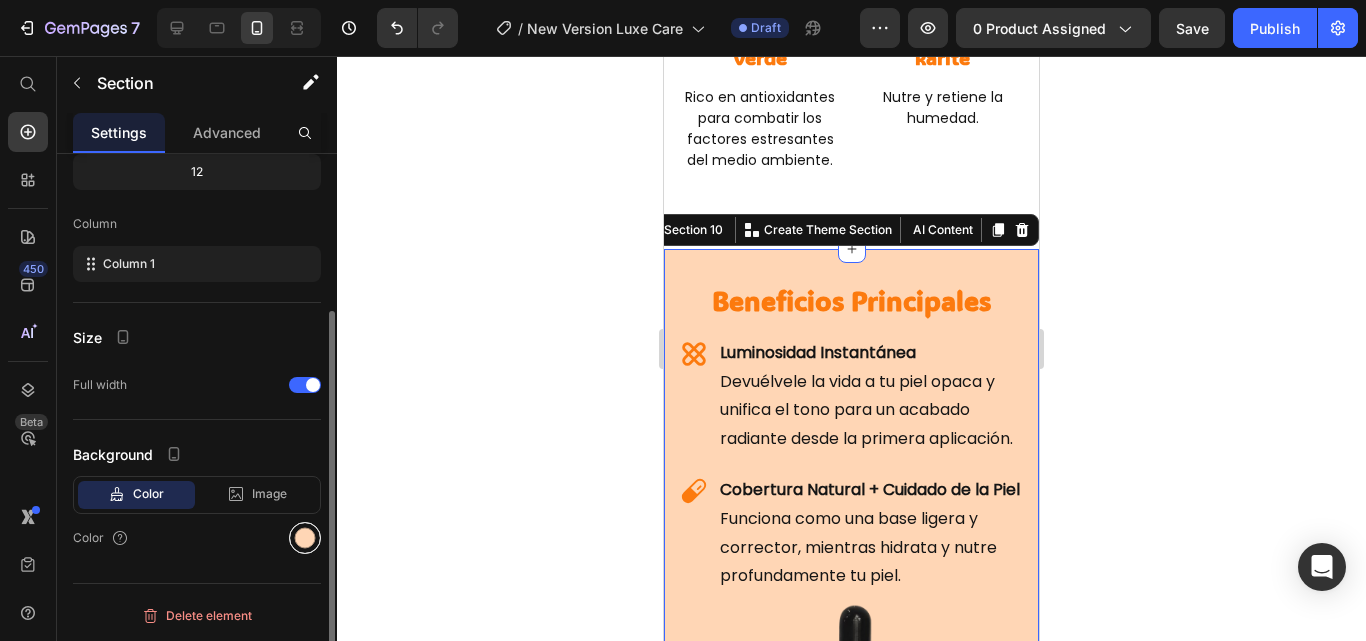 click at bounding box center [305, 538] 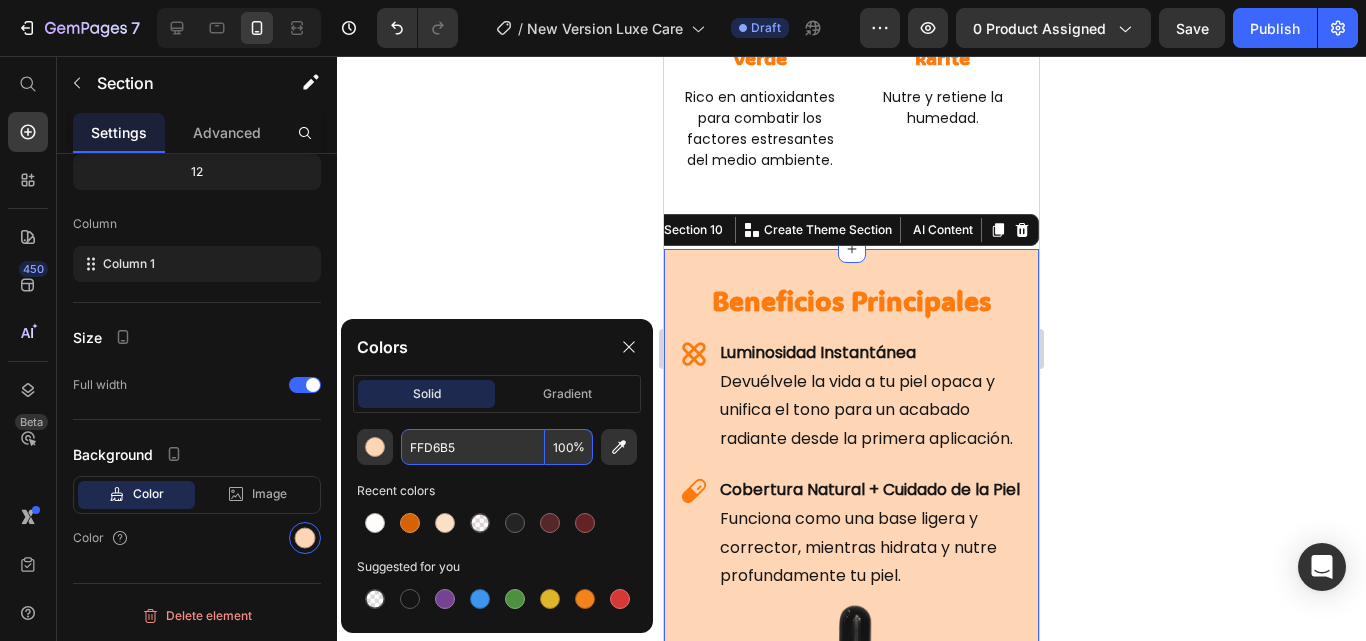 click on "FFD6B5" at bounding box center (473, 447) 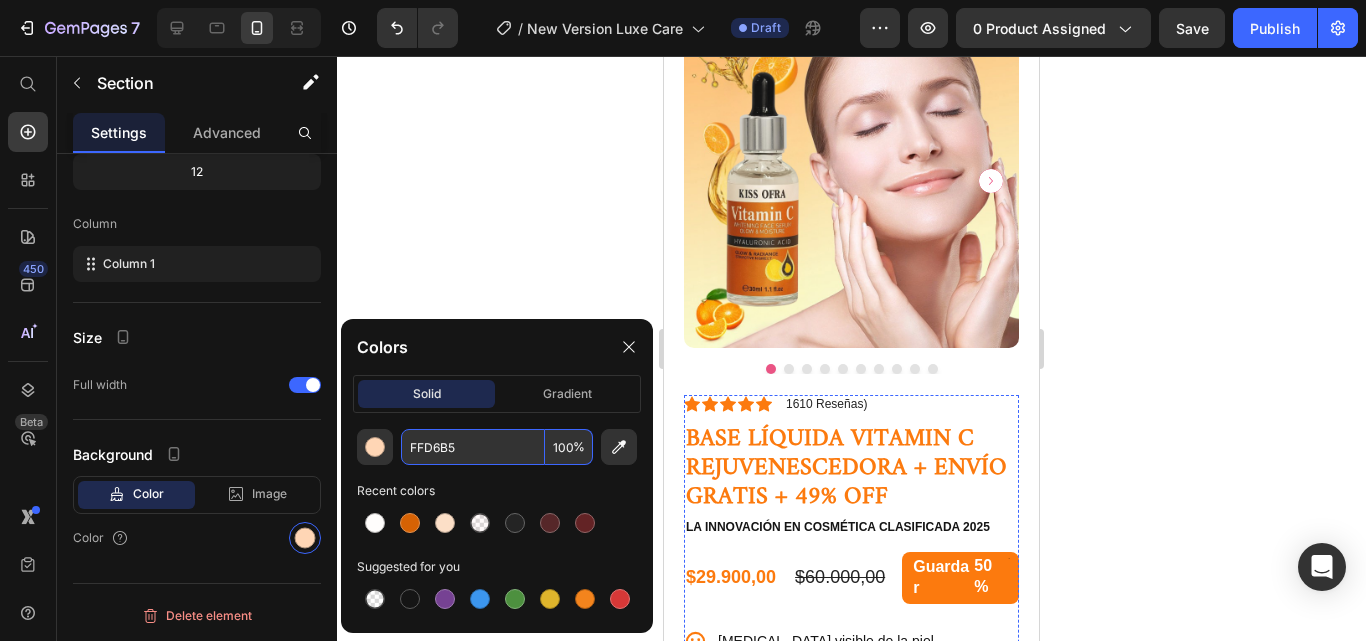scroll, scrollTop: 0, scrollLeft: 0, axis: both 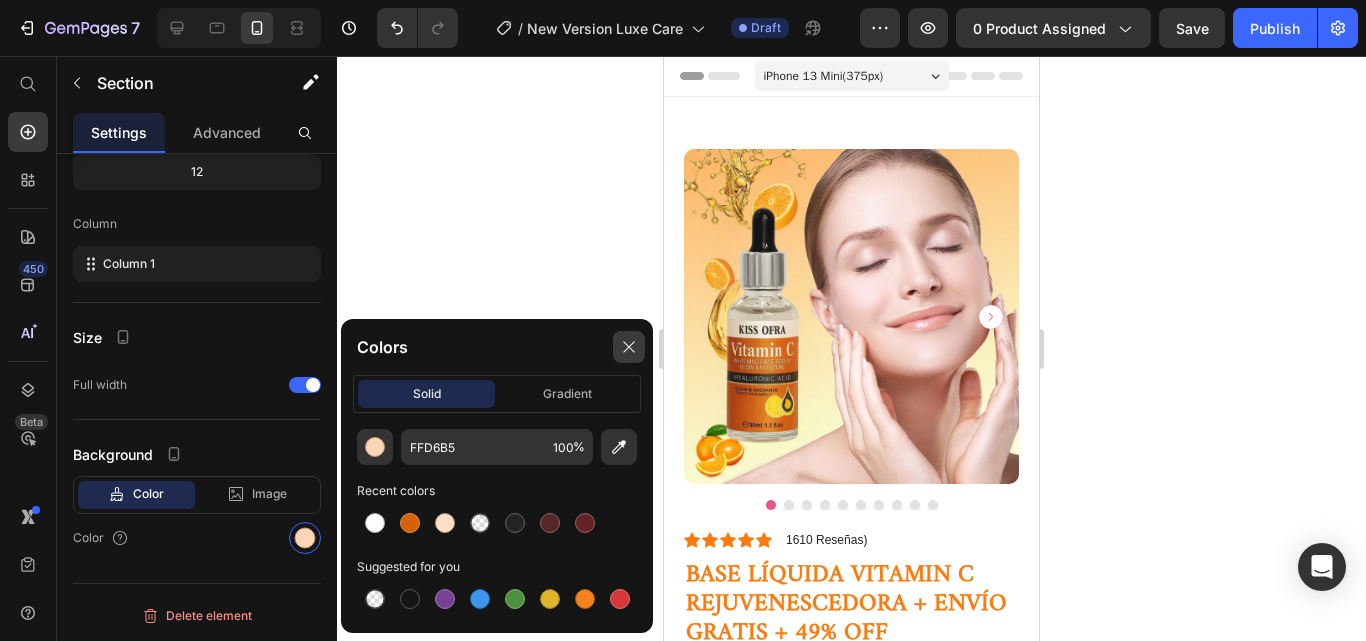click at bounding box center [629, 347] 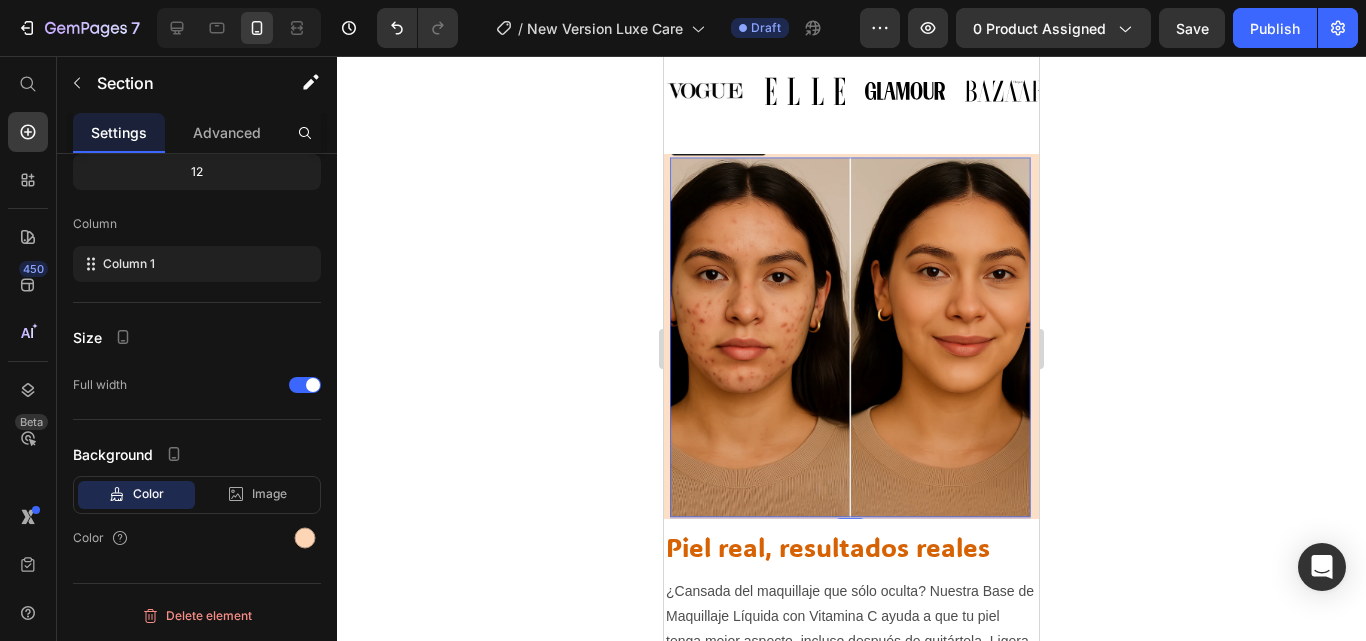 scroll, scrollTop: 1177, scrollLeft: 0, axis: vertical 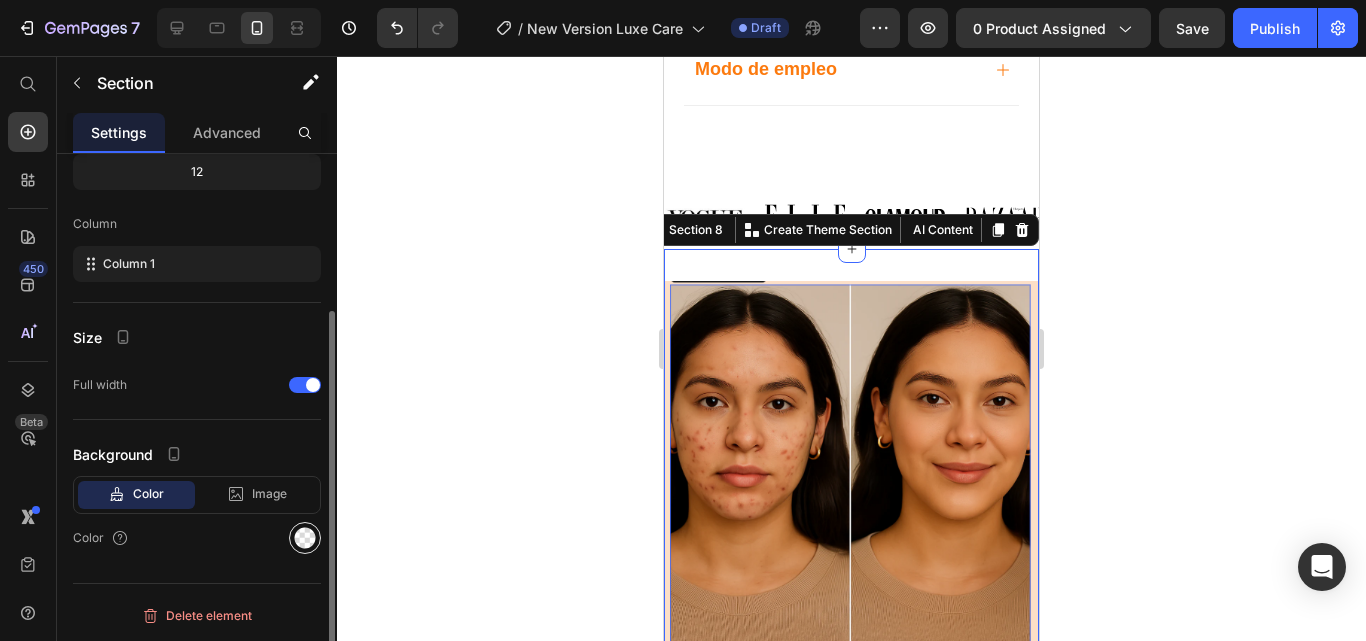 click at bounding box center [305, 538] 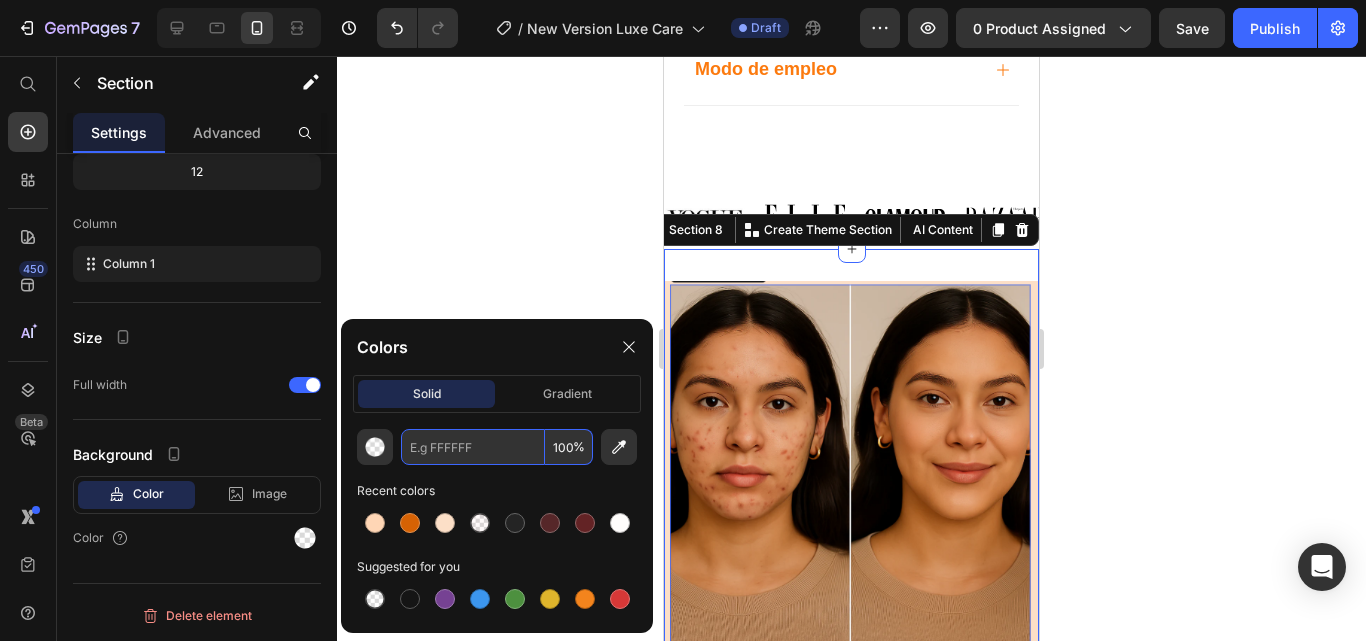 click at bounding box center (473, 447) 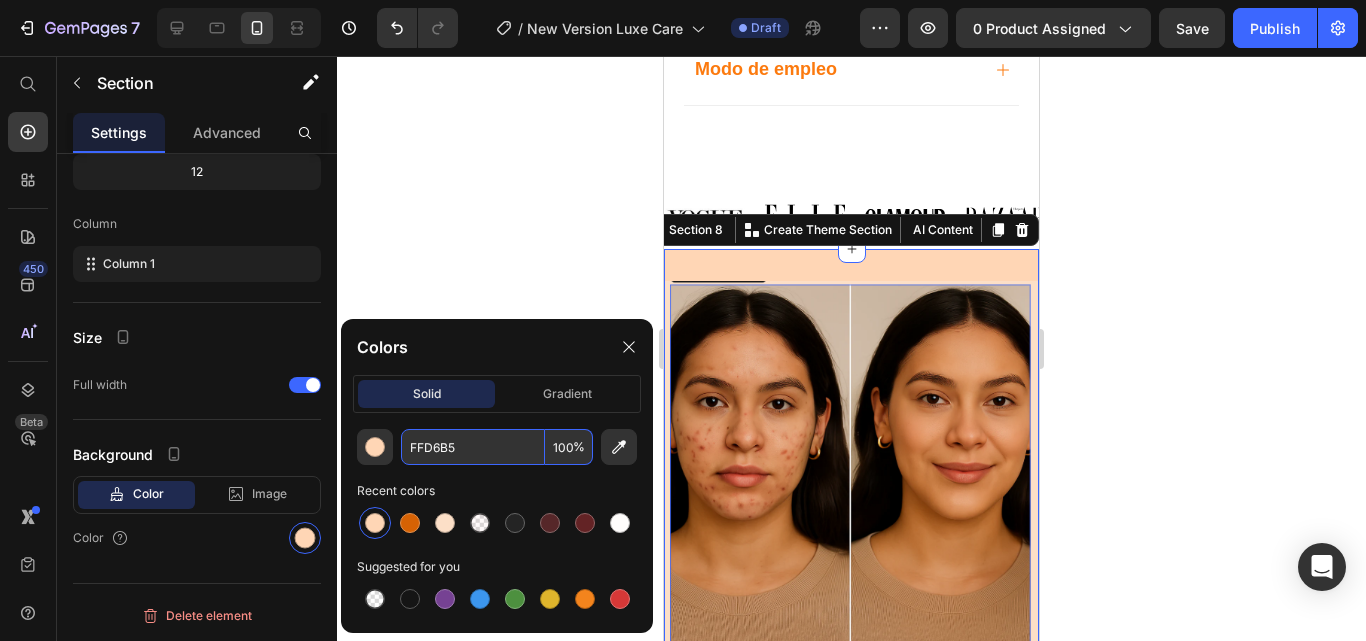 type on "FFD6B5" 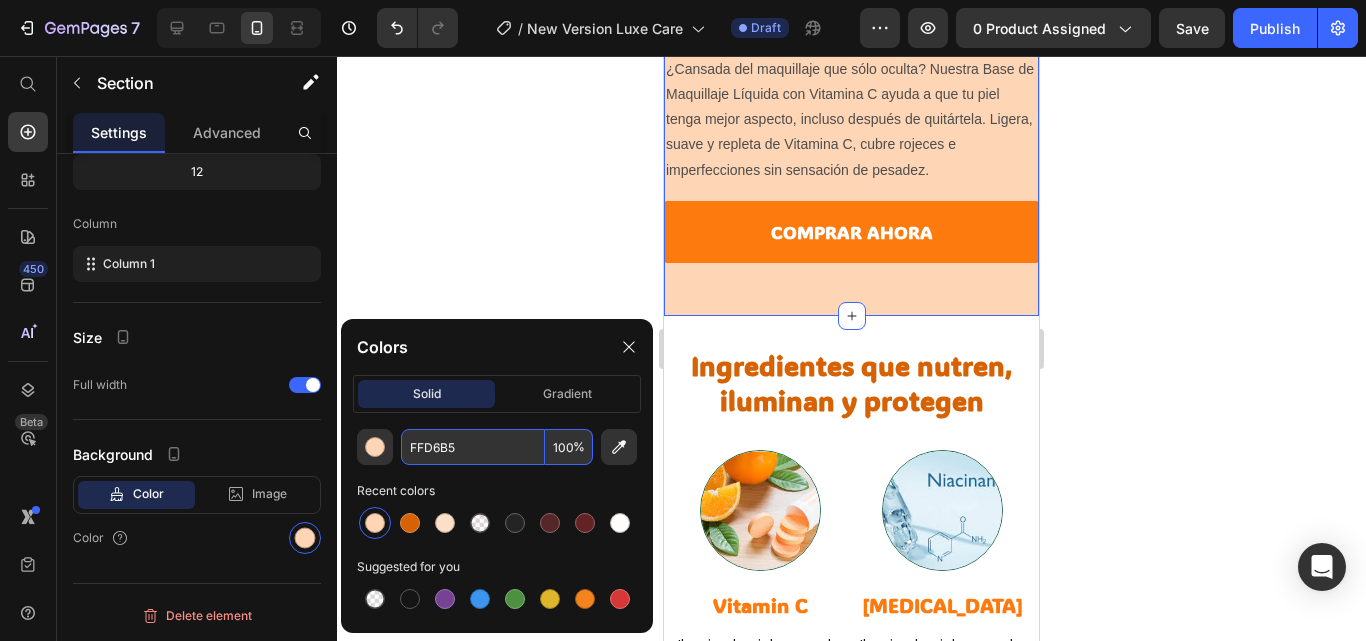 scroll, scrollTop: 2033, scrollLeft: 0, axis: vertical 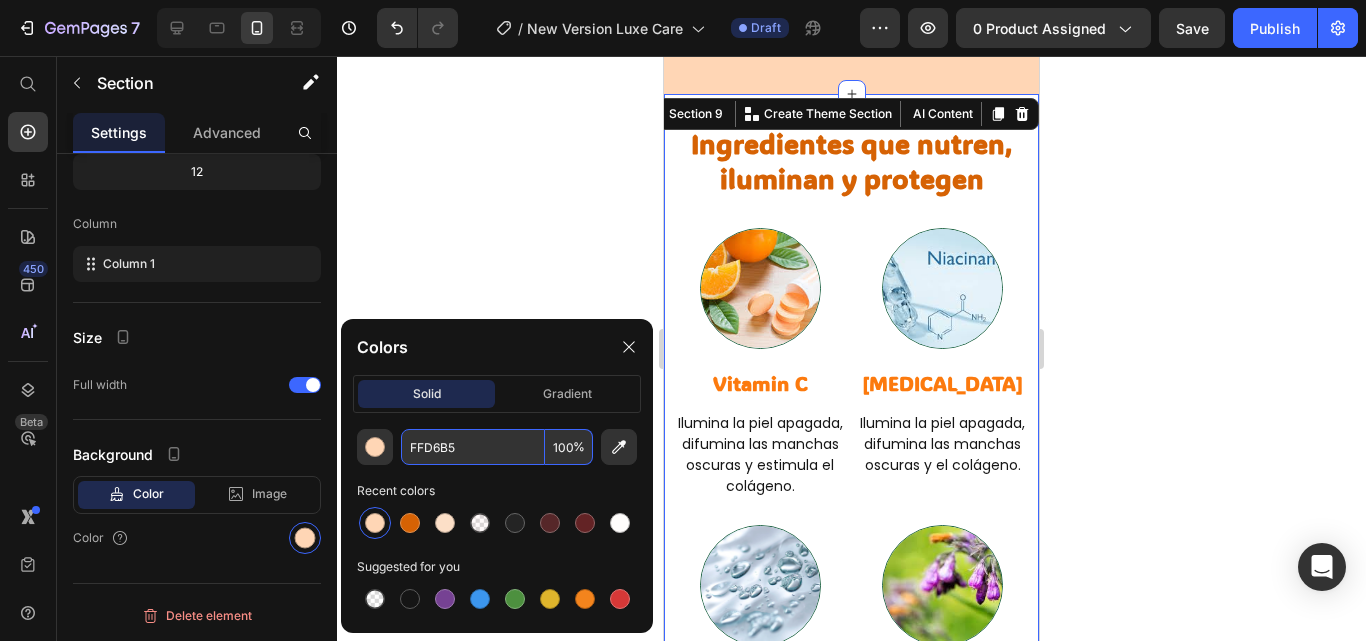 click on "Ingredientes que nutren, iluminan y protegen Heading Row Ingredientes que nutren, iluminan y protegen Heading Image Vitamin C  Heading Ilumina la piel apagada, difumina las manchas oscuras y estimula el colágeno. Text Block Row Image Niacinamide Heading Ilumina la piel apagada, difumina las manchas oscuras y el colágeno. Text Block Row Image Ácido hialurónico Heading Hidrata y rellena la piel en profundidad. Text Block Row Image Alantoína Heading Calma la irritación y favorece la cicatrización de la piel. Text Block Row Row Image Adenosina Heading Ayuda a suavizar las líneas de expresión y a mejorar la elasticidad. Text Block Row Image Extracto de manzanilla Heading  Calma y reconforta las pieles sensibles. Text Block Row Image Extracto de té verde Heading Rico en antioxidantes para combatir los factores estresantes del medio ambiente. Text Block Row Image Manteca de karité Heading Nutre y retiene la humedad. Text Block Row Row Section 9   You can create reusable sections Create Theme Section" at bounding box center (851, 801) 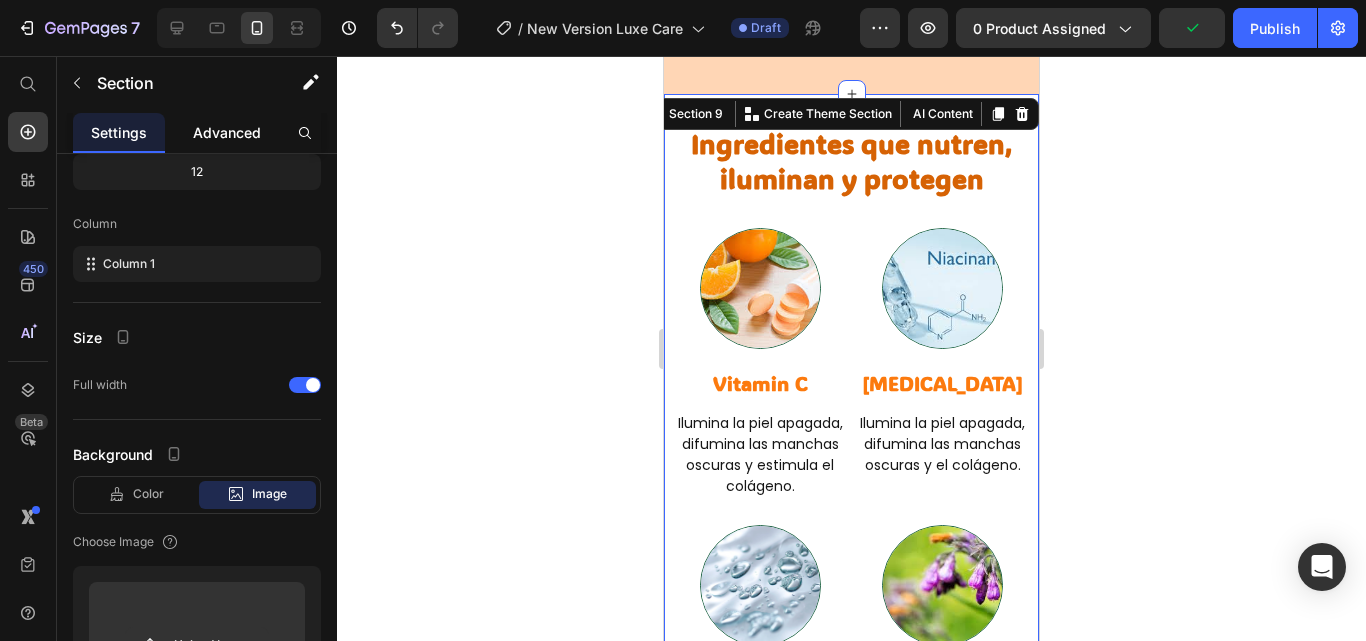 click on "Advanced" at bounding box center (227, 132) 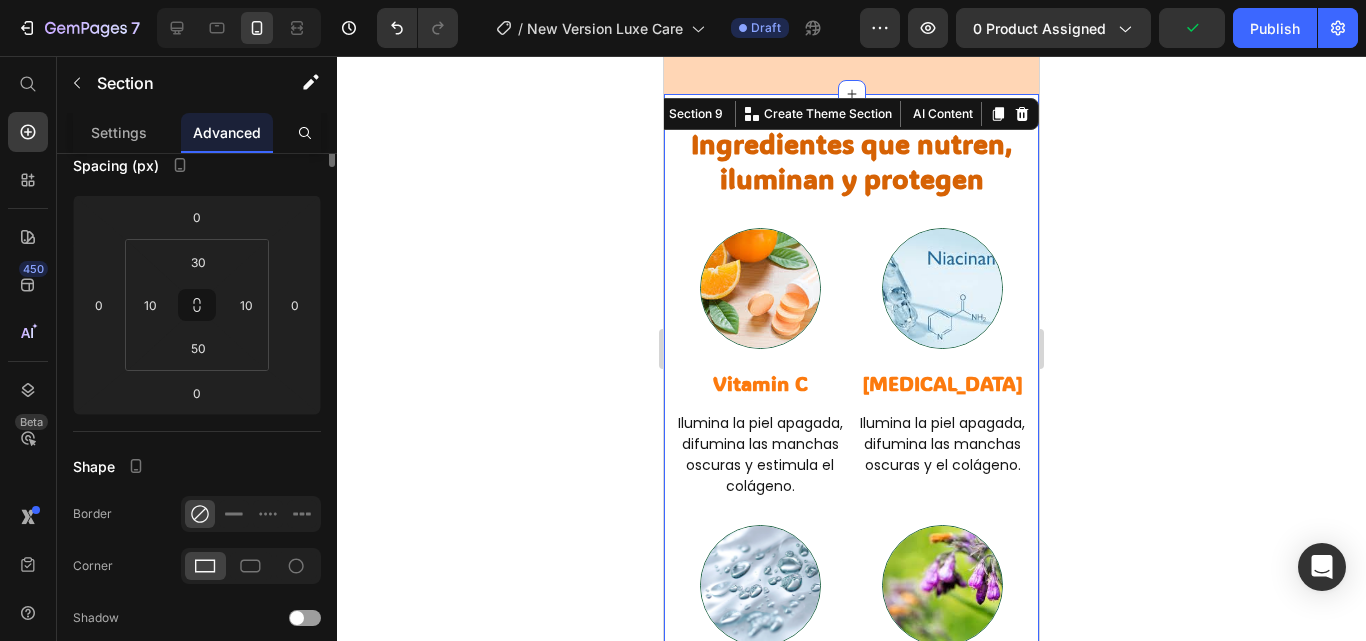 scroll, scrollTop: 0, scrollLeft: 0, axis: both 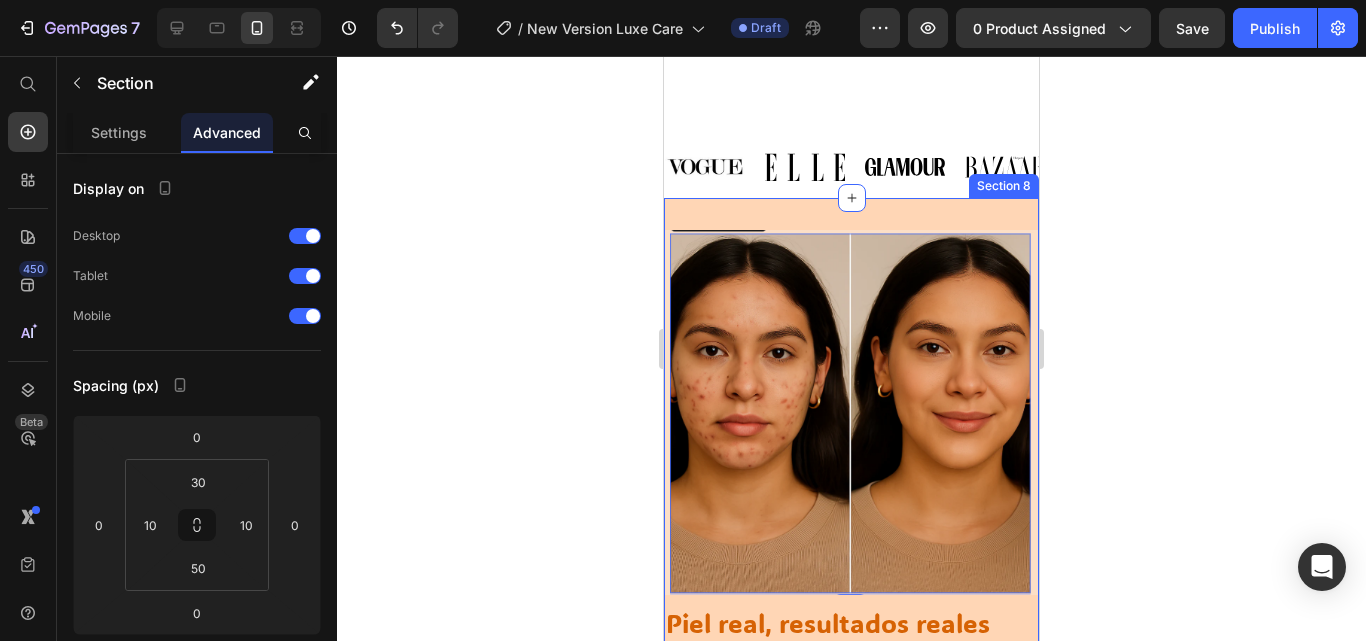 click on "Image Piel real, resultados reales Heading Row ¿Cansada del maquillaje que sólo oculta? Nuestra Base de Maquillaje Líquida con Vitamina C ayuda a que tu piel tenga mejor aspecto, incluso después de quitártela. Ligera, suave y repleta de Vitamina C, cubre rojeces e imperfecciones sin sensación de pesadez. Text Block Row Comprar ahora Button Section 8" at bounding box center [851, 556] 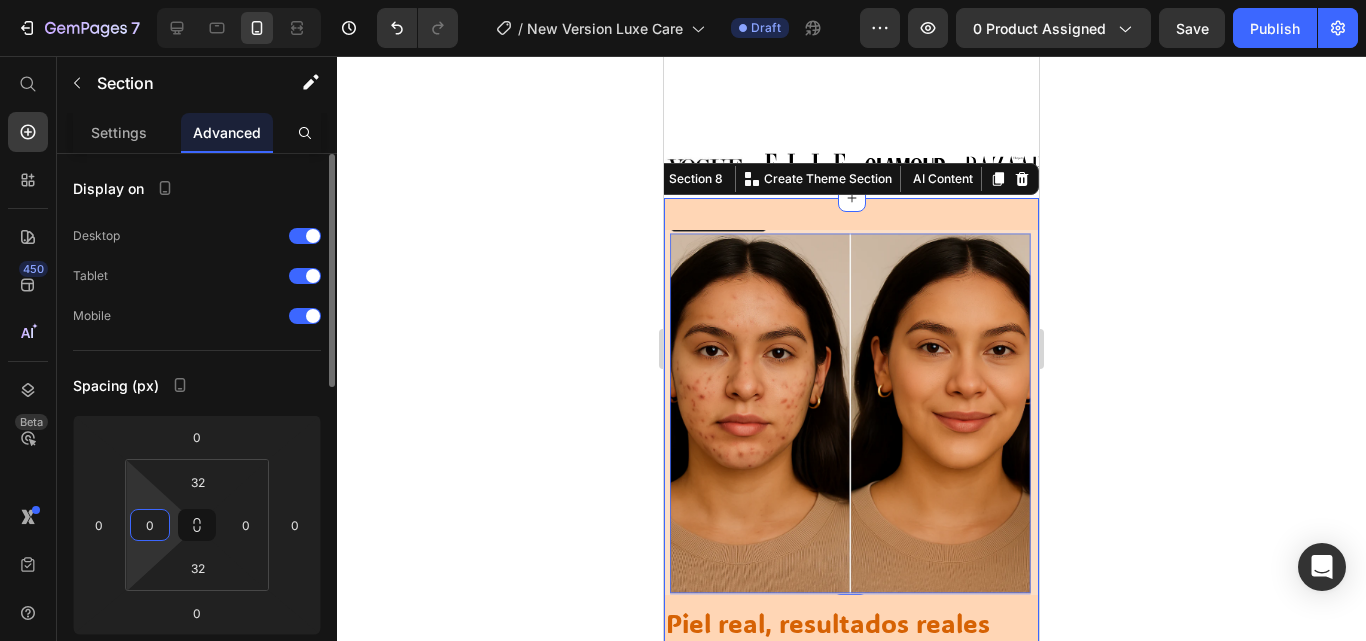 click on "0" at bounding box center (150, 525) 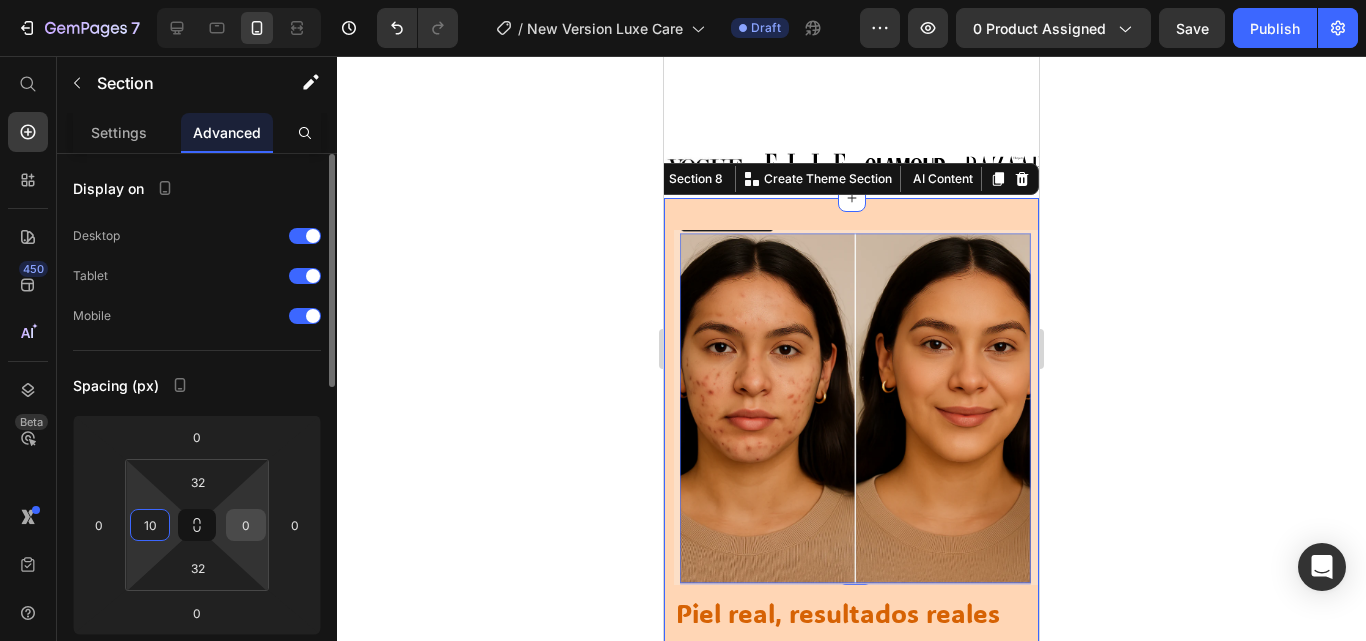 type on "10" 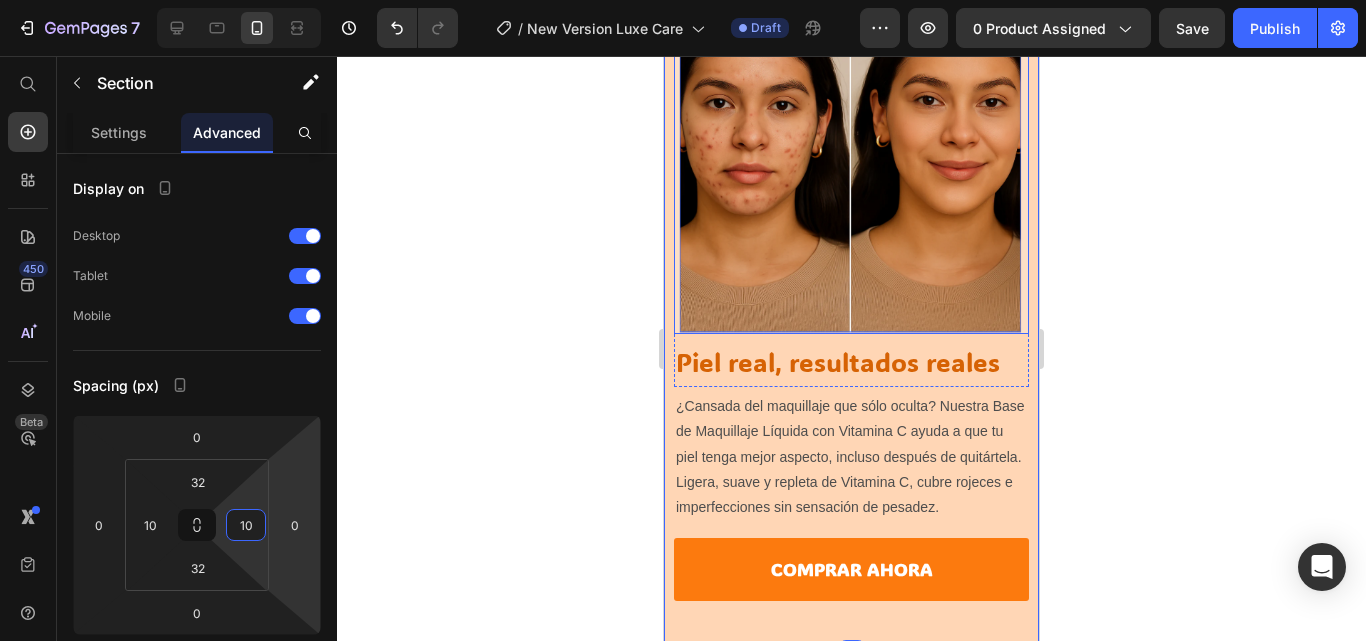 scroll, scrollTop: 1575, scrollLeft: 0, axis: vertical 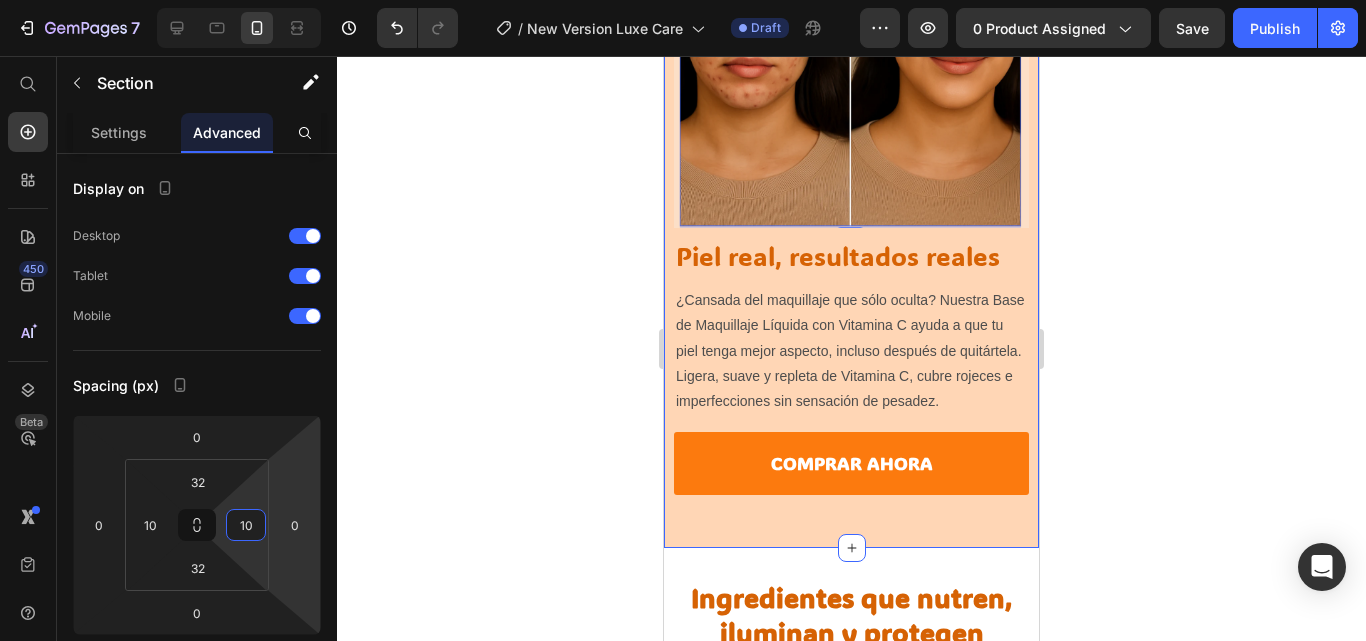 type on "10" 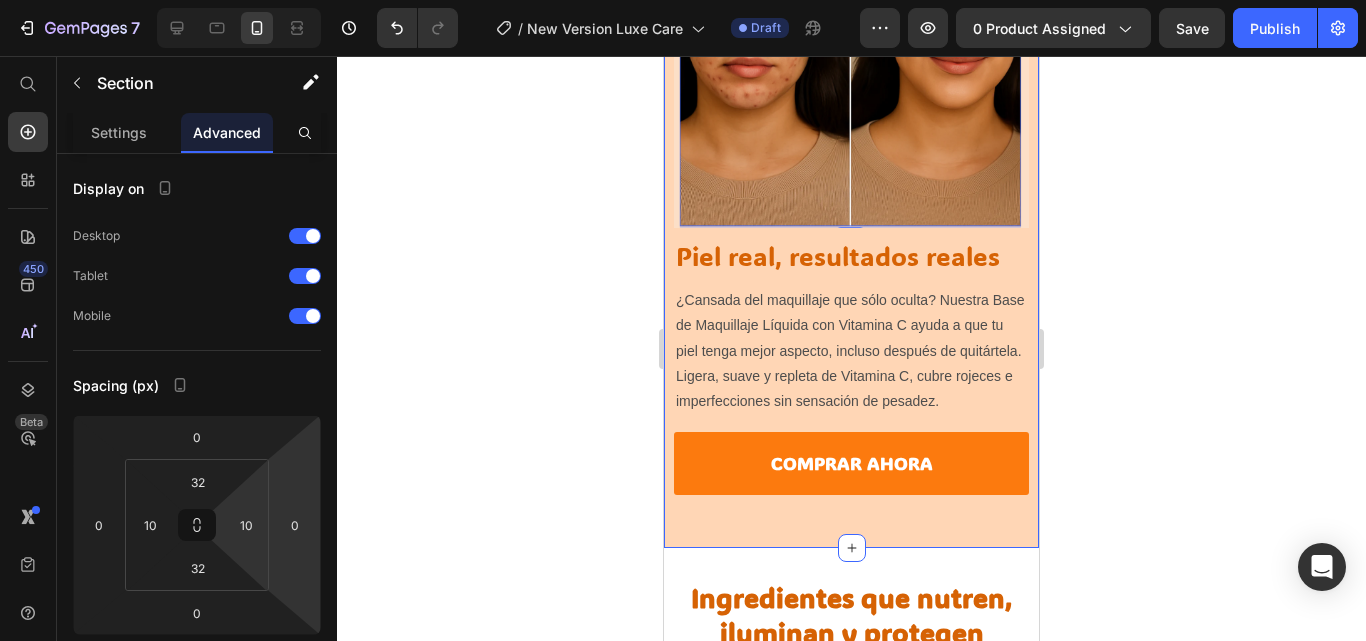 click on "Image Piel real, resultados reales Heading Row ¿Cansada del maquillaje que sólo oculta? Nuestra Base de Maquillaje Líquida con Vitamina C ayuda a que tu piel tenga mejor aspecto, incluso después de quitártela. Ligera, suave y repleta de Vitamina C, cubre rojeces e imperfecciones sin sensación de pesadez. Text Block Row Comprar ahora Button" at bounding box center [851, 199] 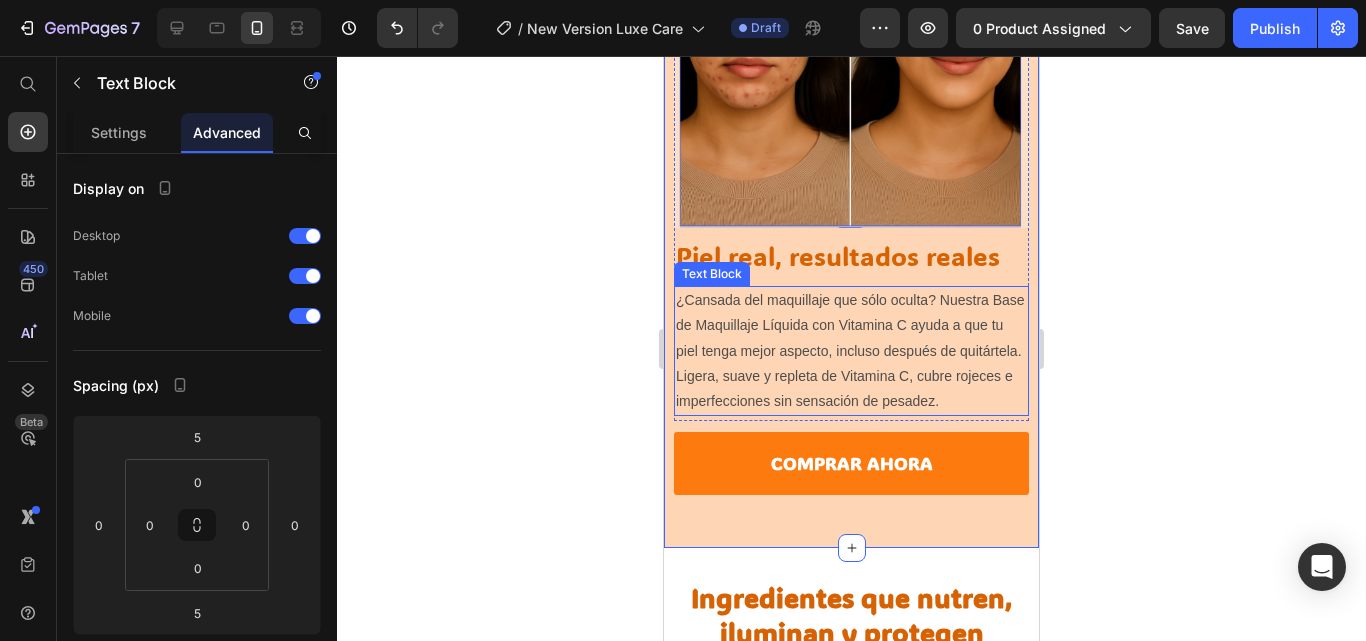 click on "¿Cansada del maquillaje que sólo oculta? Nuestra Base de Maquillaje Líquida con Vitamina C ayuda a que tu piel tenga mejor aspecto, incluso después de quitártela. Ligera, suave y repleta de Vitamina C, cubre rojeces e imperfecciones sin sensación de pesadez." at bounding box center [851, 351] 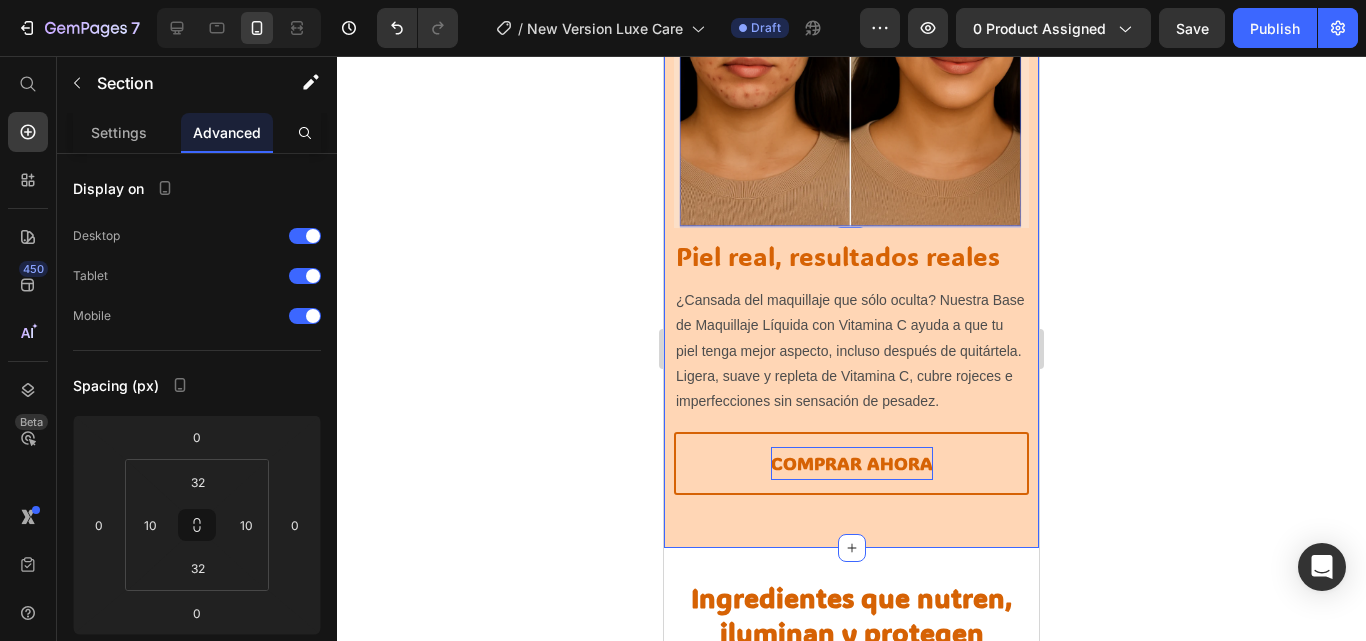 click on "Comprar ahora" at bounding box center [852, 463] 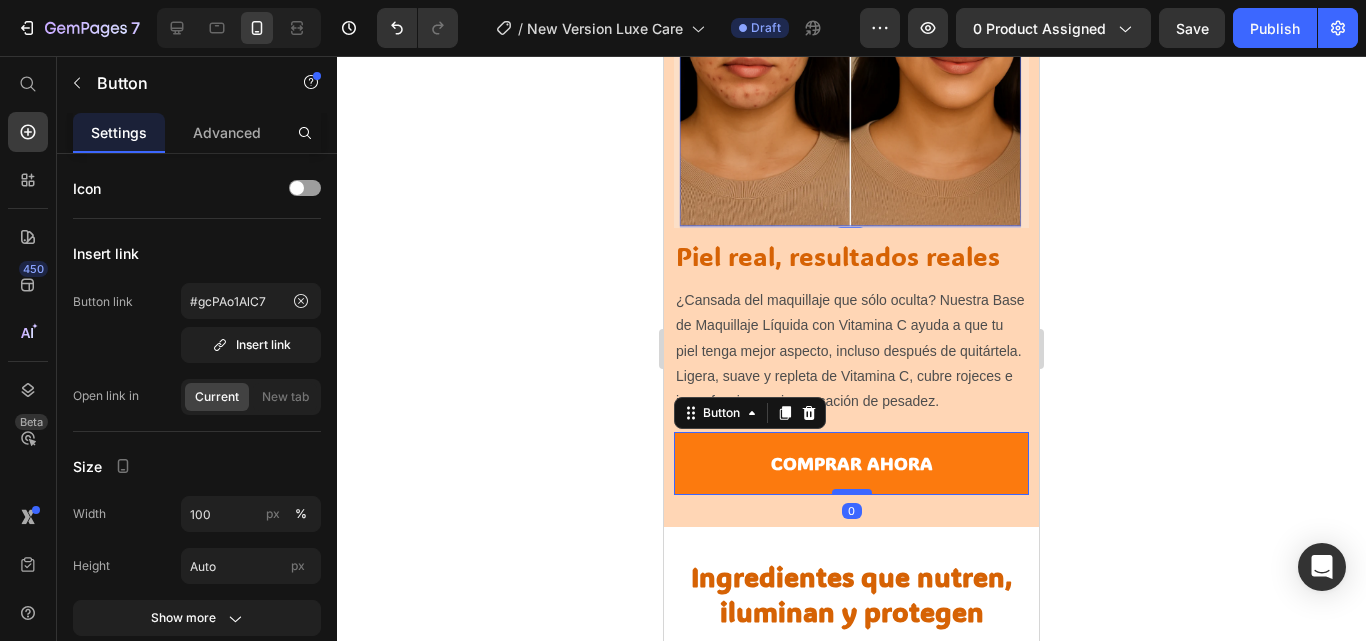 drag, startPoint x: 840, startPoint y: 508, endPoint x: 840, endPoint y: 487, distance: 21 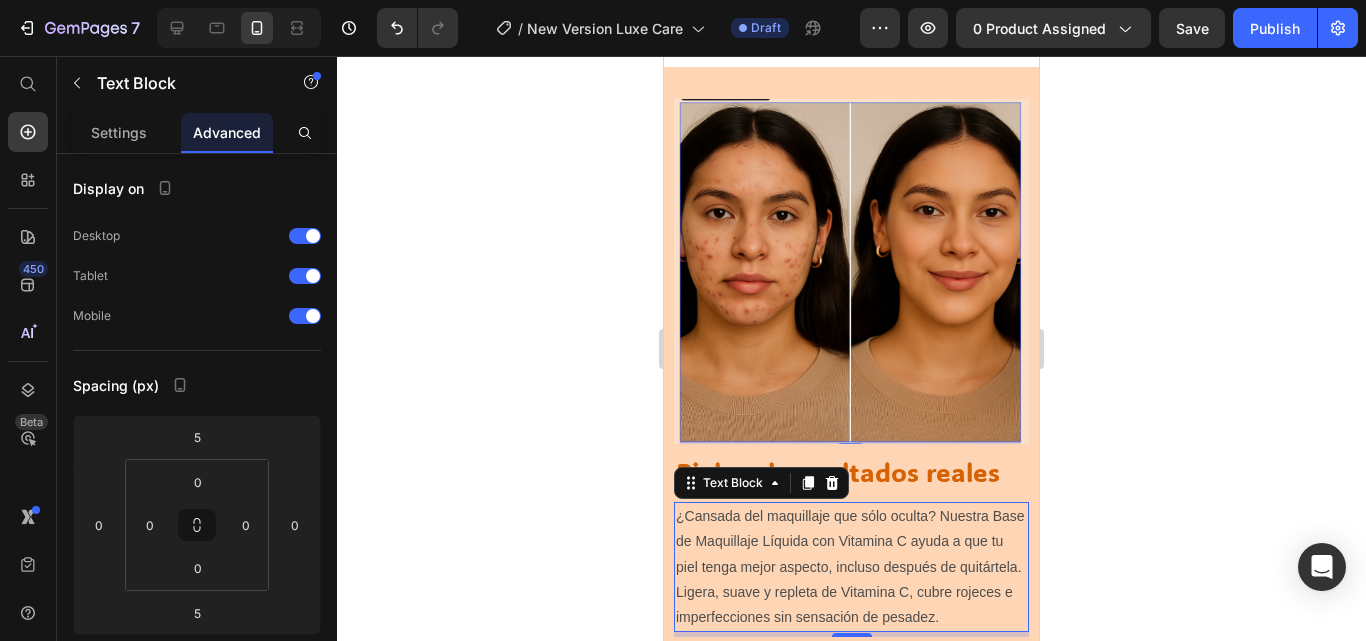 scroll, scrollTop: 1233, scrollLeft: 0, axis: vertical 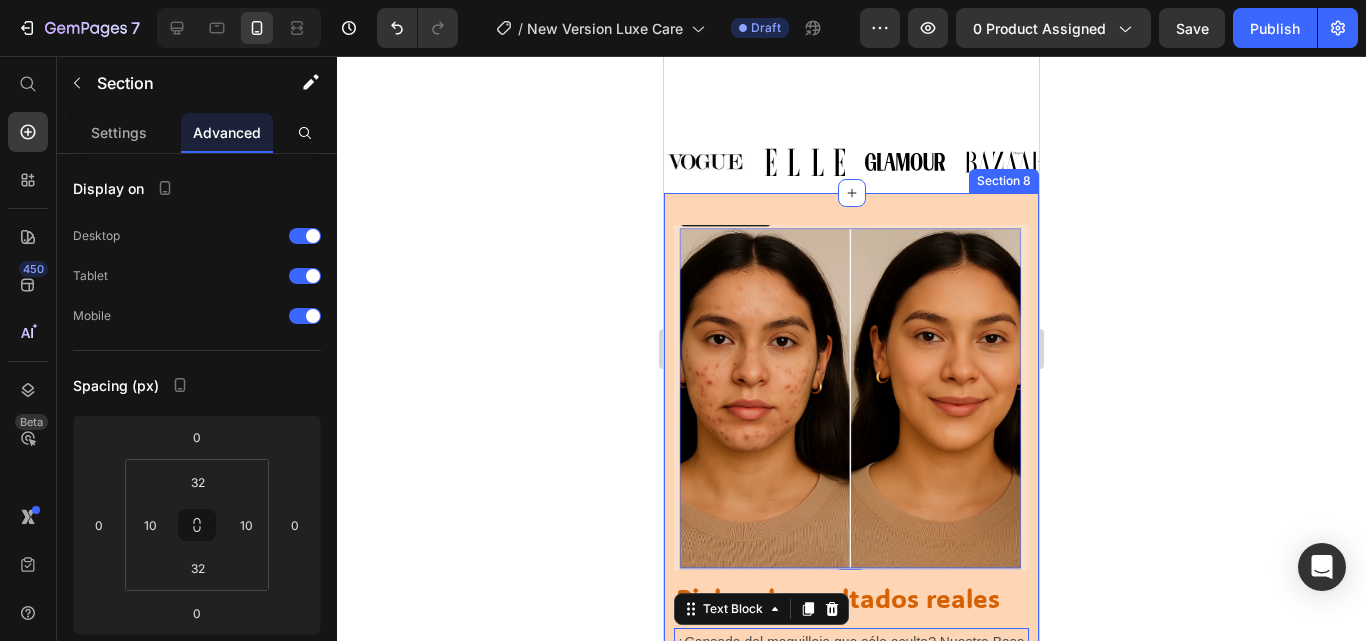 click on "Image Piel real, resultados reales Heading Row ¿Cansada del maquillaje que sólo oculta? Nuestra Base de Maquillaje Líquida con Vitamina C ayuda a que tu piel tenga mejor aspecto, incluso después de quitártela. Ligera, suave y repleta de Vitamina C, cubre rojeces e imperfecciones sin sensación de pesadez. Text Block   5 Row Comprar ahora Button Section 8" at bounding box center (851, 531) 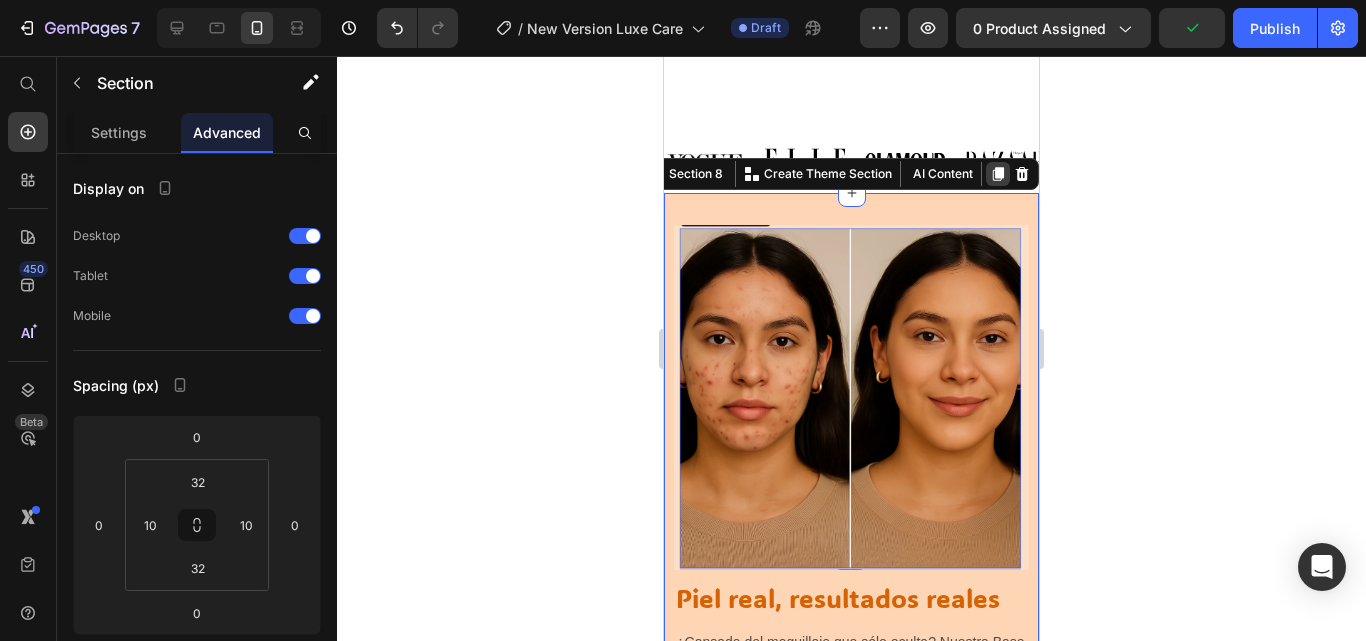 click 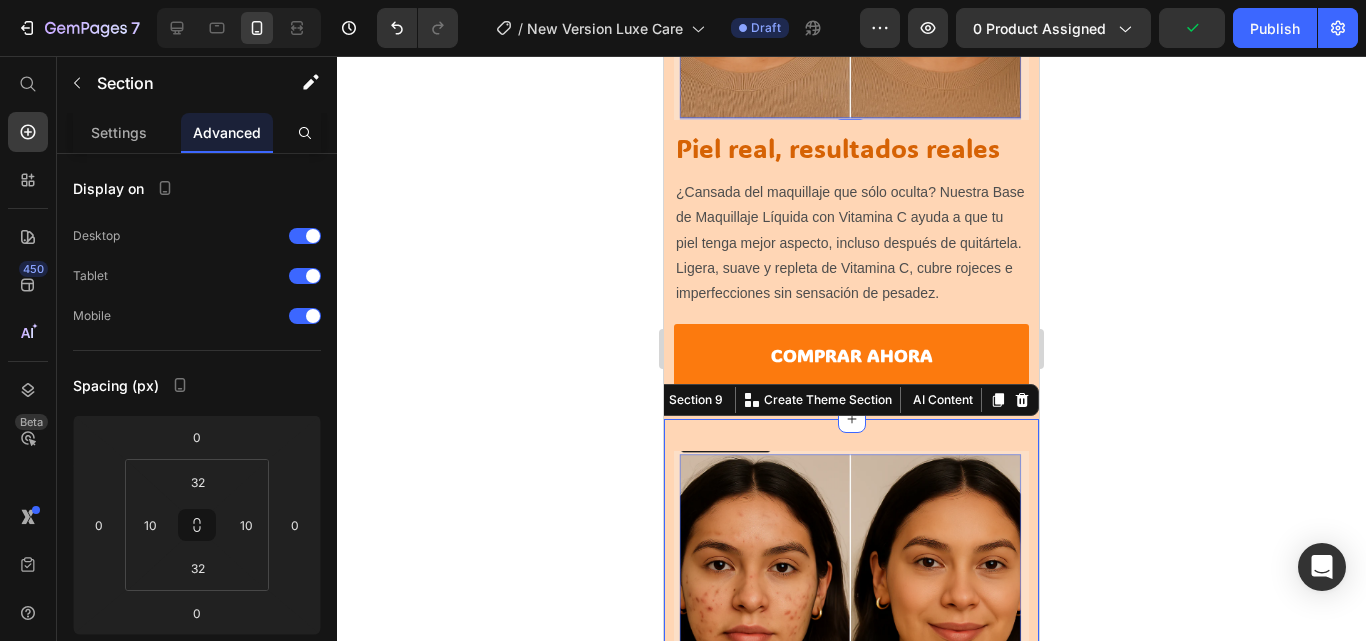 scroll, scrollTop: 1971, scrollLeft: 0, axis: vertical 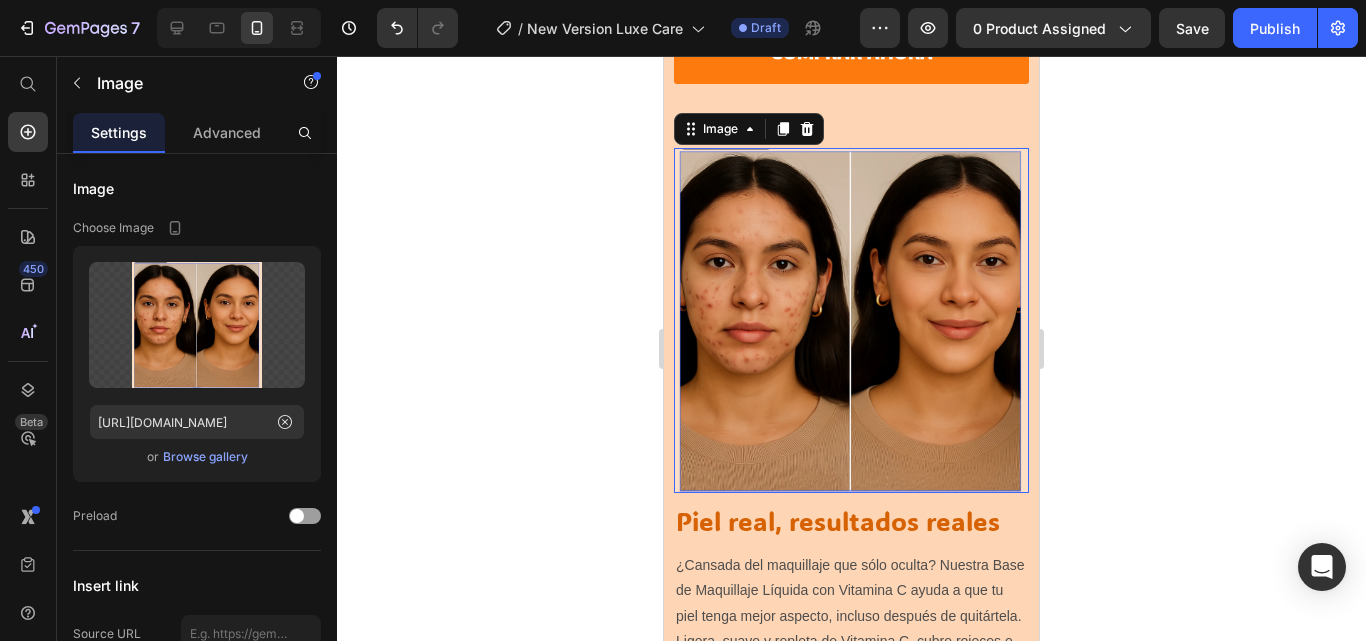 click at bounding box center [851, 321] 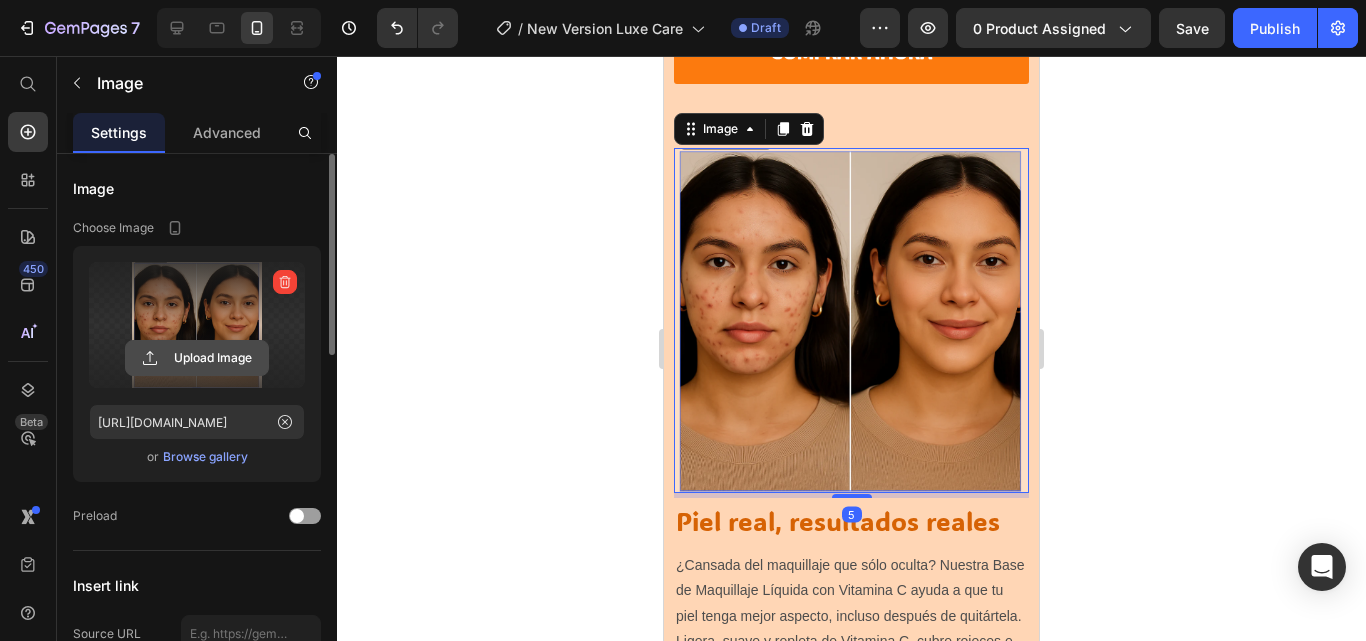 click 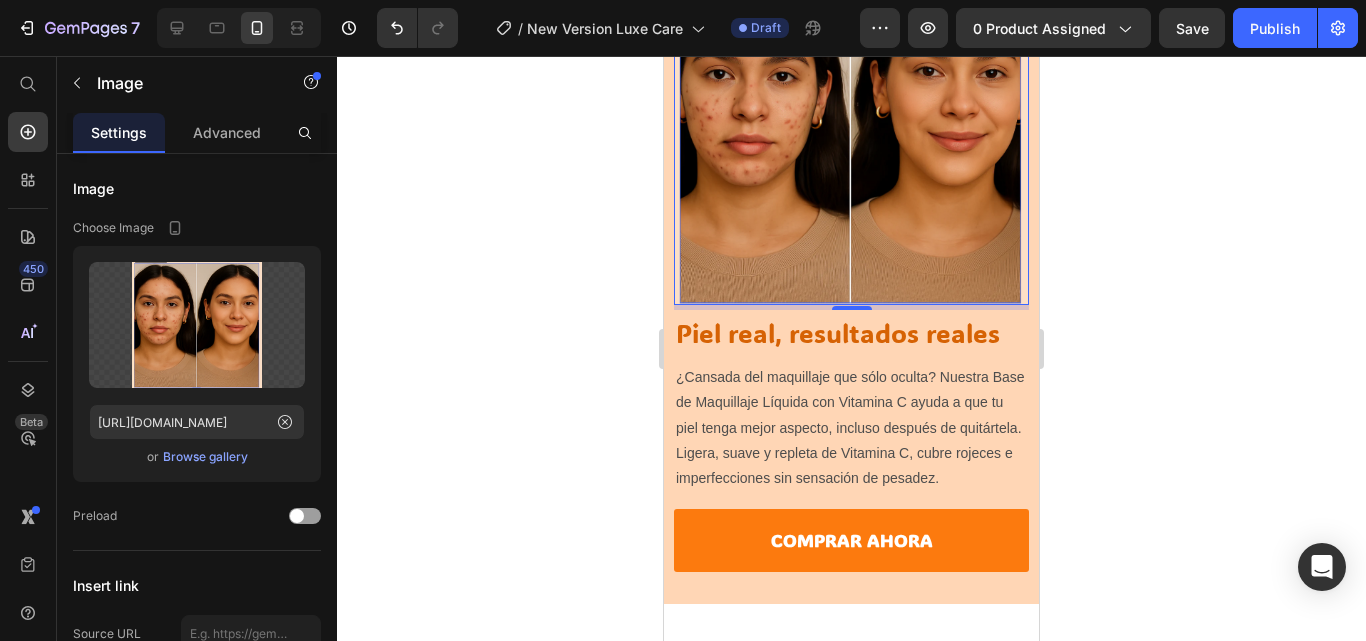scroll, scrollTop: 2160, scrollLeft: 0, axis: vertical 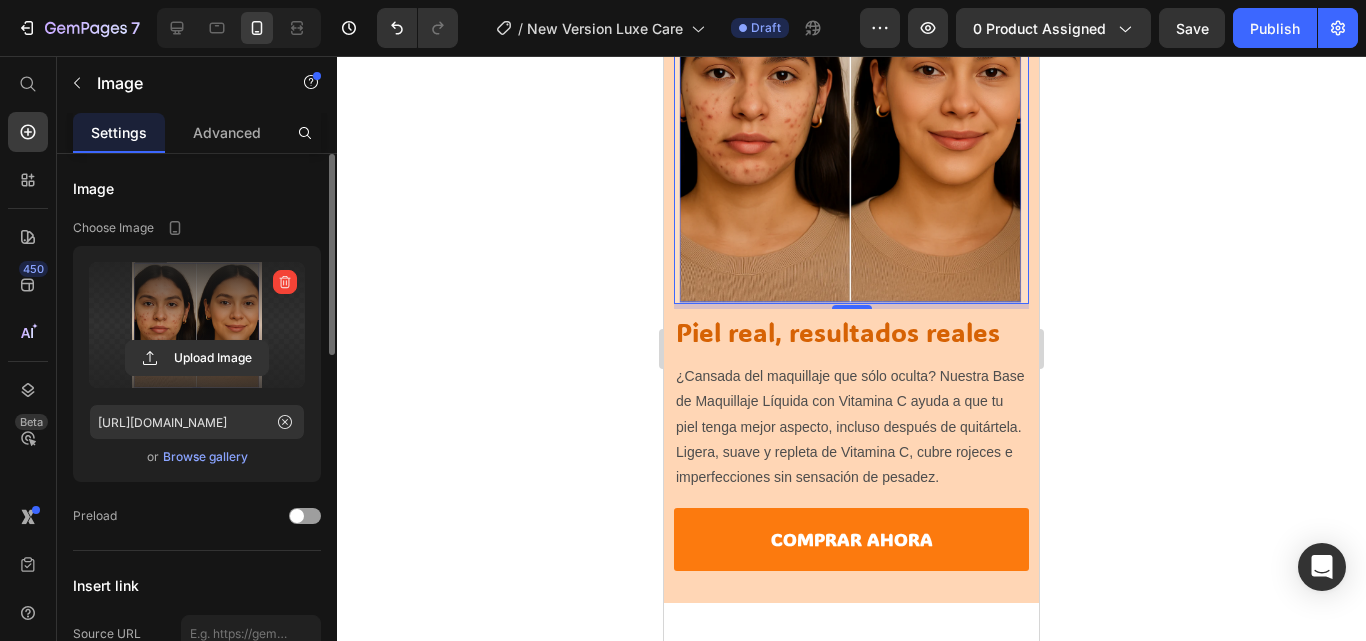 click at bounding box center (197, 325) 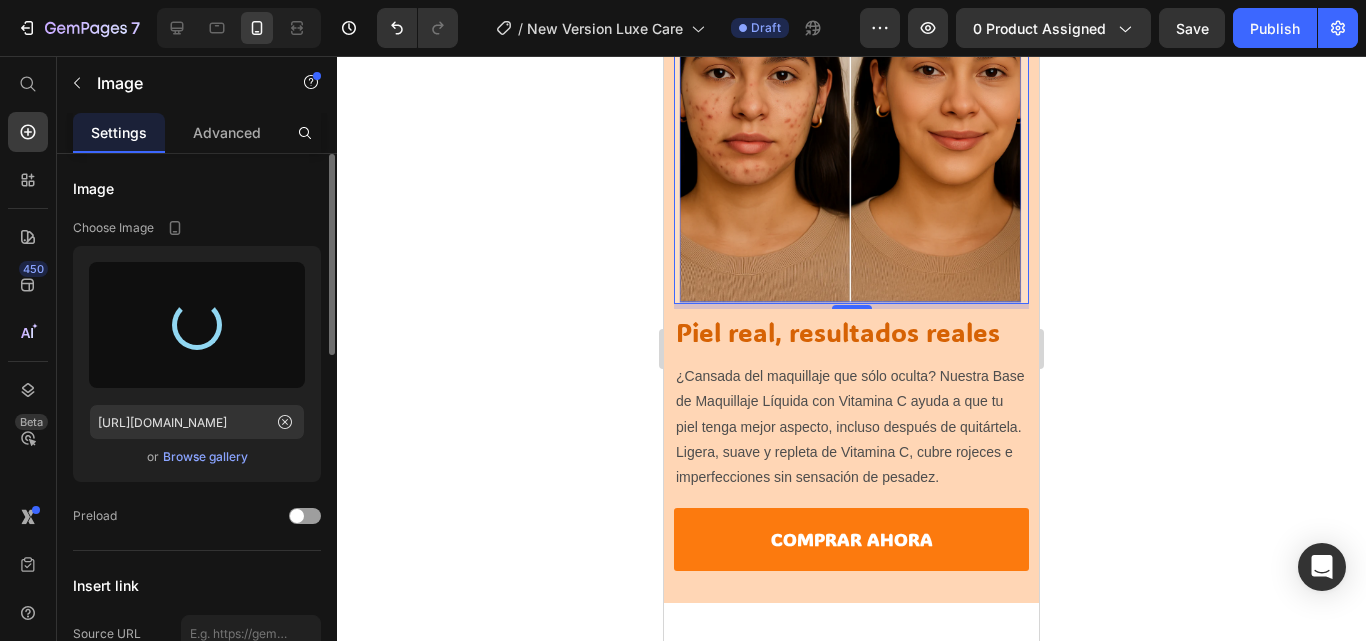 type on "[URL][DOMAIN_NAME]" 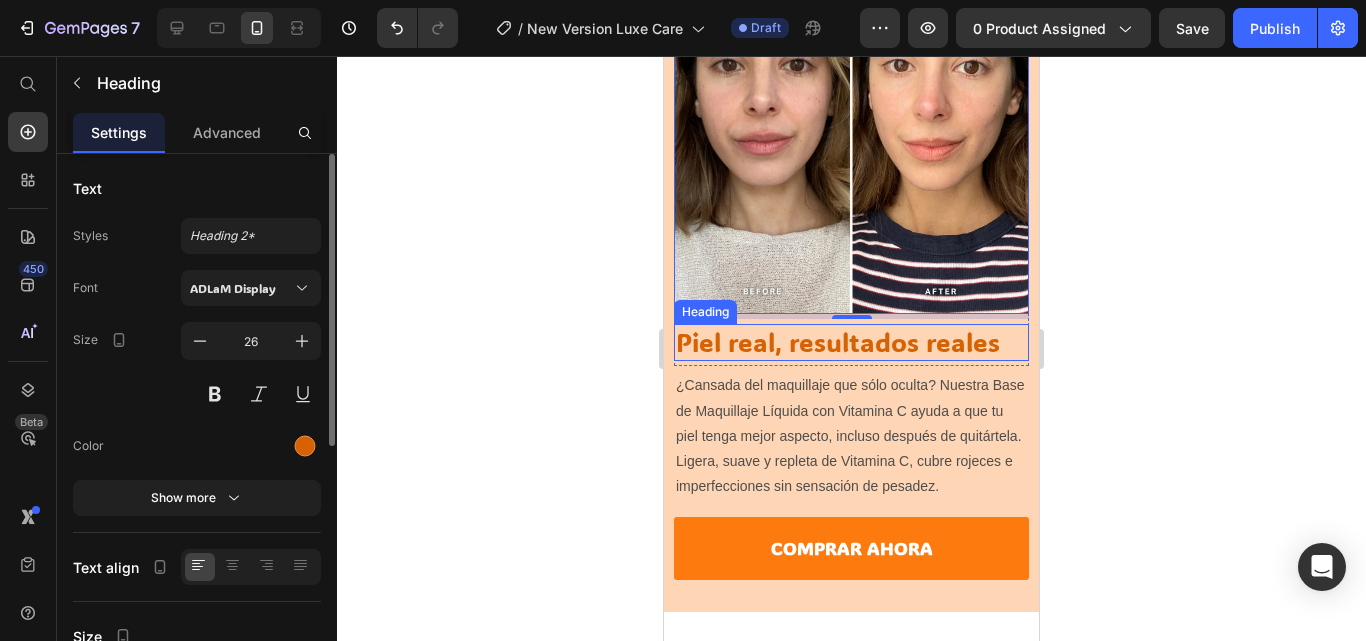 click on "Piel real, resultados reales" at bounding box center [851, 343] 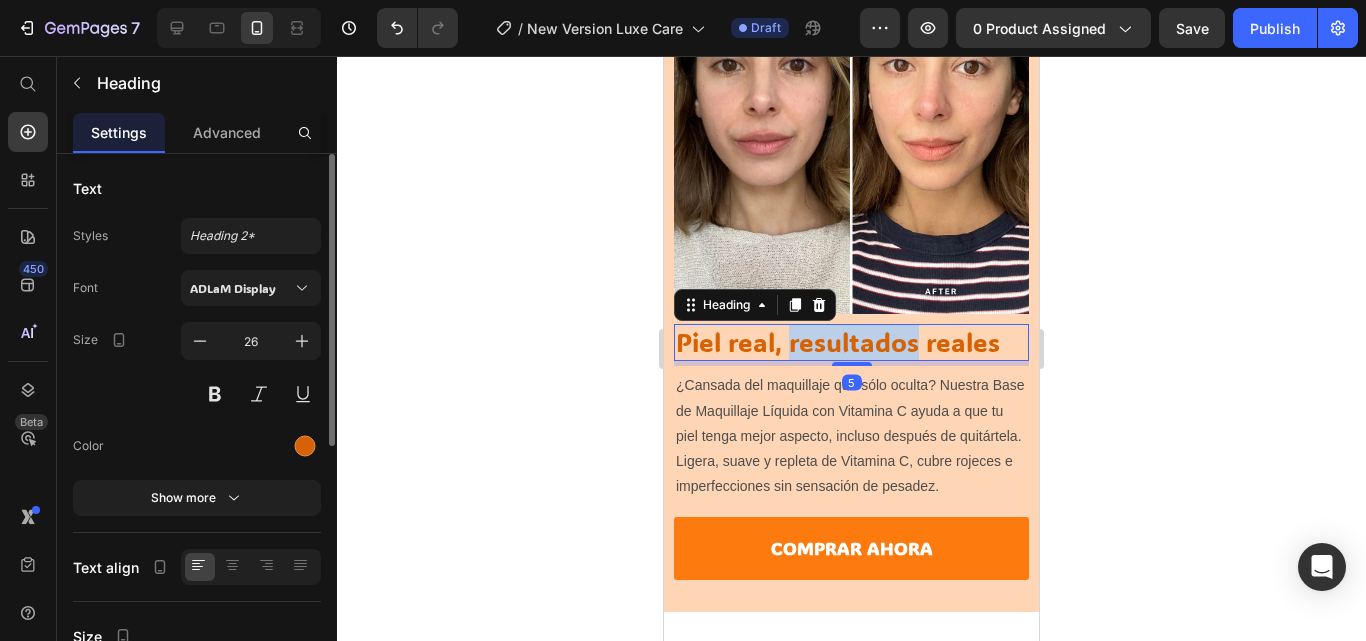 click on "Piel real, resultados reales" at bounding box center [851, 343] 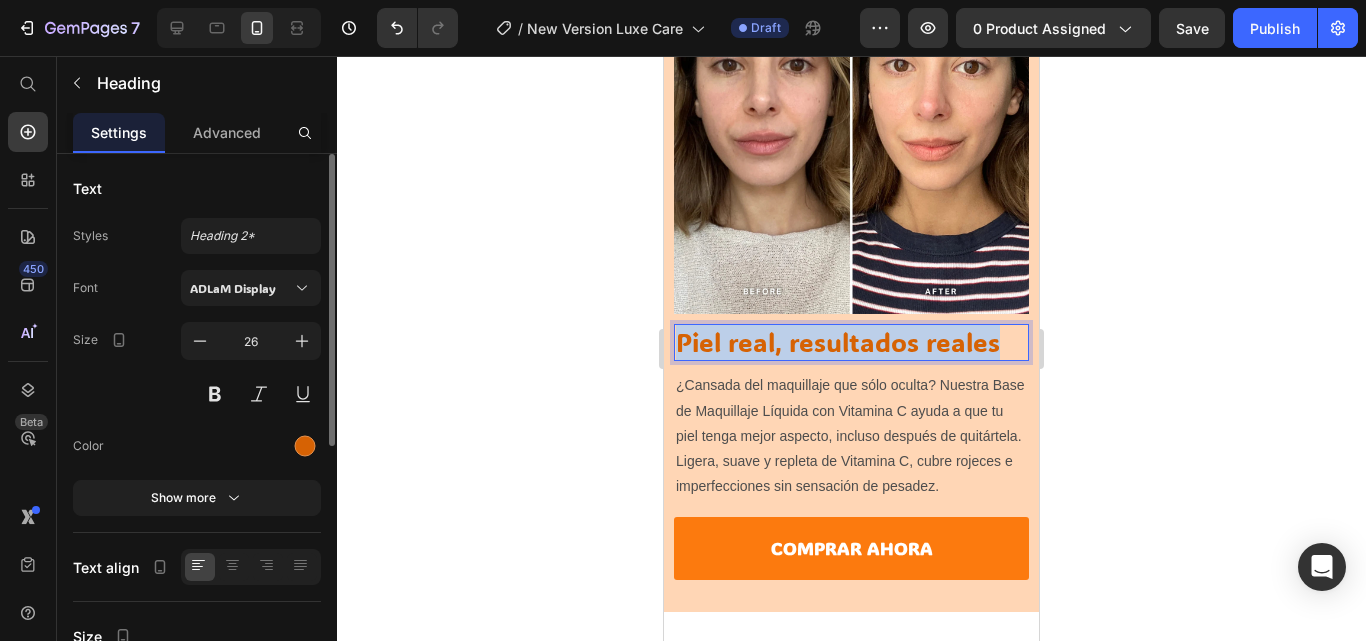 click on "Piel real, resultados reales" at bounding box center [851, 343] 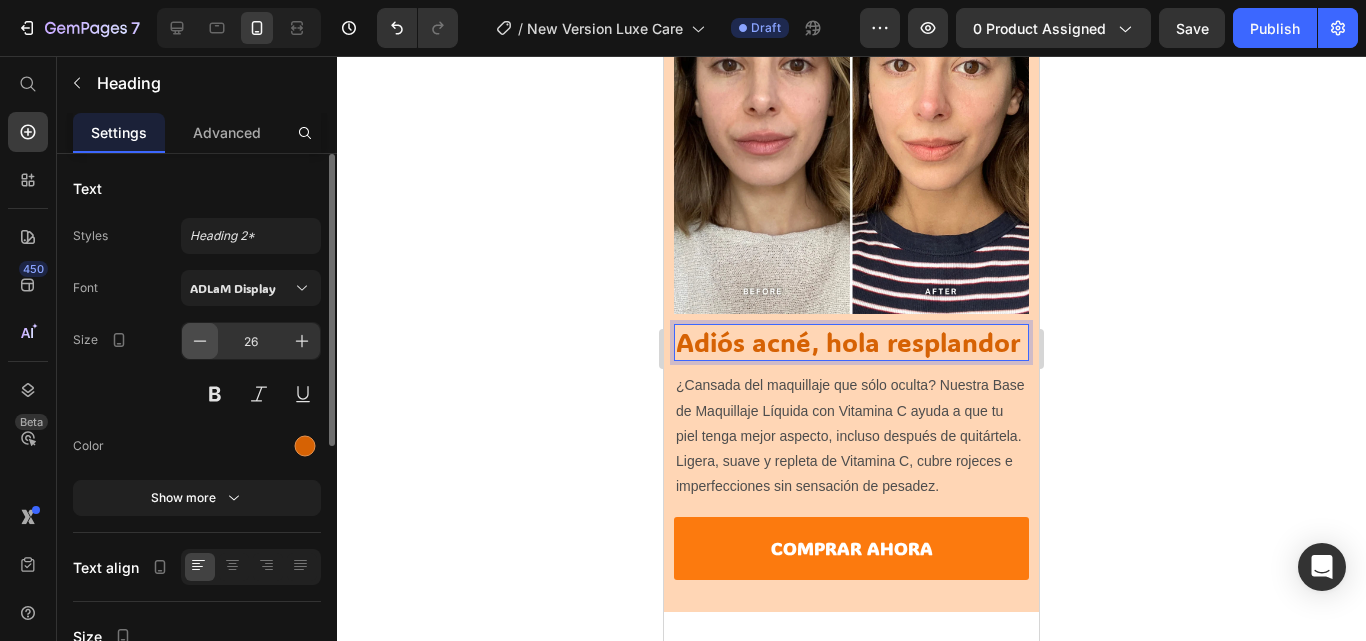 click 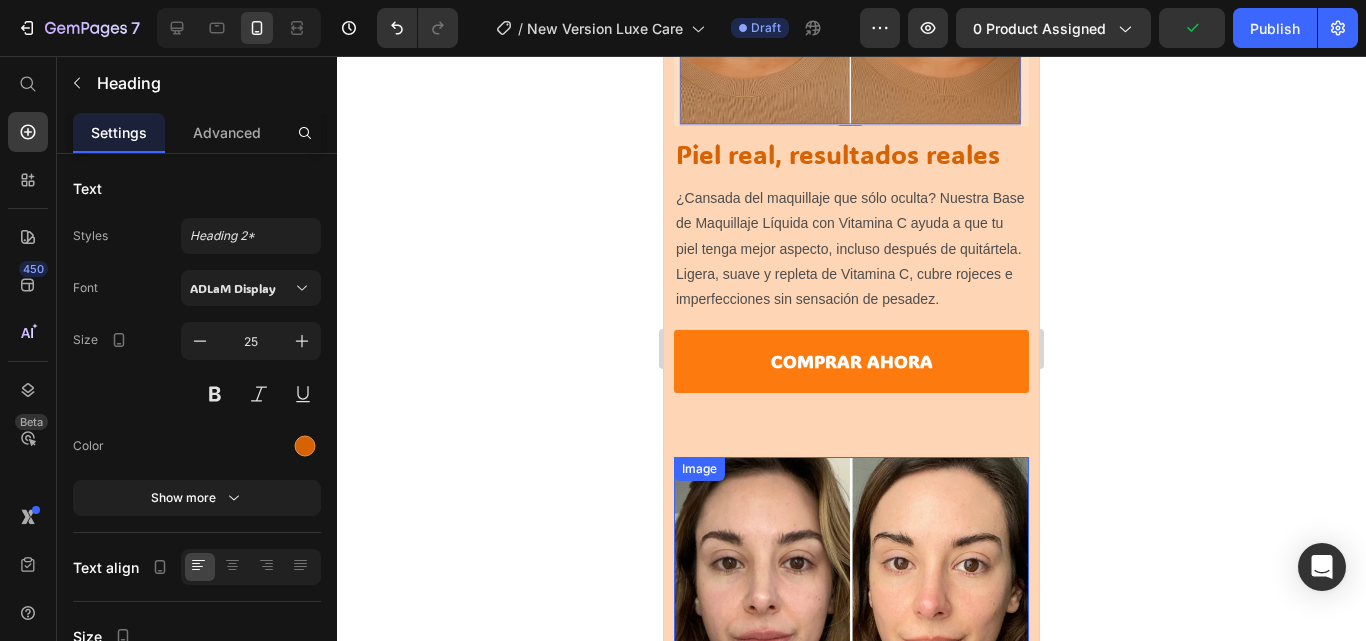 scroll, scrollTop: 1680, scrollLeft: 0, axis: vertical 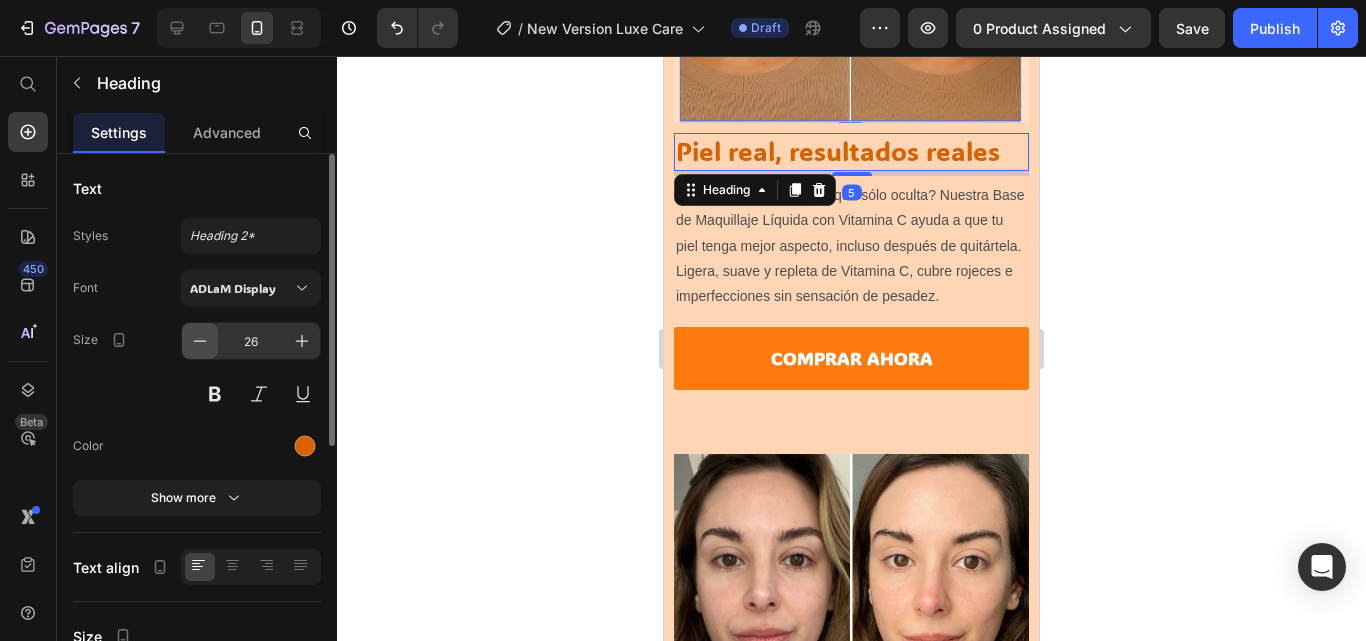 click 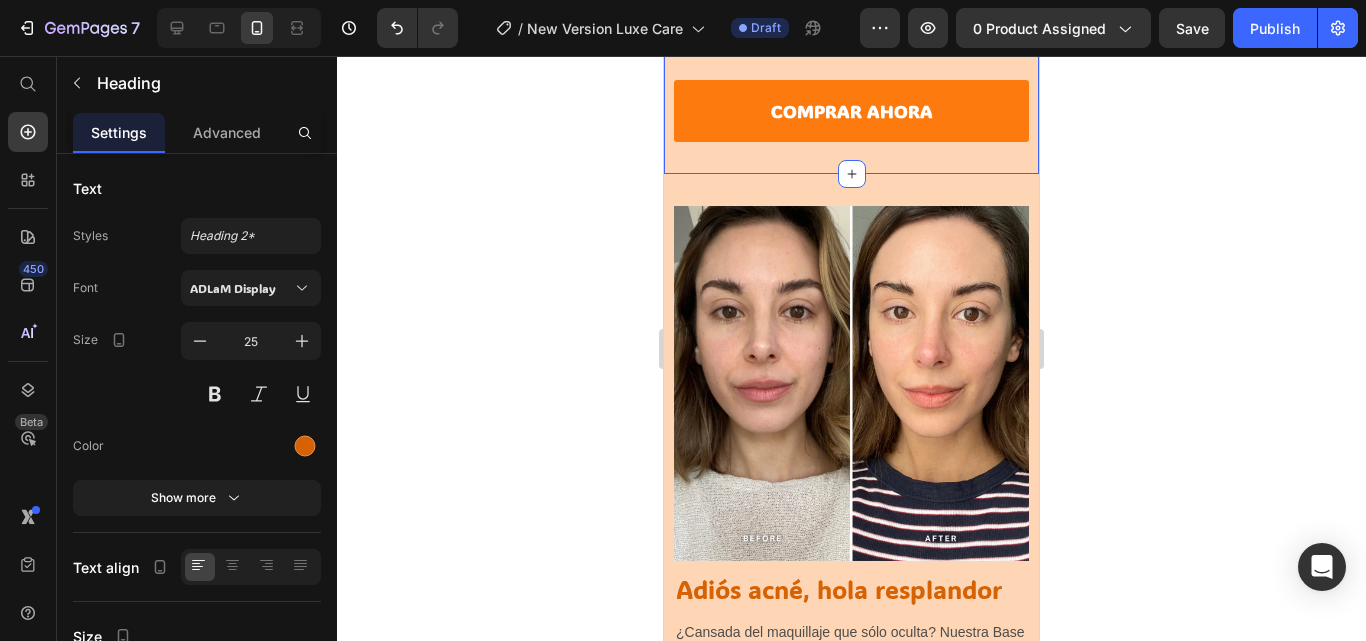 scroll, scrollTop: 2057, scrollLeft: 0, axis: vertical 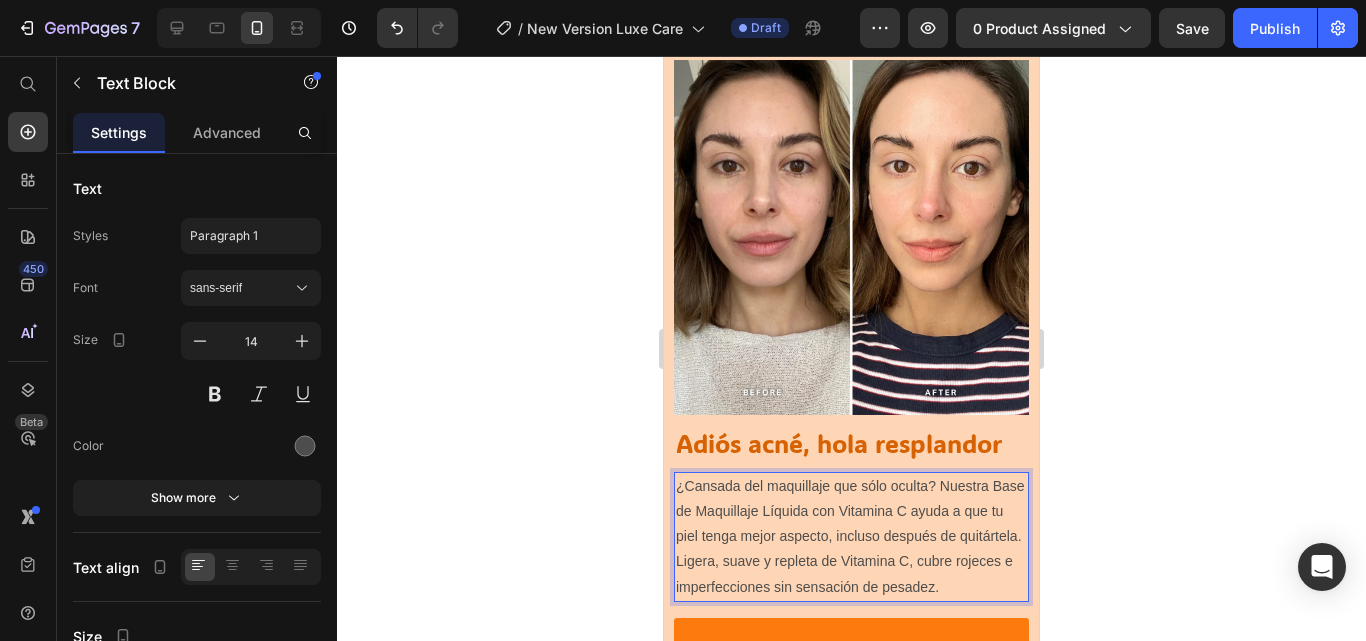 click on "¿Cansada del maquillaje que sólo oculta? Nuestra Base de Maquillaje Líquida con Vitamina C ayuda a que tu piel tenga mejor aspecto, incluso después de quitártela. Ligera, suave y repleta de Vitamina C, cubre rojeces e imperfecciones sin sensación de pesadez." at bounding box center (851, 537) 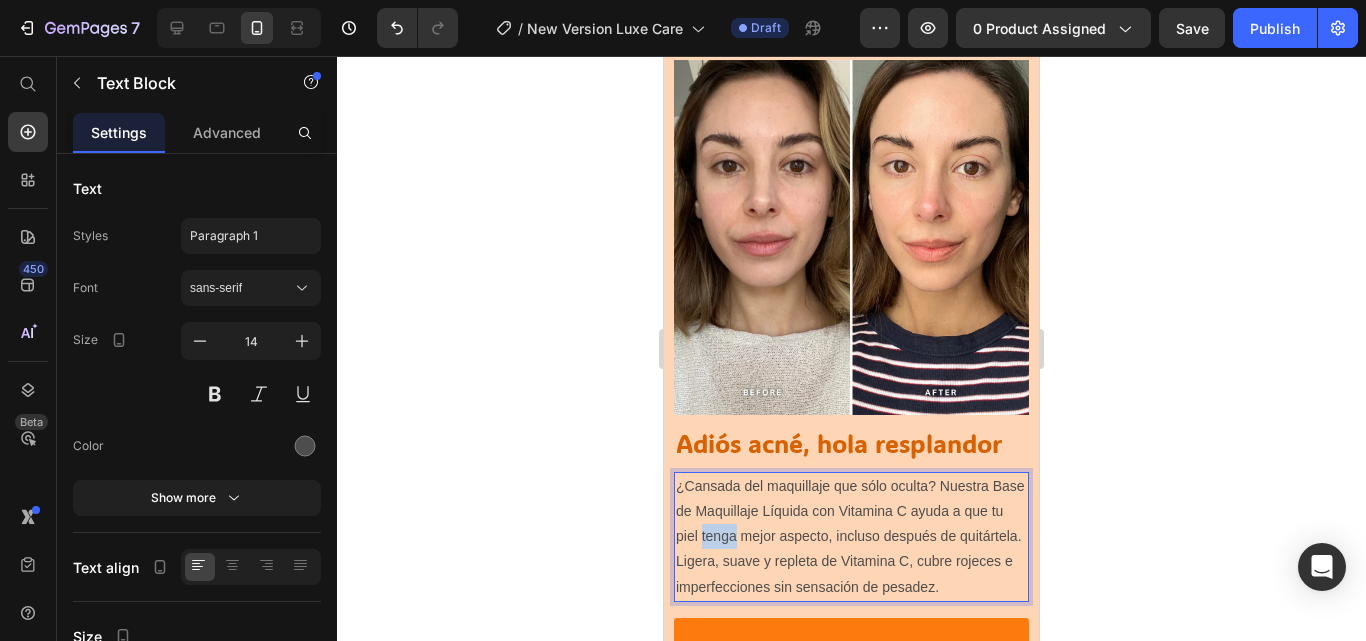 click on "¿Cansada del maquillaje que sólo oculta? Nuestra Base de Maquillaje Líquida con Vitamina C ayuda a que tu piel tenga mejor aspecto, incluso después de quitártela. Ligera, suave y repleta de Vitamina C, cubre rojeces e imperfecciones sin sensación de pesadez." at bounding box center (851, 537) 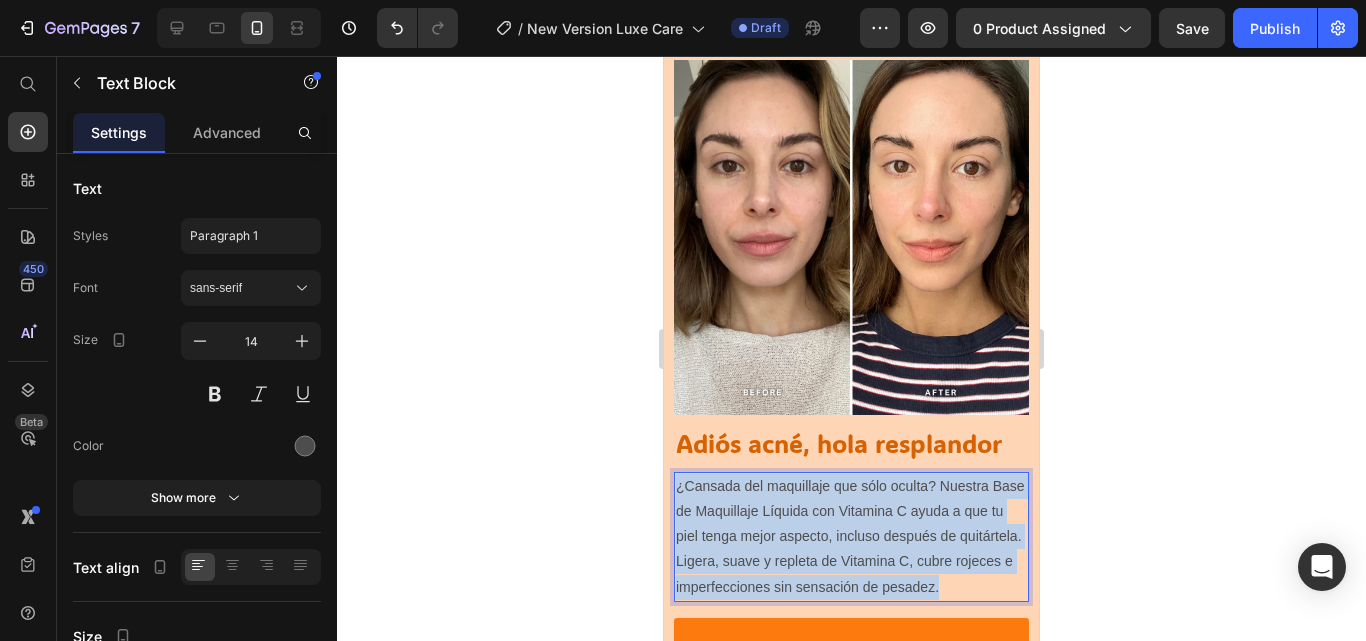 click on "¿Cansada del maquillaje que sólo oculta? Nuestra Base de Maquillaje Líquida con Vitamina C ayuda a que tu piel tenga mejor aspecto, incluso después de quitártela. Ligera, suave y repleta de Vitamina C, cubre rojeces e imperfecciones sin sensación de pesadez." at bounding box center (851, 537) 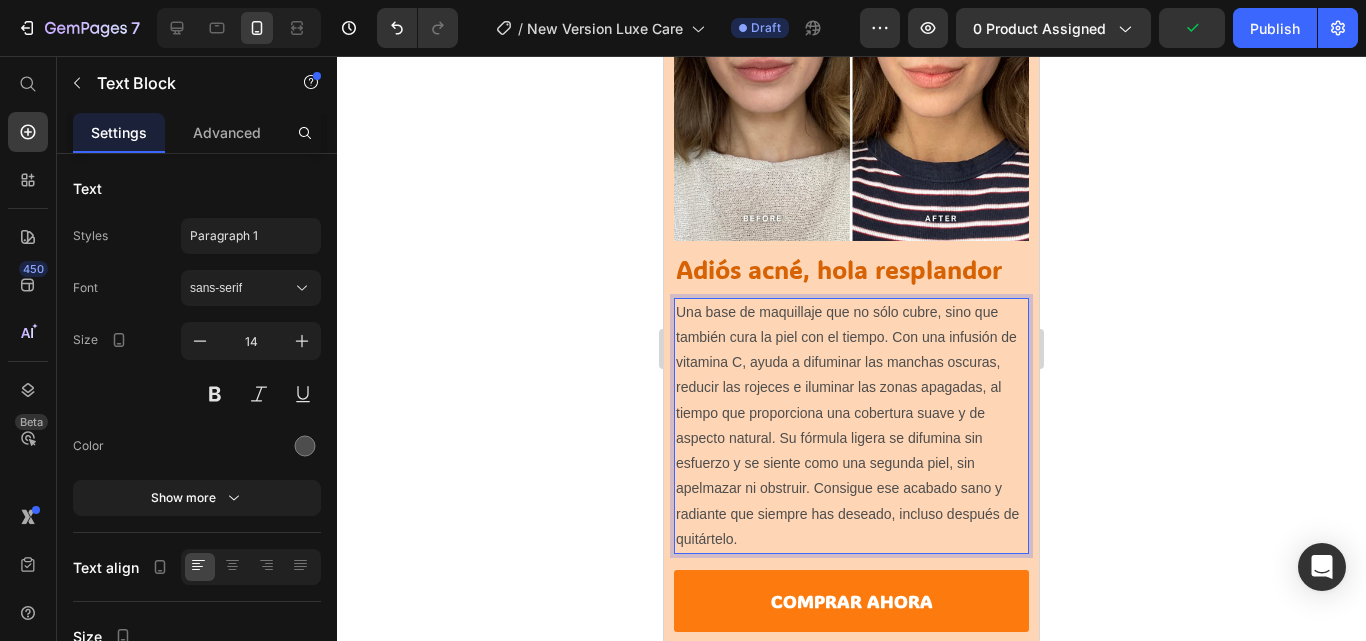 scroll, scrollTop: 2389, scrollLeft: 0, axis: vertical 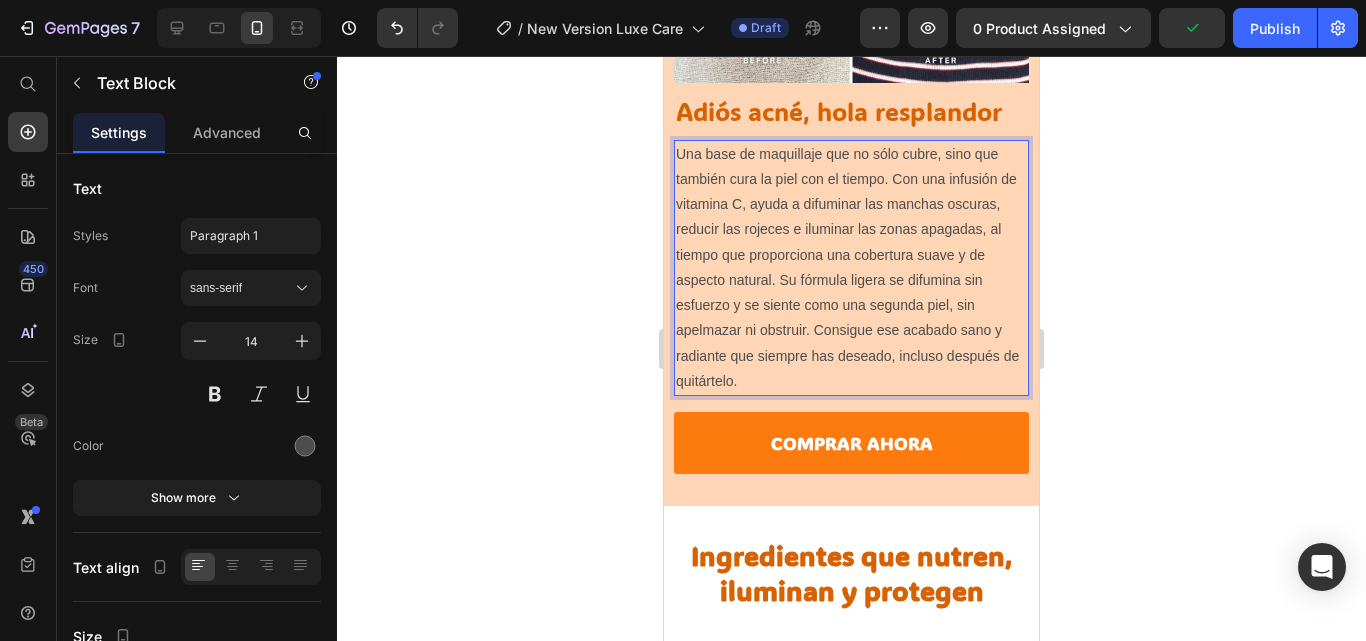click on "Una base de maquillaje que no sólo cubre, sino que también cura la piel con el tiempo. Con una infusión de vitamina C, ayuda a difuminar las manchas oscuras, reducir las rojeces e iluminar las zonas apagadas, al tiempo que proporciona una cobertura suave y de aspecto natural. Su fórmula ligera se difumina sin esfuerzo y se siente como una segunda piel, sin apelmazar ni obstruir. Consigue ese acabado sano y radiante que siempre has deseado, incluso después de quitártelo." at bounding box center [851, 268] 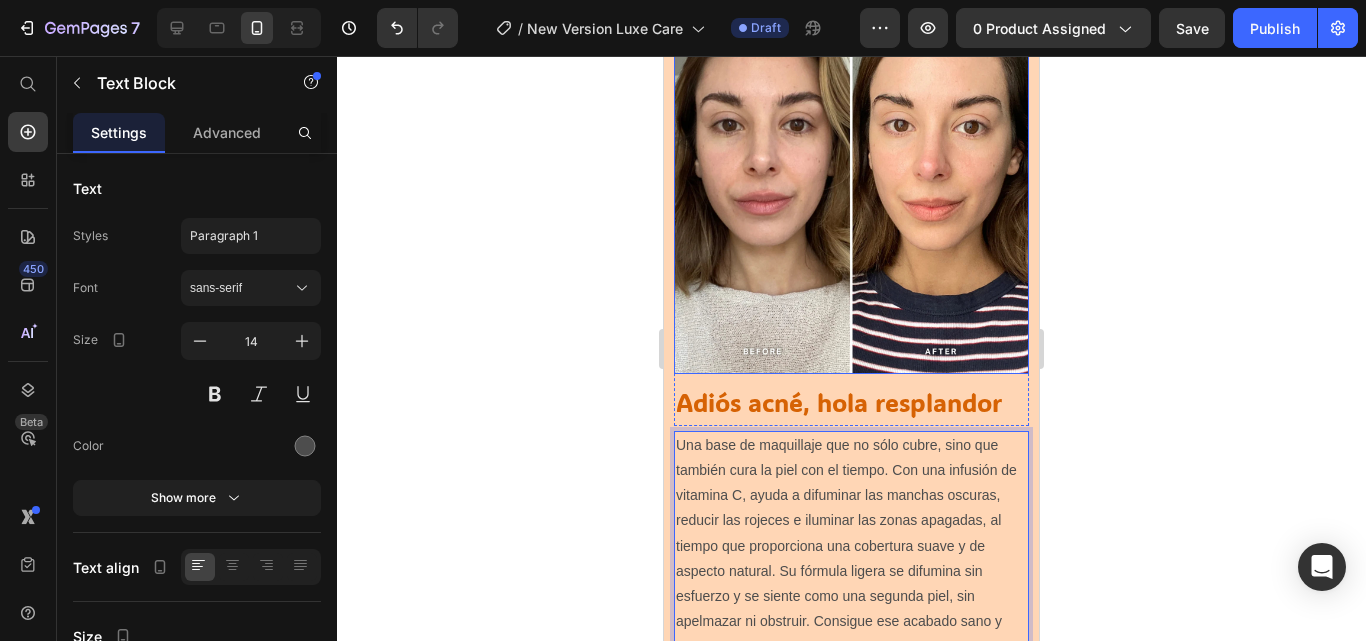 scroll, scrollTop: 1892, scrollLeft: 0, axis: vertical 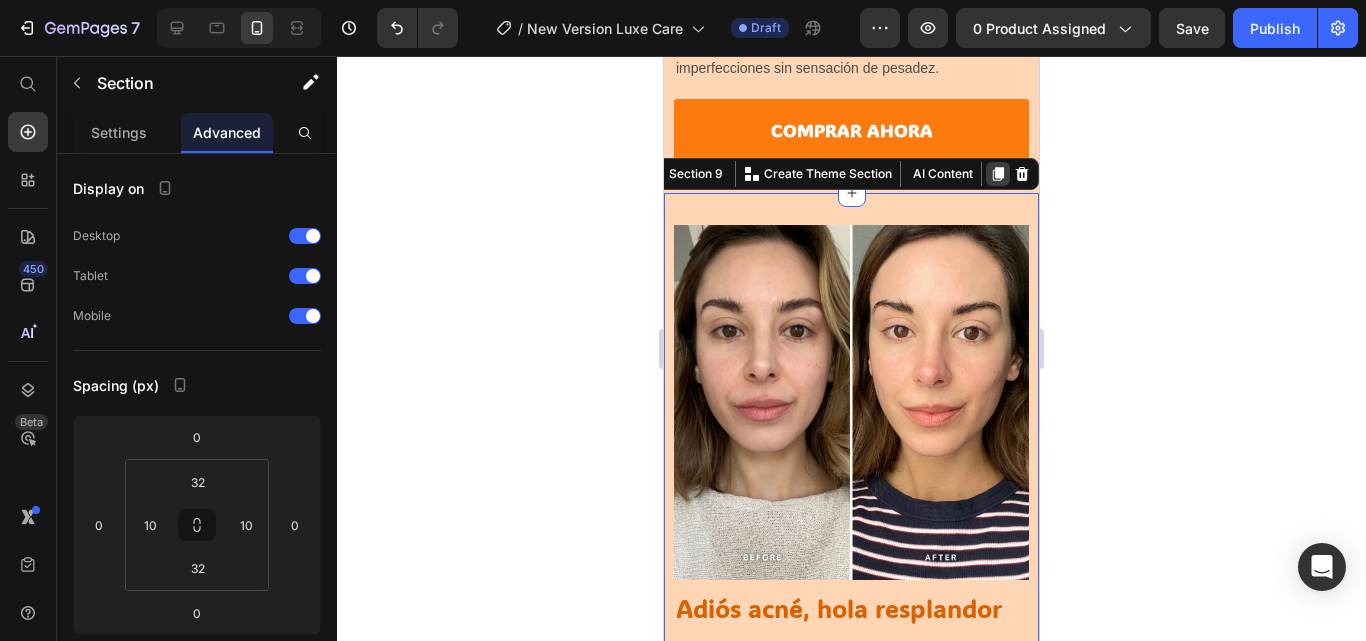 click 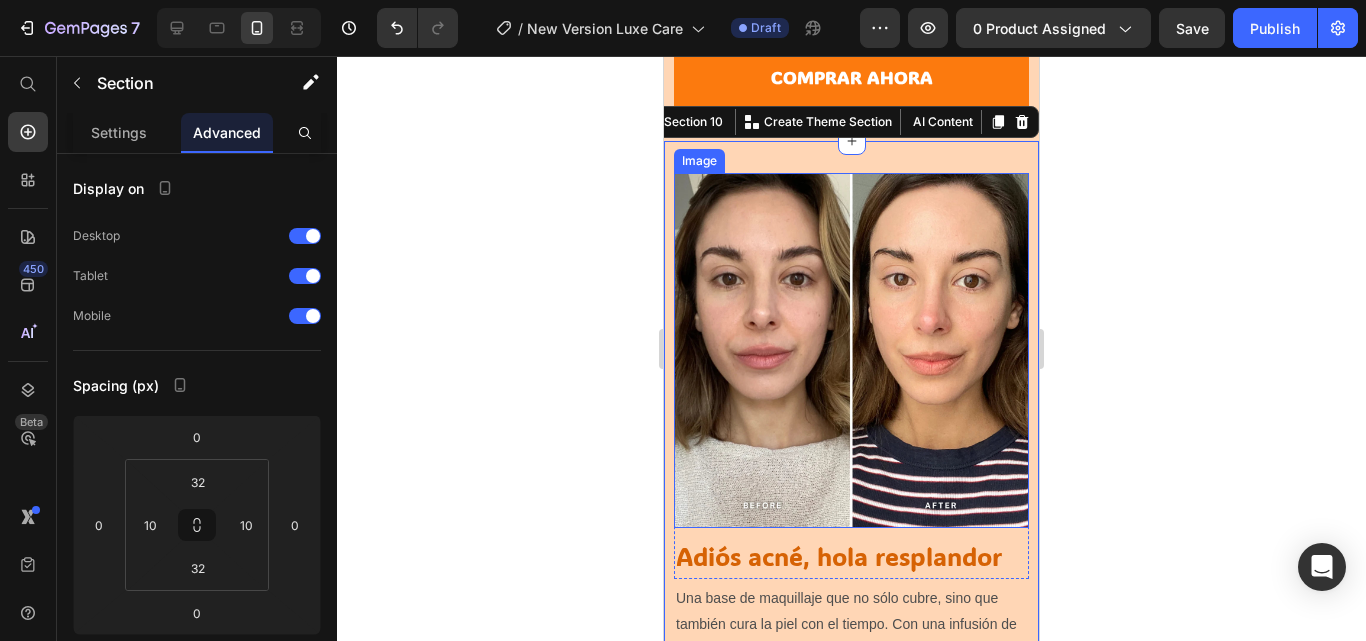scroll, scrollTop: 2845, scrollLeft: 0, axis: vertical 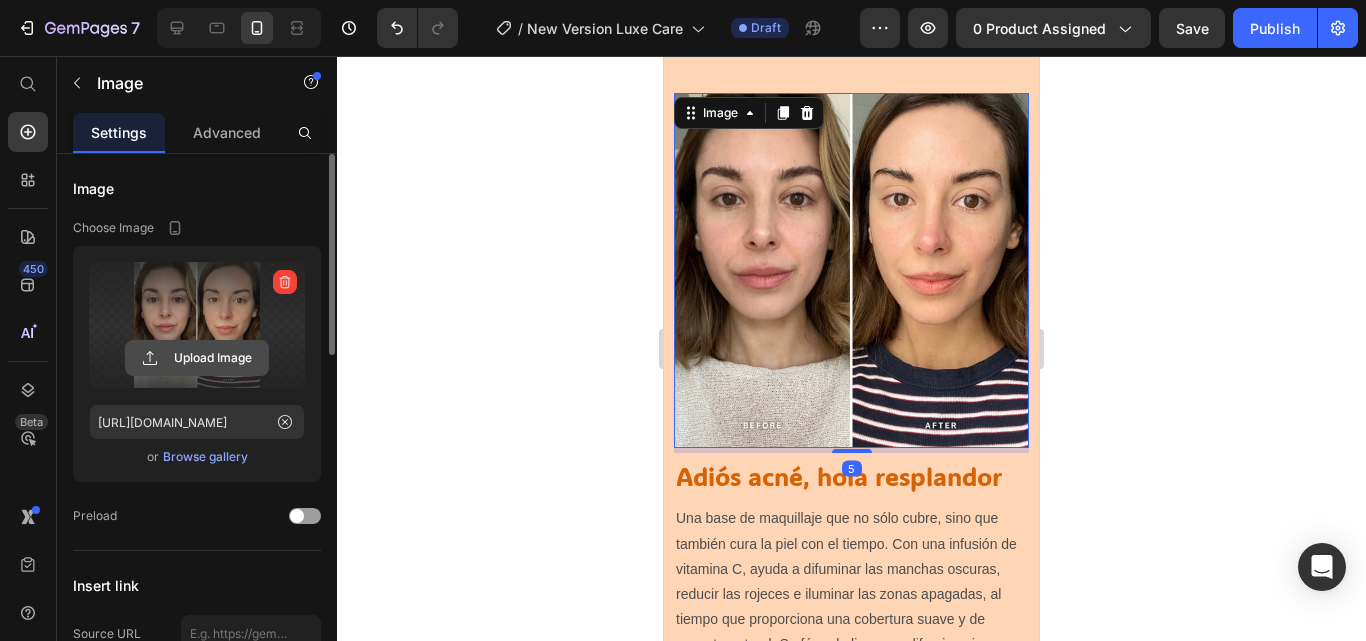click 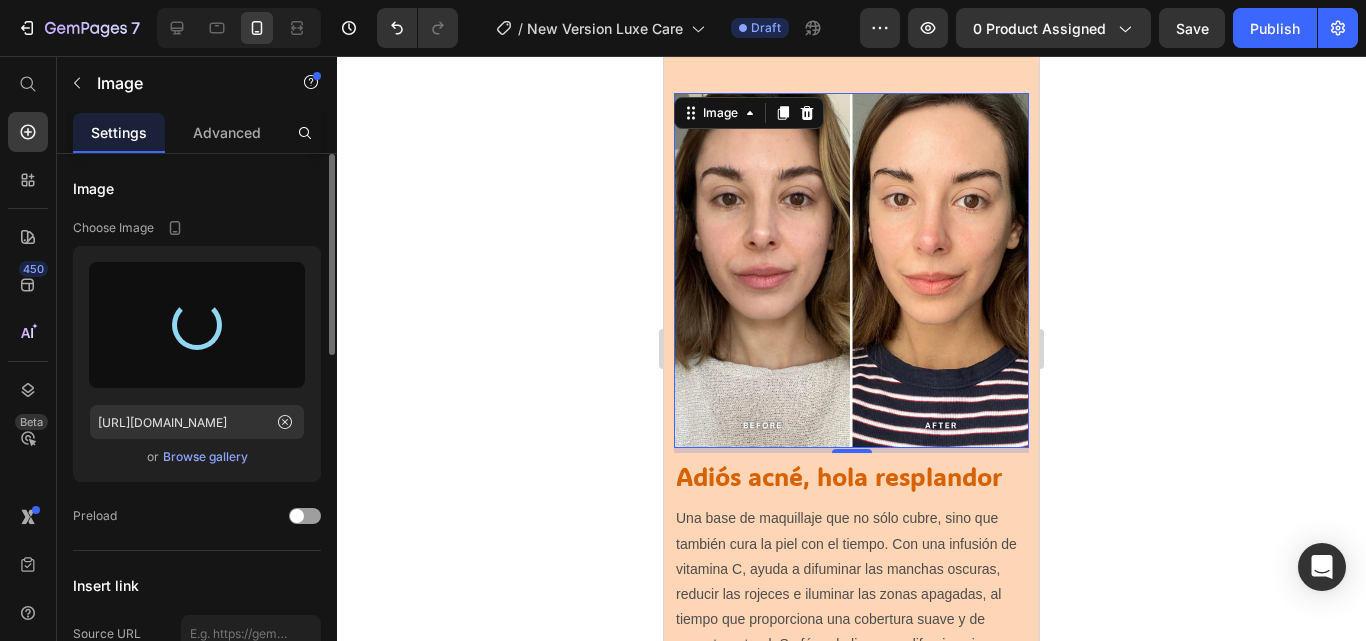 type on "[URL][DOMAIN_NAME]" 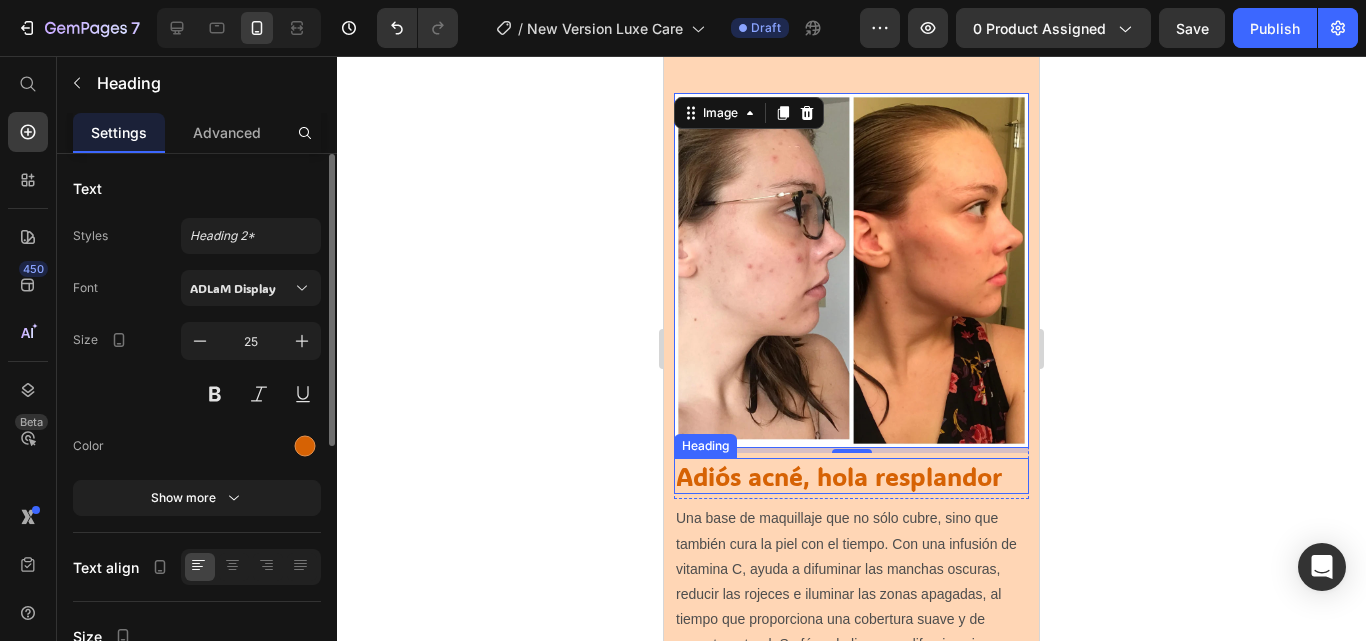 click on "Adiós acné, hola resplandor" at bounding box center [851, 476] 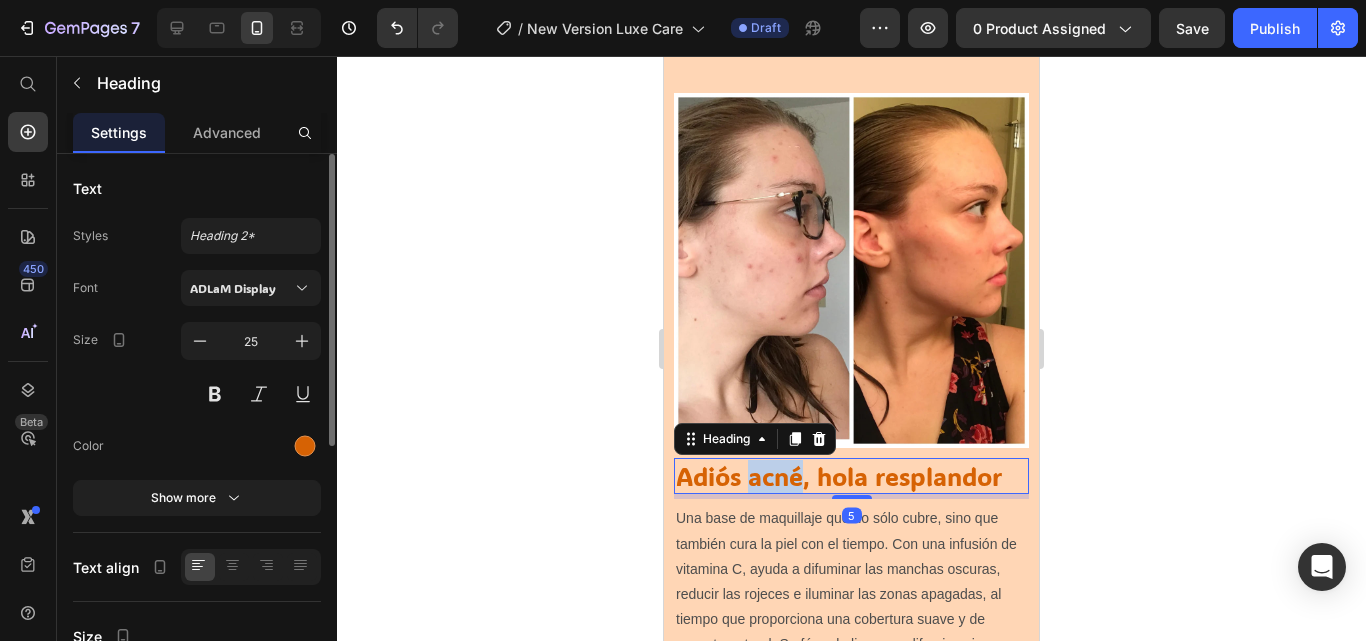 click on "Adiós acné, hola resplandor" at bounding box center [851, 476] 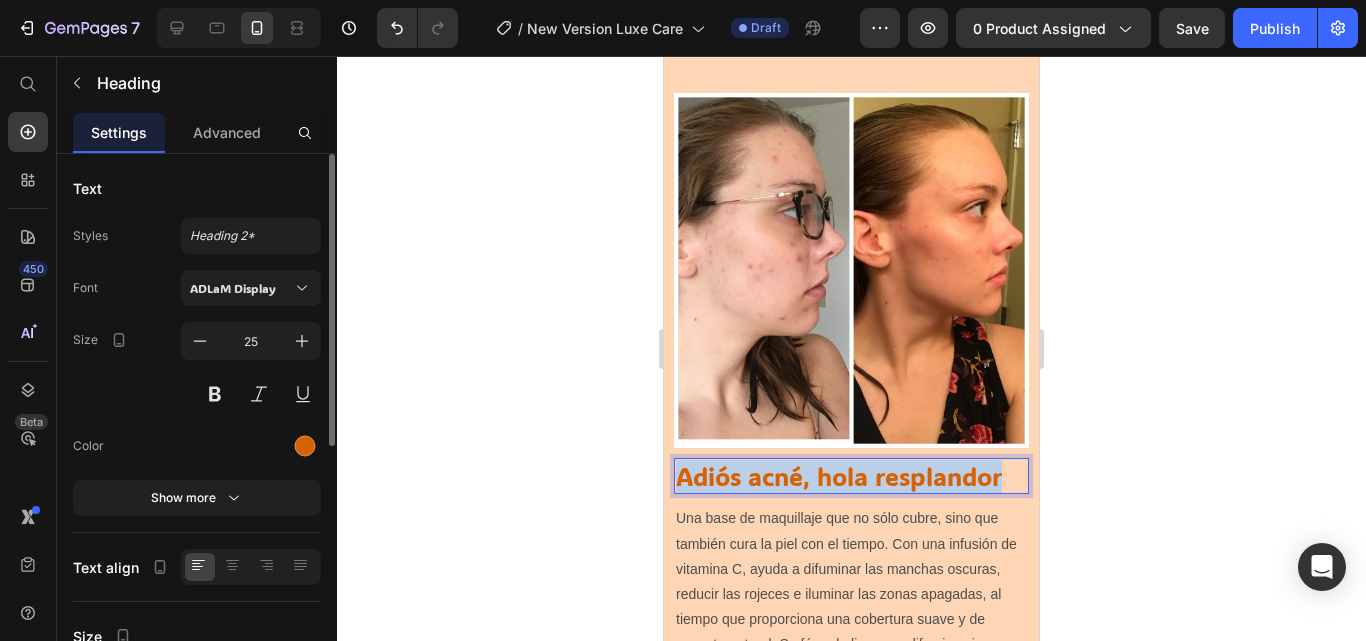 click on "Adiós acné, hola resplandor" at bounding box center (851, 476) 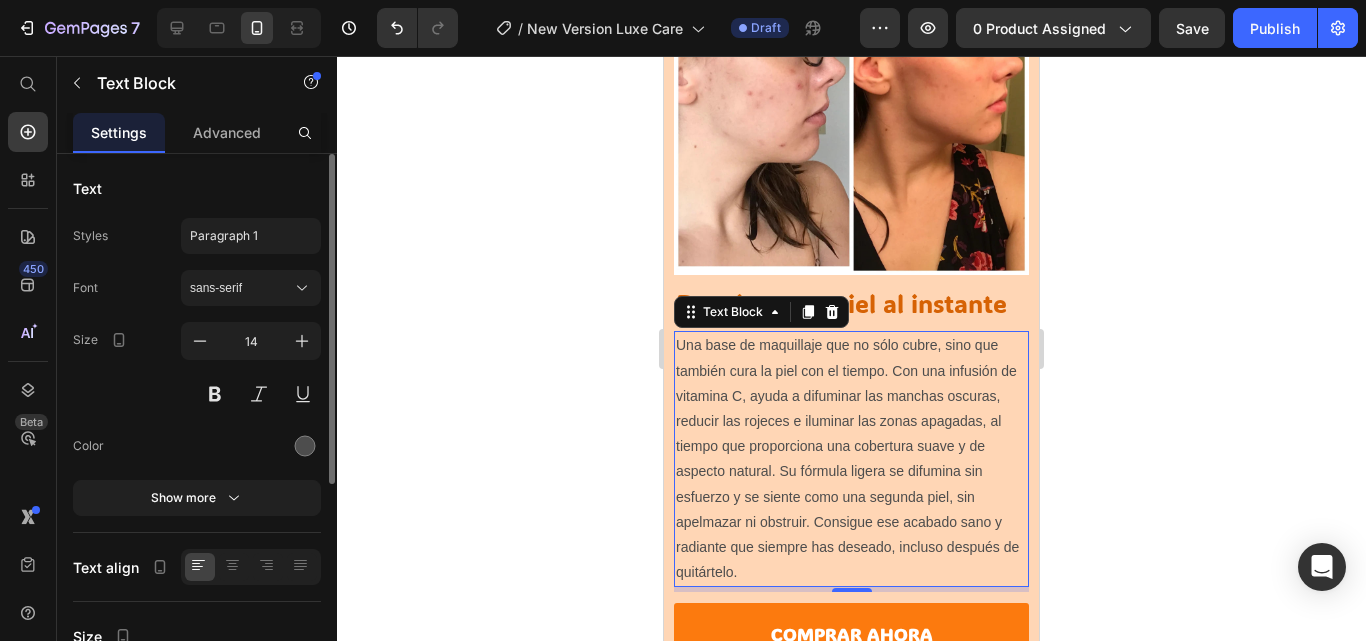 scroll, scrollTop: 3068, scrollLeft: 0, axis: vertical 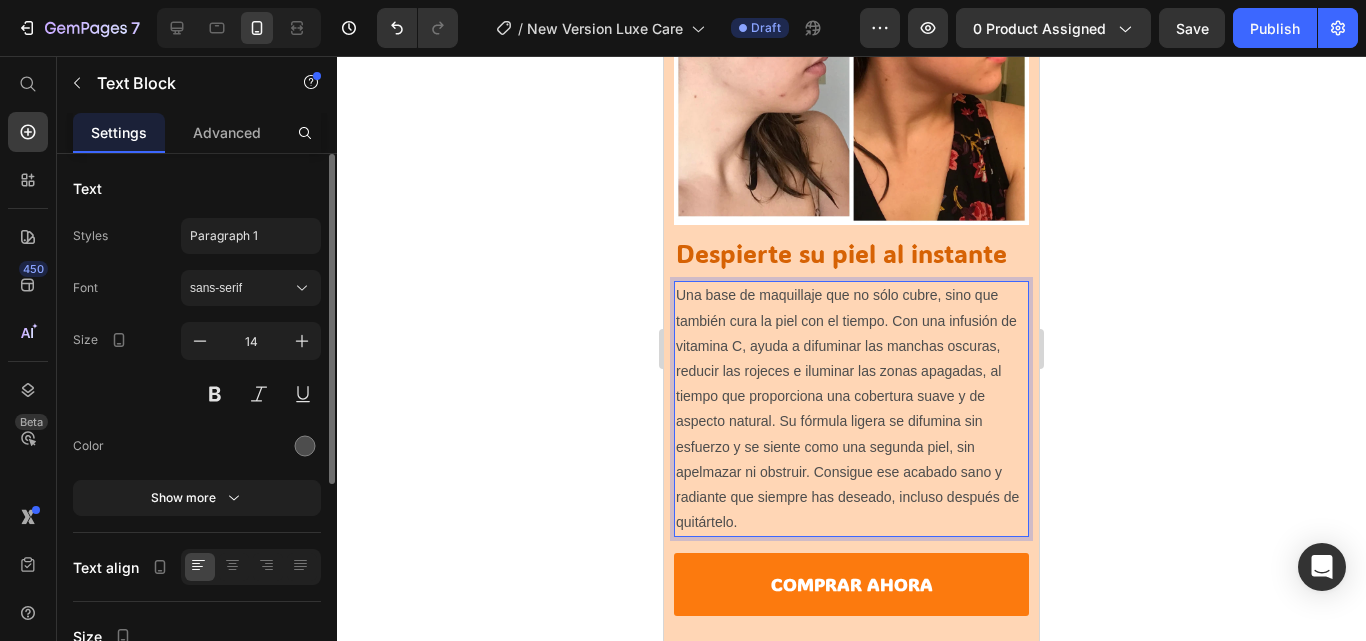 click on "Una base de maquillaje que no sólo cubre, sino que también cura la piel con el tiempo. Con una infusión de vitamina C, ayuda a difuminar las manchas oscuras, reducir las rojeces e iluminar las zonas apagadas, al tiempo que proporciona una cobertura suave y de aspecto natural. Su fórmula ligera se difumina sin esfuerzo y se siente como una segunda piel, sin apelmazar ni obstruir. Consigue ese acabado sano y radiante que siempre has deseado, incluso después de quitártelo." at bounding box center [851, 409] 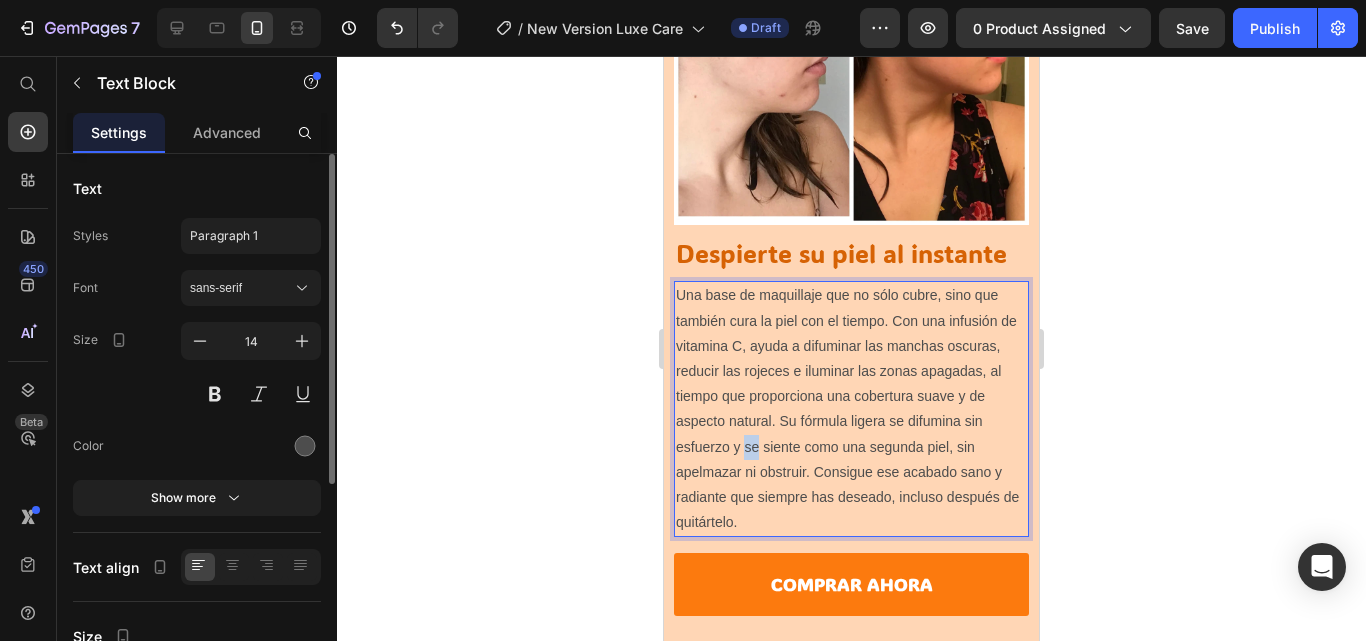 click on "Una base de maquillaje que no sólo cubre, sino que también cura la piel con el tiempo. Con una infusión de vitamina C, ayuda a difuminar las manchas oscuras, reducir las rojeces e iluminar las zonas apagadas, al tiempo que proporciona una cobertura suave y de aspecto natural. Su fórmula ligera se difumina sin esfuerzo y se siente como una segunda piel, sin apelmazar ni obstruir. Consigue ese acabado sano y radiante que siempre has deseado, incluso después de quitártelo." at bounding box center [851, 409] 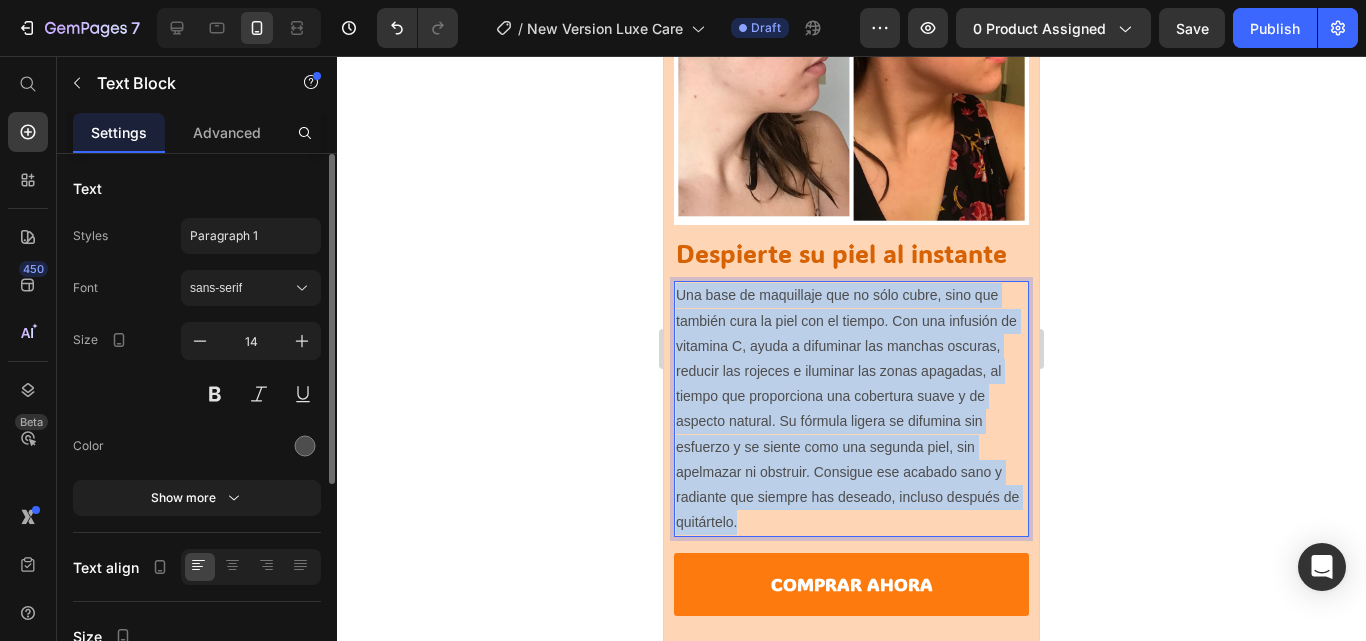 click on "Una base de maquillaje que no sólo cubre, sino que también cura la piel con el tiempo. Con una infusión de vitamina C, ayuda a difuminar las manchas oscuras, reducir las rojeces e iluminar las zonas apagadas, al tiempo que proporciona una cobertura suave y de aspecto natural. Su fórmula ligera se difumina sin esfuerzo y se siente como una segunda piel, sin apelmazar ni obstruir. Consigue ese acabado sano y radiante que siempre has deseado, incluso después de quitártelo." at bounding box center (851, 409) 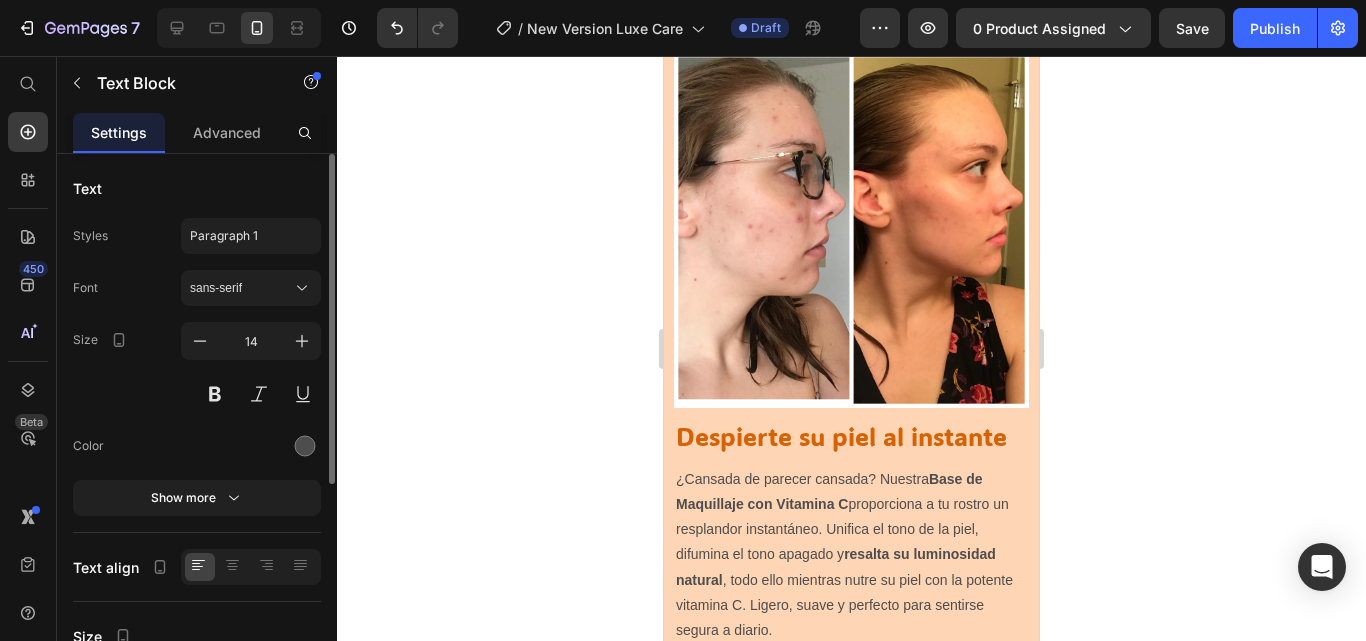 scroll, scrollTop: 2507, scrollLeft: 0, axis: vertical 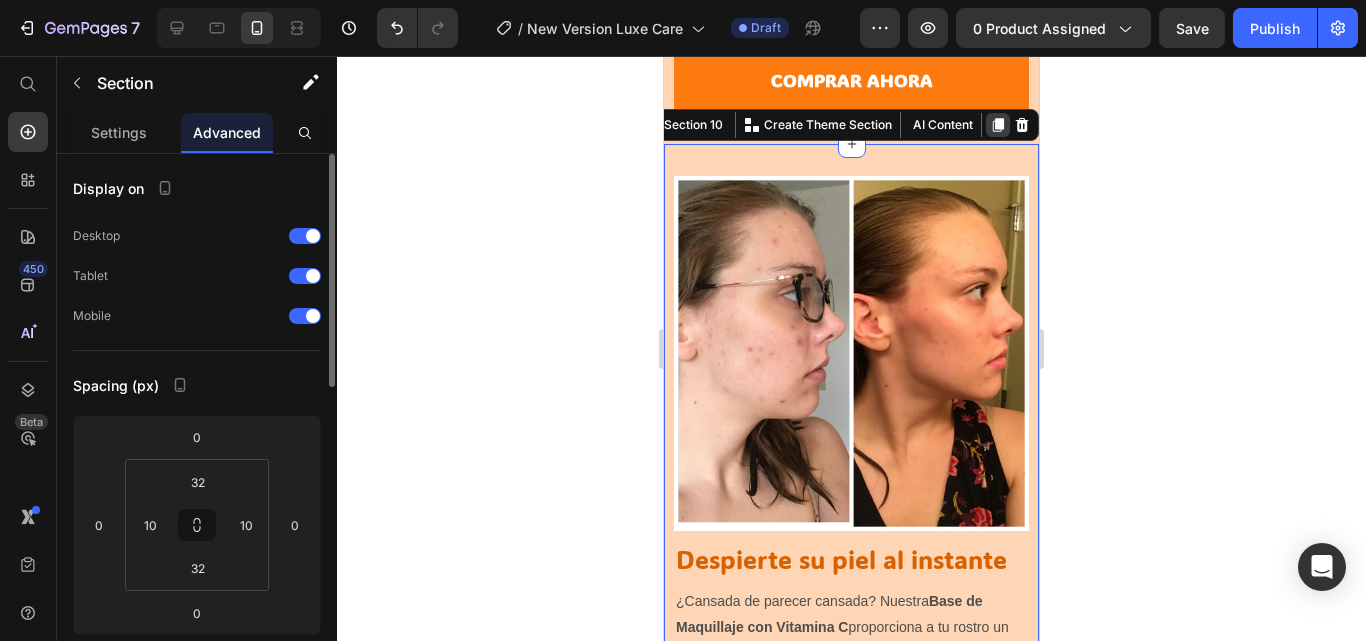 click 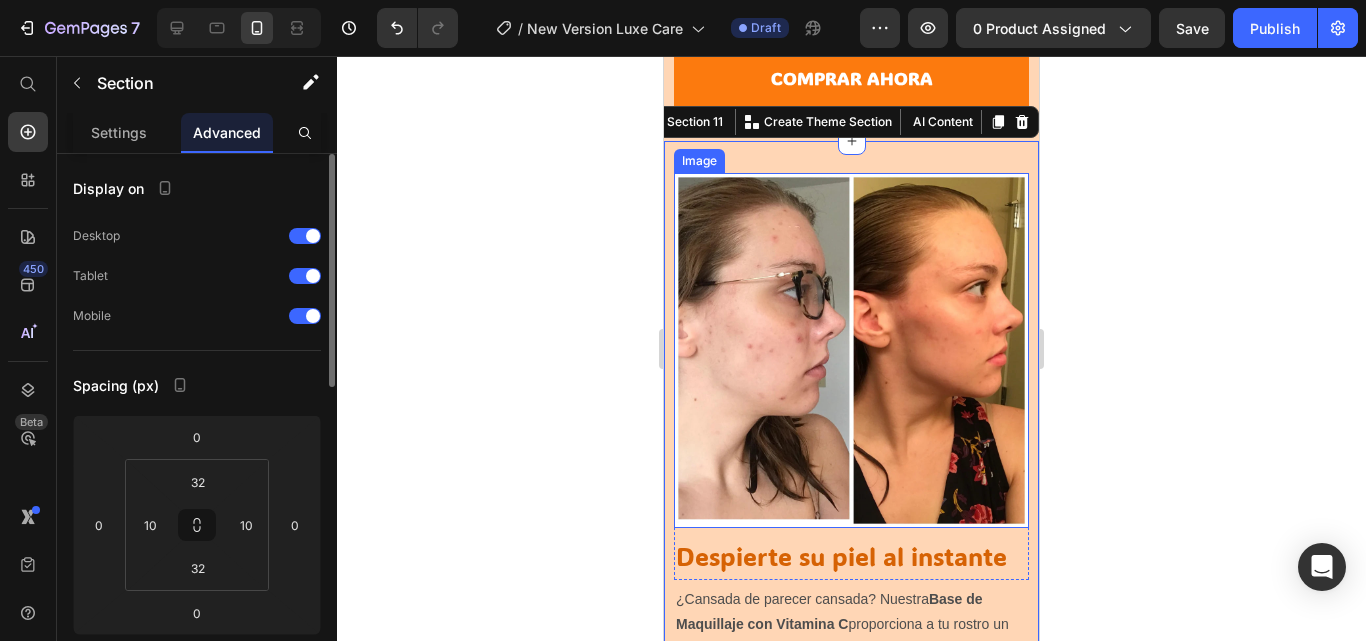 scroll, scrollTop: 3619, scrollLeft: 0, axis: vertical 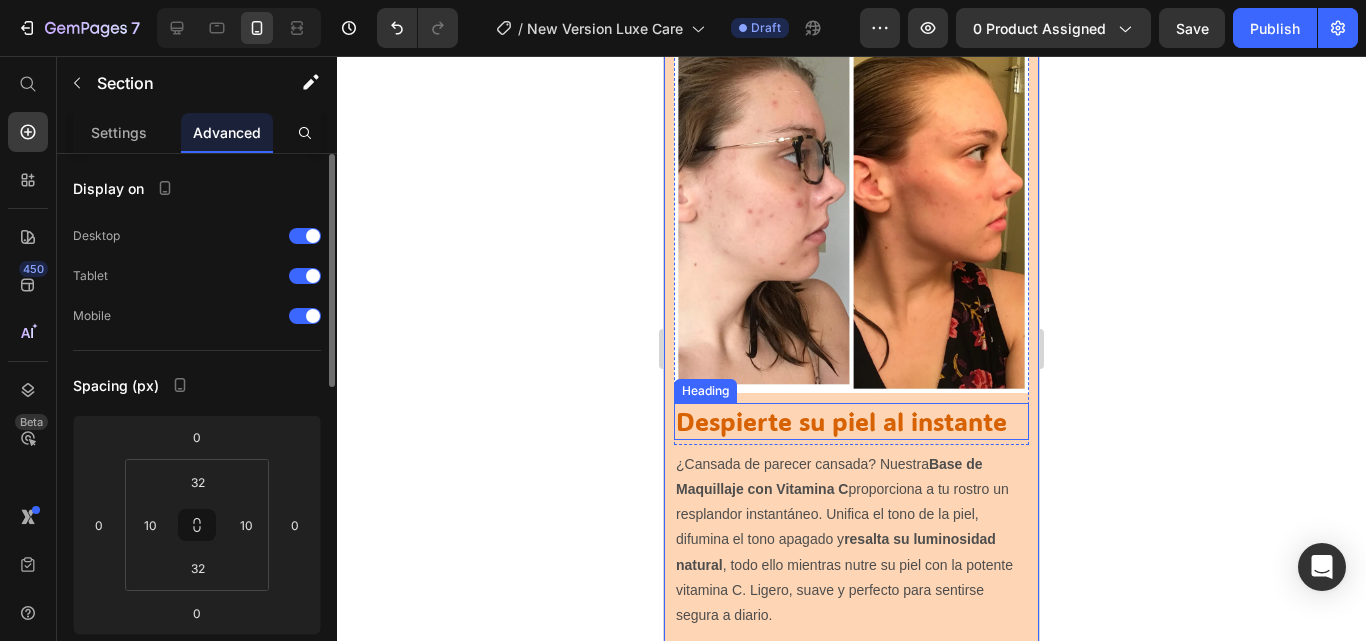 click on "Despierte su piel al instante" at bounding box center (851, 421) 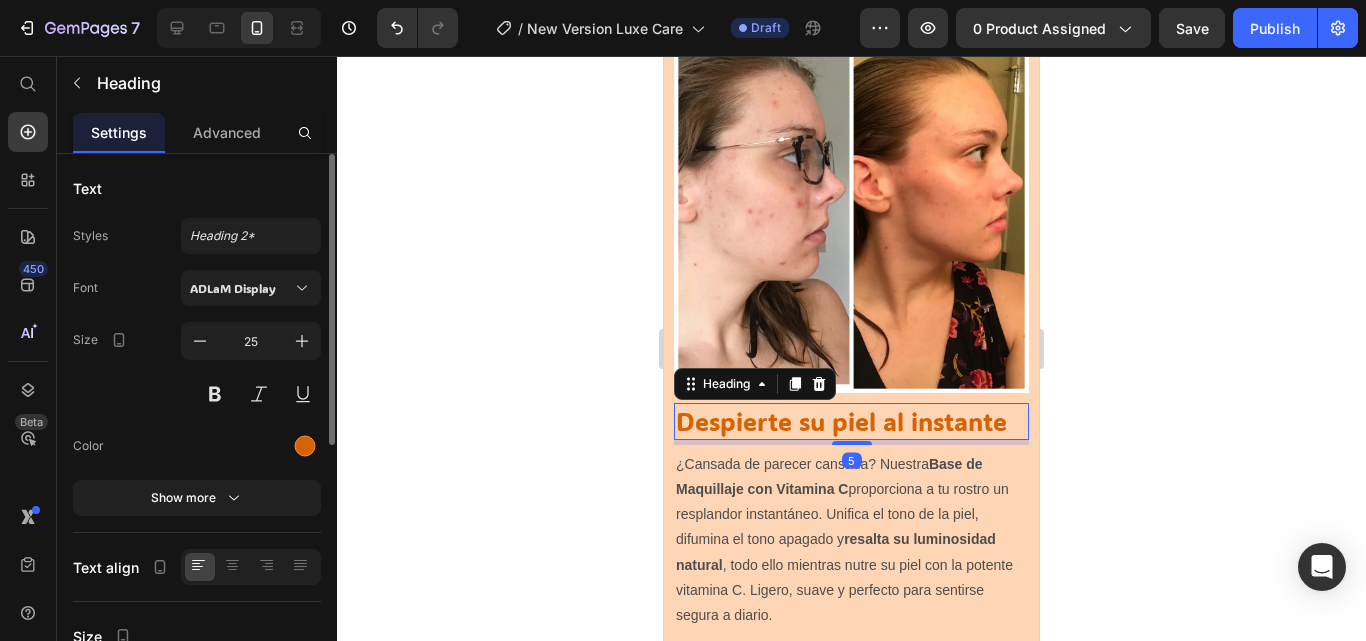 click on "Despierte su piel al instante" at bounding box center (851, 421) 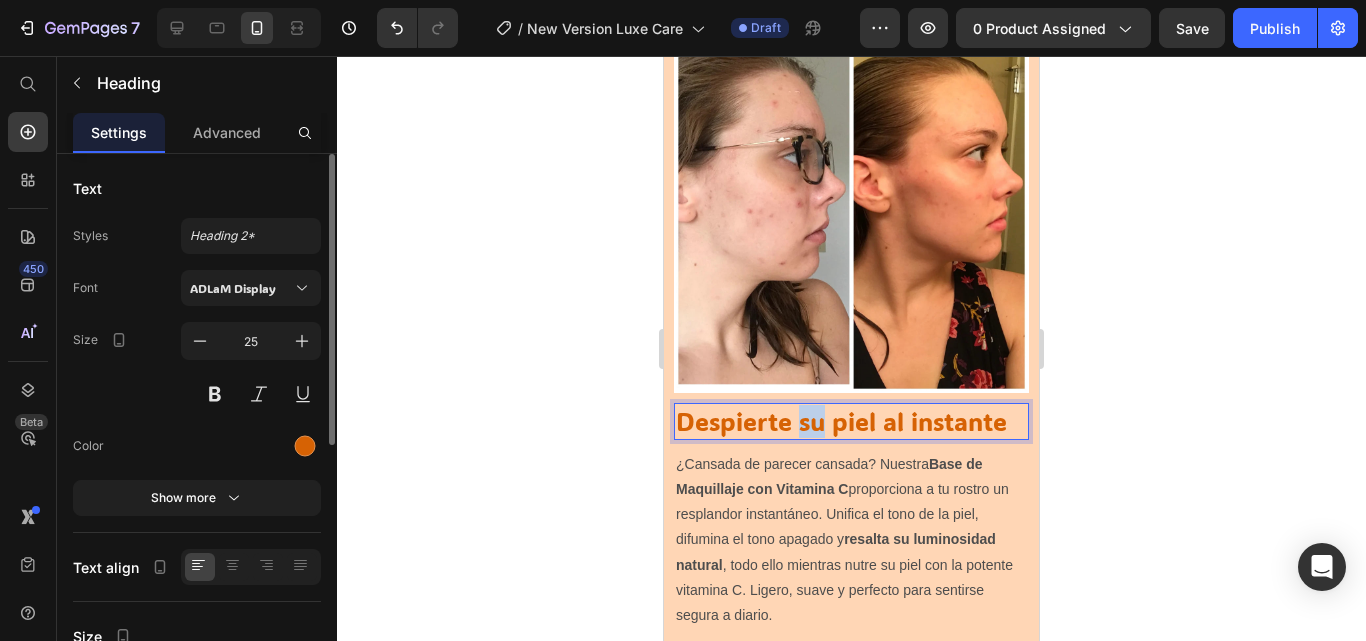 click on "Despierte su piel al instante" at bounding box center [851, 421] 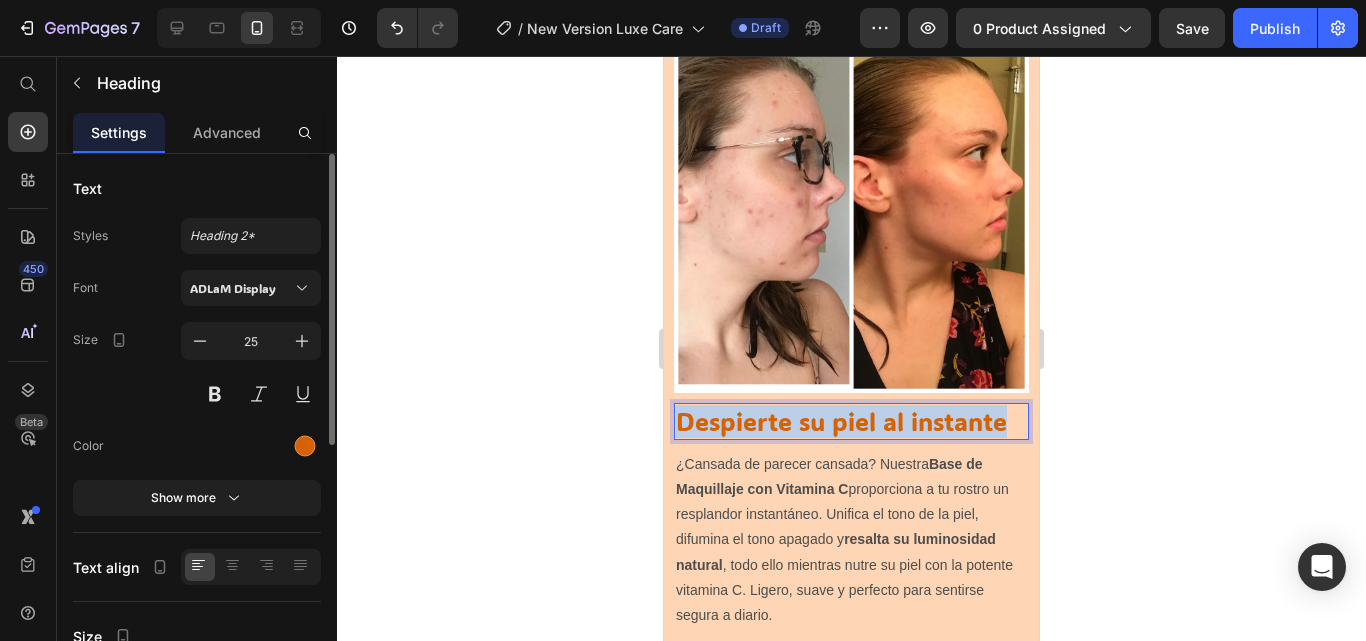 click on "Despierte su piel al instante" at bounding box center [851, 421] 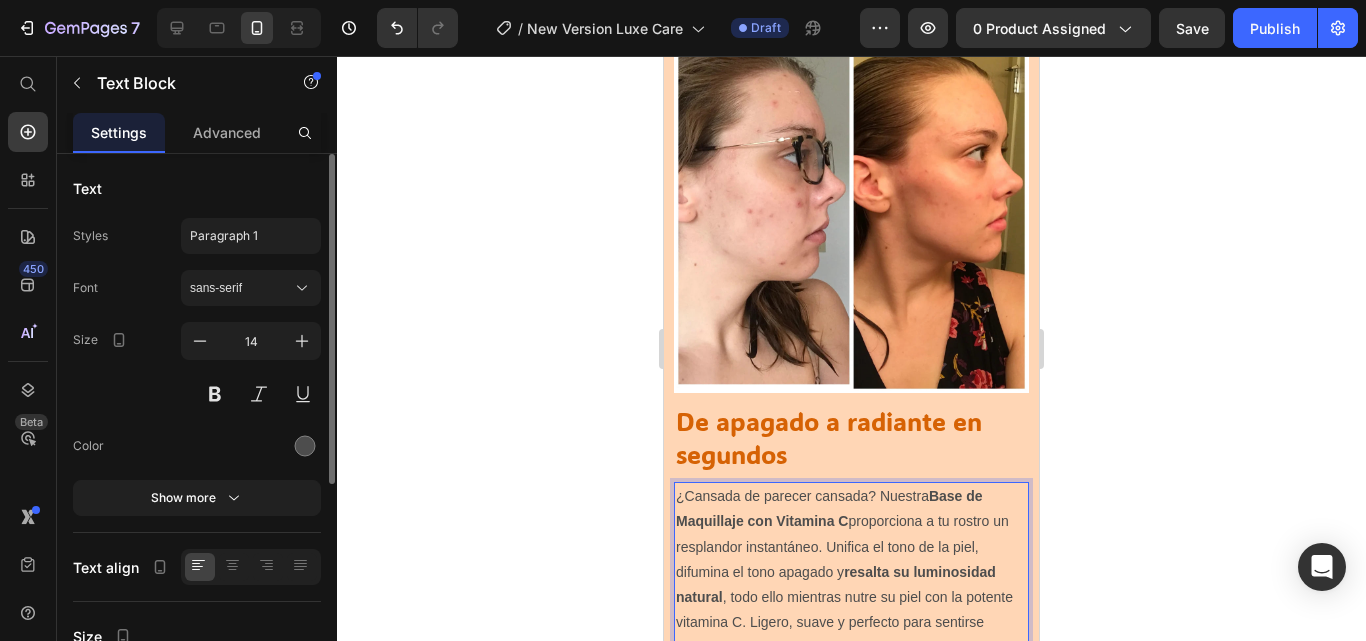 click on "¿Cansada de parecer cansada? Nuestra  Base de Maquillaje con Vitamina C  proporciona a tu rostro un resplandor instantáneo. Unifica el tono de la piel, difumina el tono apagado y  resalta su luminosidad natural , todo ello mientras nutre su piel con la potente vitamina C. Ligero, suave y perfecto para sentirse segura a diario." at bounding box center (851, 572) 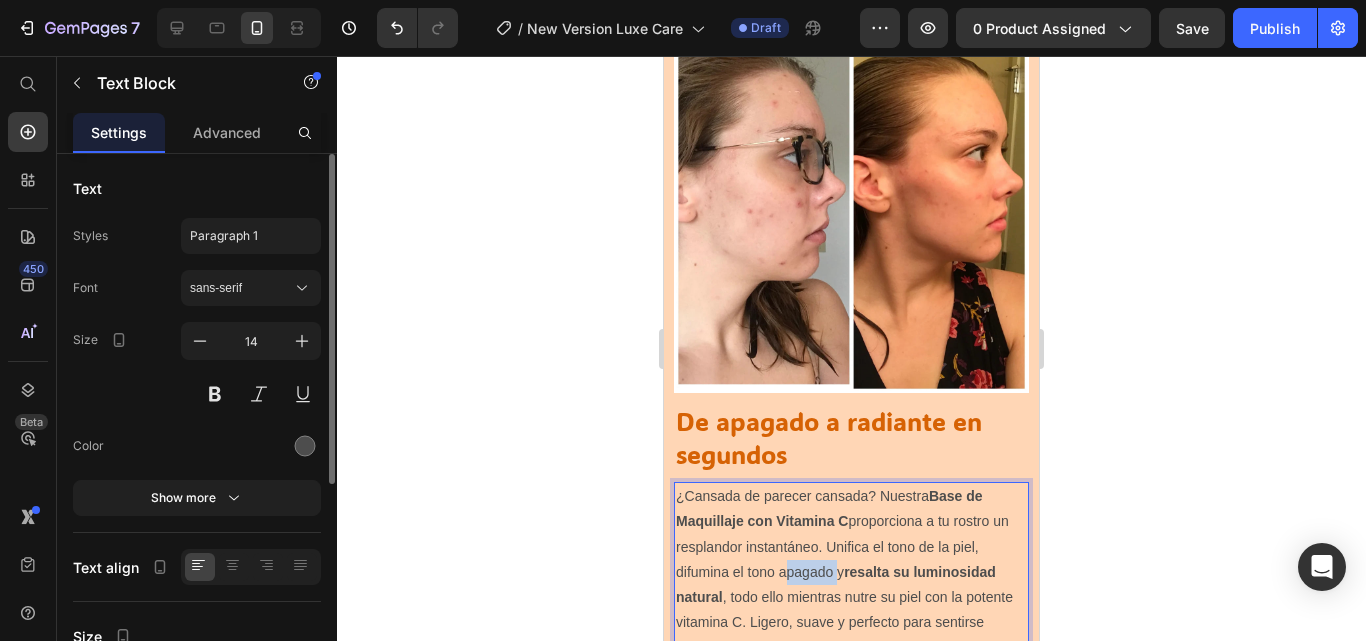 click on "¿Cansada de parecer cansada? Nuestra  Base de Maquillaje con Vitamina C  proporciona a tu rostro un resplandor instantáneo. Unifica el tono de la piel, difumina el tono apagado y  resalta su luminosidad natural , todo ello mientras nutre su piel con la potente vitamina C. Ligero, suave y perfecto para sentirse segura a diario." at bounding box center [851, 572] 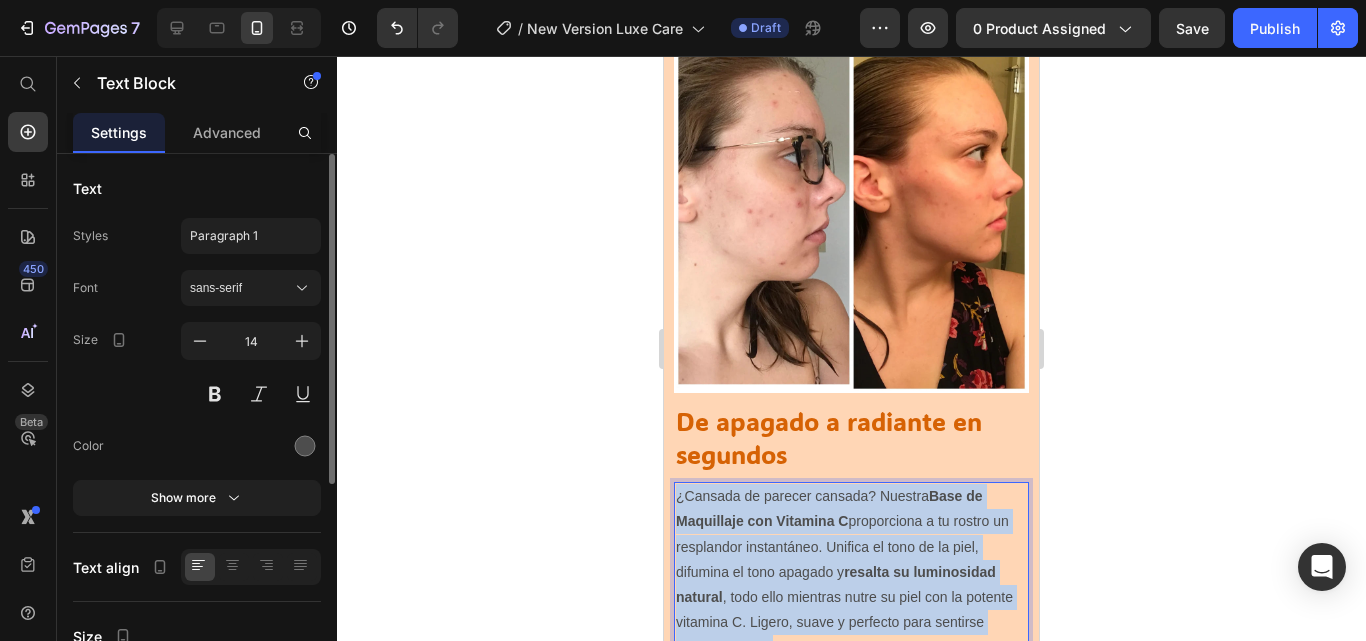 click on "¿Cansada de parecer cansada? Nuestra  Base de Maquillaje con Vitamina C  proporciona a tu rostro un resplandor instantáneo. Unifica el tono de la piel, difumina el tono apagado y  resalta su luminosidad natural , todo ello mientras nutre su piel con la potente vitamina C. Ligero, suave y perfecto para sentirse segura a diario." at bounding box center [851, 572] 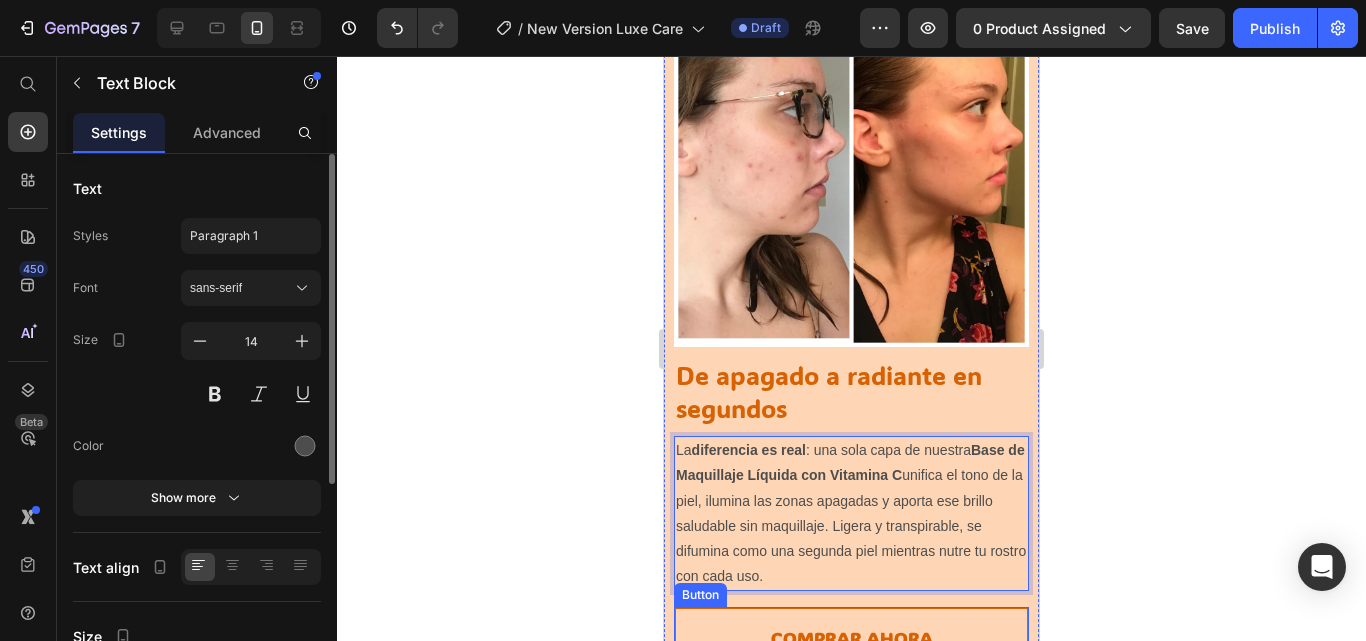 scroll, scrollTop: 3542, scrollLeft: 0, axis: vertical 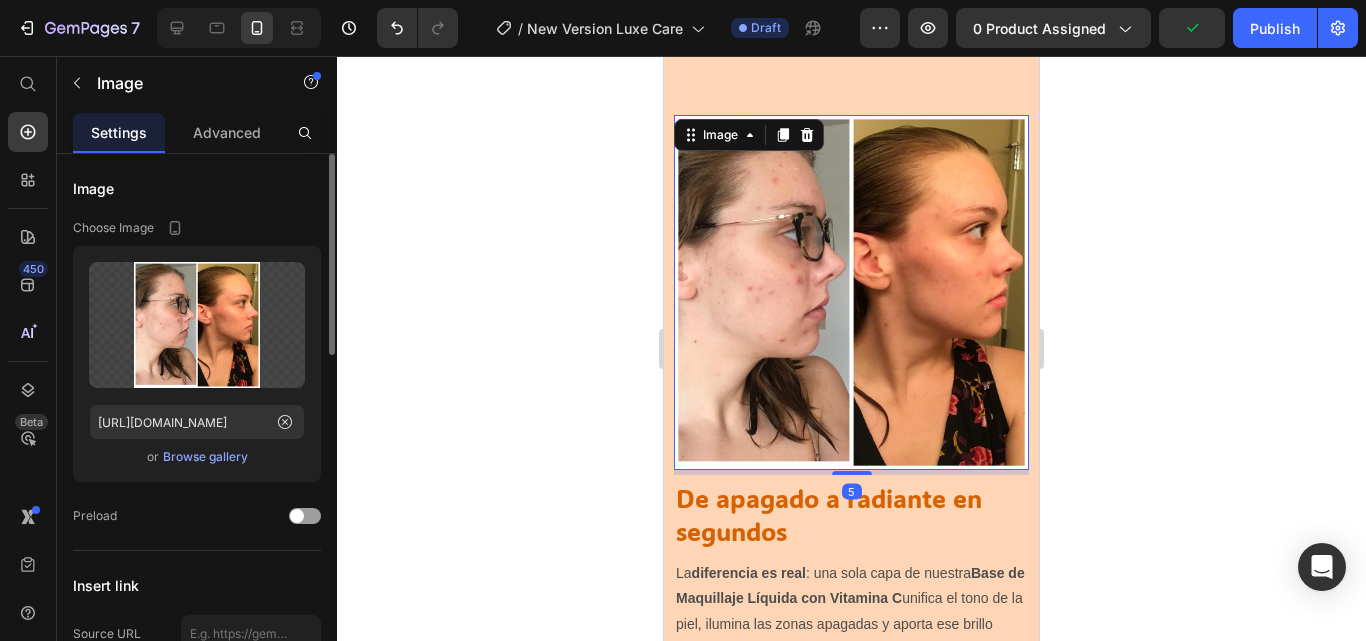 click at bounding box center [851, 292] 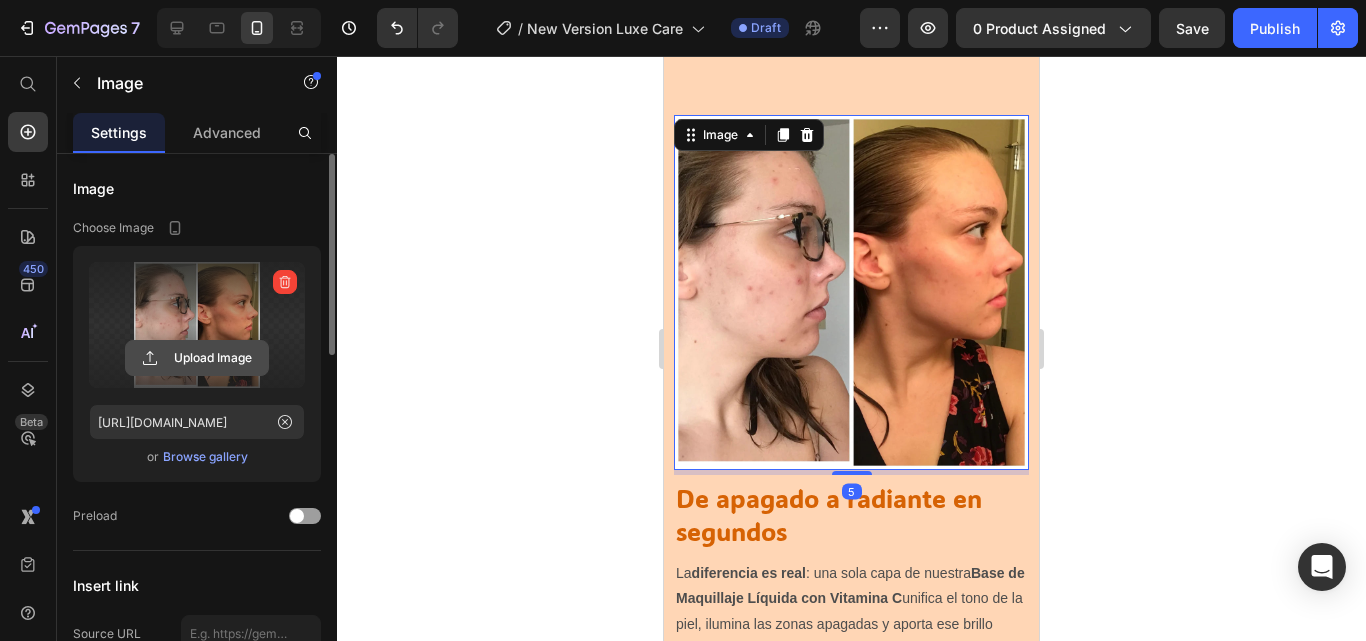 click 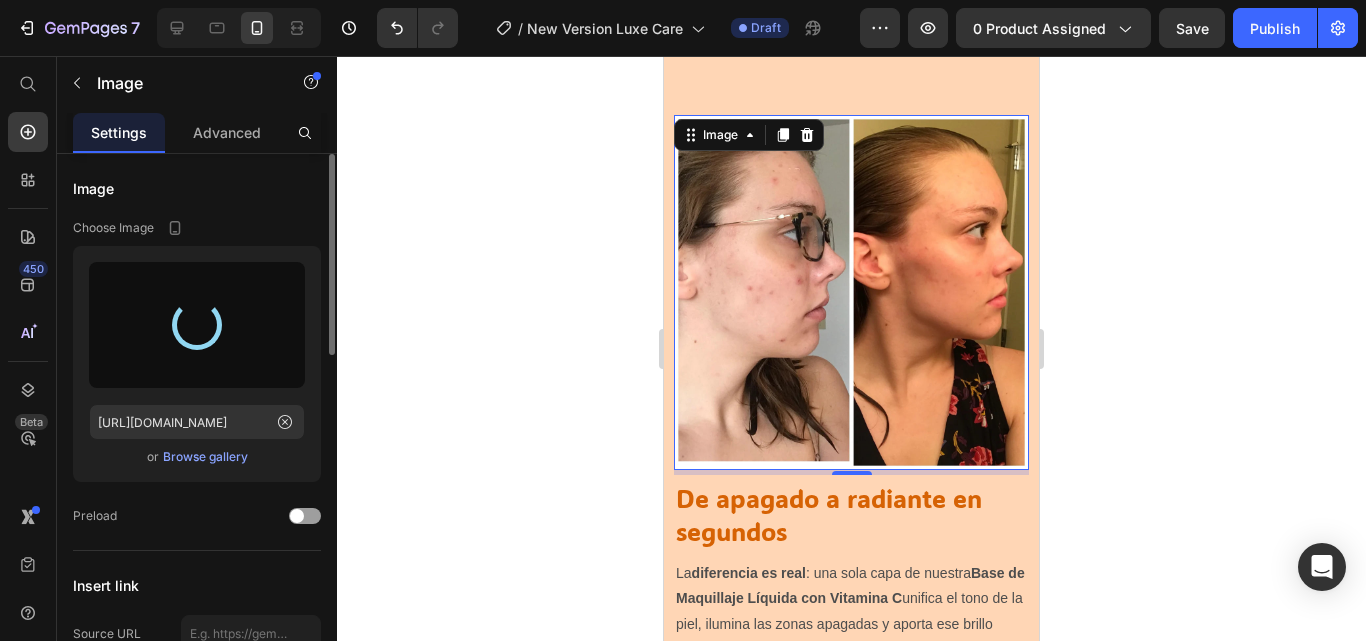 type on "https://cdn.shopify.com/s/files/1/0906/6060/2234/files/gempages_566283674253788010-51e3e785-b428-406e-b187-5fa4738cb55f.jpg" 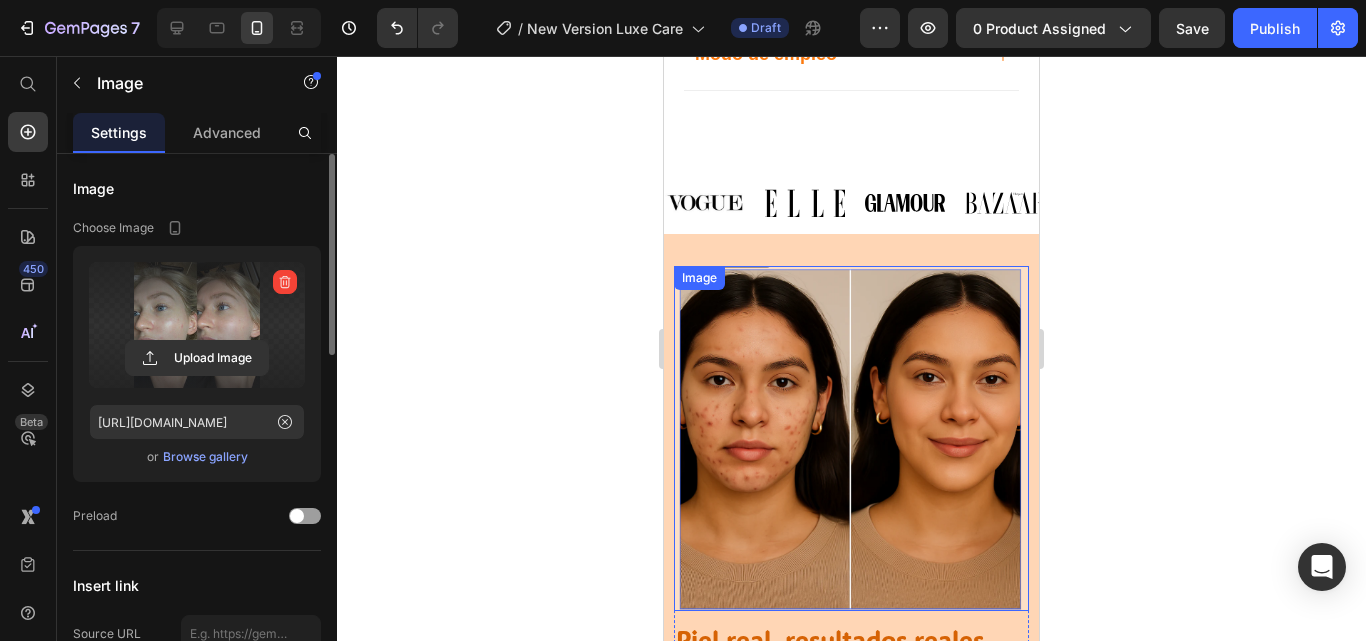 scroll, scrollTop: 1182, scrollLeft: 0, axis: vertical 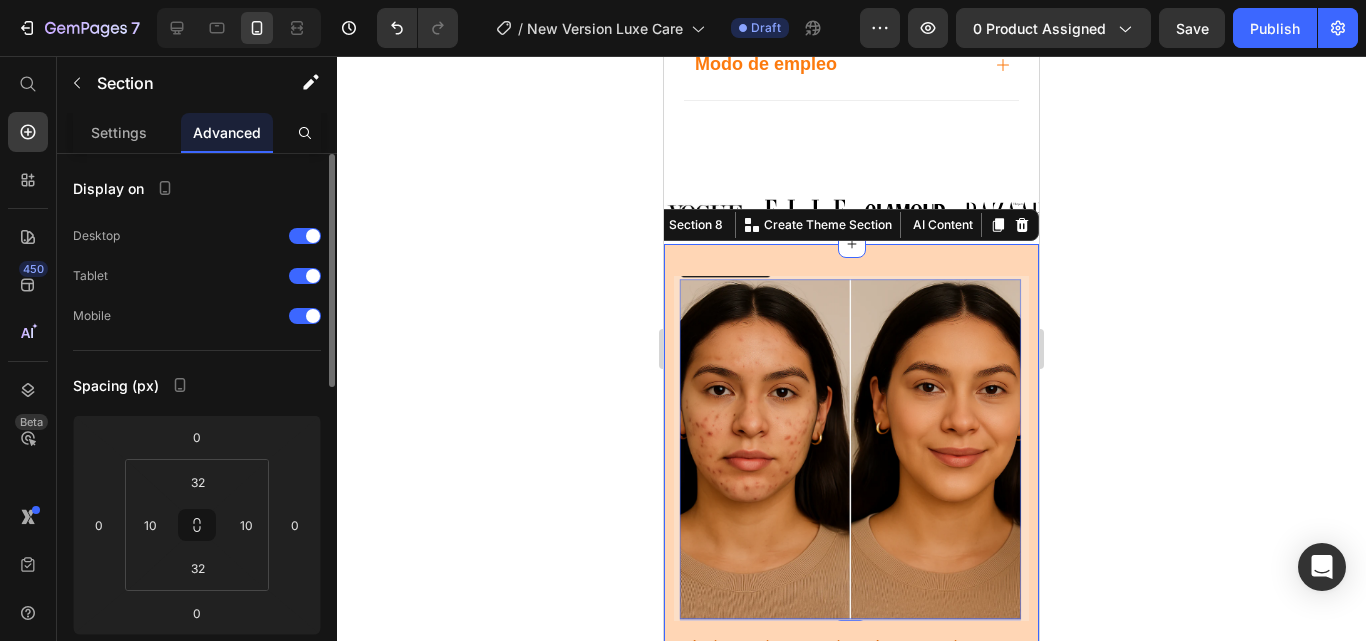 click on "Image Piel real, resultados reales Heading Row ¿Cansada del maquillaje que sólo oculta? Nuestra Base de Maquillaje Líquida con Vitamina C ayuda a que tu piel tenga mejor aspecto, incluso después de quitártela. Ligera, suave y repleta de Vitamina C, cubre rojeces e imperfecciones sin sensación de pesadez. Text Block Row Comprar ahora Button Section 8   You can create reusable sections Create Theme Section AI Content Write with GemAI What would you like to describe here? Tone and Voice Persuasive Product Show more Generate" at bounding box center [851, 581] 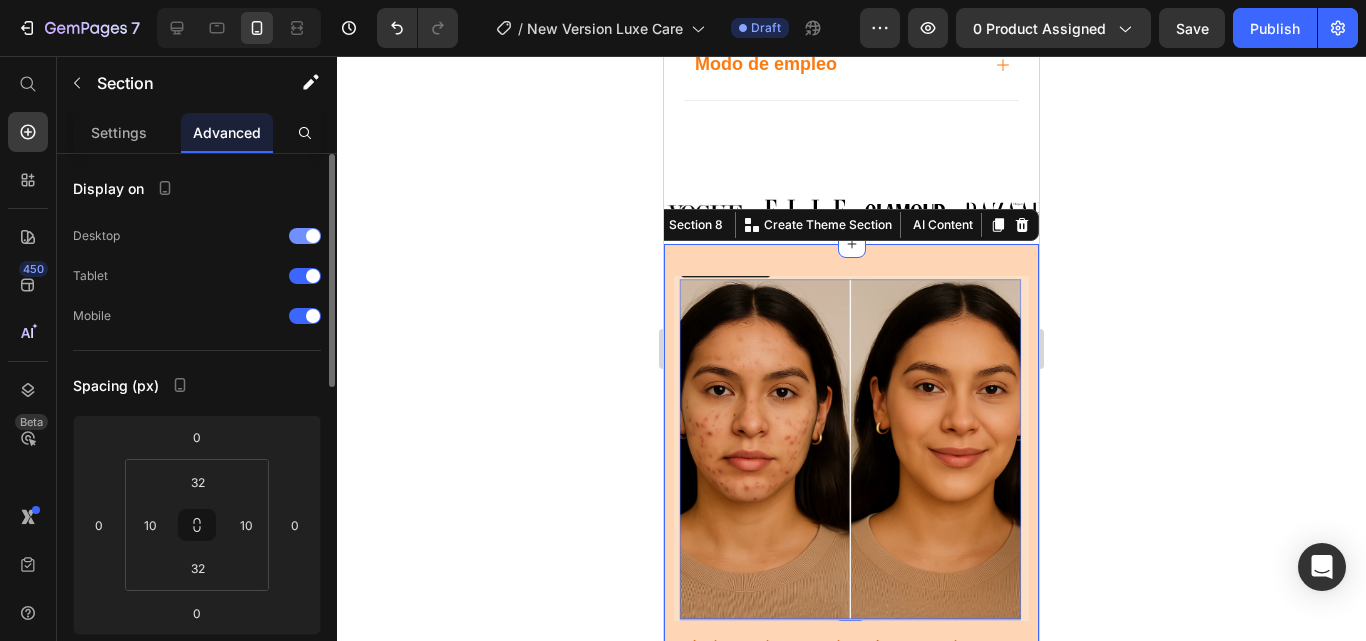 click at bounding box center [305, 236] 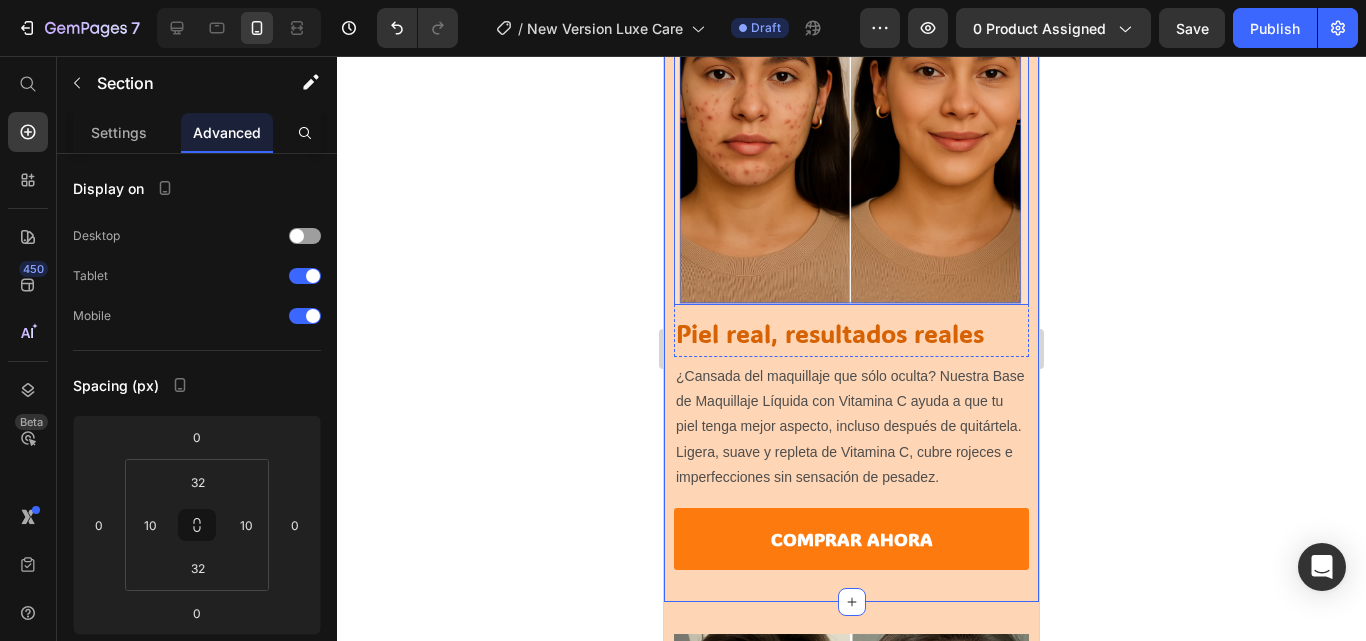 scroll, scrollTop: 1570, scrollLeft: 0, axis: vertical 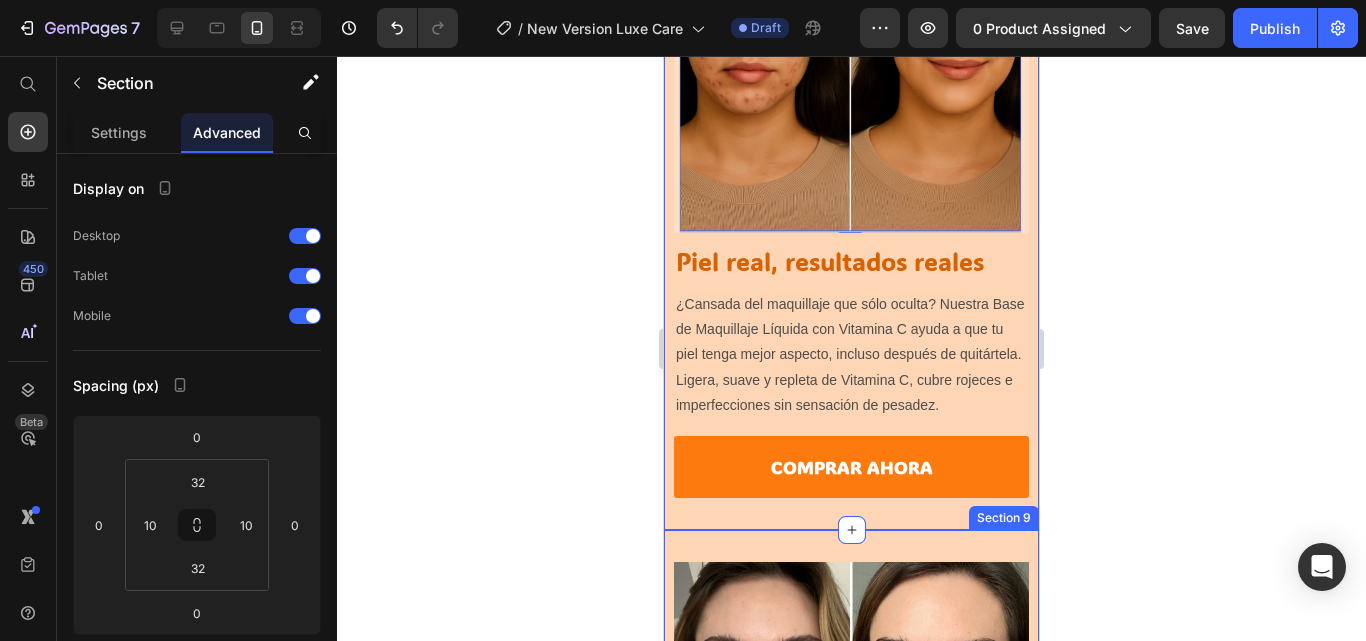 click on "Image Adiós acné, hola resplandor Heading Row Una base de maquillaje que no sólo cubre, sino que también cura la piel con el tiempo. Con una infusión de vitamina C, ayuda a difuminar las manchas oscuras, reducir las rojeces e iluminar las zonas apagadas, al tiempo que proporciona una cobertura suave y de aspecto natural. Su fórmula ligera se difumina sin esfuerzo y se siente como una segunda piel, sin apelmazar ni obstruir. Consigue ese acabado sano y radiante que siempre has deseado, incluso después de quitártelo. Text Block Row Comprar ahora Button Section 9" at bounding box center [851, 935] 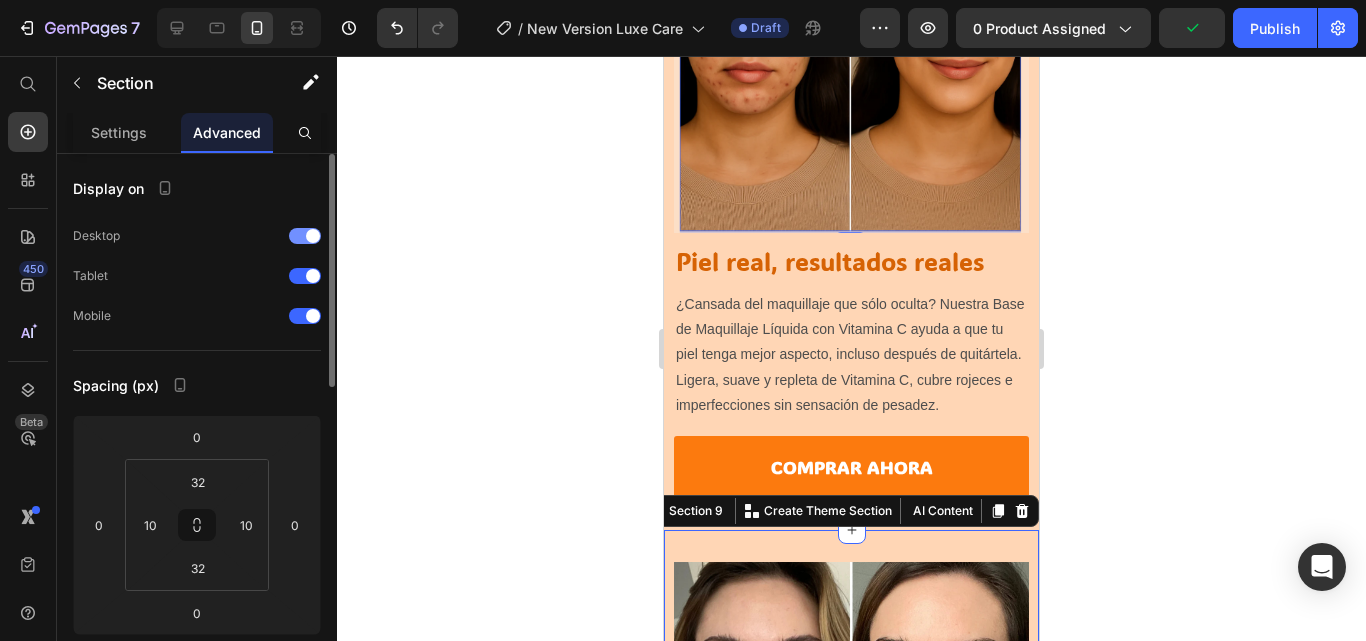 click at bounding box center [305, 236] 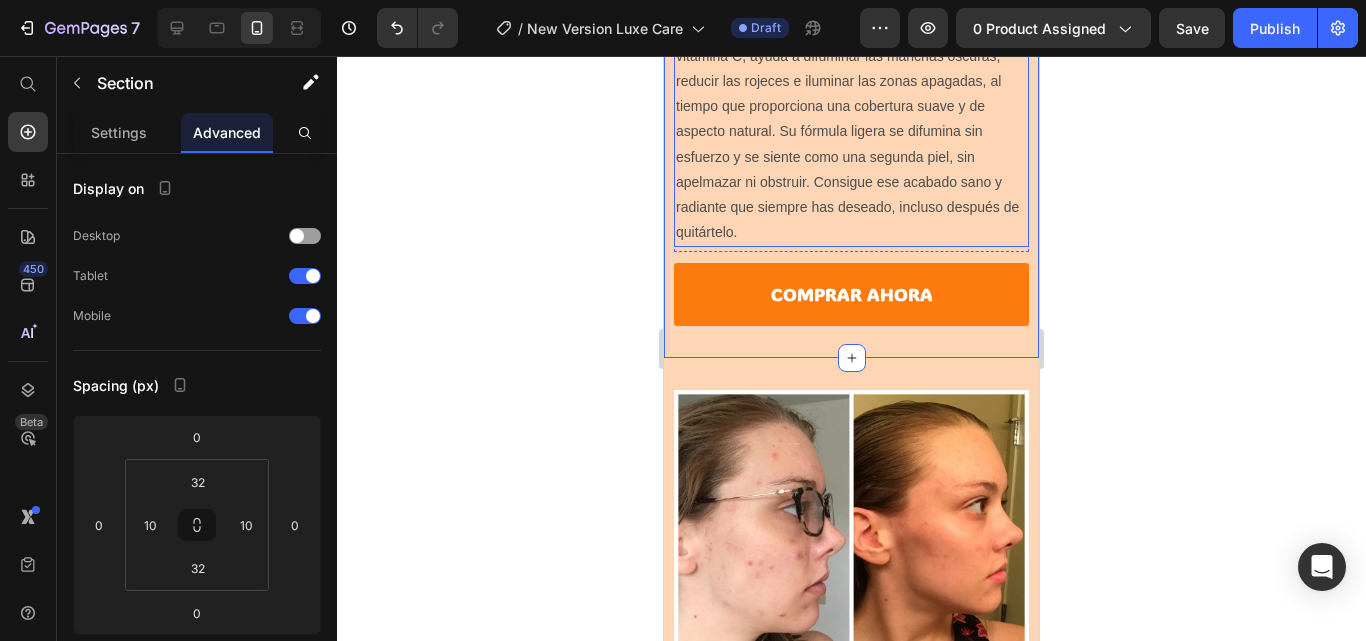 scroll, scrollTop: 2549, scrollLeft: 0, axis: vertical 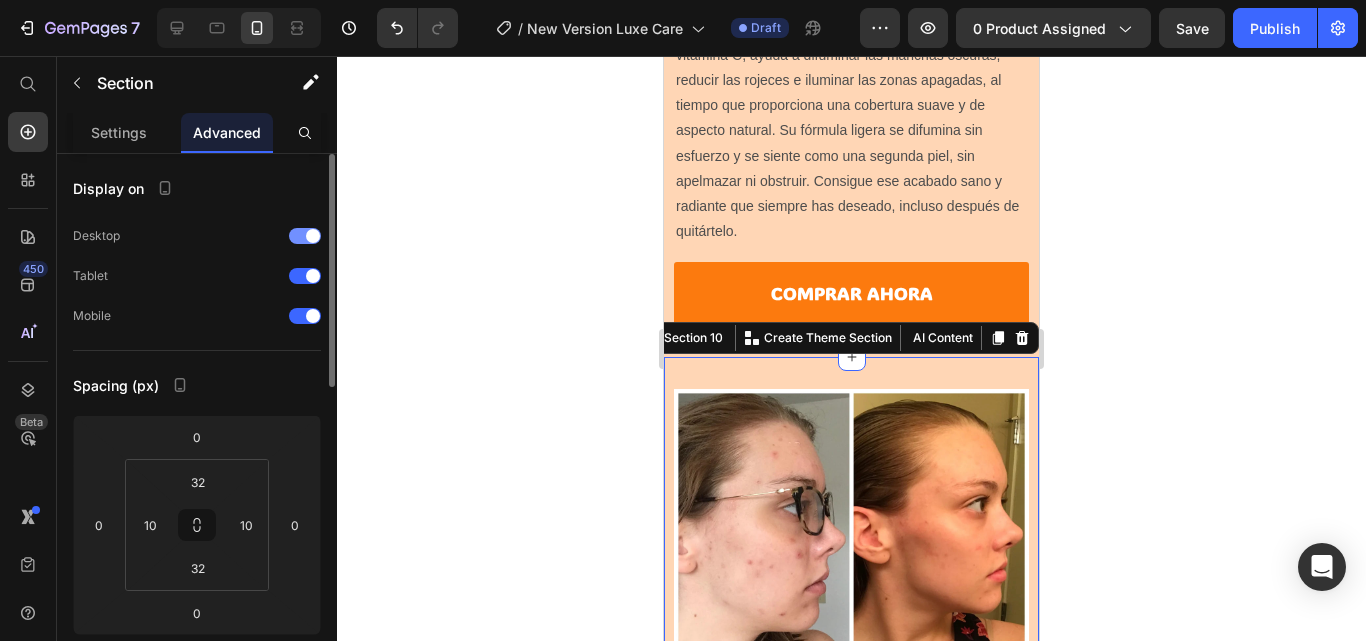 click at bounding box center (305, 236) 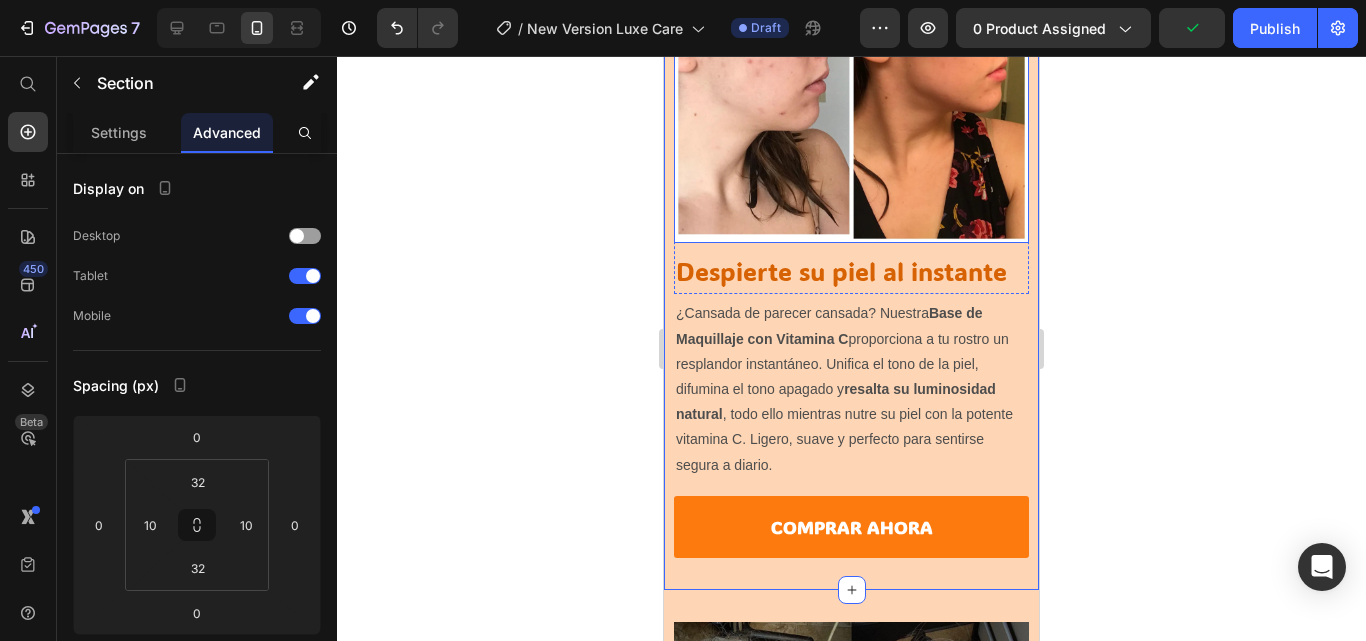 scroll, scrollTop: 3151, scrollLeft: 0, axis: vertical 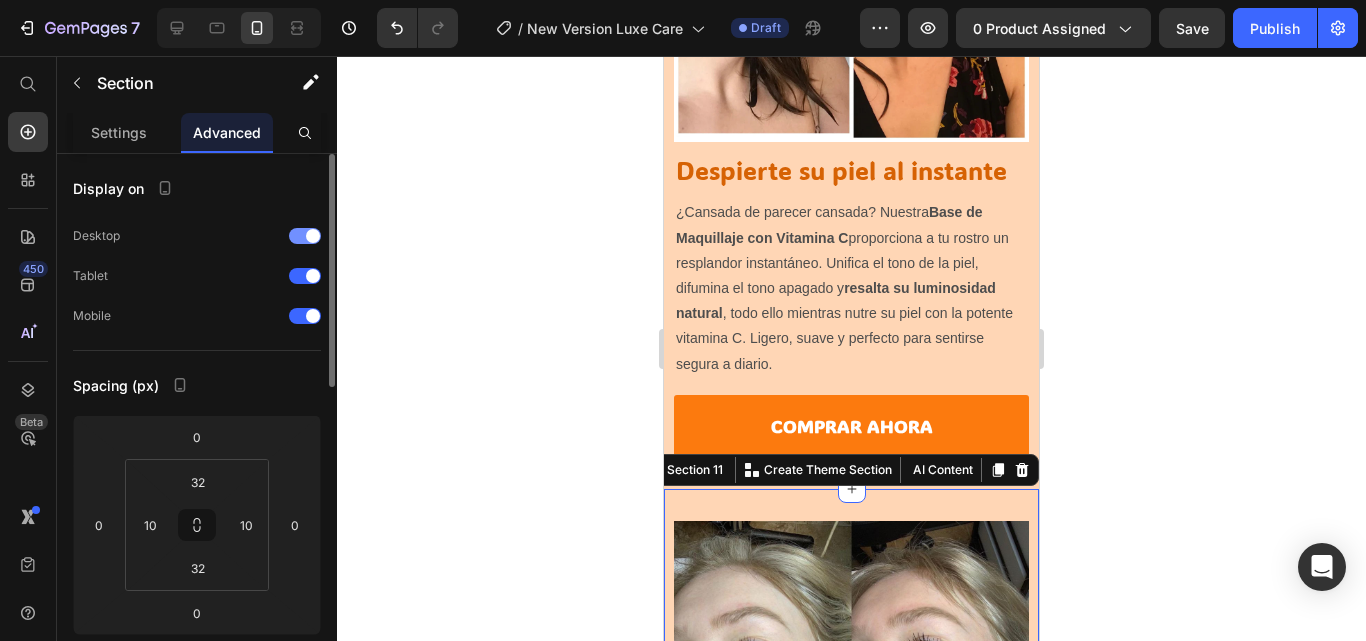 click at bounding box center [305, 236] 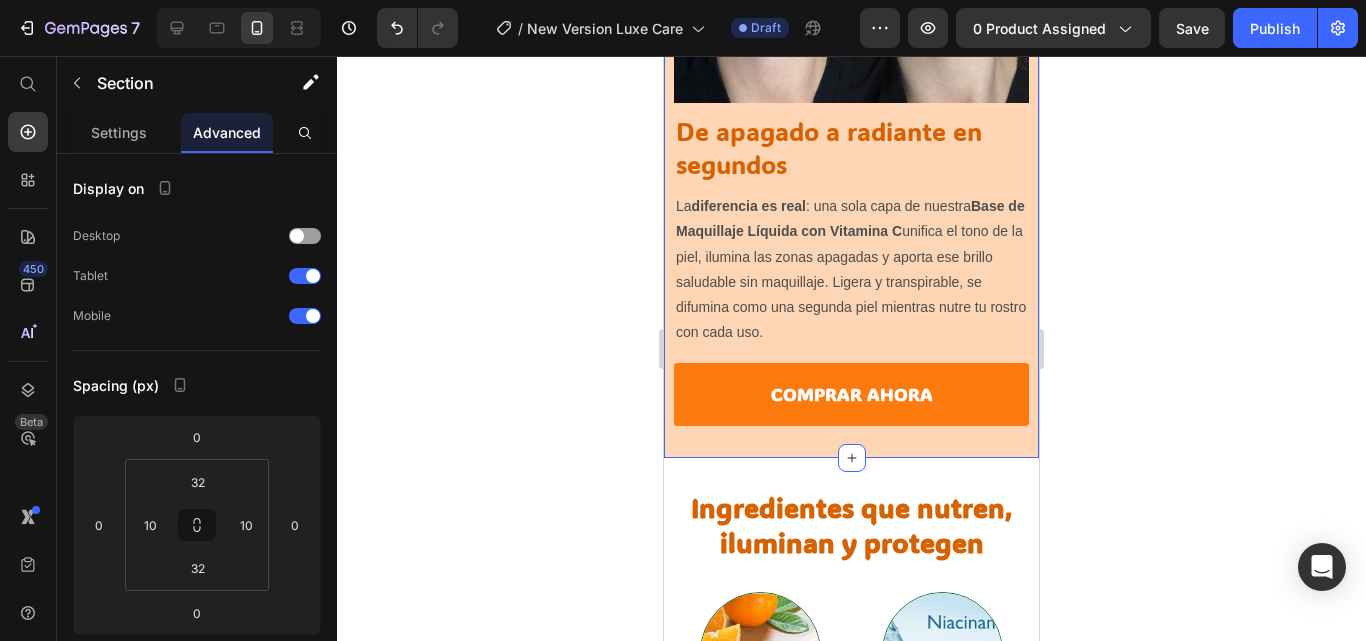 scroll, scrollTop: 3952, scrollLeft: 0, axis: vertical 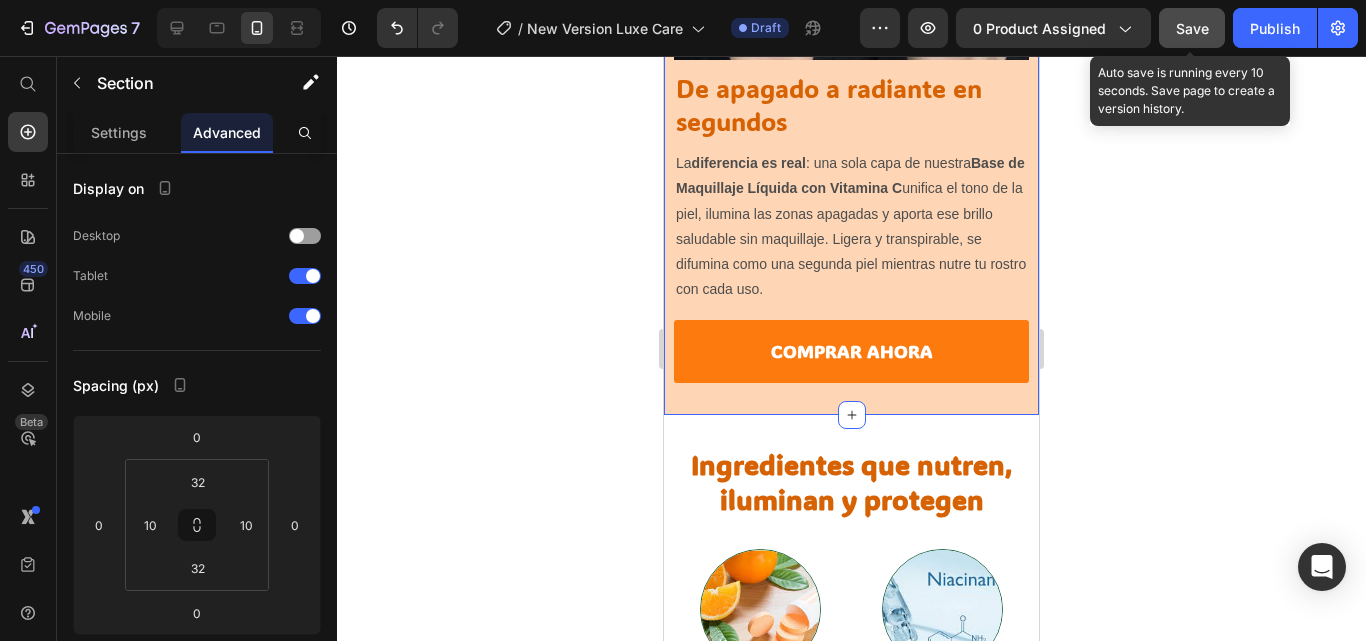 click on "Save" at bounding box center [1192, 28] 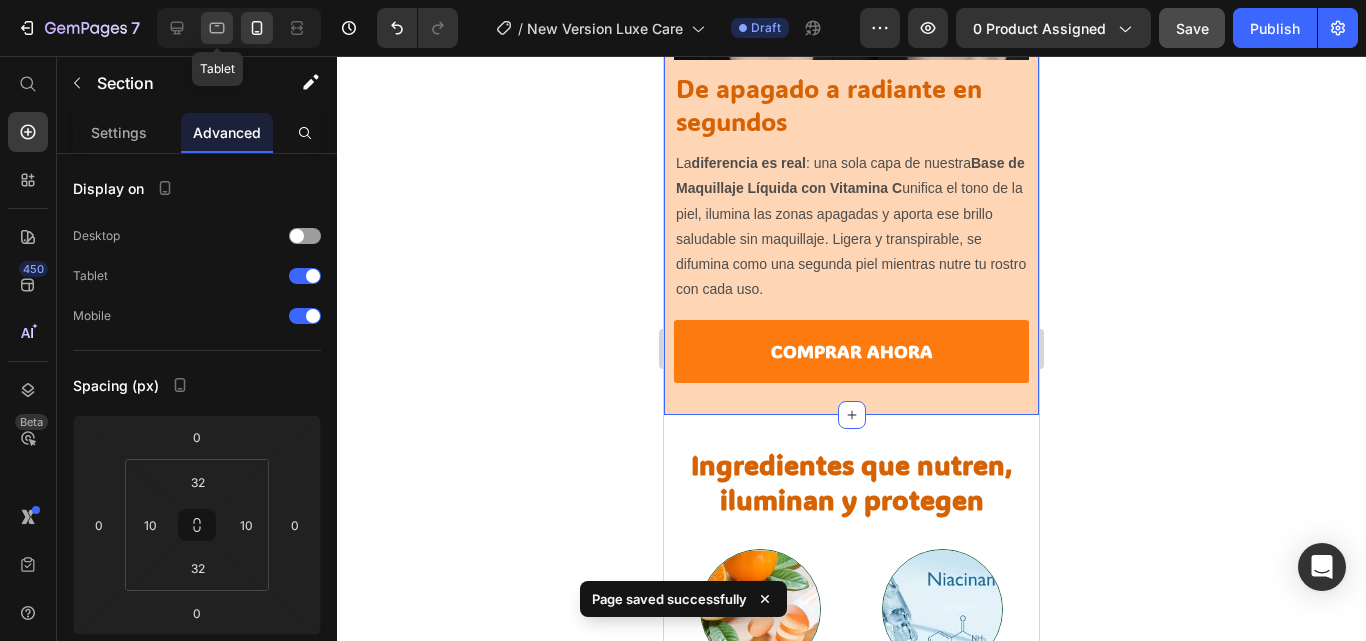 click 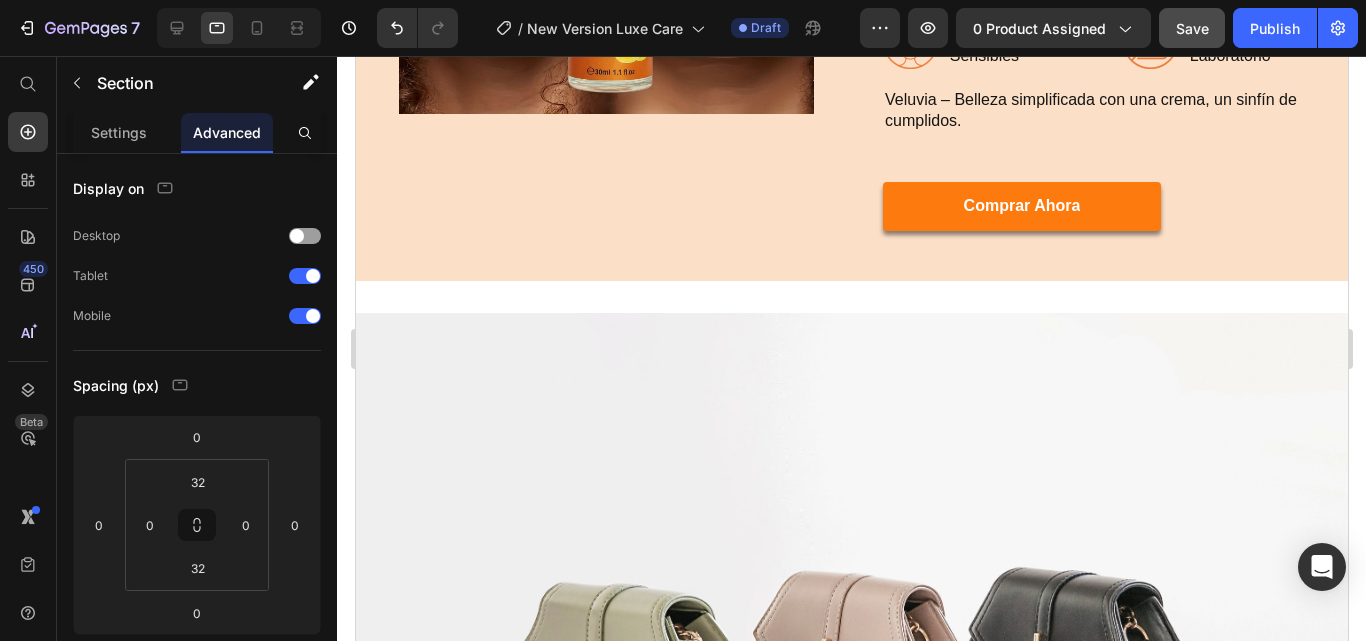 scroll, scrollTop: 4353, scrollLeft: 0, axis: vertical 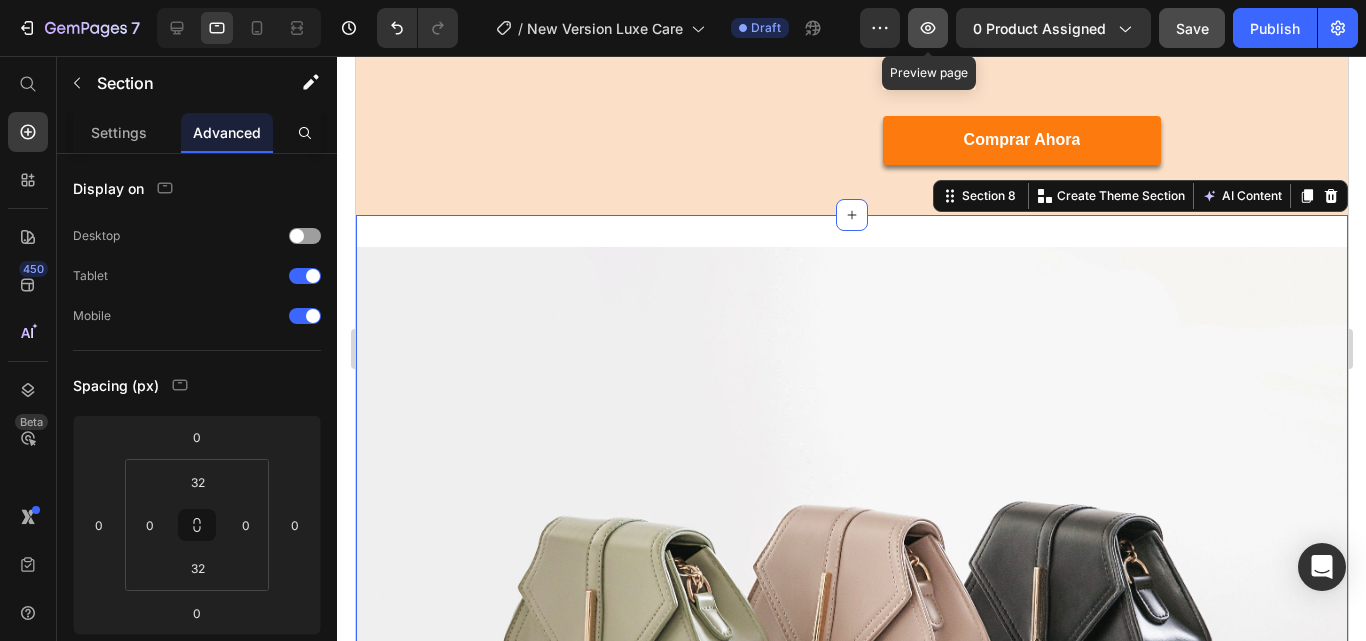 click 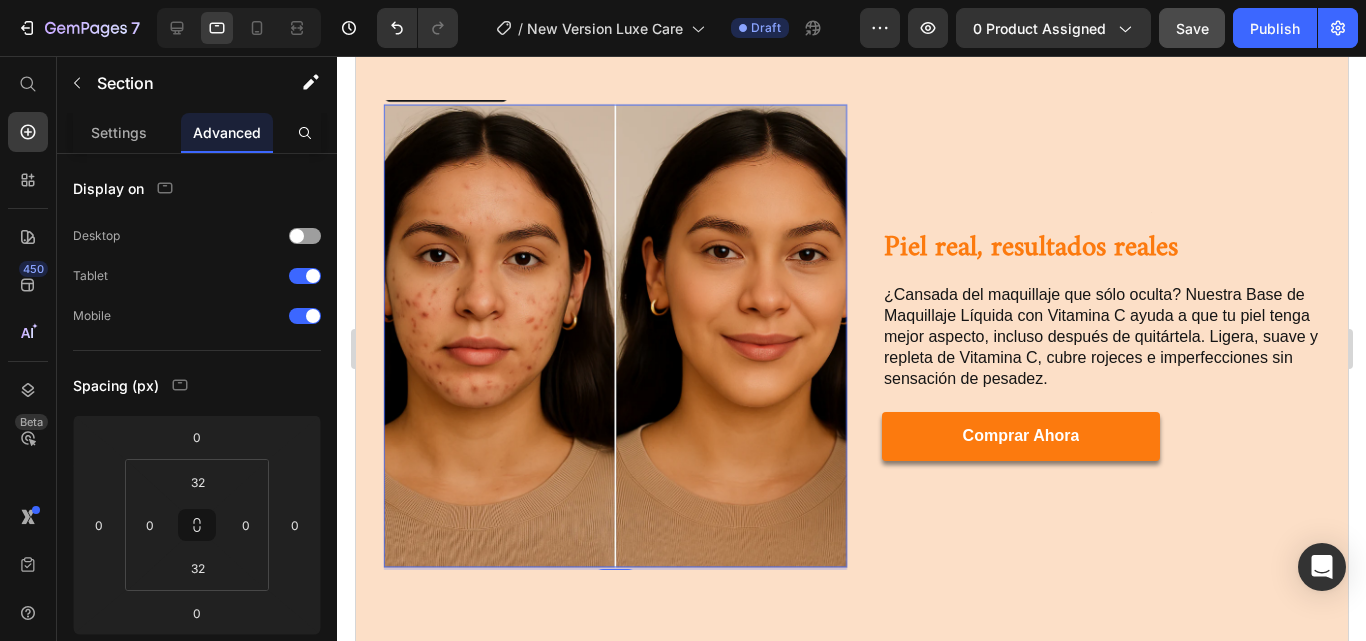 scroll, scrollTop: 1293, scrollLeft: 0, axis: vertical 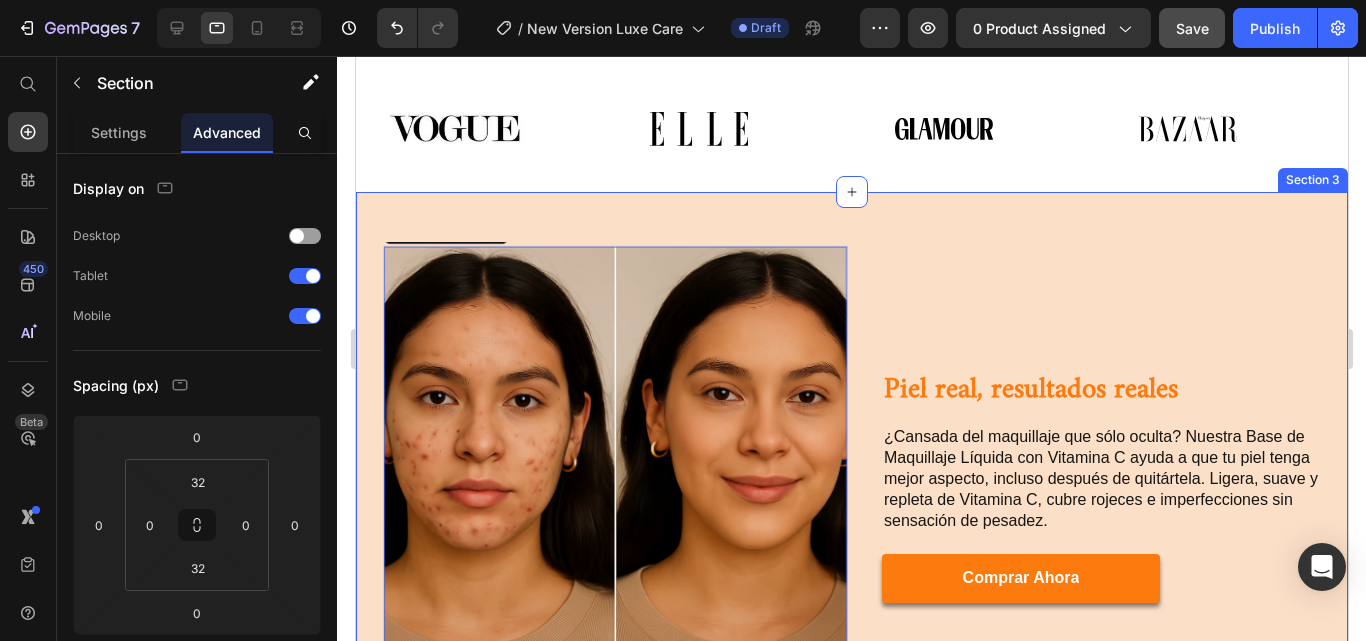 click on "Image Heading Piel real, resultados reales Heading ¿Cansada del maquillaje que sólo oculta? Nuestra Base de Maquillaje Líquida con Vitamina C ayuda a que tu piel tenga mejor aspecto, incluso después de quitártela. Ligera, suave y repleta de Vitamina C, cubre rojeces e imperfecciones sin sensación de pesadez. Text Block comprar ahora Button Row Row Row Row Row Section 3" at bounding box center (851, 476) 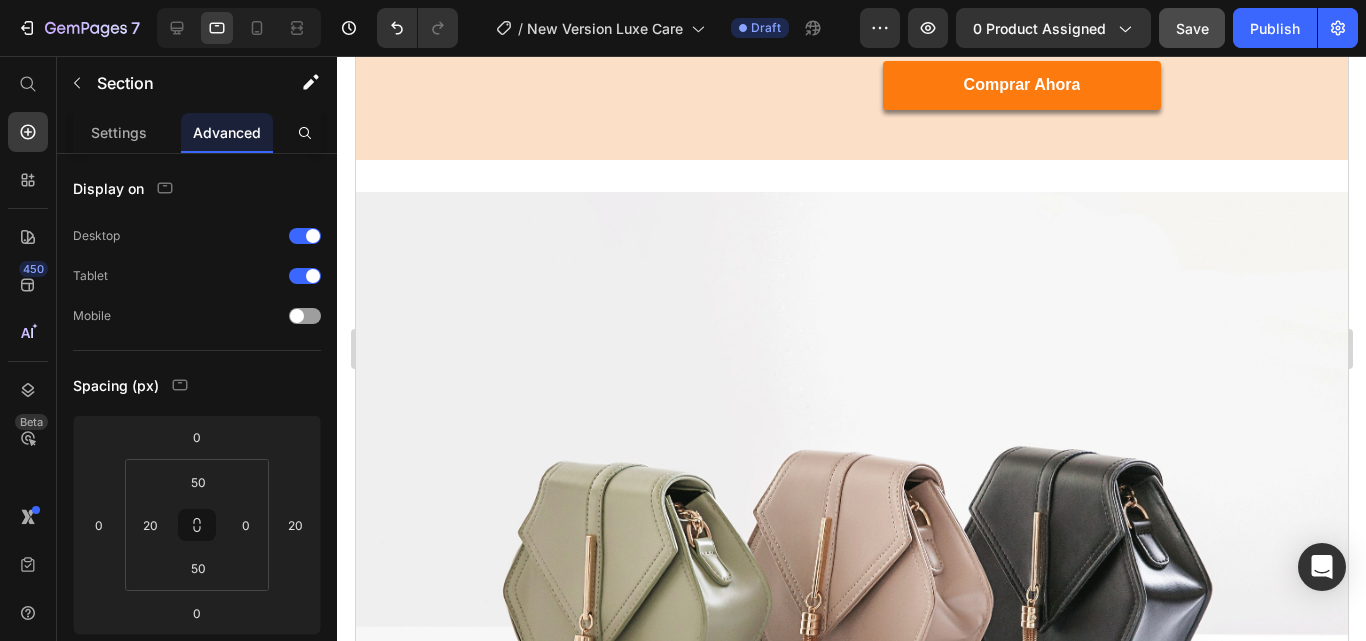 scroll, scrollTop: 4355, scrollLeft: 0, axis: vertical 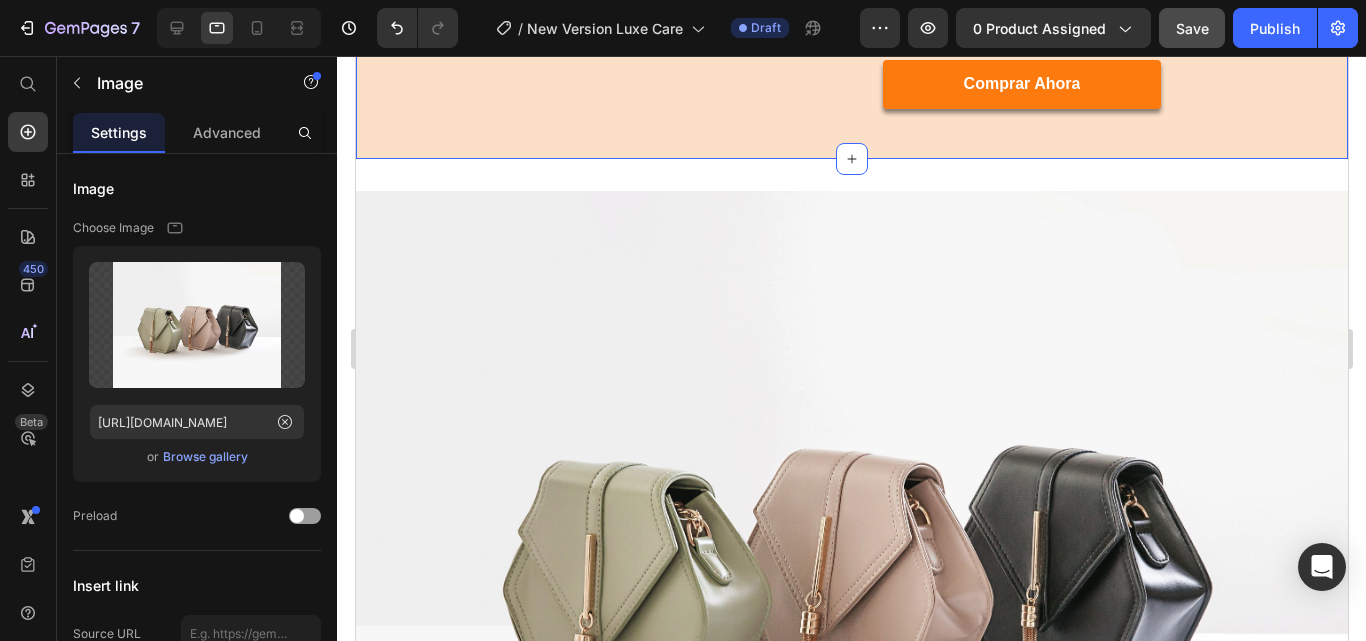 click on "Trusted Quality, Backed by Science Heading At the heart of our lash serum is a promise:  pure, powerful, and proven beauty.  Every bottle is crafted in state-of-the-art facilities using only the finest ingredients—because your eyes deserve nothing less. Text Block Image 100% Vegan free Text Block Image No Harsh Chemicals Text Block Image Dermatologist-Approved Text Block Image Gentle on Sensitive Eyes Text Block Advanced List Image Paraben-Free Text Block Image Cruelty Free Text Block Image Sulfate-Free Text Block Image Lab-Tested Text Block Advanced List Row Experience clean beauty that actually works—without compromise. Text Block Row Image Image Calidad en la que puedes confiar, respaldada por la ciencia. Heading En el corazón de KISS OFRA hay una promesa:  belleza pura, efectiva y comprobada . Nuestro suero ha sido formulado con ingredientes de alta calidad en instalaciones de última generación—porque tu piel merece solo lo mejor. Text Block Image 100 % Vegana Text Block Image Text Block Image" at bounding box center (851, -213) 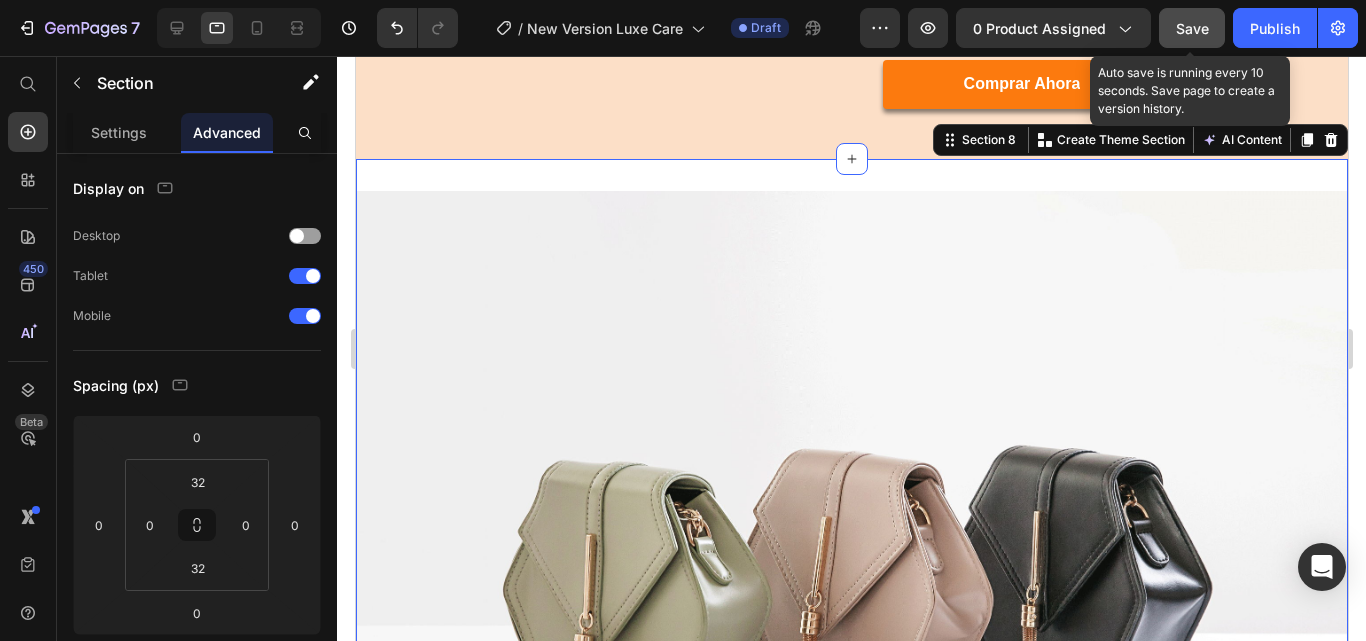 click on "Save" at bounding box center (1192, 28) 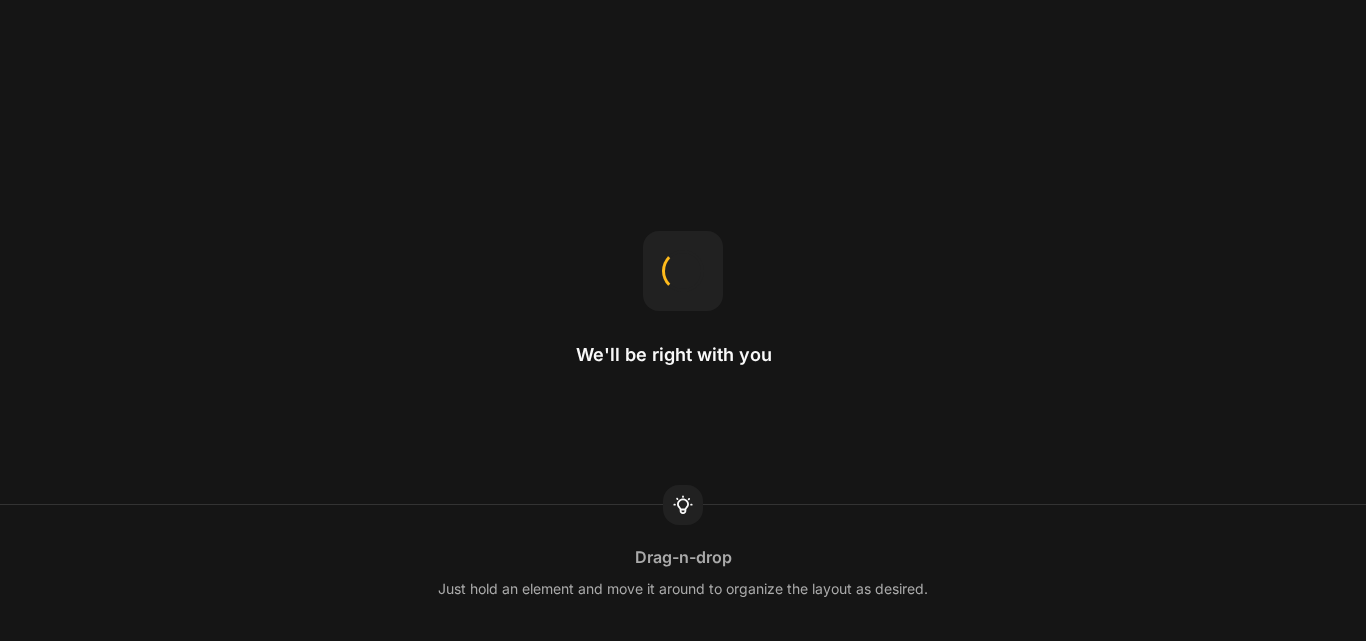 scroll, scrollTop: 0, scrollLeft: 0, axis: both 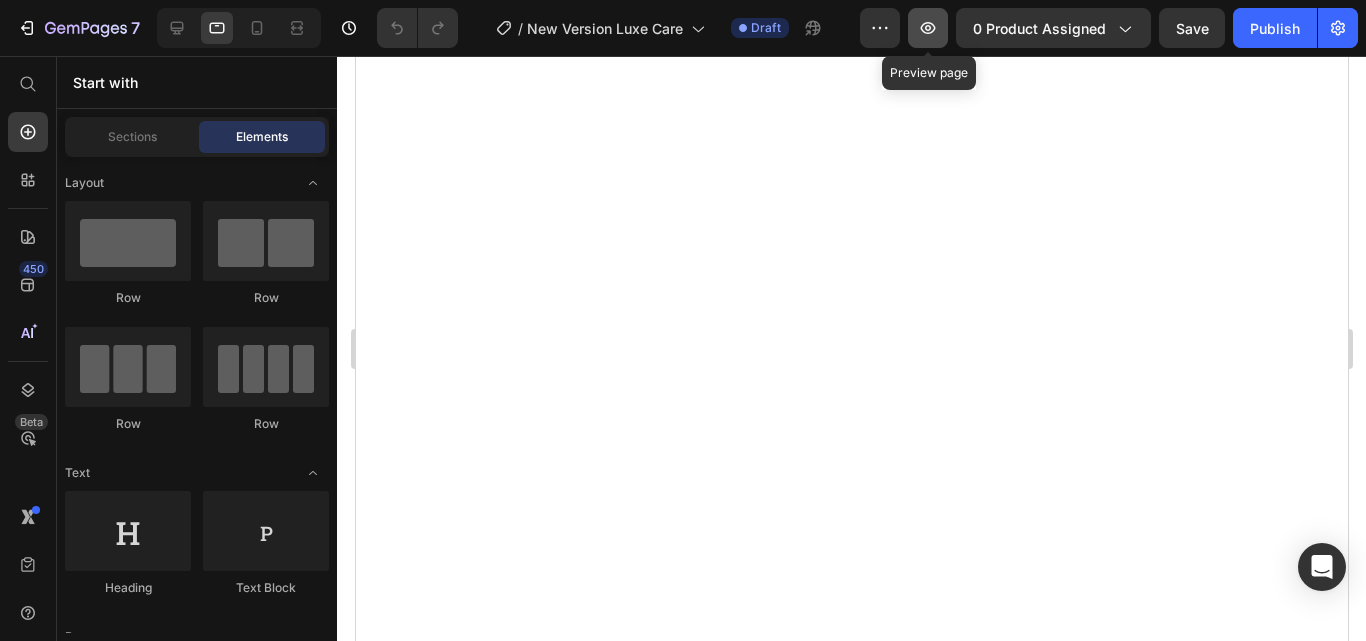 click 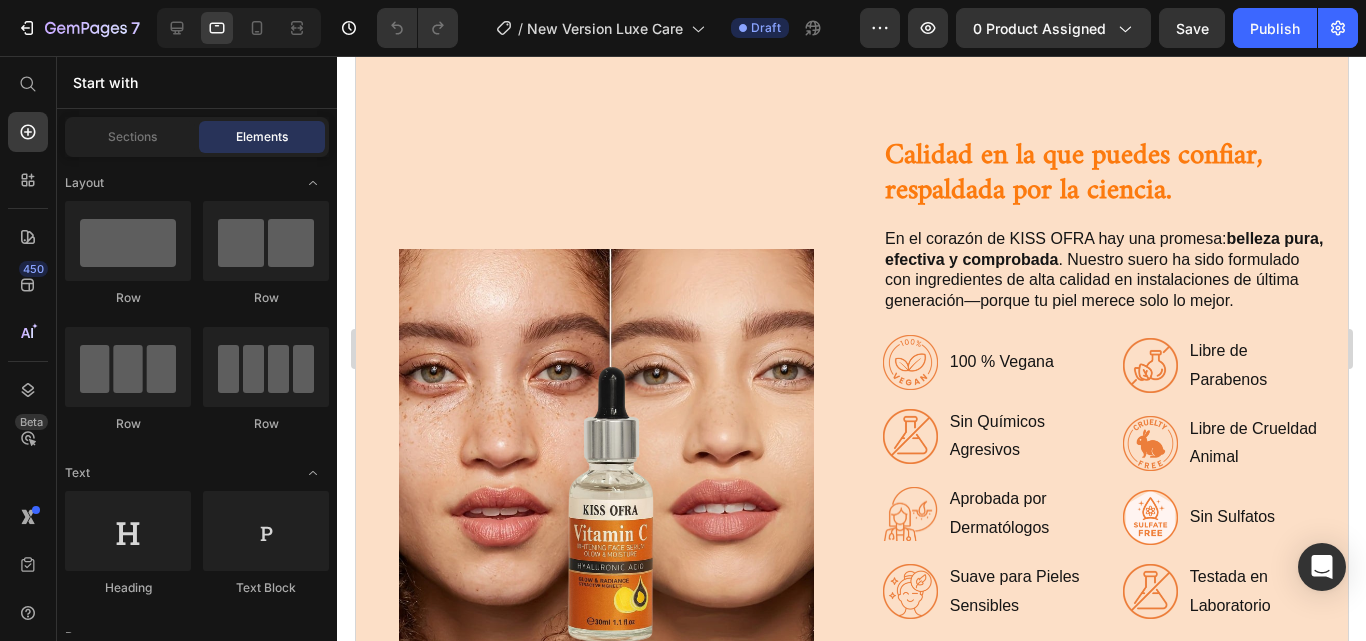 scroll, scrollTop: 3036, scrollLeft: 0, axis: vertical 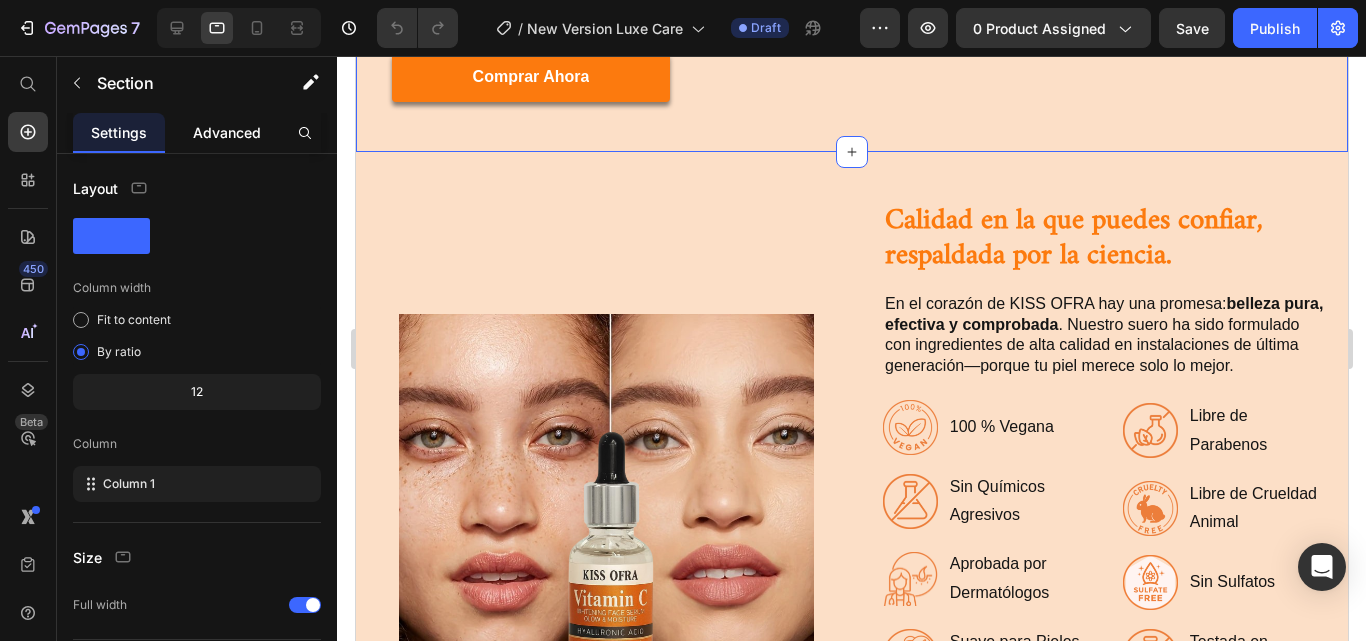 click on "Advanced" at bounding box center [227, 132] 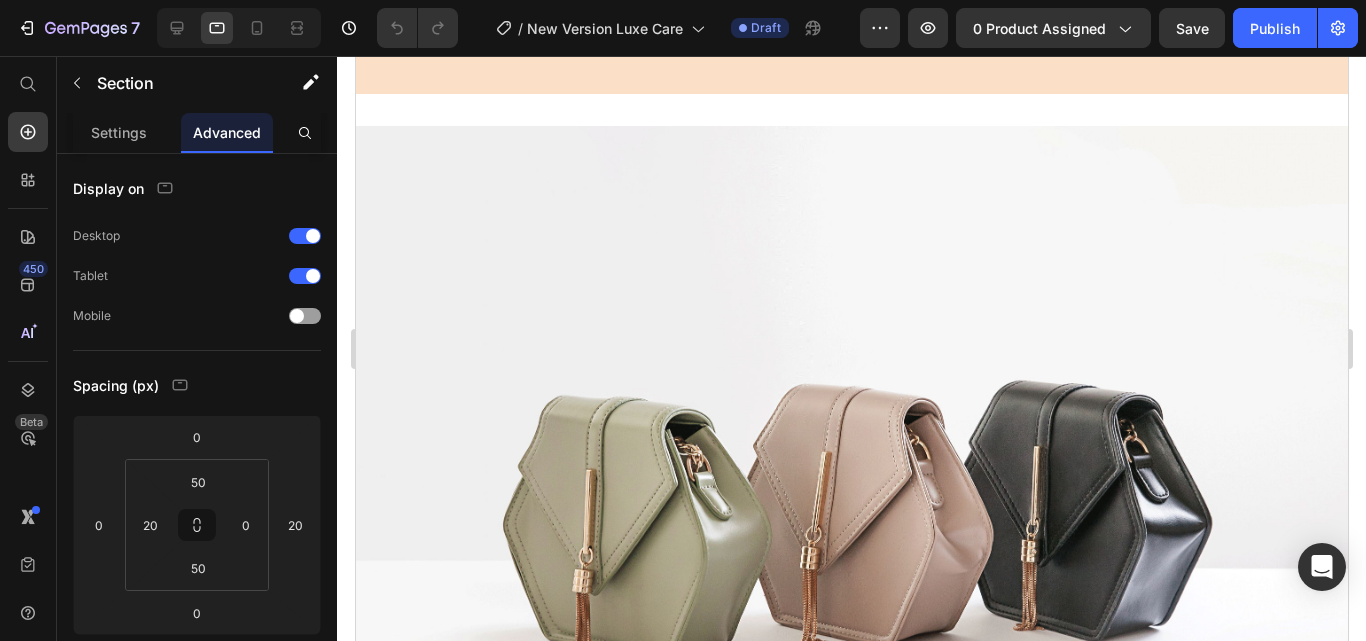scroll, scrollTop: 4548, scrollLeft: 0, axis: vertical 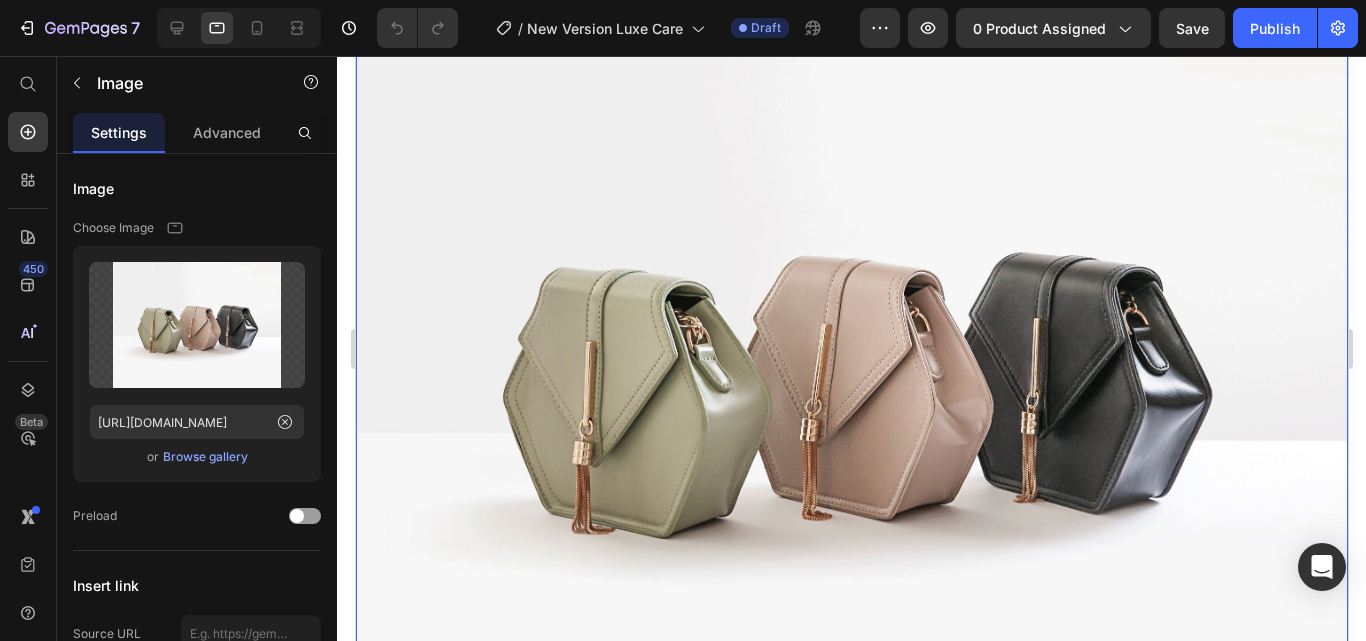 click at bounding box center (851, 370) 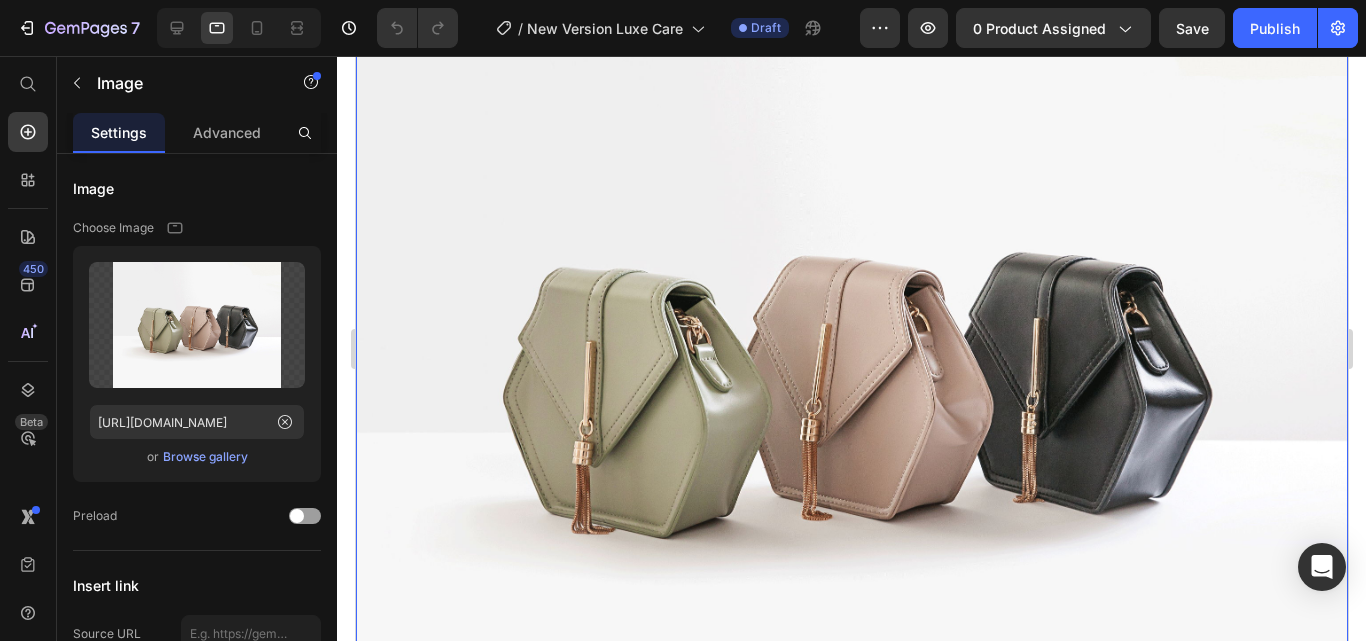 scroll, scrollTop: 4405, scrollLeft: 0, axis: vertical 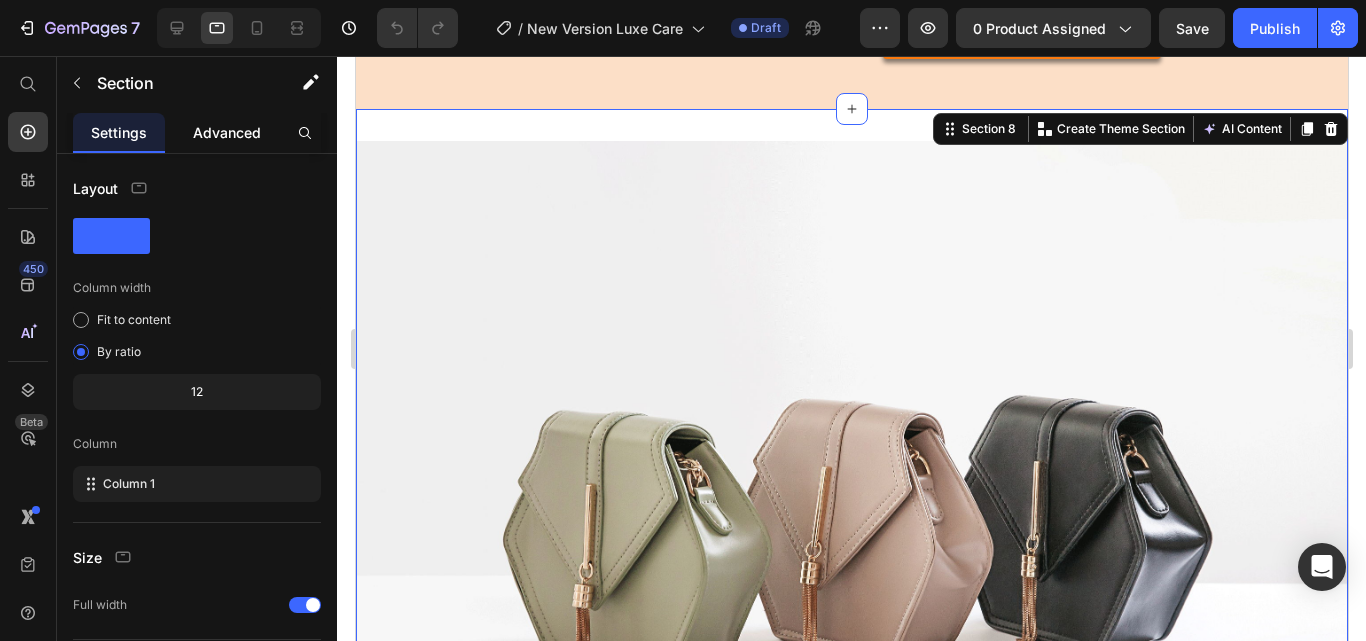 click on "Advanced" 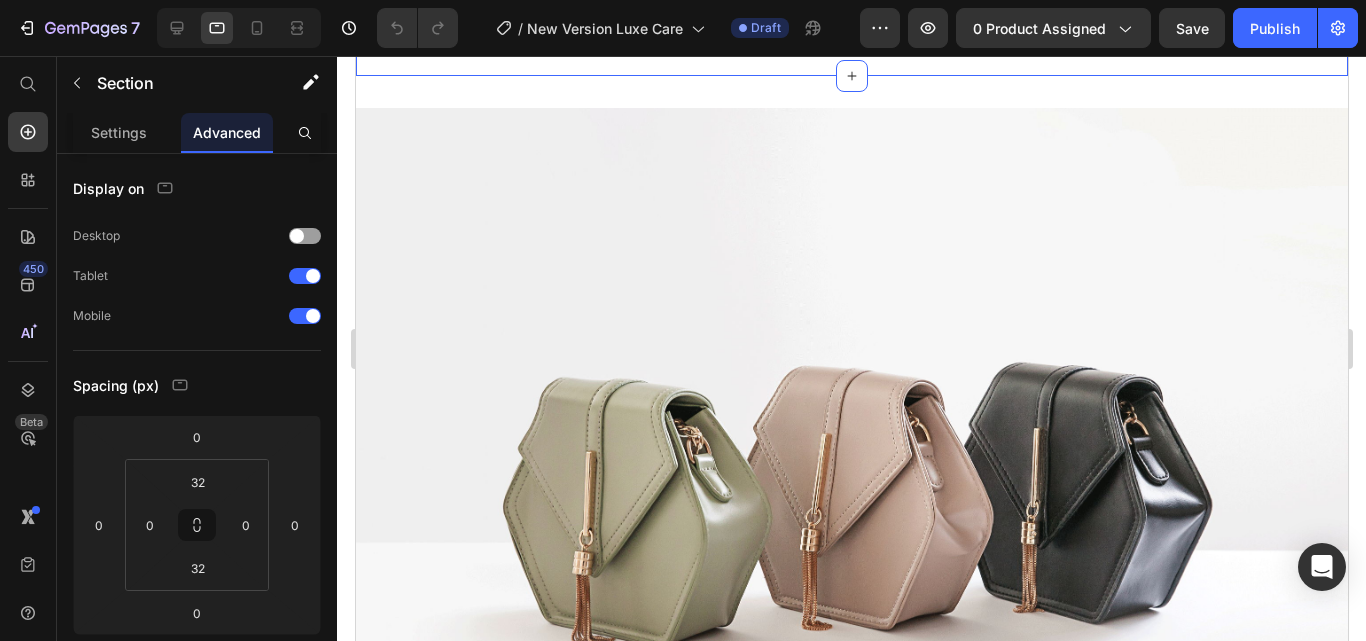 scroll, scrollTop: 5474, scrollLeft: 0, axis: vertical 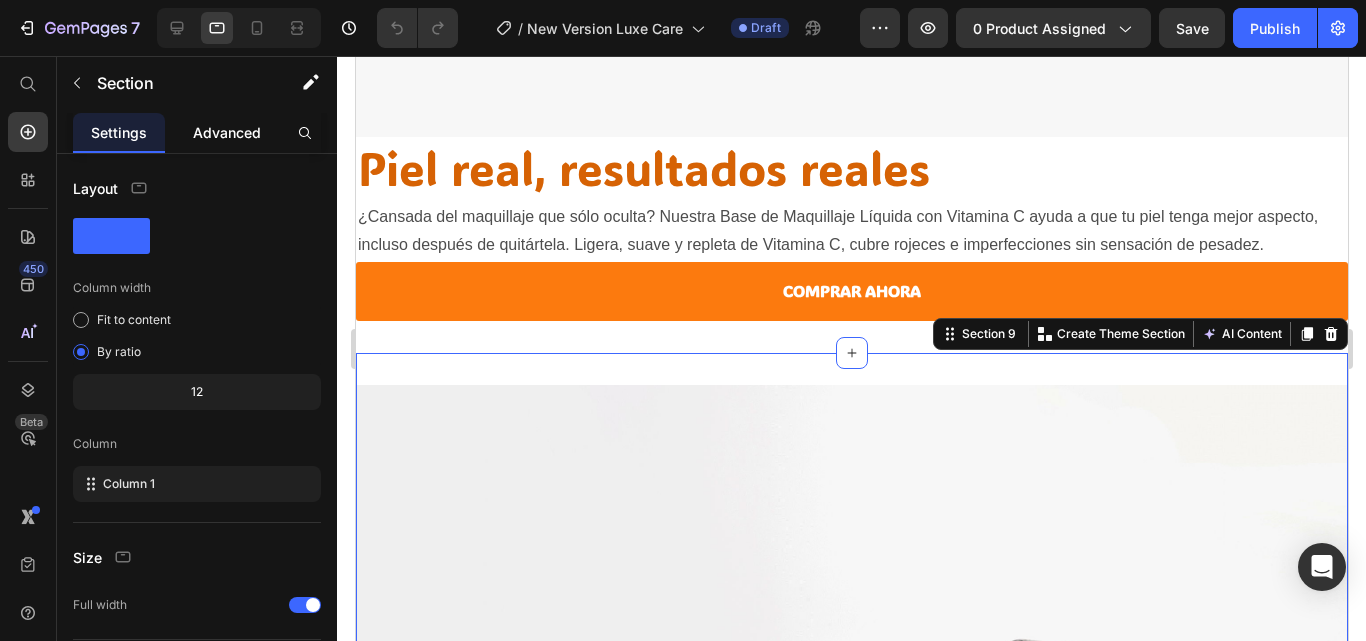 click on "Advanced" 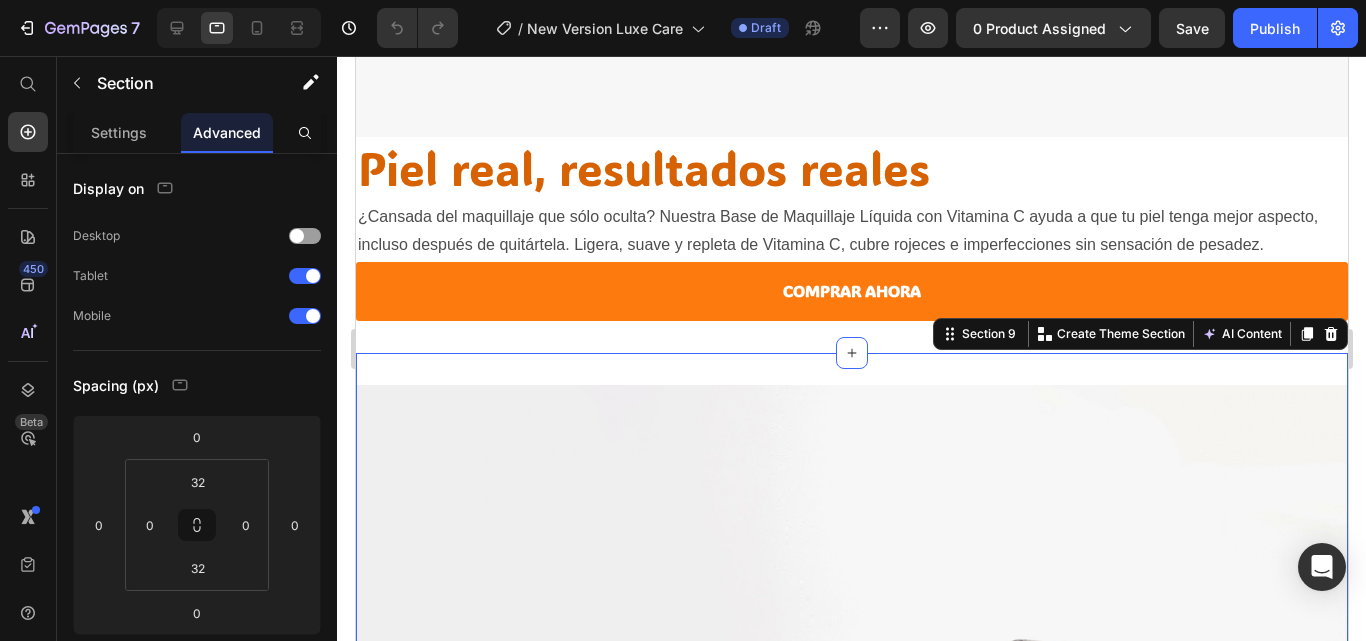 scroll, scrollTop: 5158, scrollLeft: 0, axis: vertical 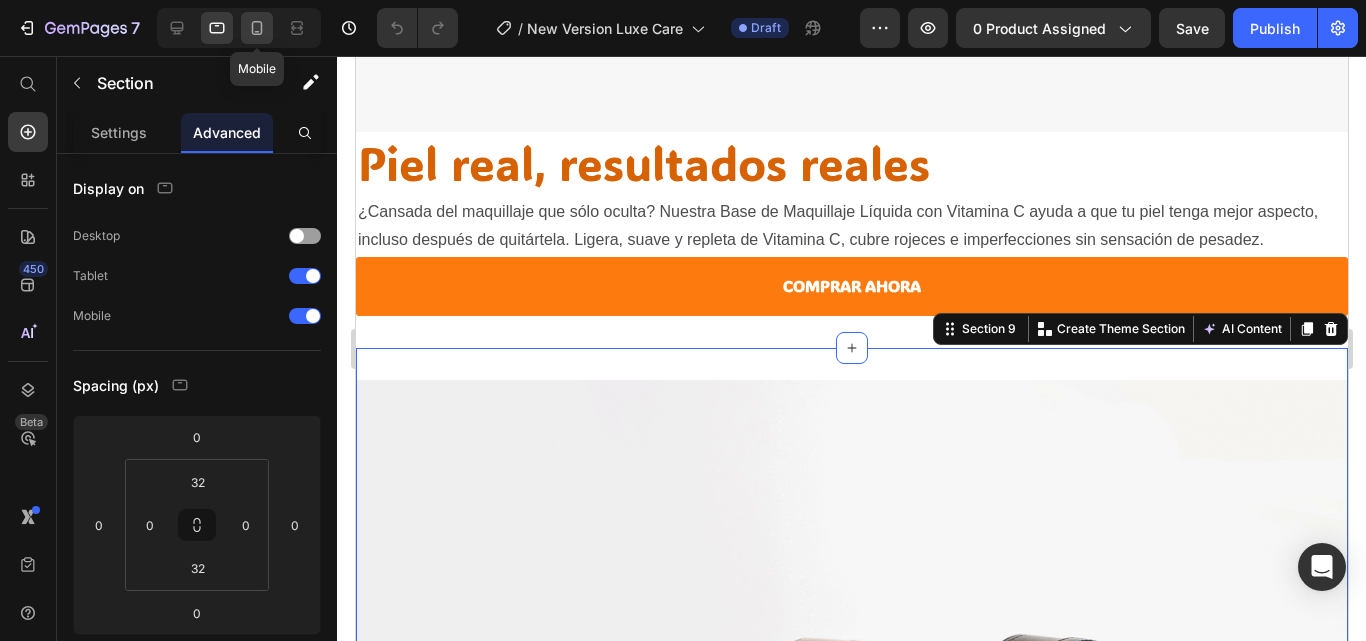 click 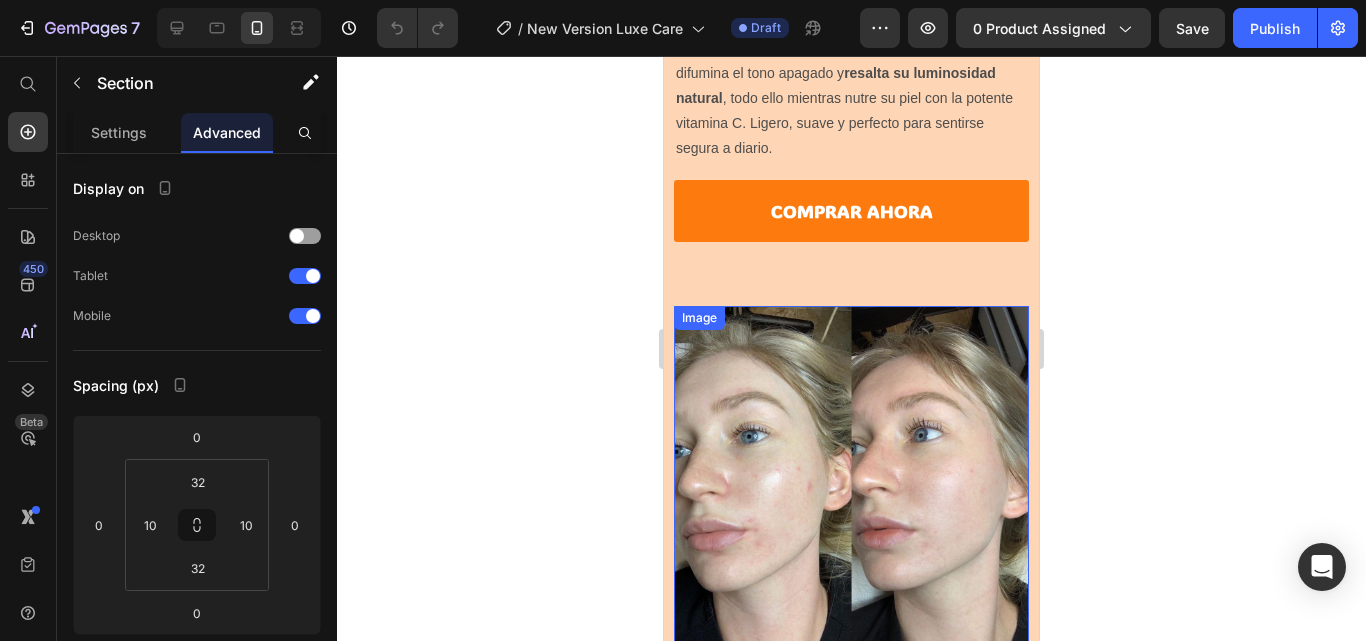 scroll, scrollTop: 3419, scrollLeft: 0, axis: vertical 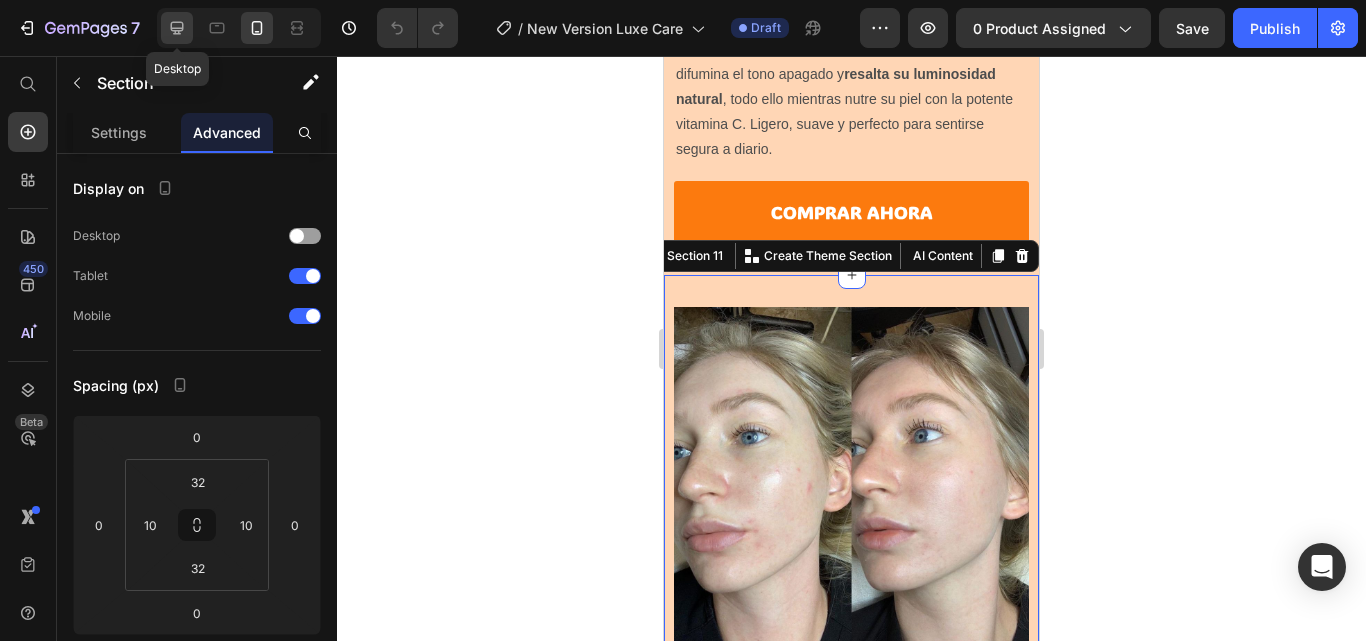 click 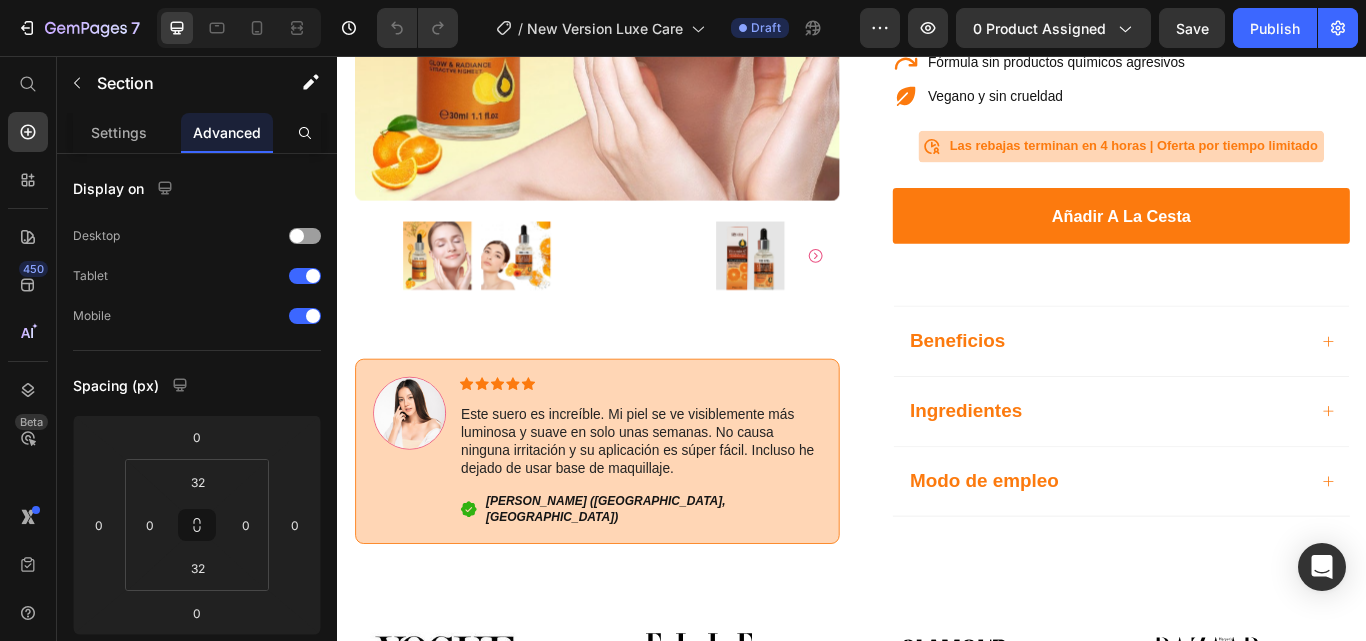 scroll, scrollTop: 296, scrollLeft: 0, axis: vertical 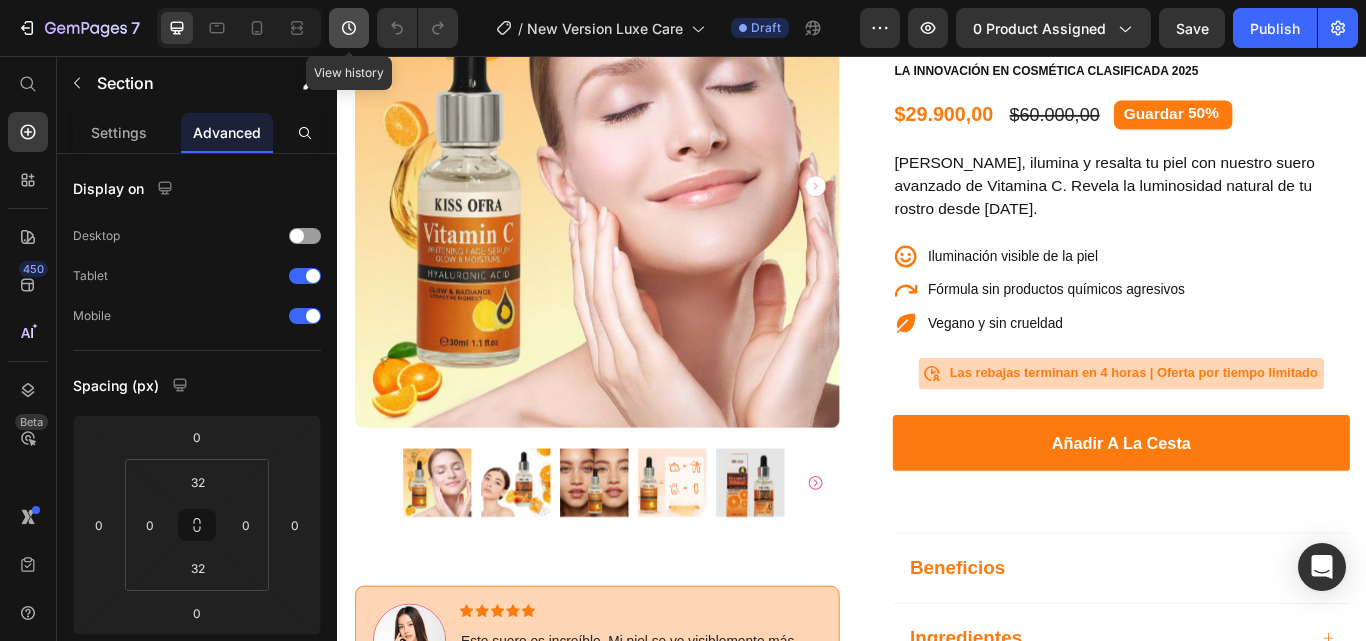 click 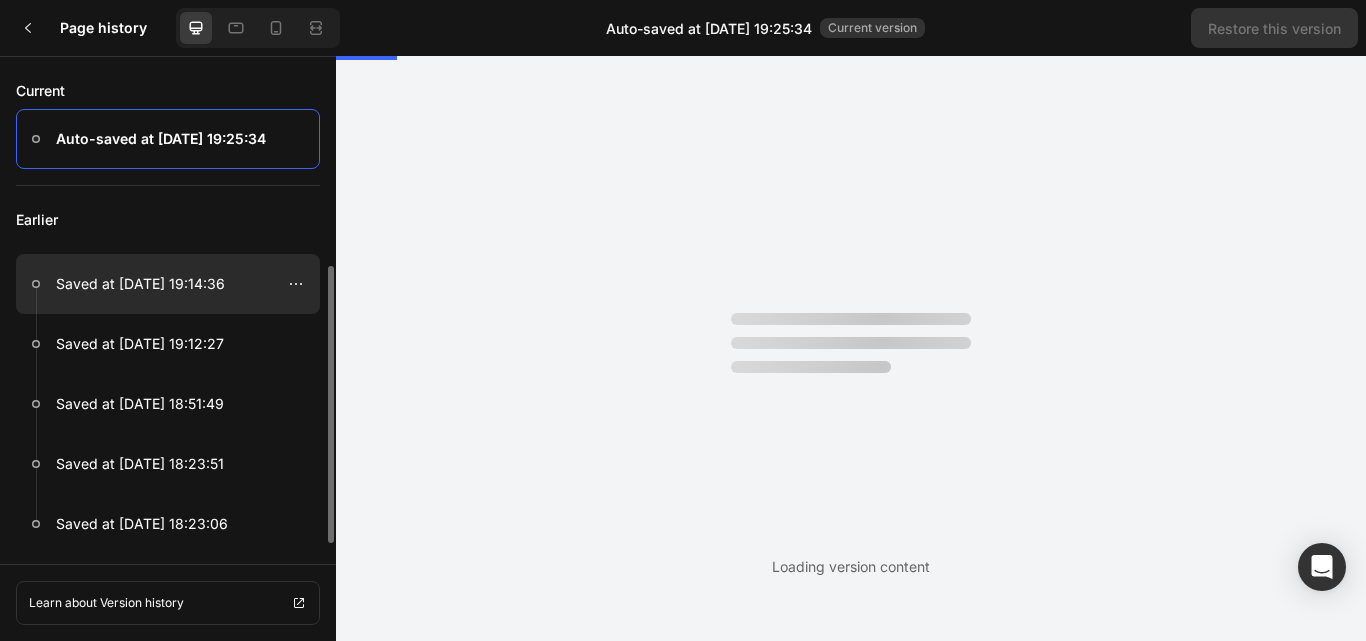 scroll, scrollTop: 0, scrollLeft: 0, axis: both 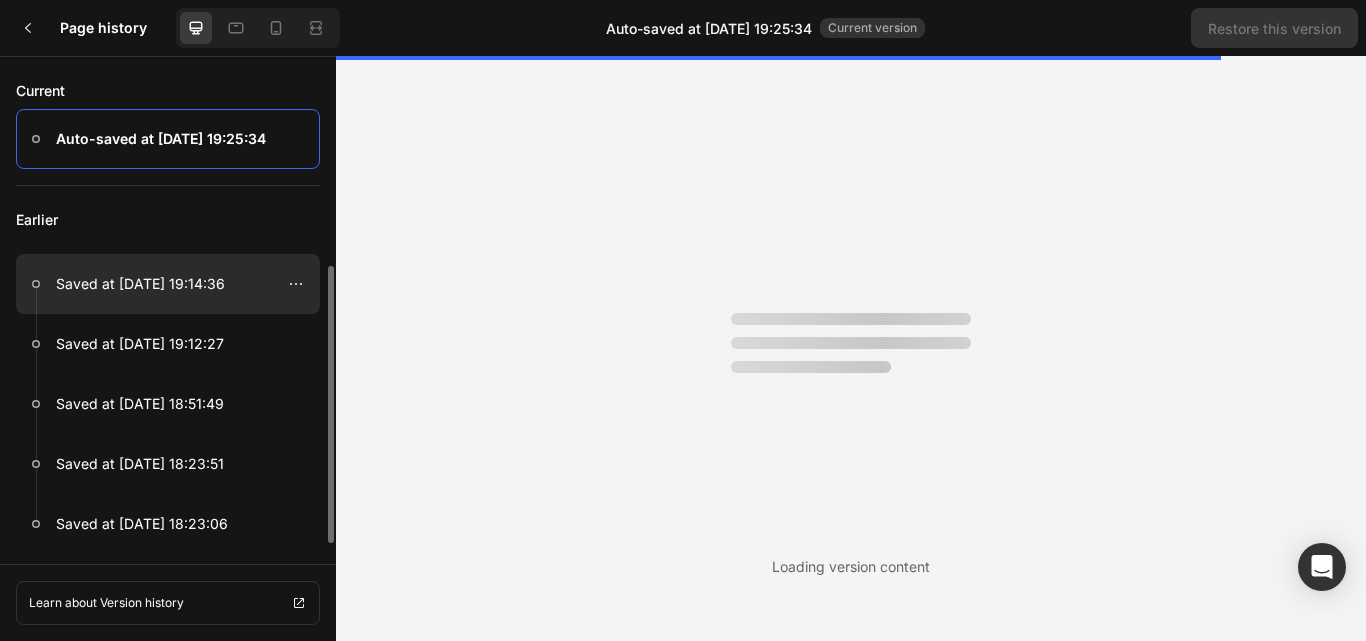 click on "Saved at [DATE] 19:14:36" at bounding box center [140, 284] 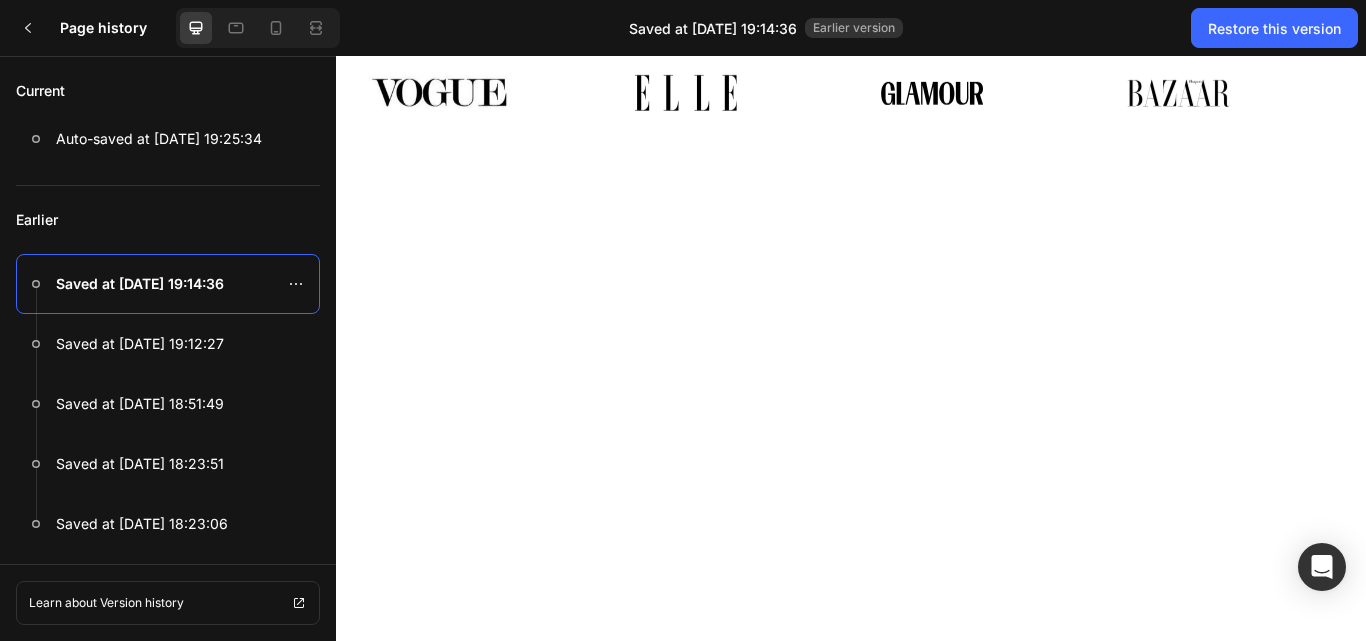 scroll, scrollTop: 0, scrollLeft: 0, axis: both 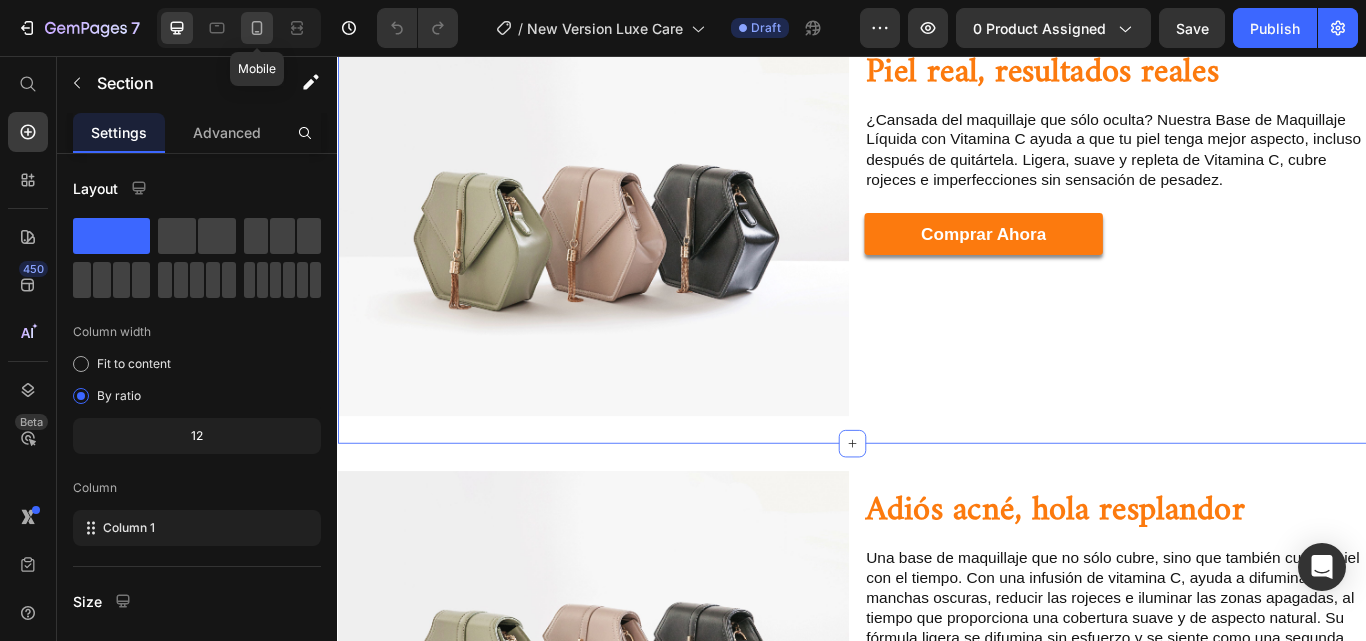 click 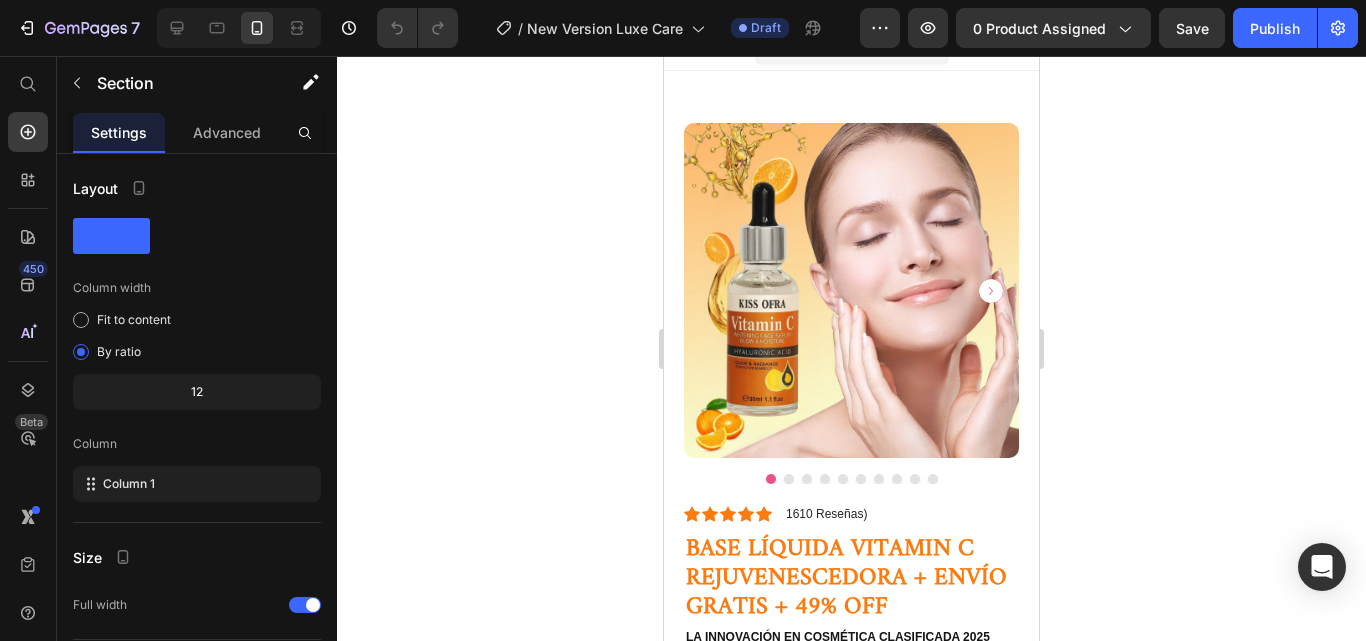 scroll, scrollTop: 0, scrollLeft: 0, axis: both 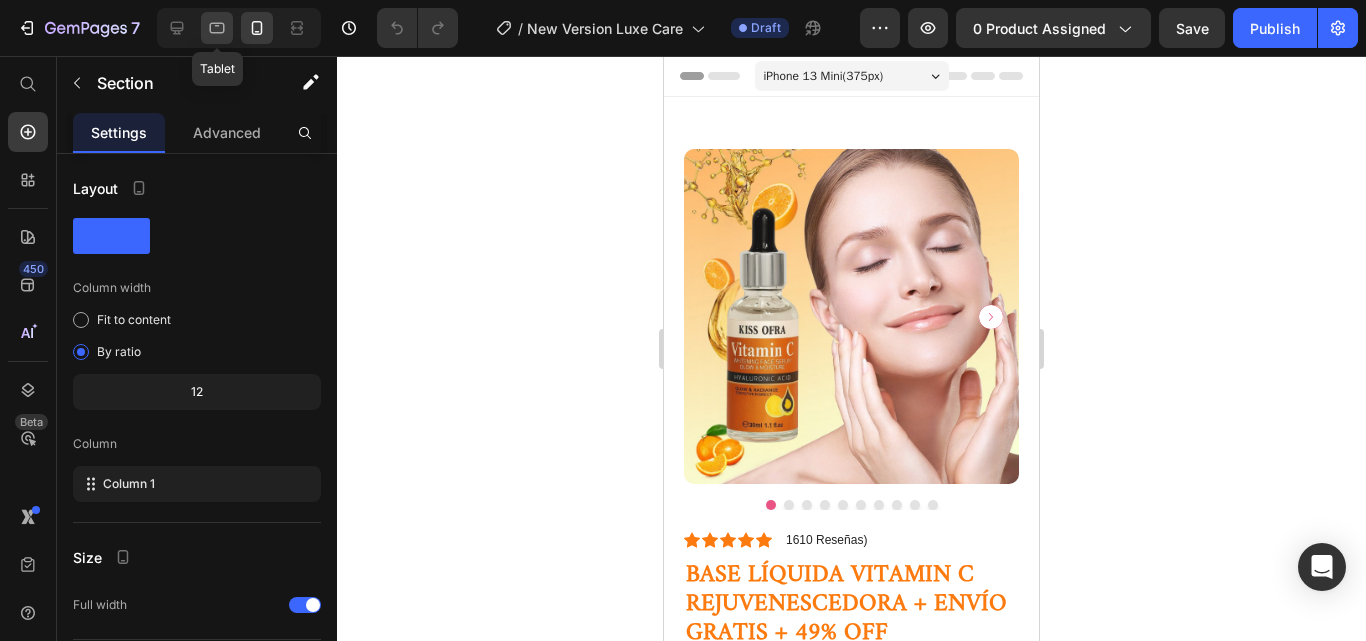 click 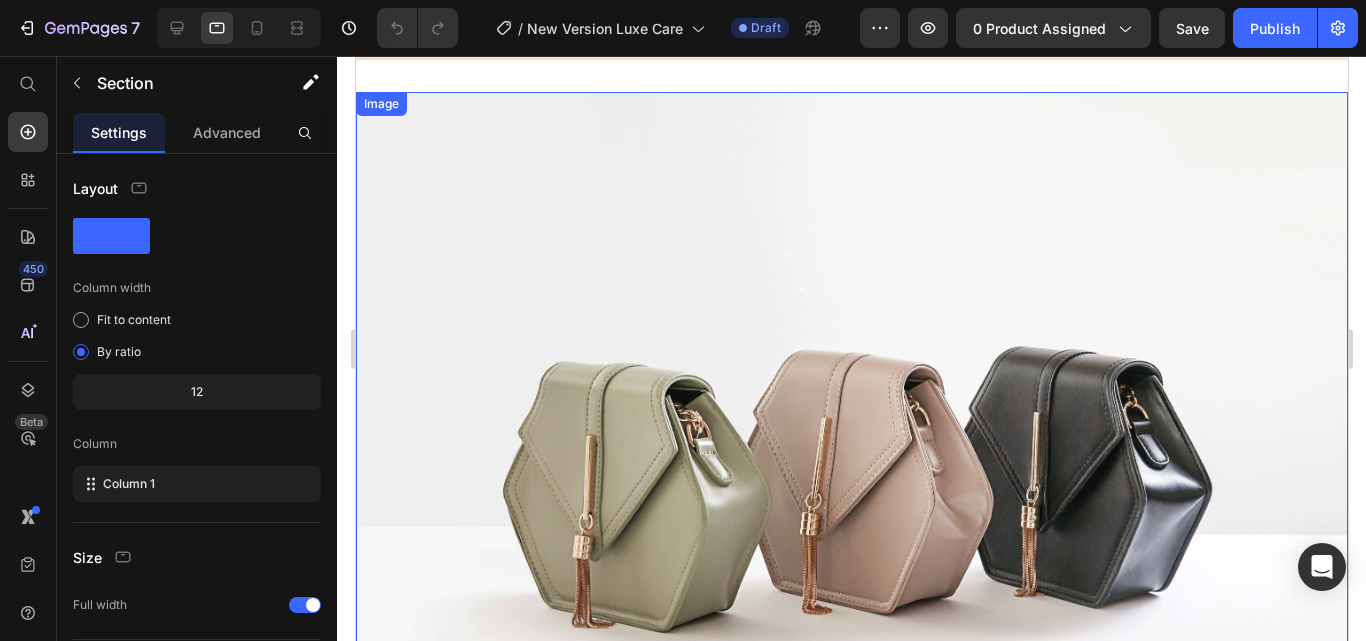 scroll, scrollTop: 4328, scrollLeft: 0, axis: vertical 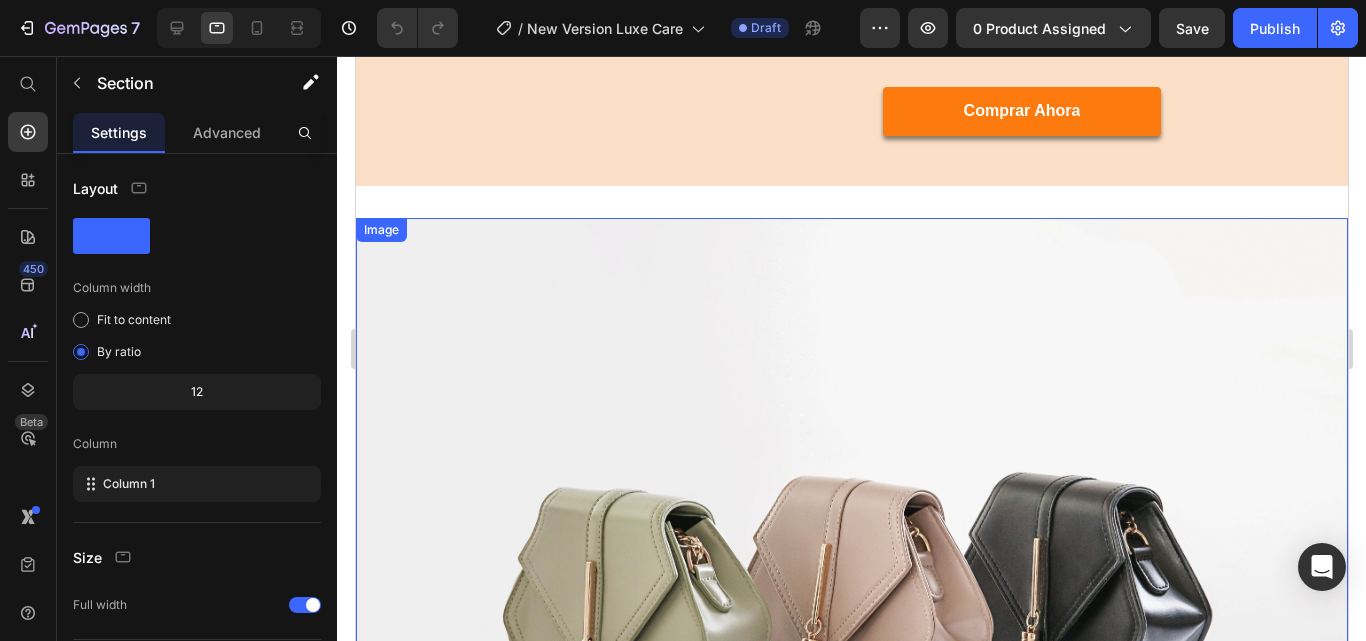 click at bounding box center [851, 590] 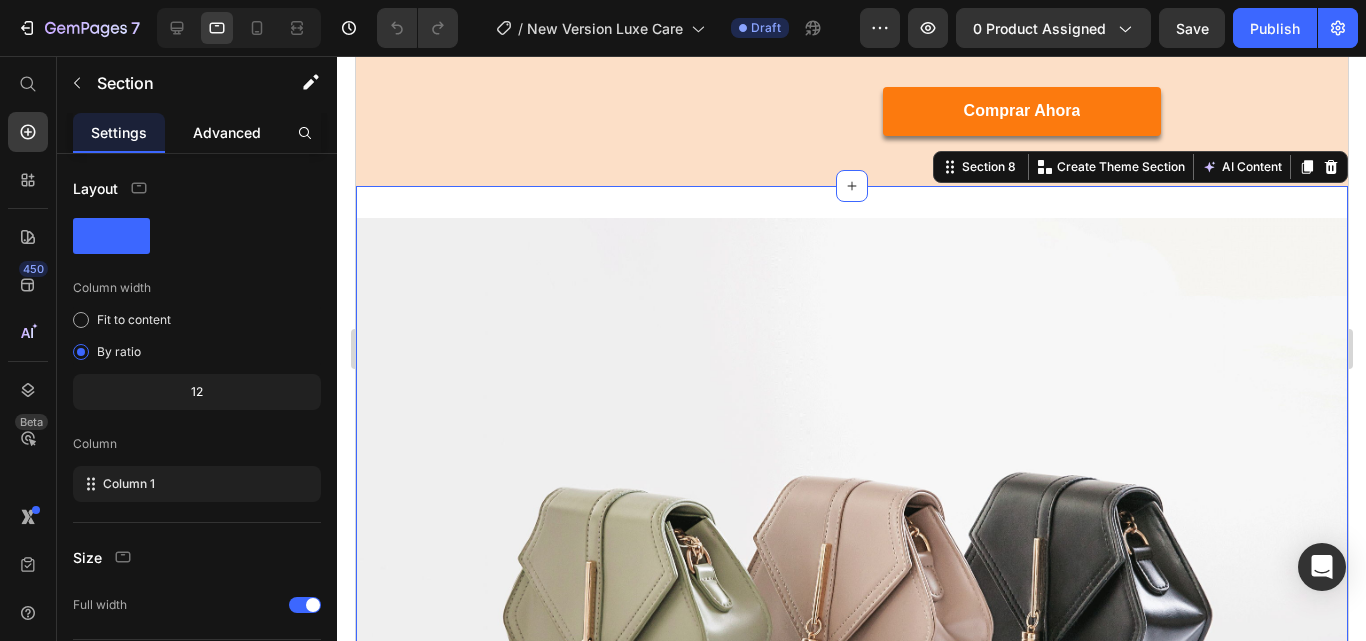 click on "Advanced" 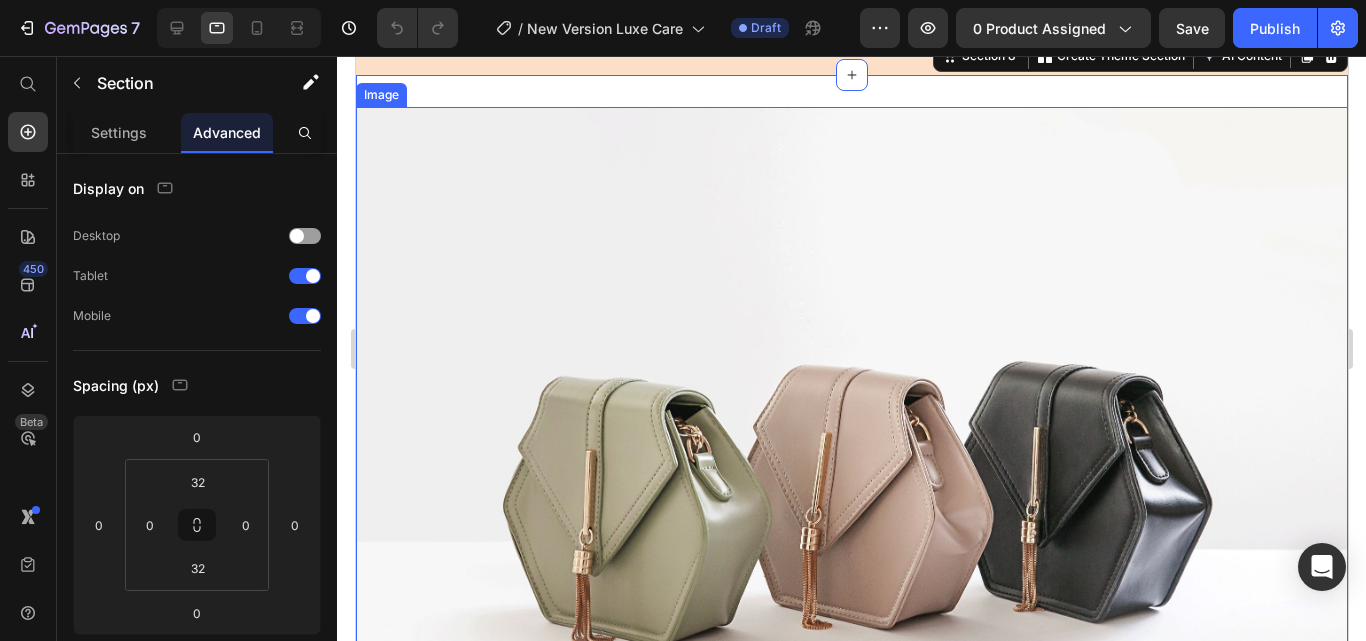 scroll, scrollTop: 4376, scrollLeft: 0, axis: vertical 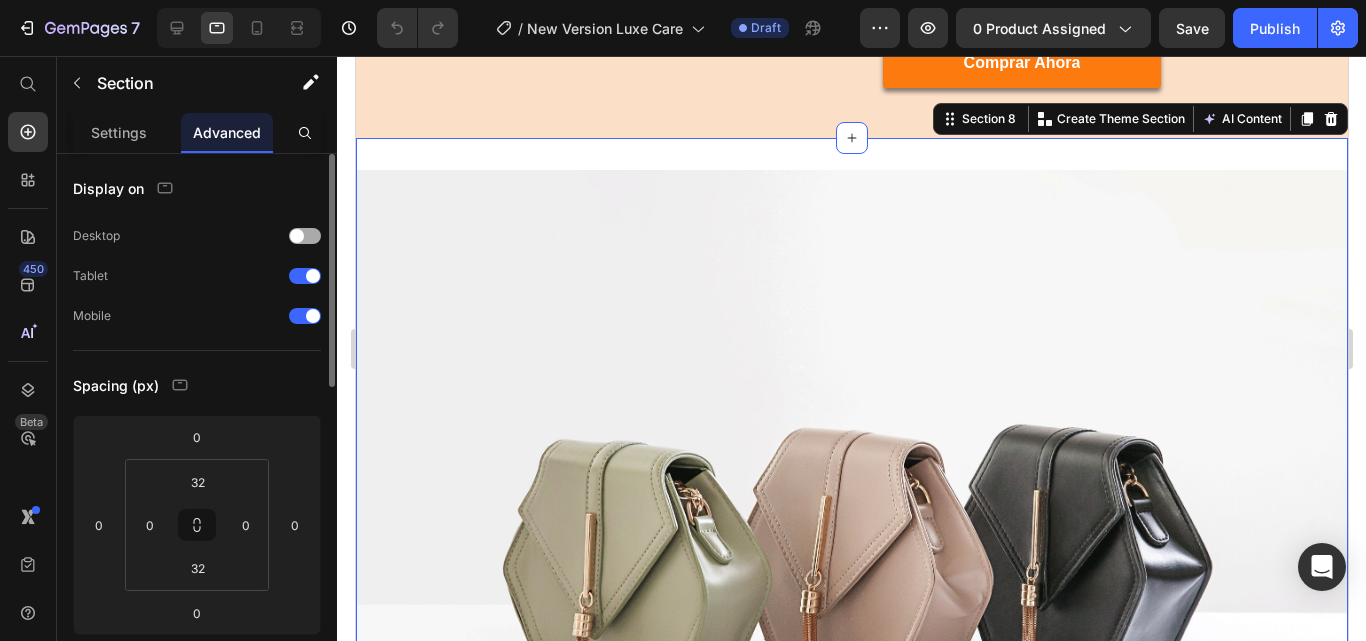 click at bounding box center (305, 236) 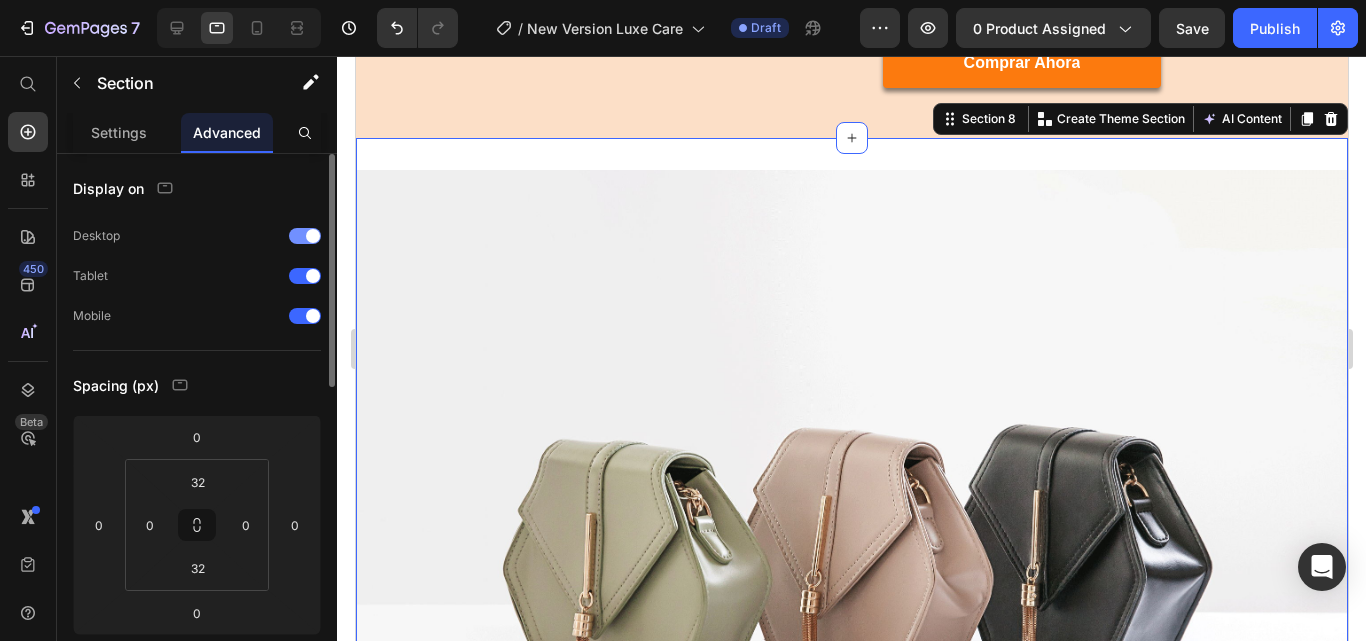 click at bounding box center [313, 236] 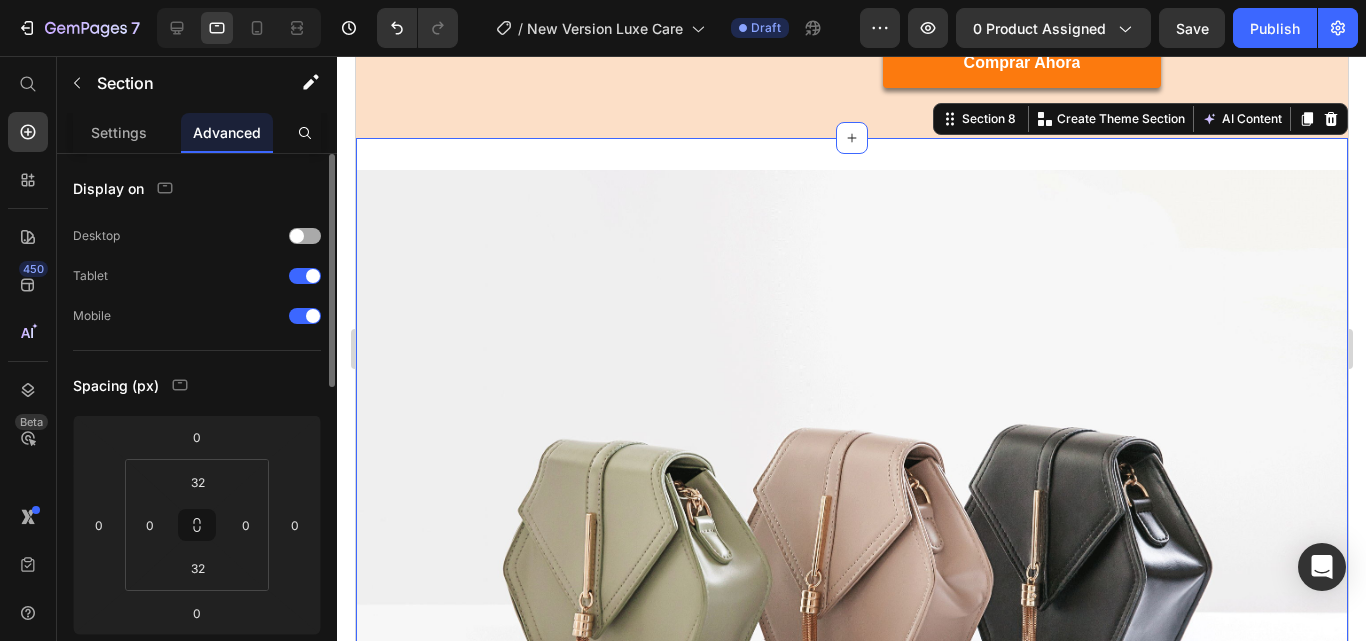 click at bounding box center (305, 236) 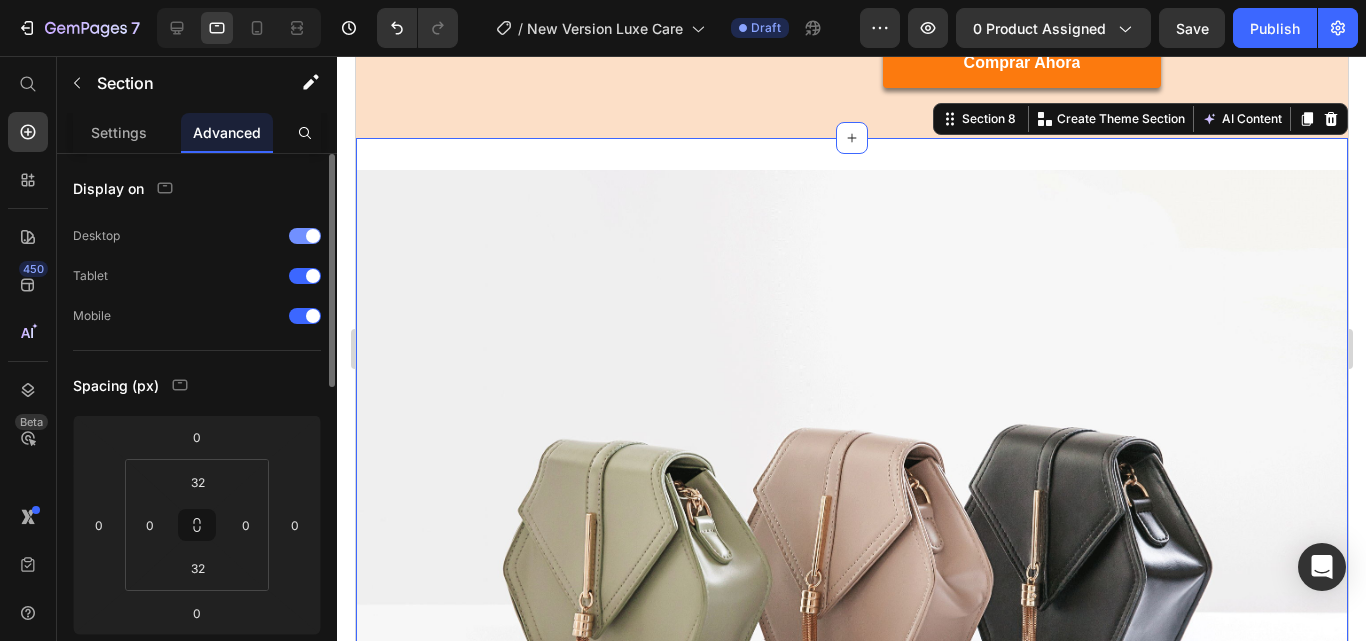click at bounding box center [313, 236] 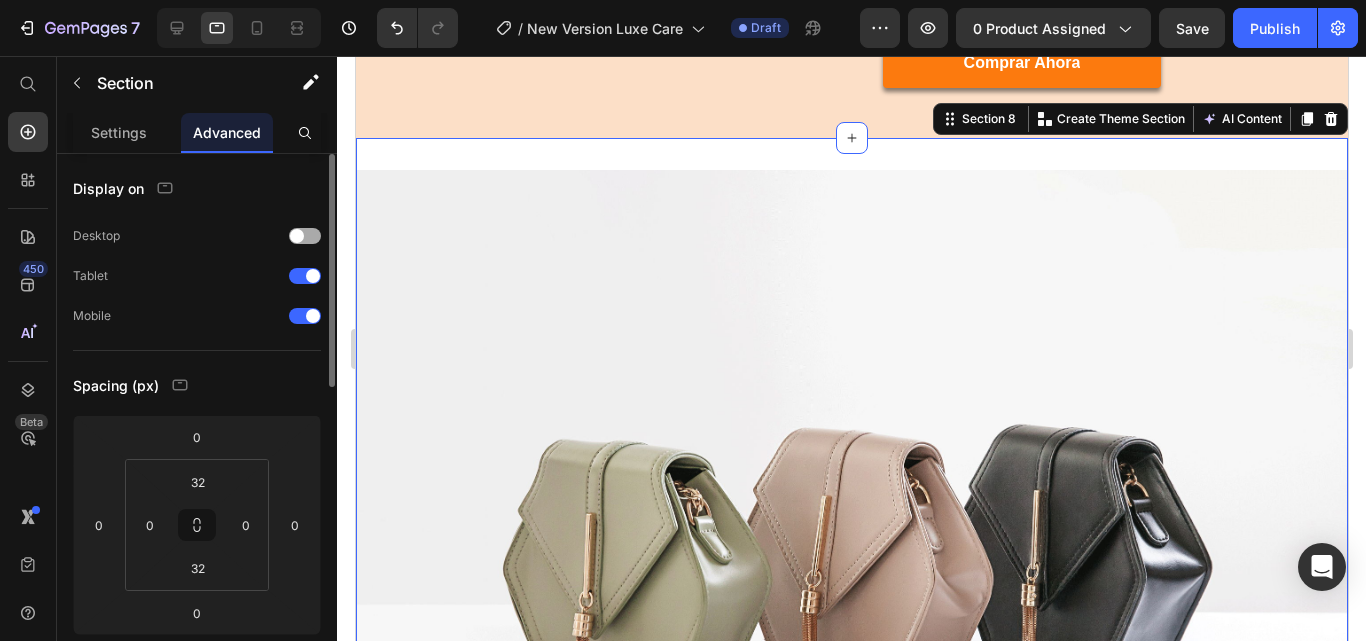 click at bounding box center (305, 236) 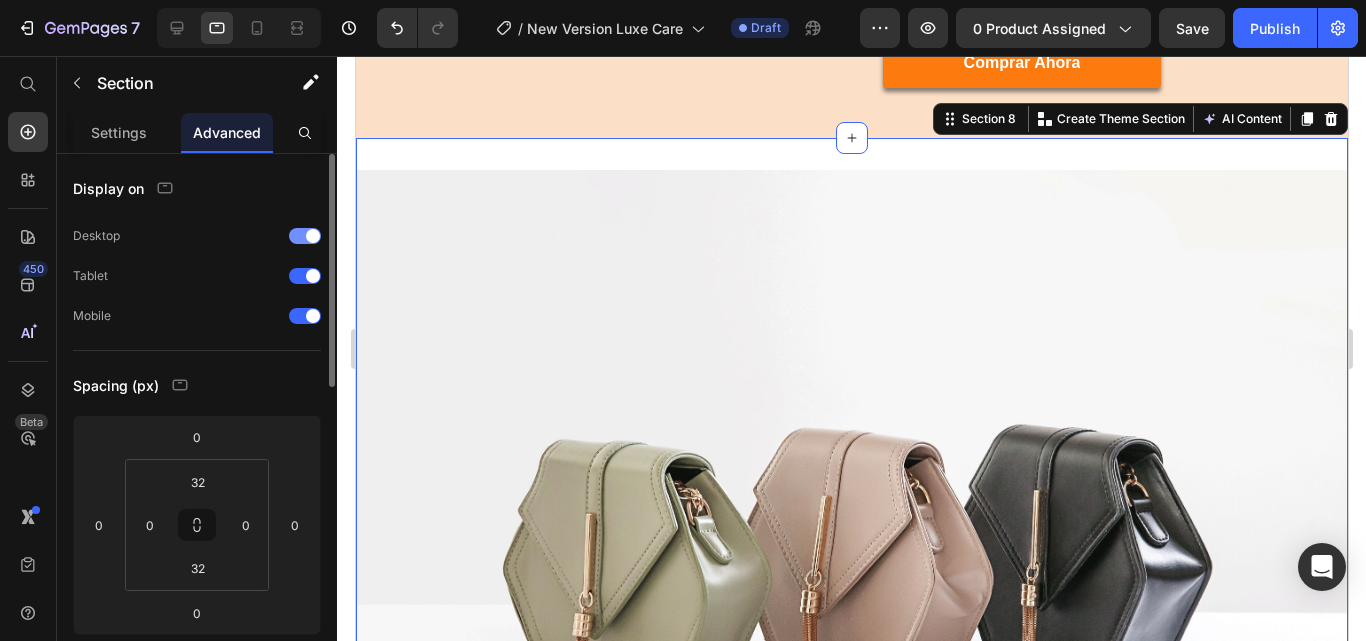 click at bounding box center (313, 236) 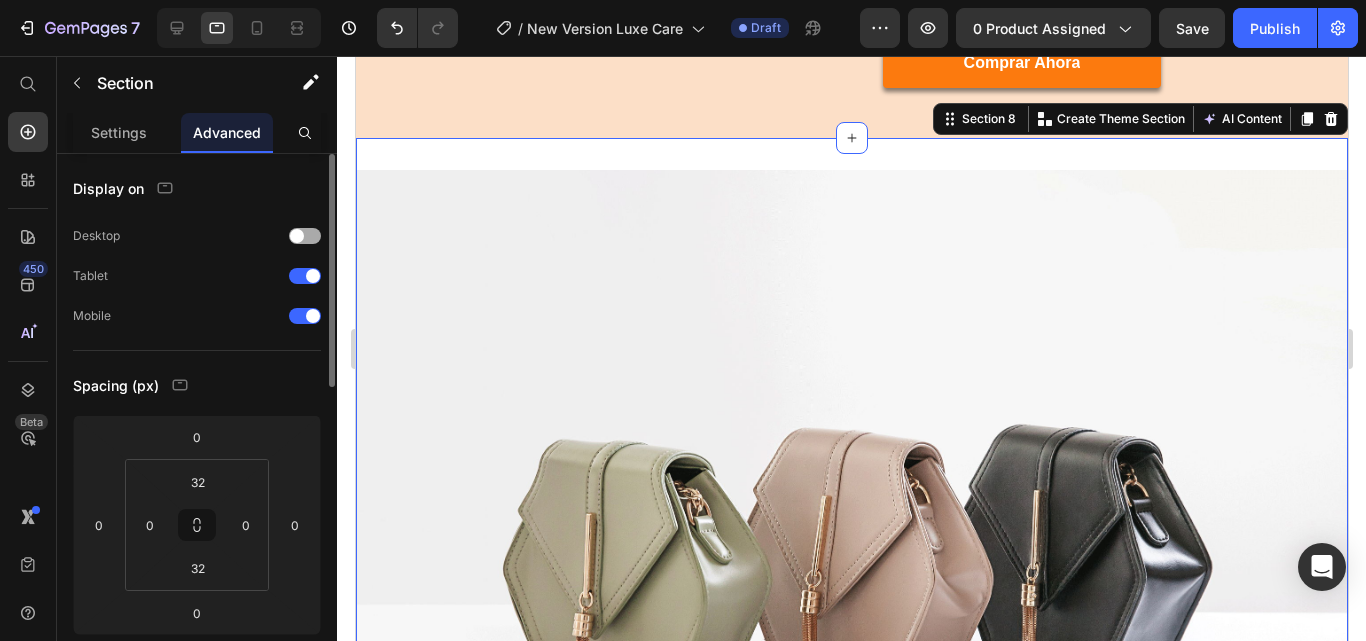 click at bounding box center [305, 236] 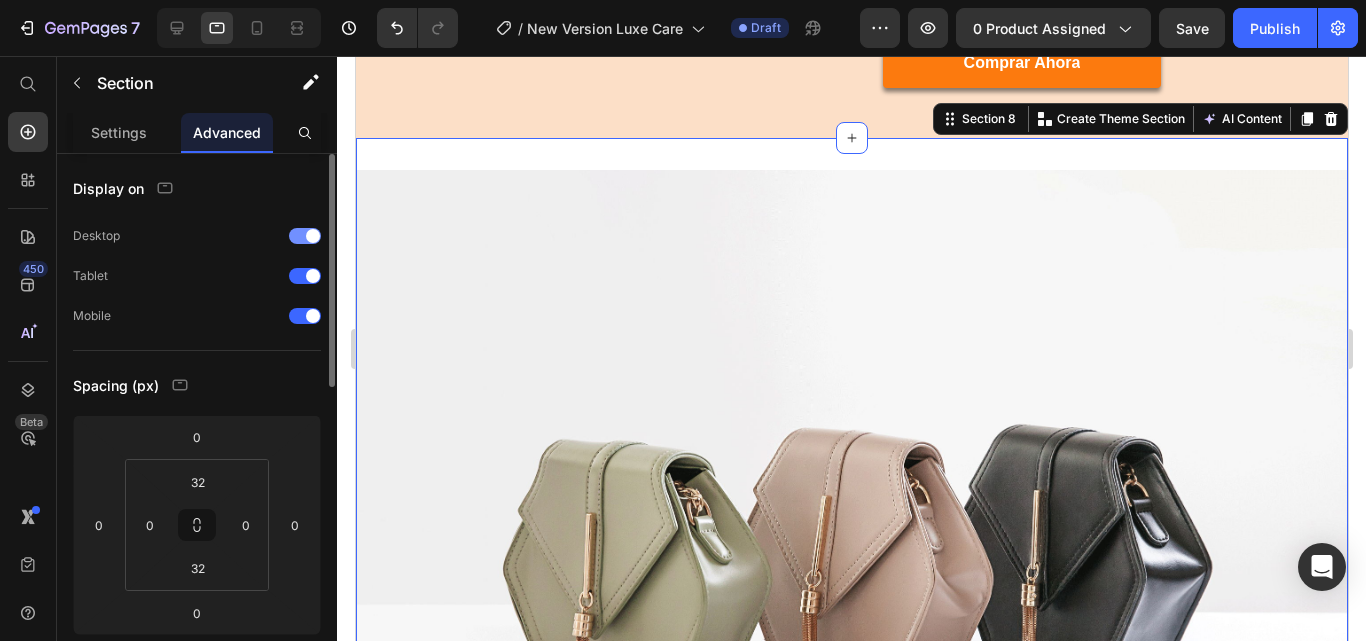 click at bounding box center (313, 236) 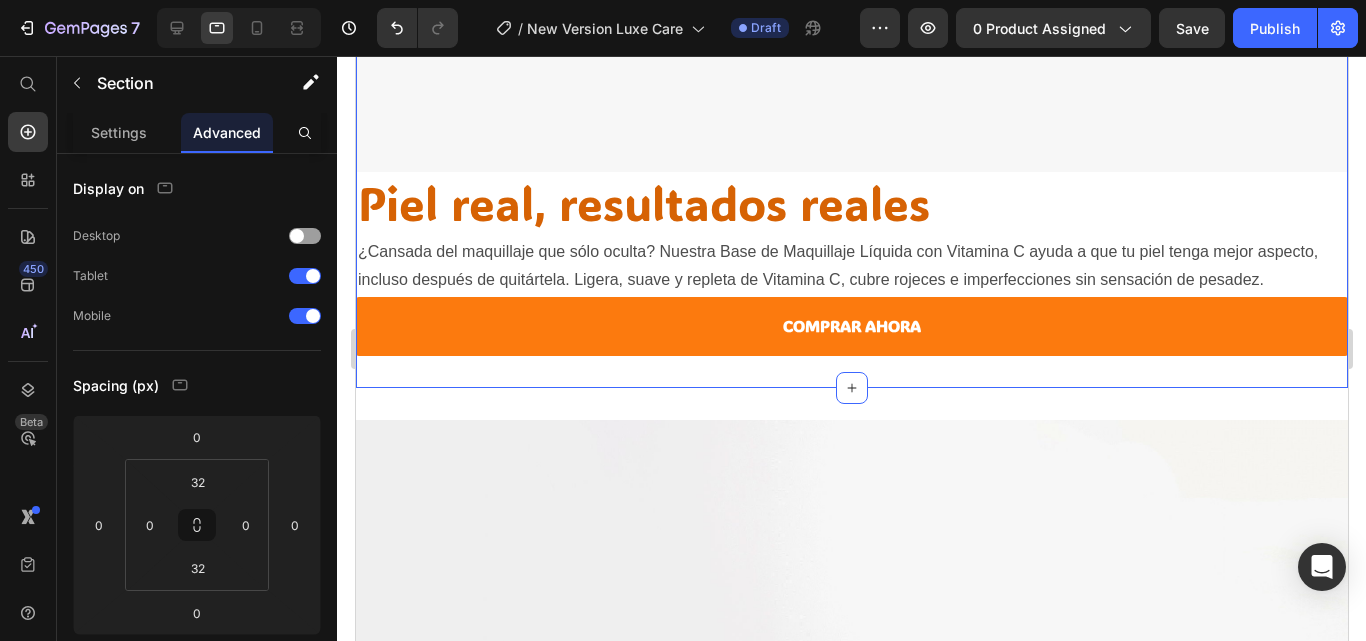 scroll, scrollTop: 5119, scrollLeft: 0, axis: vertical 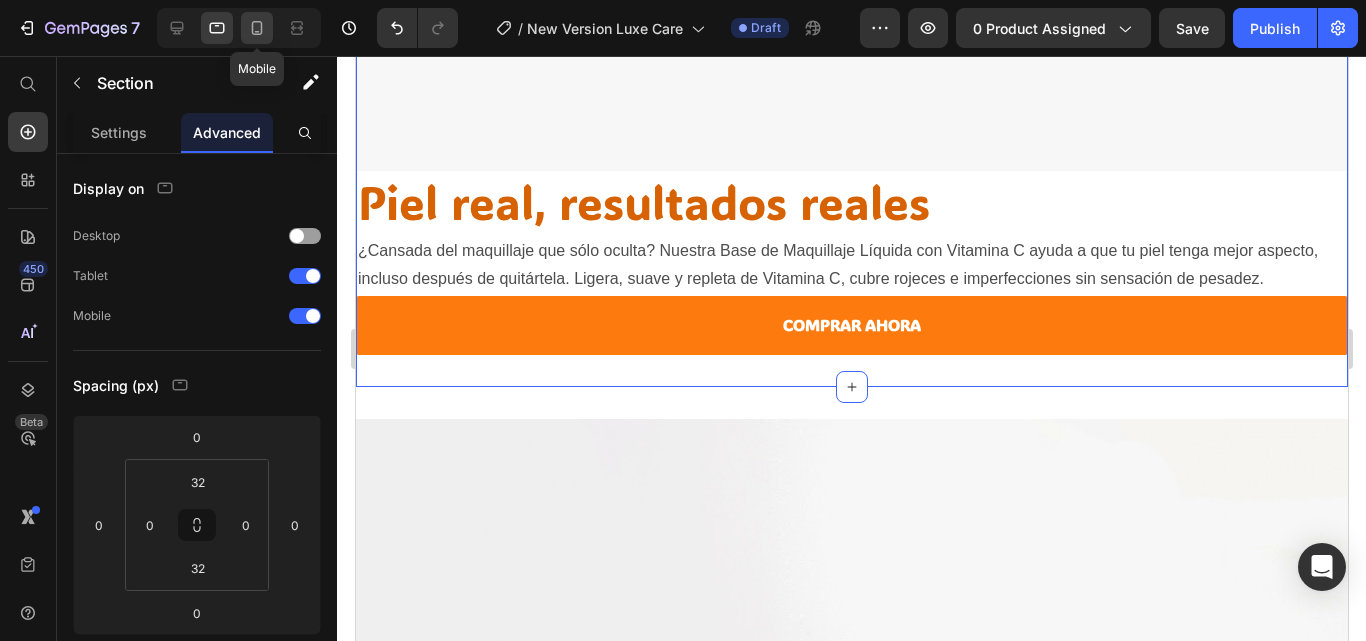 click 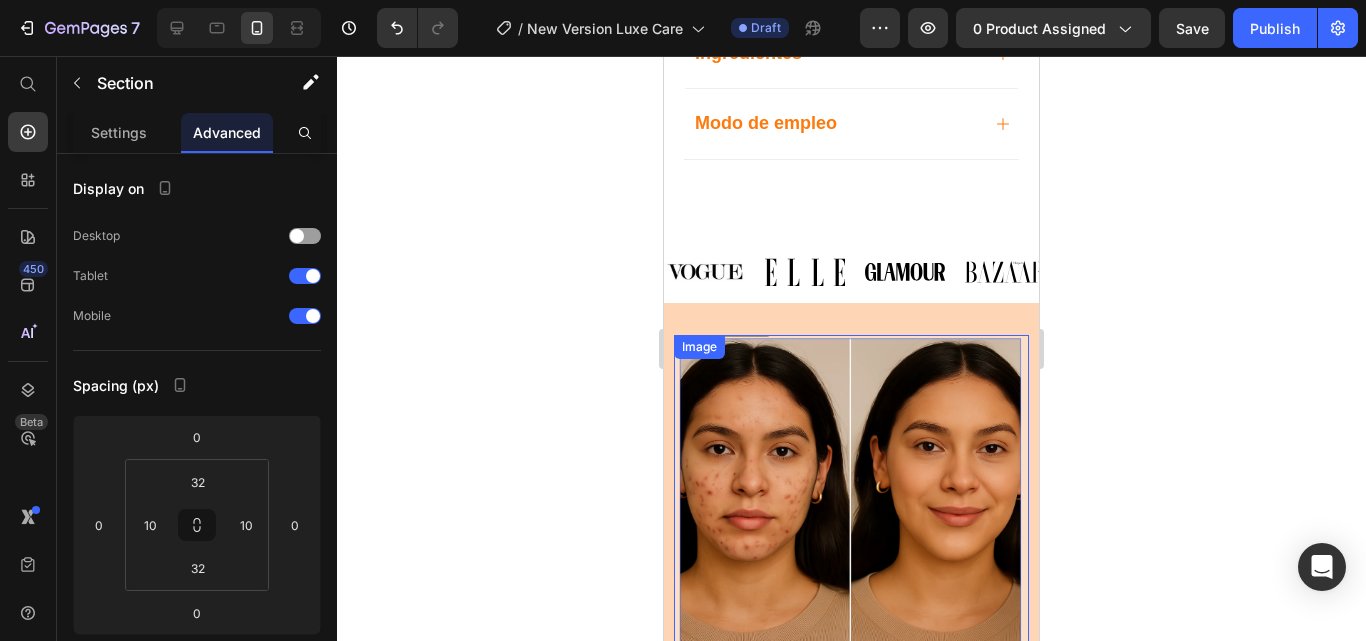 scroll, scrollTop: 1127, scrollLeft: 0, axis: vertical 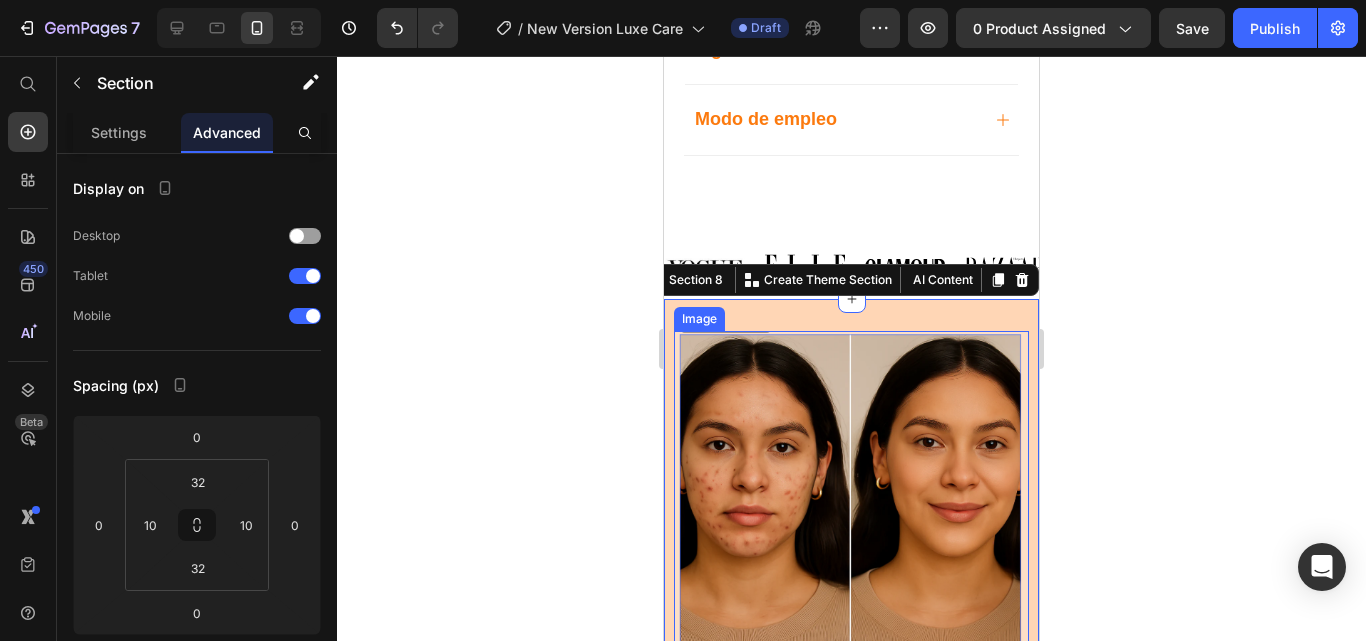 click at bounding box center [851, 504] 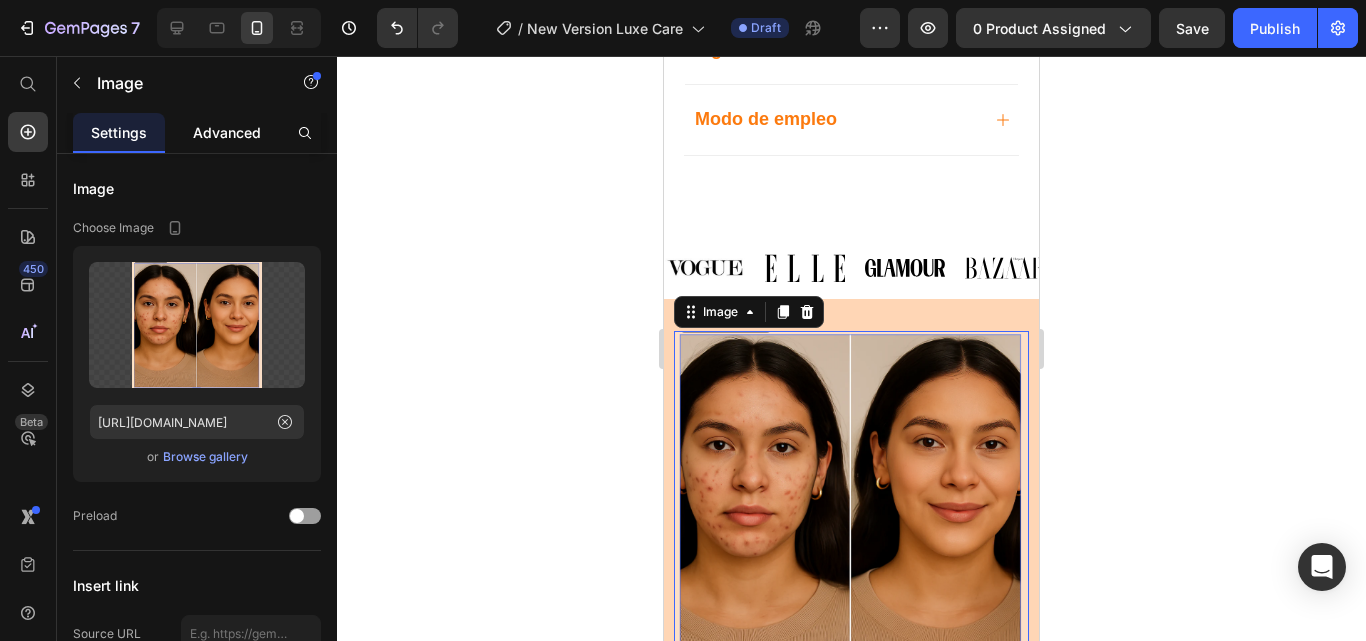 click on "Advanced" at bounding box center (227, 132) 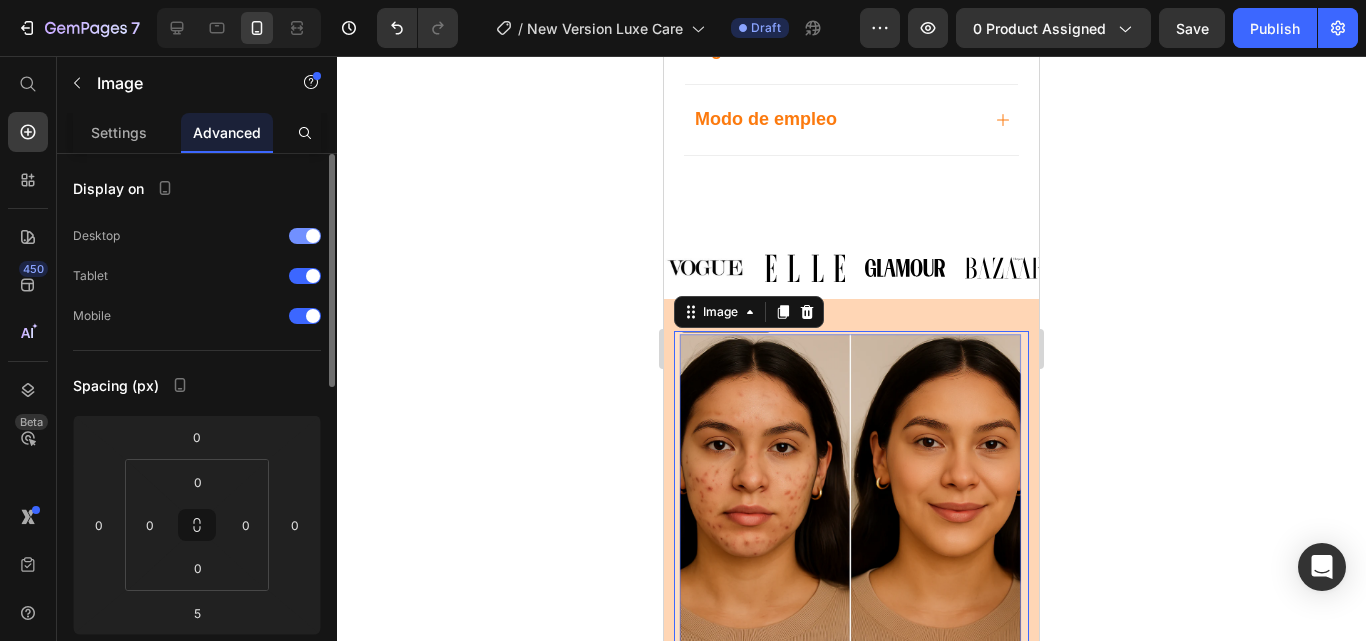 click at bounding box center (305, 236) 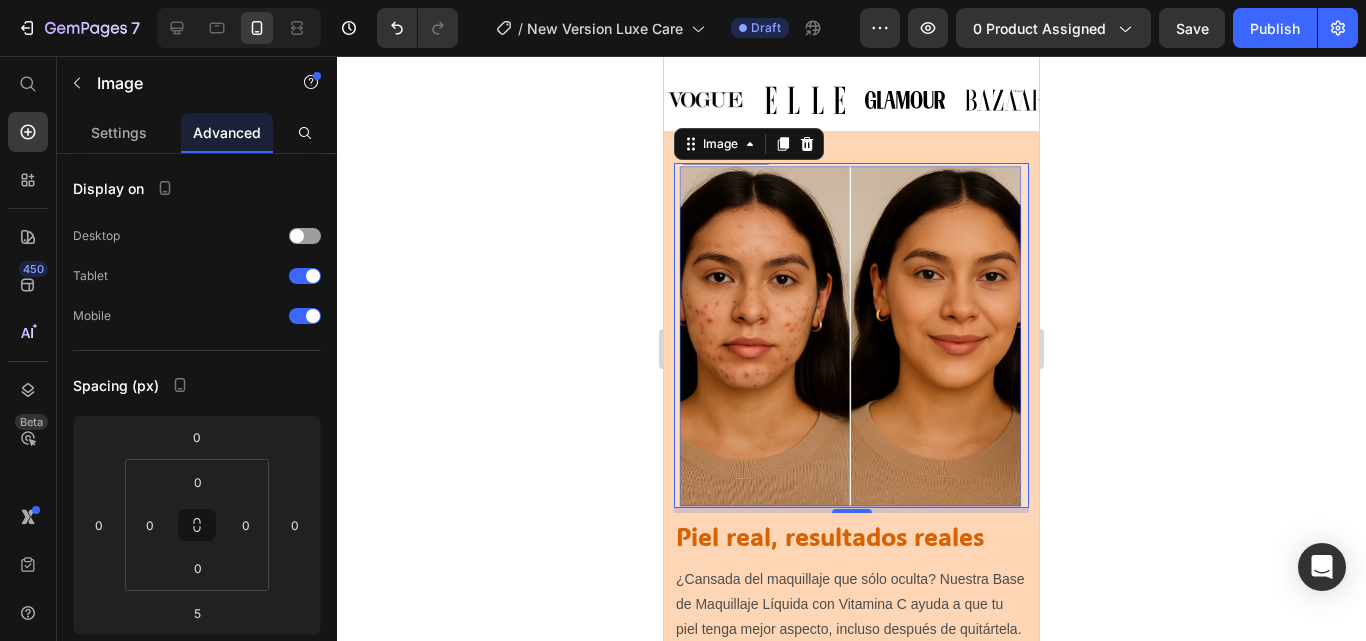 scroll, scrollTop: 1296, scrollLeft: 0, axis: vertical 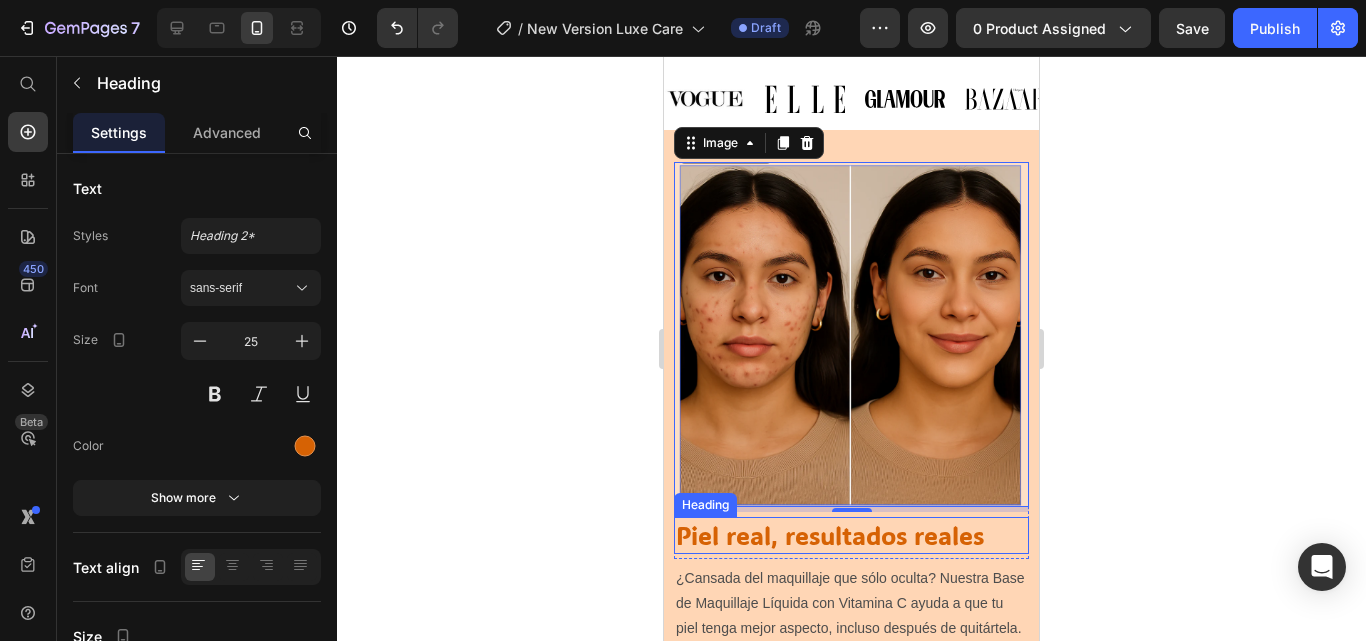 click on "Piel real, resultados reales" at bounding box center (851, 535) 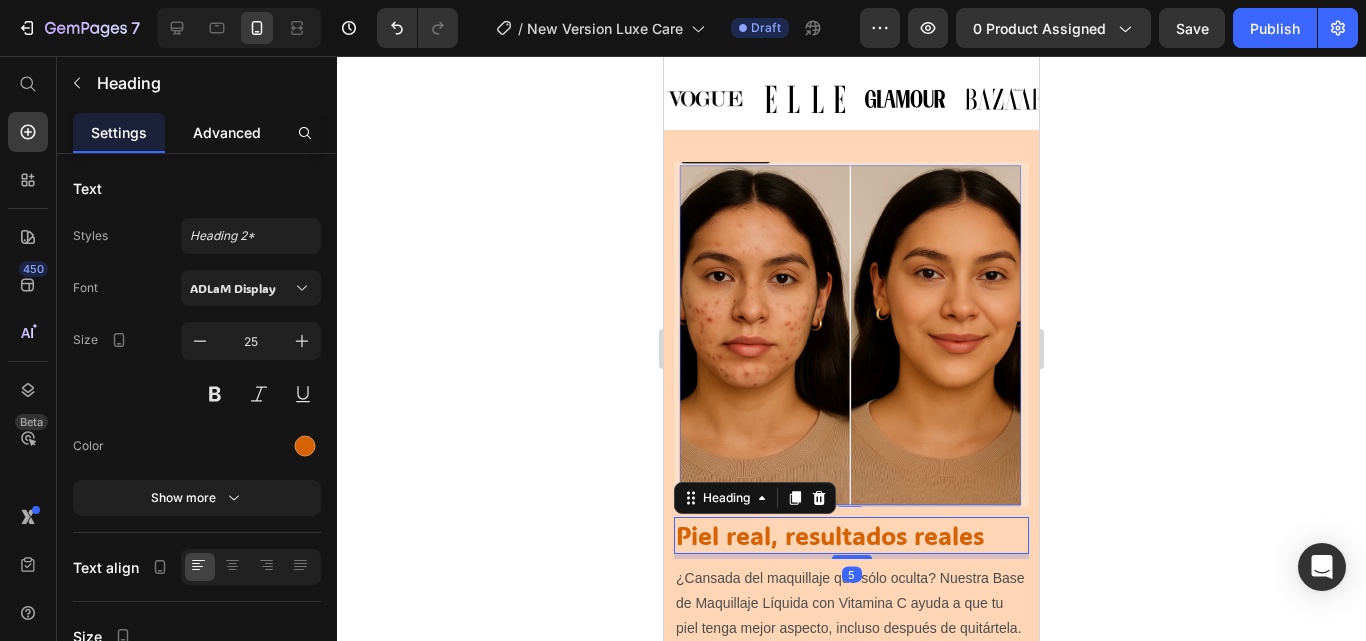 click on "Advanced" at bounding box center (227, 132) 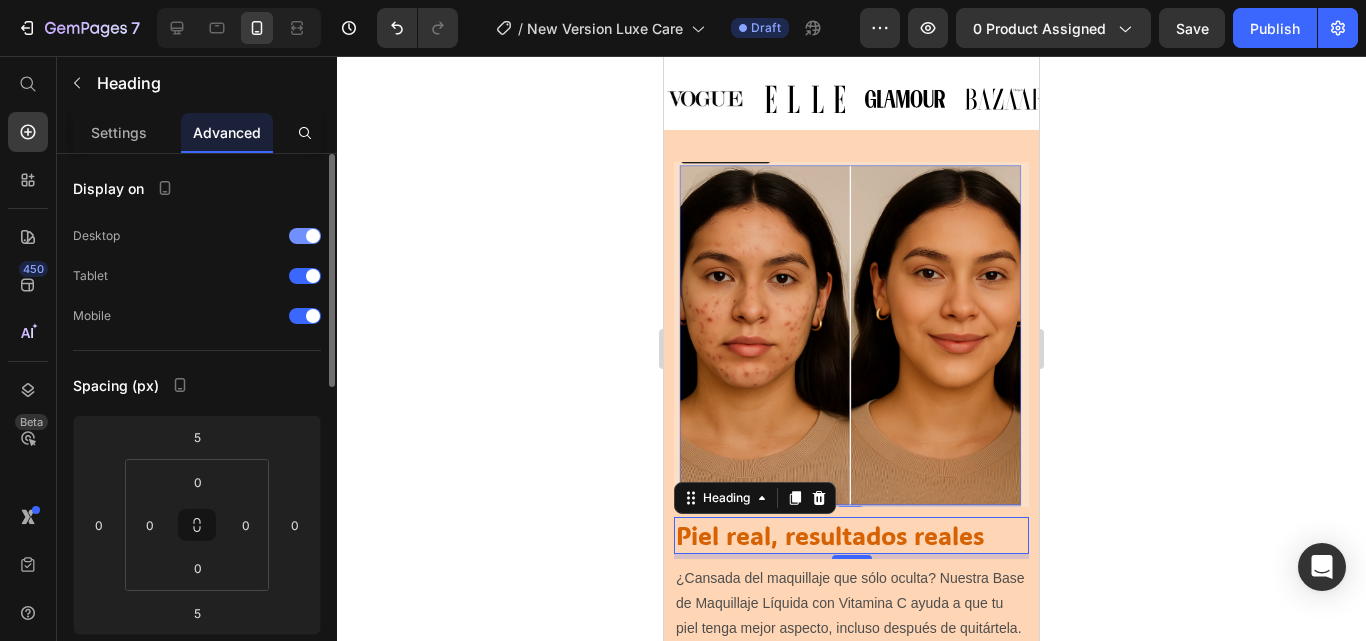click at bounding box center (305, 236) 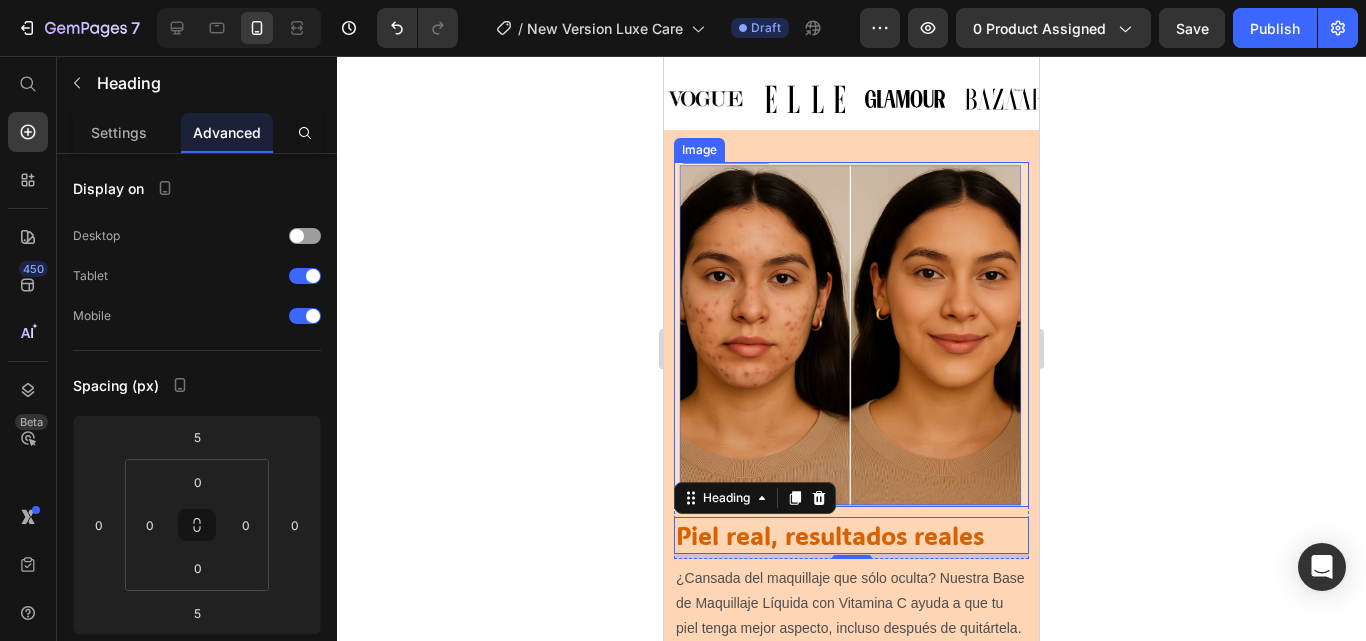 scroll, scrollTop: 1549, scrollLeft: 0, axis: vertical 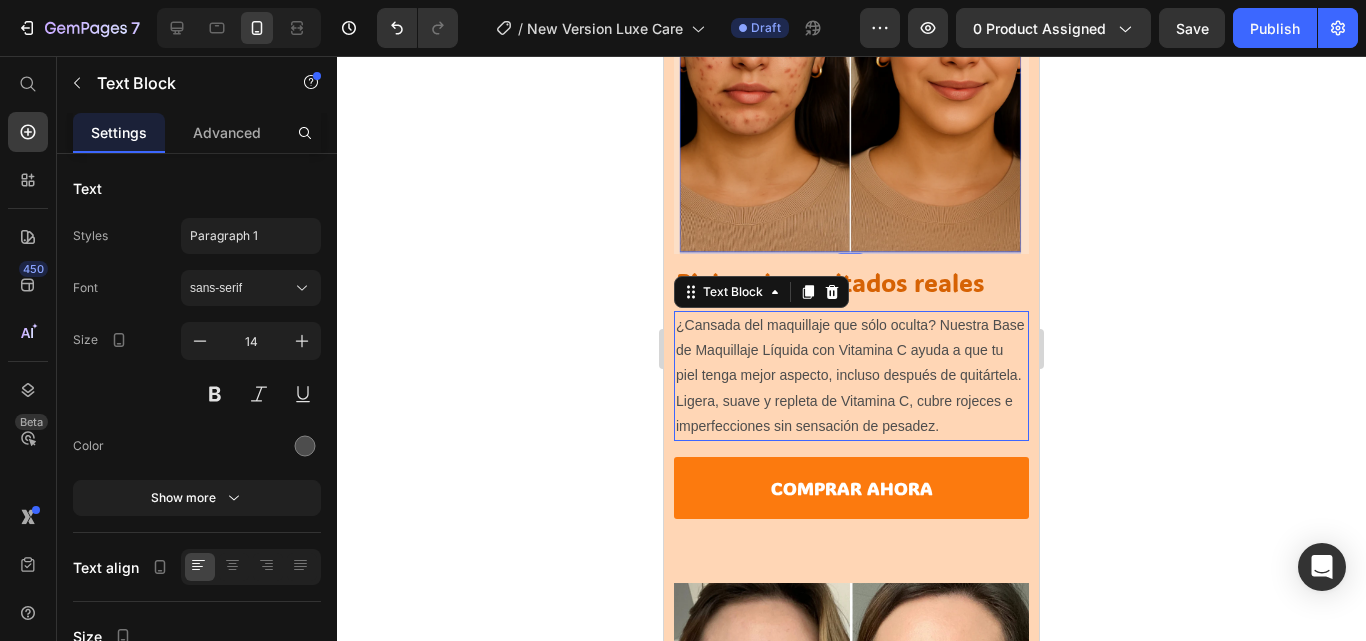 click on "¿Cansada del maquillaje que sólo oculta? Nuestra Base de Maquillaje Líquida con Vitamina C ayuda a que tu piel tenga mejor aspecto, incluso después de quitártela. Ligera, suave y repleta de Vitamina C, cubre rojeces e imperfecciones sin sensación de pesadez." at bounding box center [851, 376] 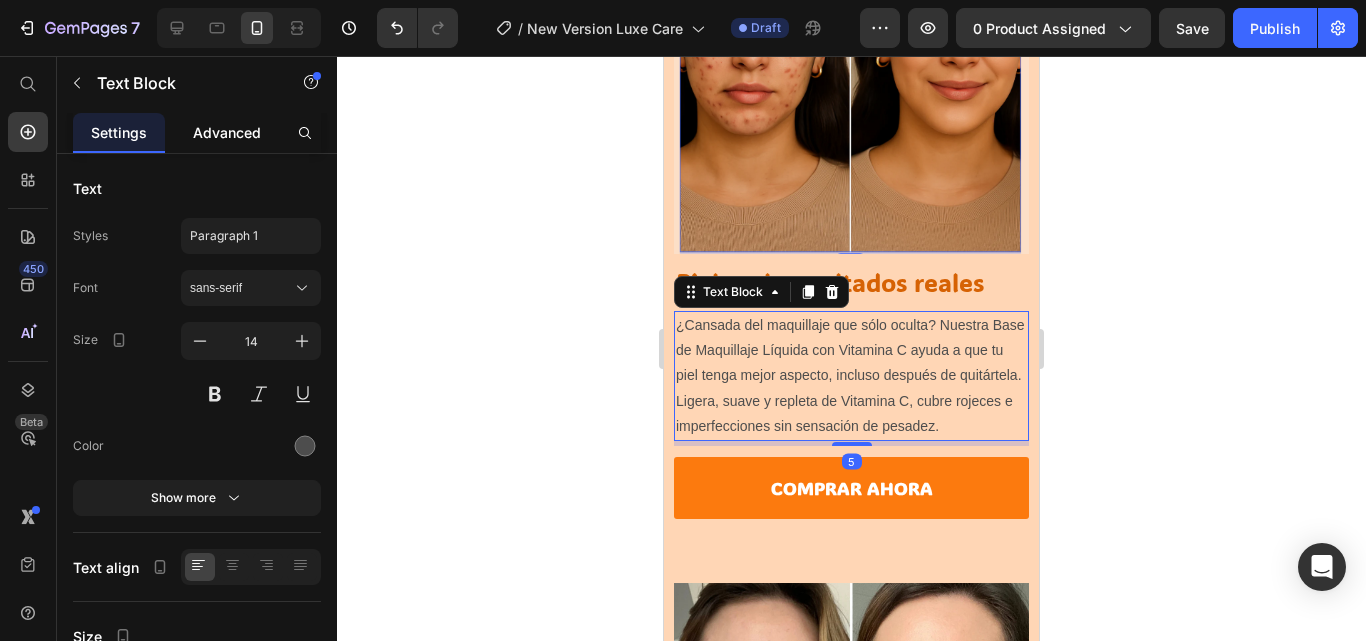 click on "Advanced" at bounding box center (227, 132) 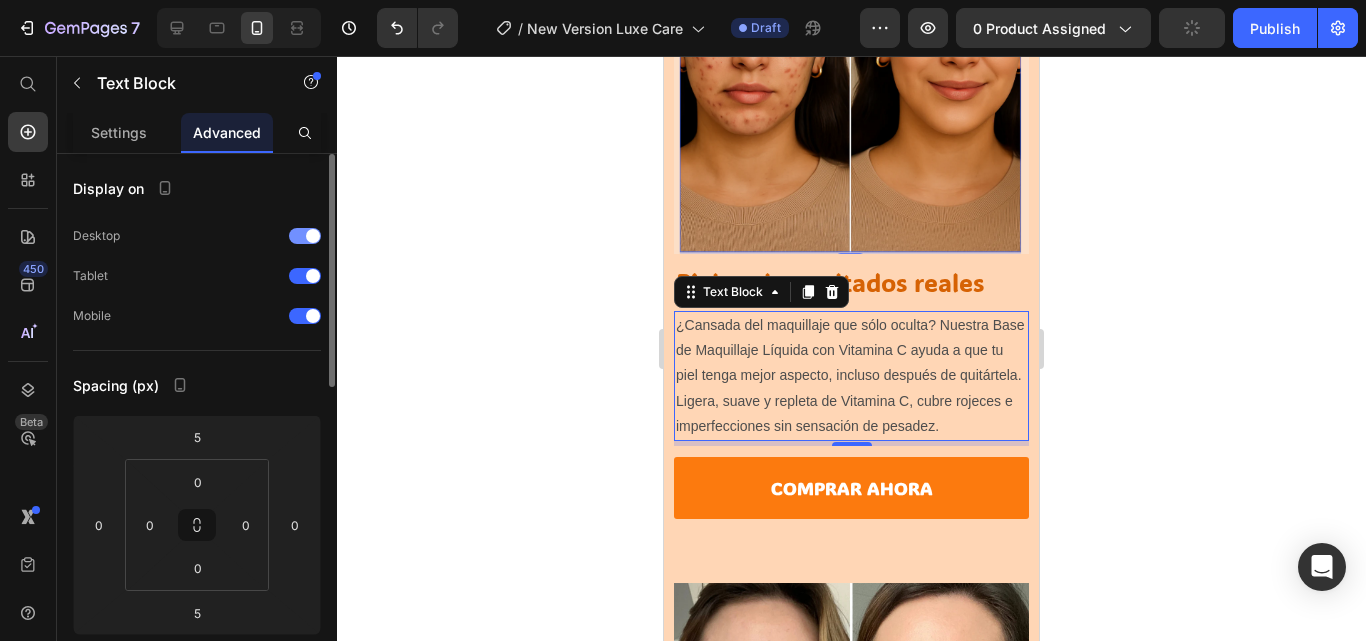 click at bounding box center [305, 236] 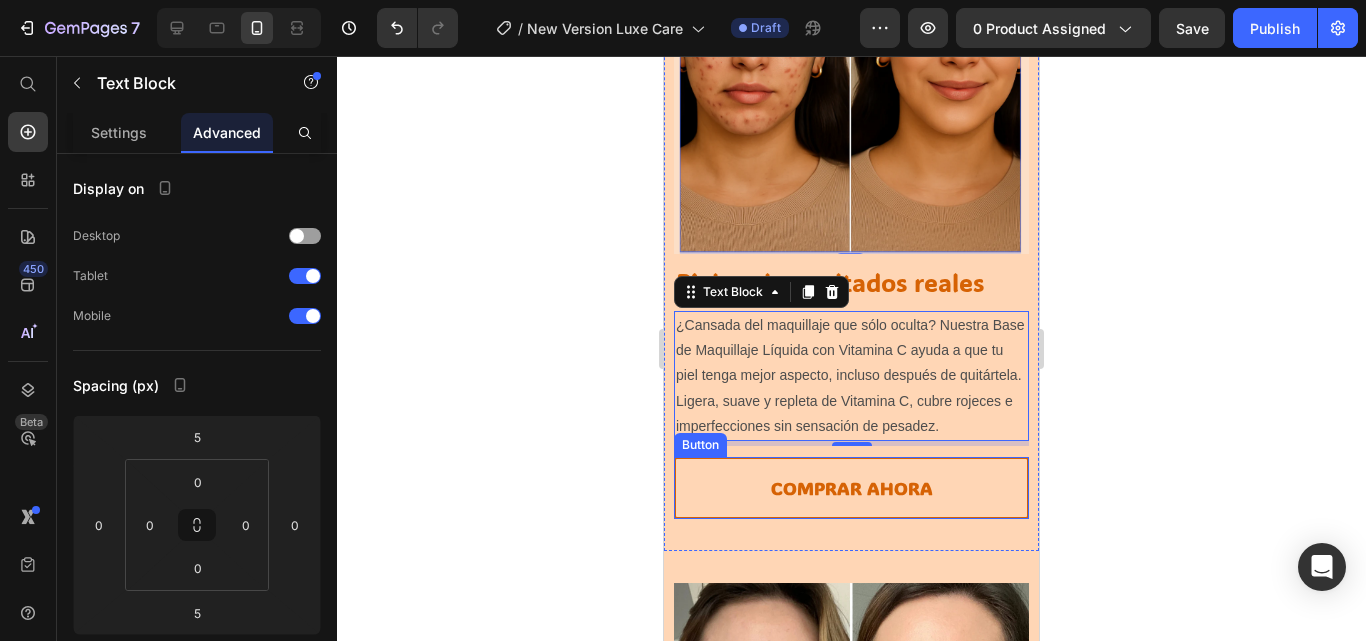 click on "Comprar ahora" at bounding box center (851, 488) 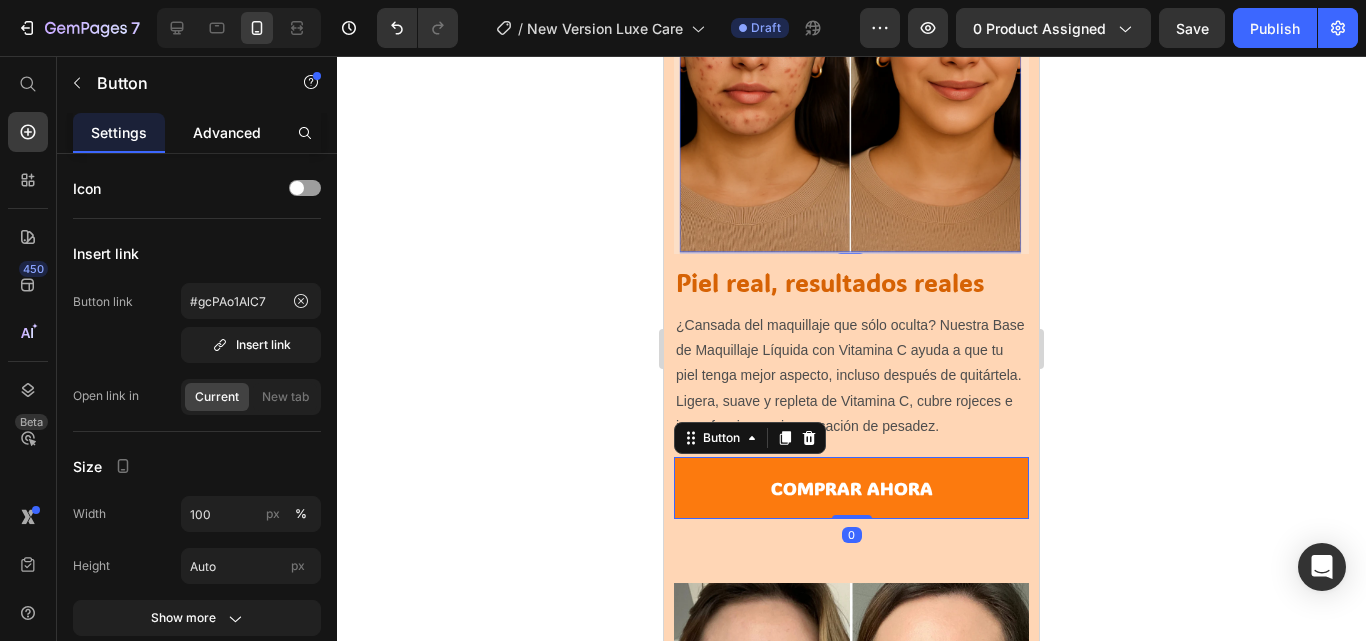 click on "Advanced" 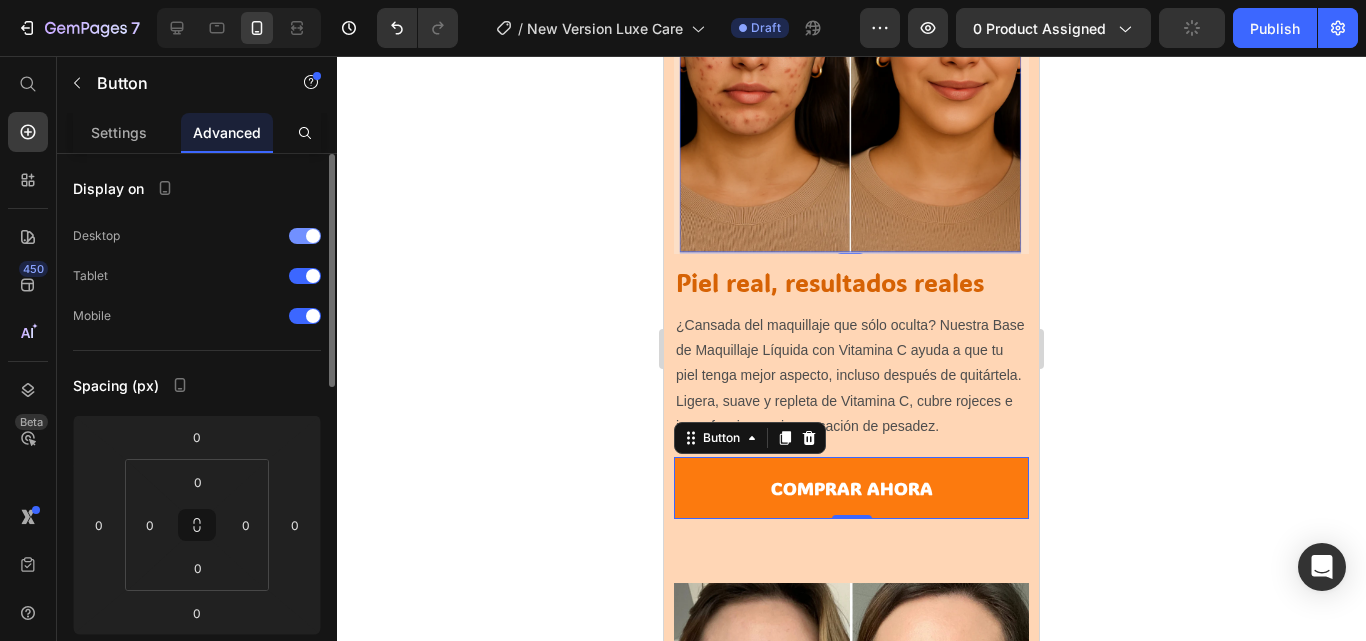 click at bounding box center (305, 236) 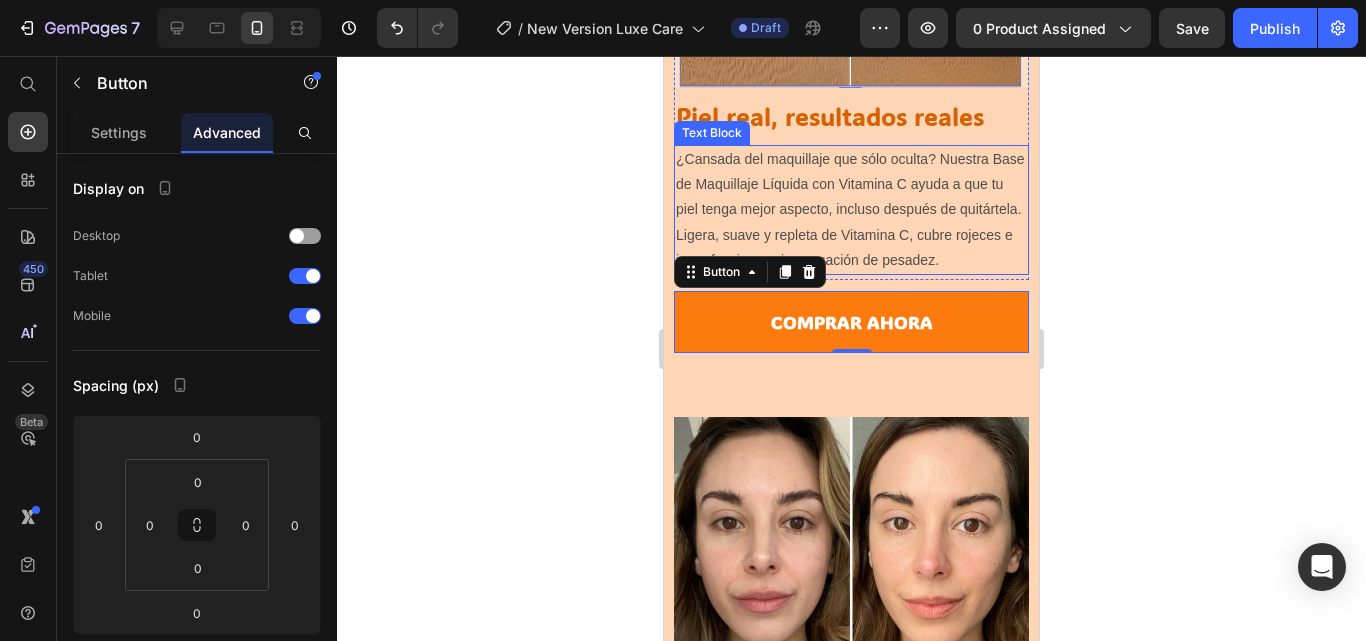 scroll, scrollTop: 1747, scrollLeft: 0, axis: vertical 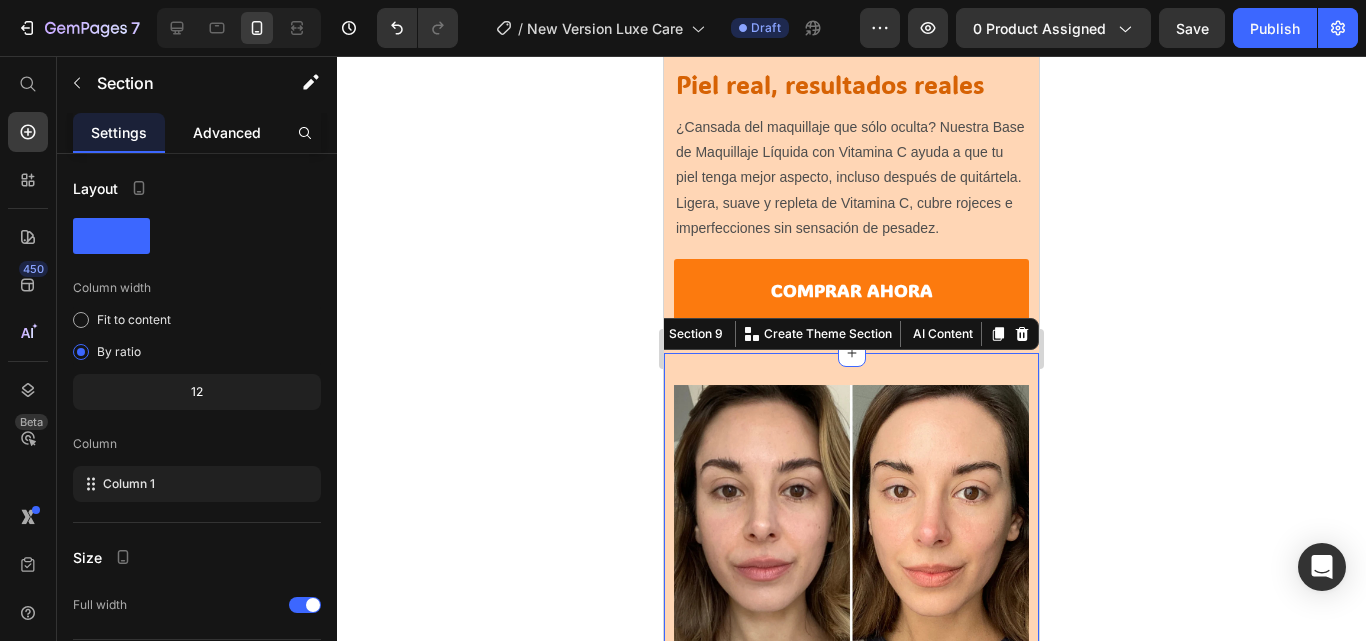 click on "Advanced" at bounding box center (227, 132) 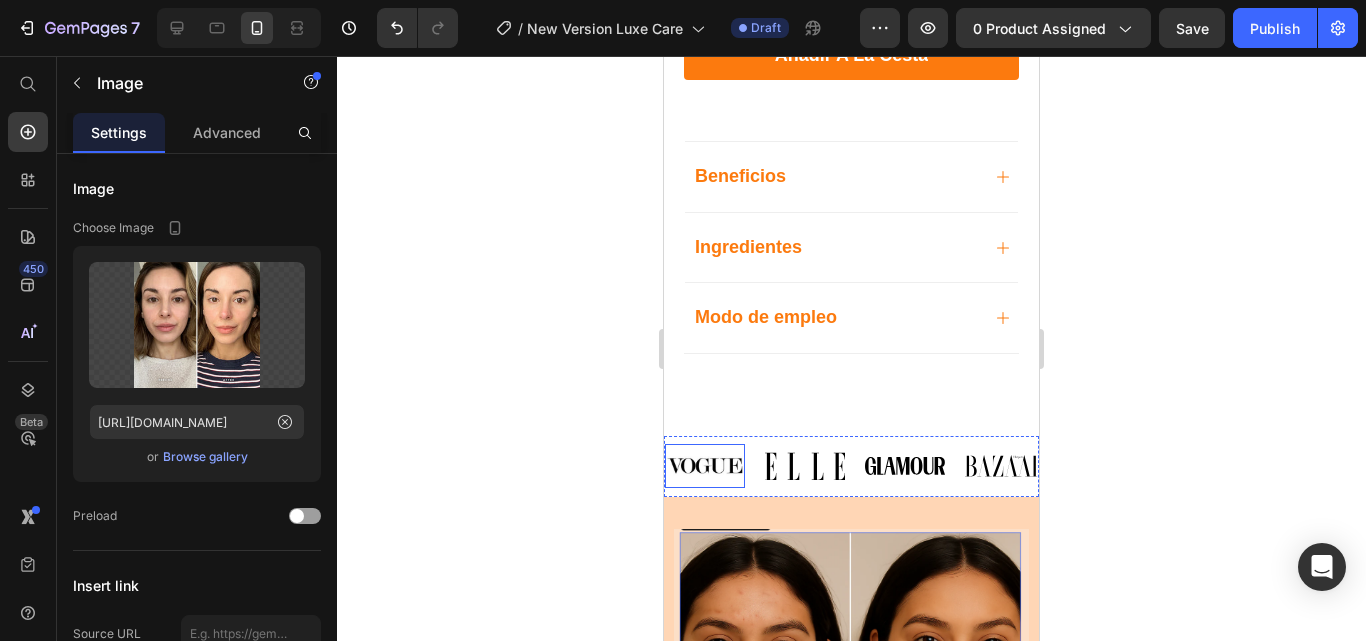 scroll, scrollTop: 1022, scrollLeft: 0, axis: vertical 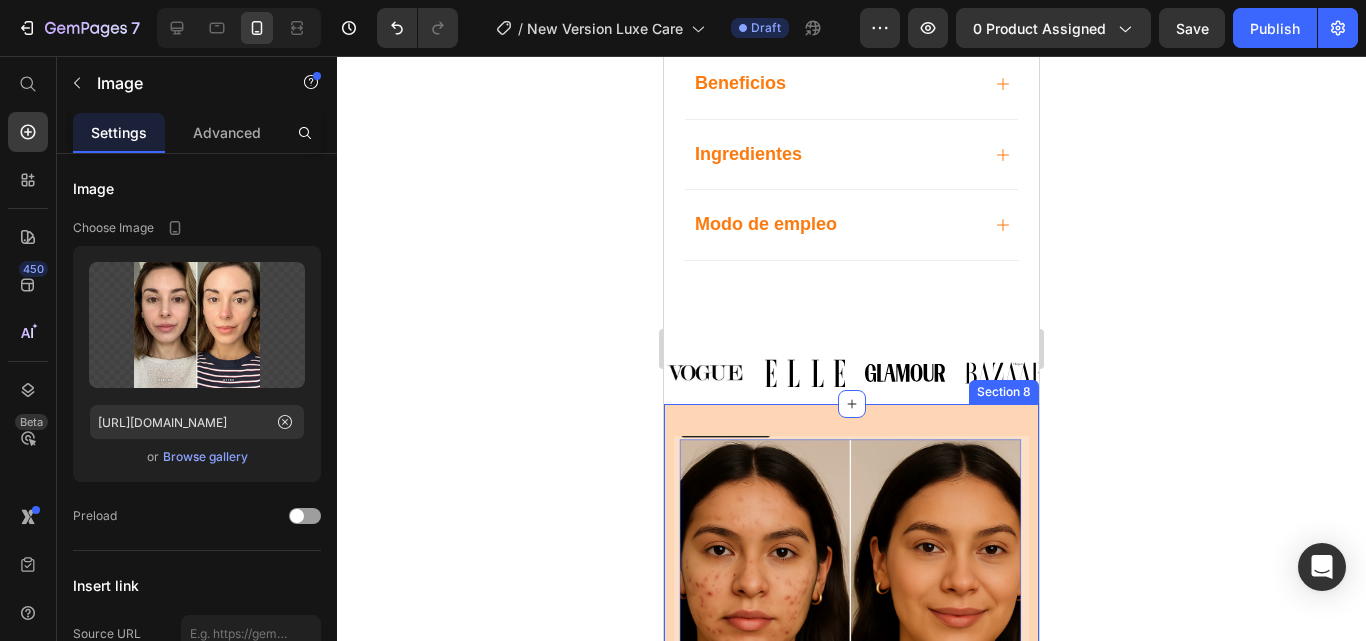 click on "Image Piel real, resultados reales Heading Row ¿Cansada del maquillaje que sólo oculta? Nuestra Base de Maquillaje Líquida con Vitamina C ayuda a que tu piel tenga mejor aspecto, incluso después de quitártela. Ligera, suave y repleta de Vitamina C, cubre rojeces e imperfecciones sin sensación de pesadez. Text Block Row Comprar ahora Button Section 8" at bounding box center (851, 741) 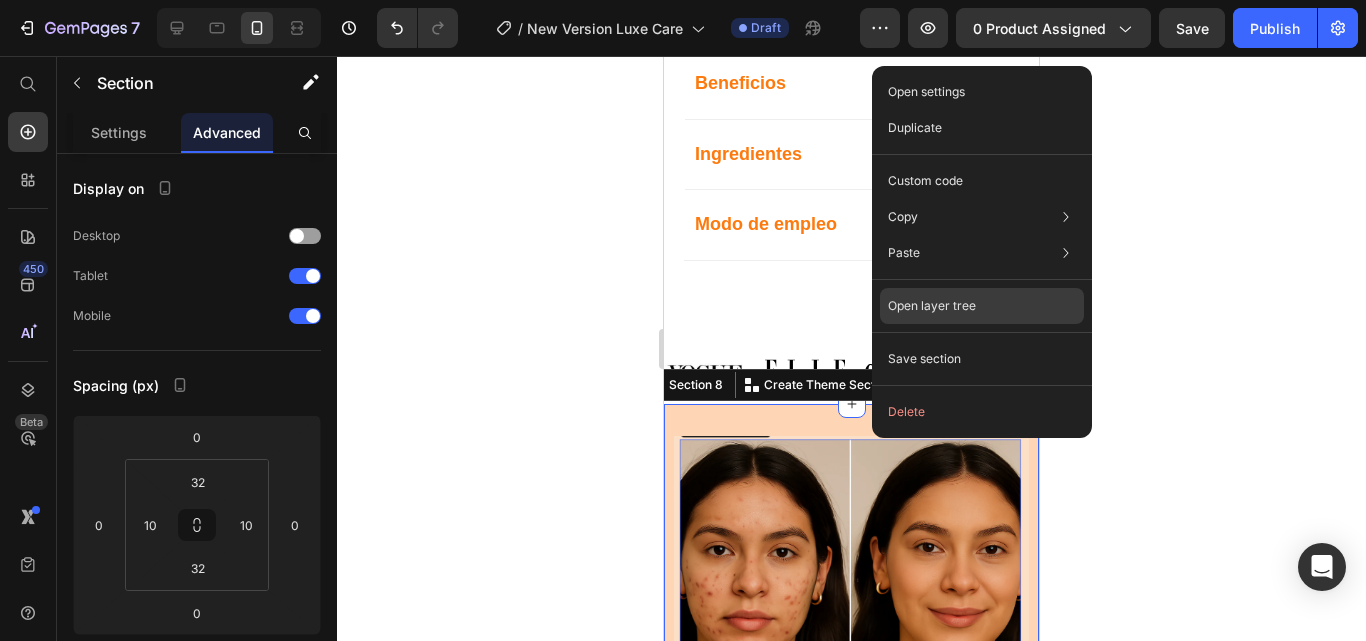 click on "Open layer tree" 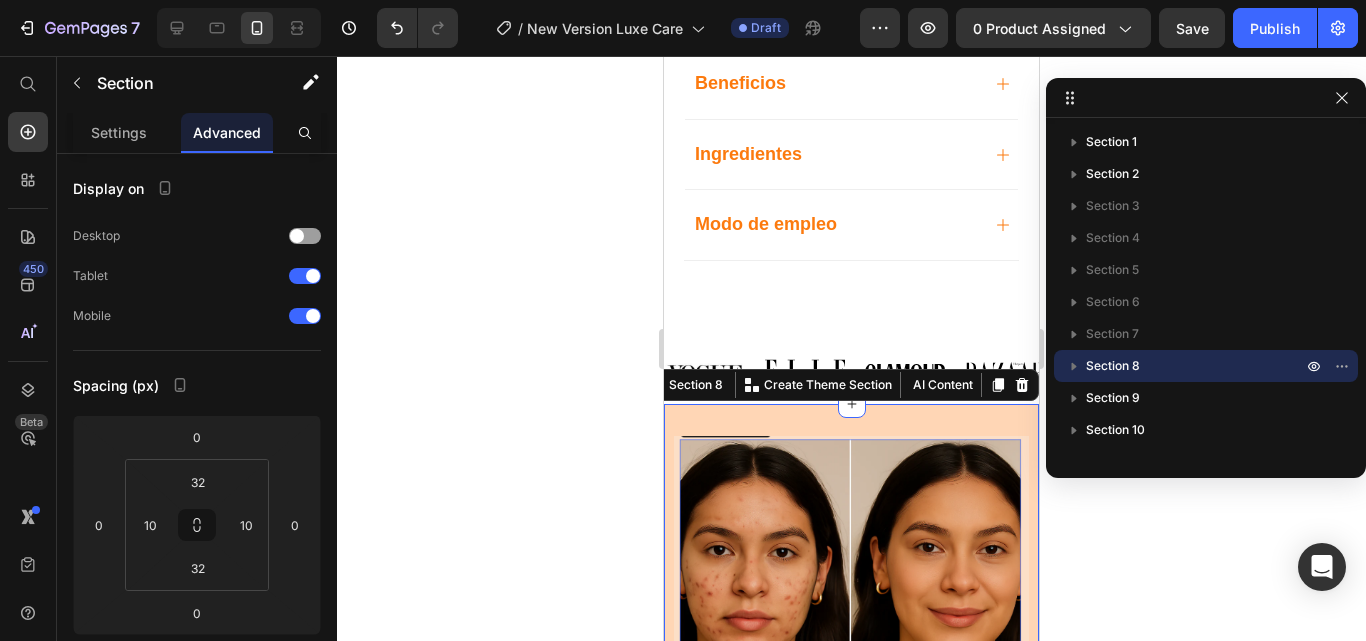 drag, startPoint x: 618, startPoint y: 82, endPoint x: 1240, endPoint y: 83, distance: 622.0008 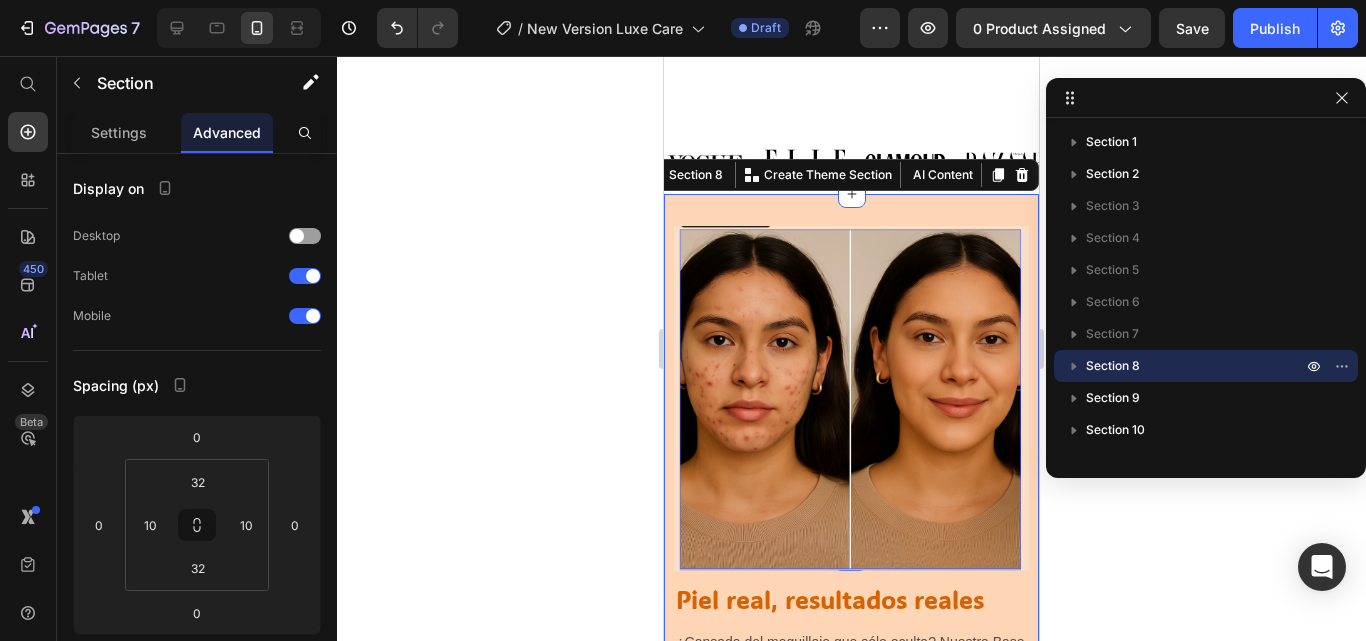 scroll, scrollTop: 1401, scrollLeft: 0, axis: vertical 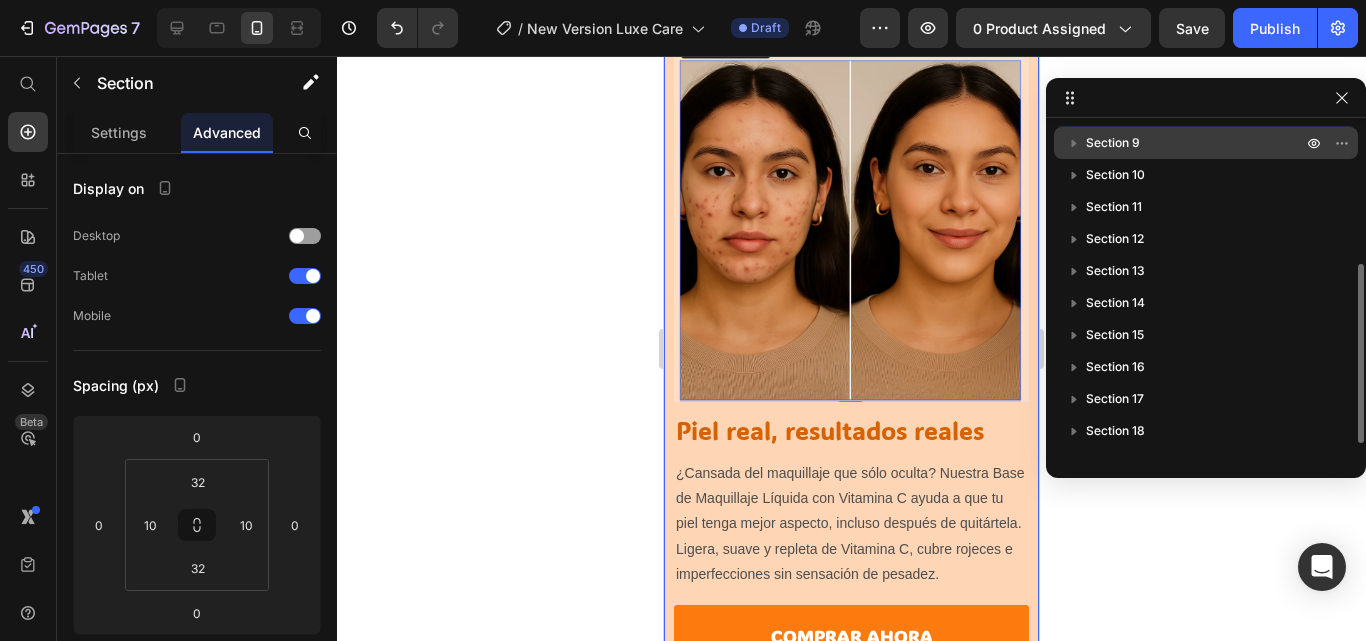 click 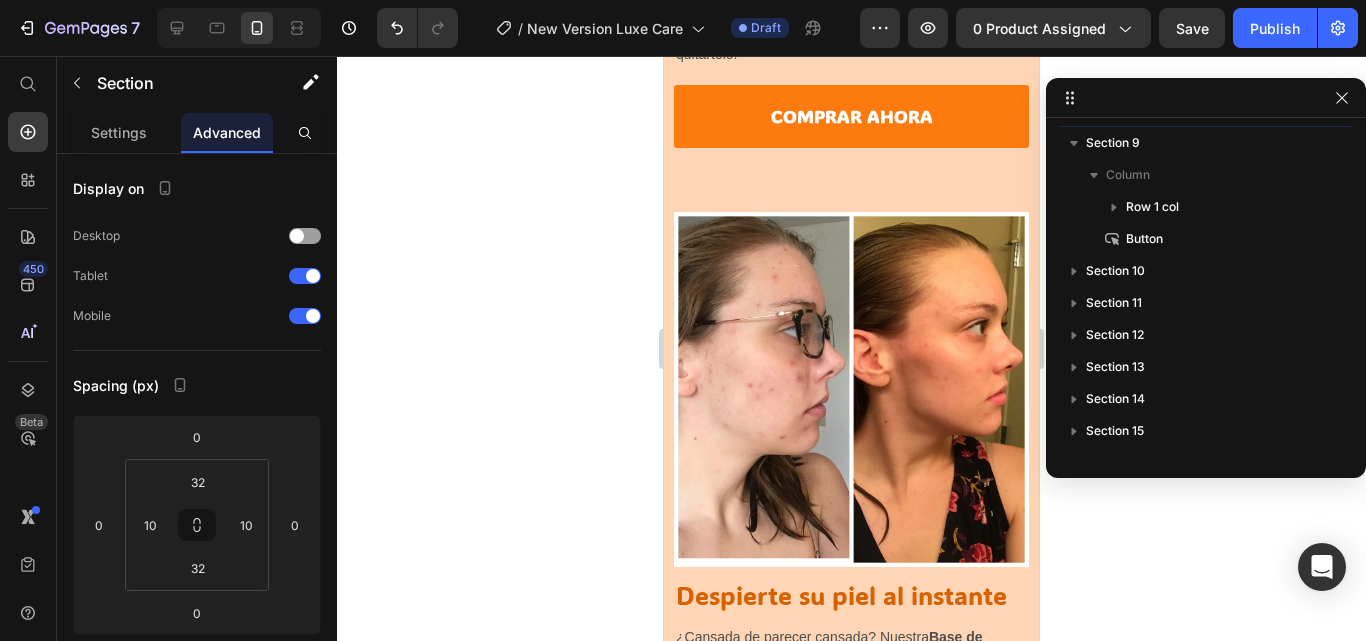 scroll, scrollTop: 2727, scrollLeft: 0, axis: vertical 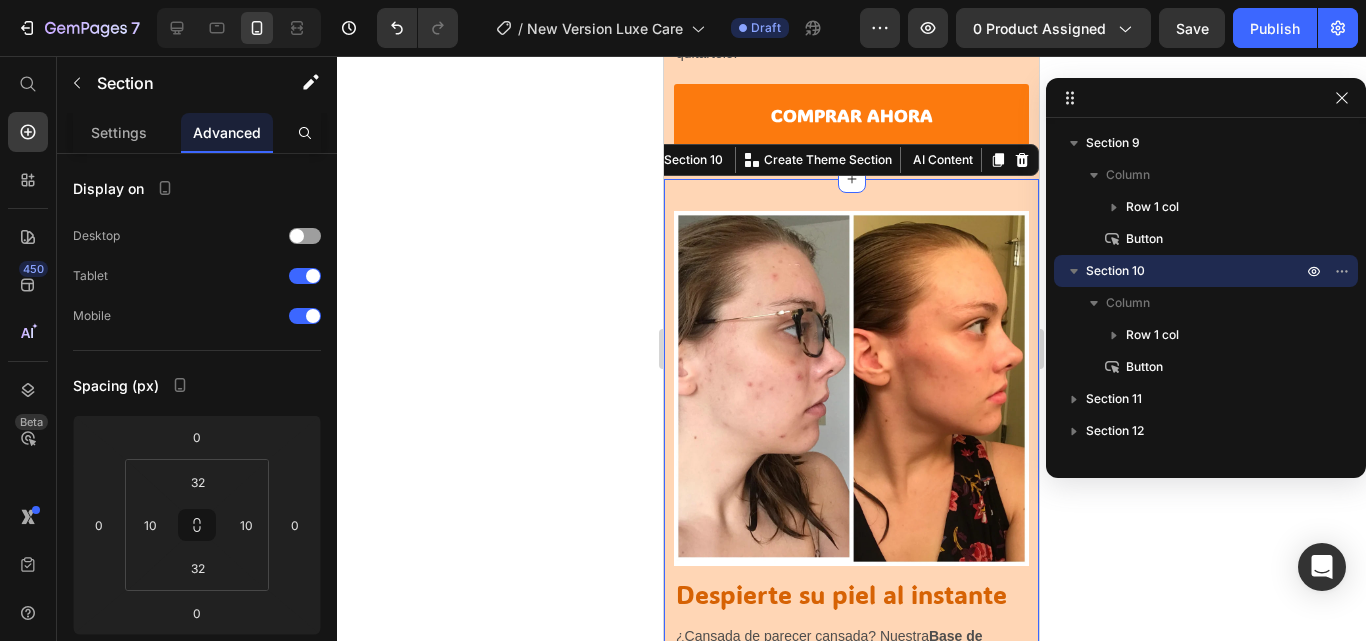 click on "Image Despierte su piel al instante Heading Row ¿Cansada de parecer cansada? Nuestra  Base de Maquillaje con Vitamina C  proporciona a tu rostro un resplandor instantáneo. Unifica el tono de la piel, difumina el tono apagado y  resalta su luminosidad natural , todo ello mientras nutre su piel con la potente vitamina C. Ligero, suave y perfecto para sentirse segura a diario. Text Block Row Comprar ahora Button Section 10   You can create reusable sections Create Theme Section AI Content Write with [PERSON_NAME] What would you like to describe here? Tone and Voice Persuasive Product Show more Generate" at bounding box center (851, 546) 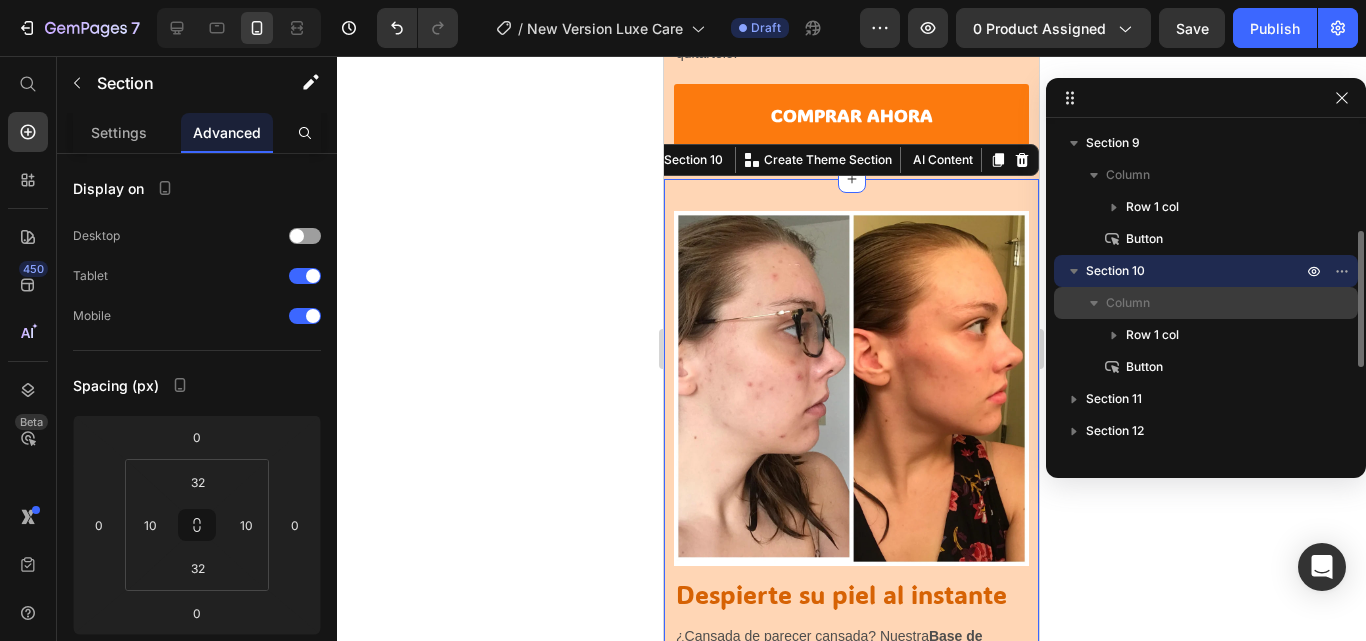 click 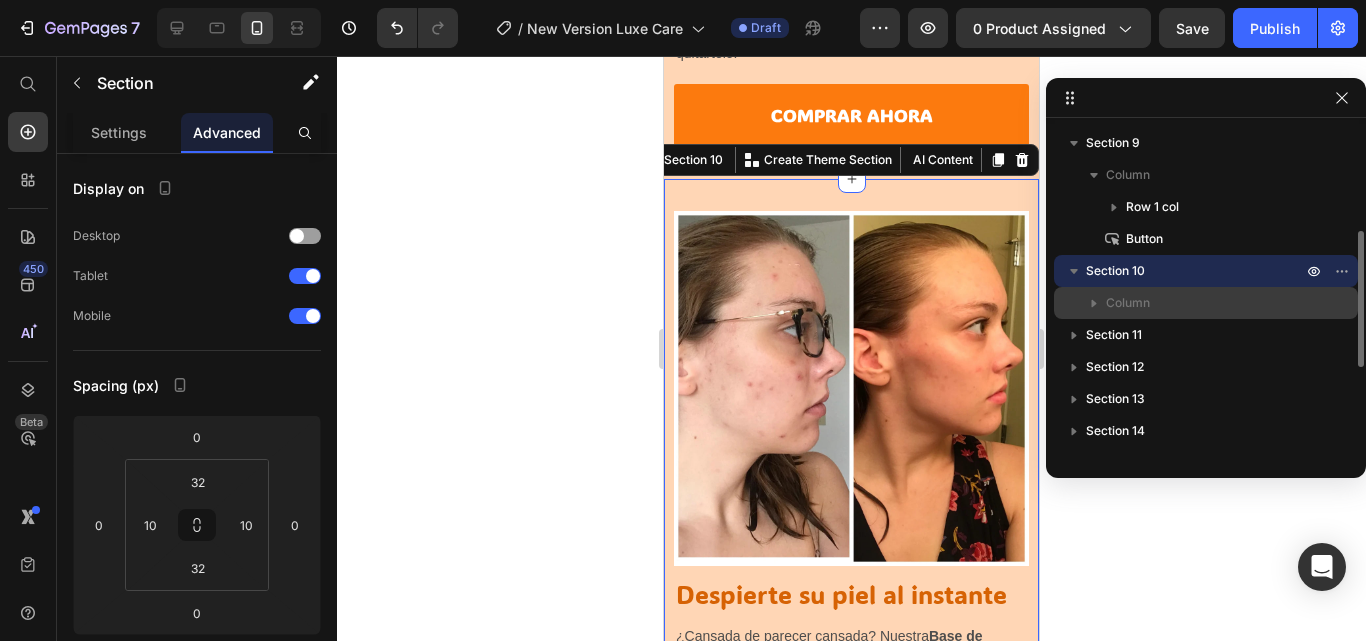 click 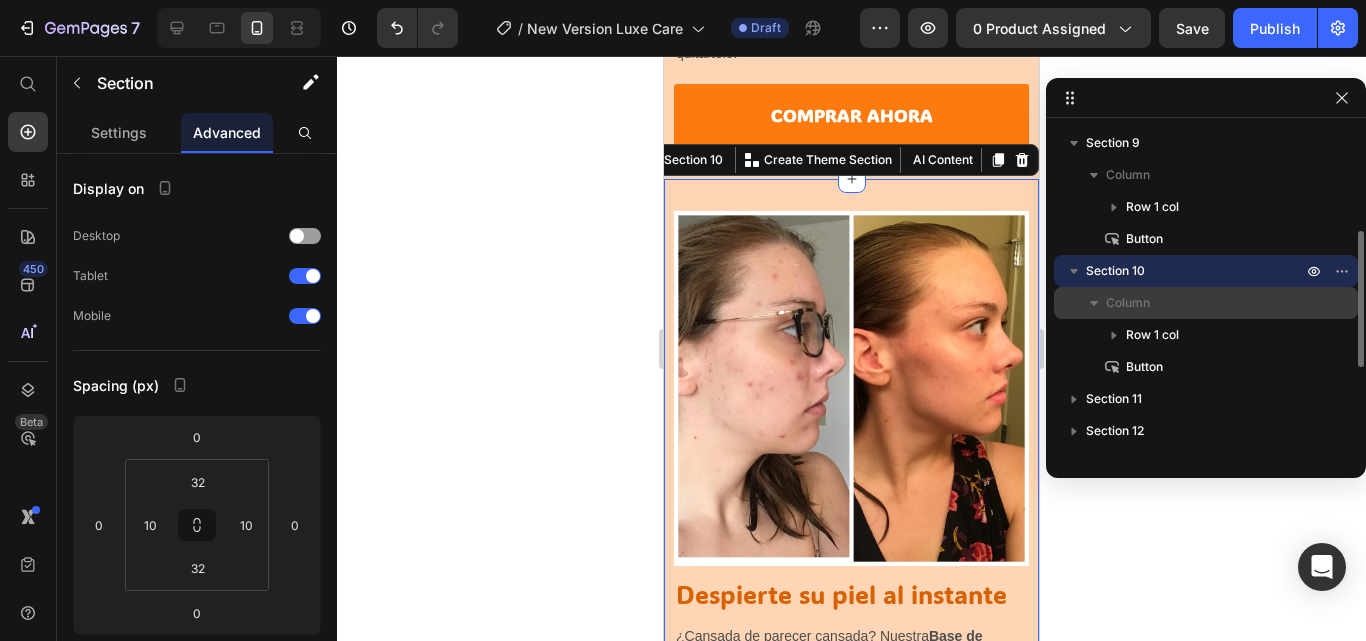 click 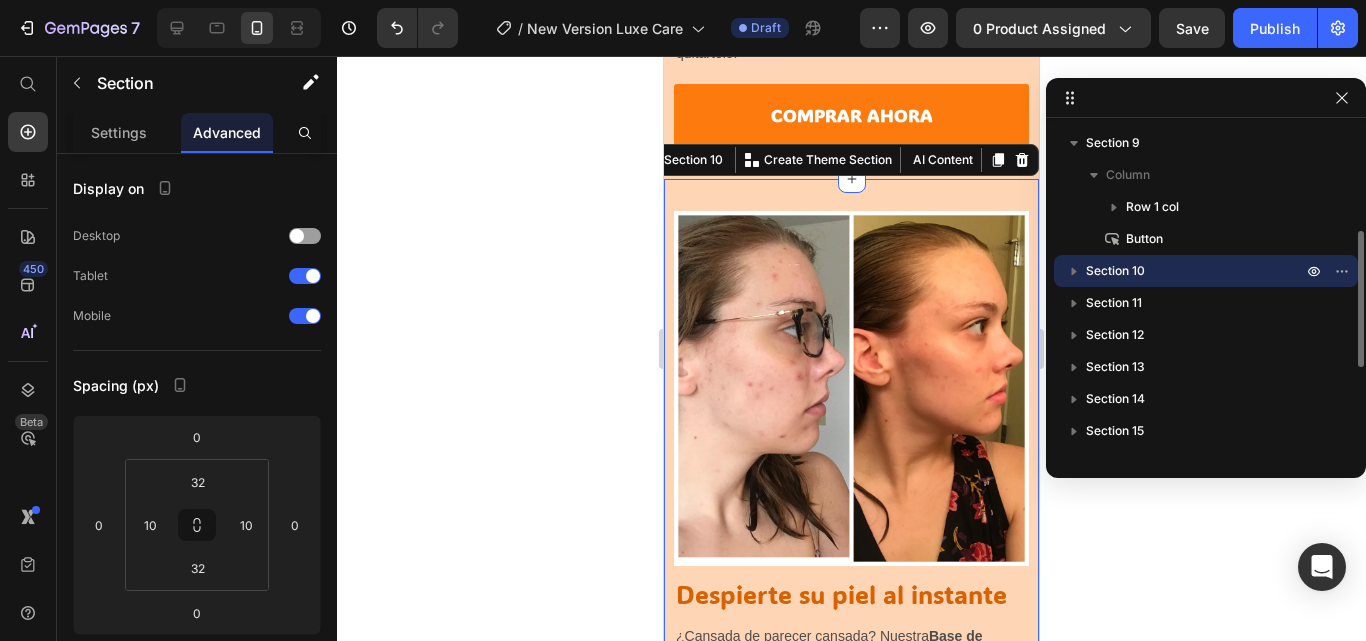 click 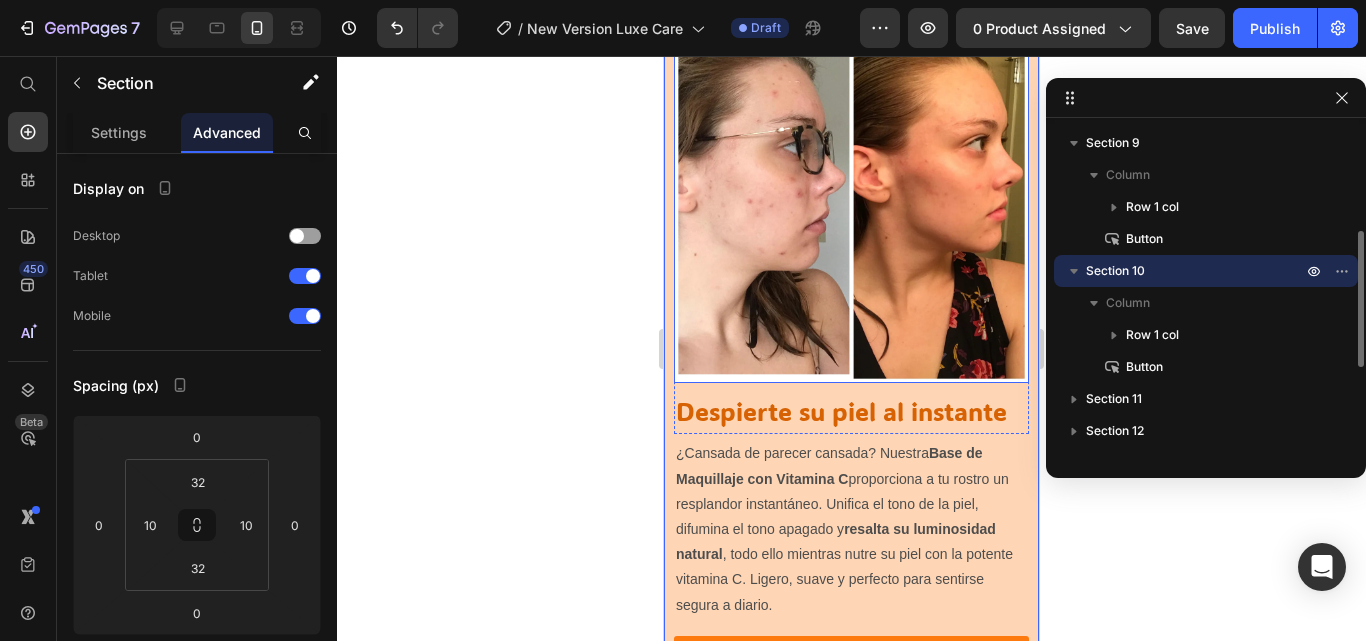scroll, scrollTop: 2911, scrollLeft: 0, axis: vertical 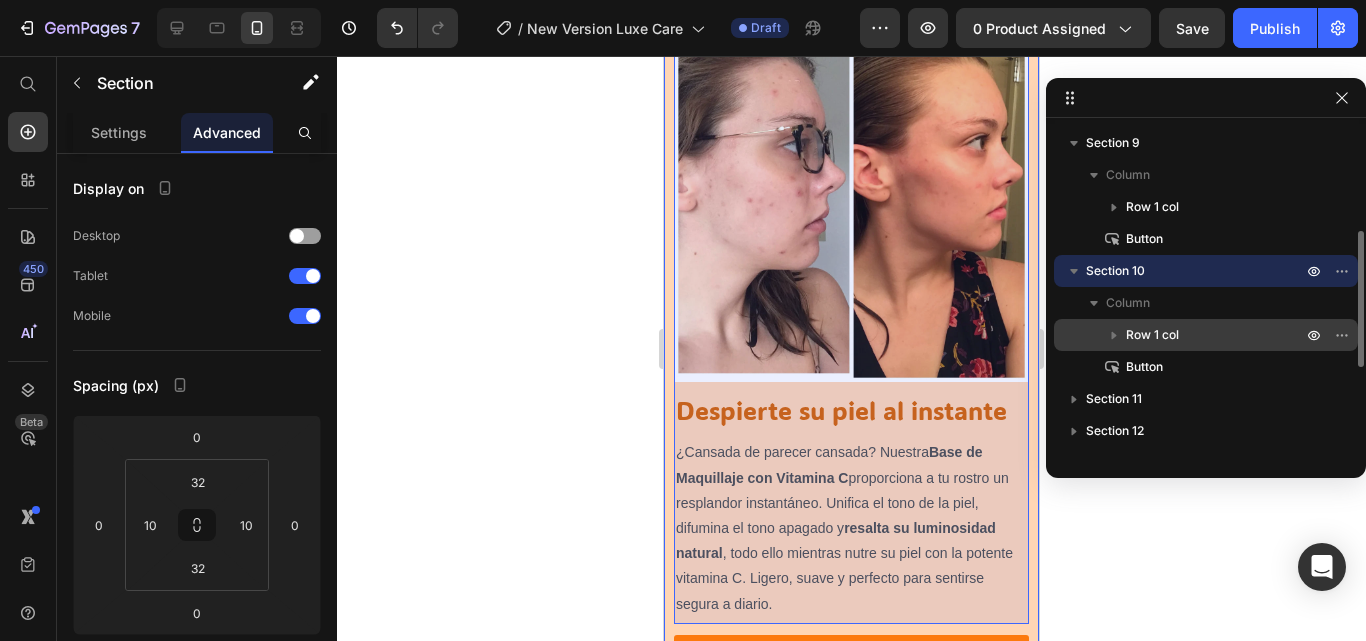 click on "Row 1 col" at bounding box center (1206, 335) 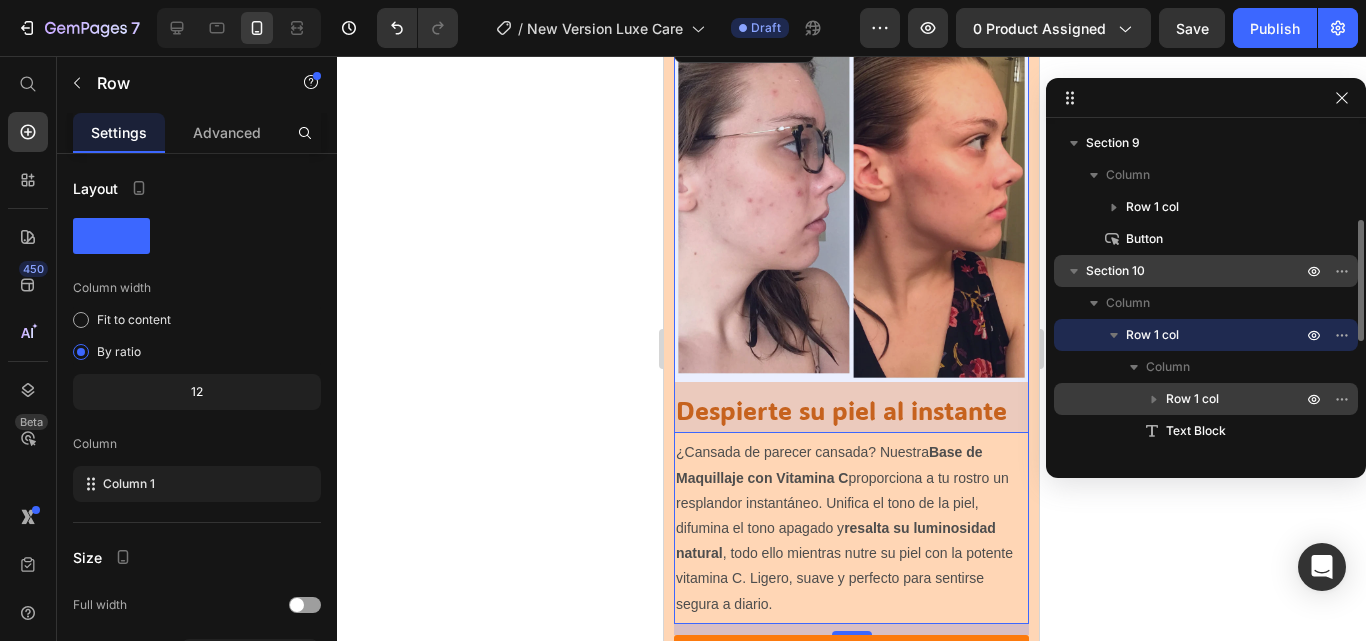 click on "Row 1 col" at bounding box center (1192, 399) 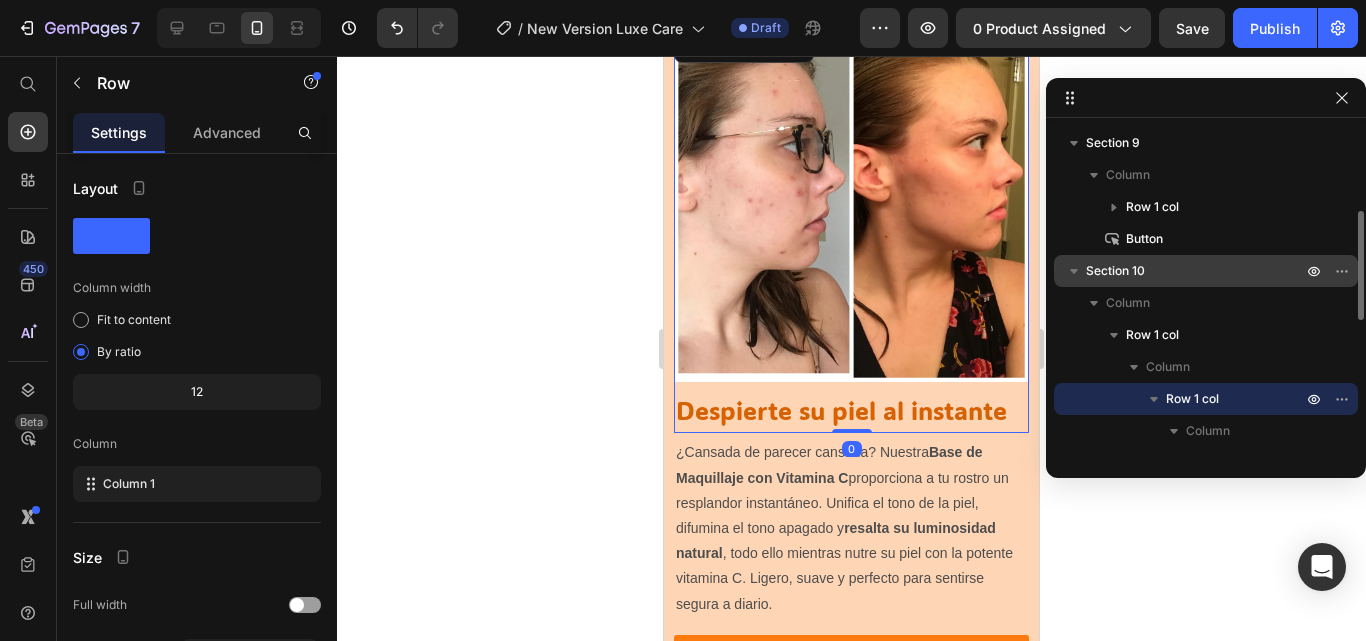 click on "Row 1 col" at bounding box center (1192, 399) 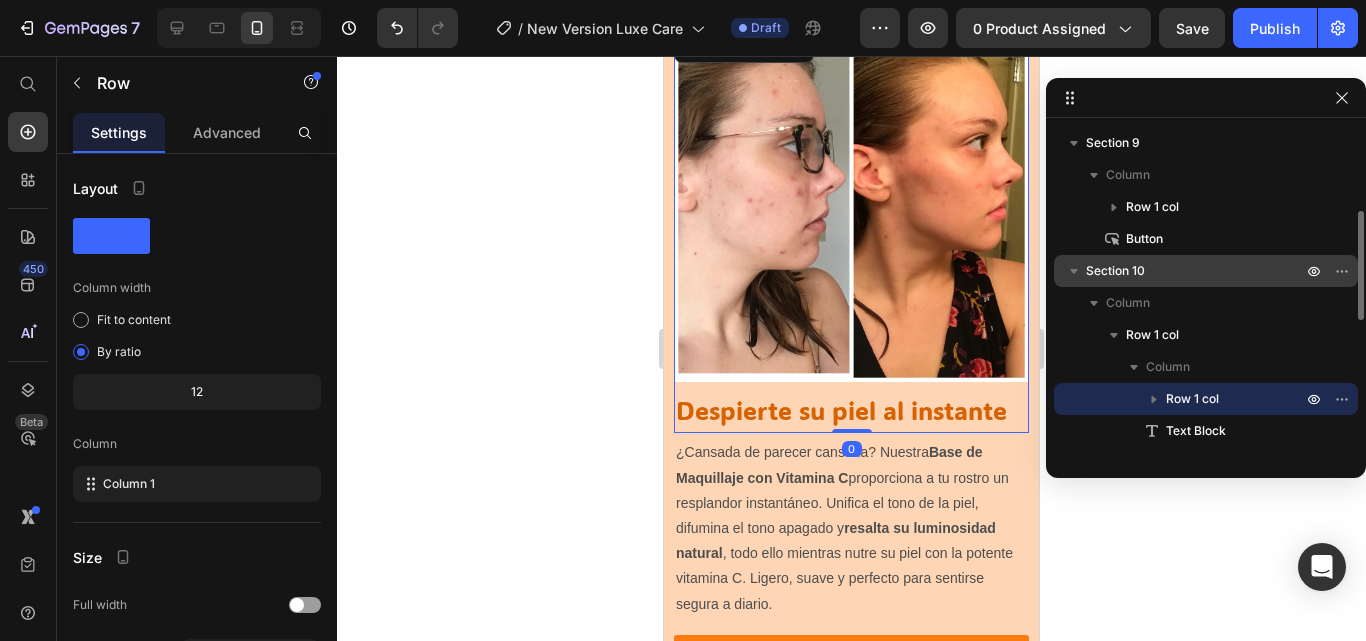 click on "Row 1 col" at bounding box center [1192, 399] 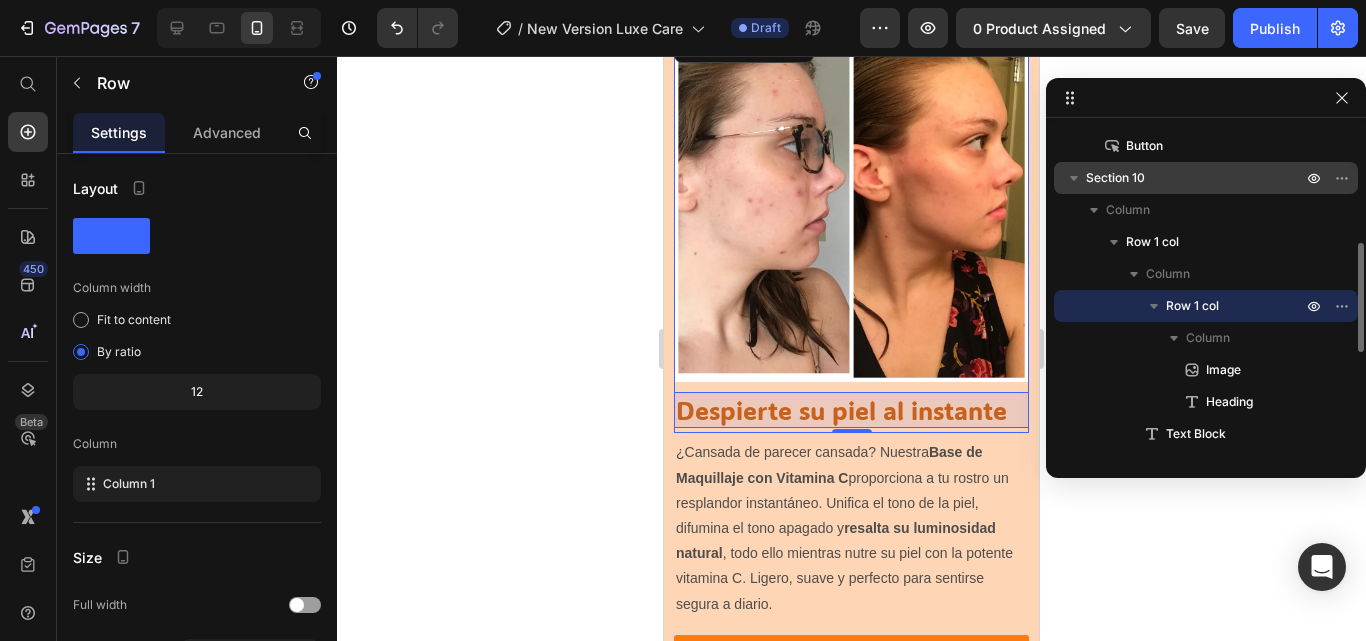 scroll, scrollTop: 349, scrollLeft: 0, axis: vertical 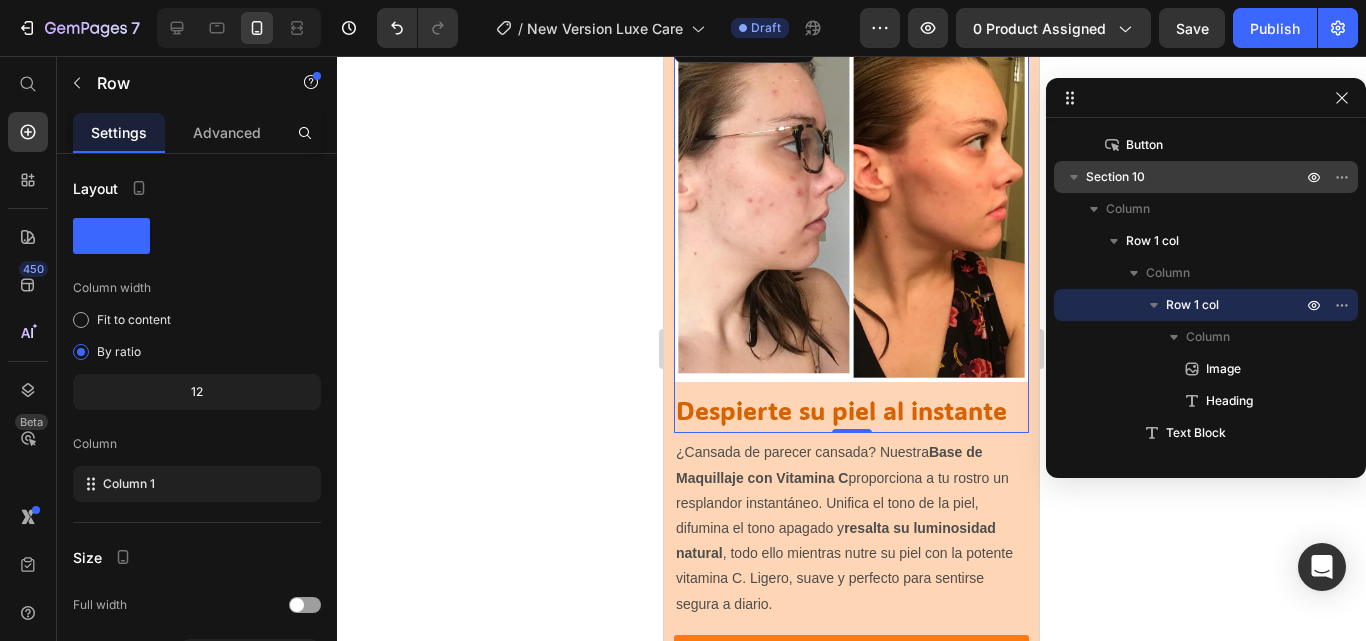 click 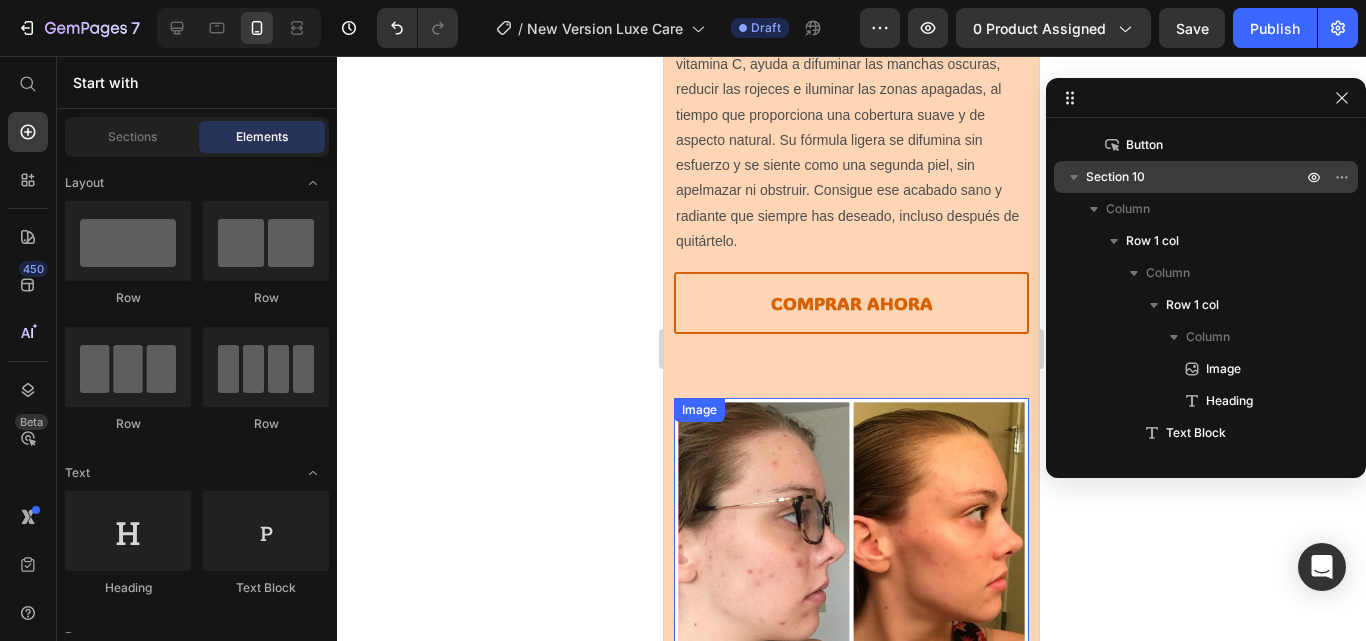 scroll, scrollTop: 2528, scrollLeft: 0, axis: vertical 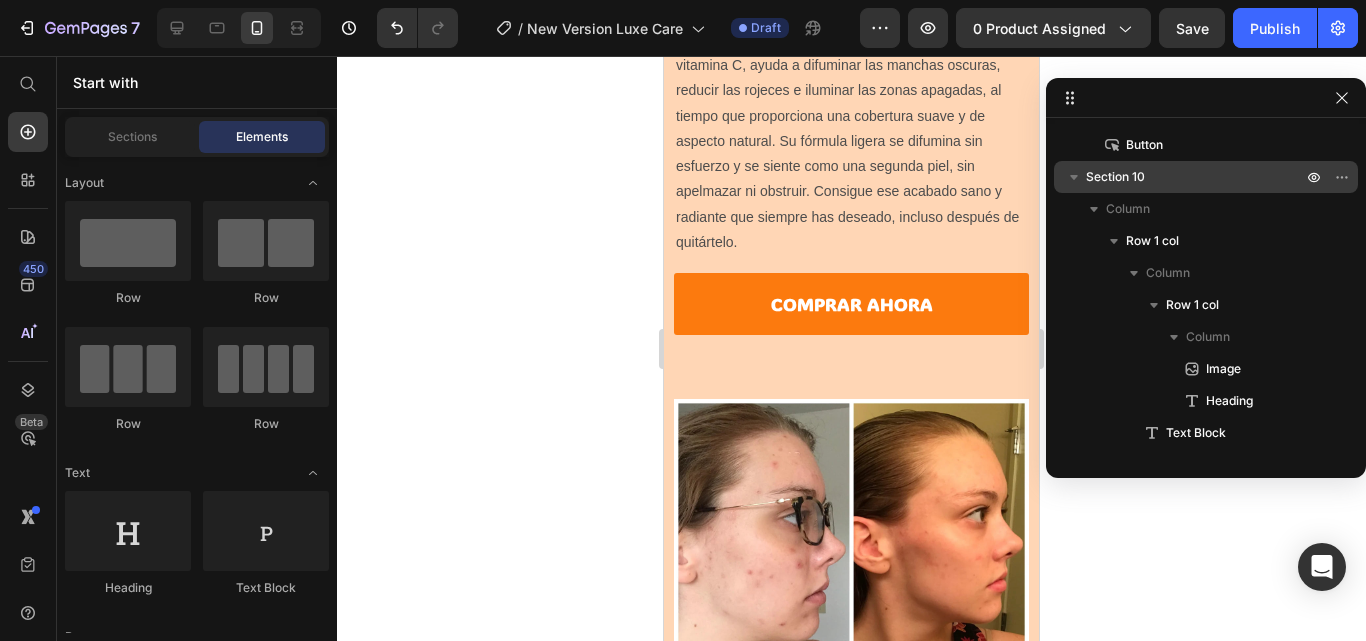 click 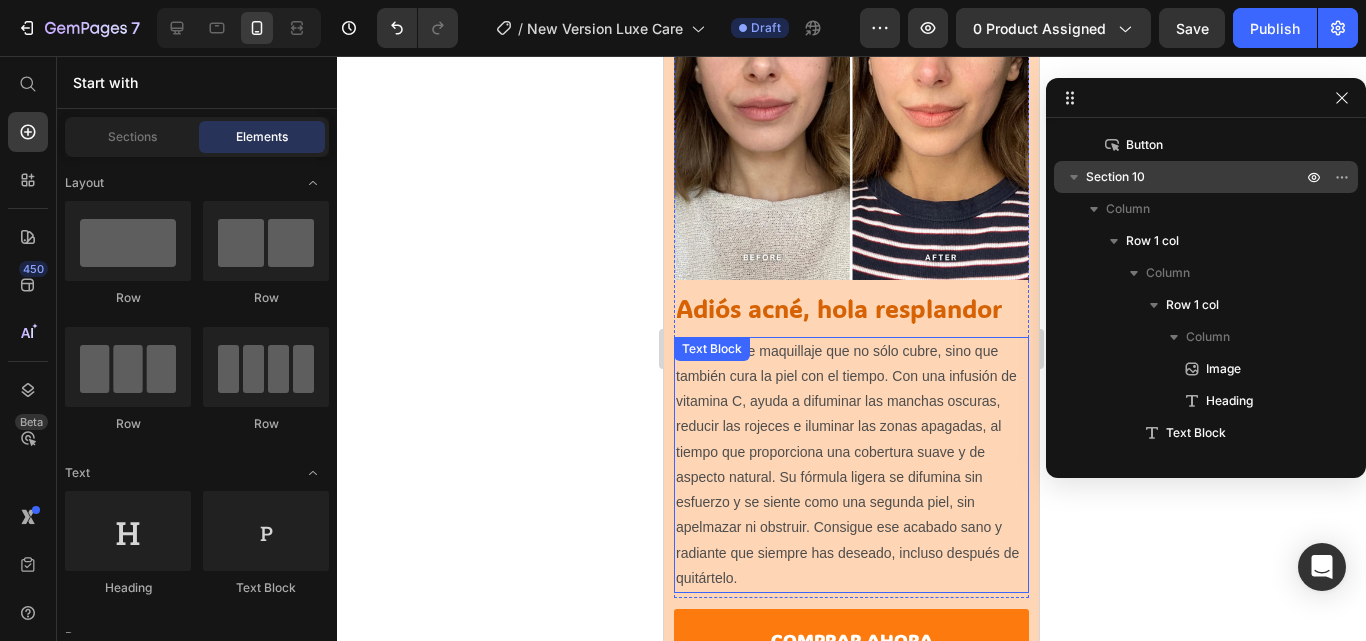 scroll, scrollTop: 1810, scrollLeft: 0, axis: vertical 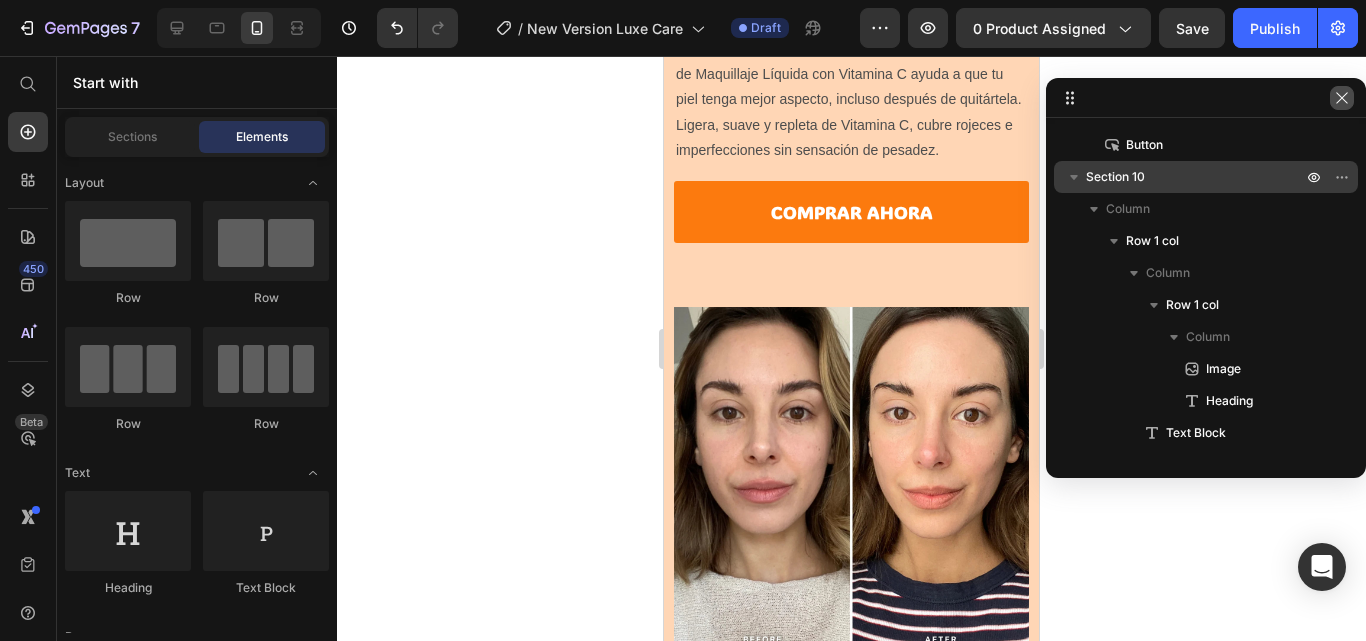 click 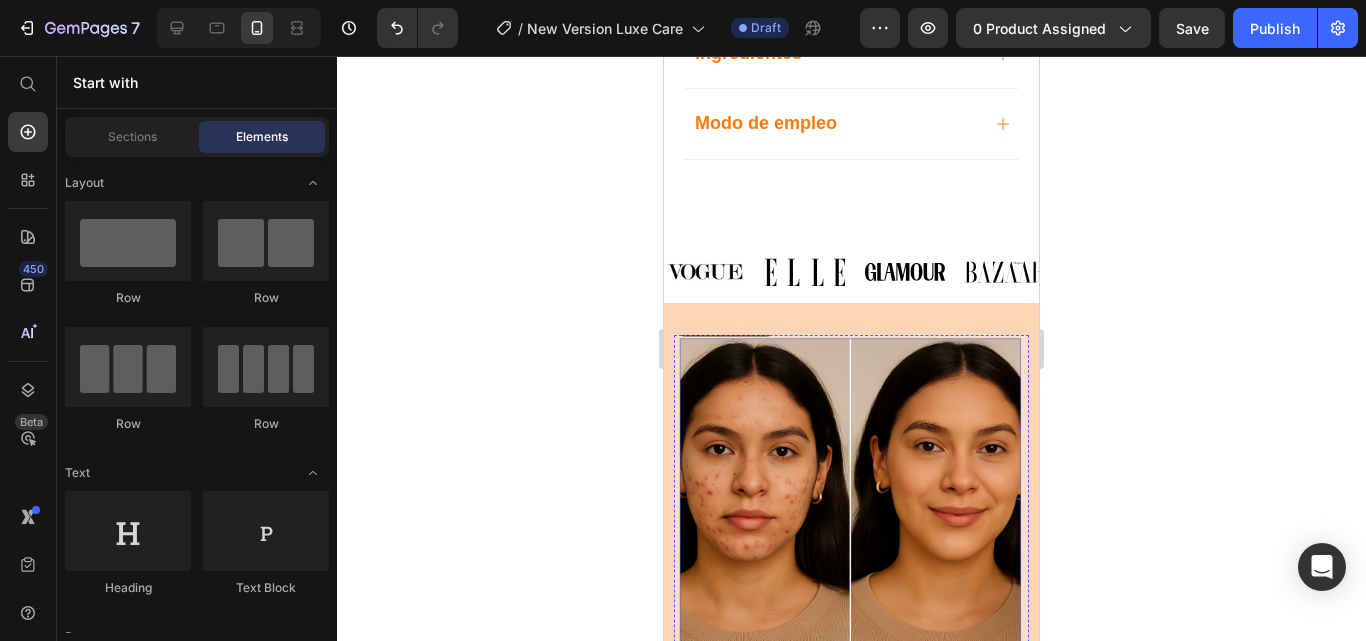 scroll, scrollTop: 1082, scrollLeft: 0, axis: vertical 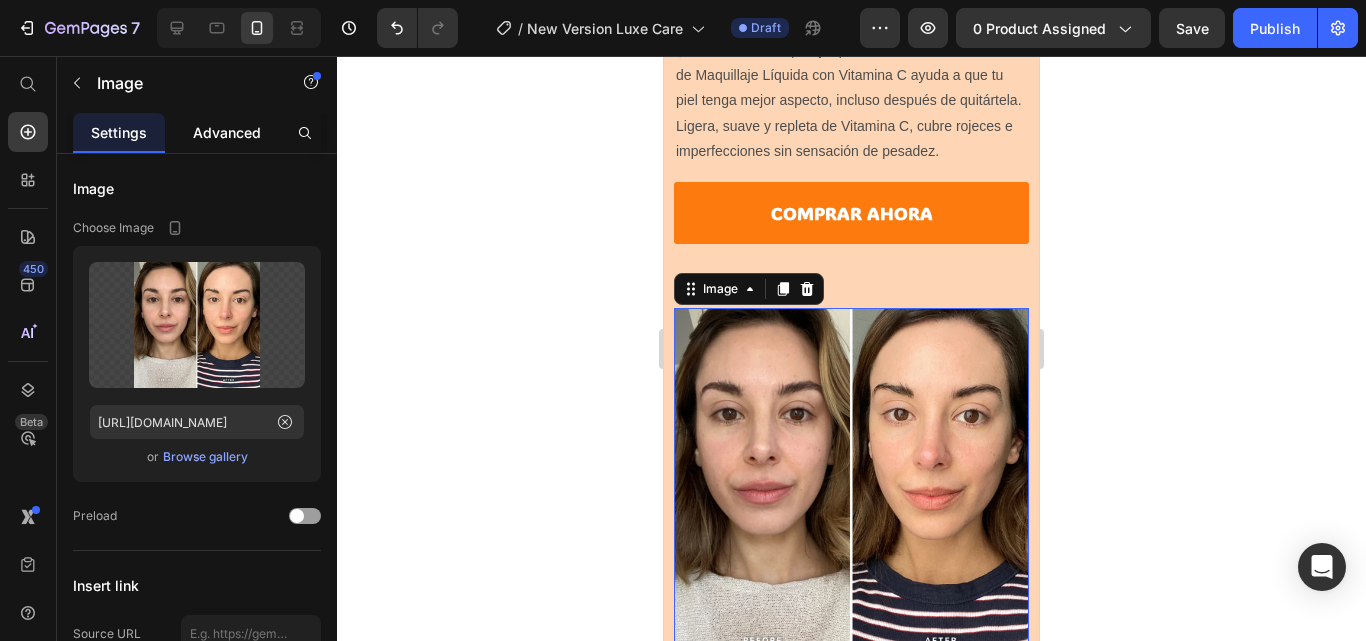click on "Advanced" at bounding box center [227, 132] 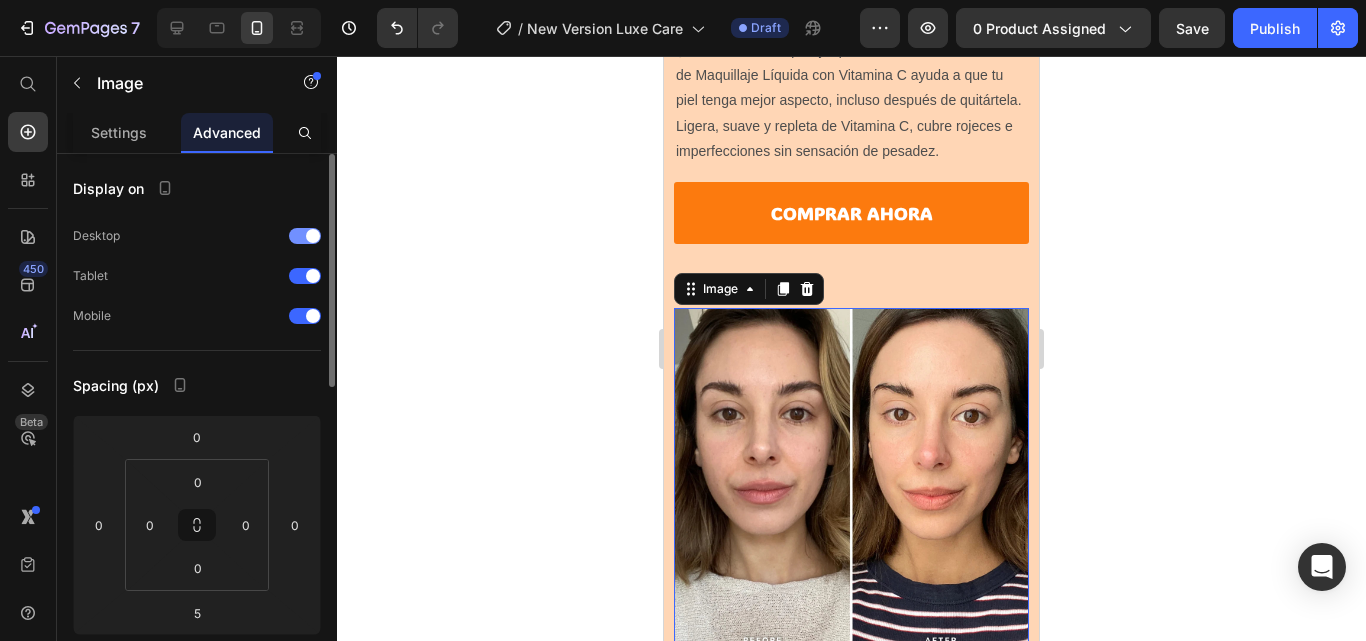 click at bounding box center (305, 236) 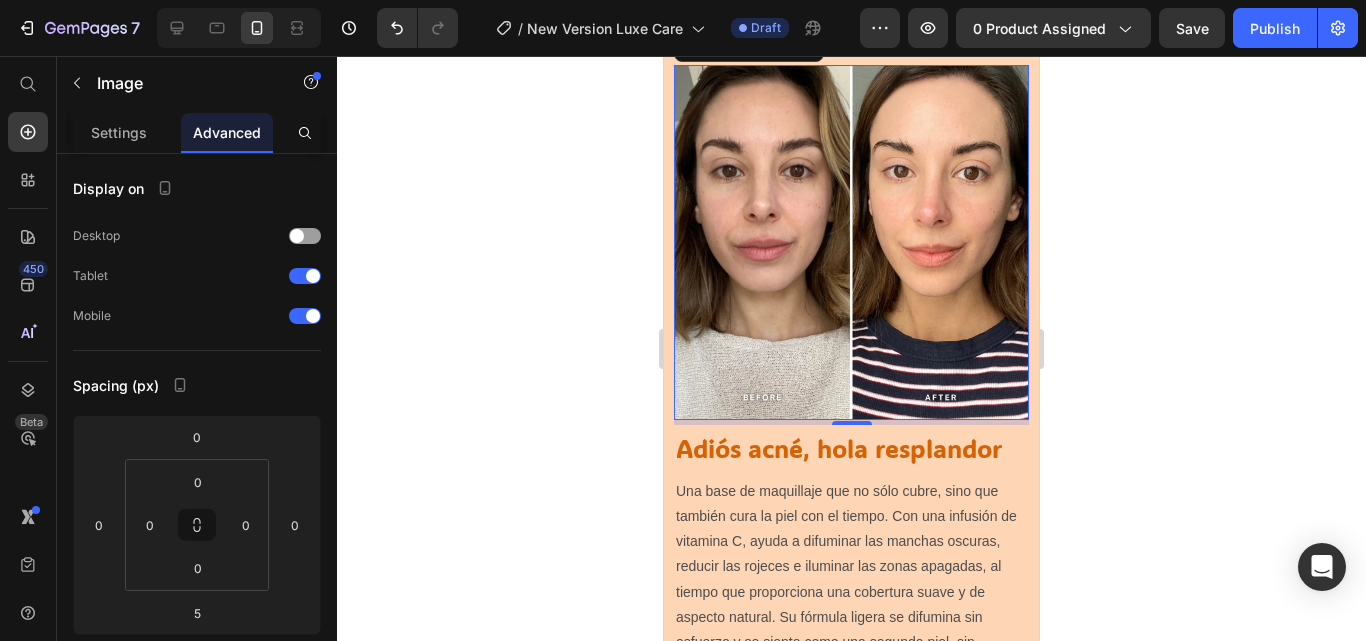 scroll, scrollTop: 2069, scrollLeft: 0, axis: vertical 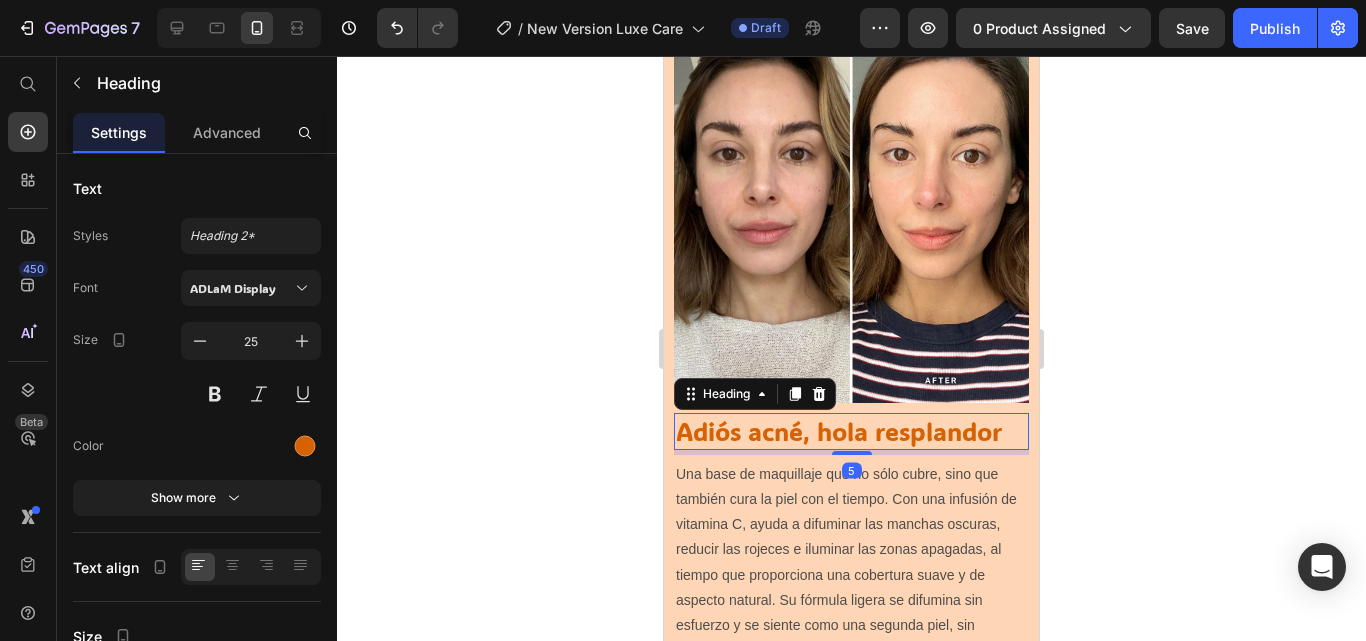 click on "Adiós acné, hola resplandor" at bounding box center [851, 431] 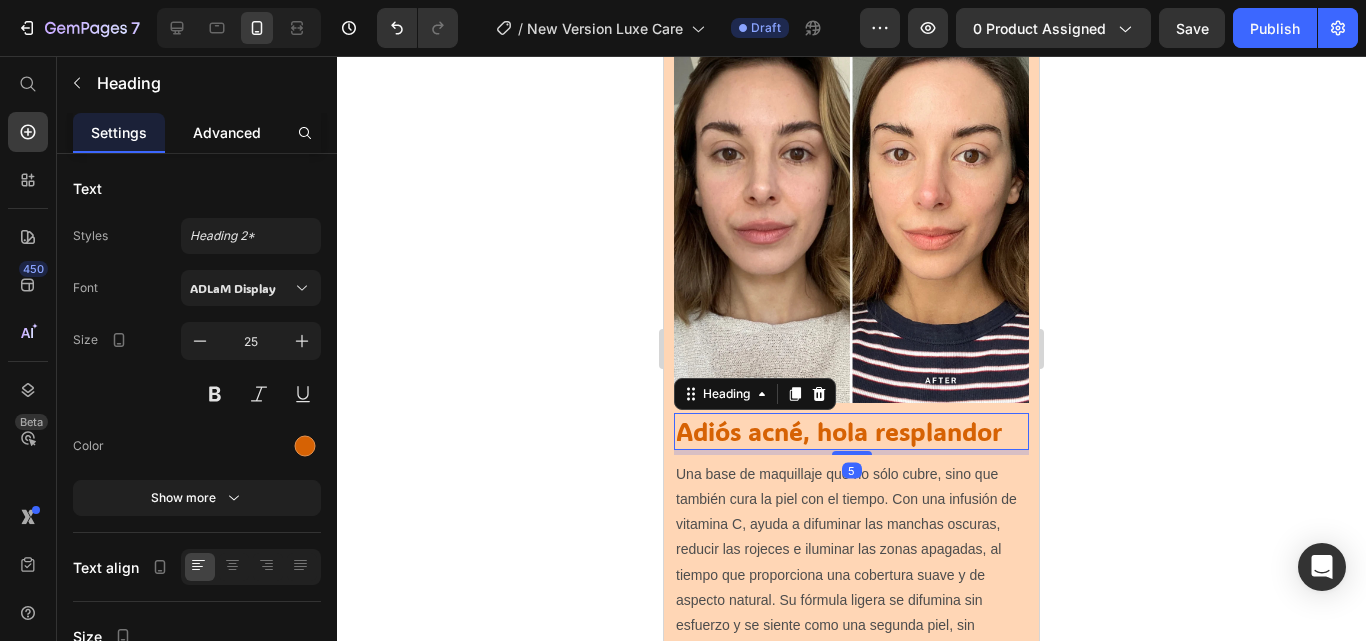 click on "Advanced" at bounding box center [227, 132] 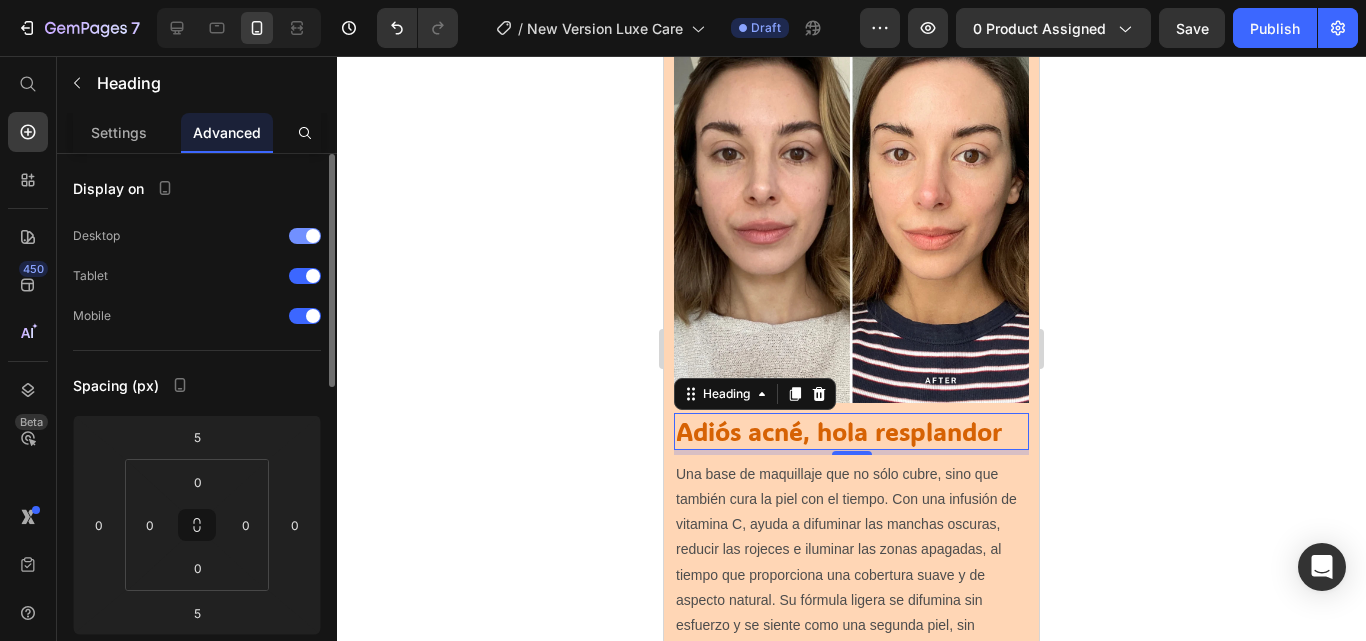 click at bounding box center [305, 236] 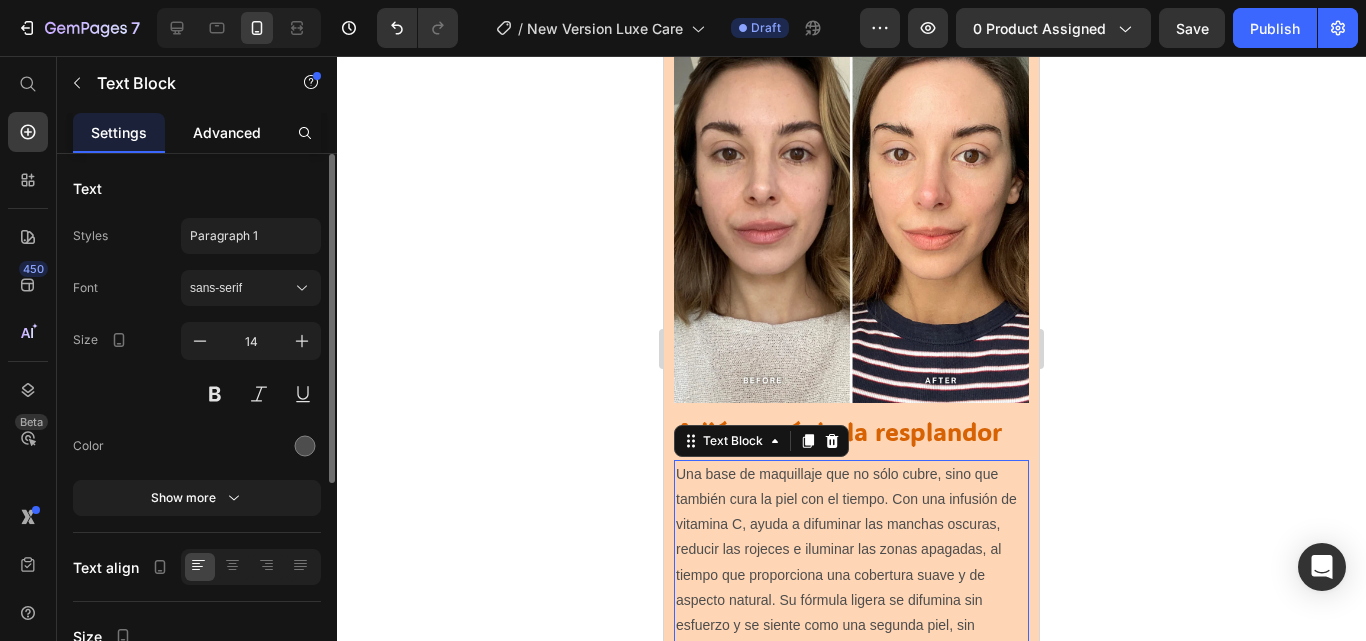 click on "Advanced" at bounding box center [227, 132] 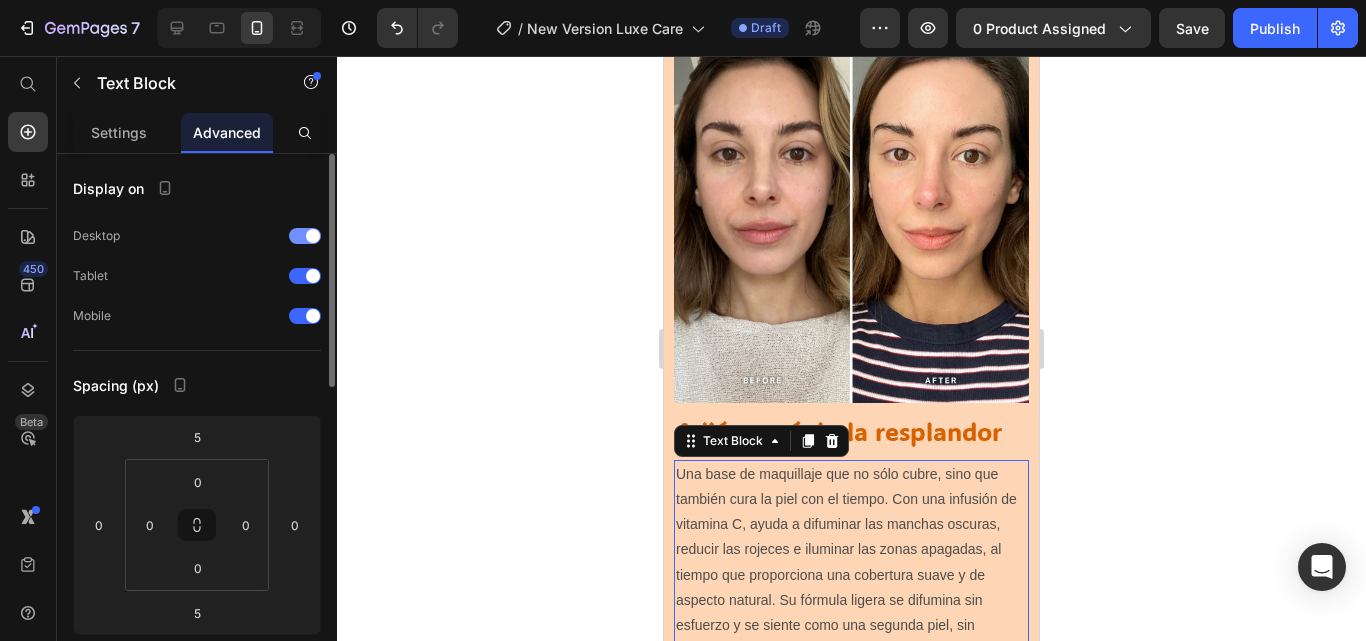 click on "Desktop" at bounding box center (197, 236) 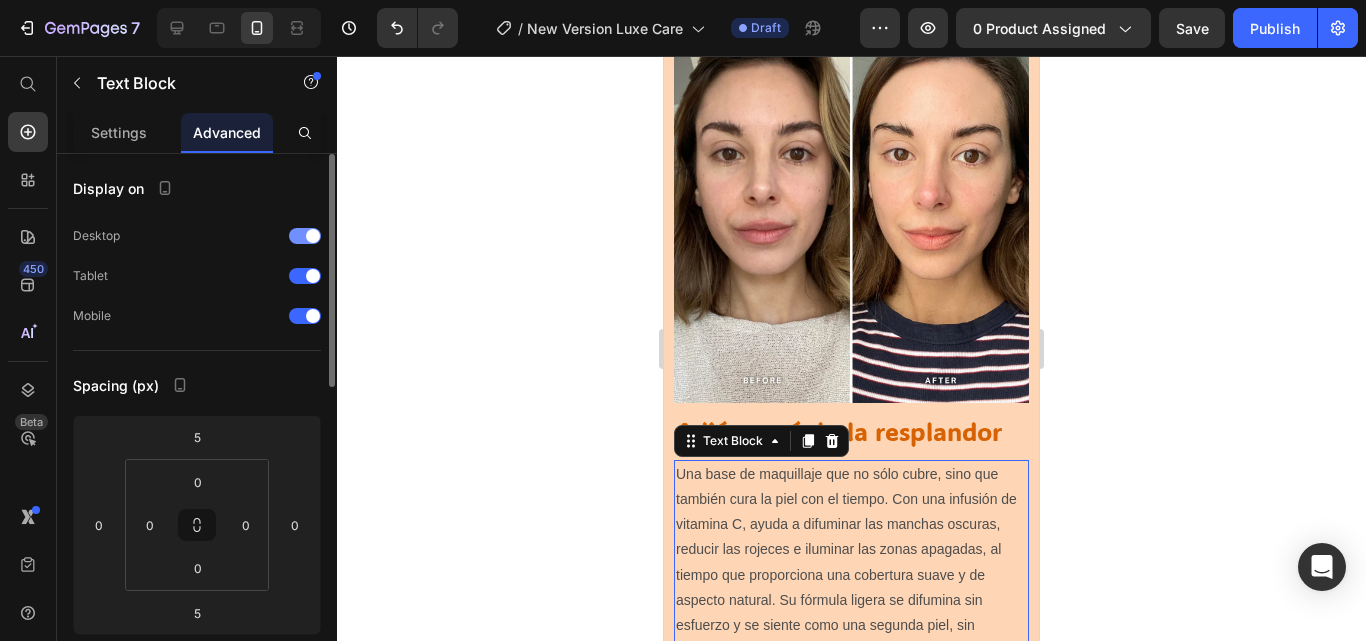 click at bounding box center [305, 236] 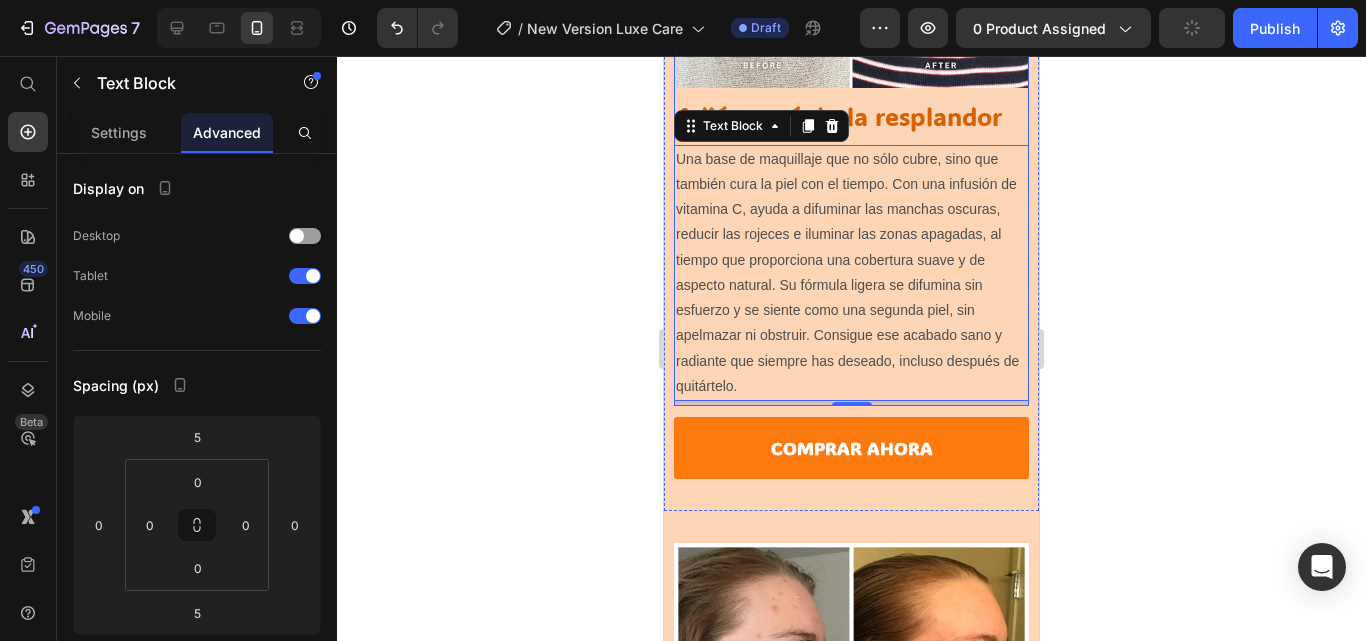 scroll, scrollTop: 2438, scrollLeft: 0, axis: vertical 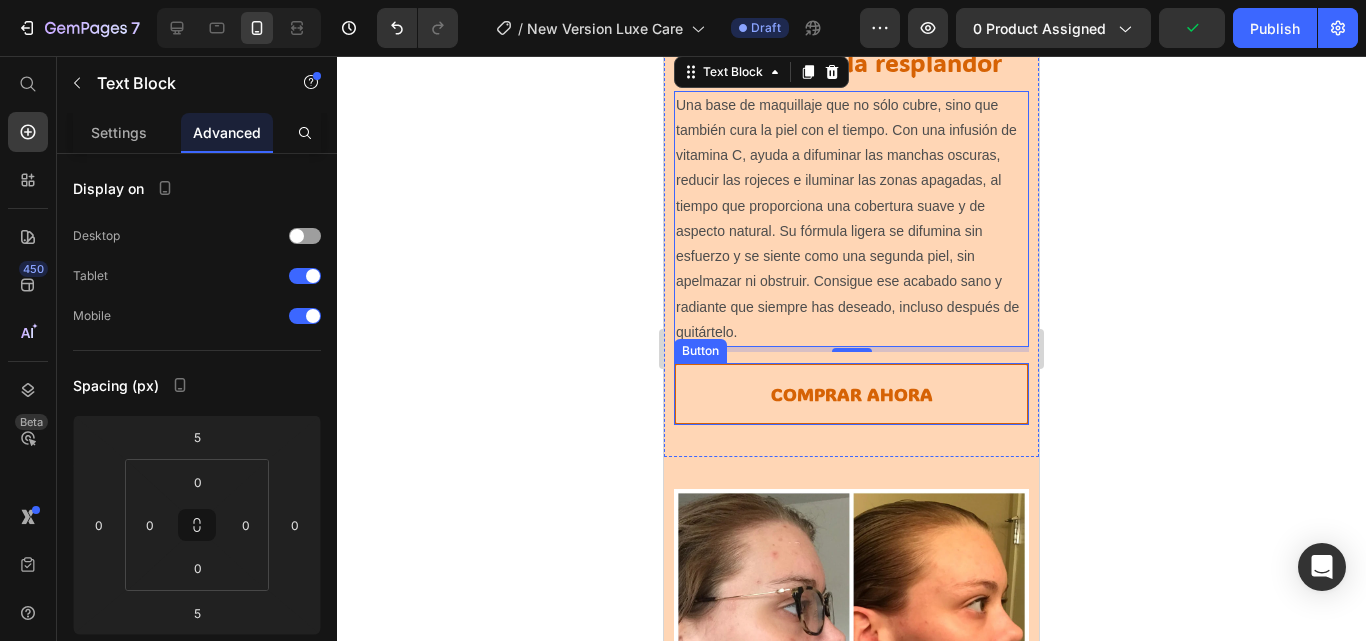 click on "Comprar ahora" at bounding box center (851, 394) 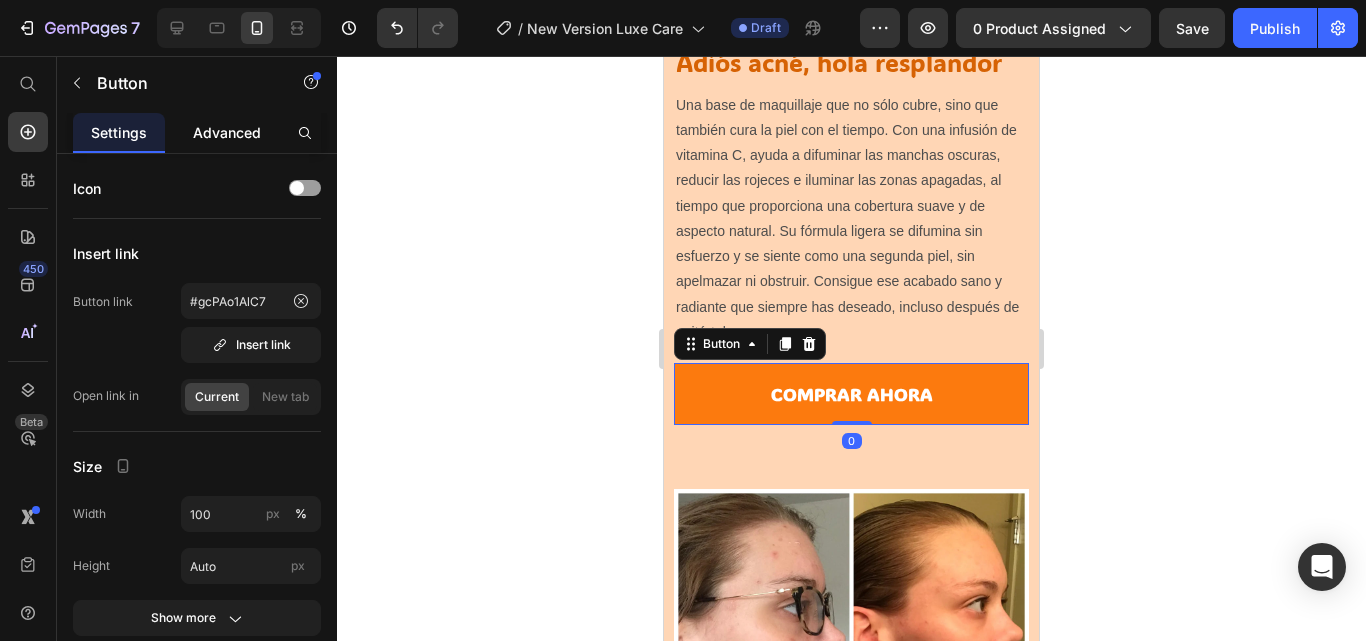 click on "Advanced" at bounding box center (227, 132) 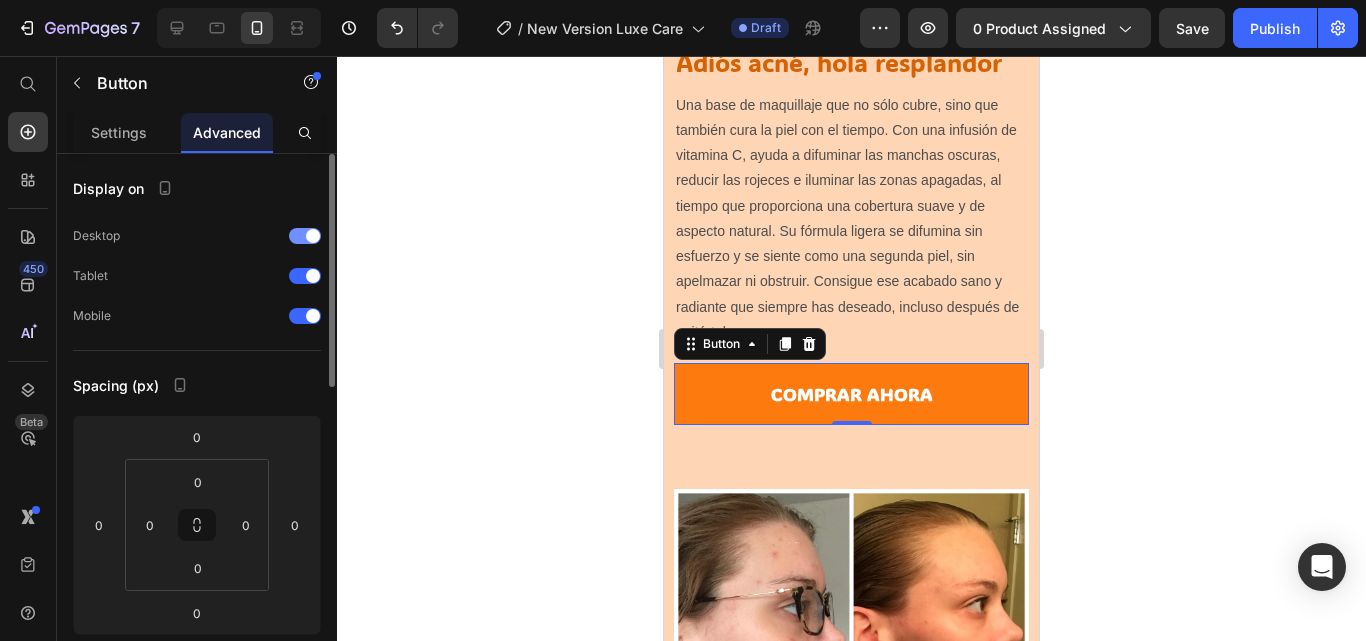 click at bounding box center (305, 236) 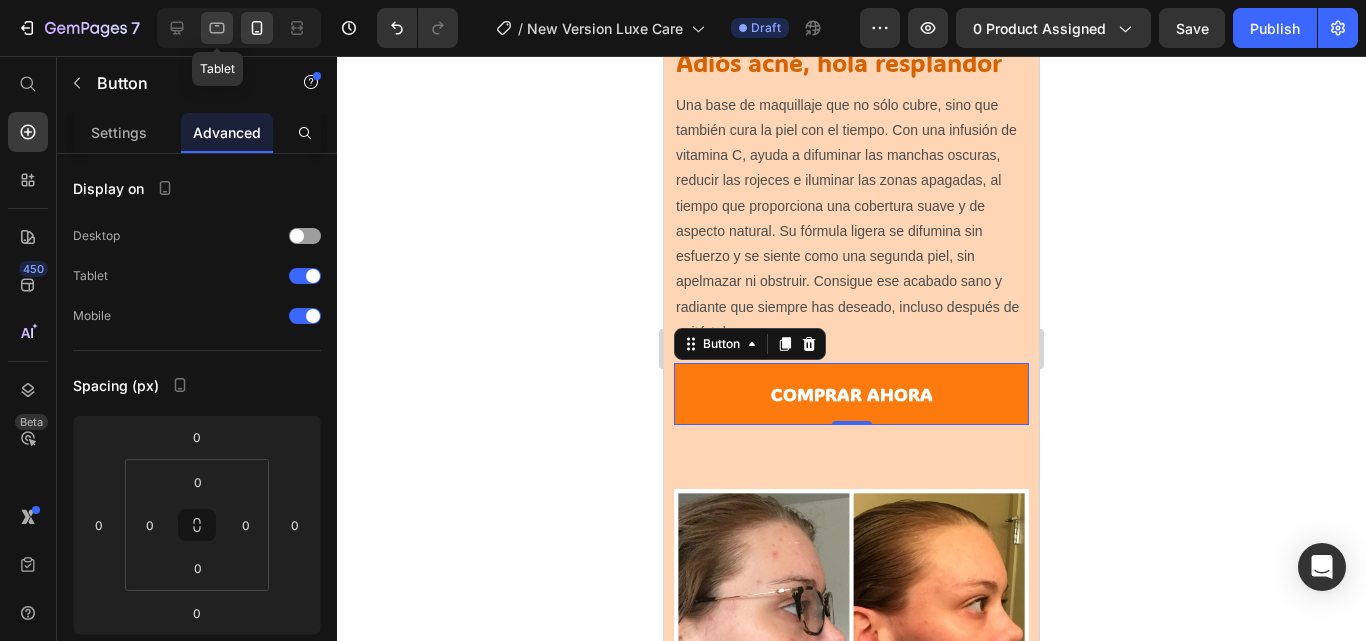 click 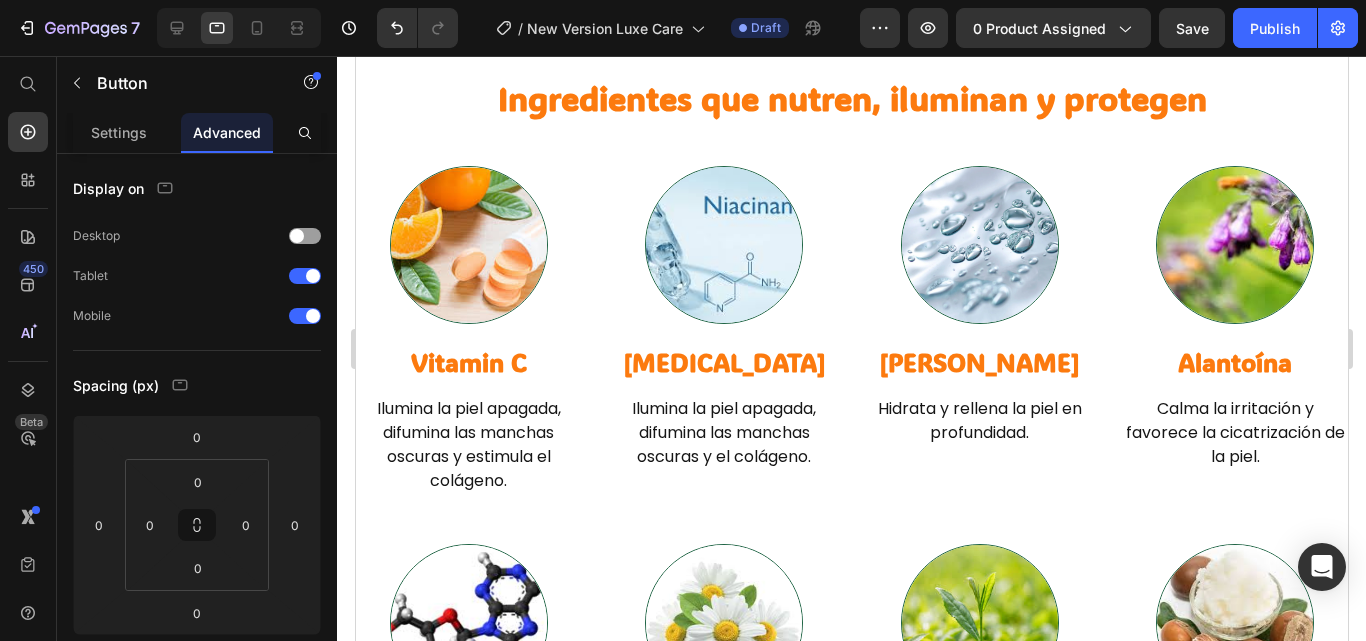 scroll, scrollTop: 8473, scrollLeft: 0, axis: vertical 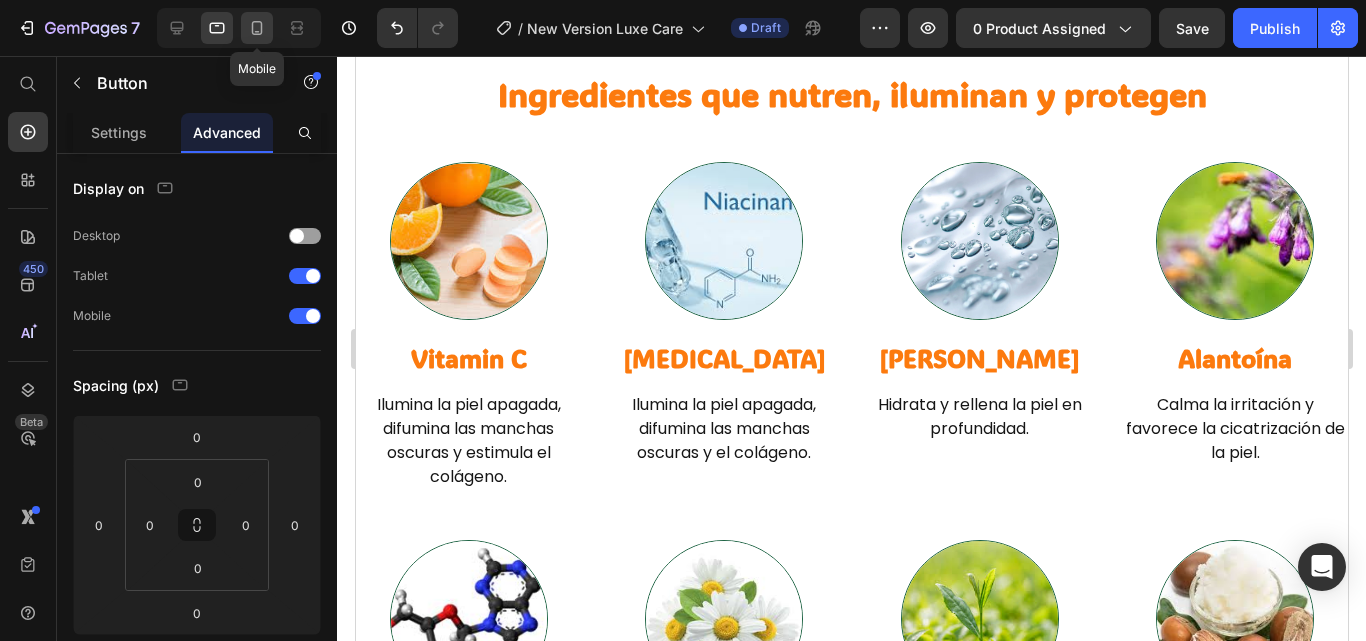 click 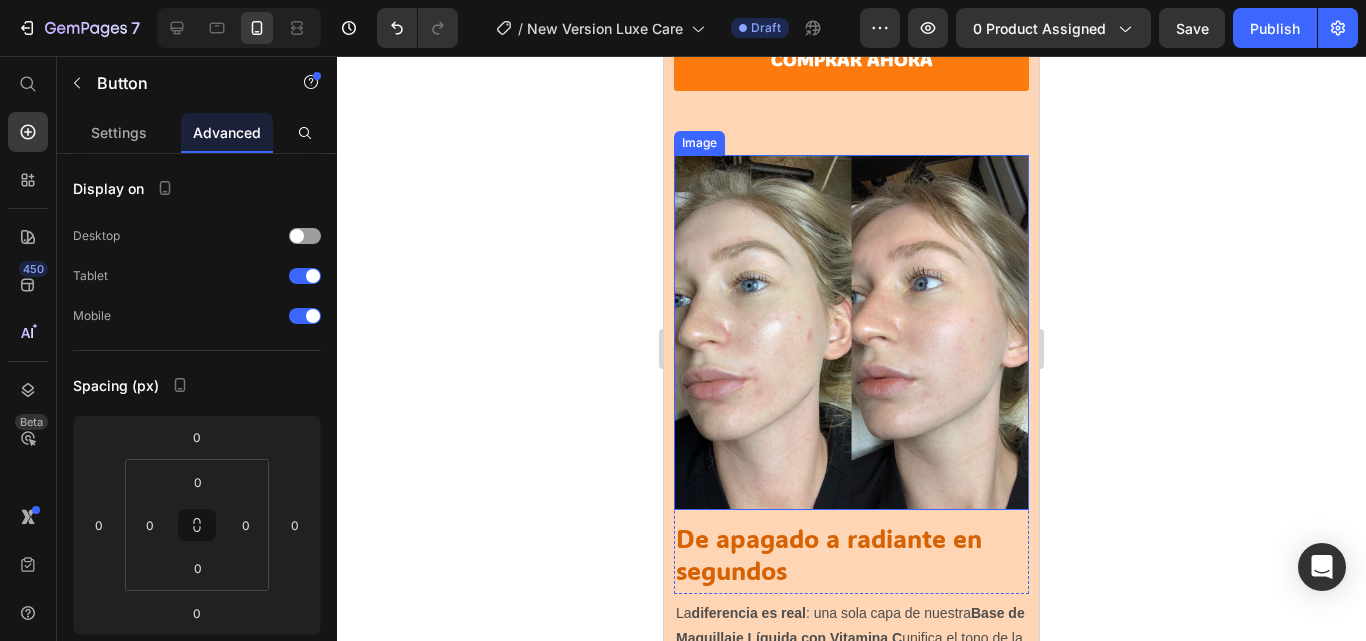 scroll, scrollTop: 4041, scrollLeft: 0, axis: vertical 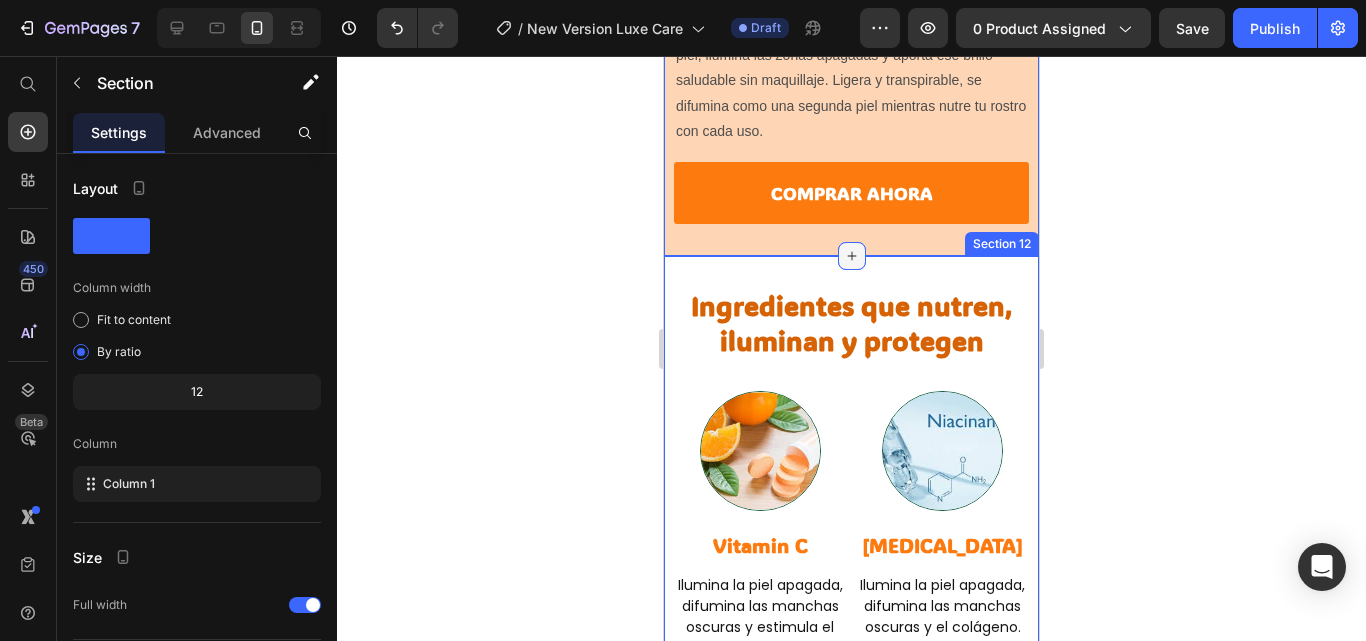 click 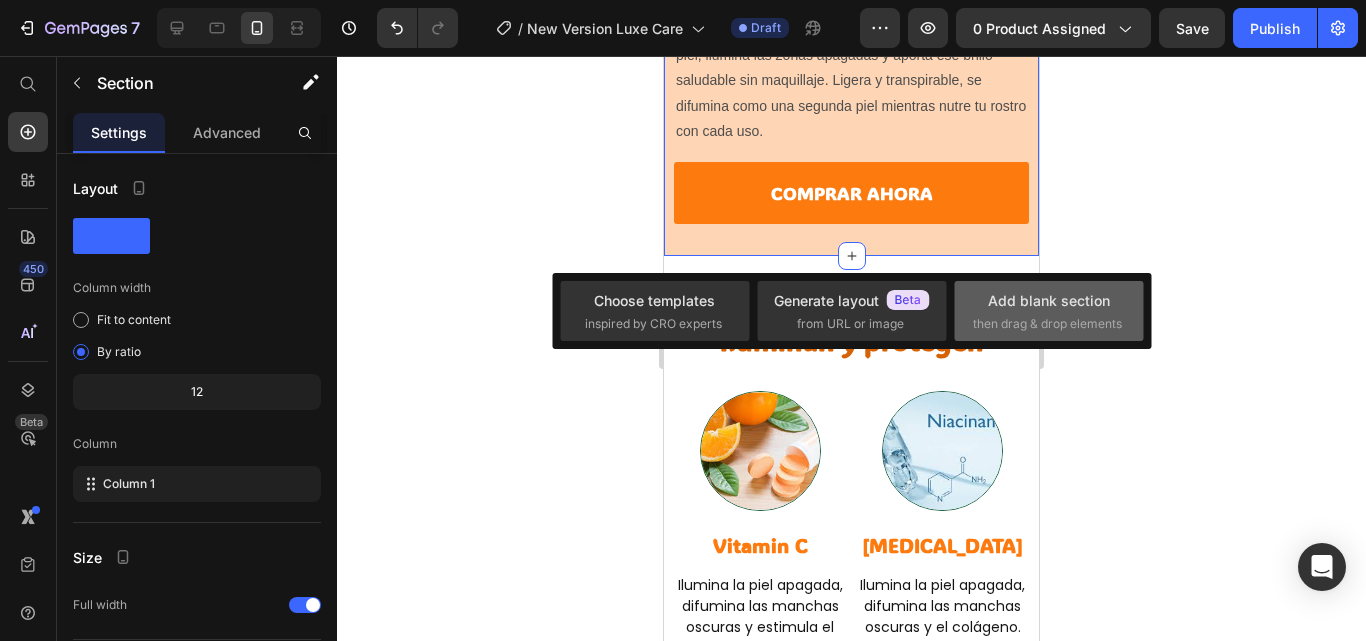 click on "Add blank section" at bounding box center [1049, 300] 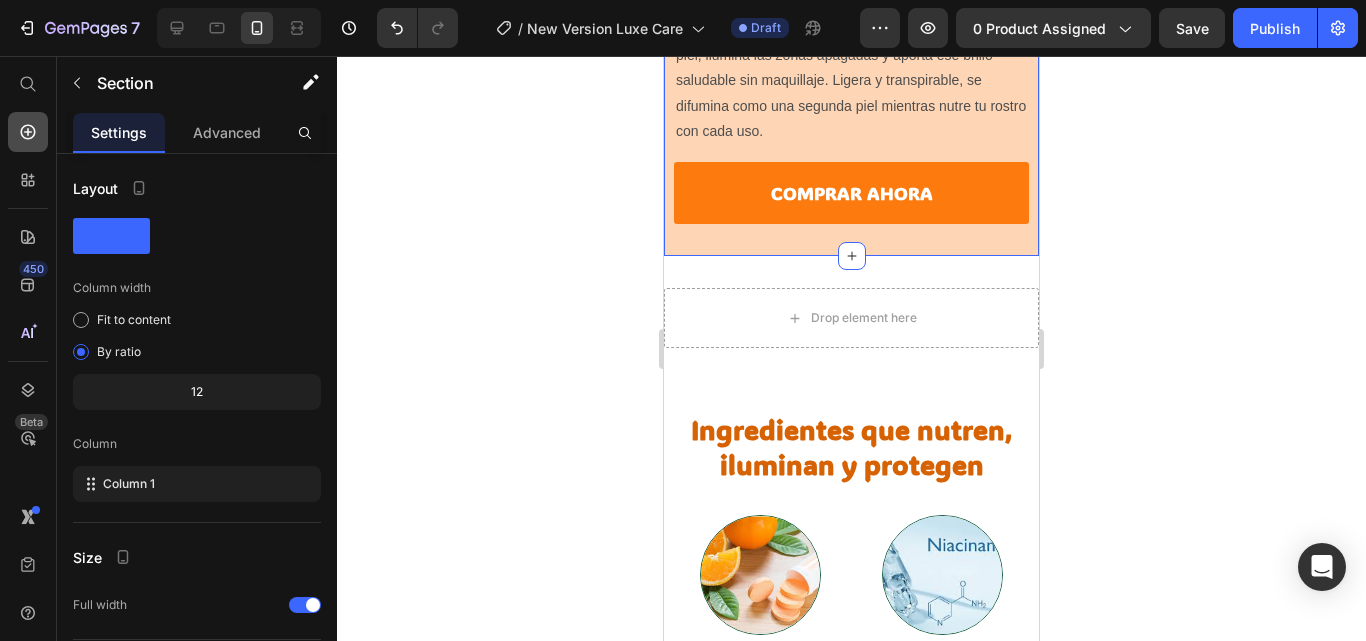 click 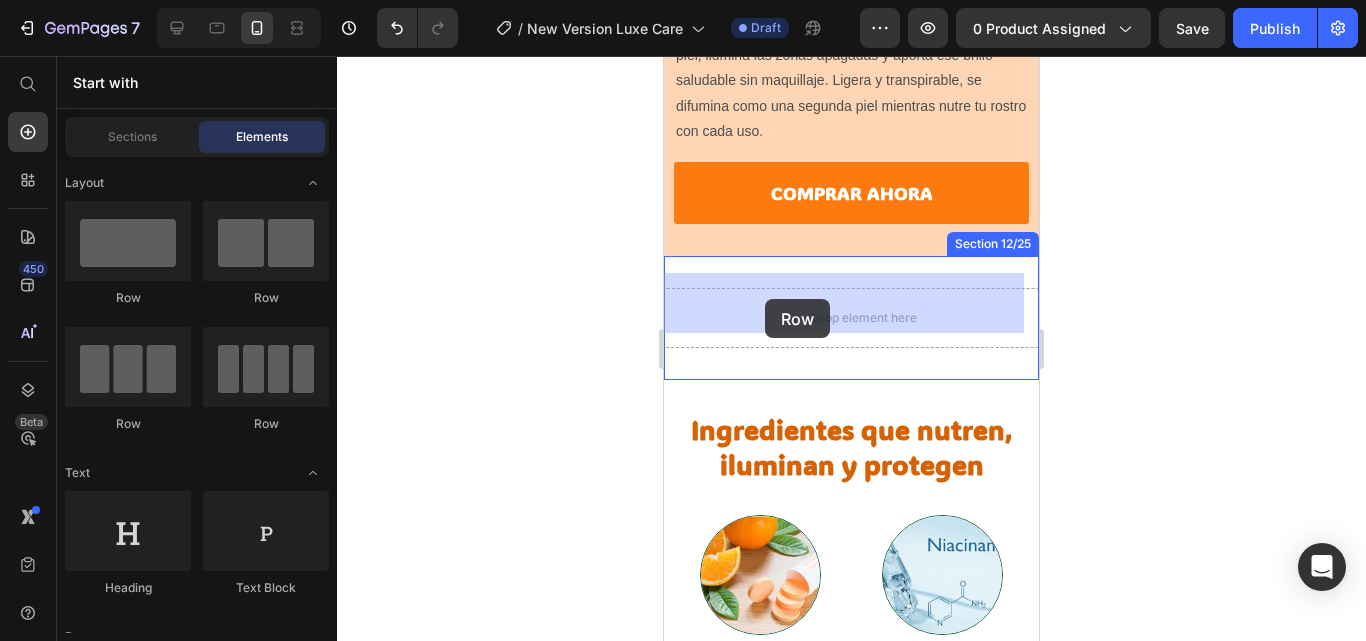 drag, startPoint x: 783, startPoint y: 298, endPoint x: 765, endPoint y: 299, distance: 18.027756 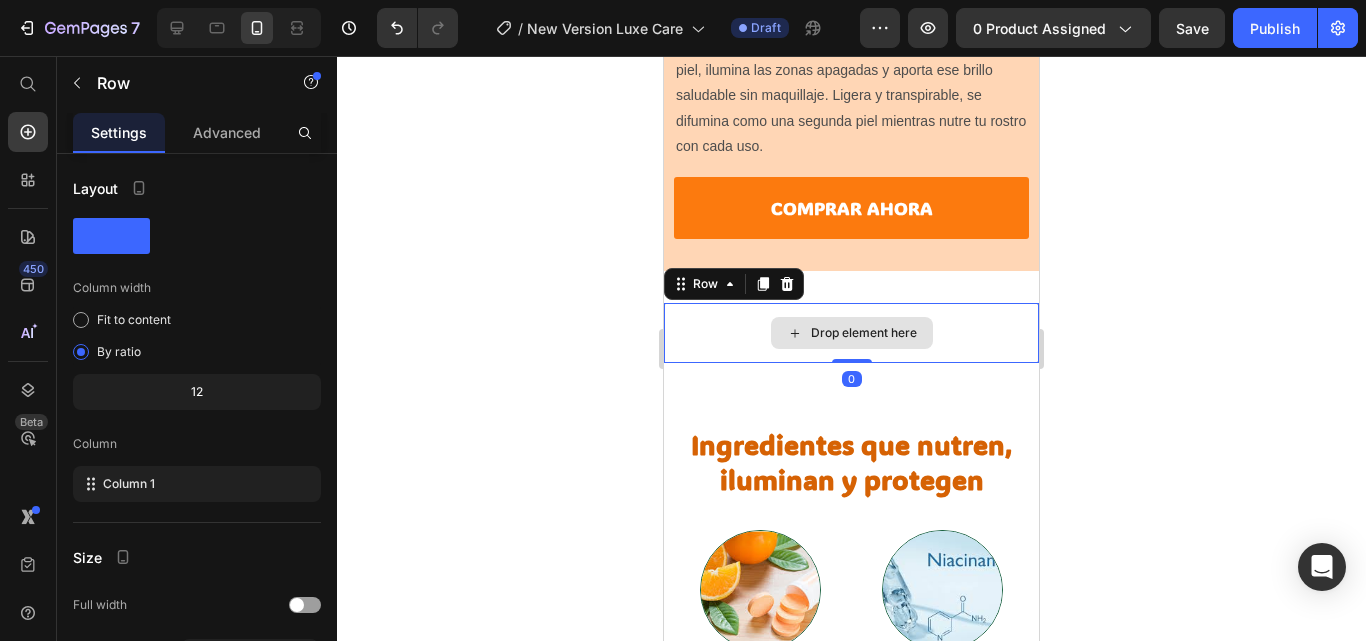 scroll, scrollTop: 4359, scrollLeft: 0, axis: vertical 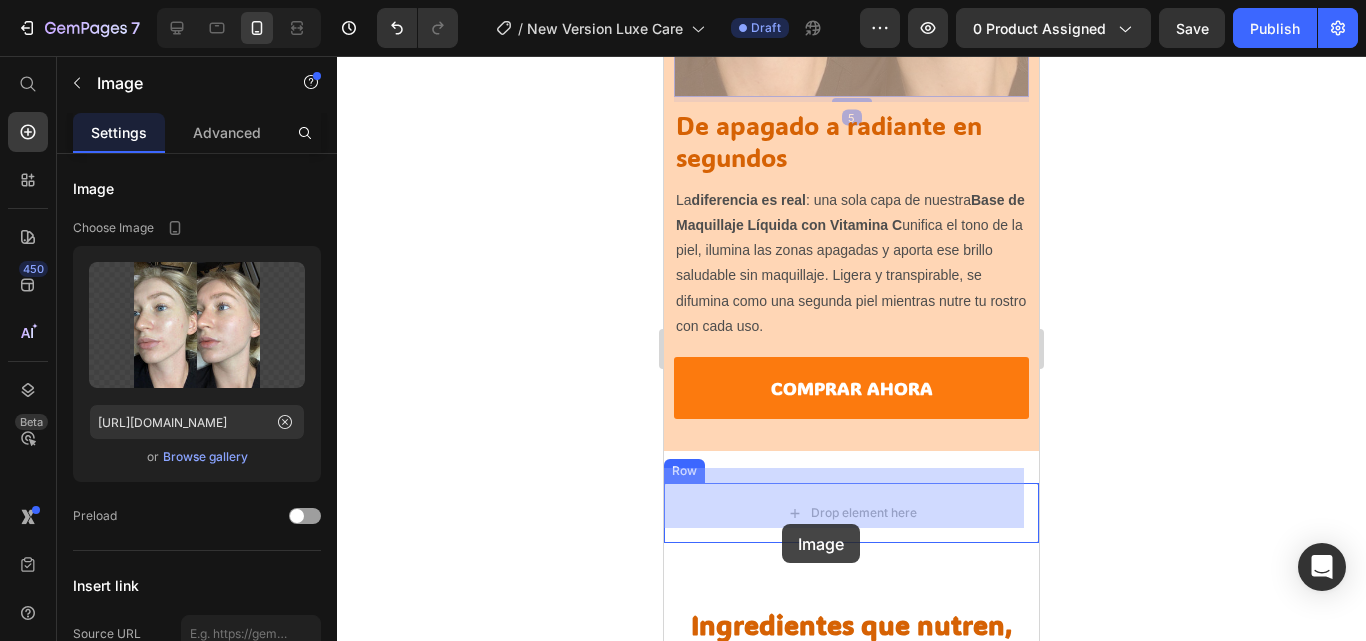 drag, startPoint x: 803, startPoint y: 108, endPoint x: 782, endPoint y: 524, distance: 416.52972 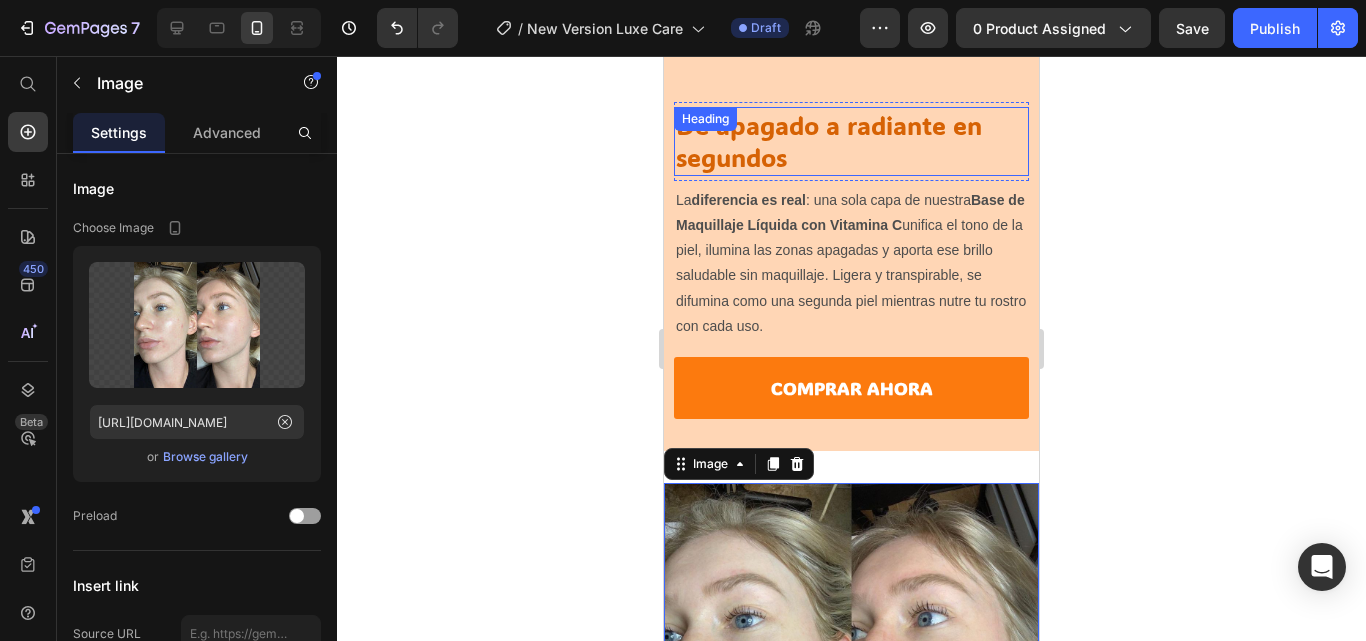scroll, scrollTop: 4145, scrollLeft: 0, axis: vertical 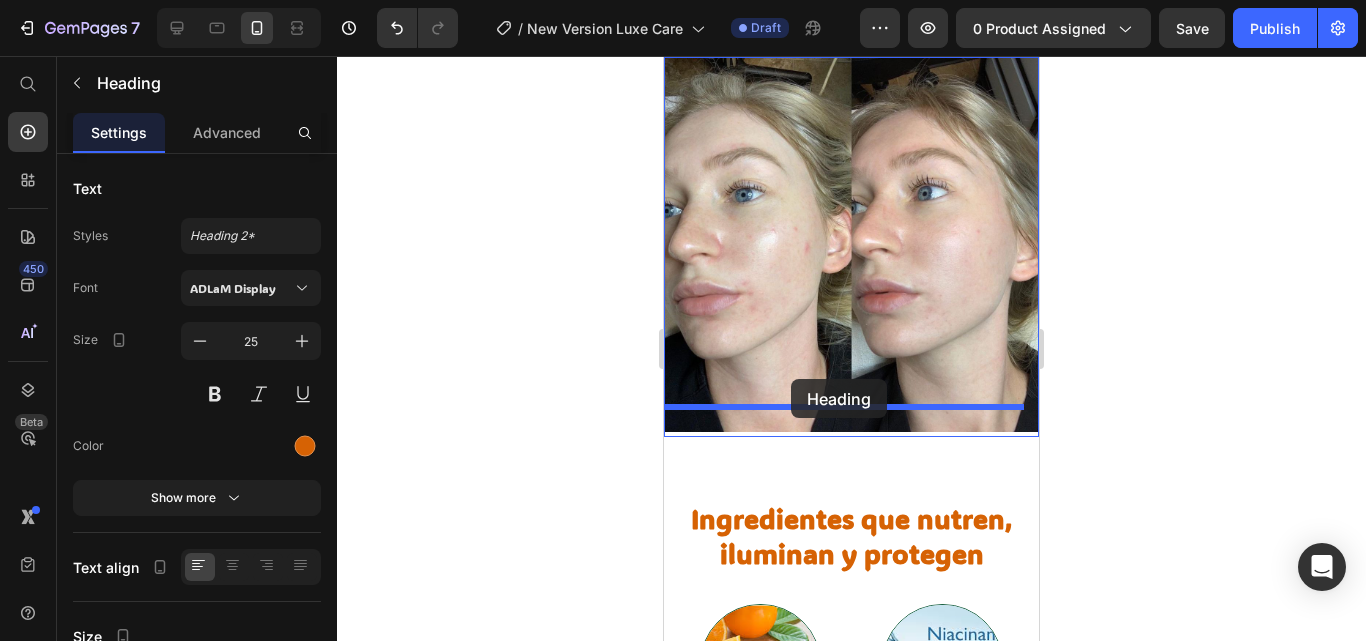 drag, startPoint x: 814, startPoint y: 63, endPoint x: 791, endPoint y: 379, distance: 316.8359 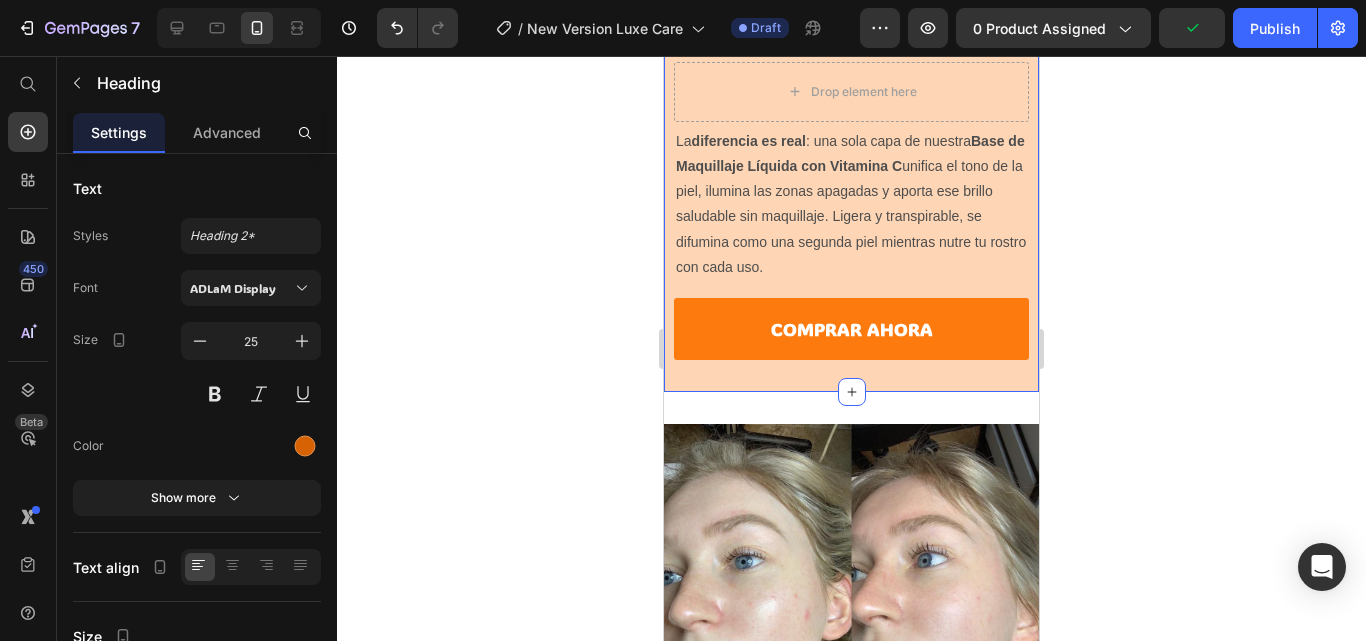 scroll, scrollTop: 4041, scrollLeft: 0, axis: vertical 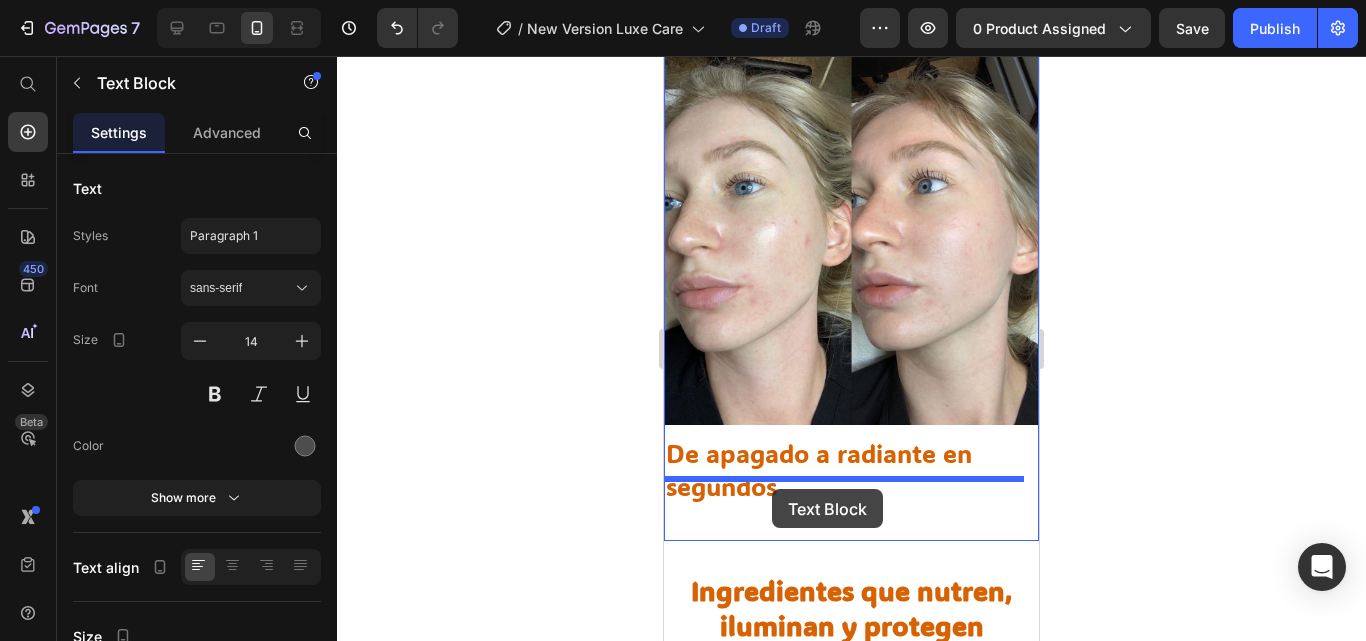 drag, startPoint x: 817, startPoint y: 249, endPoint x: 772, endPoint y: 489, distance: 244.18231 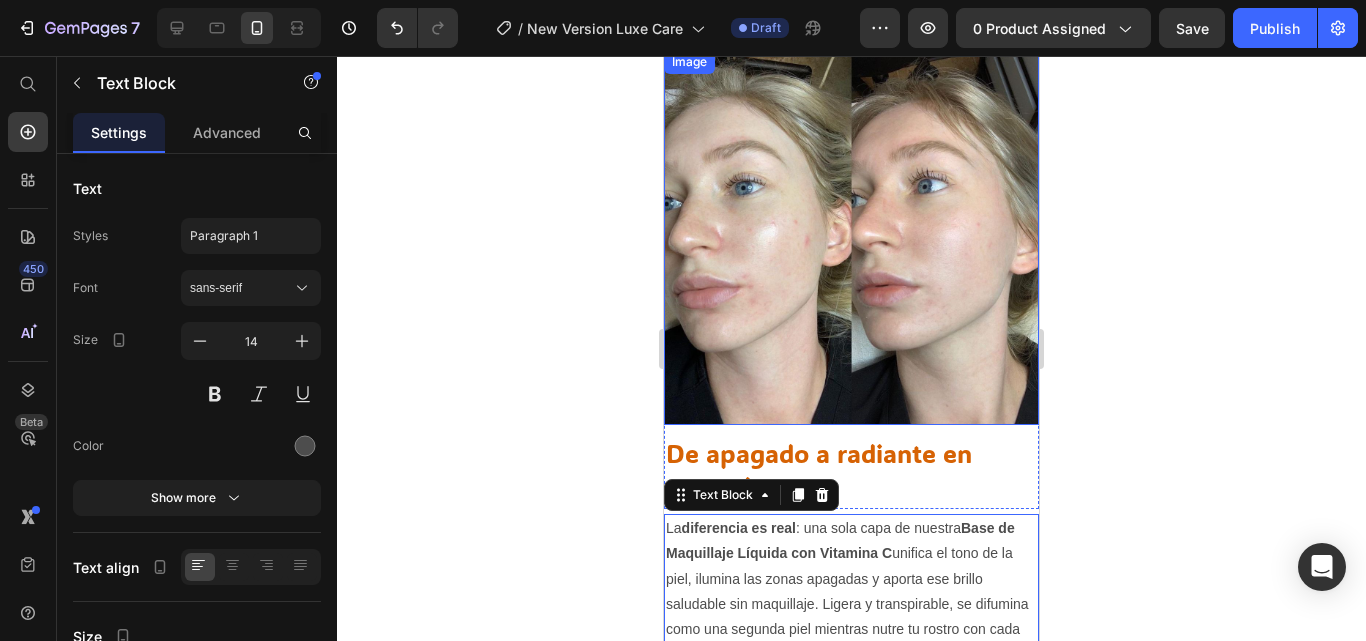 scroll, scrollTop: 4041, scrollLeft: 0, axis: vertical 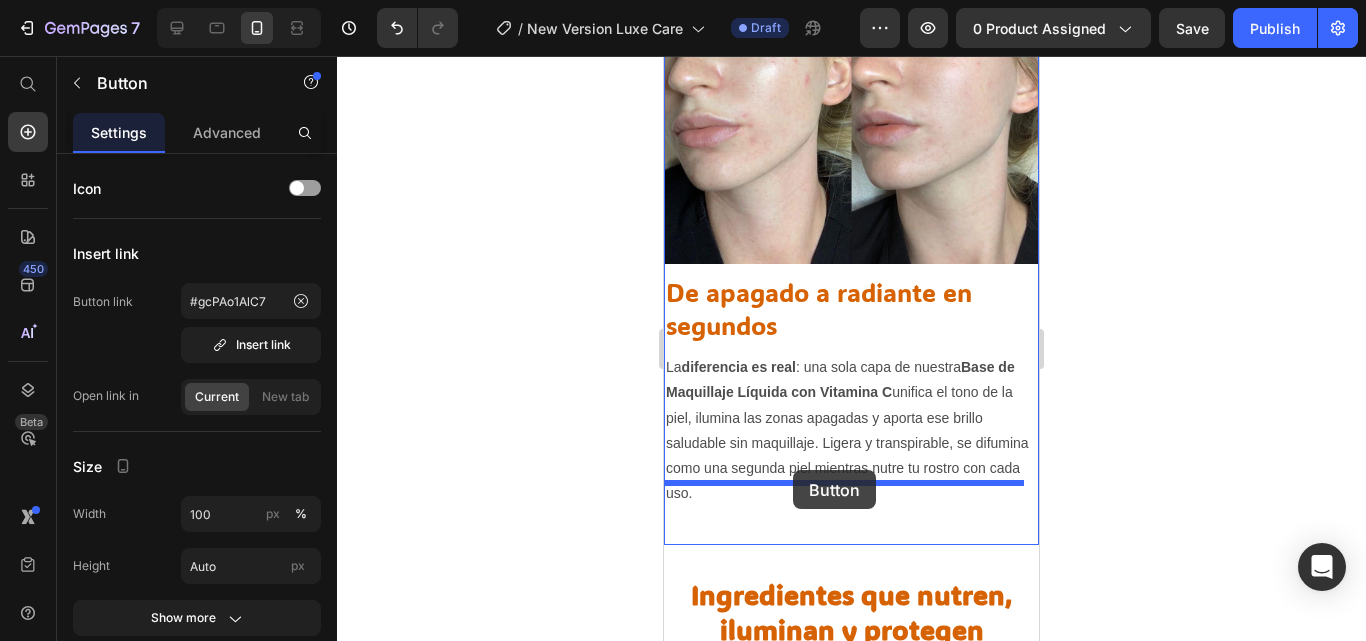 drag, startPoint x: 784, startPoint y: 214, endPoint x: 793, endPoint y: 470, distance: 256.15814 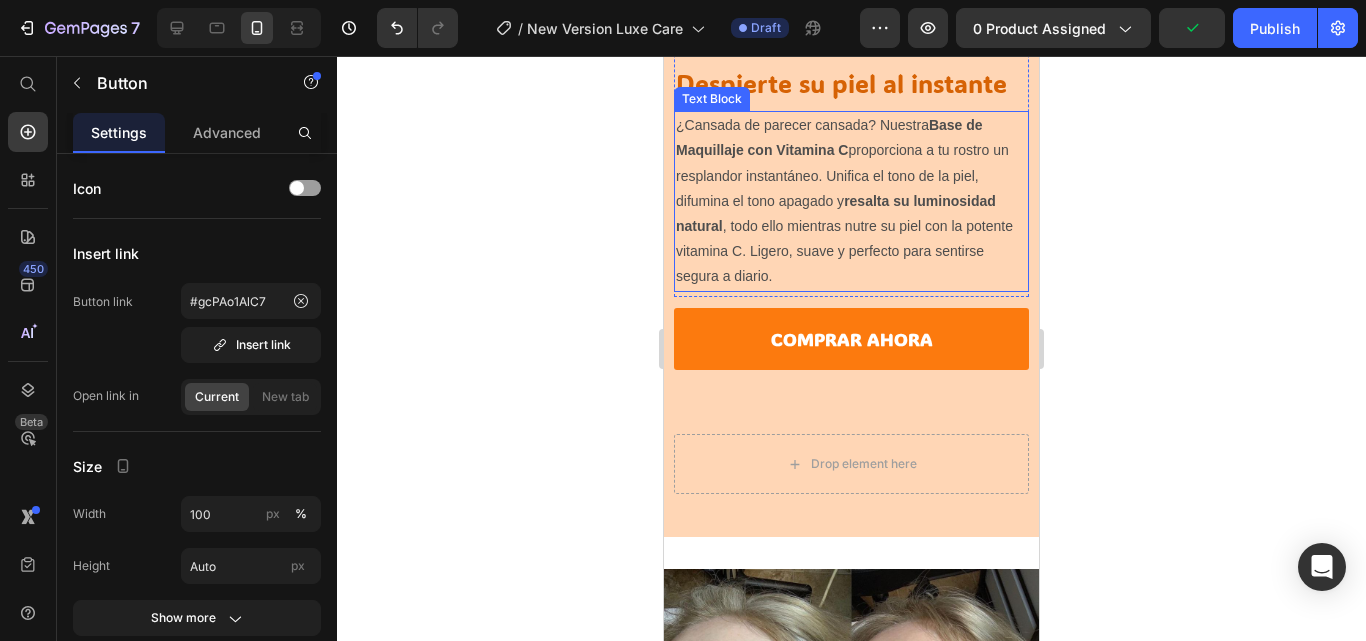 scroll, scrollTop: 3536, scrollLeft: 0, axis: vertical 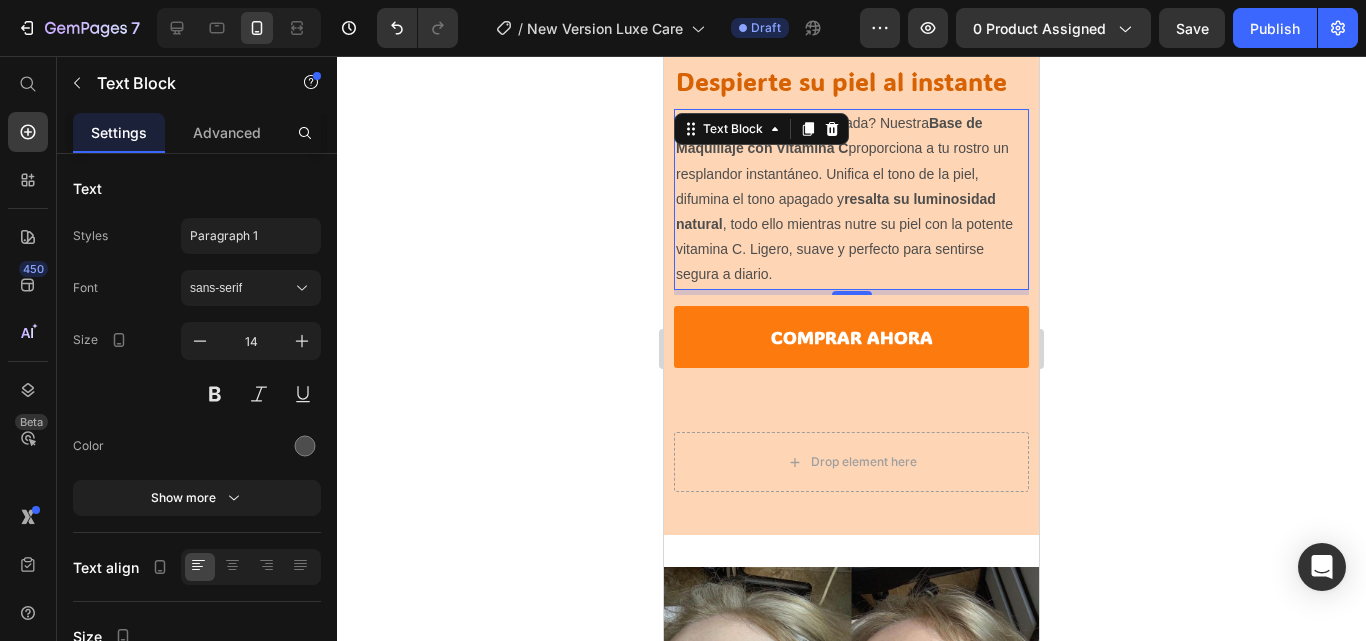 click on "¿Cansada de parecer cansada? Nuestra  Base de Maquillaje con Vitamina C  proporciona a tu rostro un resplandor instantáneo. Unifica el tono de la piel, difumina el tono apagado y  resalta su luminosidad natural , todo ello mientras nutre su piel con la potente vitamina C. Ligero, suave y perfecto para sentirse segura a diario." at bounding box center [851, 199] 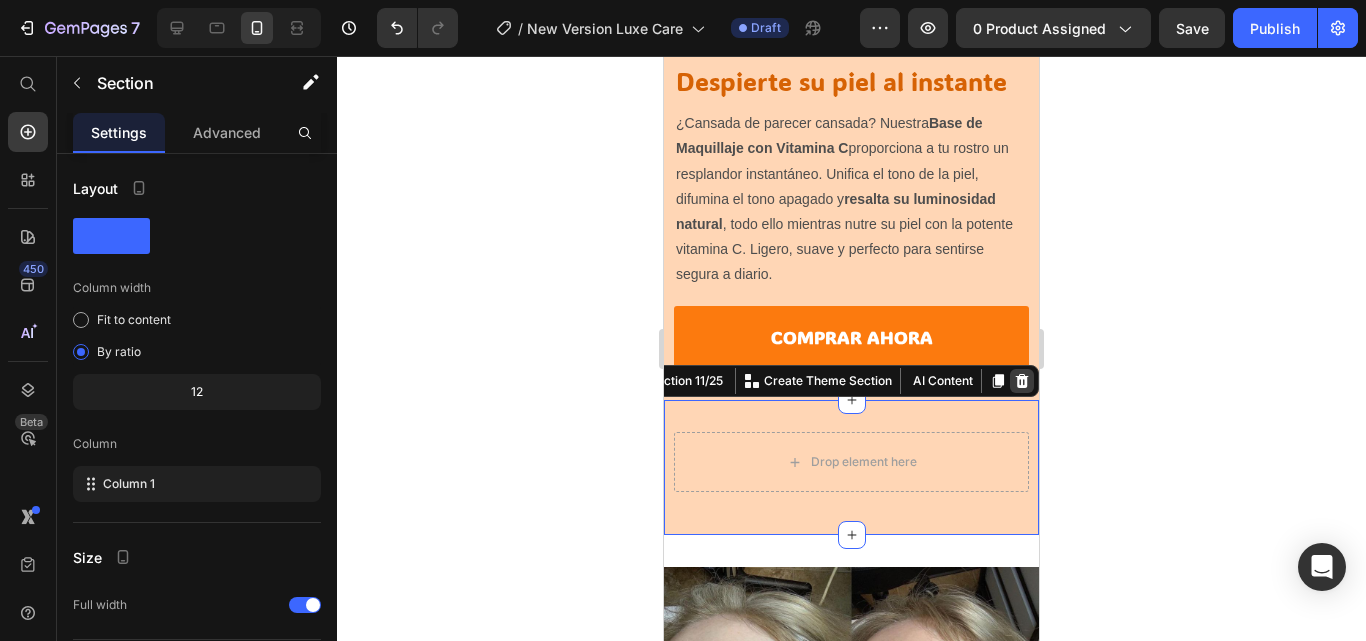 click 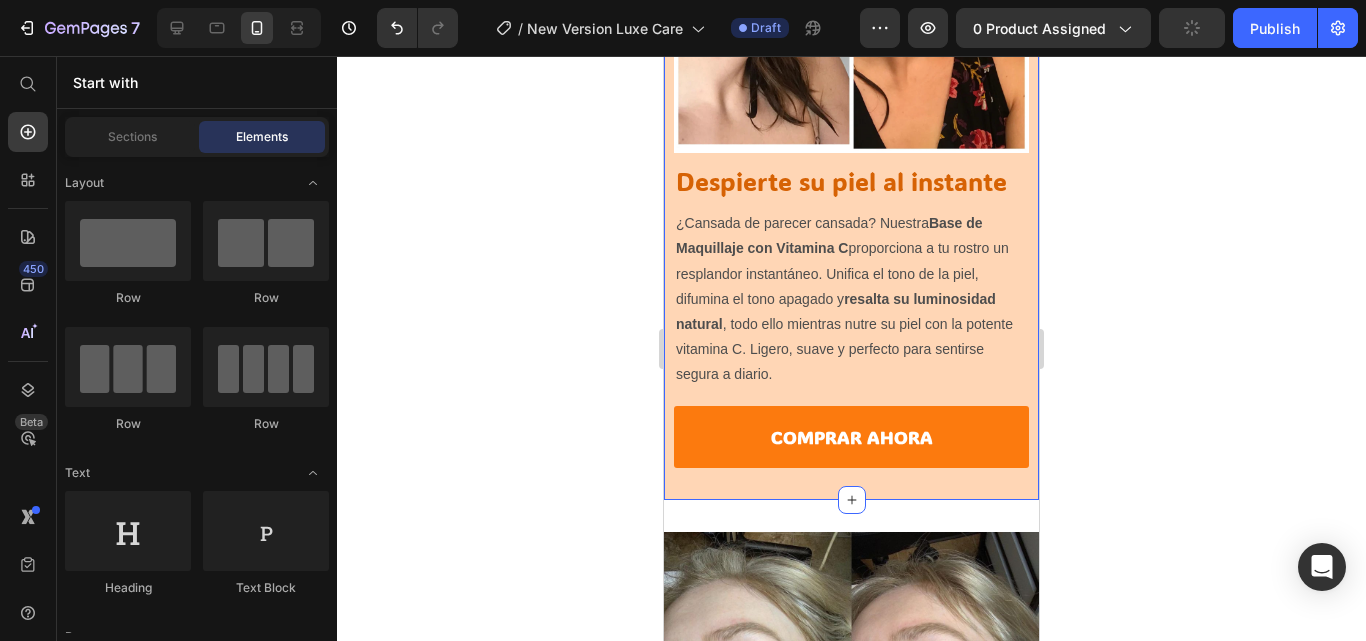 scroll, scrollTop: 3575, scrollLeft: 0, axis: vertical 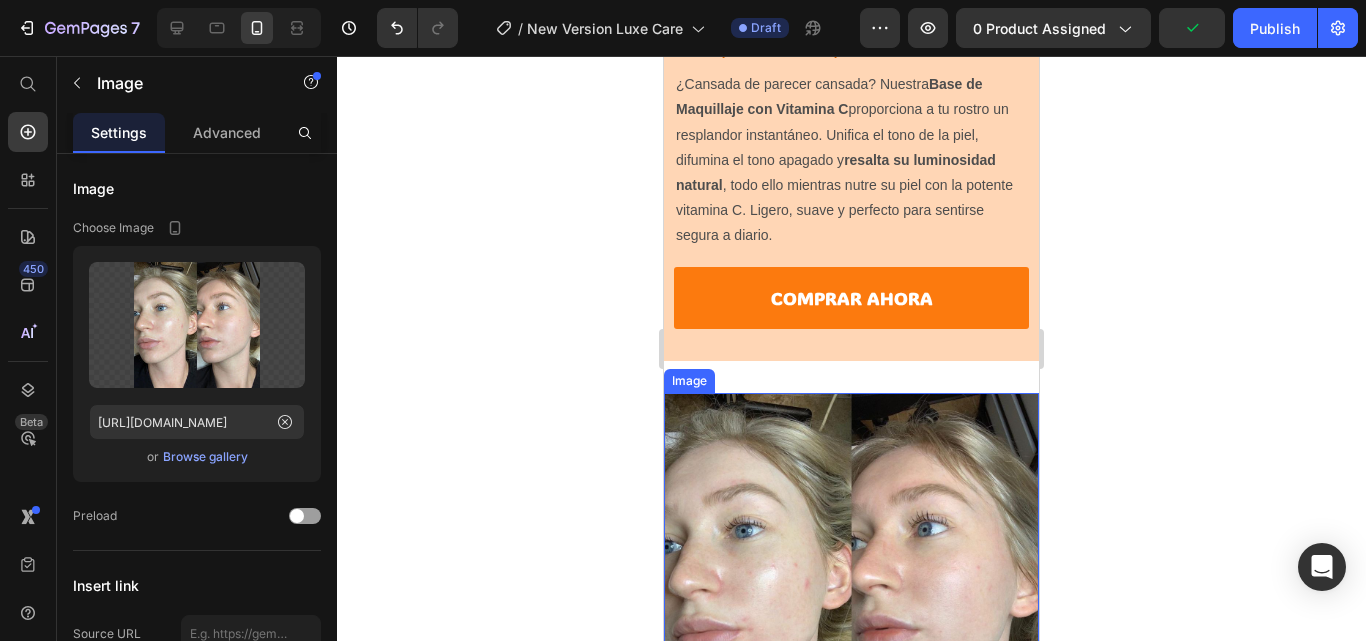 click at bounding box center (851, 580) 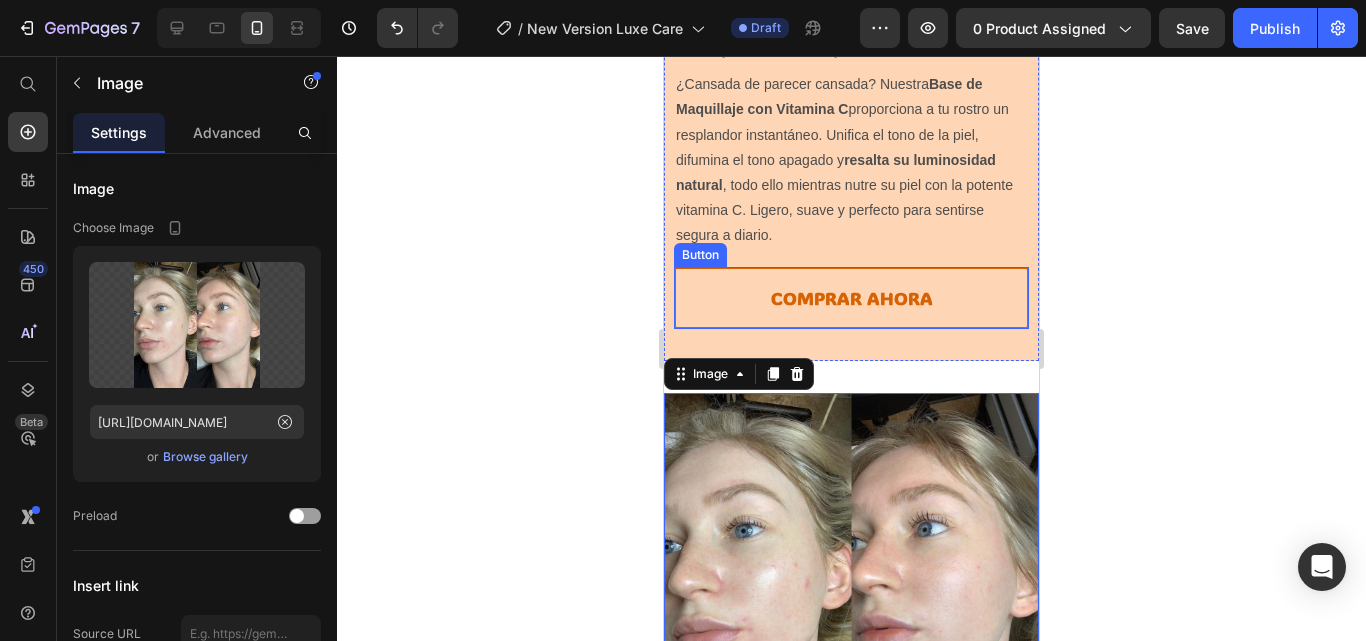 scroll, scrollTop: 3703, scrollLeft: 0, axis: vertical 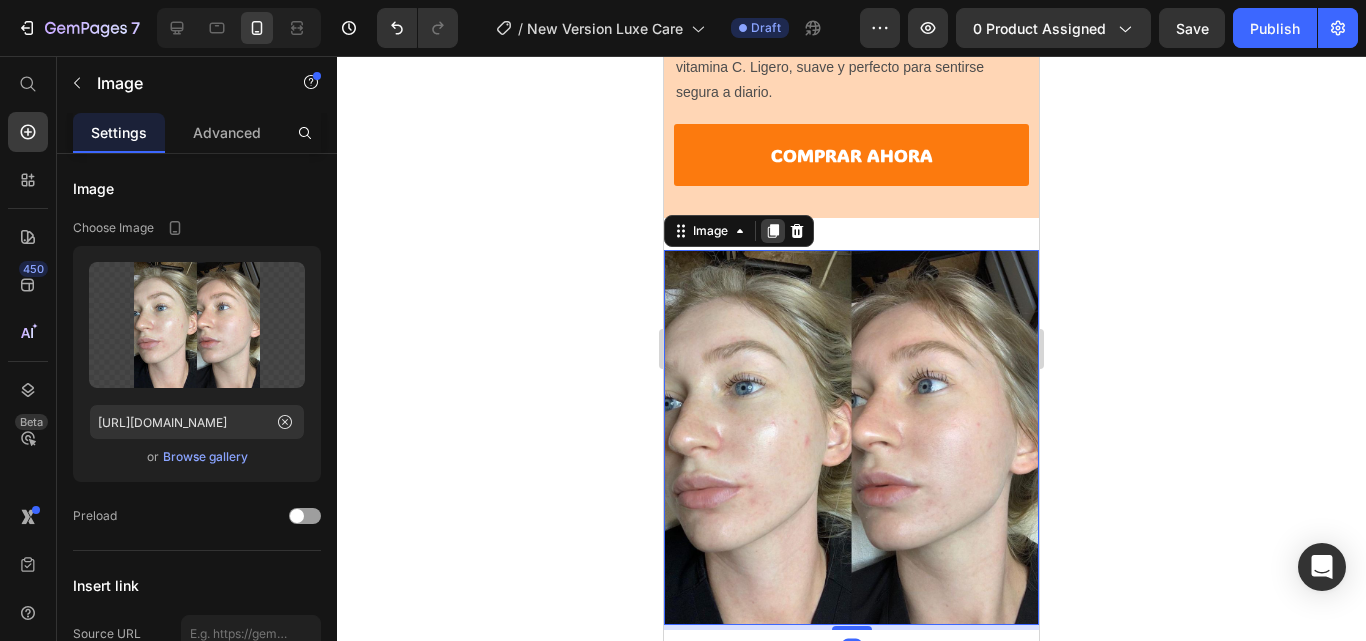click at bounding box center (773, 231) 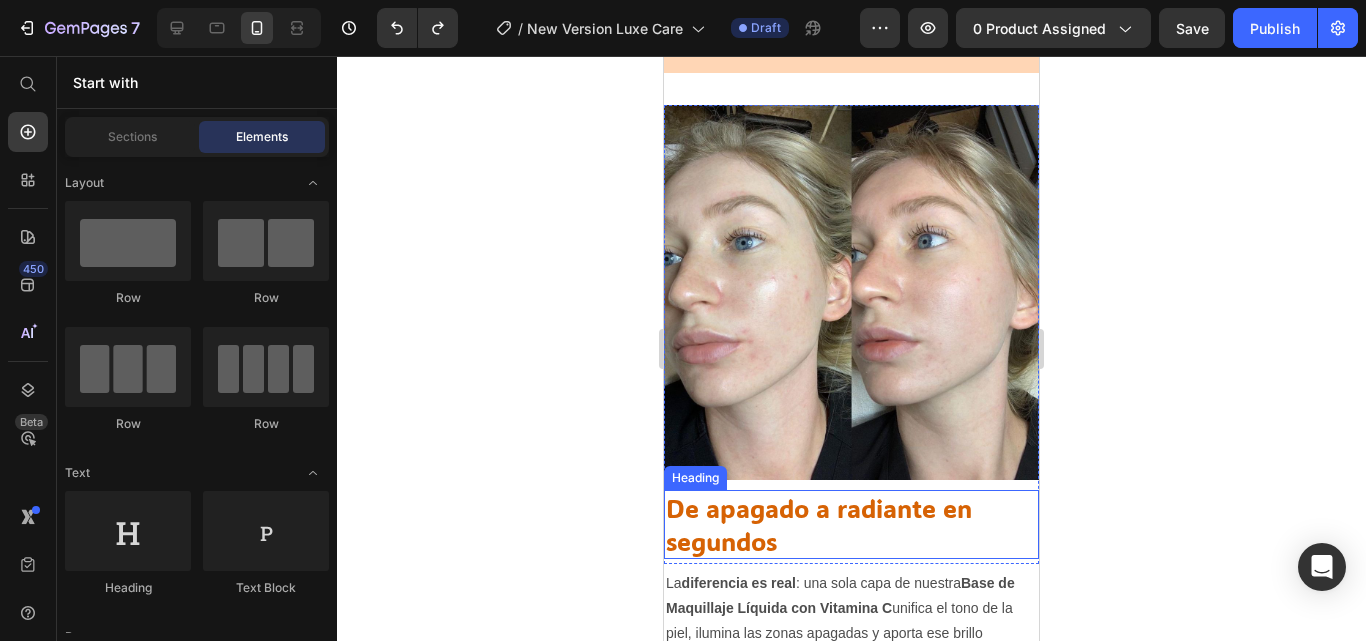 scroll, scrollTop: 3684, scrollLeft: 0, axis: vertical 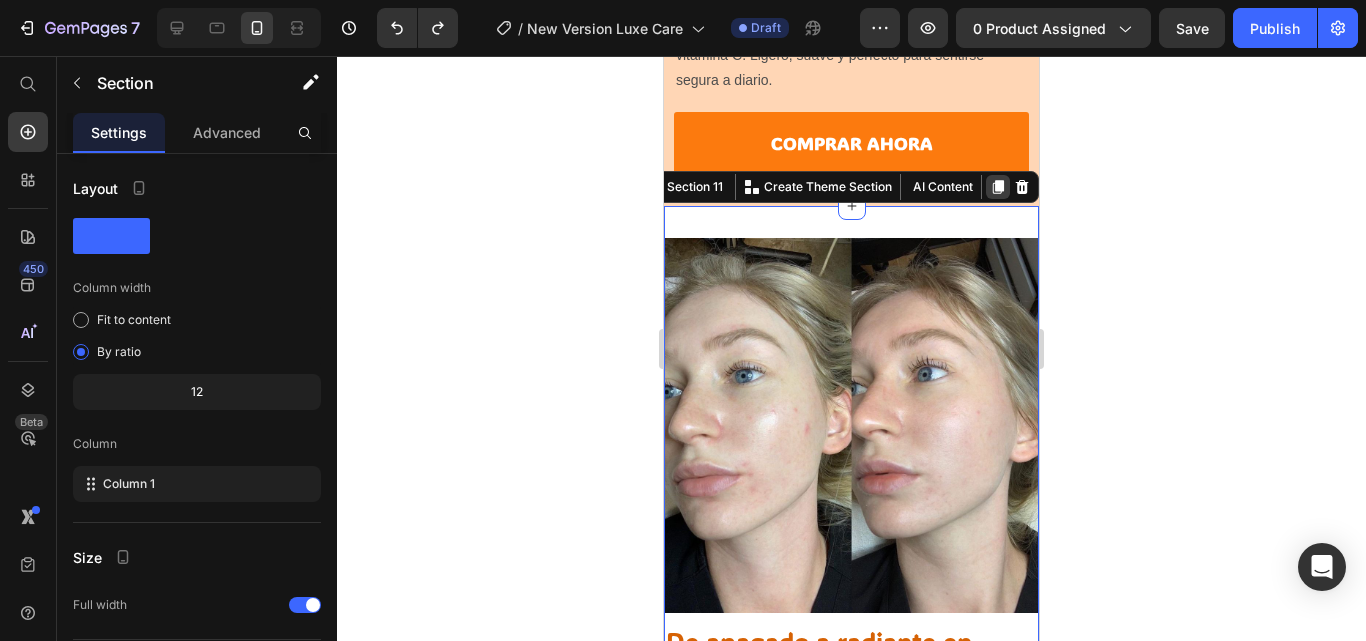 click 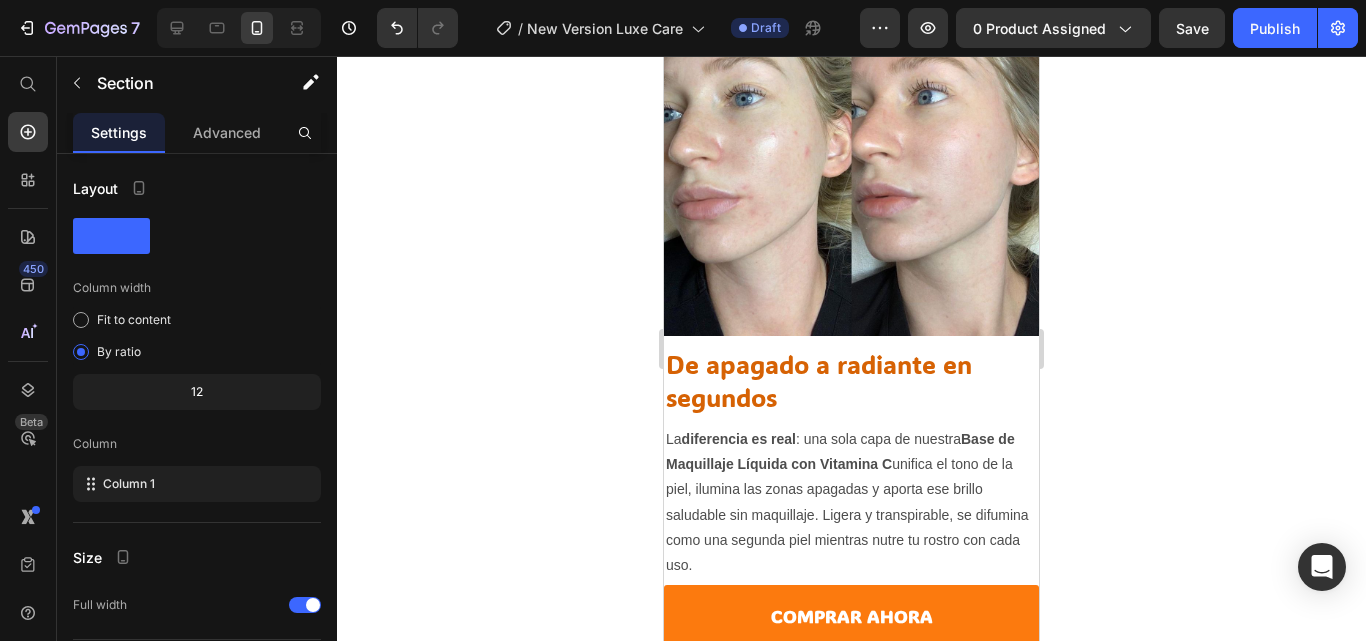 scroll, scrollTop: 3998, scrollLeft: 0, axis: vertical 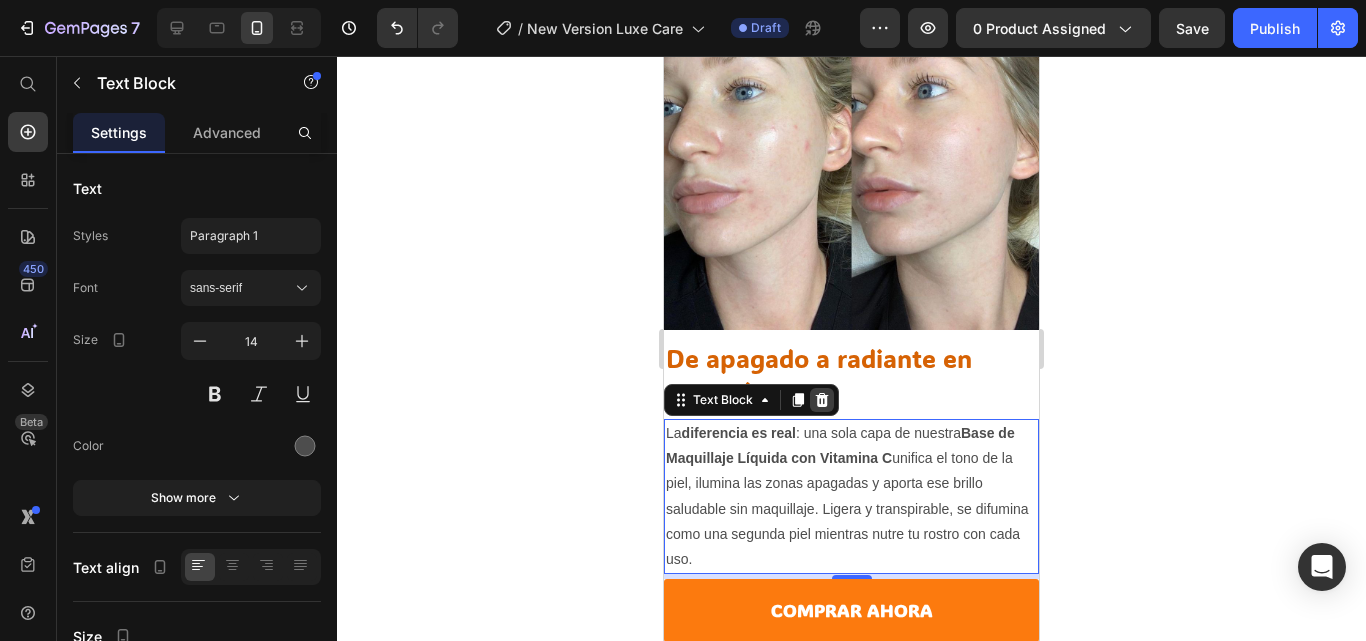 click 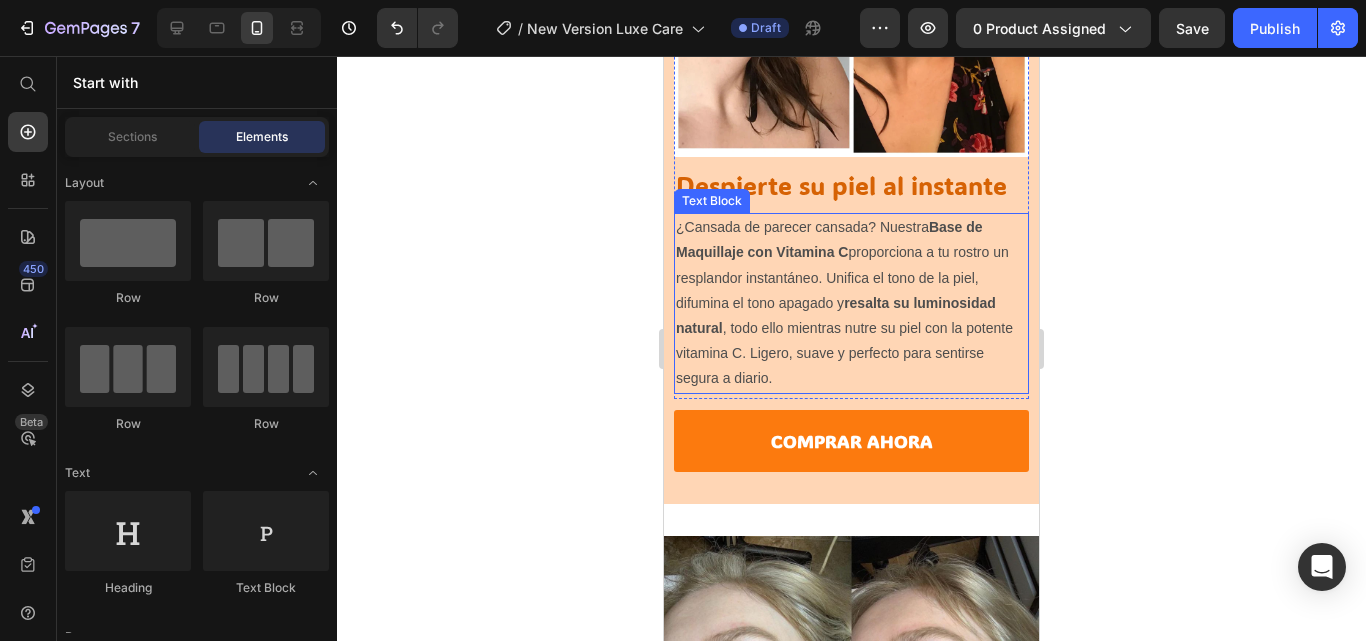 scroll, scrollTop: 3547, scrollLeft: 0, axis: vertical 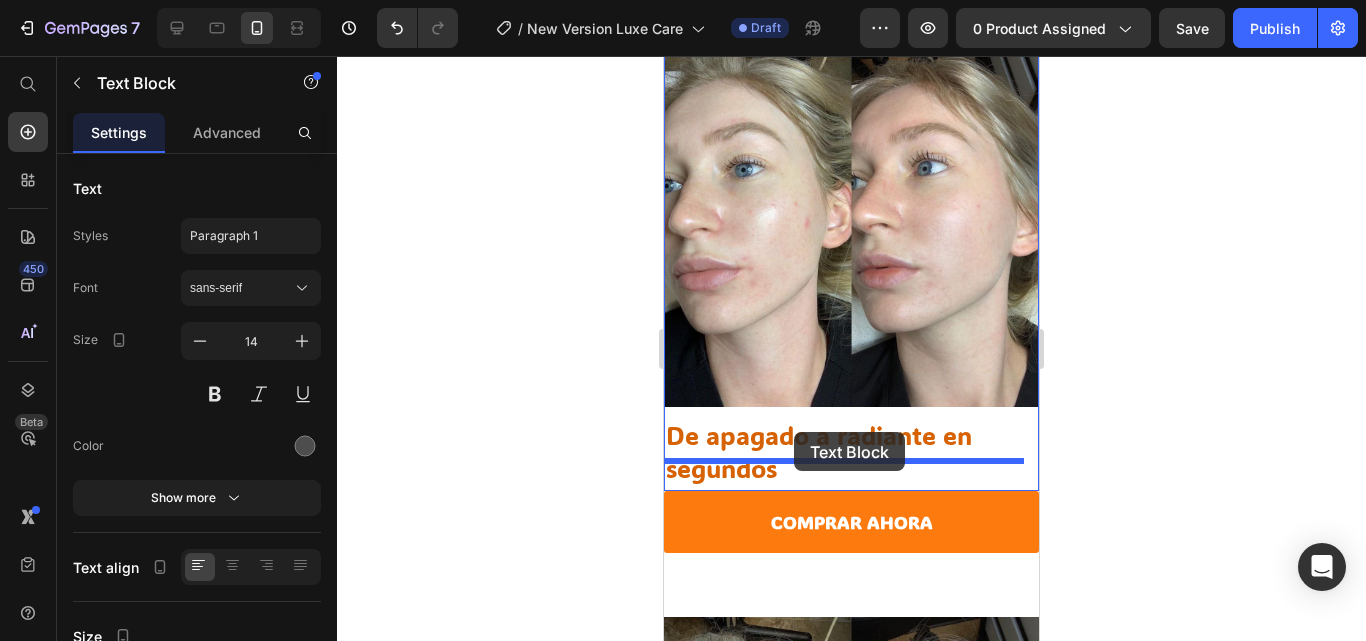 drag, startPoint x: 853, startPoint y: 208, endPoint x: 794, endPoint y: 432, distance: 231.6398 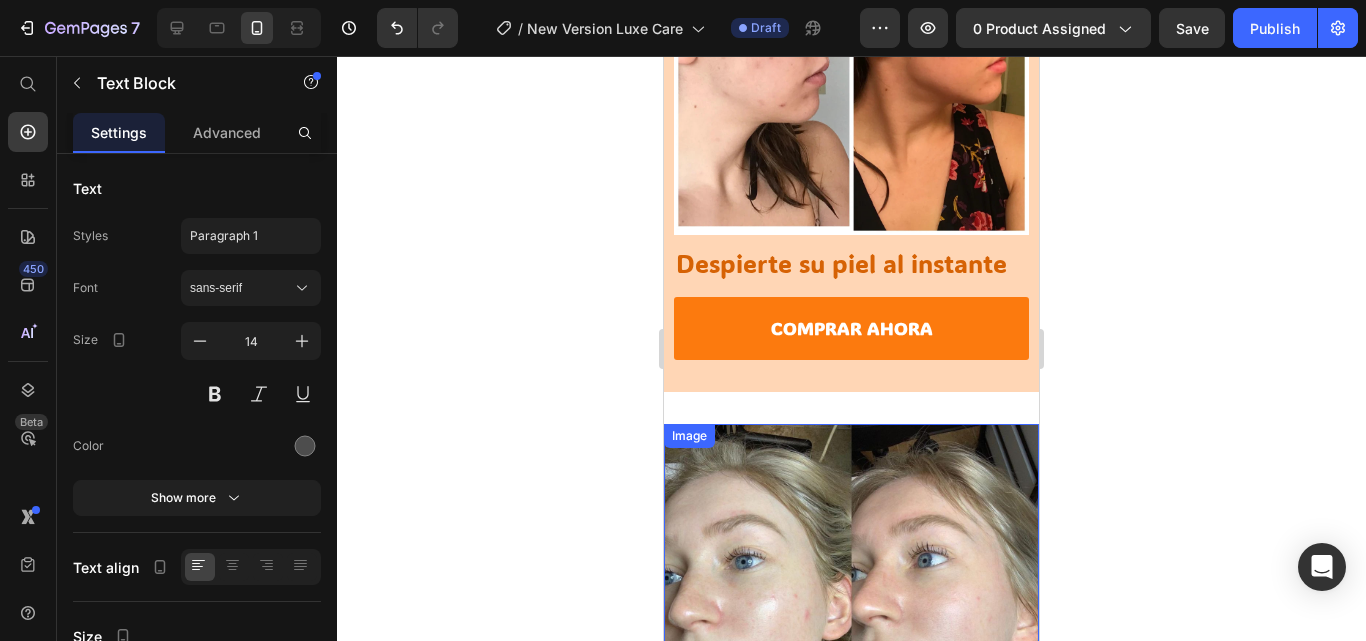 scroll, scrollTop: 3305, scrollLeft: 0, axis: vertical 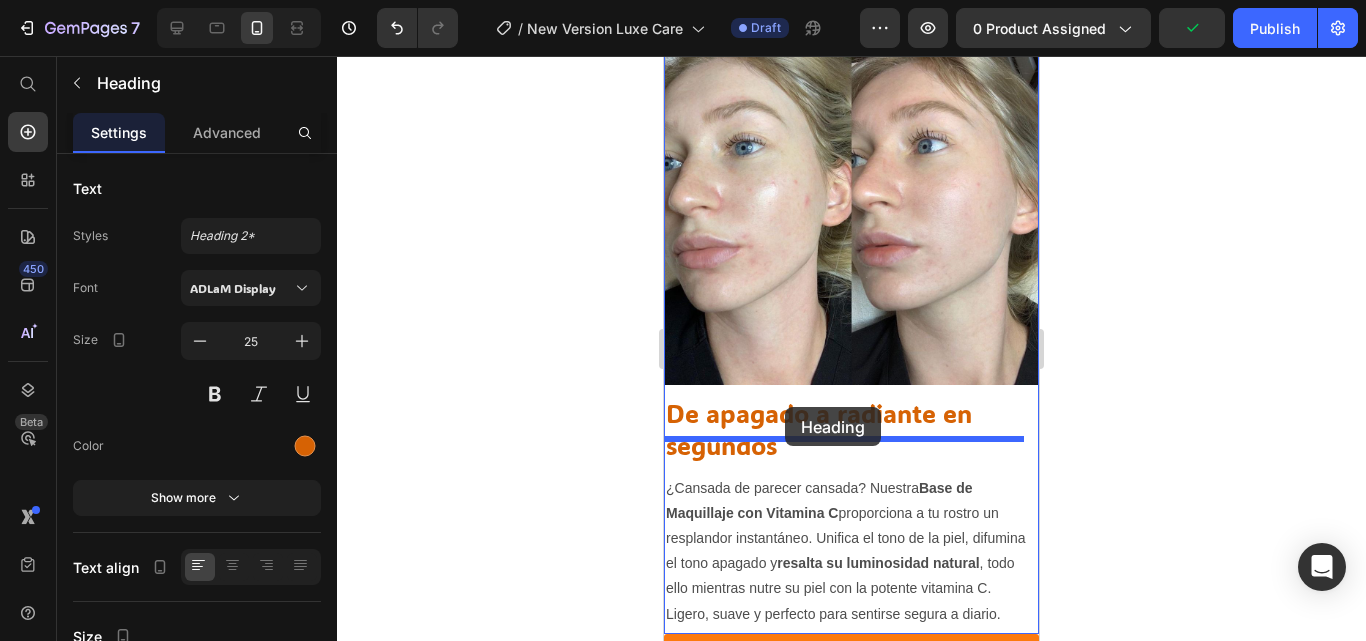 drag, startPoint x: 810, startPoint y: 283, endPoint x: 785, endPoint y: 407, distance: 126.495056 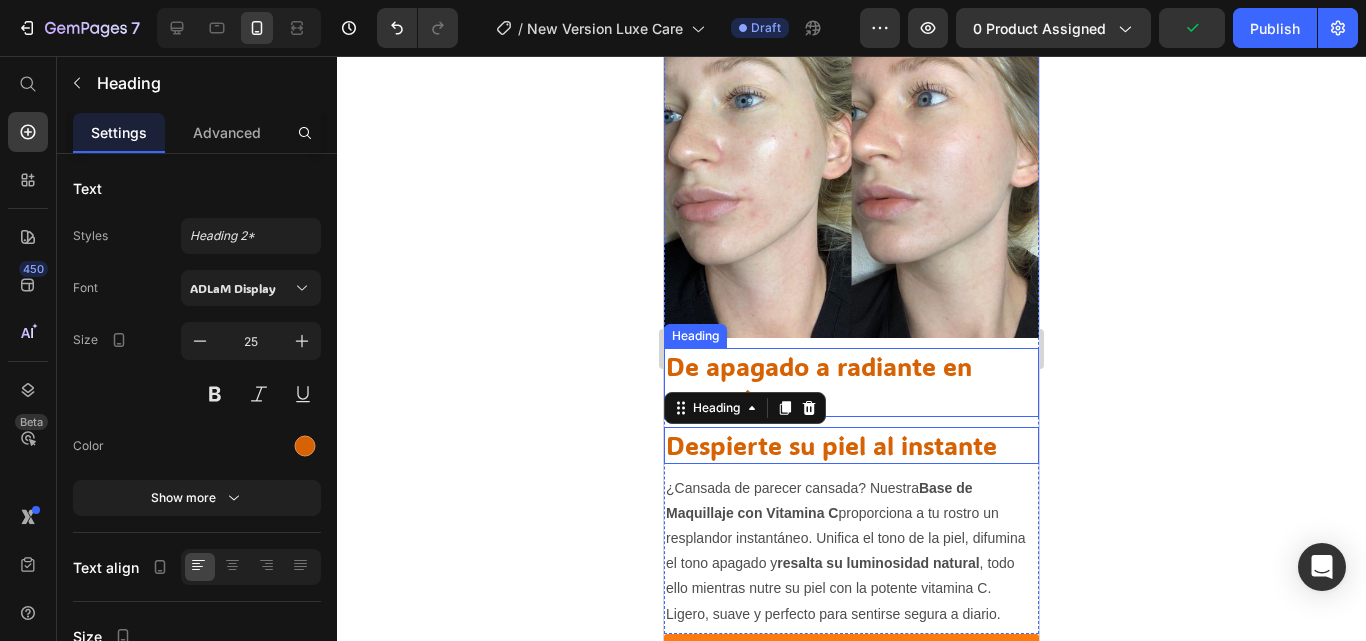 scroll, scrollTop: 3706, scrollLeft: 0, axis: vertical 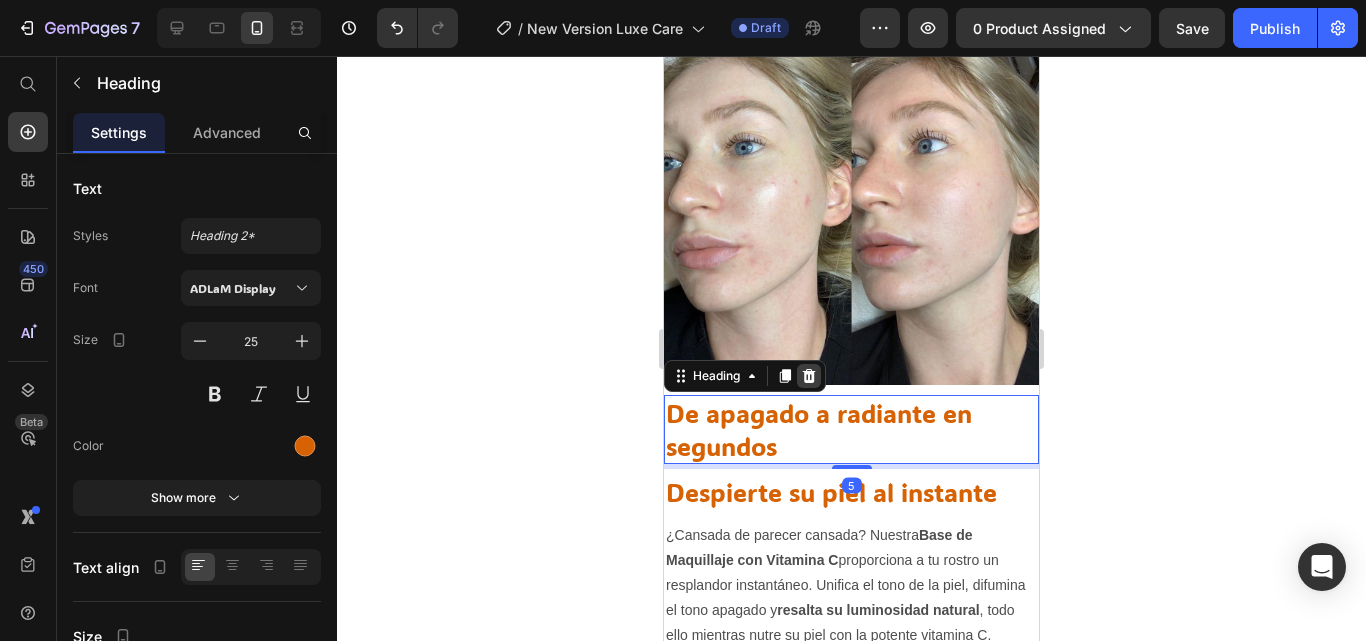 click at bounding box center [809, 376] 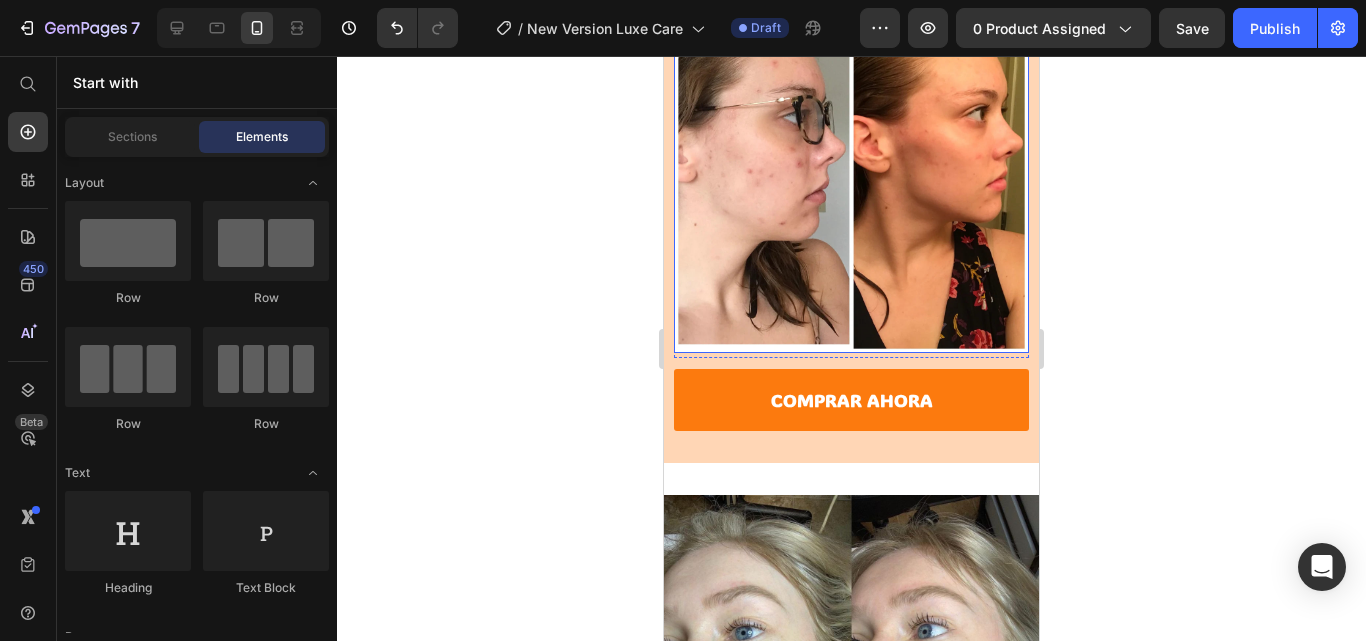 scroll, scrollTop: 3283, scrollLeft: 0, axis: vertical 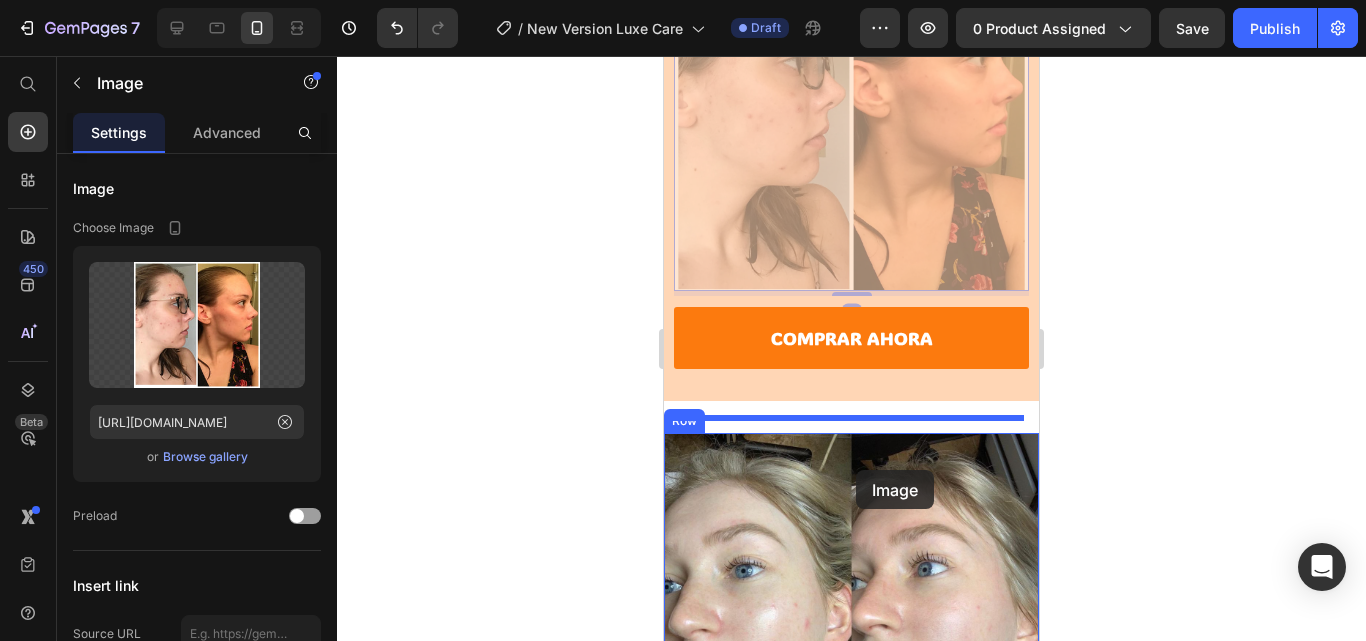 drag, startPoint x: 854, startPoint y: 159, endPoint x: 856, endPoint y: 470, distance: 311.00644 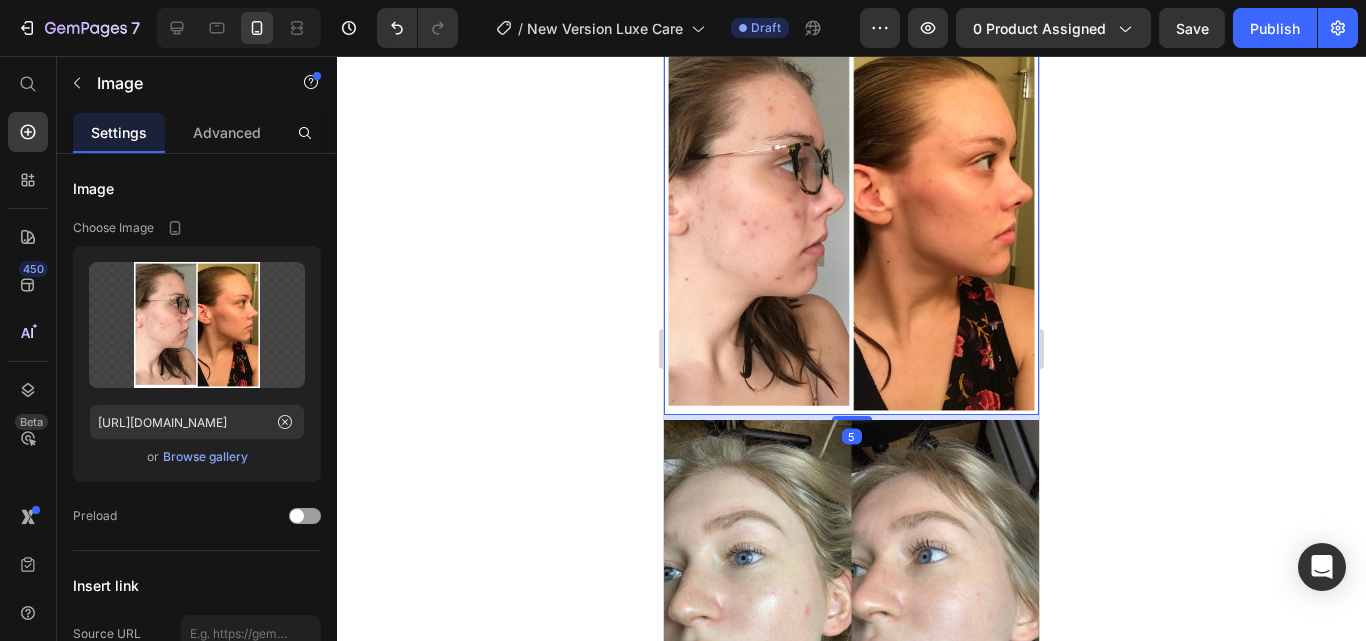scroll, scrollTop: 3392, scrollLeft: 0, axis: vertical 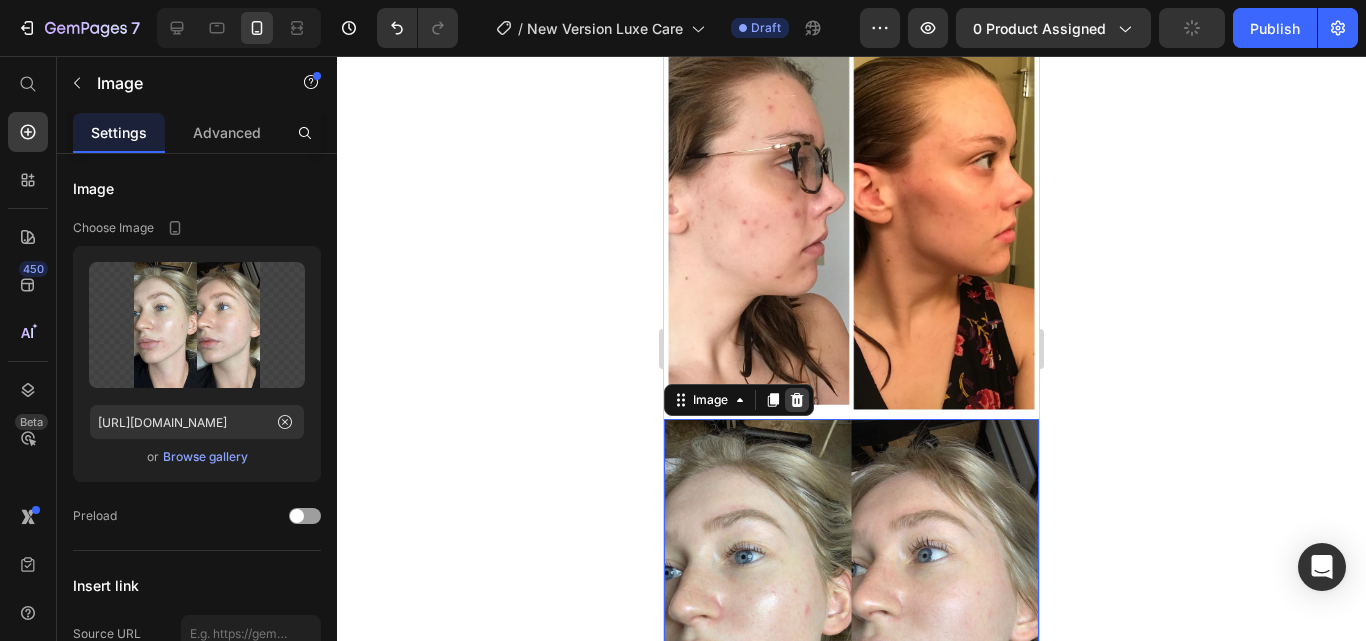 click 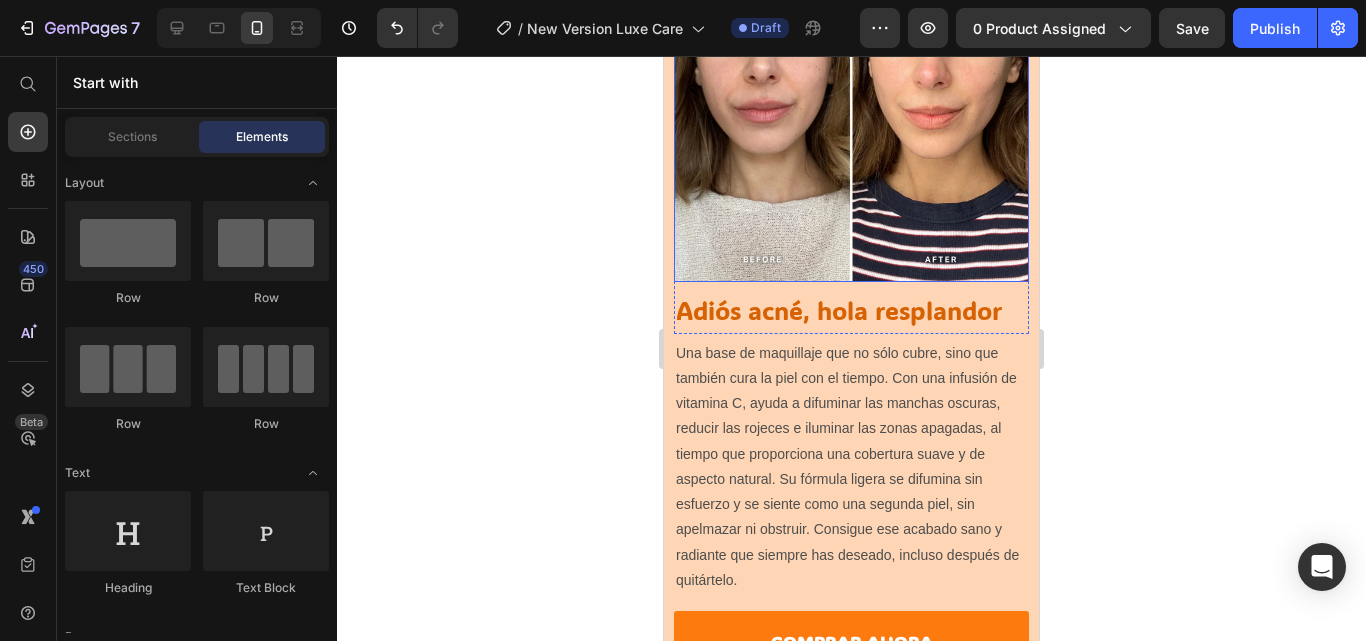 scroll, scrollTop: 1966, scrollLeft: 0, axis: vertical 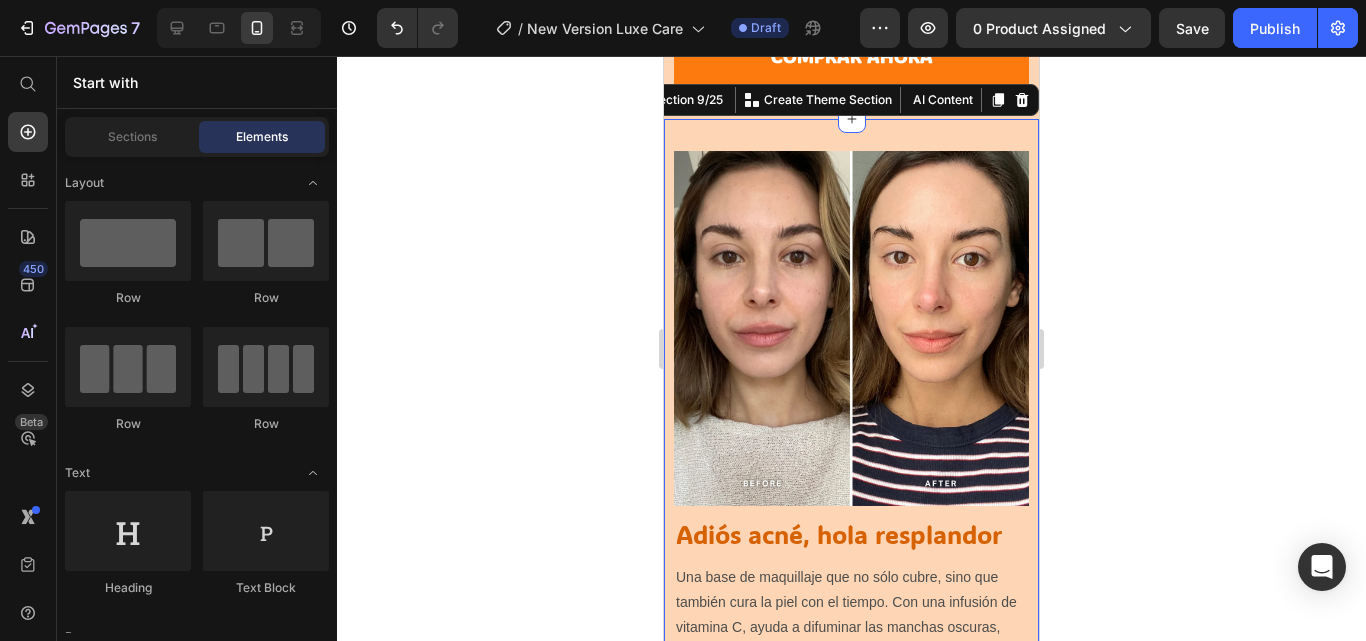 click on "Image Adiós acné, hola resplandor Heading Row Una base de maquillaje que no sólo cubre, sino que también cura la piel con el tiempo. Con una infusión de vitamina C, ayuda a difuminar las manchas oscuras, reducir las rojeces e iluminar las zonas apagadas, al tiempo que proporciona una cobertura suave y de aspecto natural. Su fórmula ligera se difumina sin esfuerzo y se siente como una segunda piel, sin apelmazar ni obstruir. Consigue ese acabado sano y radiante que siempre has deseado, incluso después de quitártelo. Text Block Row Comprar ahora Button Section 9/25   You can create reusable sections Create Theme Section AI Content Write with [PERSON_NAME] What would you like to describe here? Tone and Voice Persuasive Product Pulsera Feng Shui de la Fortuna – Atrae Éxito, Dinero y Buena Energía Show more Generate" at bounding box center (851, 524) 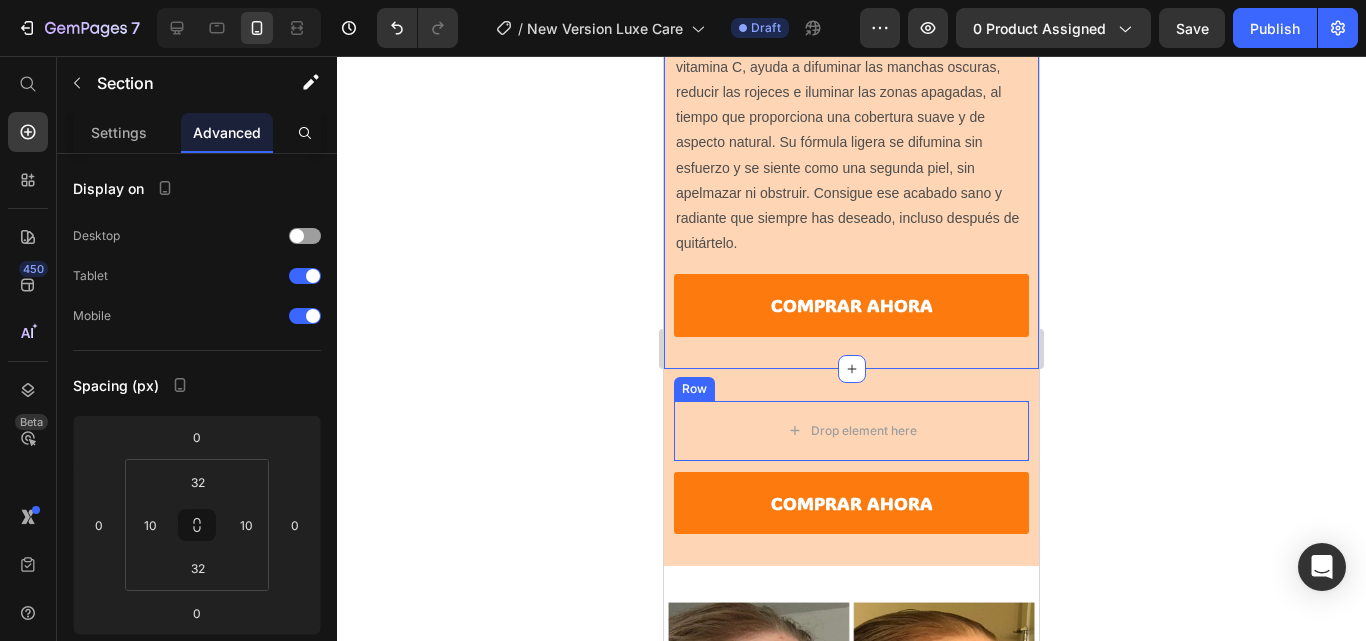 scroll, scrollTop: 2697, scrollLeft: 0, axis: vertical 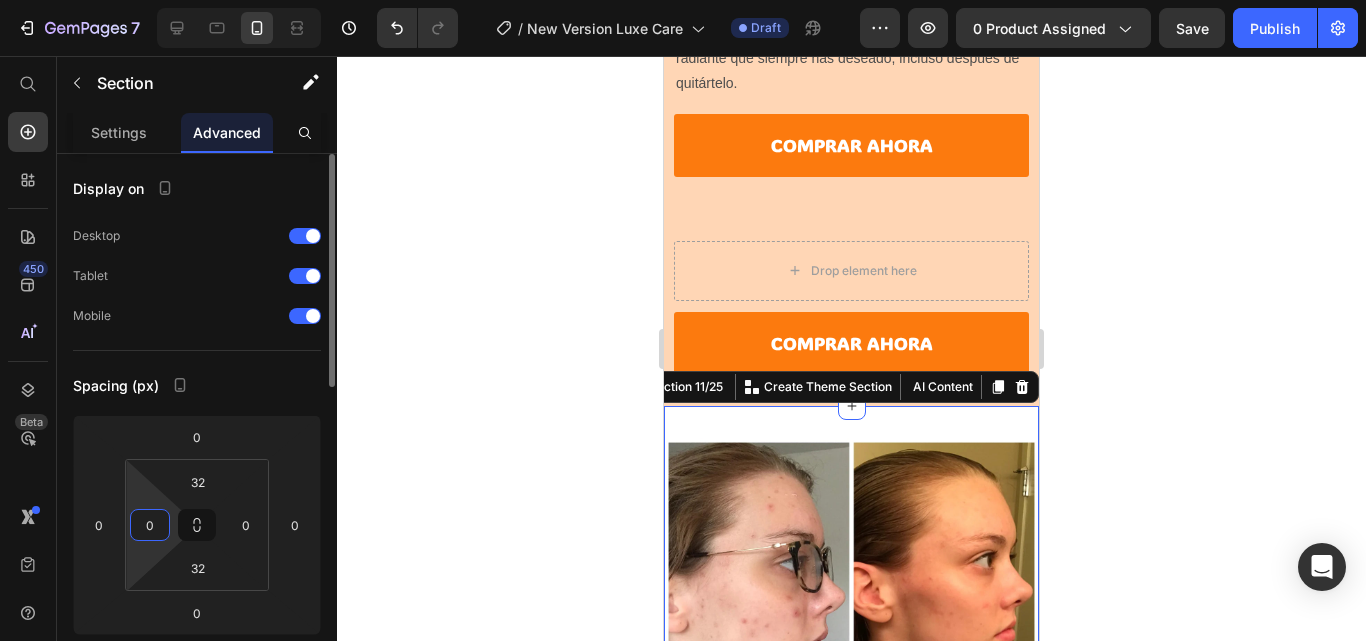 click on "0" at bounding box center [150, 525] 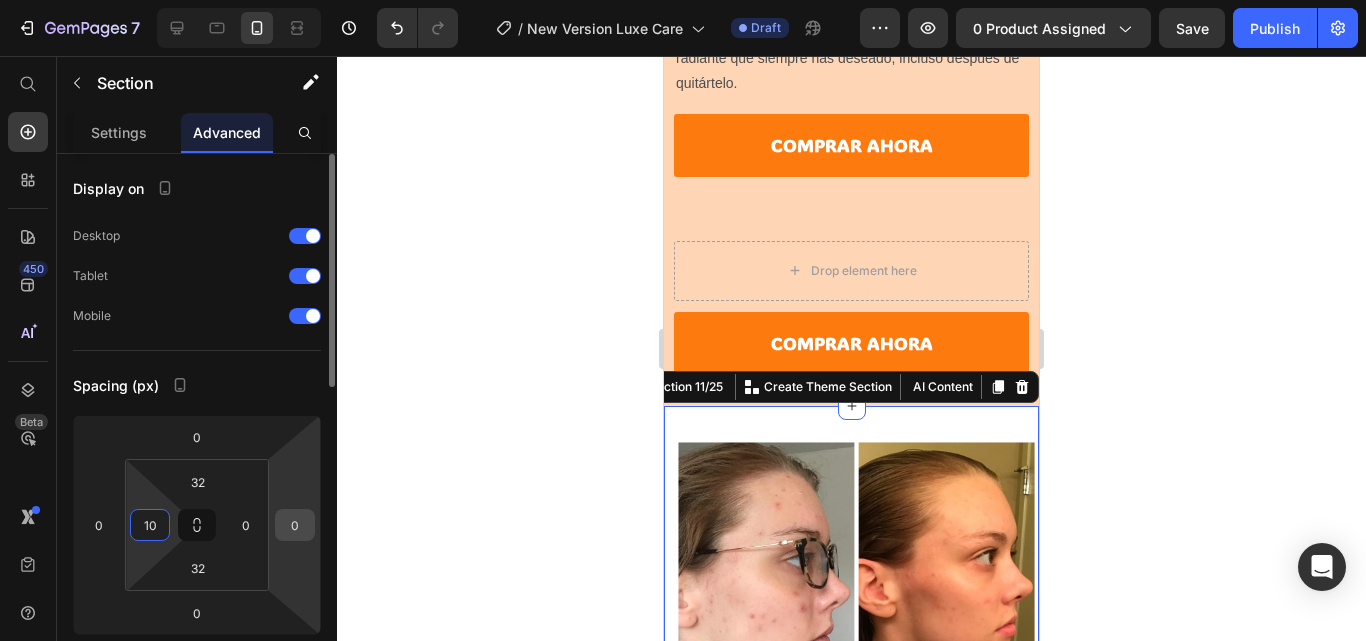 type on "10" 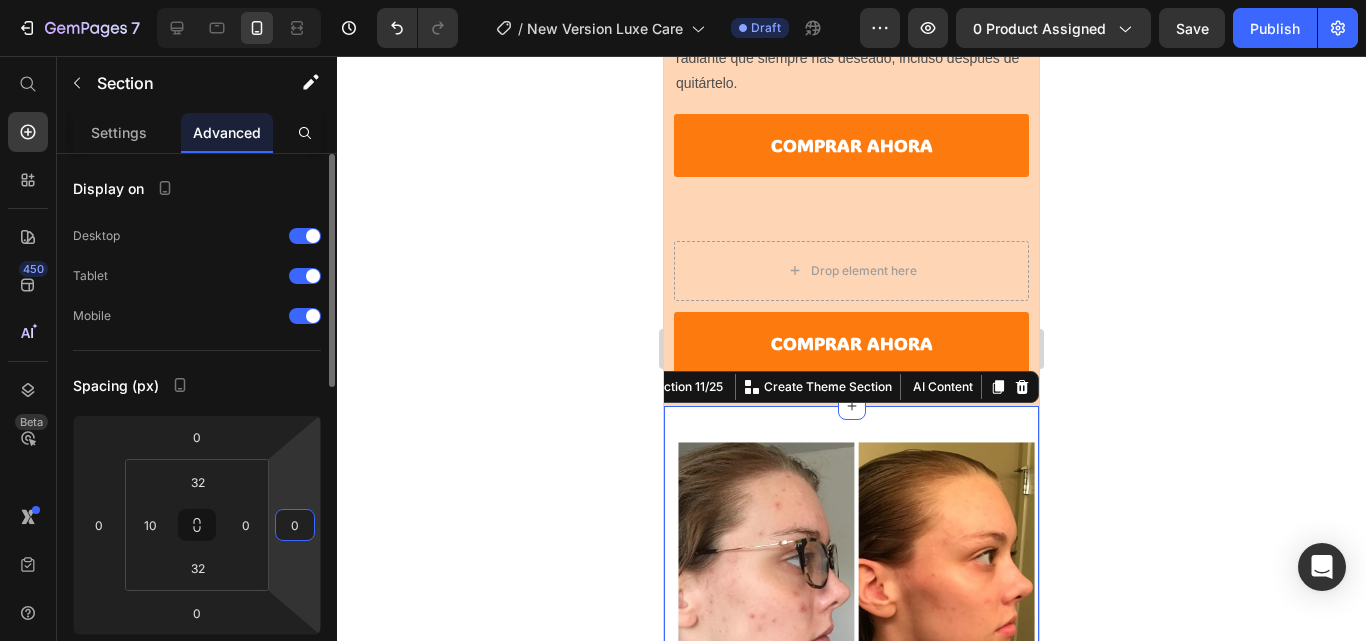 click on "0" at bounding box center [295, 525] 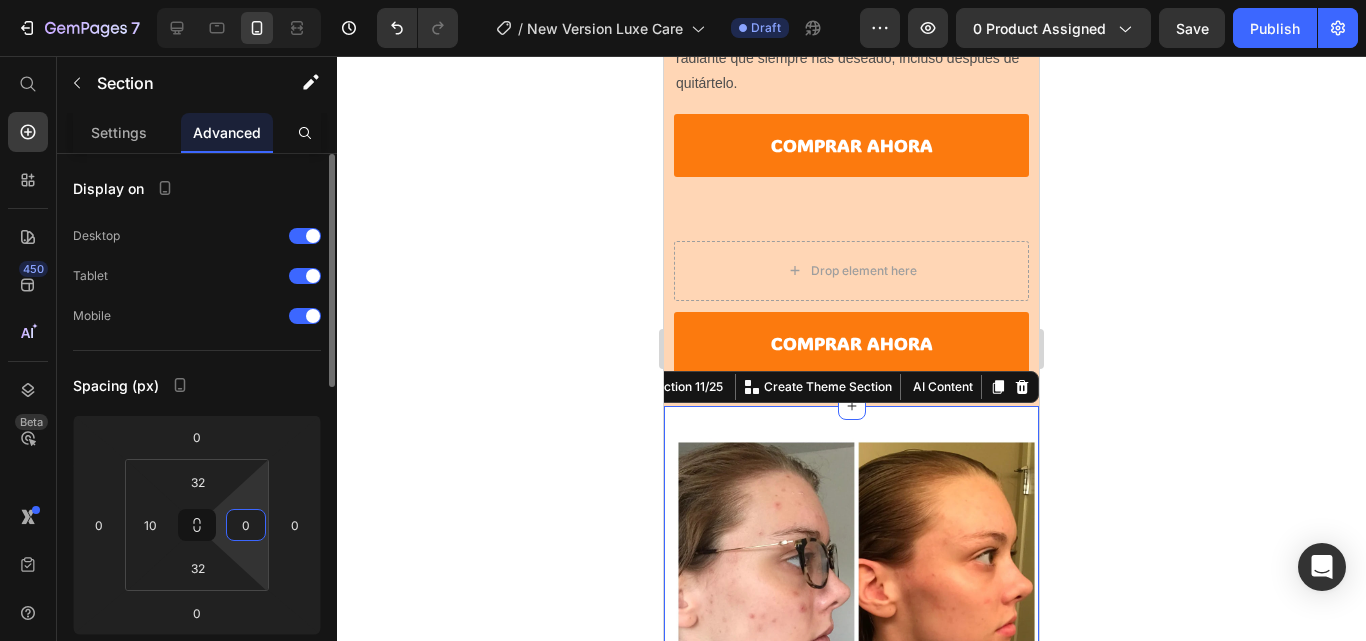 click on "0" at bounding box center [246, 525] 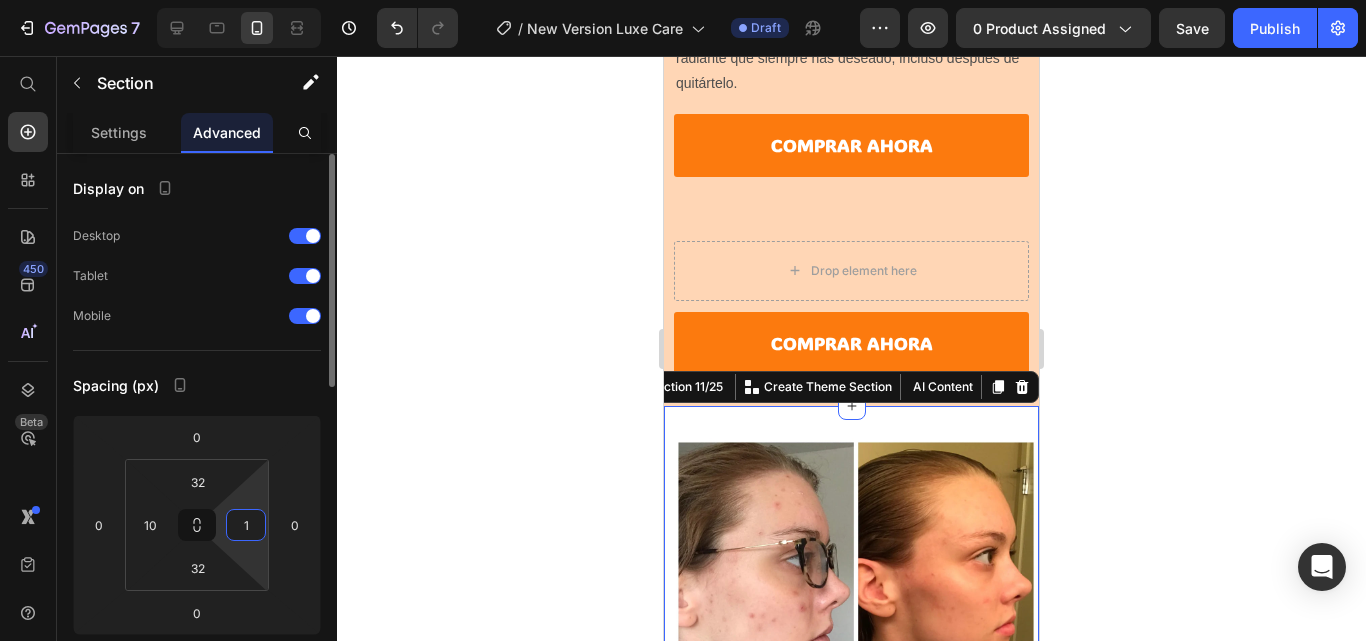 type on "10" 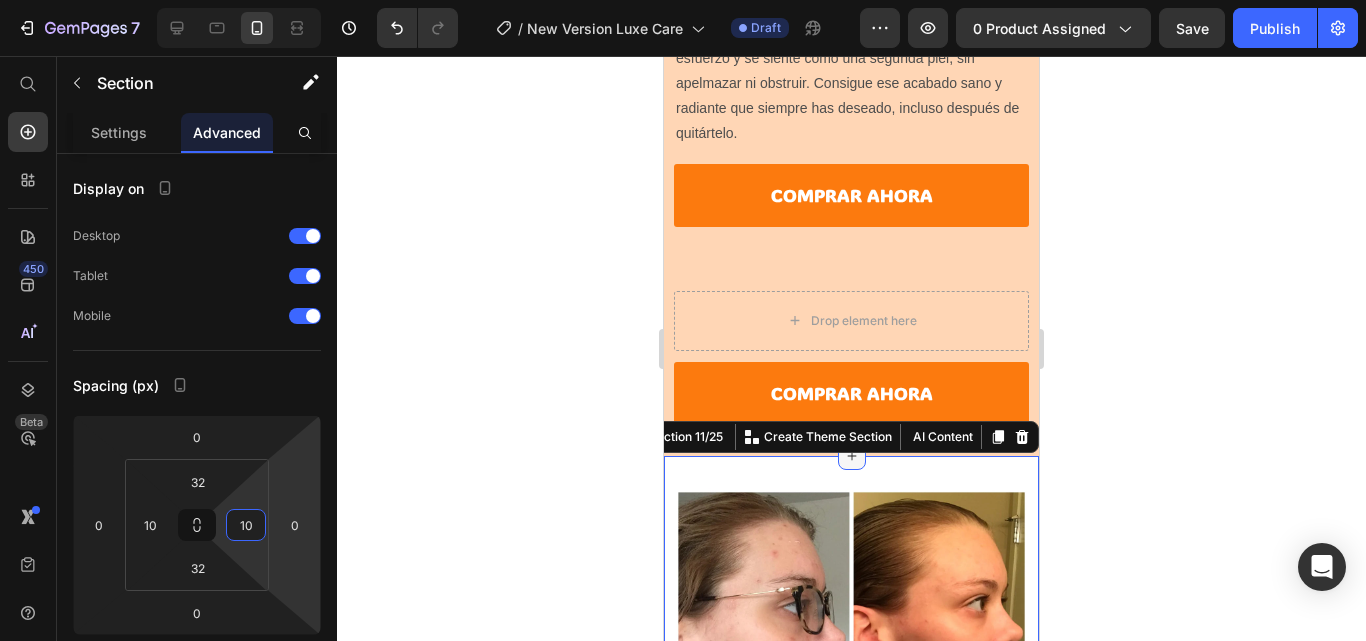 scroll, scrollTop: 2646, scrollLeft: 0, axis: vertical 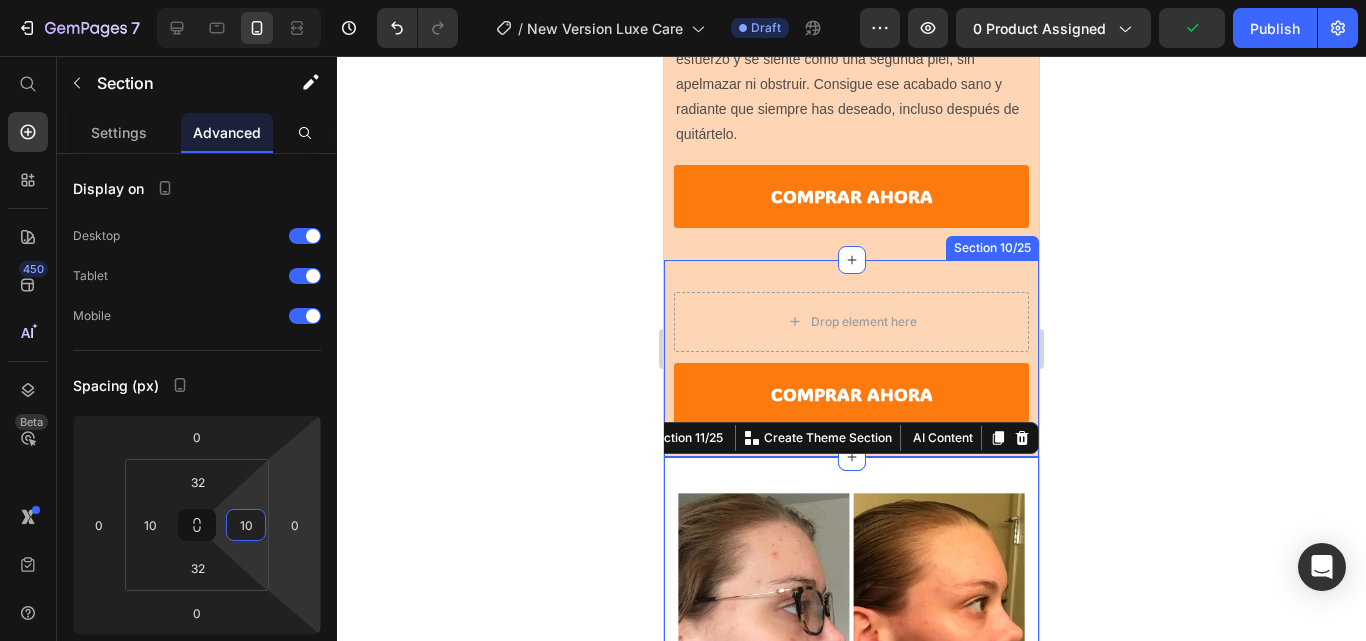 click on "Drop element here Row Row Comprar ahora Button Section 10/25" at bounding box center [851, 358] 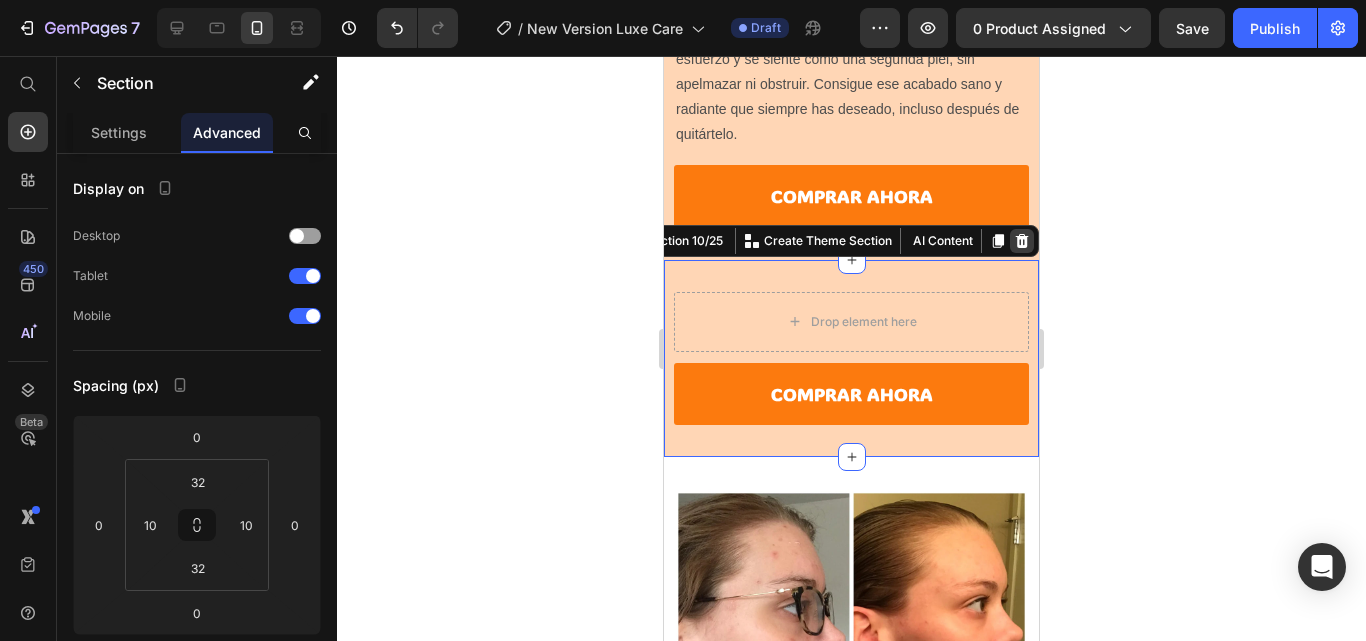 click 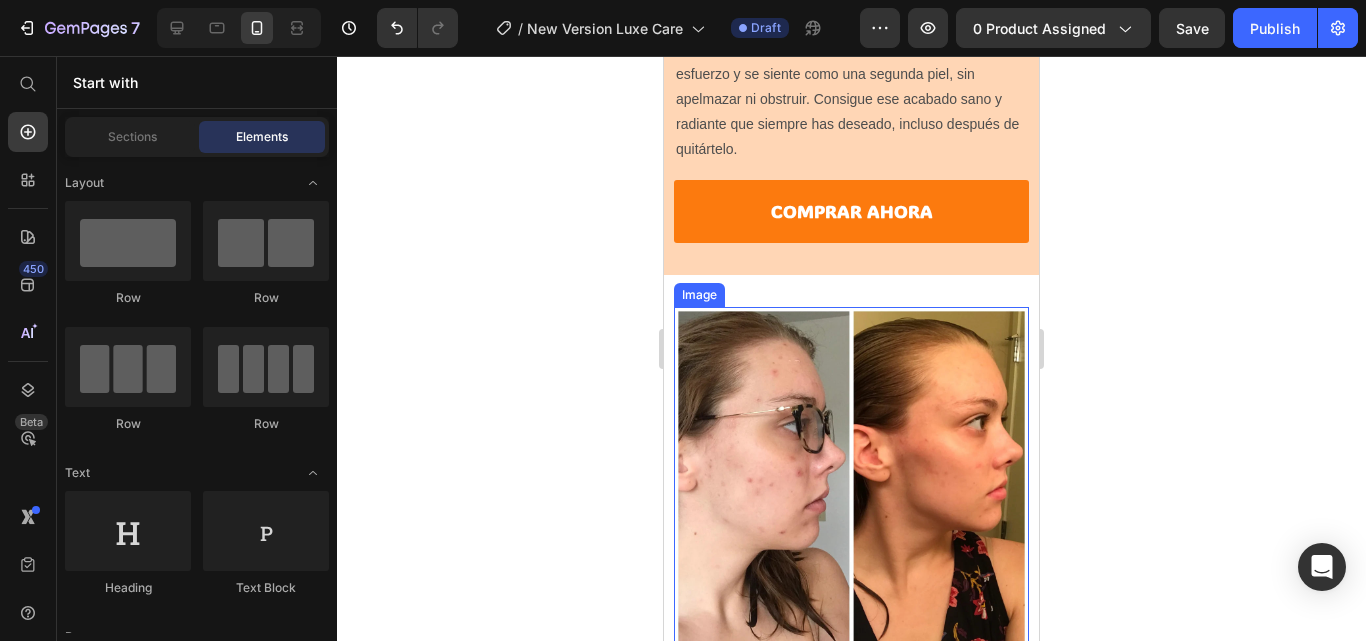 scroll, scrollTop: 2645, scrollLeft: 0, axis: vertical 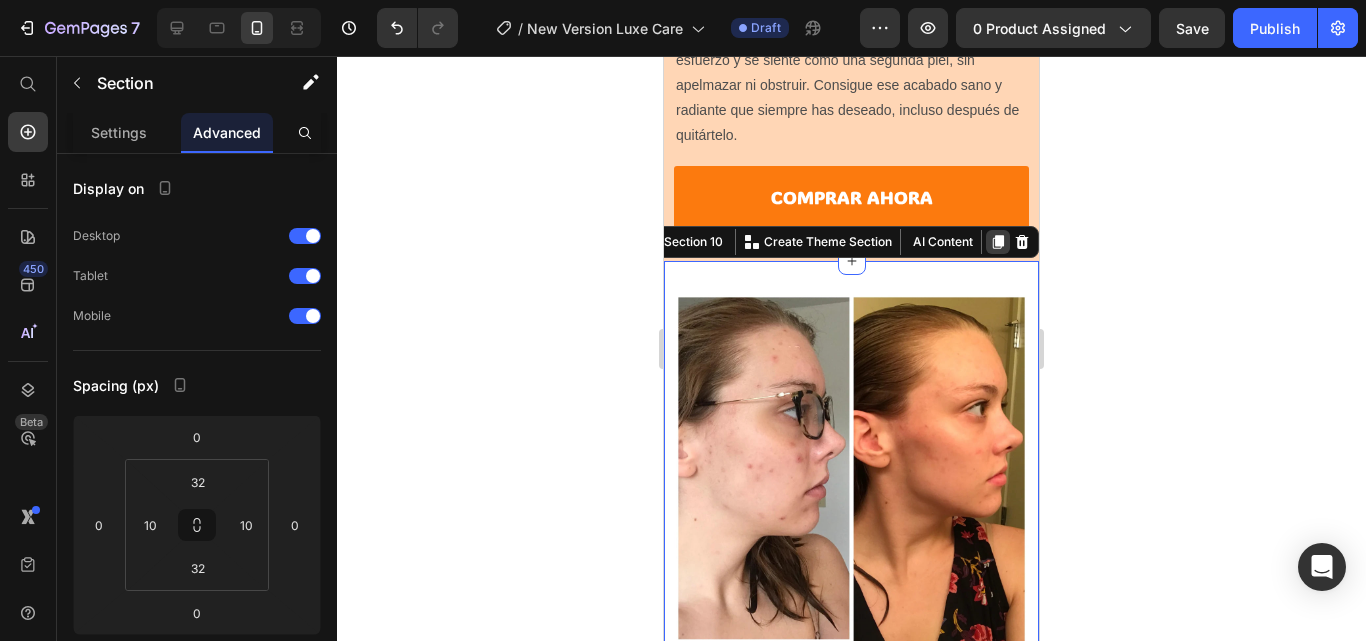 click 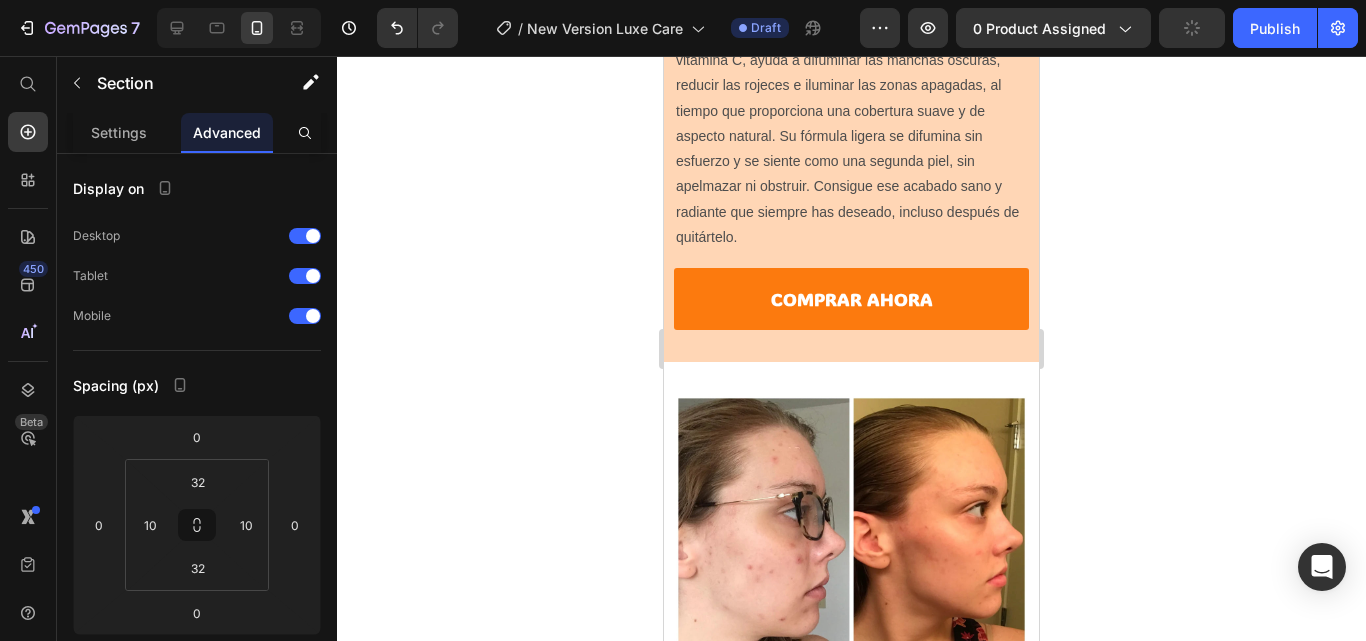 scroll, scrollTop: 2283, scrollLeft: 0, axis: vertical 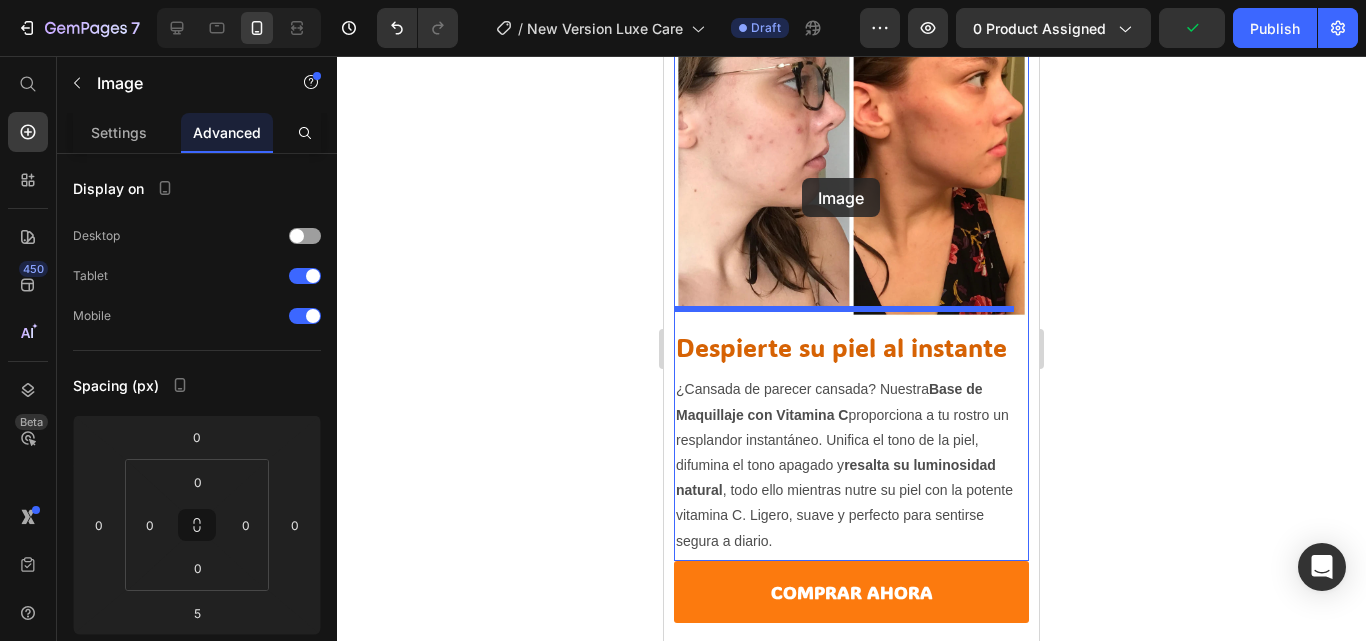 drag, startPoint x: 903, startPoint y: 126, endPoint x: 802, endPoint y: 178, distance: 113.600174 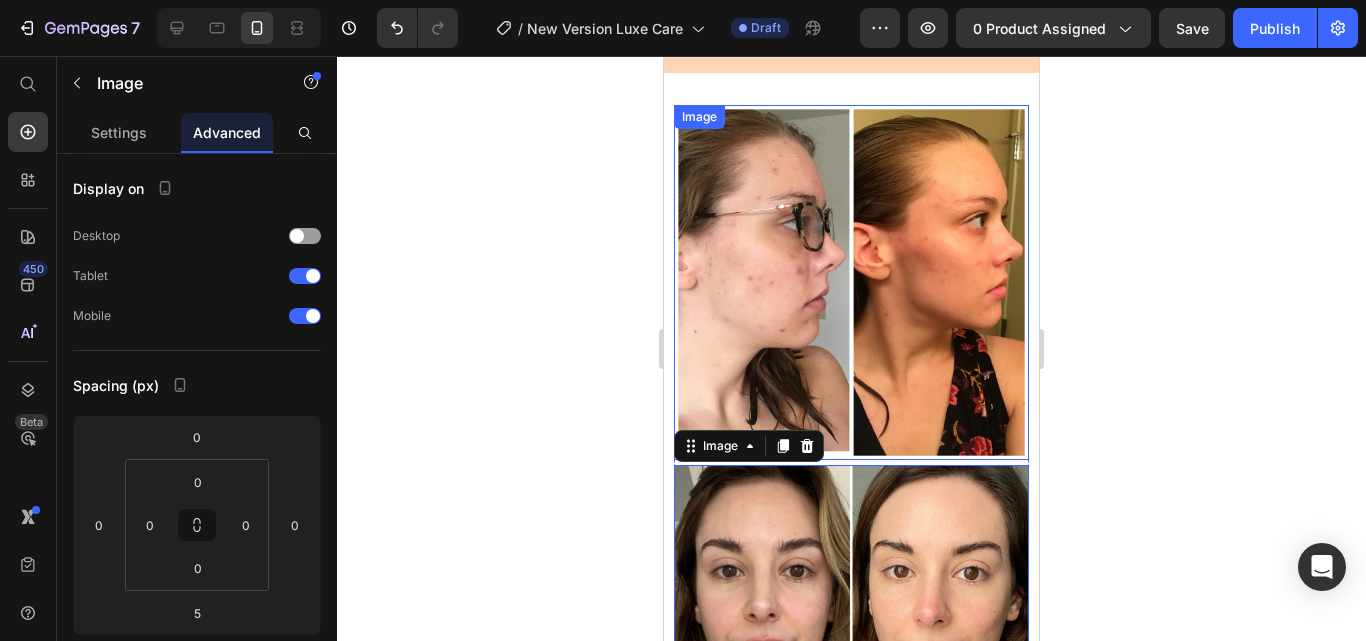 scroll, scrollTop: 2491, scrollLeft: 0, axis: vertical 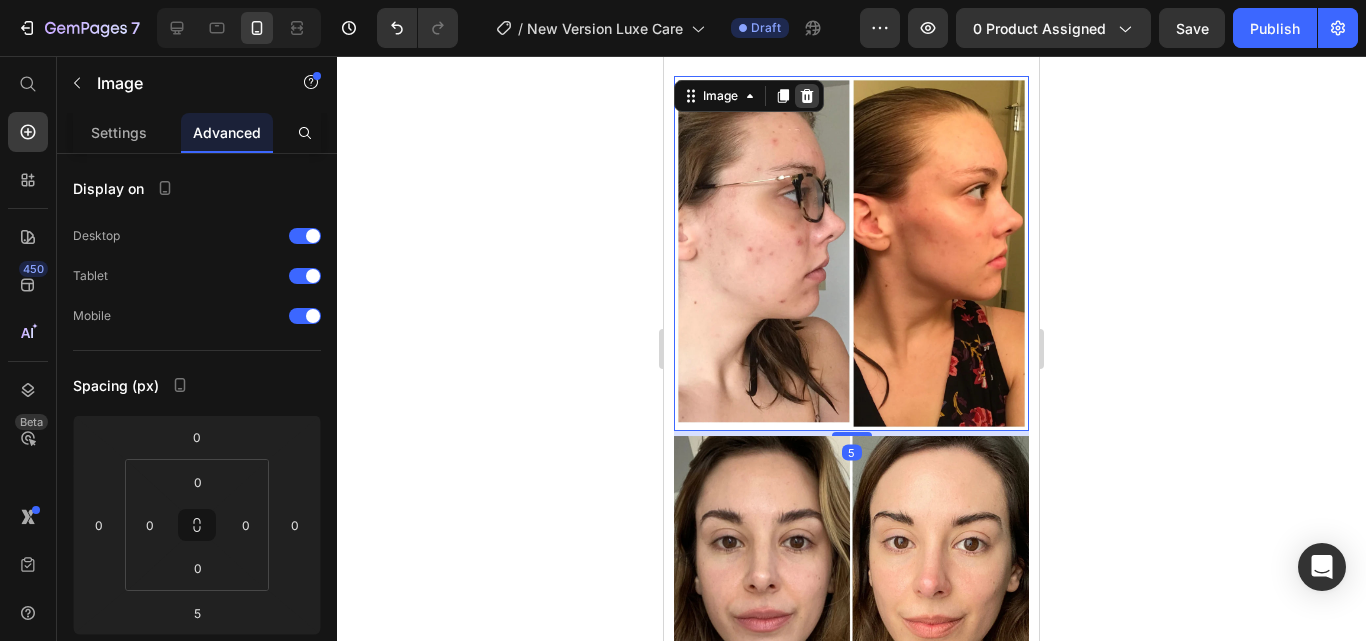 click 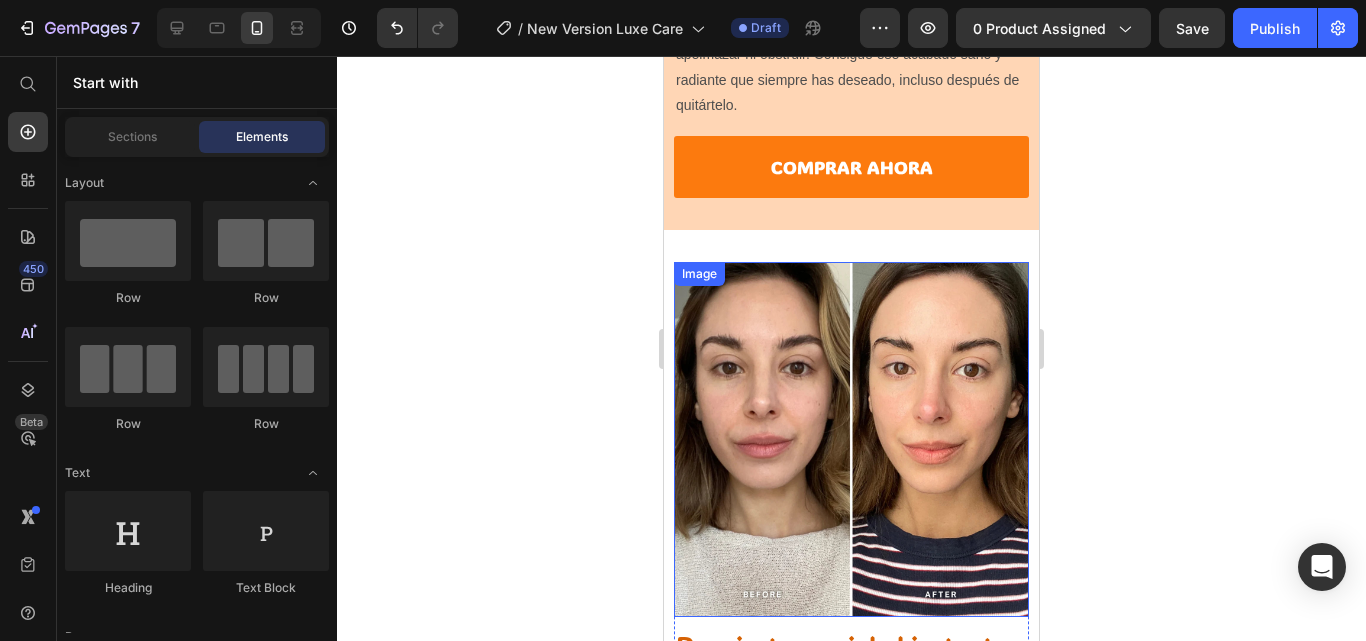 scroll, scrollTop: 2003, scrollLeft: 0, axis: vertical 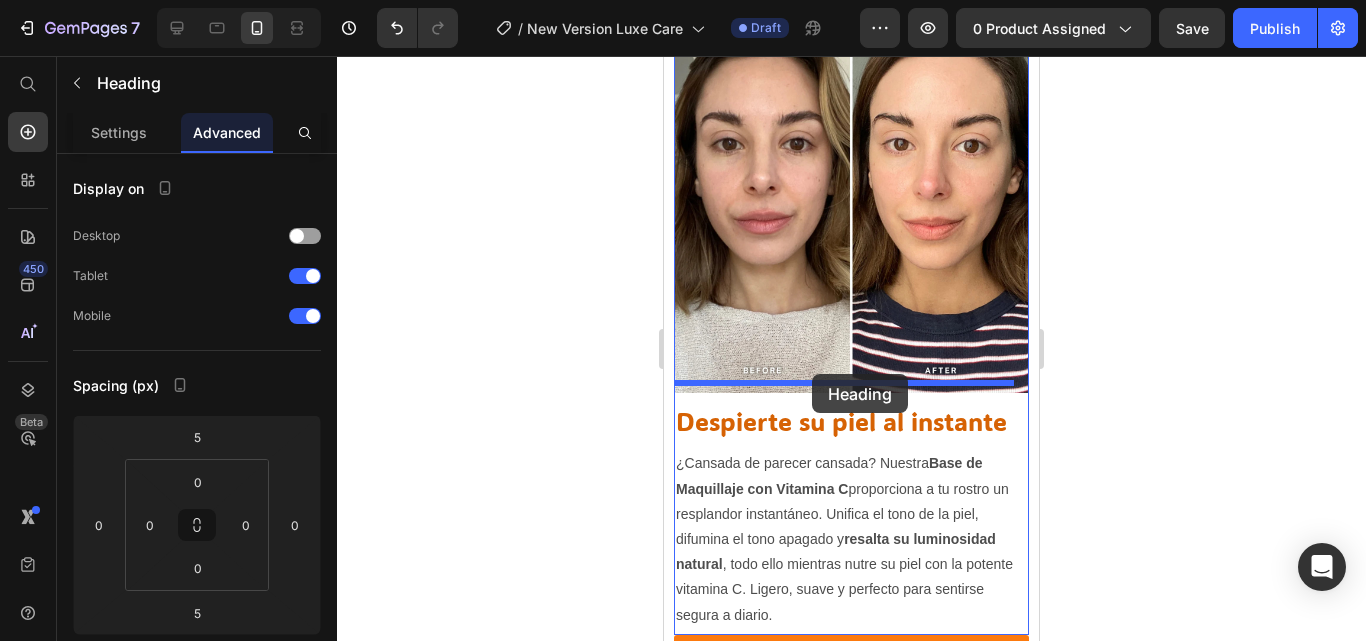 drag, startPoint x: 834, startPoint y: 156, endPoint x: 812, endPoint y: 374, distance: 219.10728 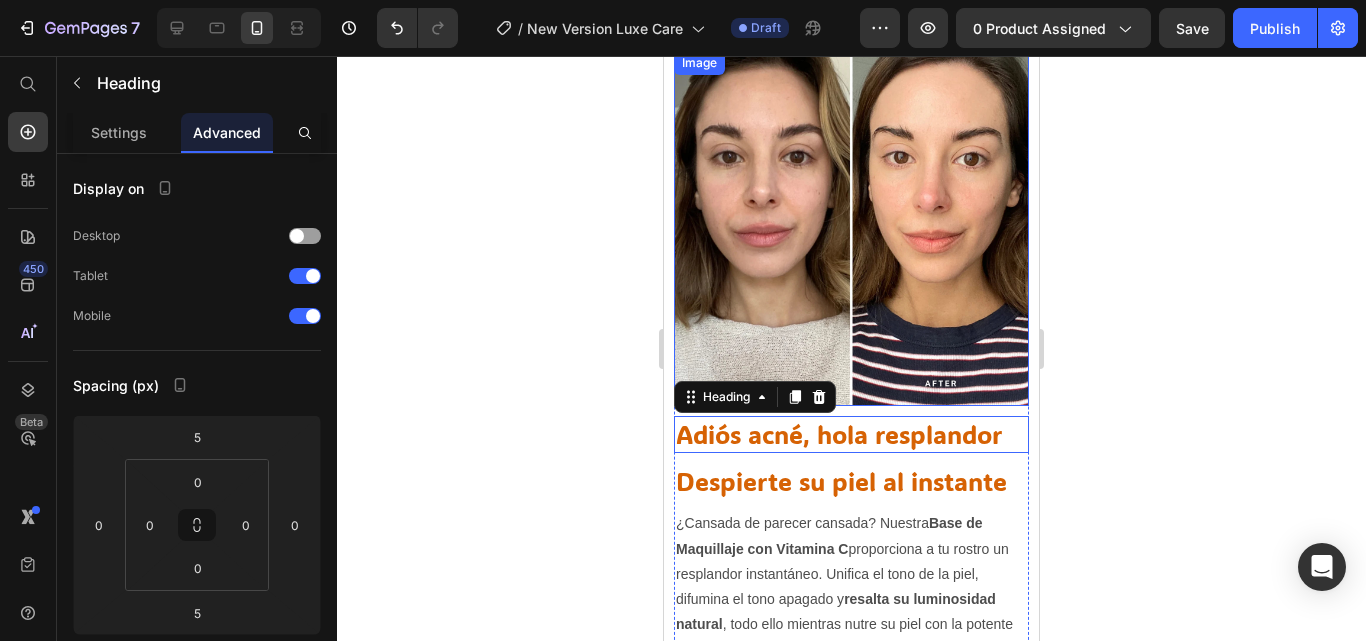 scroll, scrollTop: 2553, scrollLeft: 0, axis: vertical 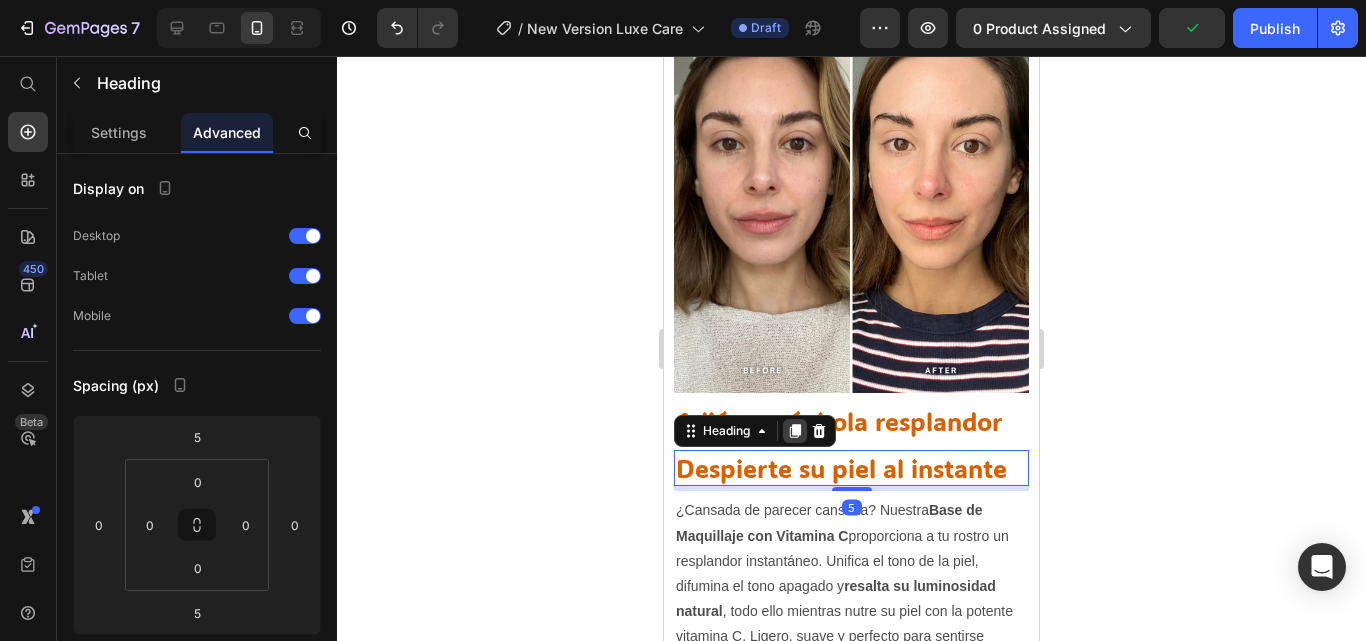click at bounding box center (795, 431) 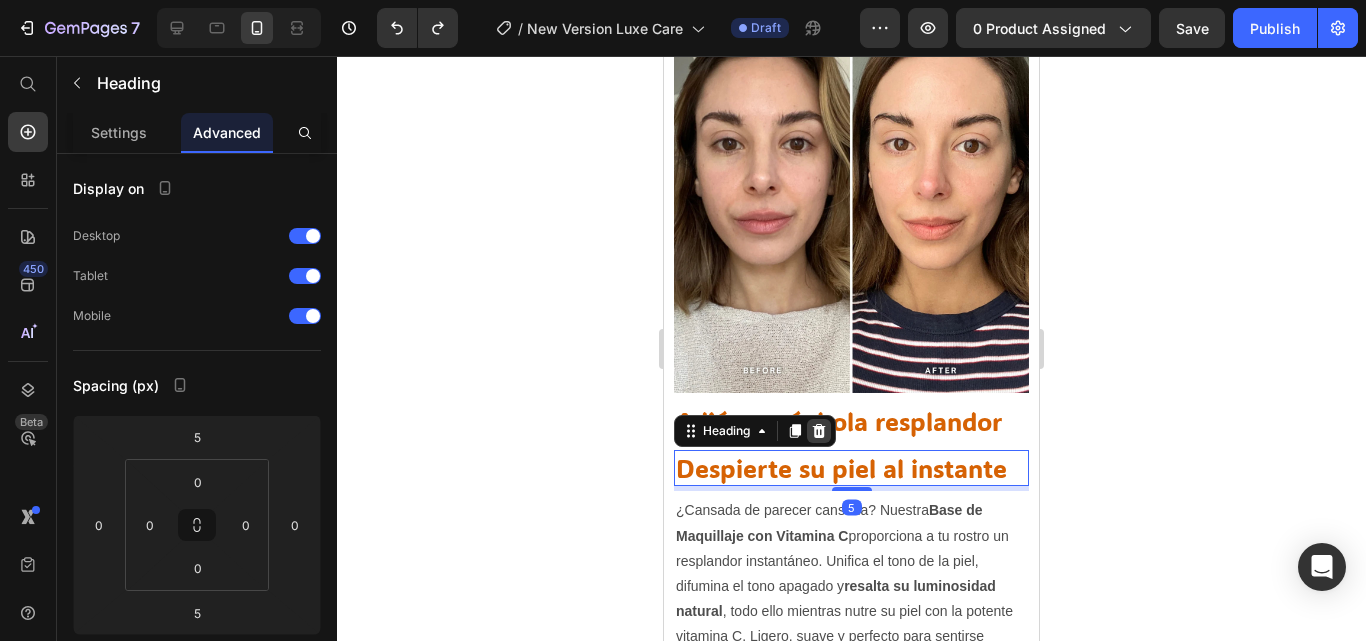 click 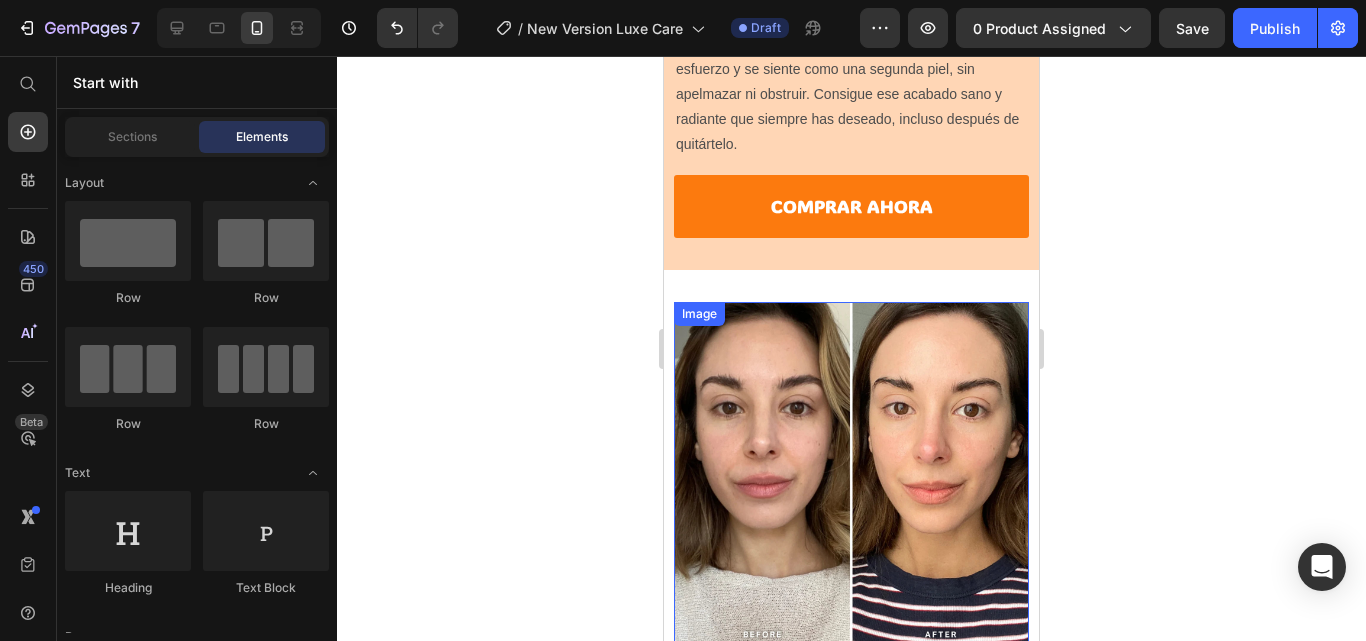 scroll, scrollTop: 2125, scrollLeft: 0, axis: vertical 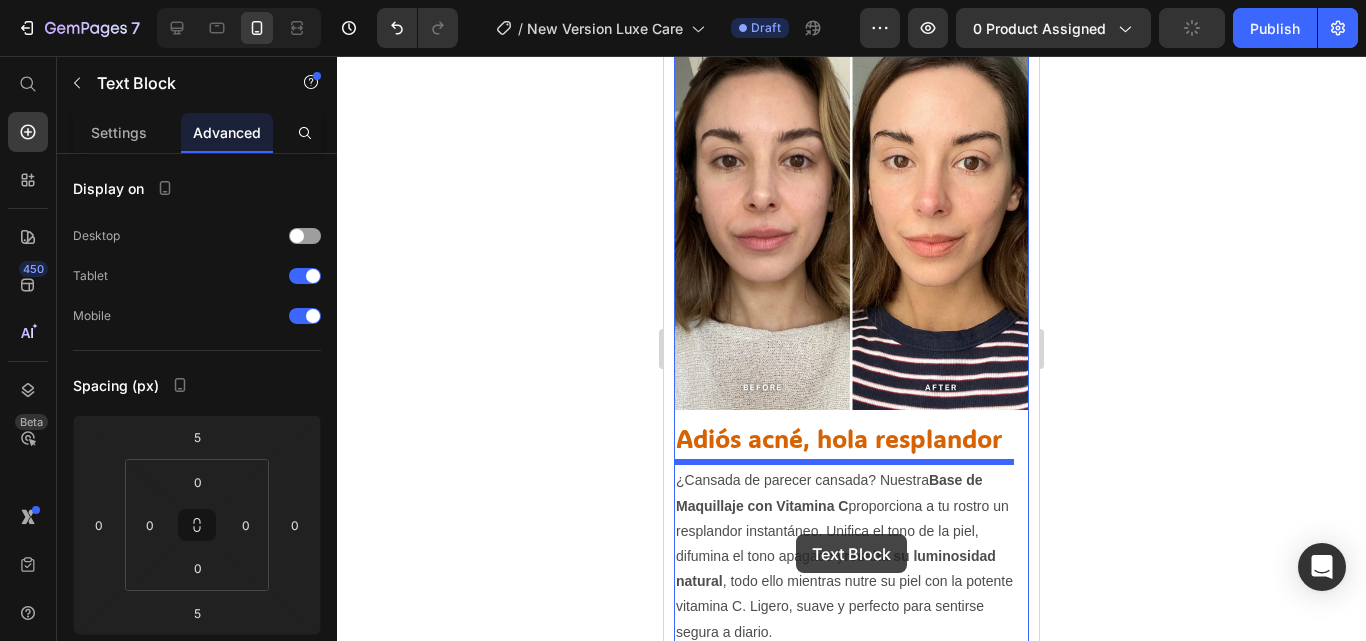 drag, startPoint x: 810, startPoint y: 168, endPoint x: 796, endPoint y: 534, distance: 366.26767 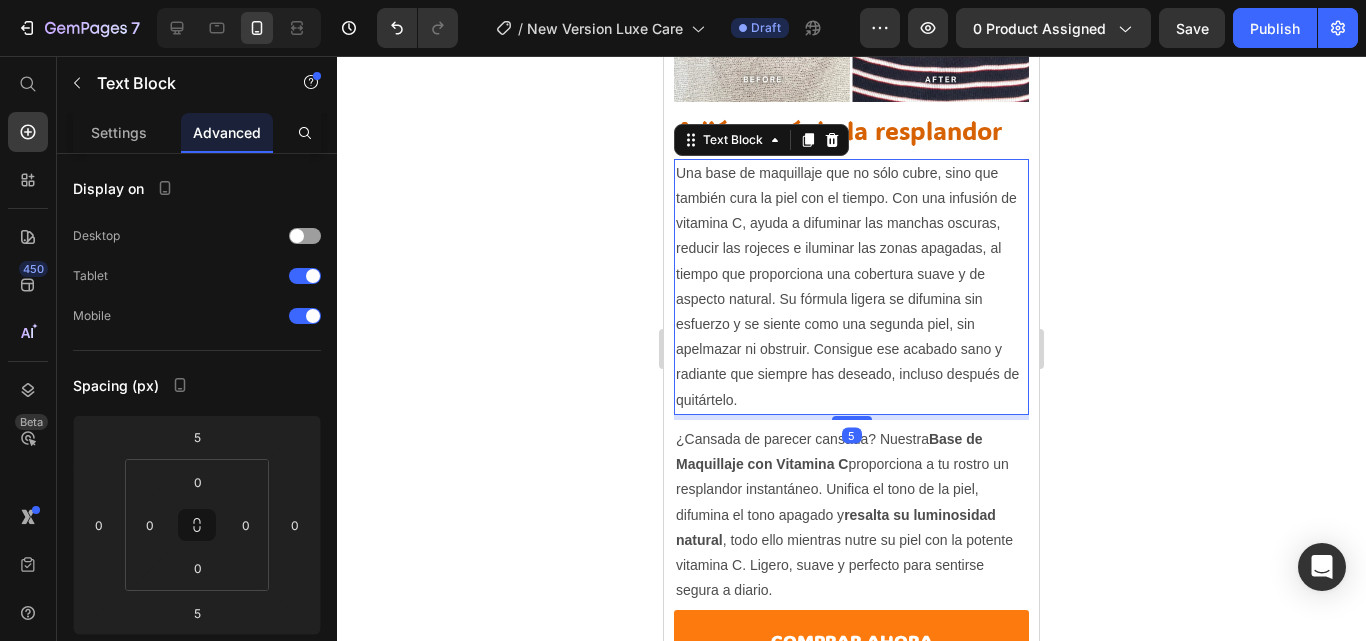 scroll, scrollTop: 2579, scrollLeft: 0, axis: vertical 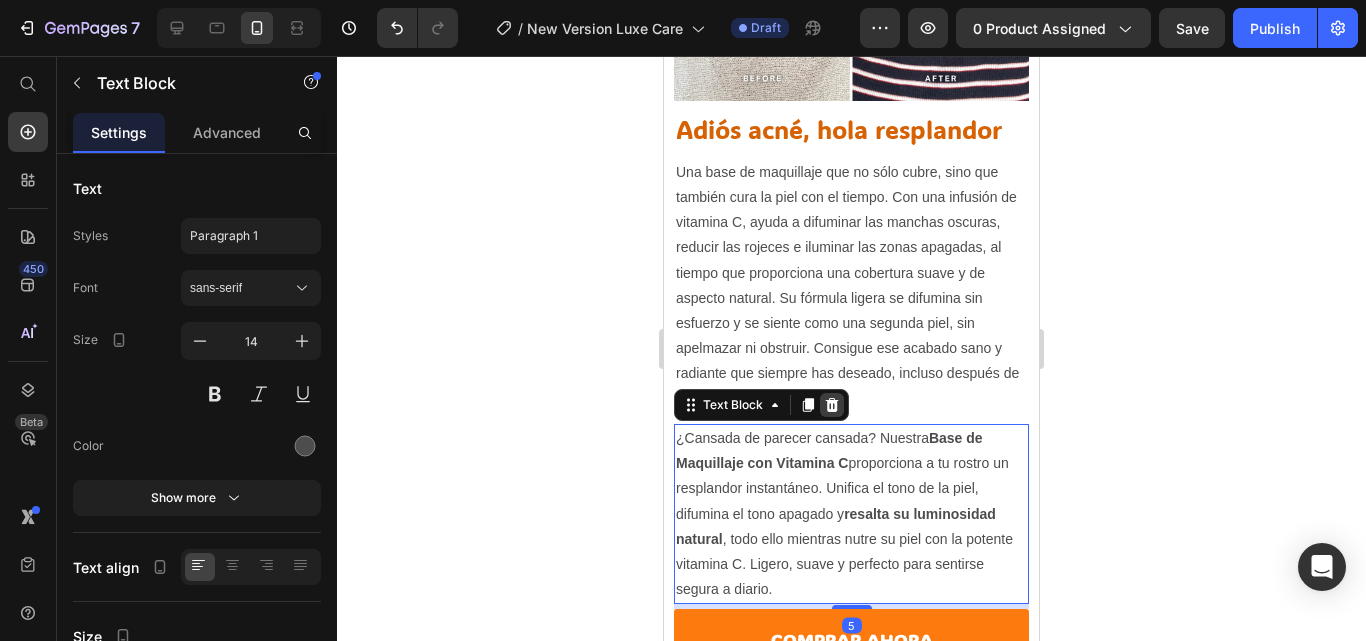 click at bounding box center [832, 405] 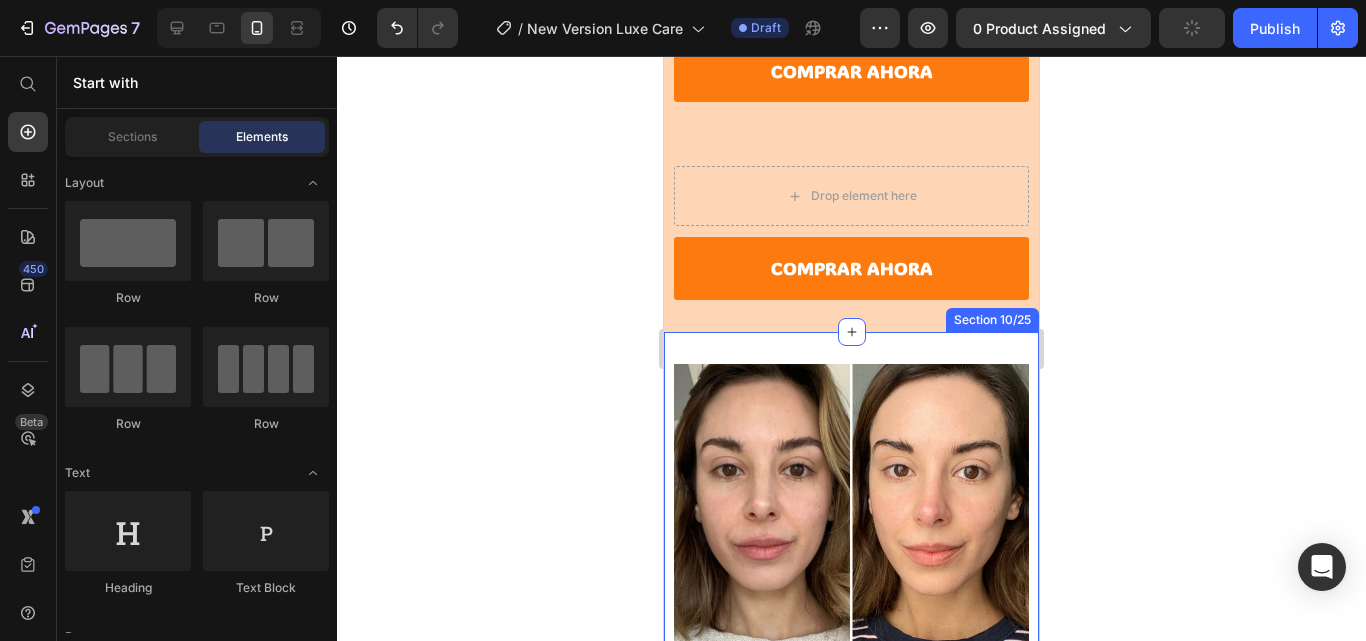 scroll, scrollTop: 1673, scrollLeft: 0, axis: vertical 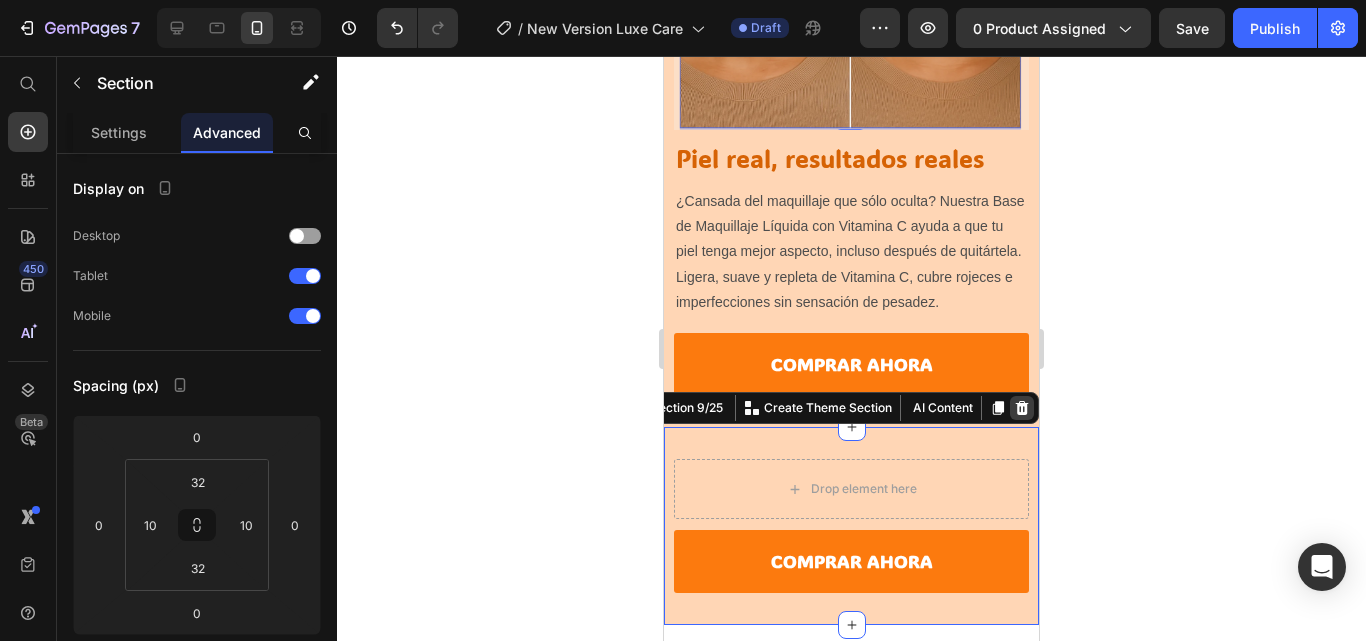 click at bounding box center [1022, 408] 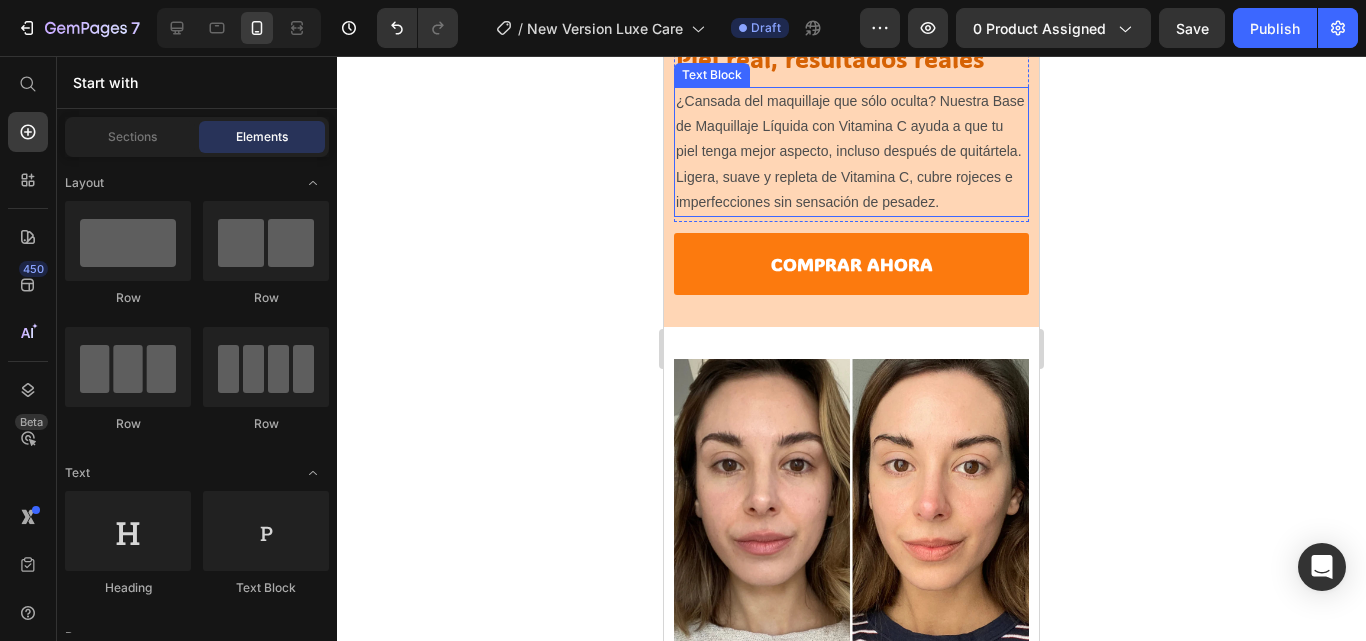 scroll, scrollTop: 1795, scrollLeft: 0, axis: vertical 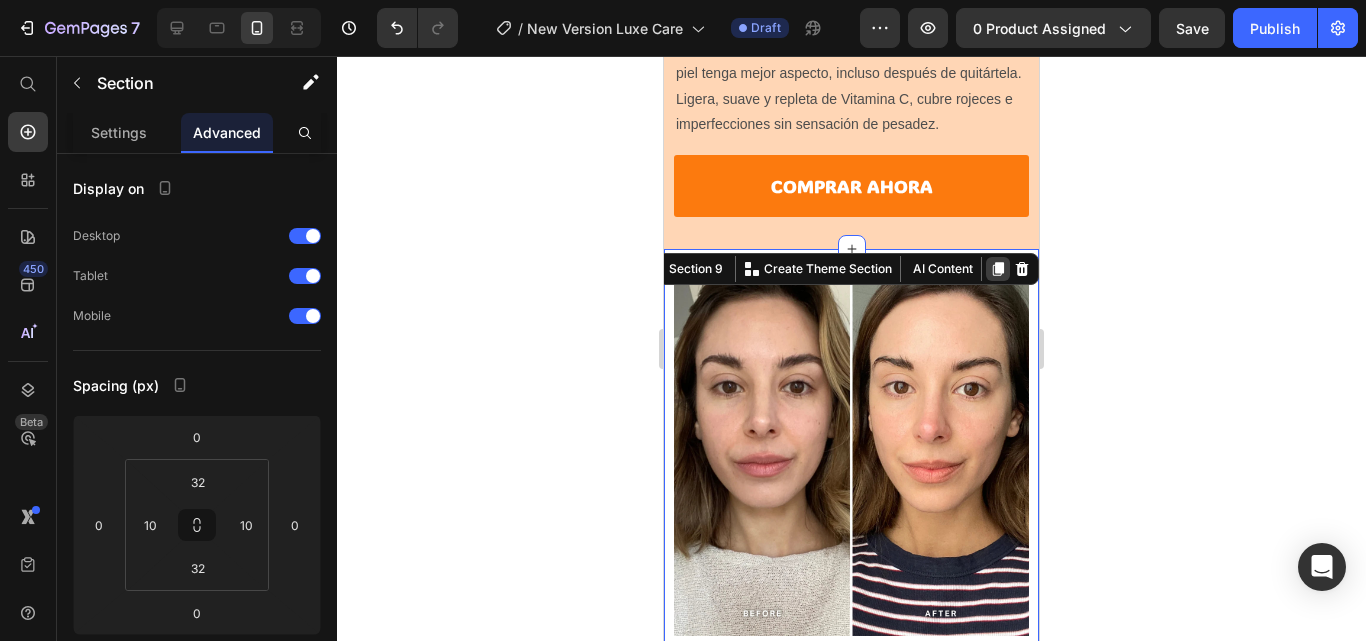 click 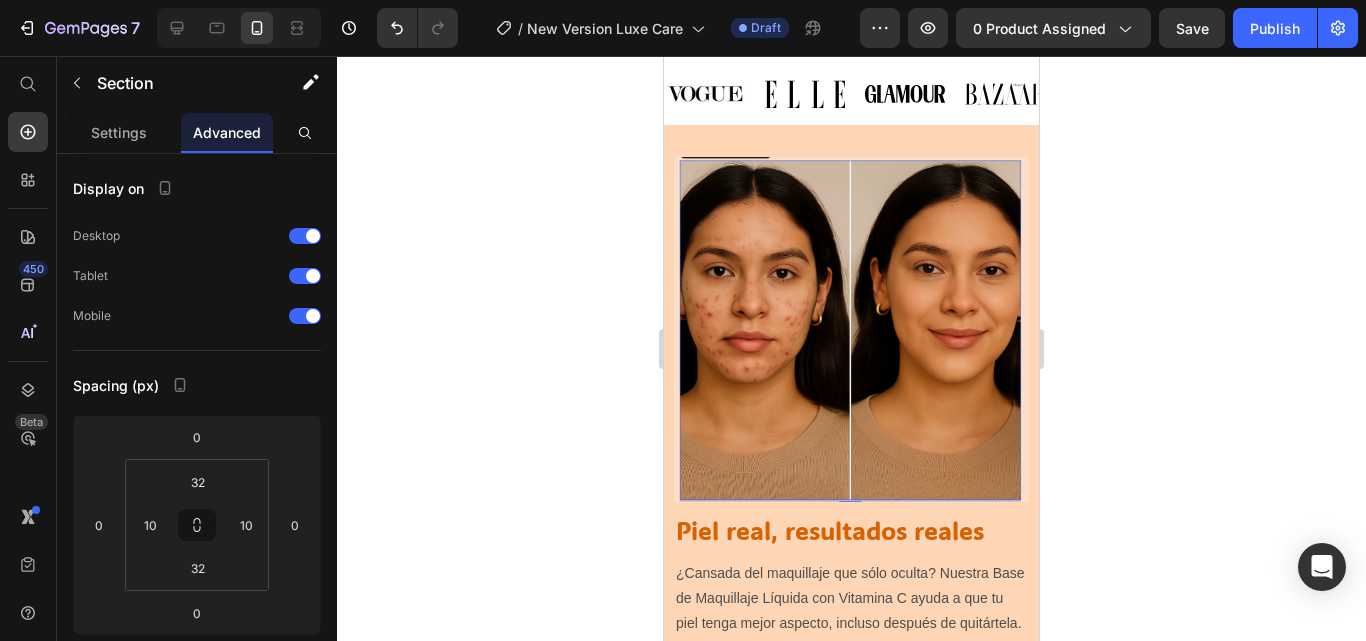 scroll, scrollTop: 1356, scrollLeft: 0, axis: vertical 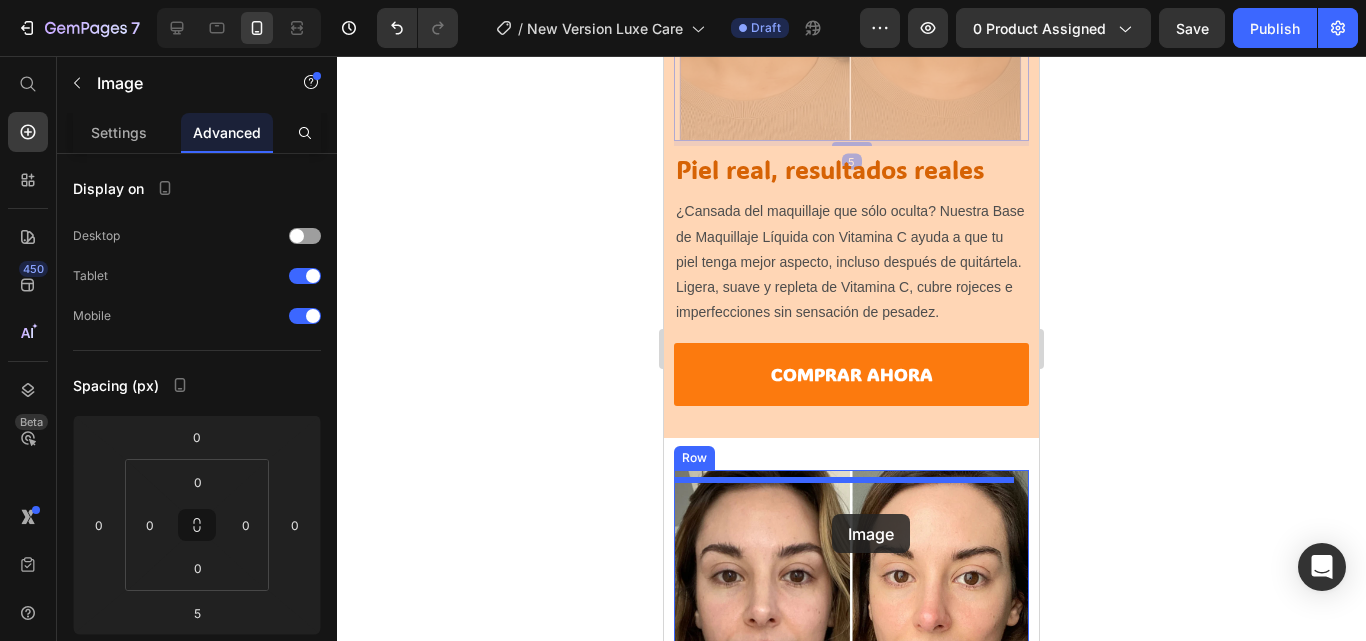 drag, startPoint x: 861, startPoint y: 202, endPoint x: 832, endPoint y: 514, distance: 313.34485 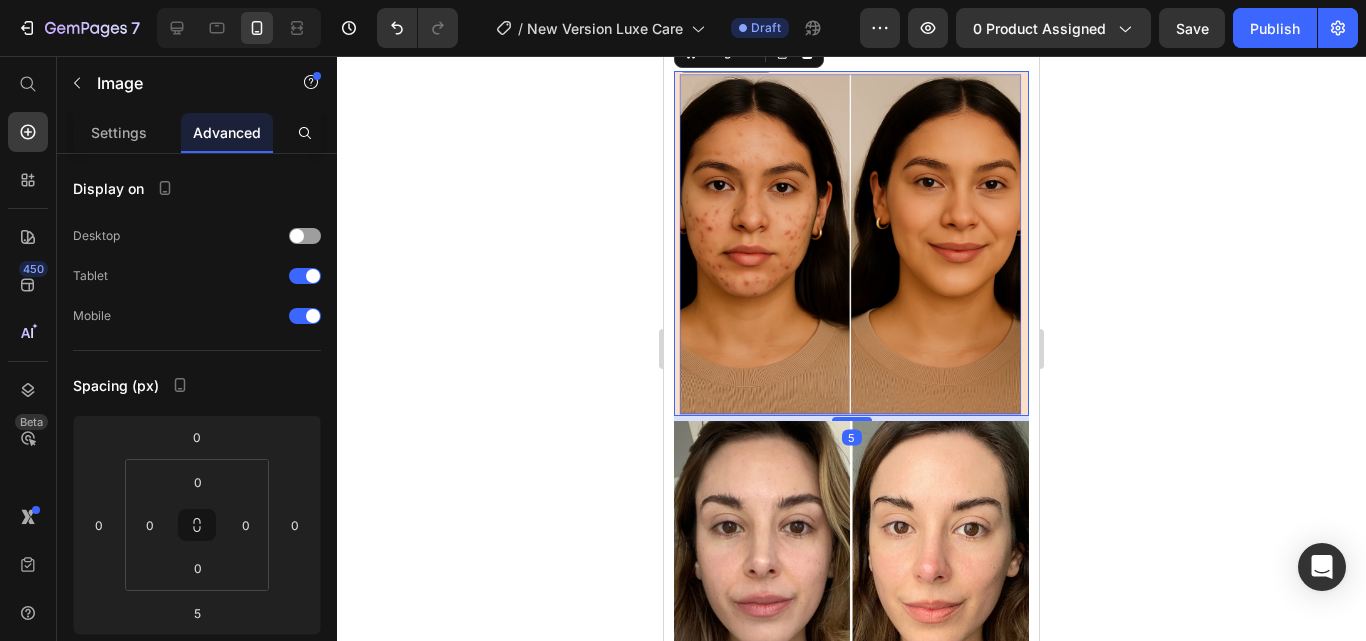 scroll, scrollTop: 1807, scrollLeft: 0, axis: vertical 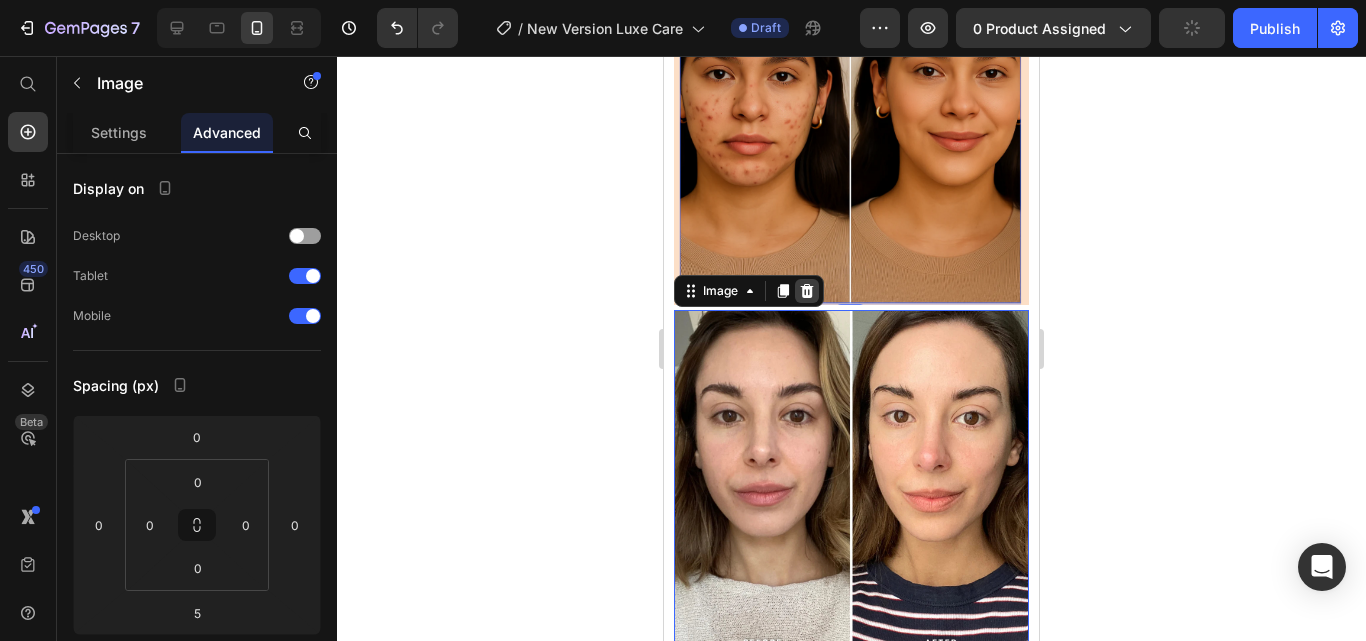 click at bounding box center (807, 291) 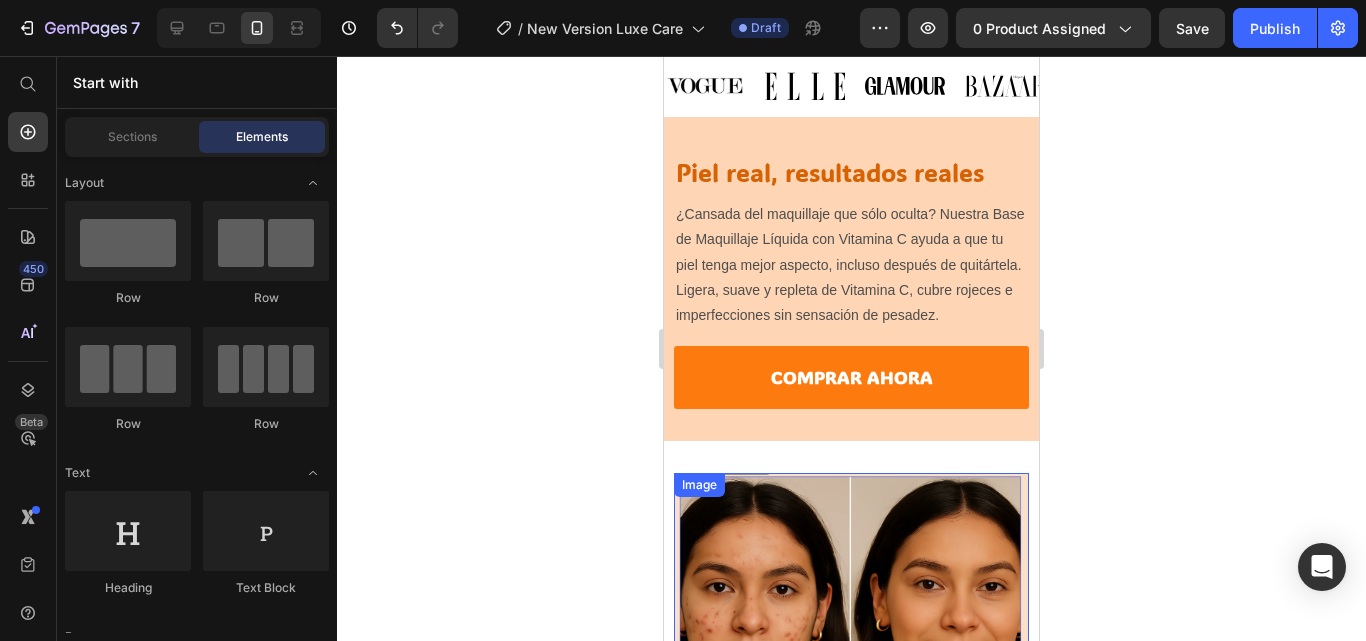 scroll, scrollTop: 1303, scrollLeft: 0, axis: vertical 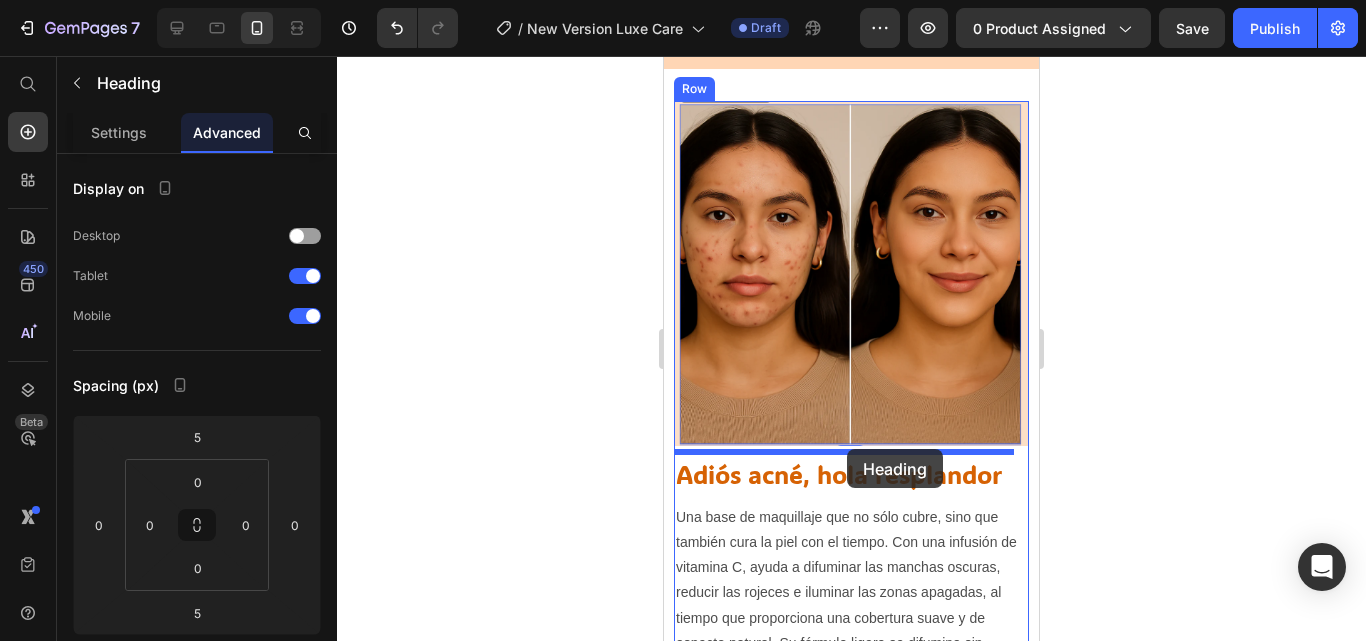 drag, startPoint x: 885, startPoint y: 151, endPoint x: 847, endPoint y: 449, distance: 300.41306 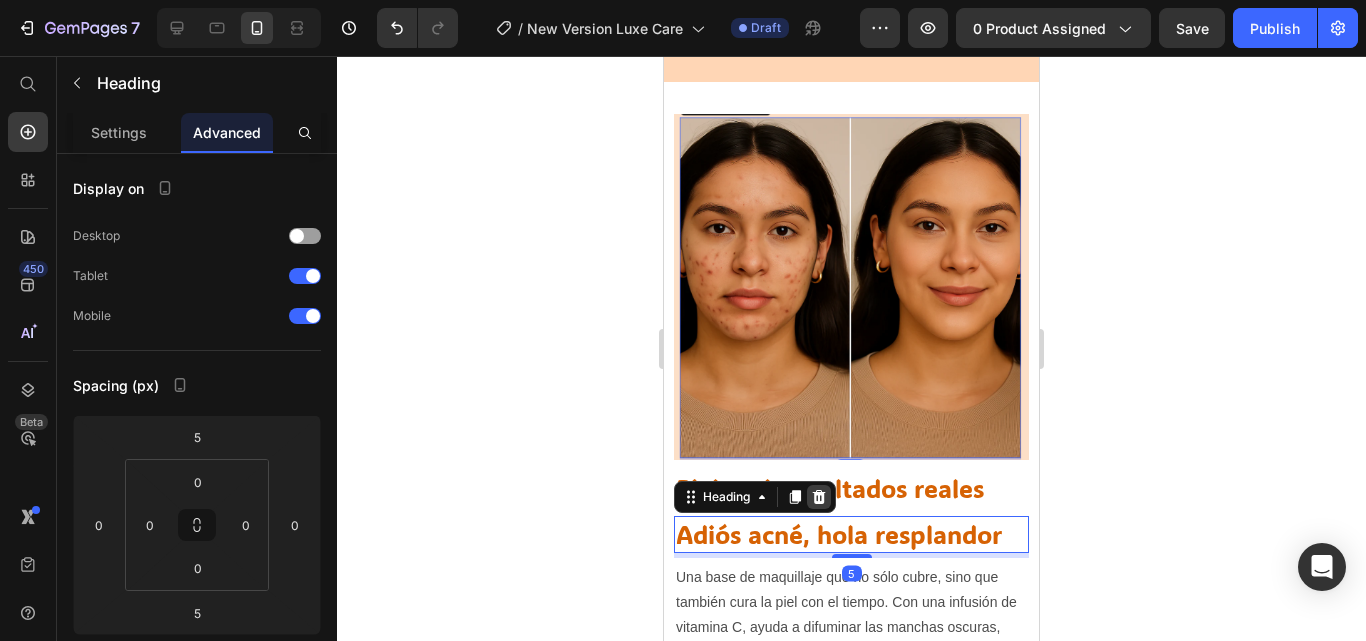 click at bounding box center (819, 497) 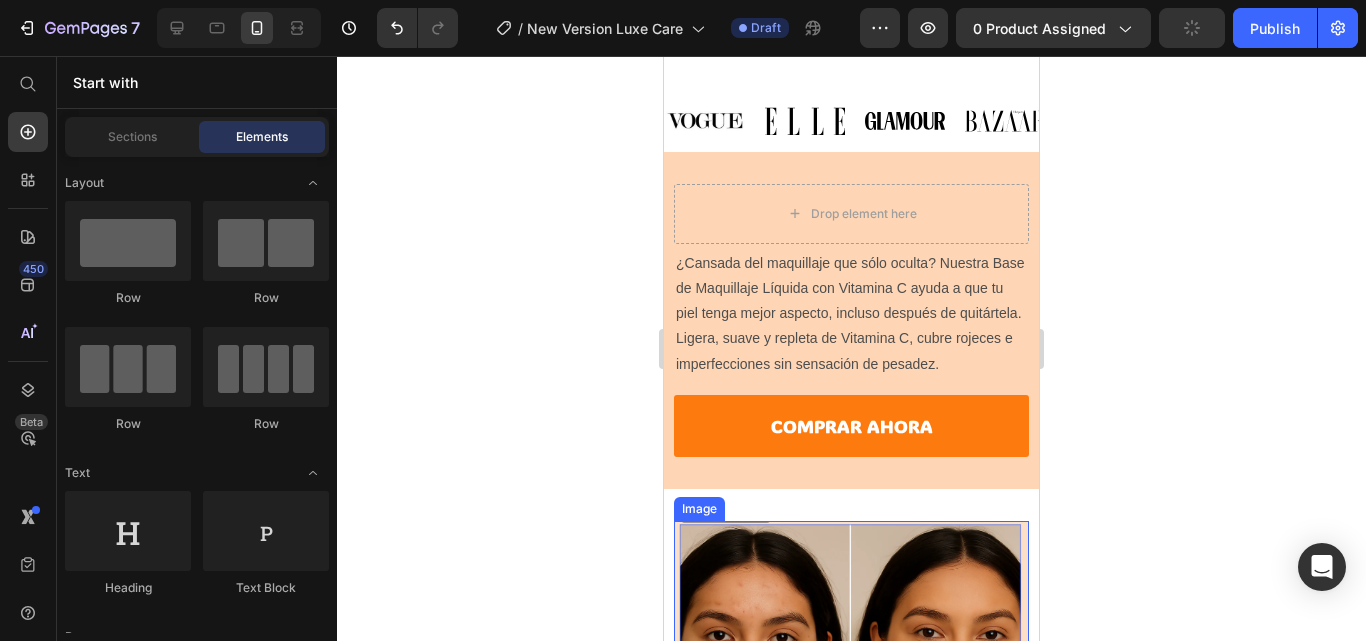 scroll, scrollTop: 1271, scrollLeft: 0, axis: vertical 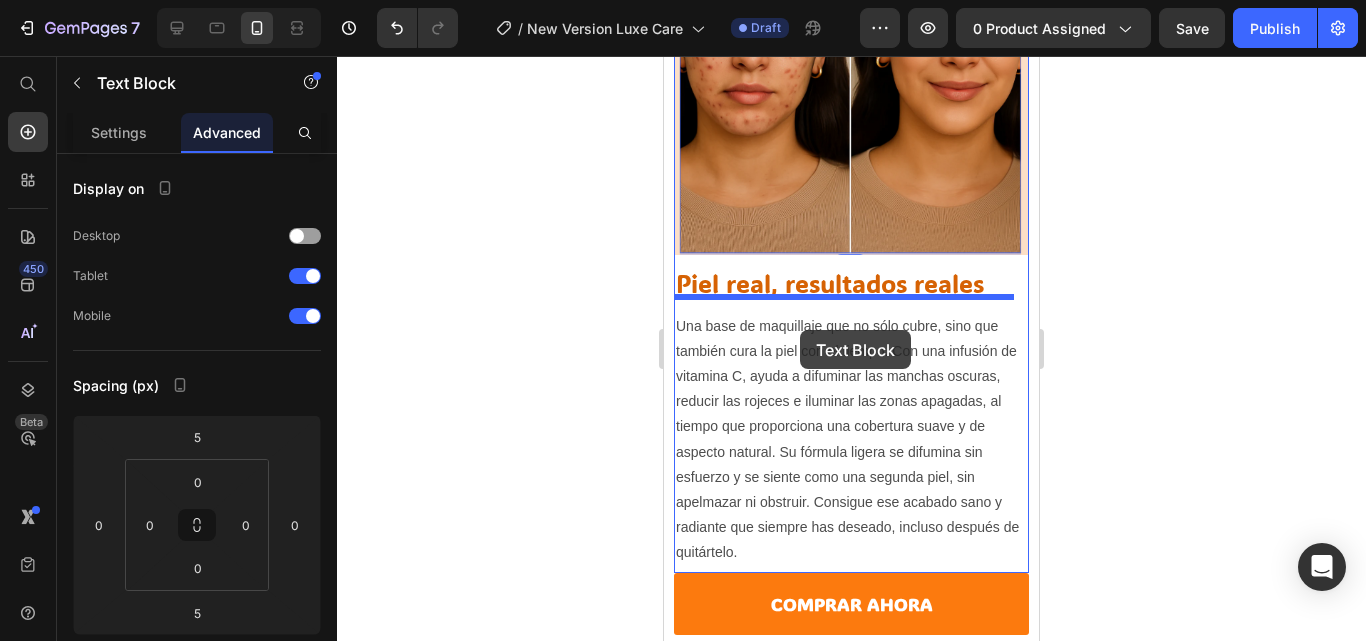 drag, startPoint x: 842, startPoint y: 307, endPoint x: 800, endPoint y: 330, distance: 47.88528 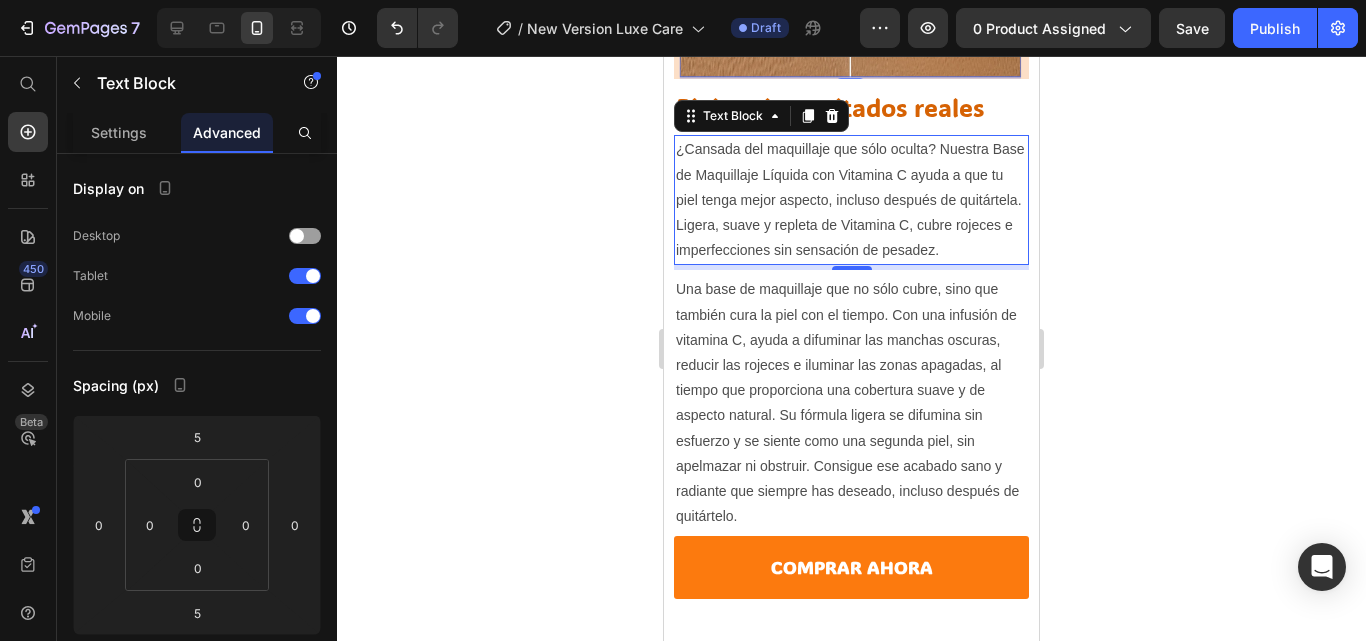 scroll, scrollTop: 1731, scrollLeft: 0, axis: vertical 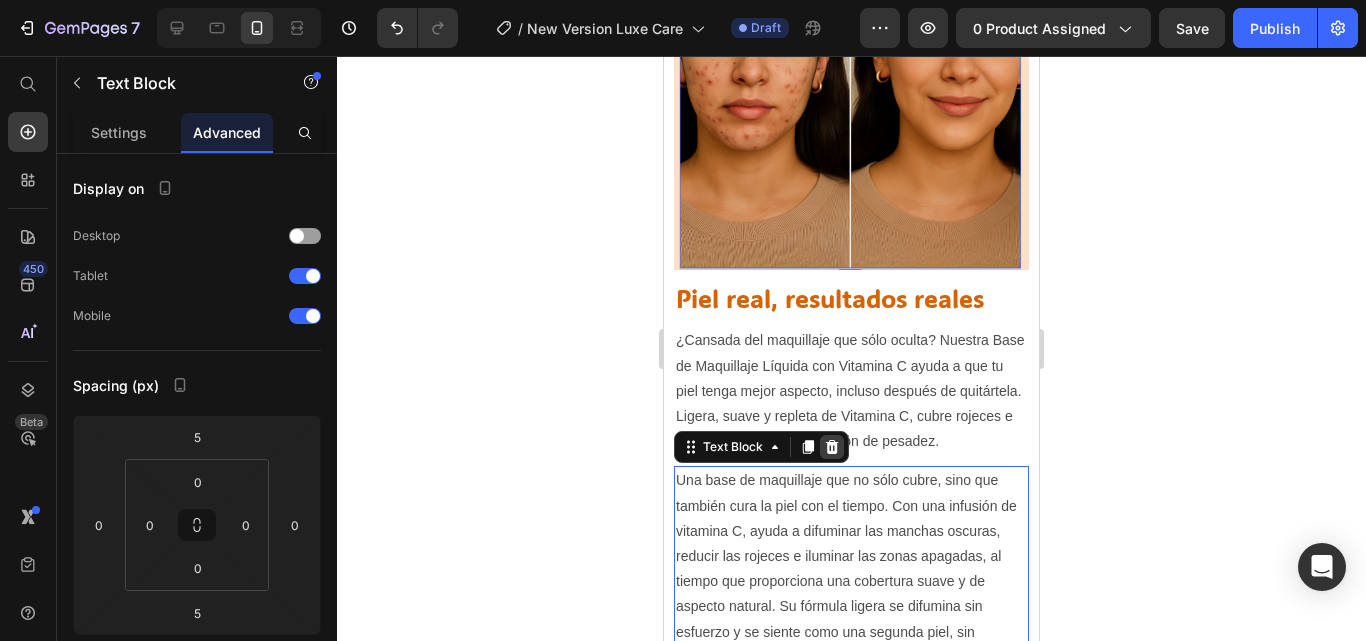 click 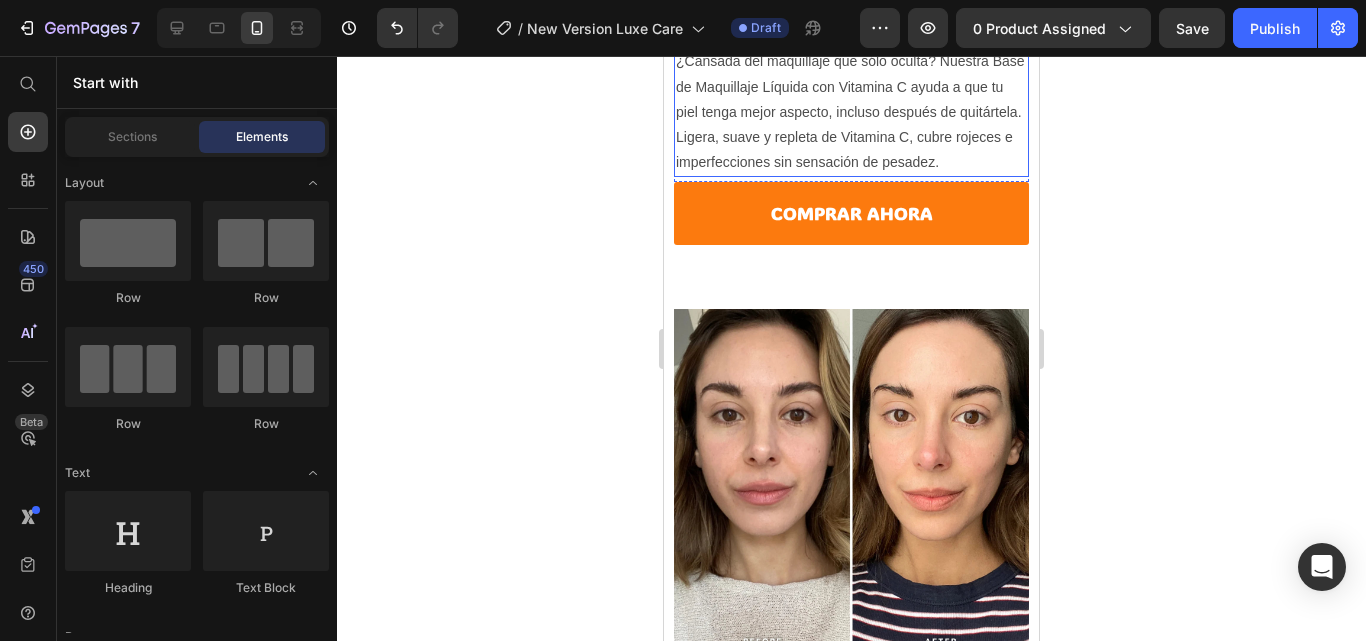 scroll, scrollTop: 1998, scrollLeft: 0, axis: vertical 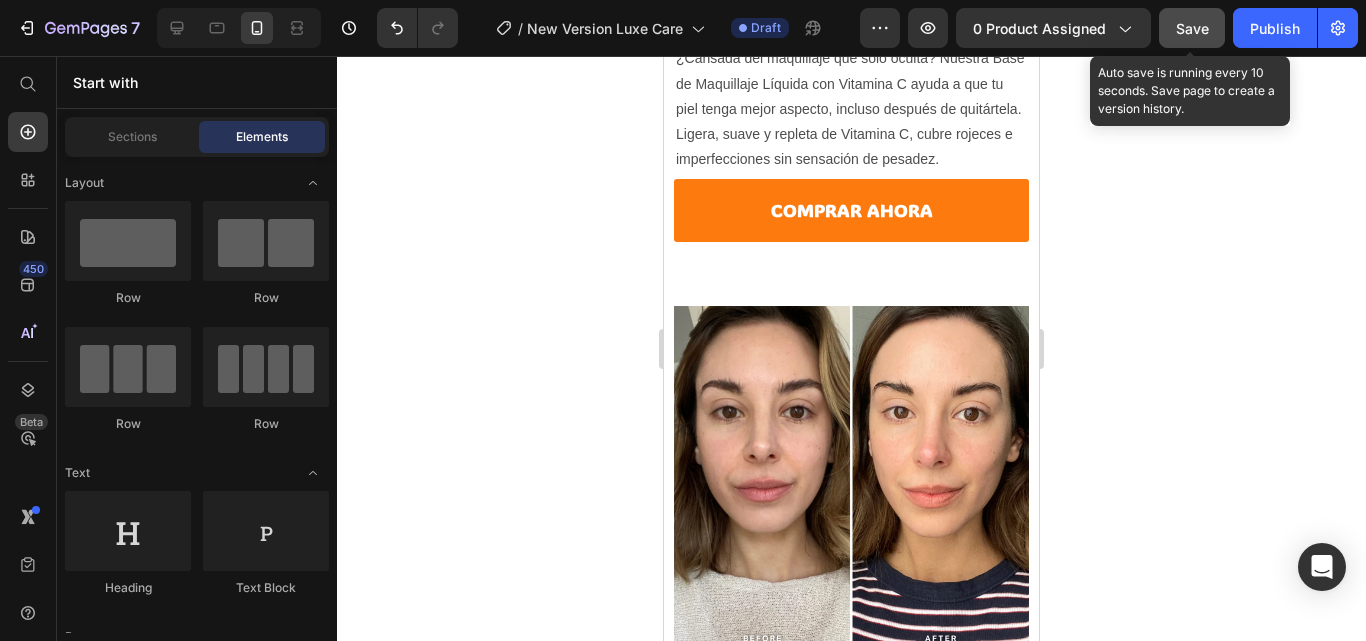 click on "Save" 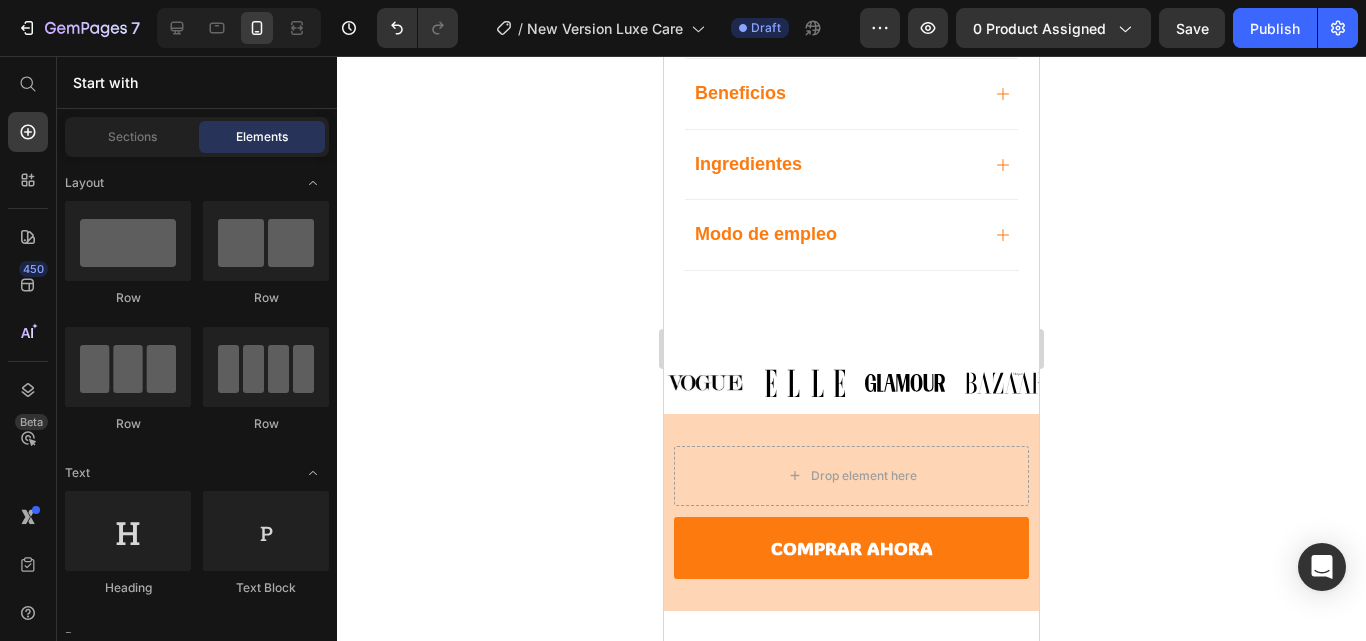 scroll, scrollTop: 1114, scrollLeft: 0, axis: vertical 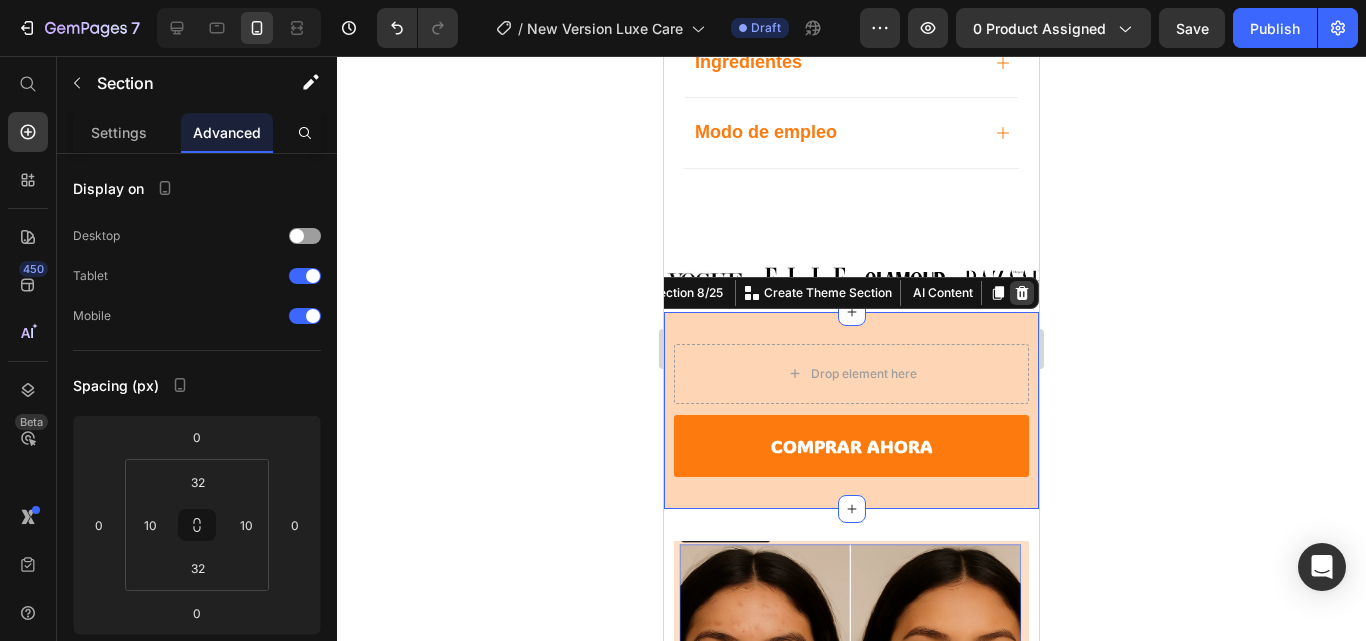 click 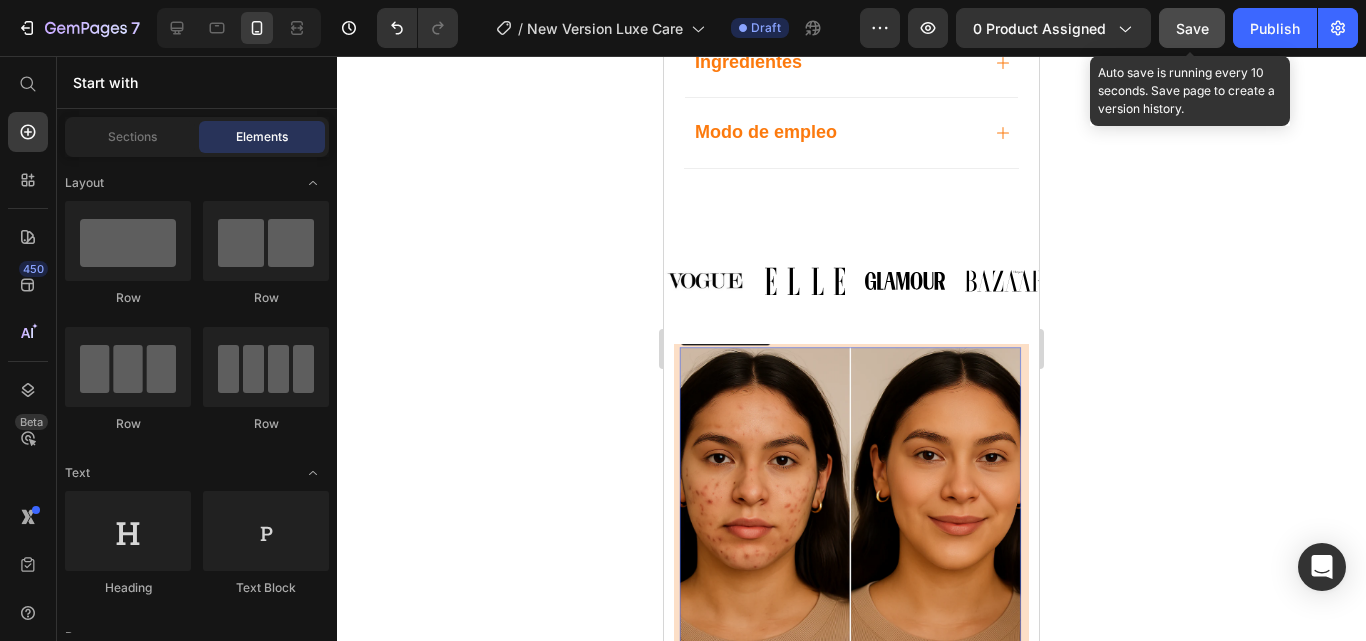 click on "Save" at bounding box center [1192, 28] 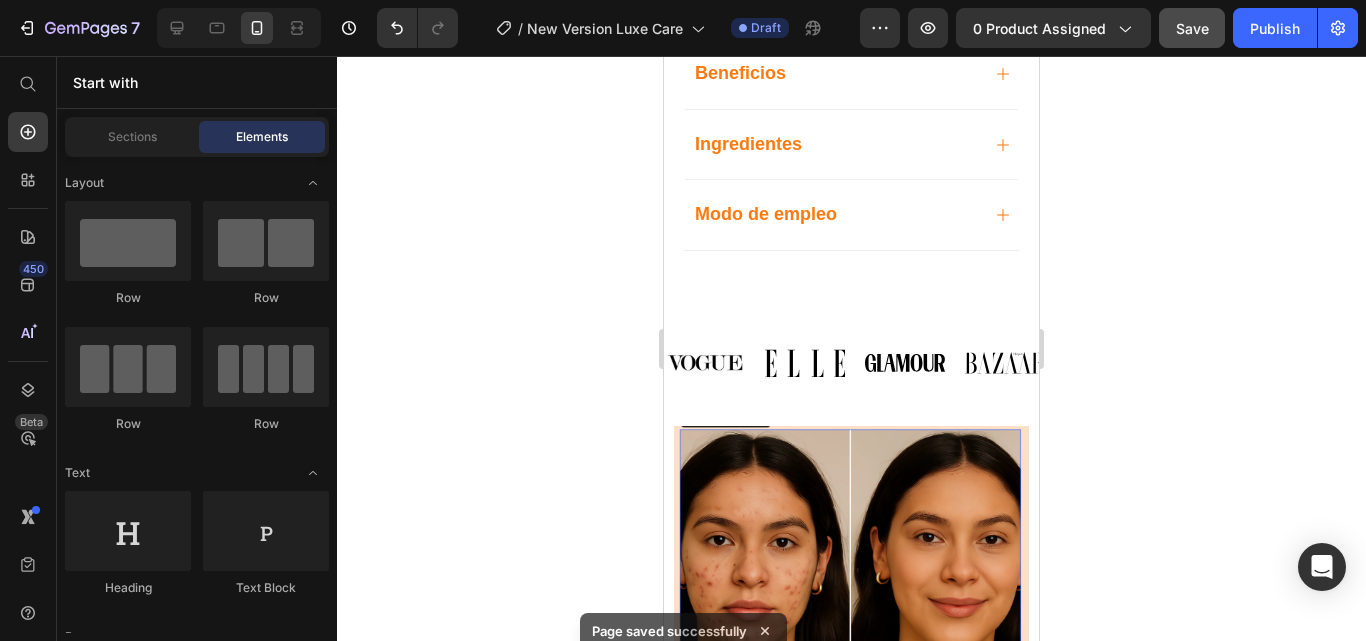 scroll, scrollTop: 947, scrollLeft: 0, axis: vertical 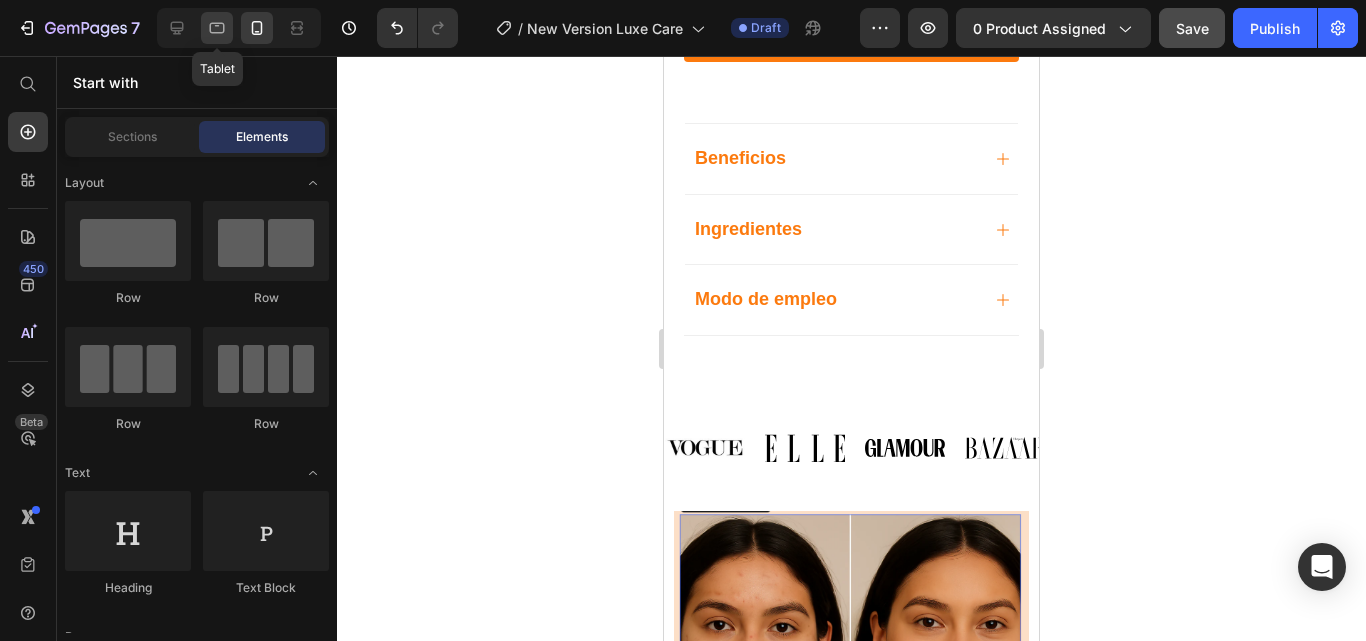 click 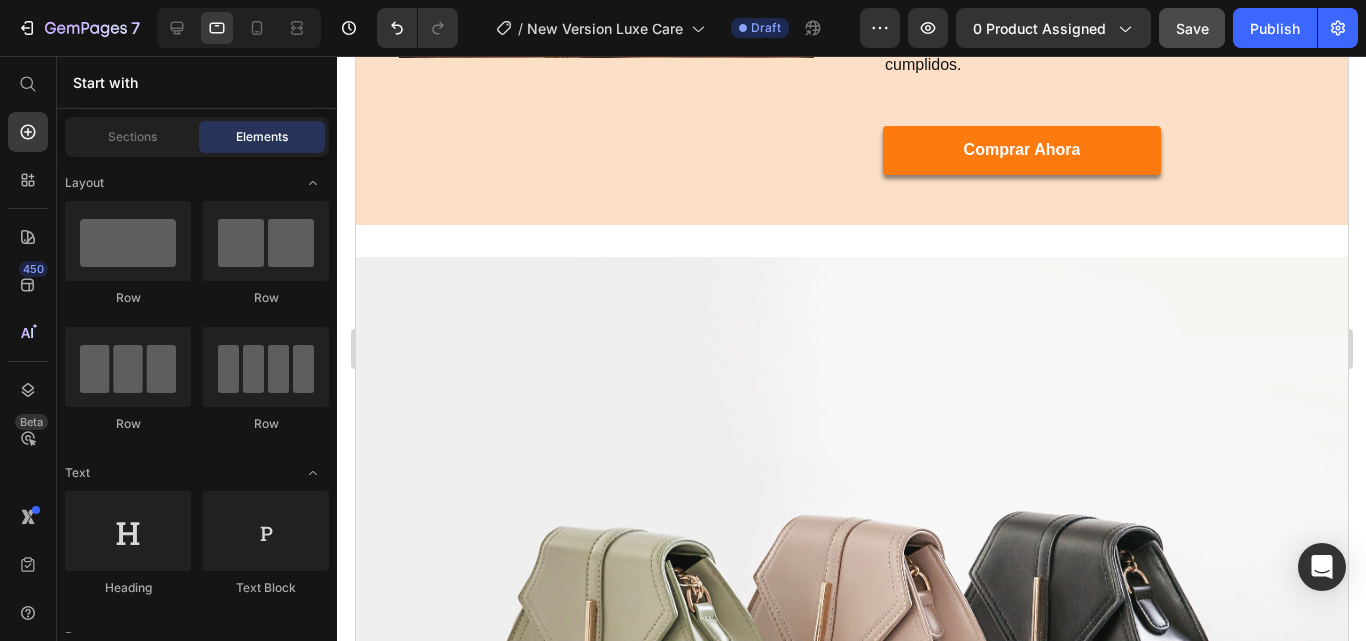 scroll, scrollTop: 4288, scrollLeft: 0, axis: vertical 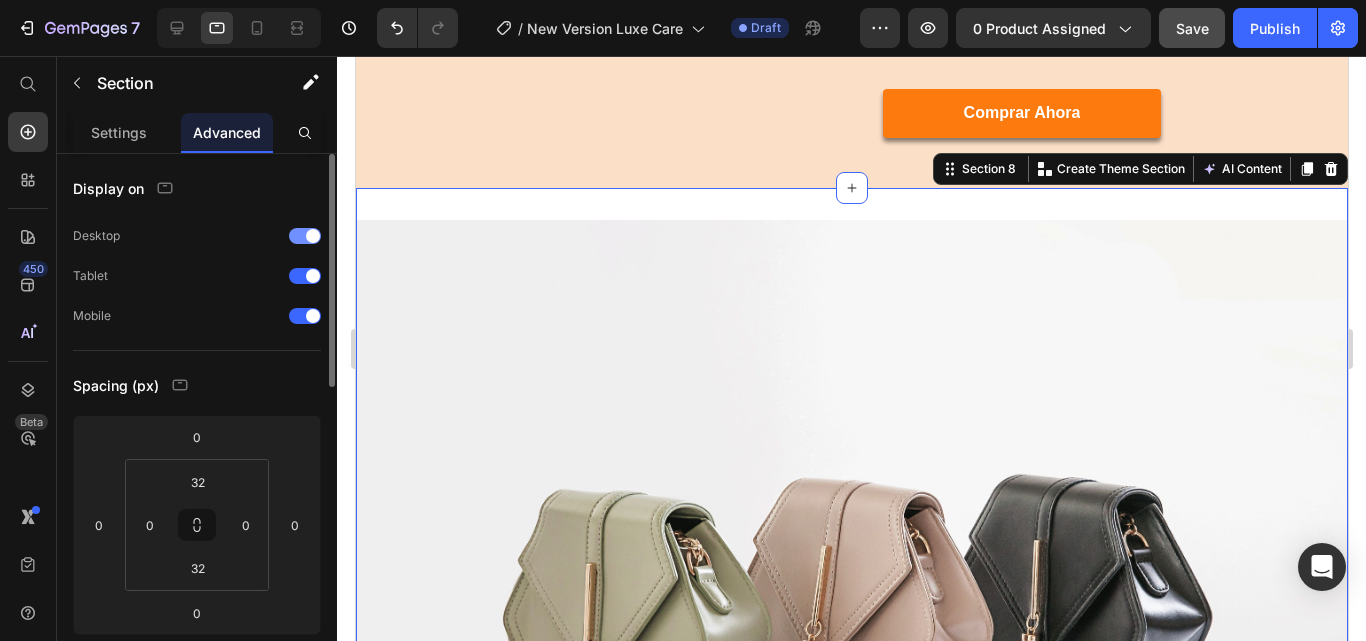 click at bounding box center [305, 236] 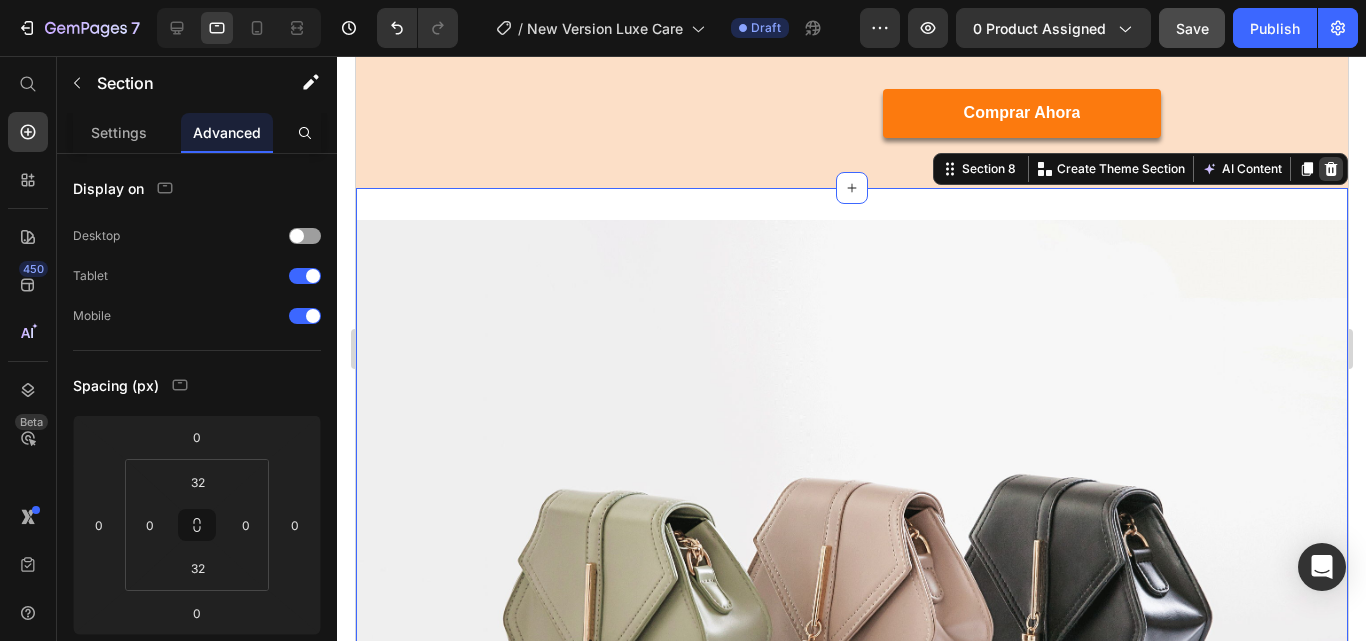 click 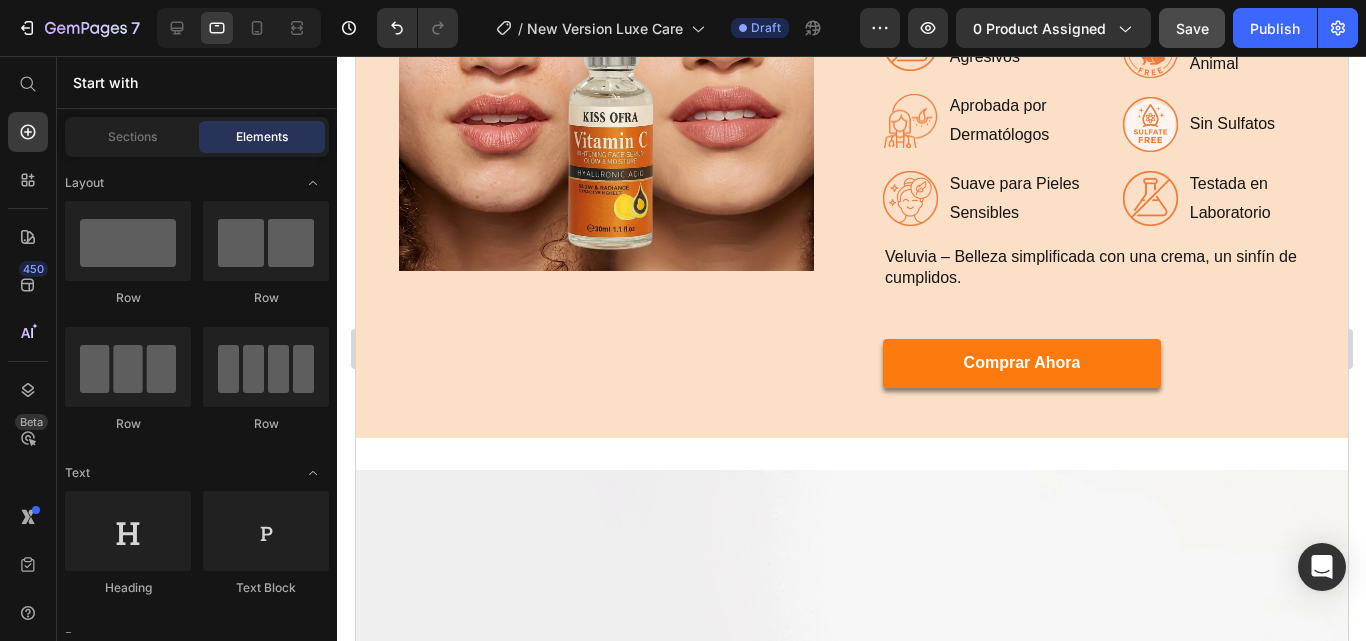scroll, scrollTop: 4292, scrollLeft: 0, axis: vertical 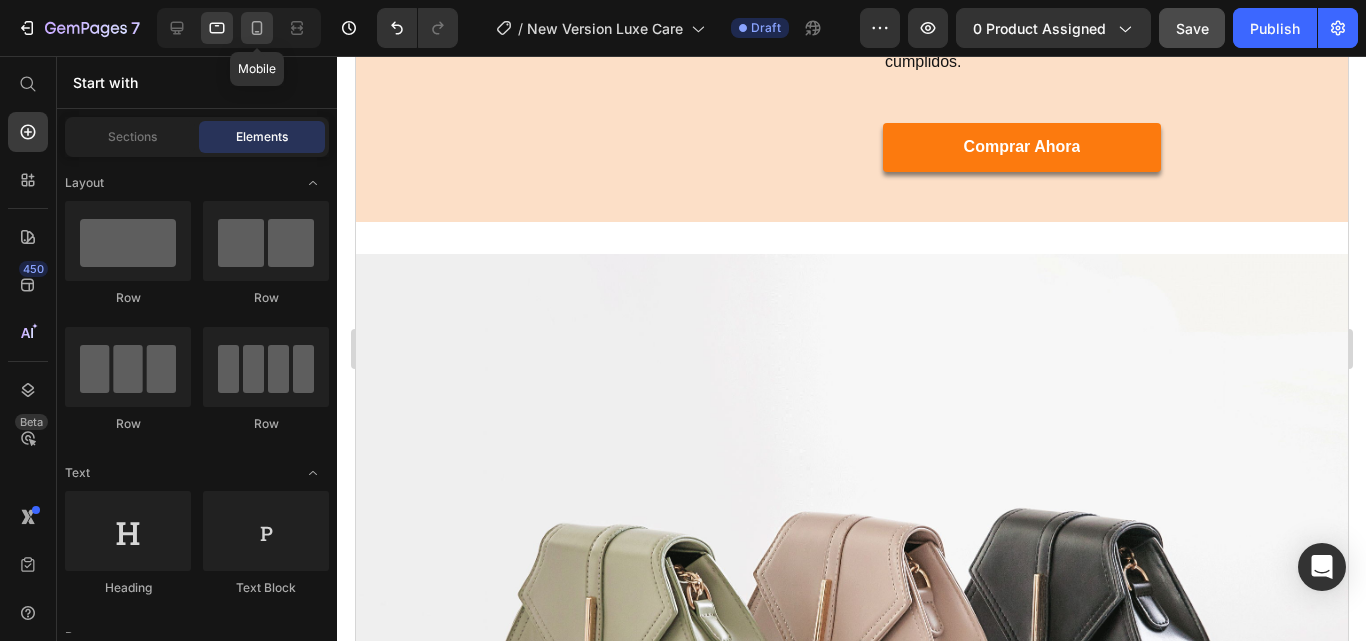 click 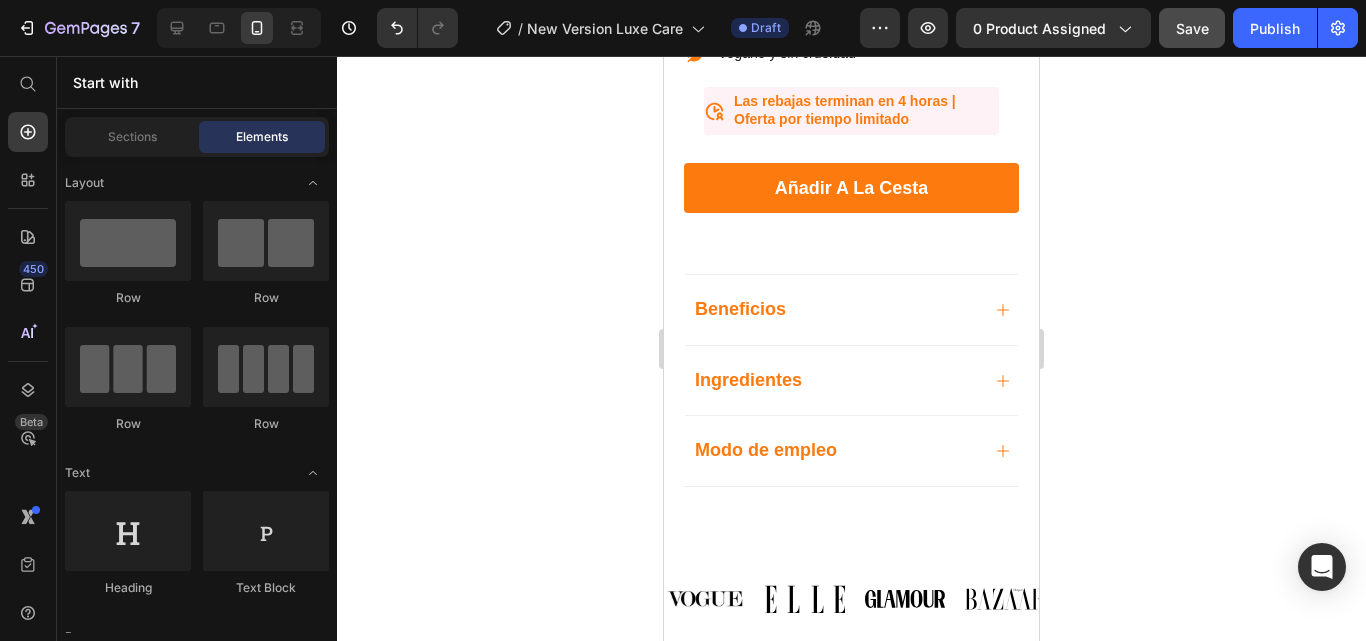 scroll, scrollTop: 797, scrollLeft: 0, axis: vertical 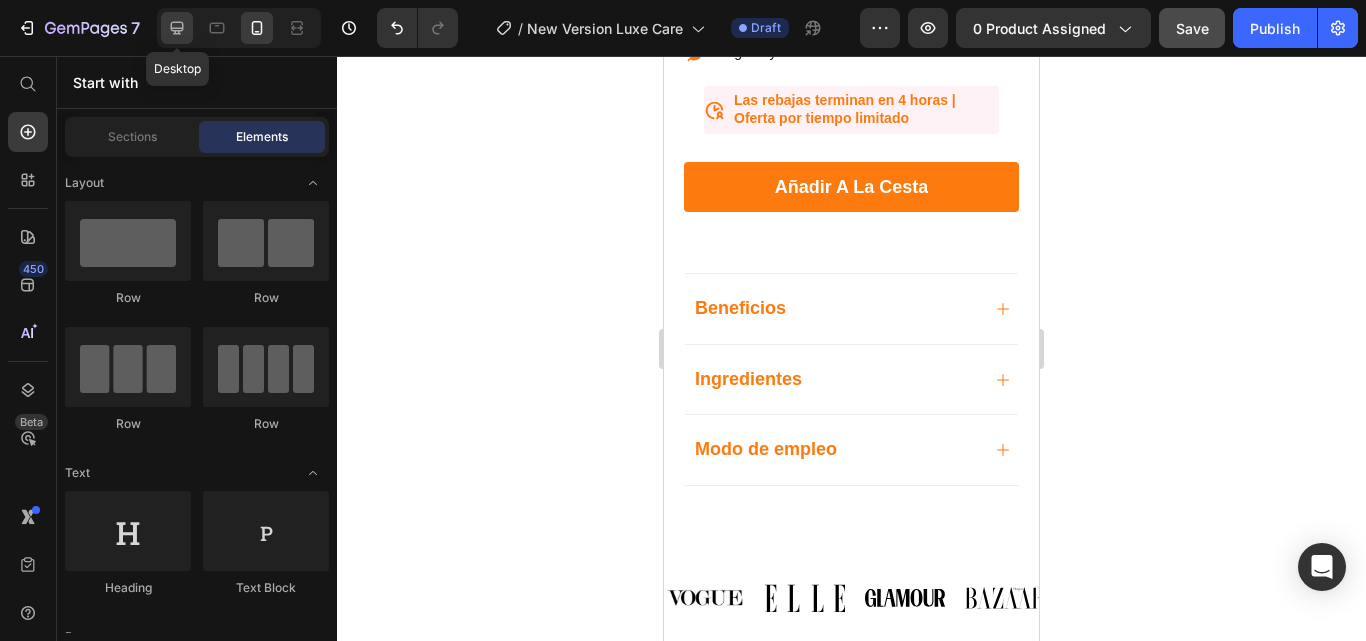 click 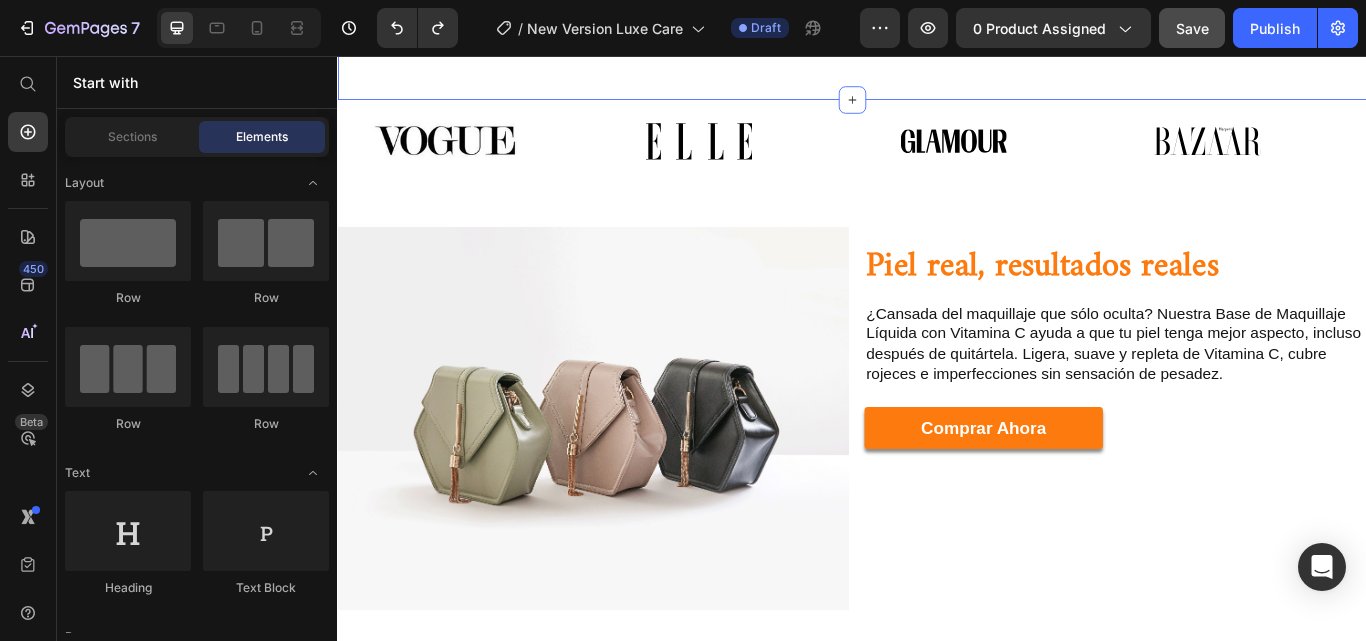scroll, scrollTop: 1200, scrollLeft: 0, axis: vertical 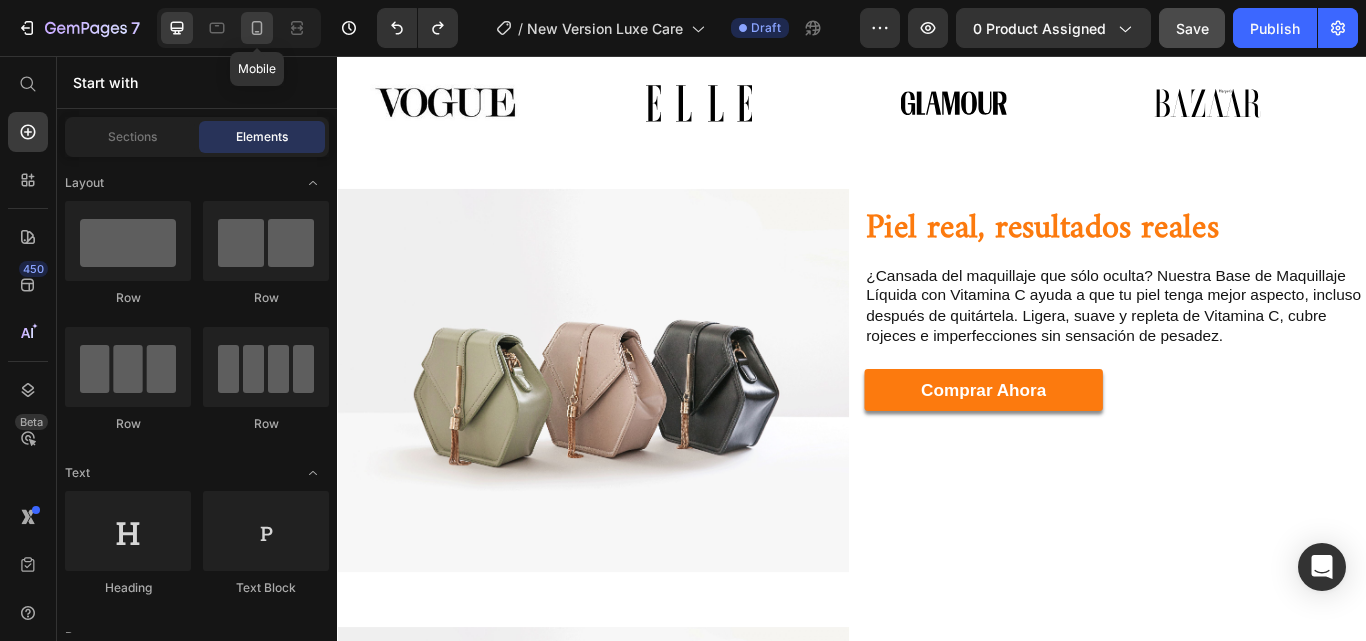 click 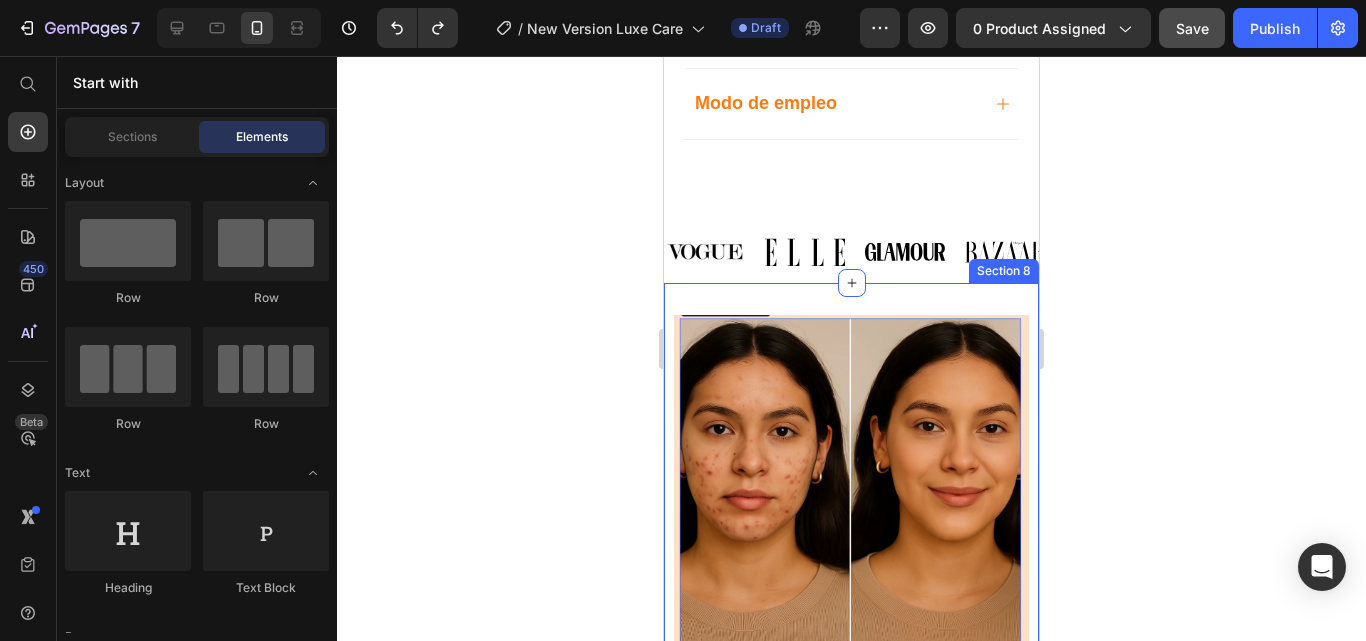 scroll, scrollTop: 1210, scrollLeft: 0, axis: vertical 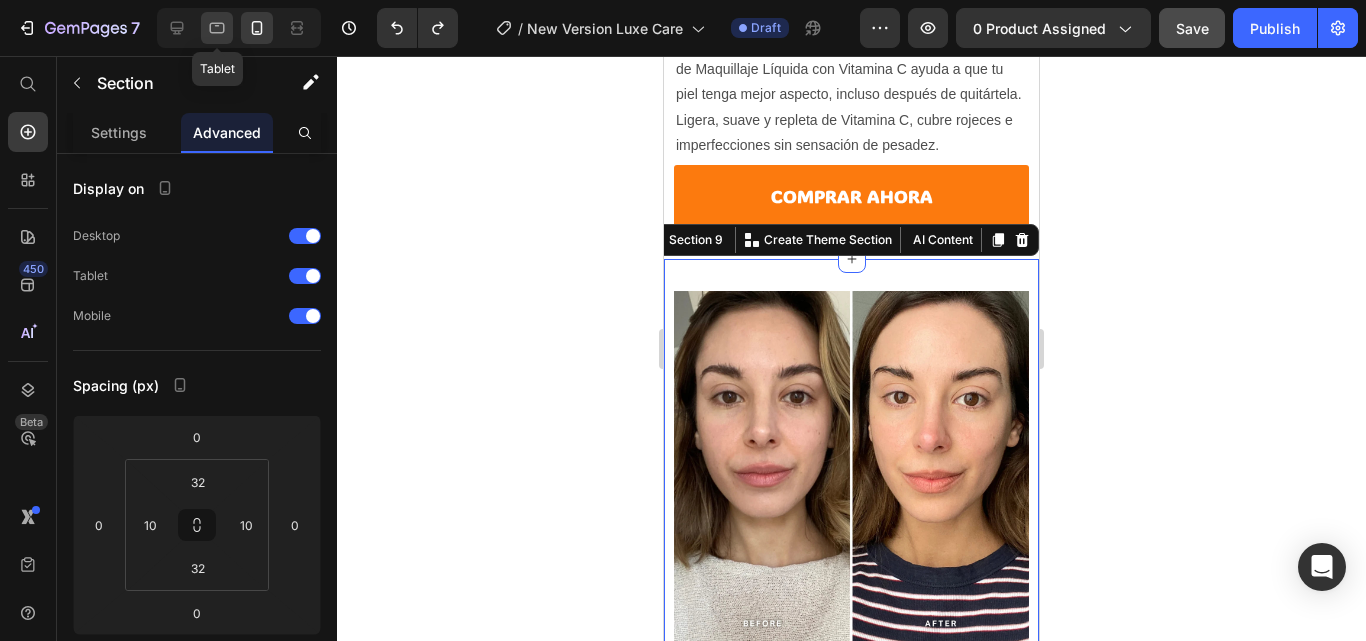 click 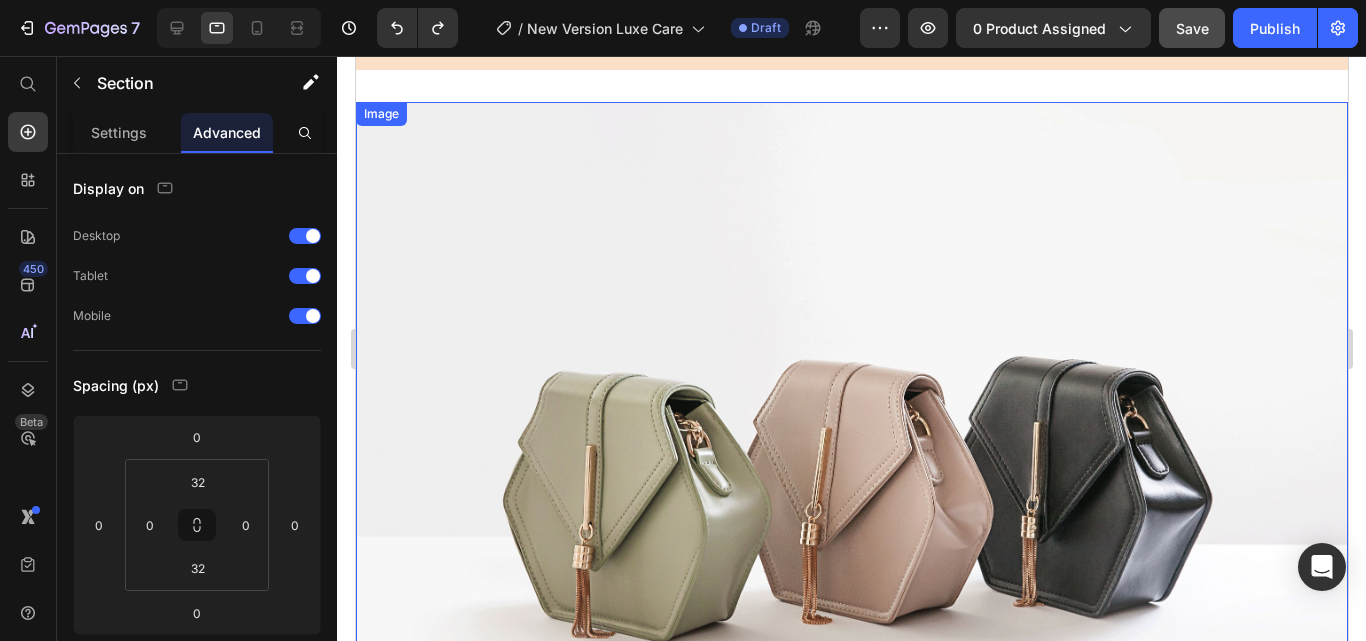 scroll, scrollTop: 4249, scrollLeft: 0, axis: vertical 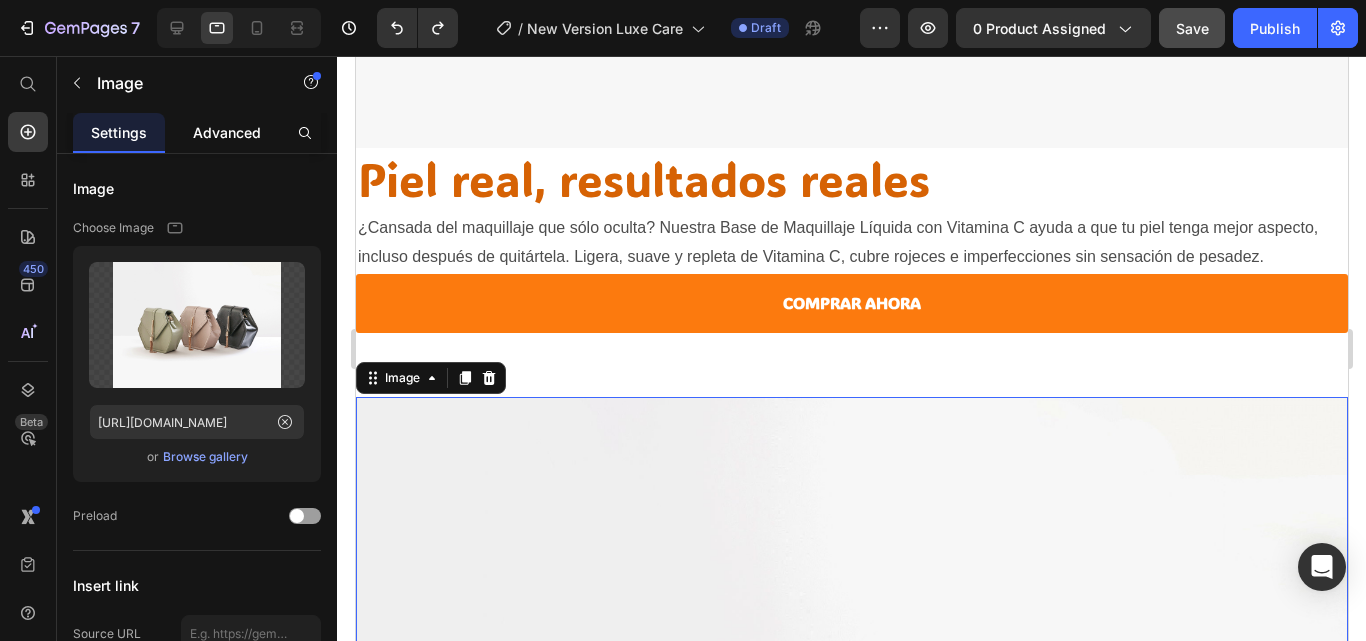 click on "Advanced" at bounding box center (227, 132) 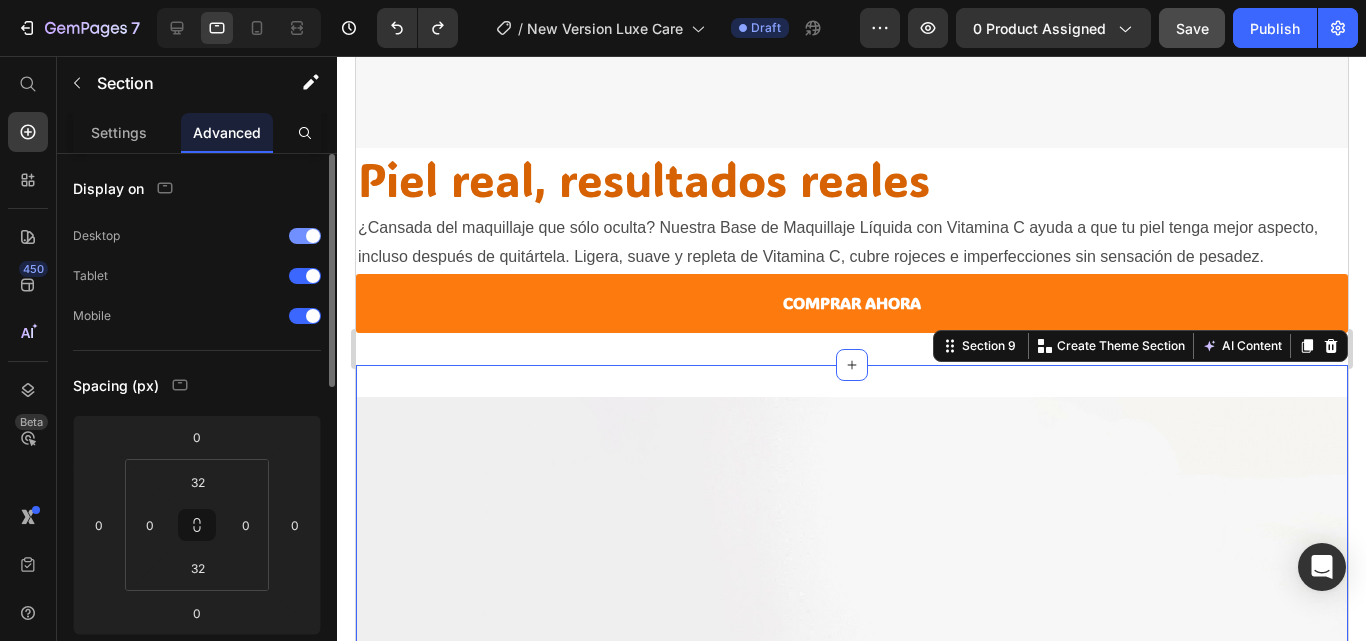 click at bounding box center [305, 236] 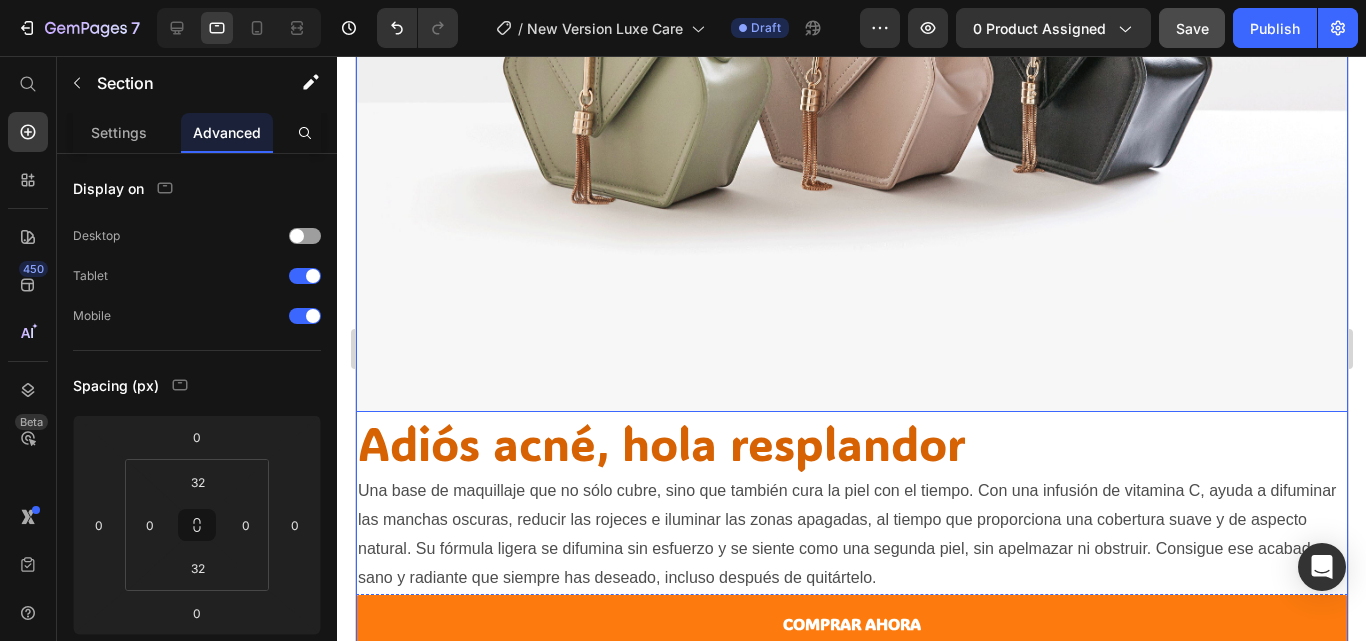 scroll, scrollTop: 5847, scrollLeft: 0, axis: vertical 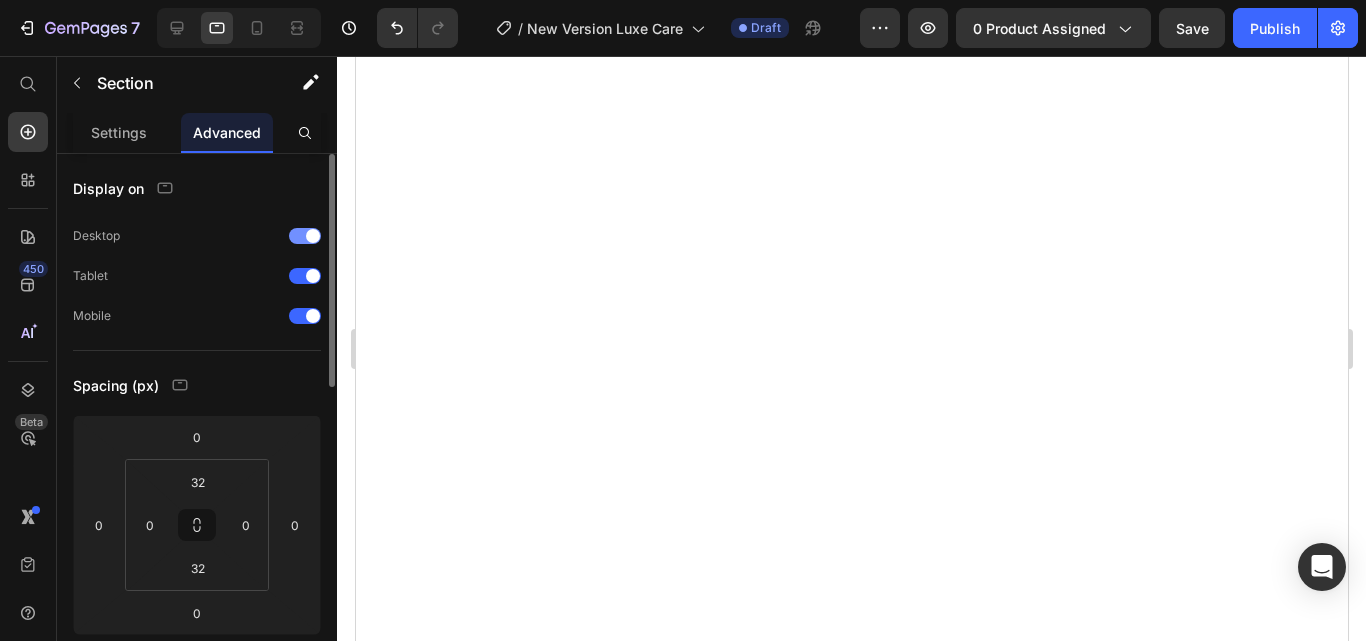 click at bounding box center (305, 236) 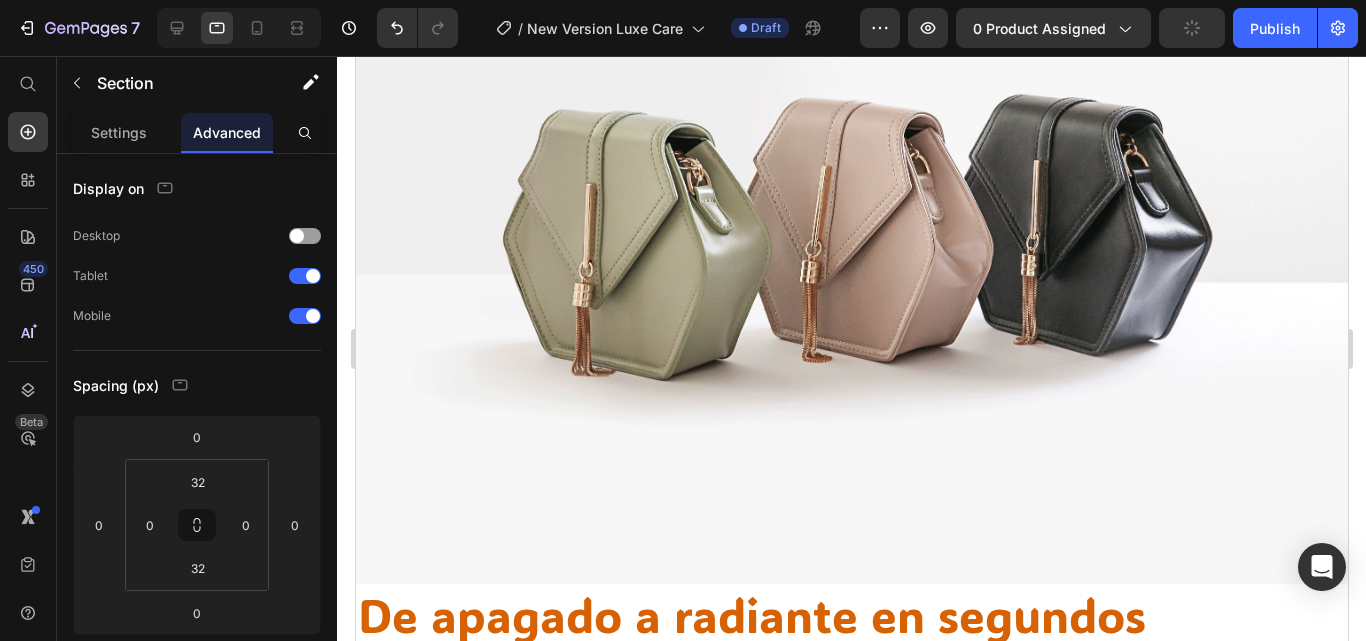 scroll, scrollTop: 7296, scrollLeft: 0, axis: vertical 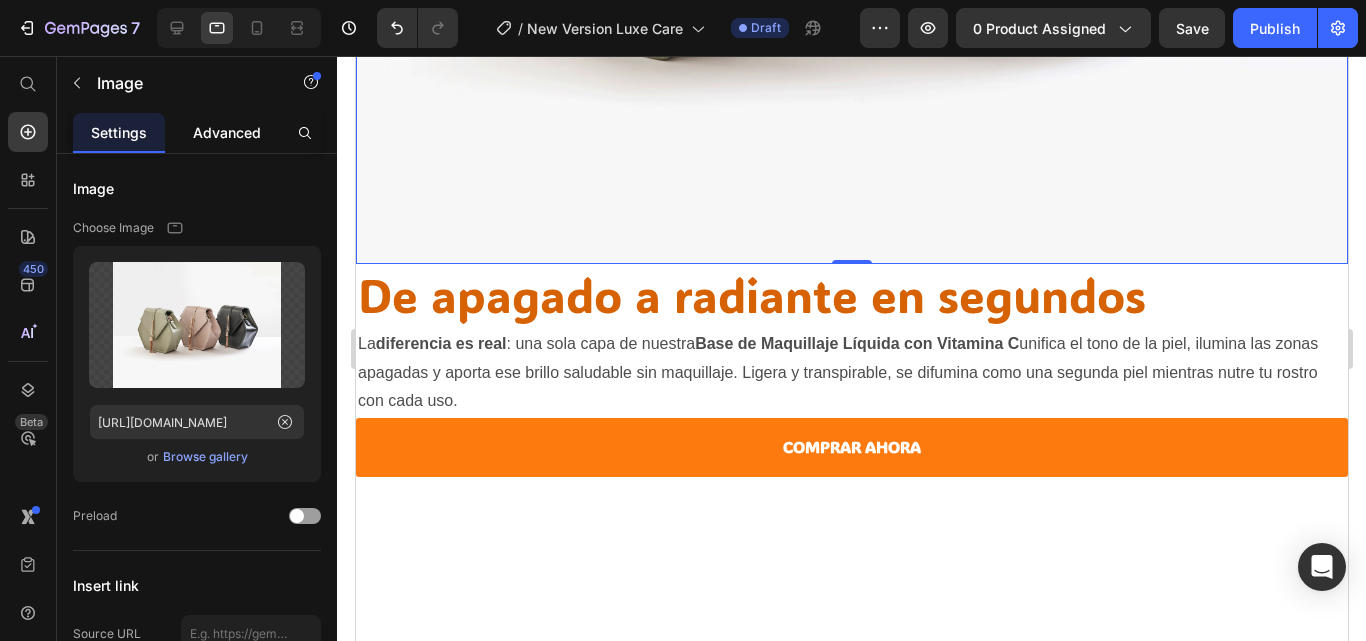 click on "Advanced" at bounding box center [227, 132] 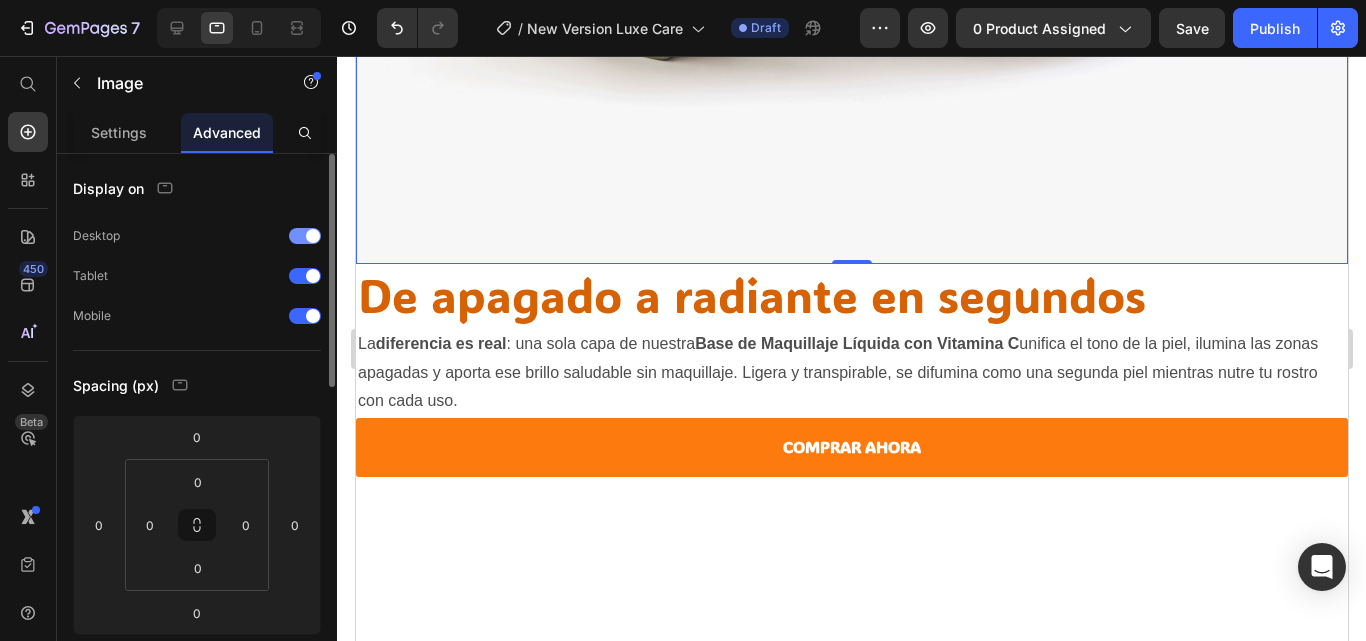 click at bounding box center (305, 236) 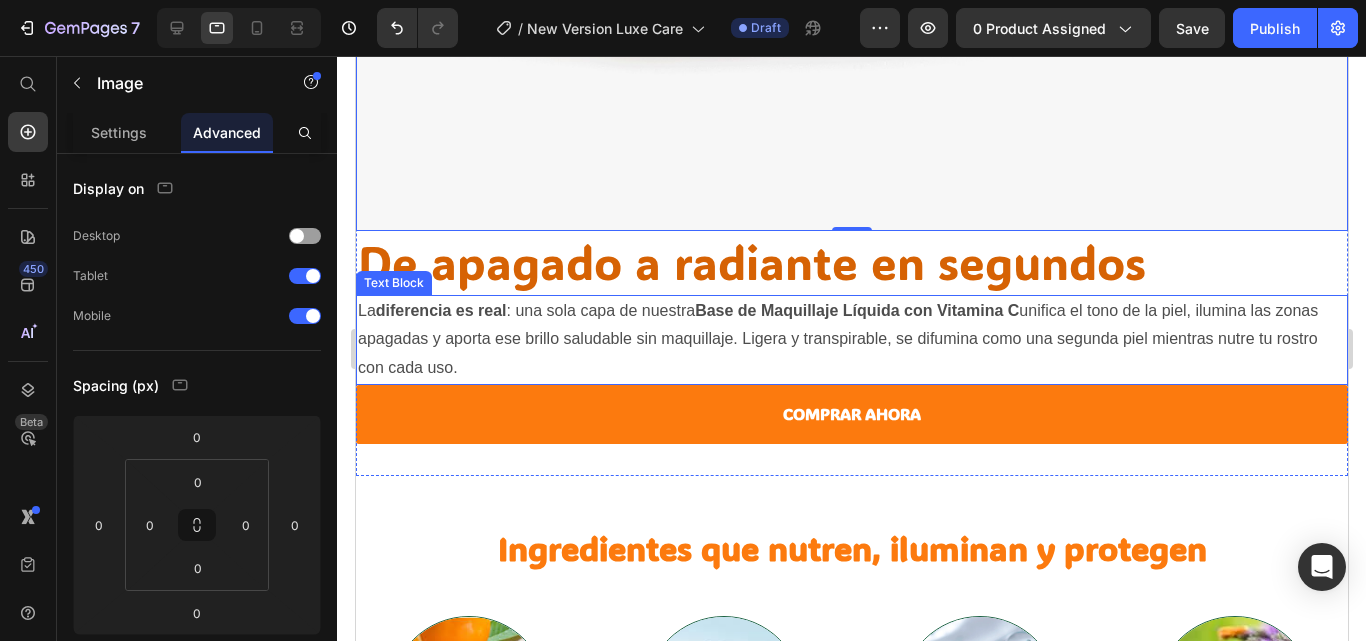 scroll, scrollTop: 8235, scrollLeft: 0, axis: vertical 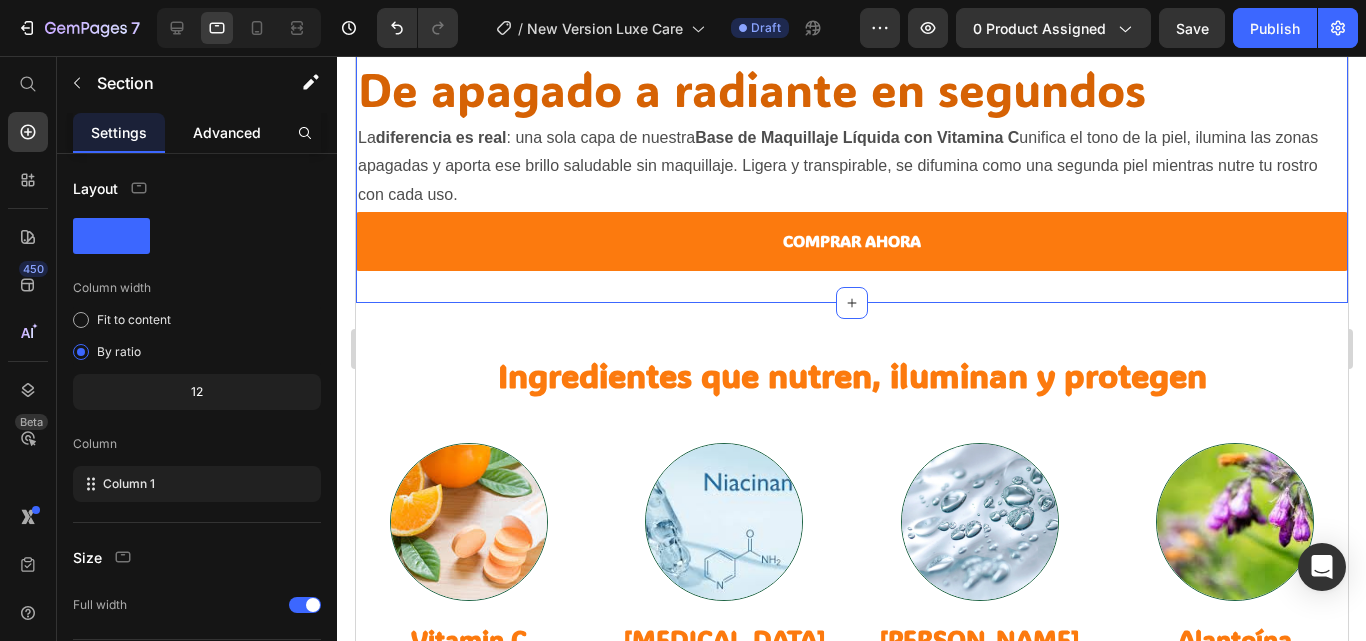 click on "Advanced" at bounding box center [227, 132] 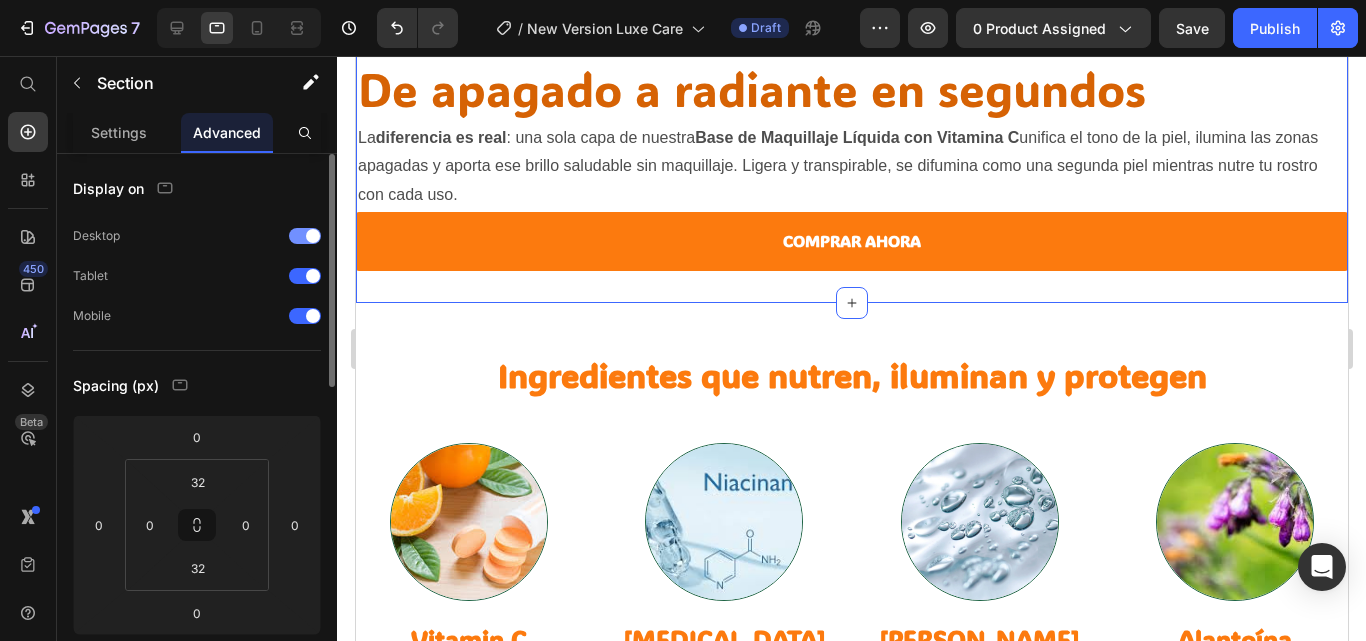 click at bounding box center (305, 236) 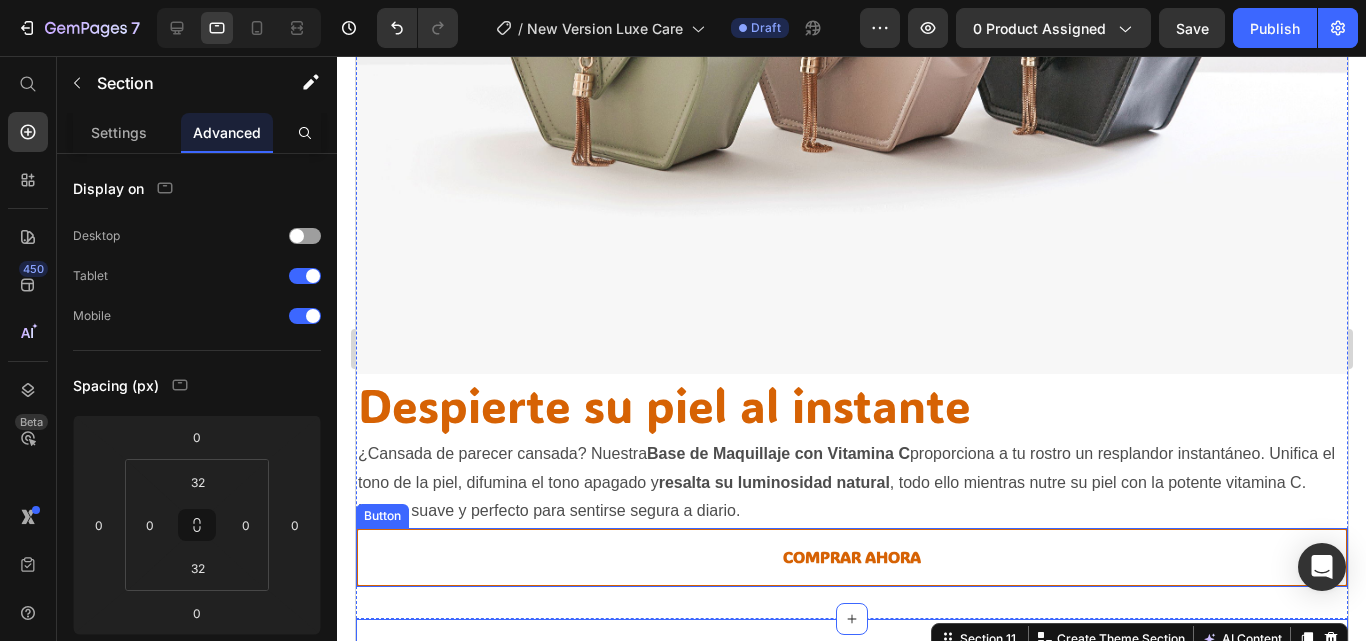 scroll, scrollTop: 7025, scrollLeft: 0, axis: vertical 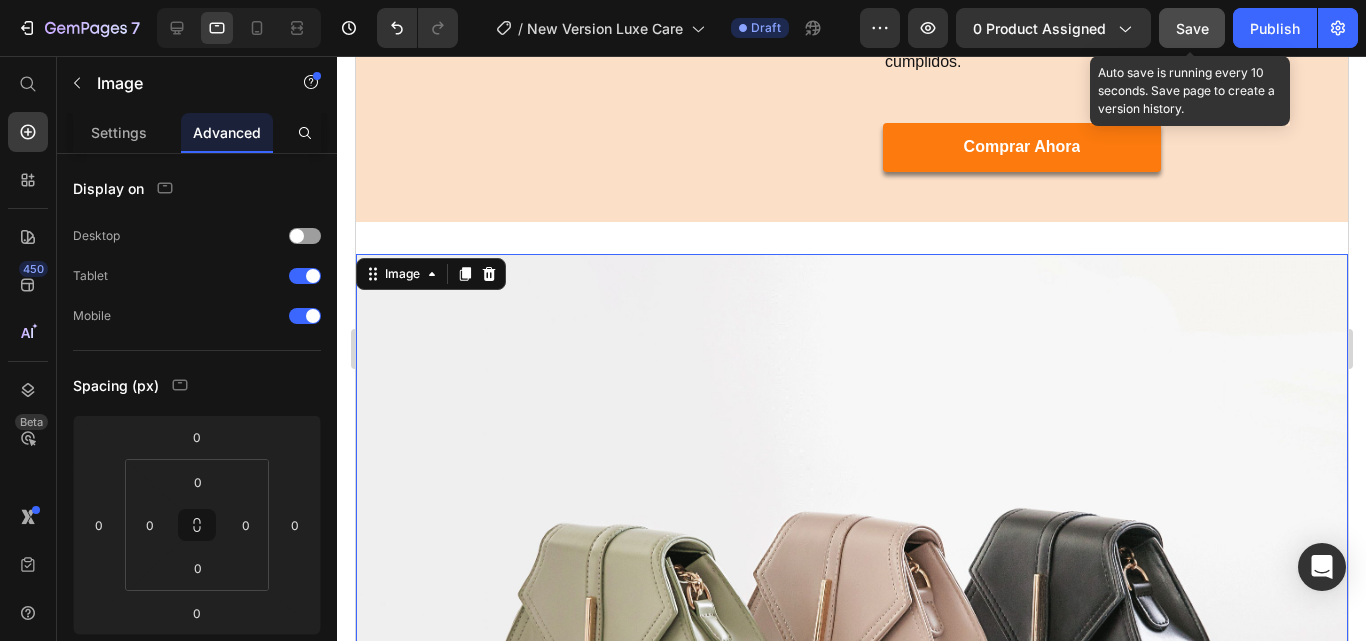 click on "Save" at bounding box center [1192, 28] 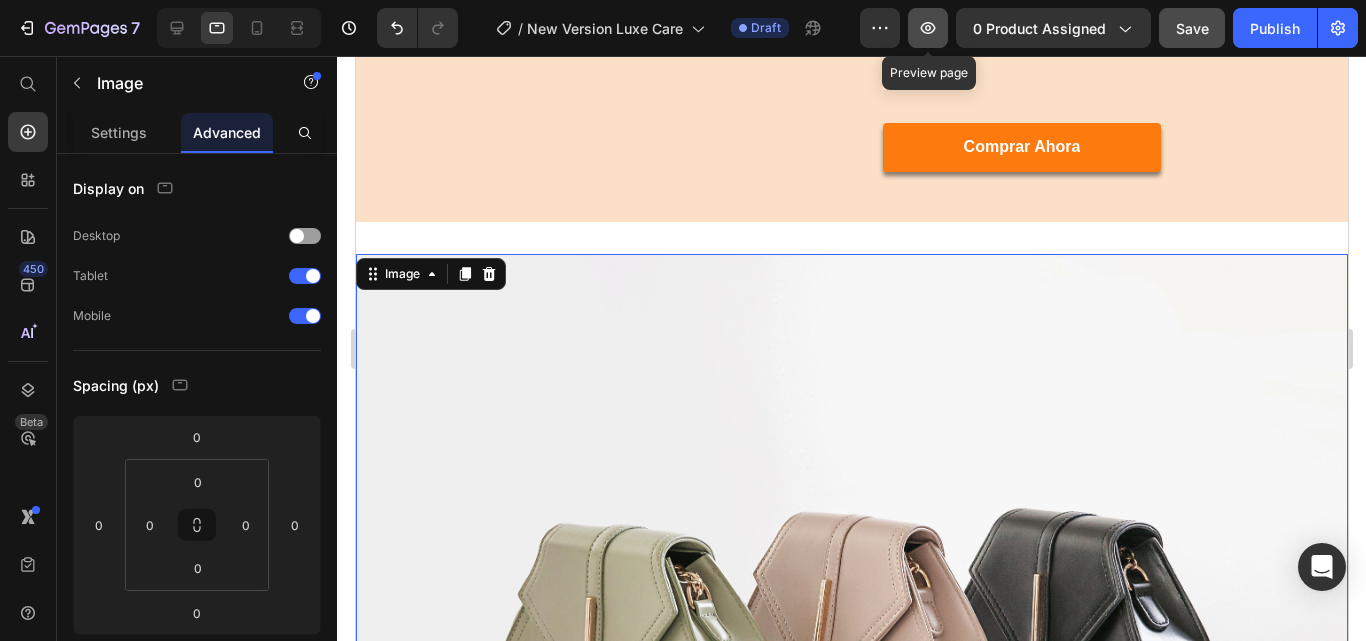click 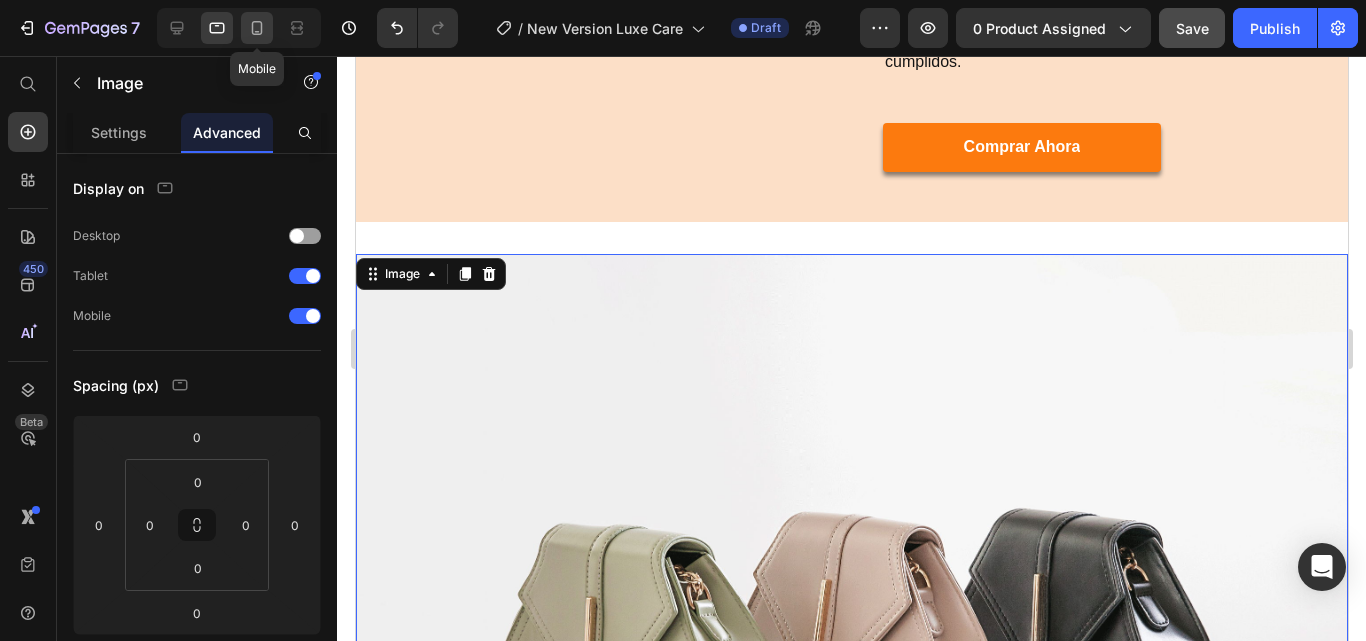 click 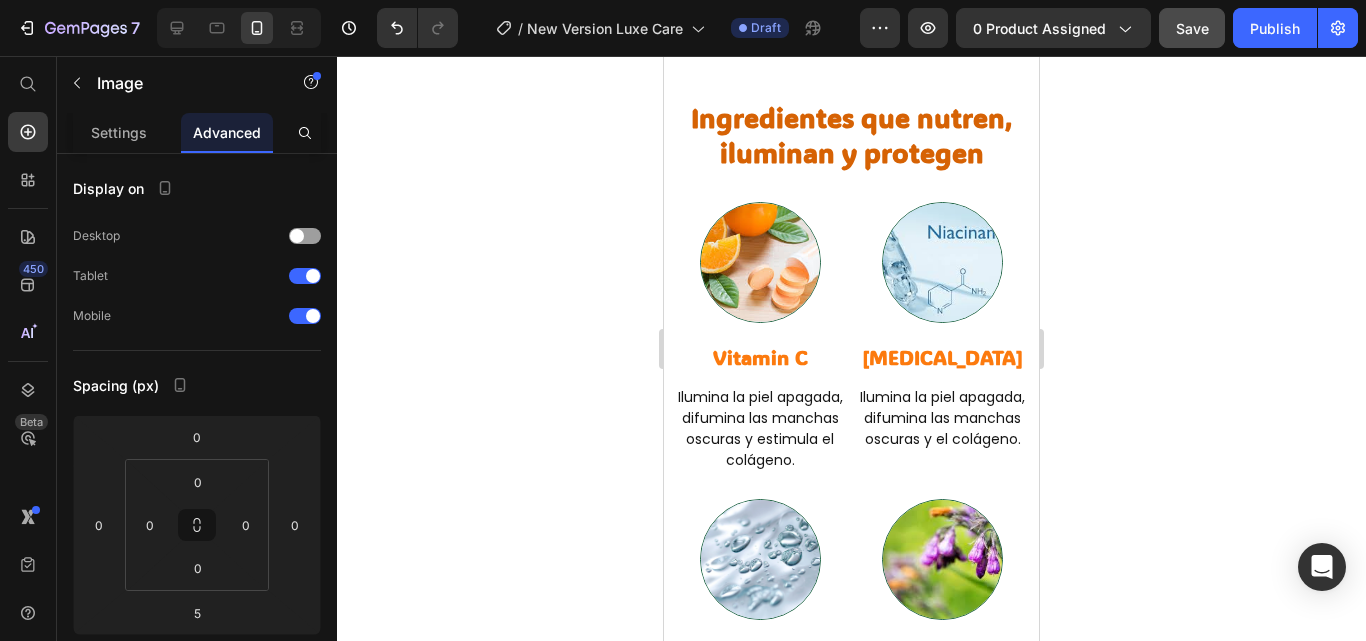 scroll, scrollTop: 4391, scrollLeft: 0, axis: vertical 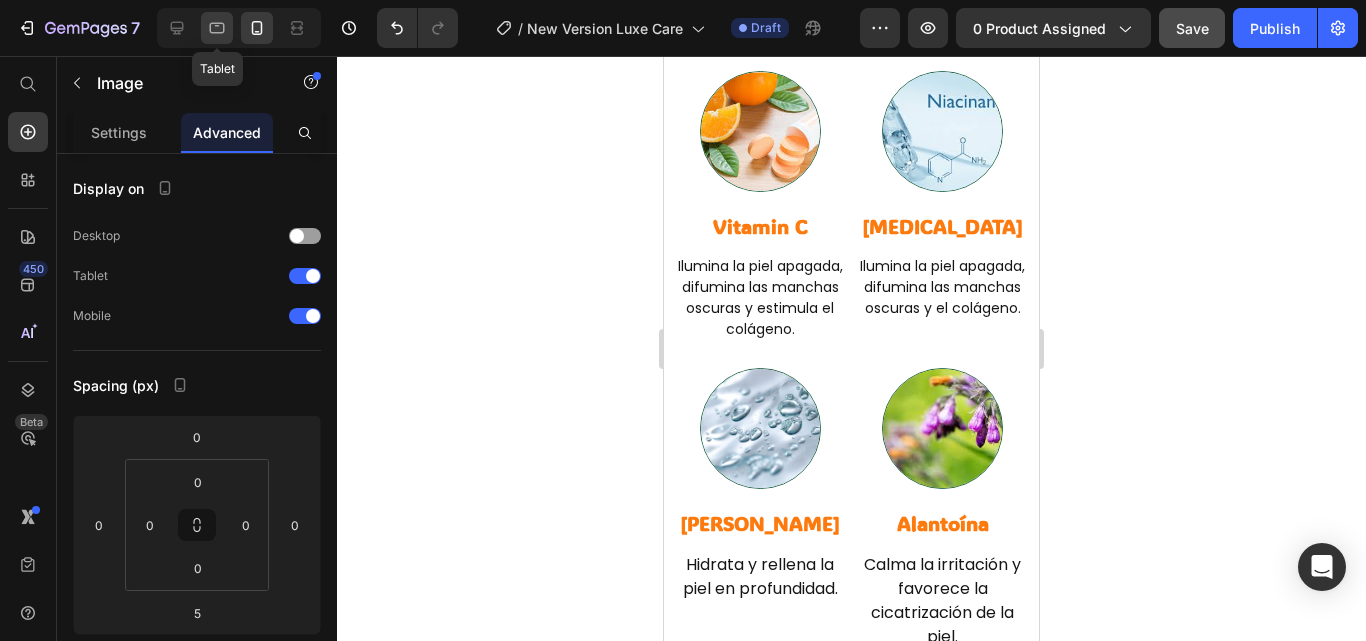 click 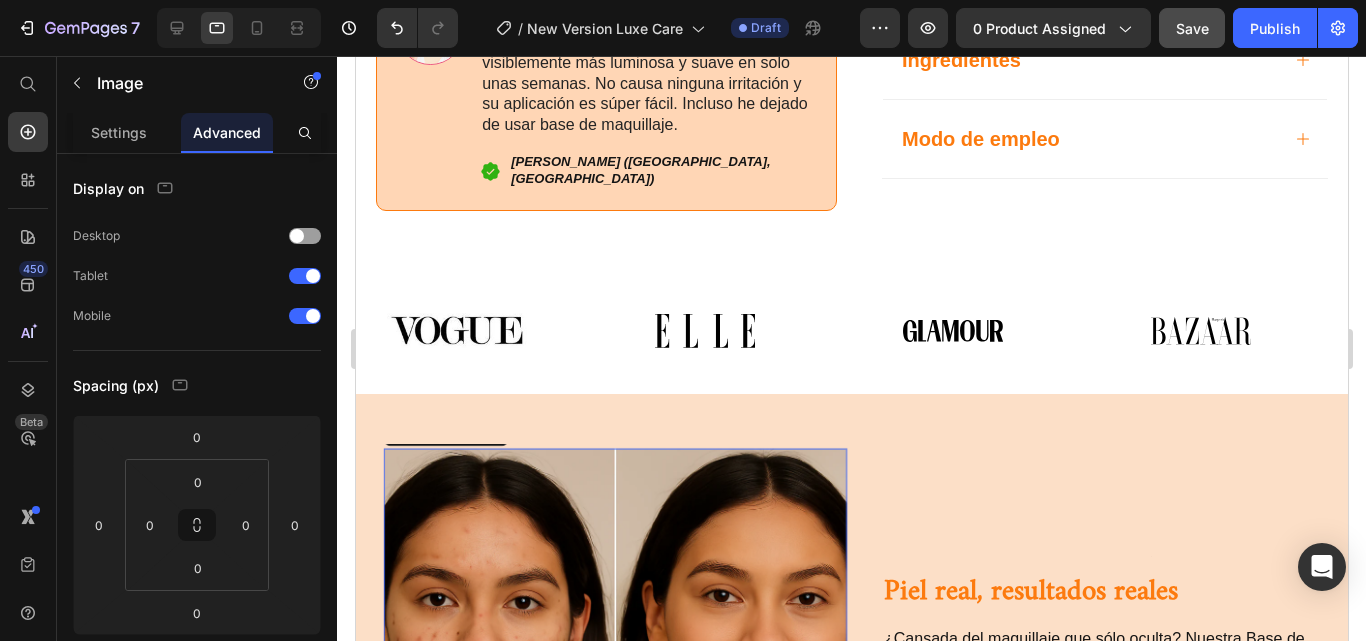 scroll, scrollTop: 1090, scrollLeft: 0, axis: vertical 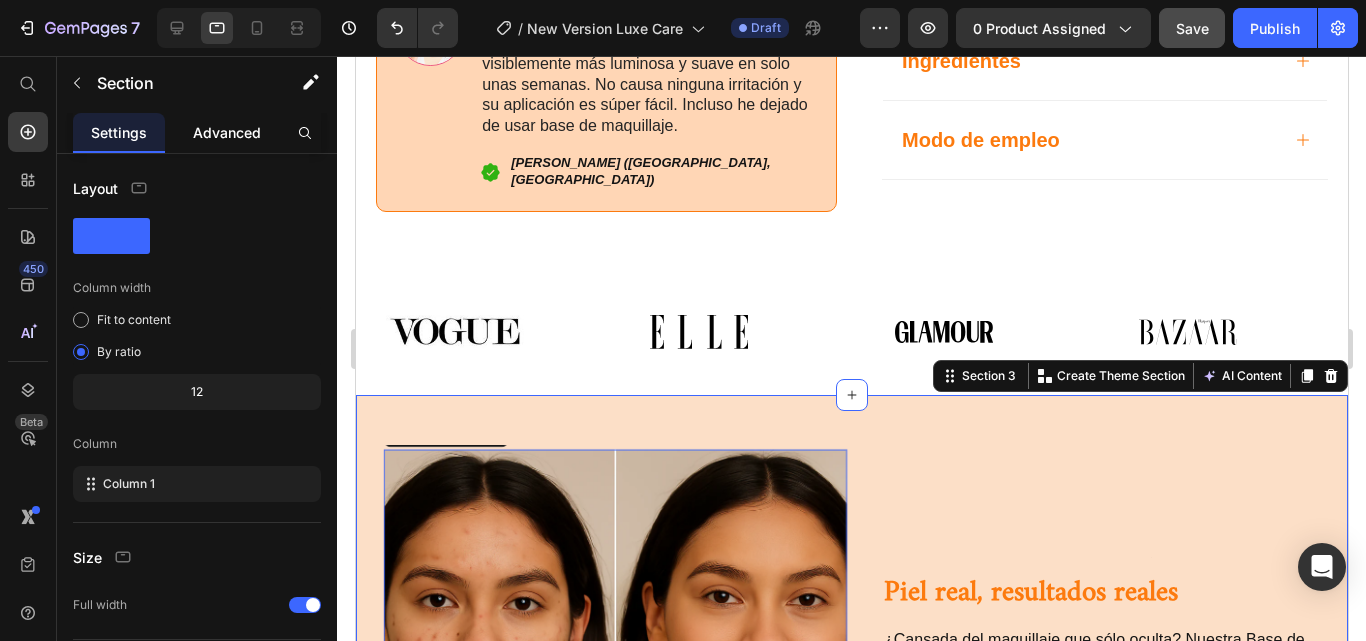 click on "Advanced" at bounding box center [227, 132] 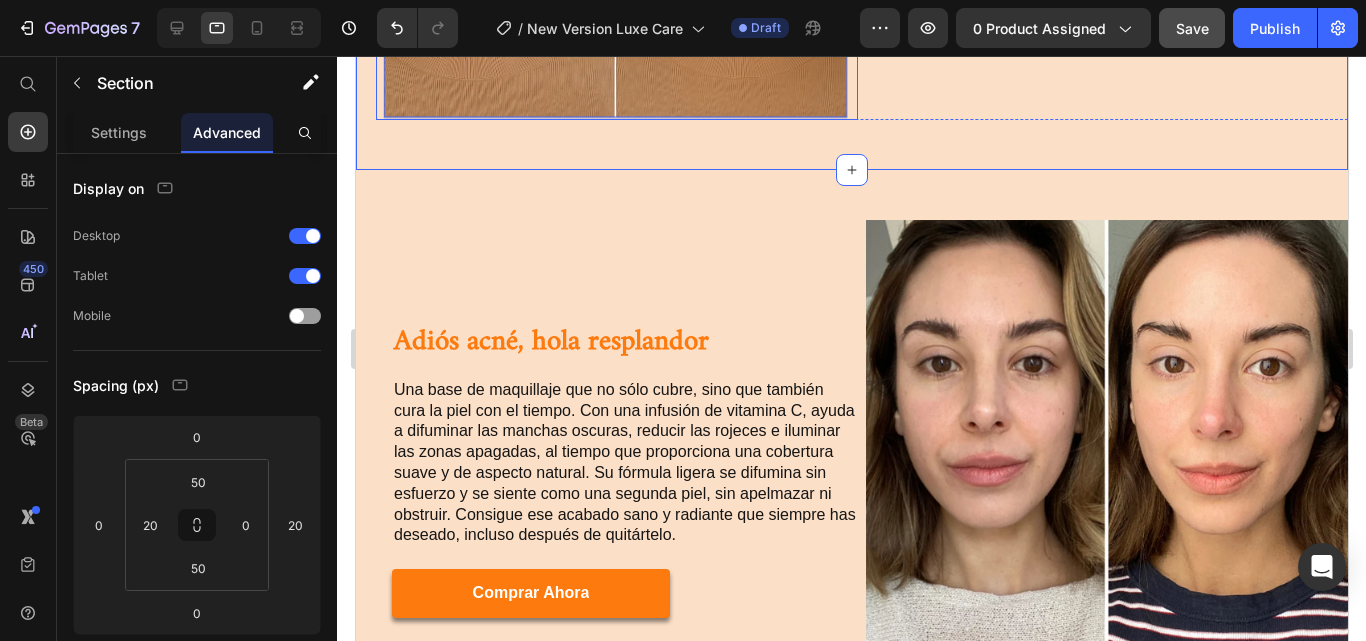 scroll, scrollTop: 1762, scrollLeft: 0, axis: vertical 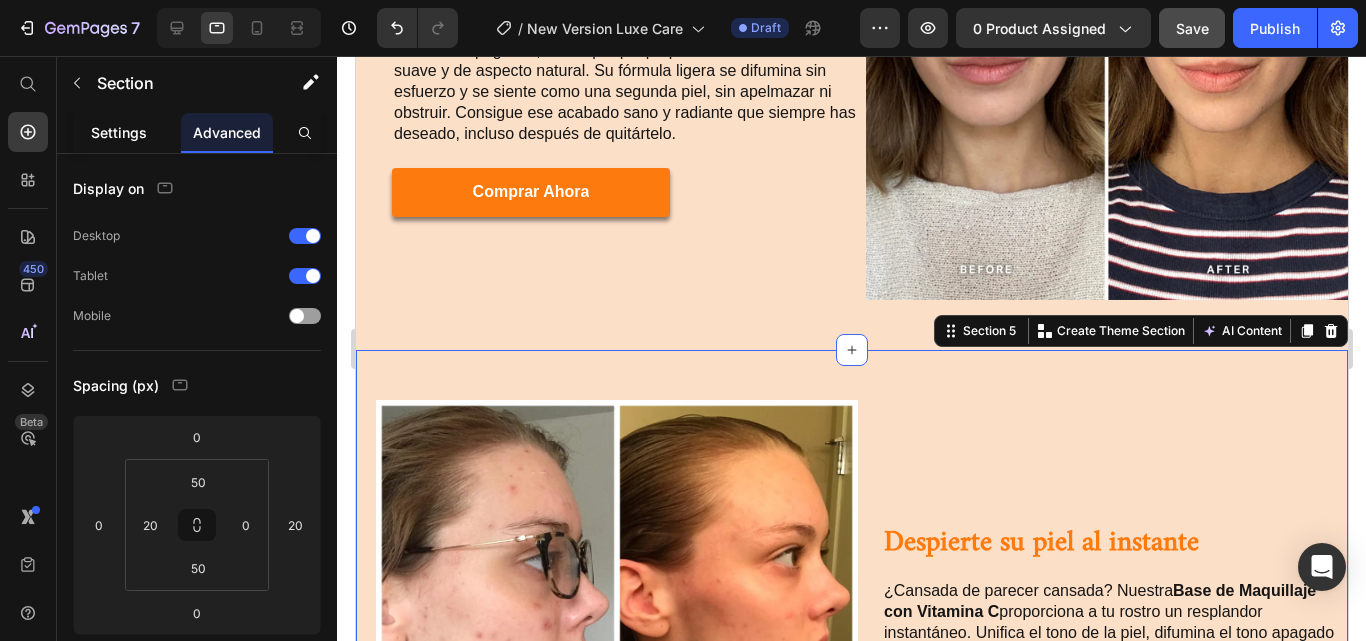click on "Settings" at bounding box center [119, 132] 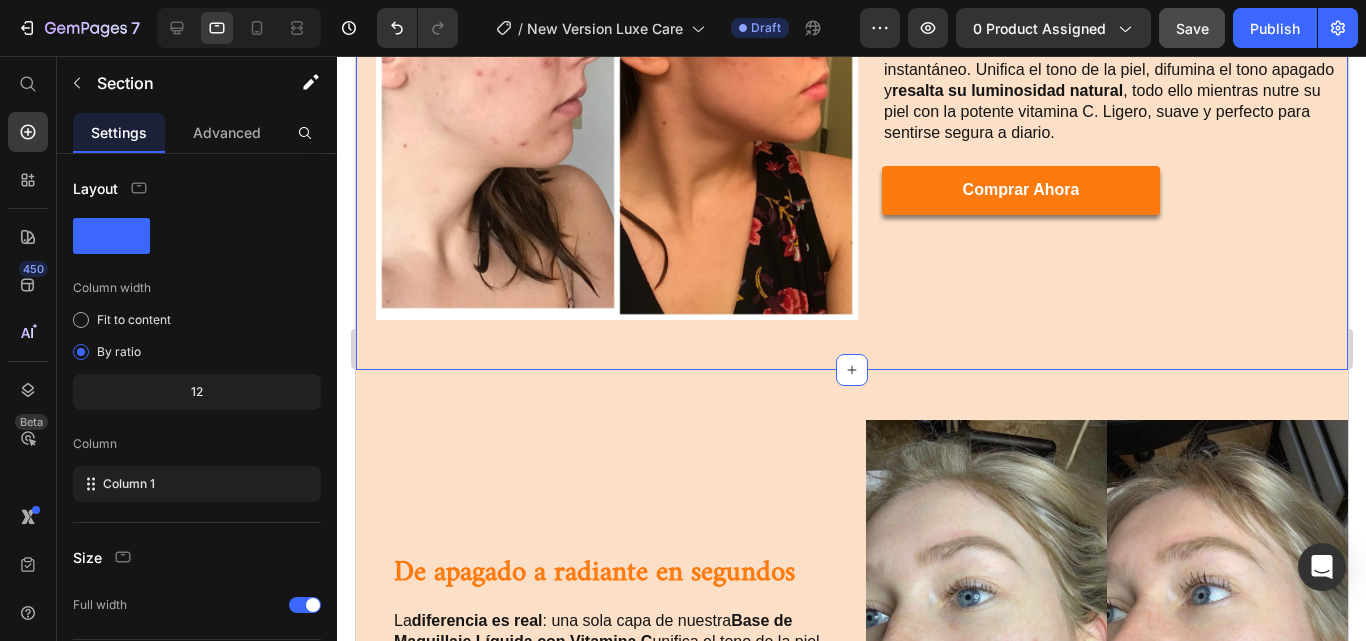 scroll, scrollTop: 2842, scrollLeft: 0, axis: vertical 